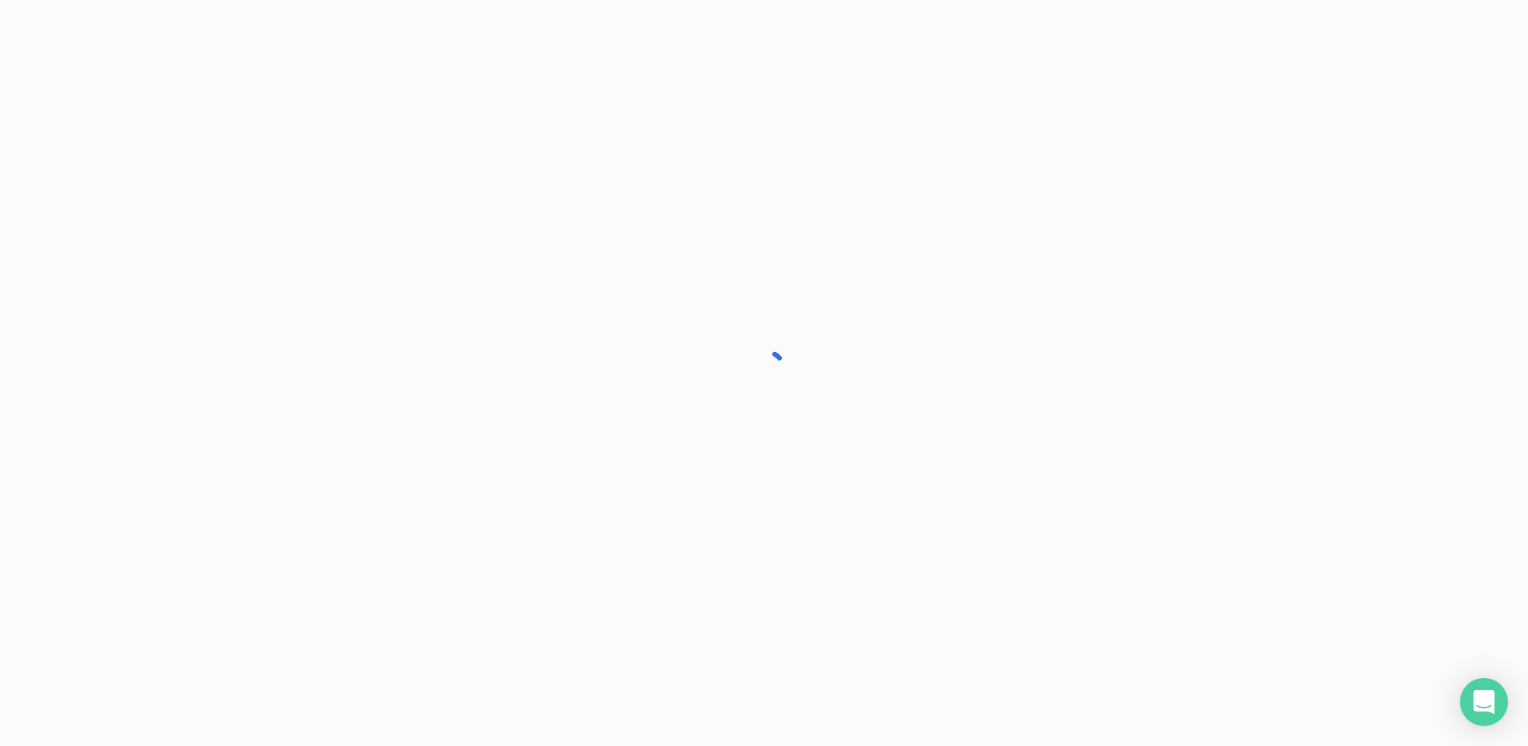 scroll, scrollTop: 0, scrollLeft: 0, axis: both 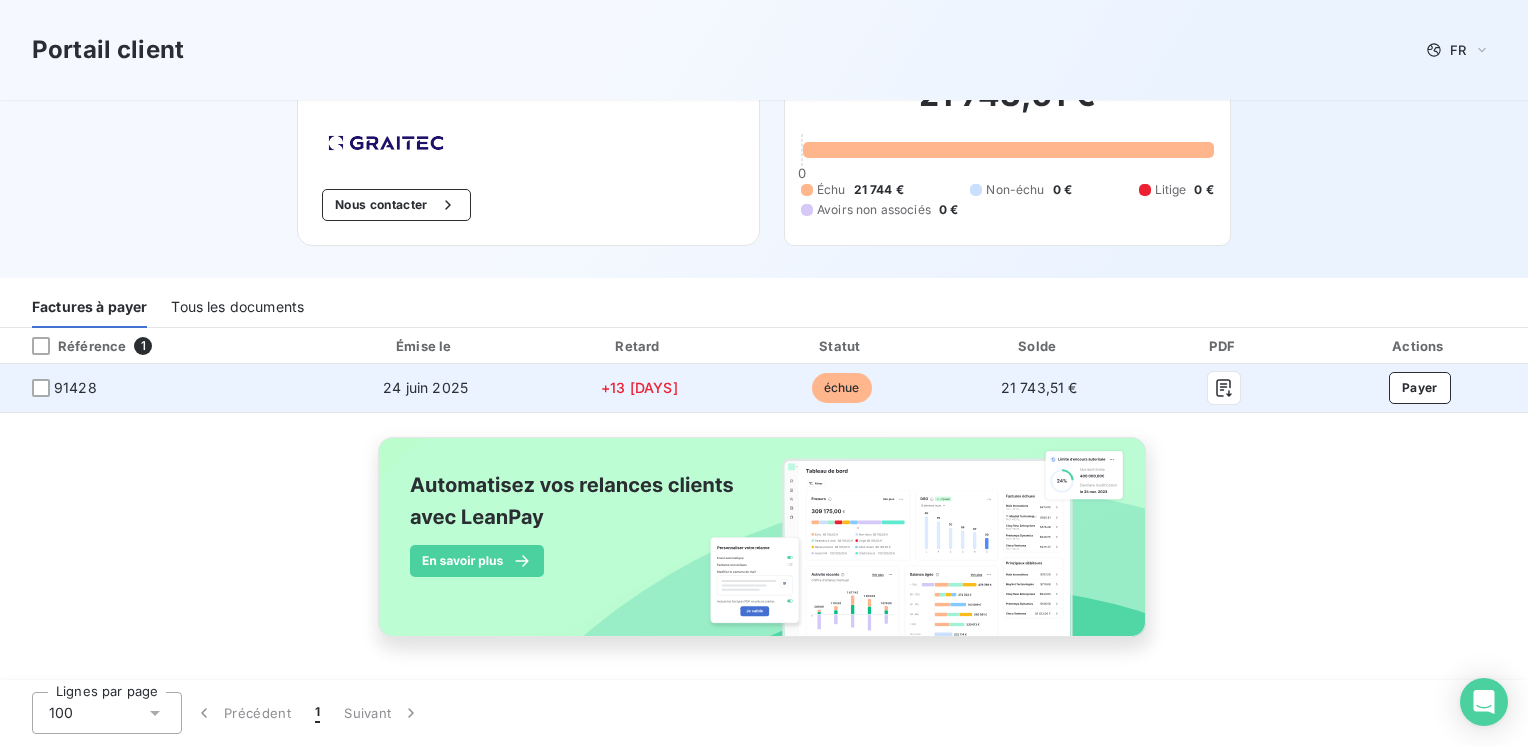 click on "+13 [DAYS]" at bounding box center (639, 388) 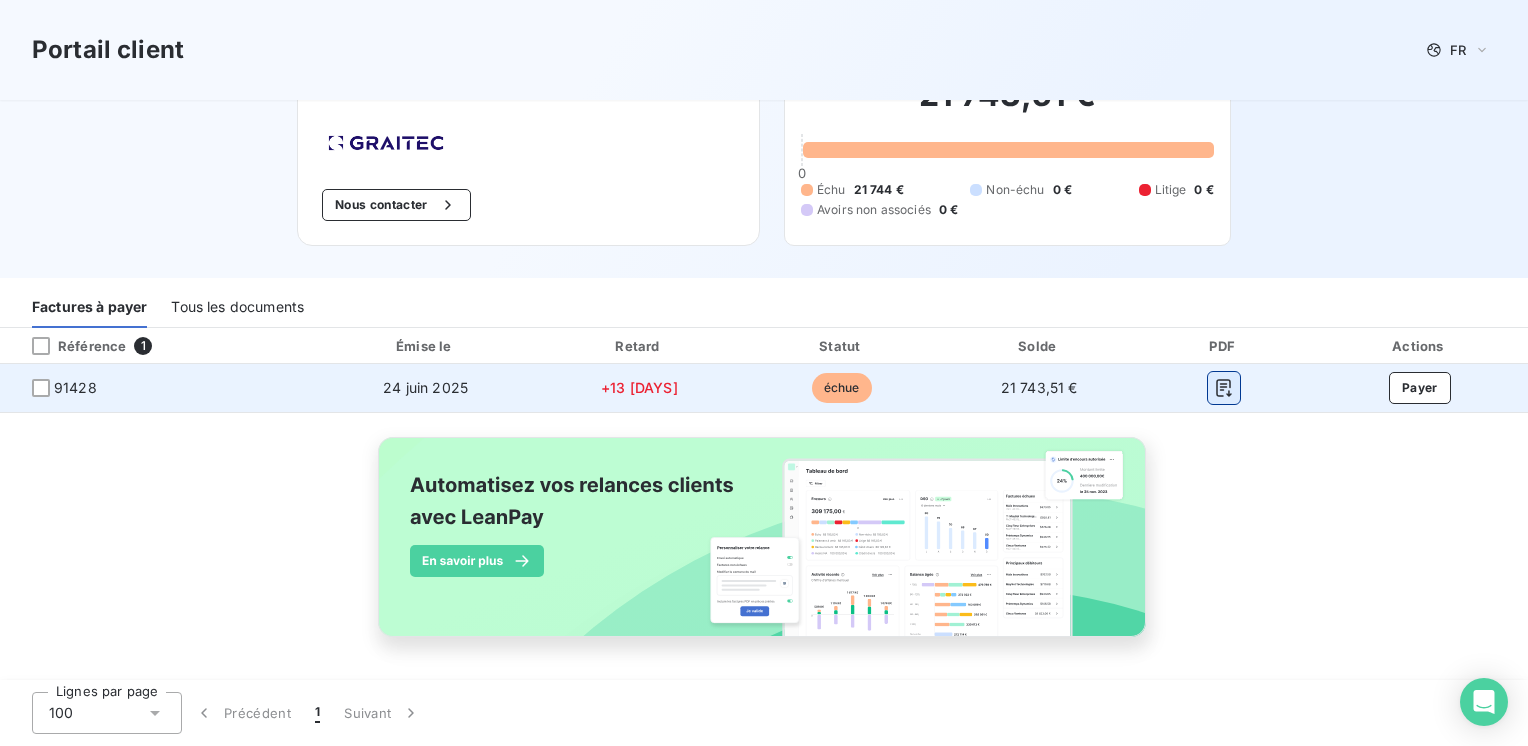 click 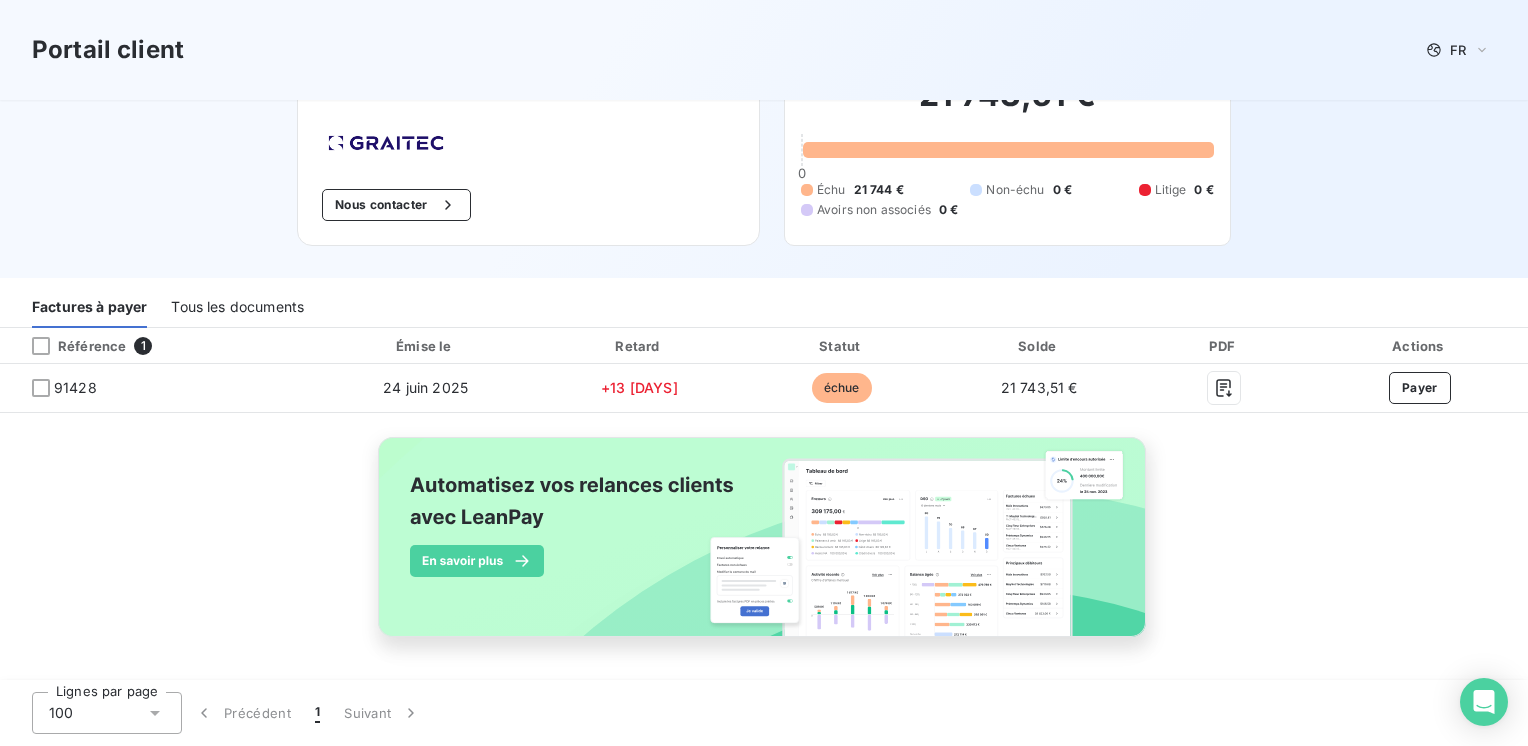 click on "Référence 1 Émise le Retard Statut Solde PDF Actions 91428 [DATE] +13 [DAYS] échue 21 743,51 € Payer" at bounding box center (764, 505) 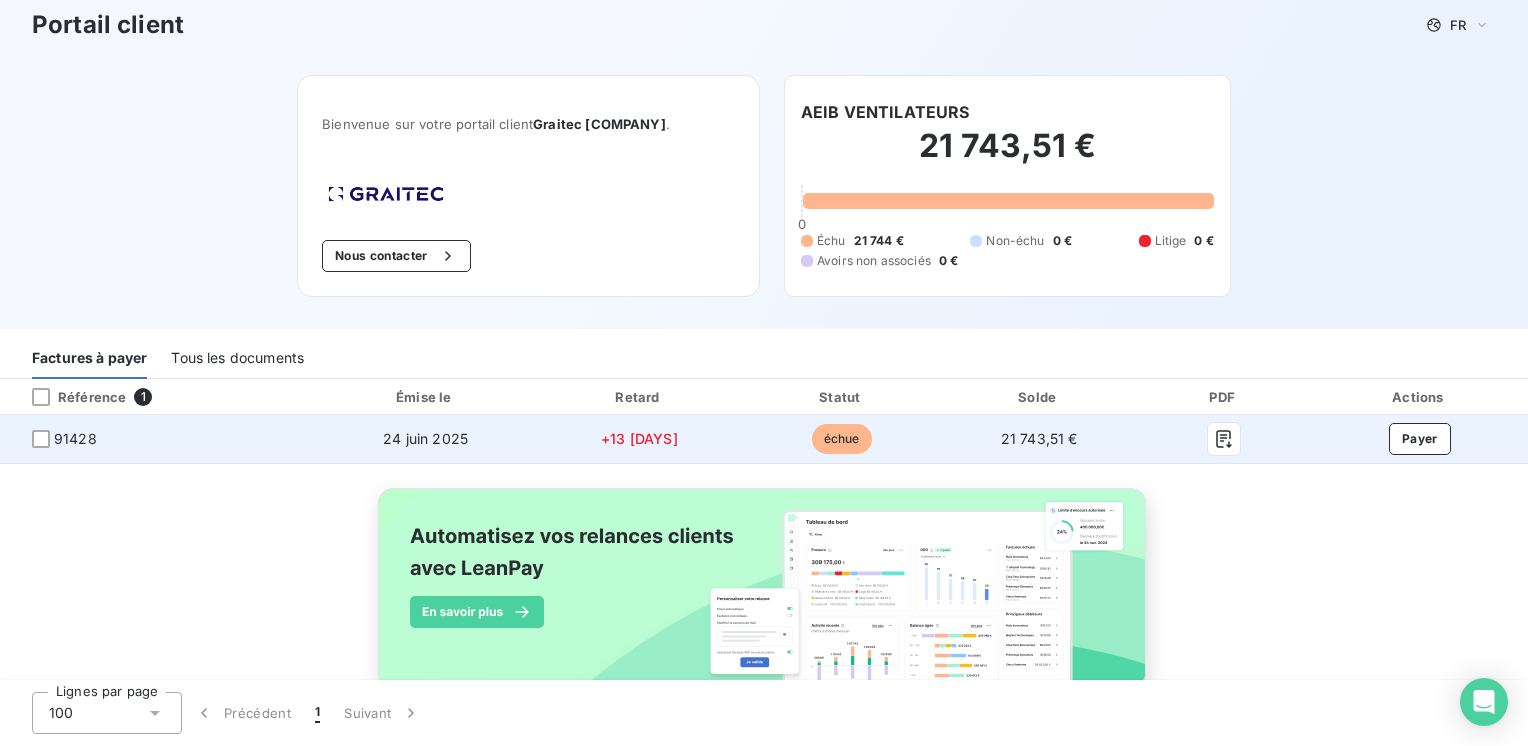 scroll, scrollTop: 0, scrollLeft: 0, axis: both 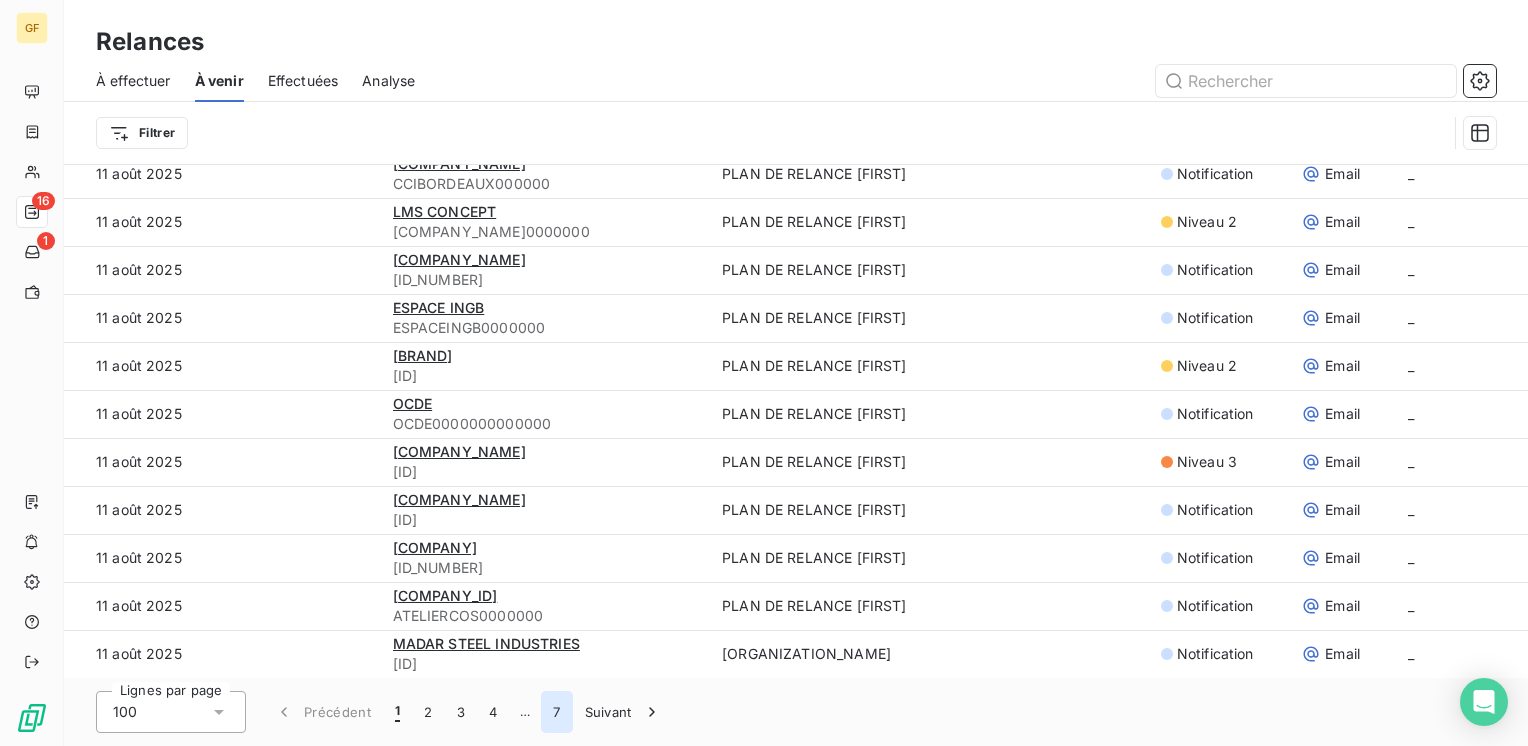 click on "7" at bounding box center [556, 712] 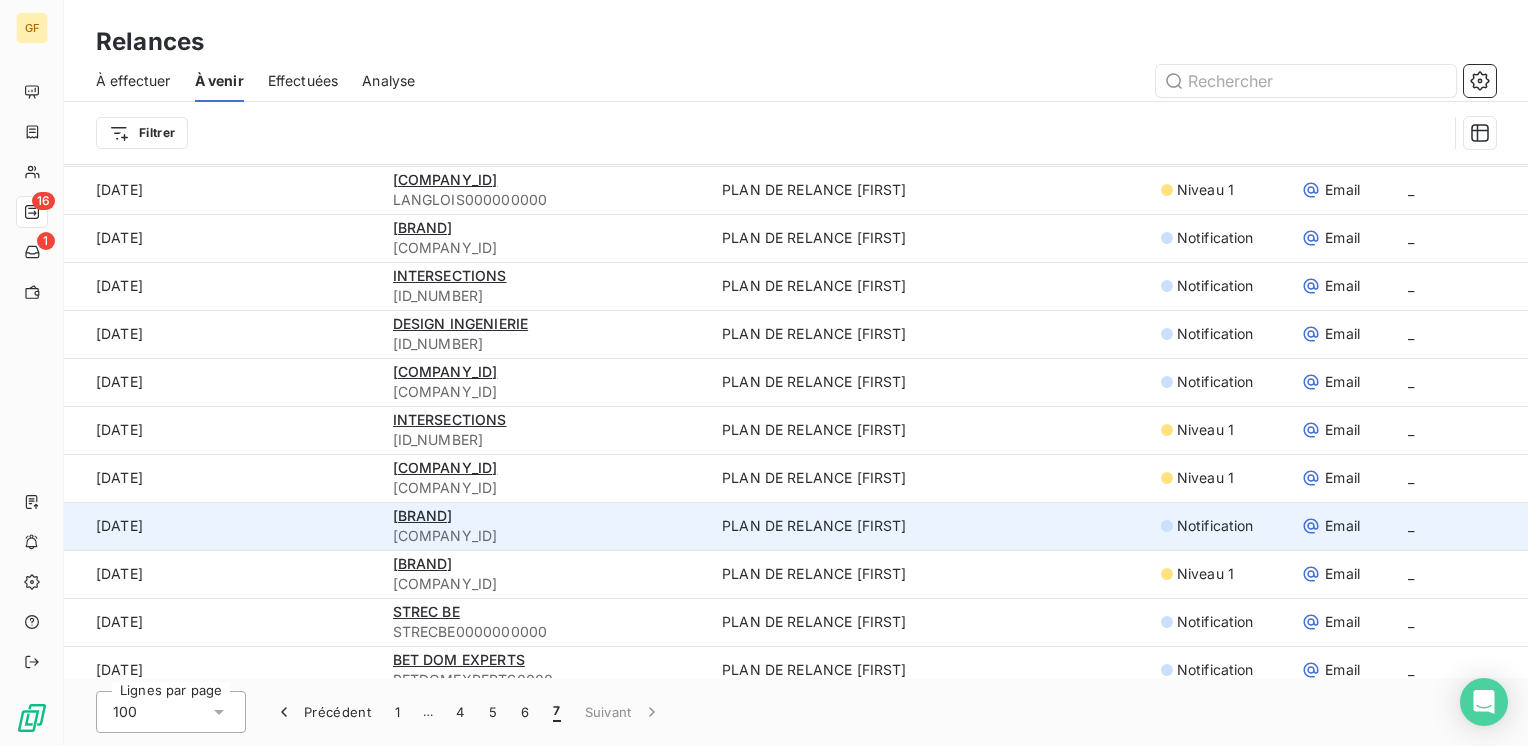 scroll, scrollTop: 2515, scrollLeft: 0, axis: vertical 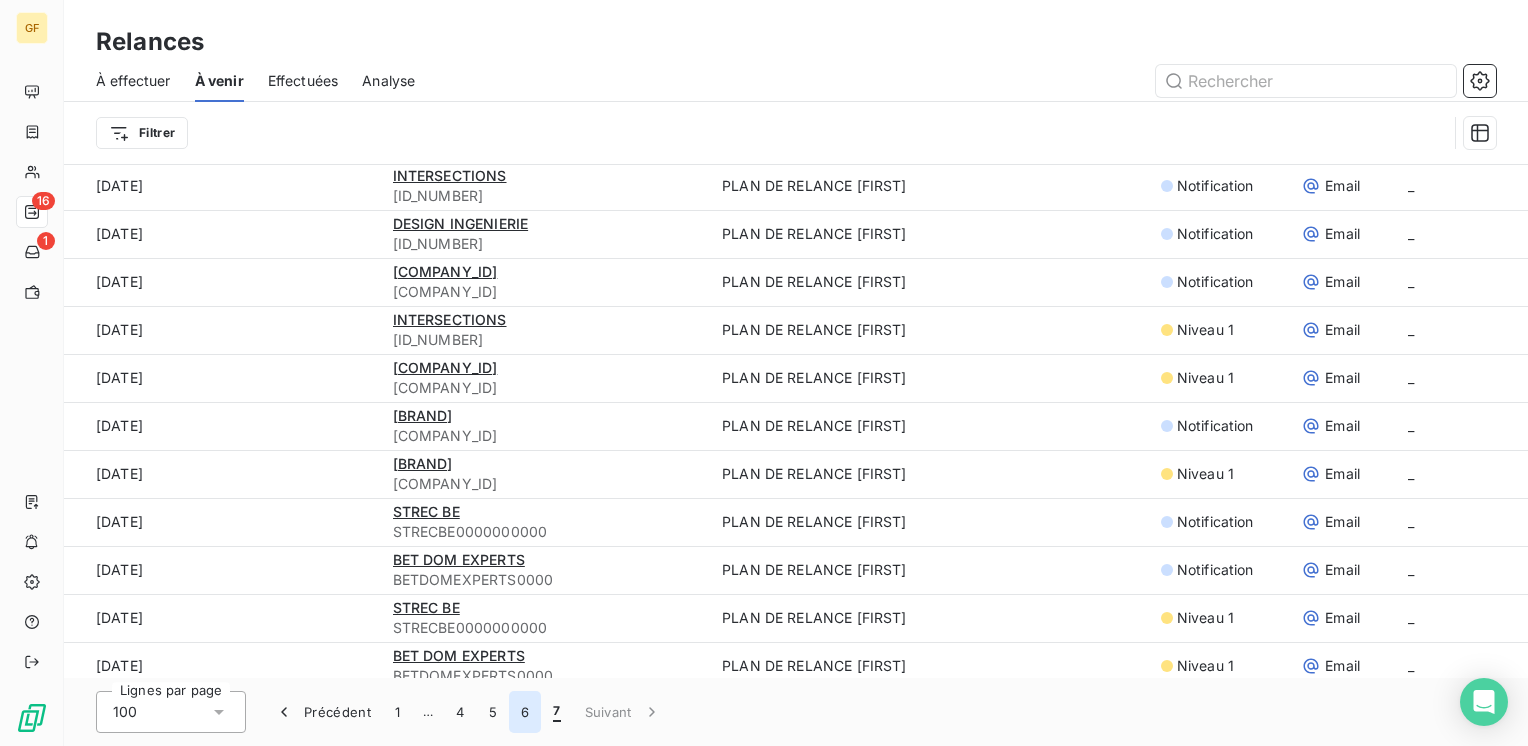 click on "6" at bounding box center [525, 712] 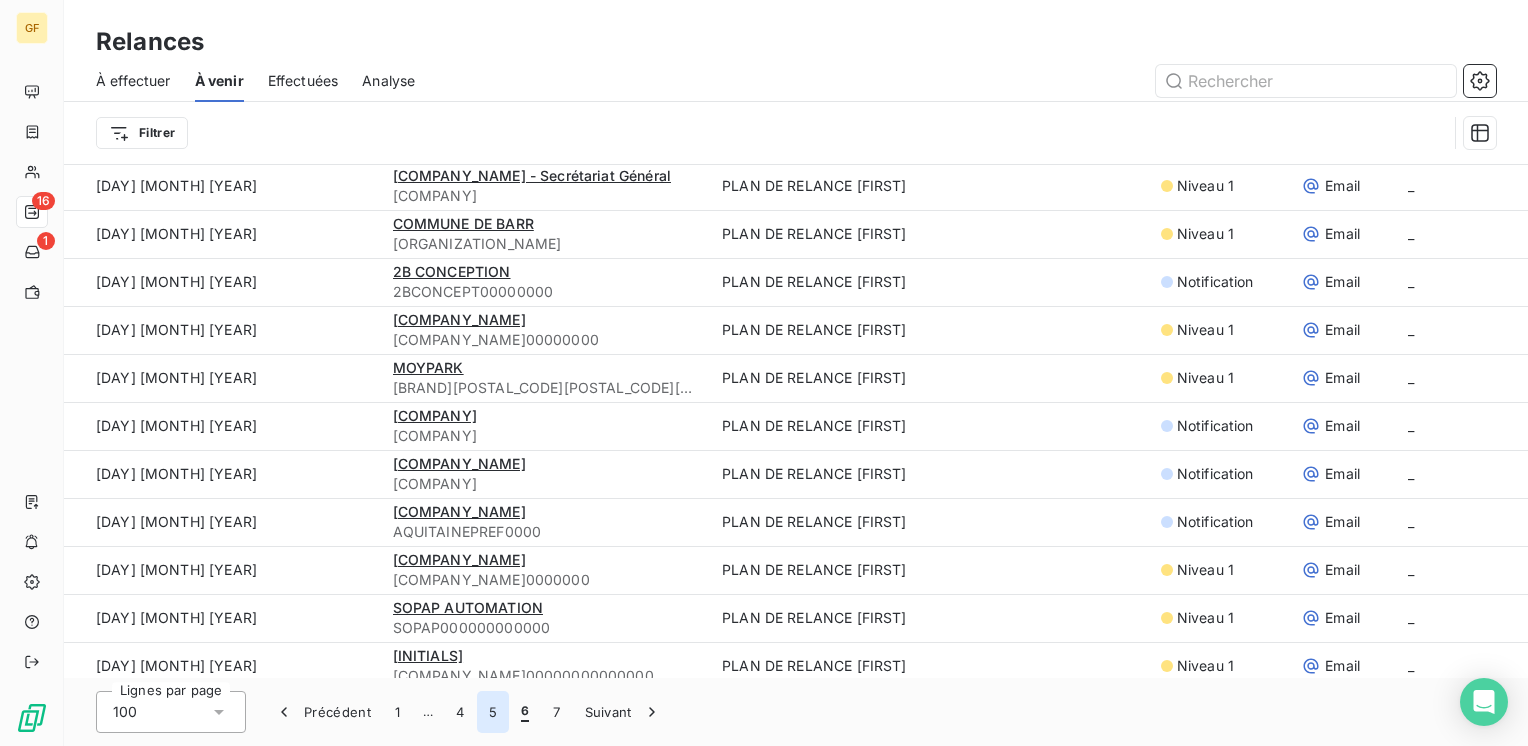 click on "5" at bounding box center (493, 712) 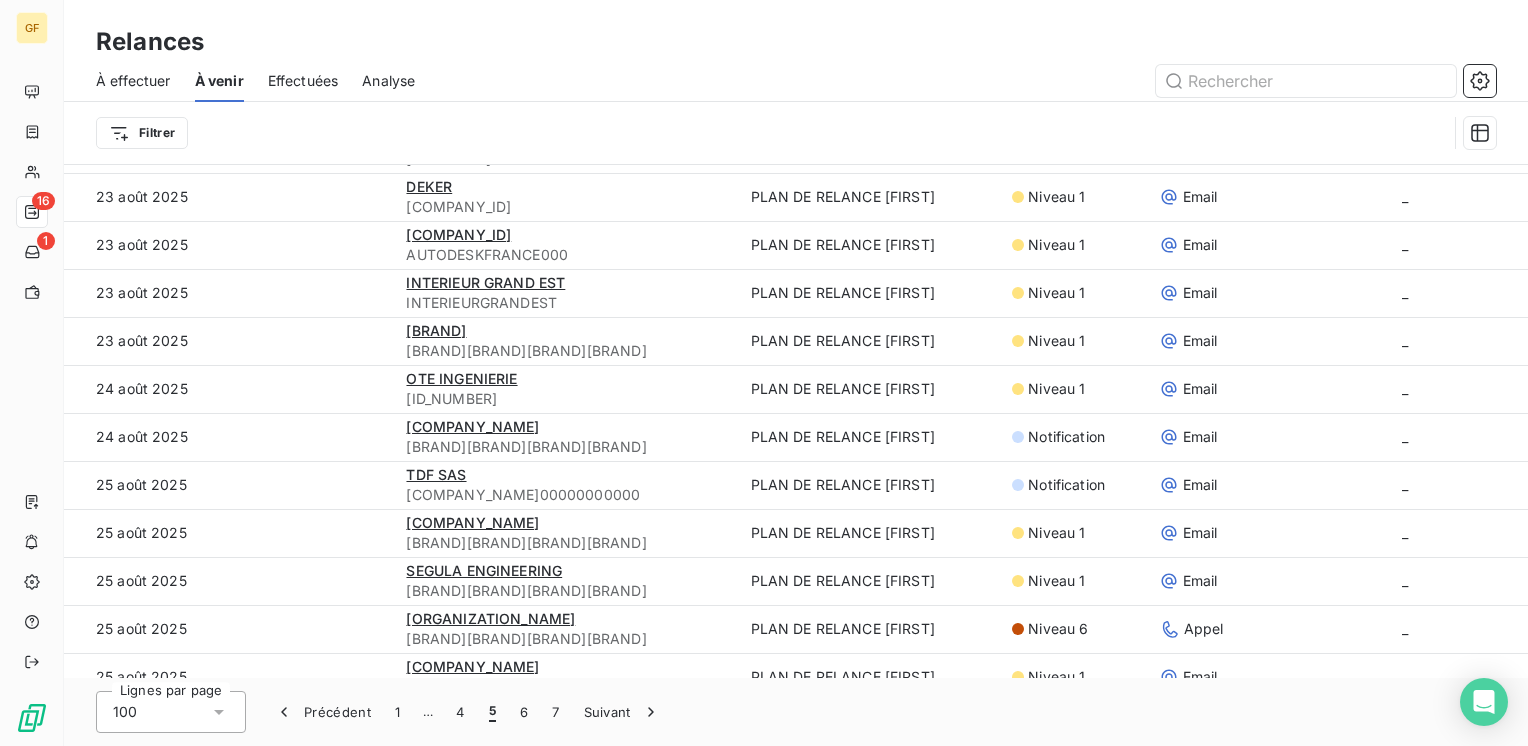 scroll, scrollTop: 215, scrollLeft: 0, axis: vertical 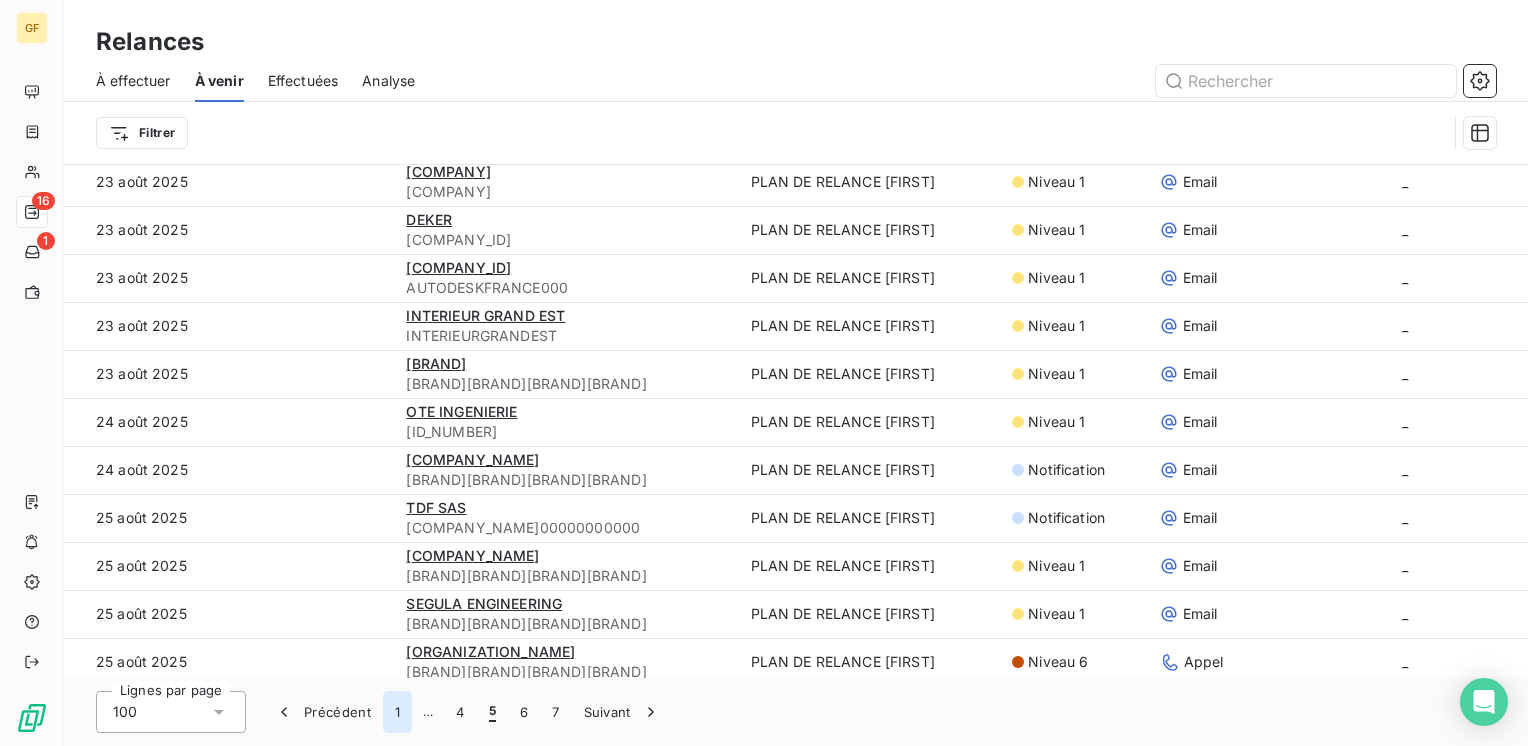 click on "1" at bounding box center [397, 712] 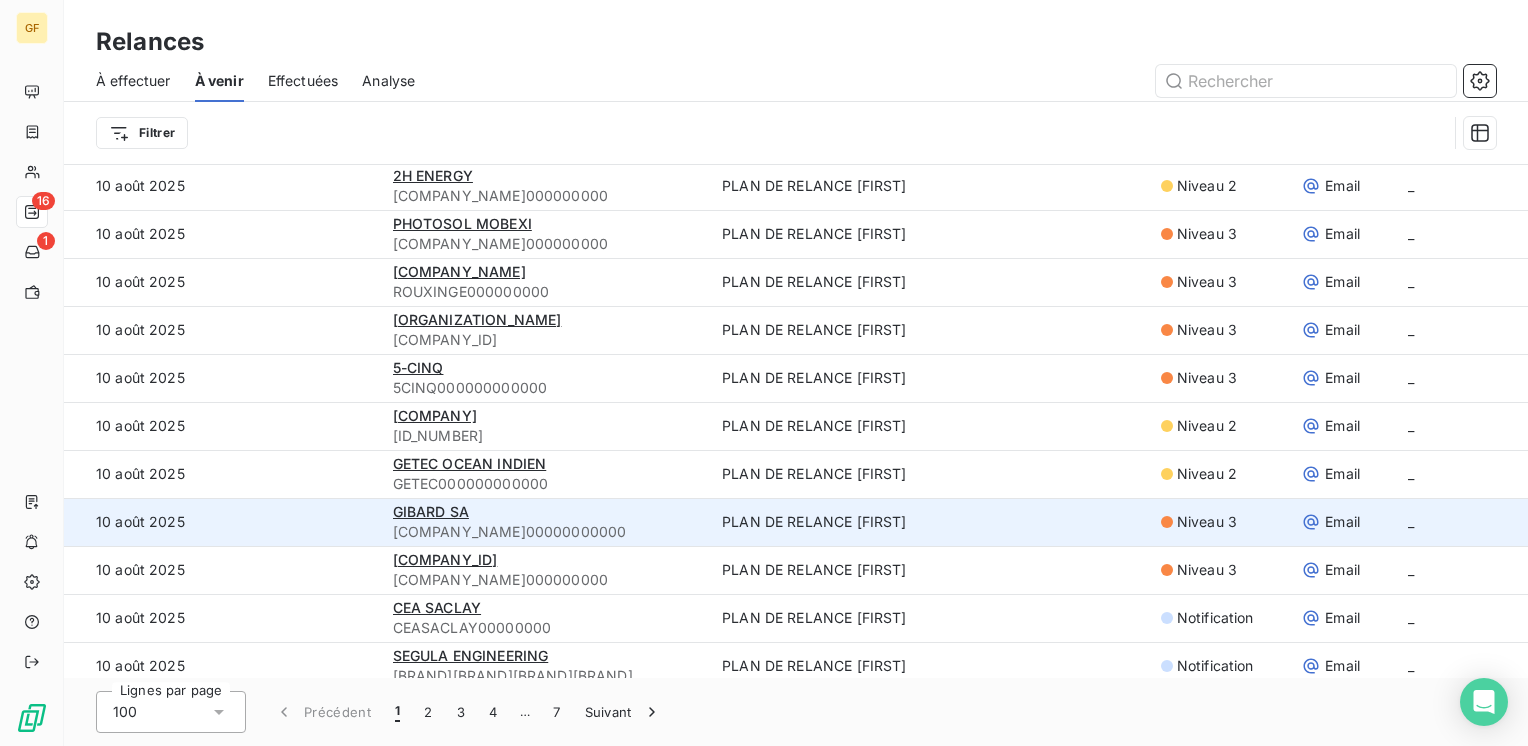 scroll, scrollTop: 2715, scrollLeft: 0, axis: vertical 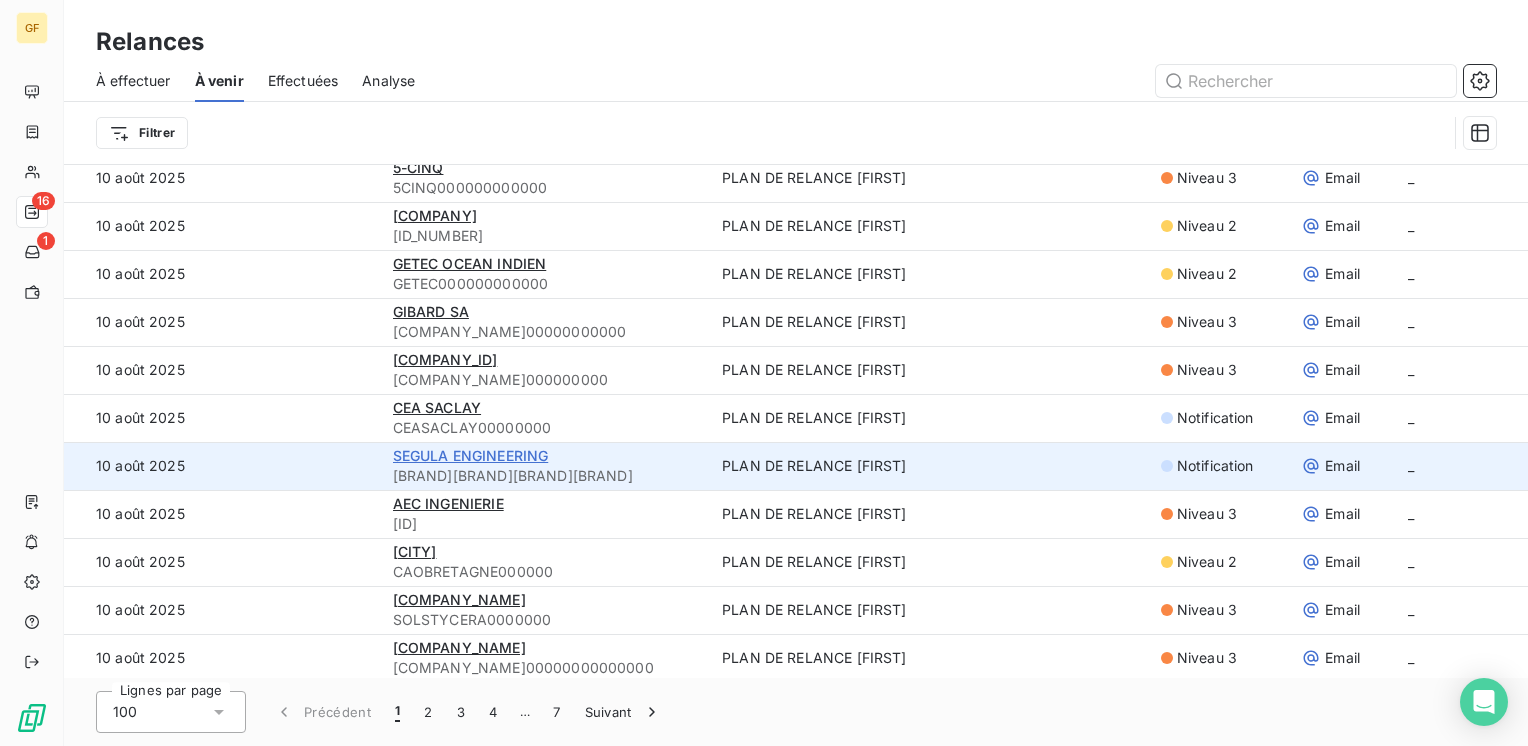 click on "SEGULA ENGINEERING" at bounding box center [471, 455] 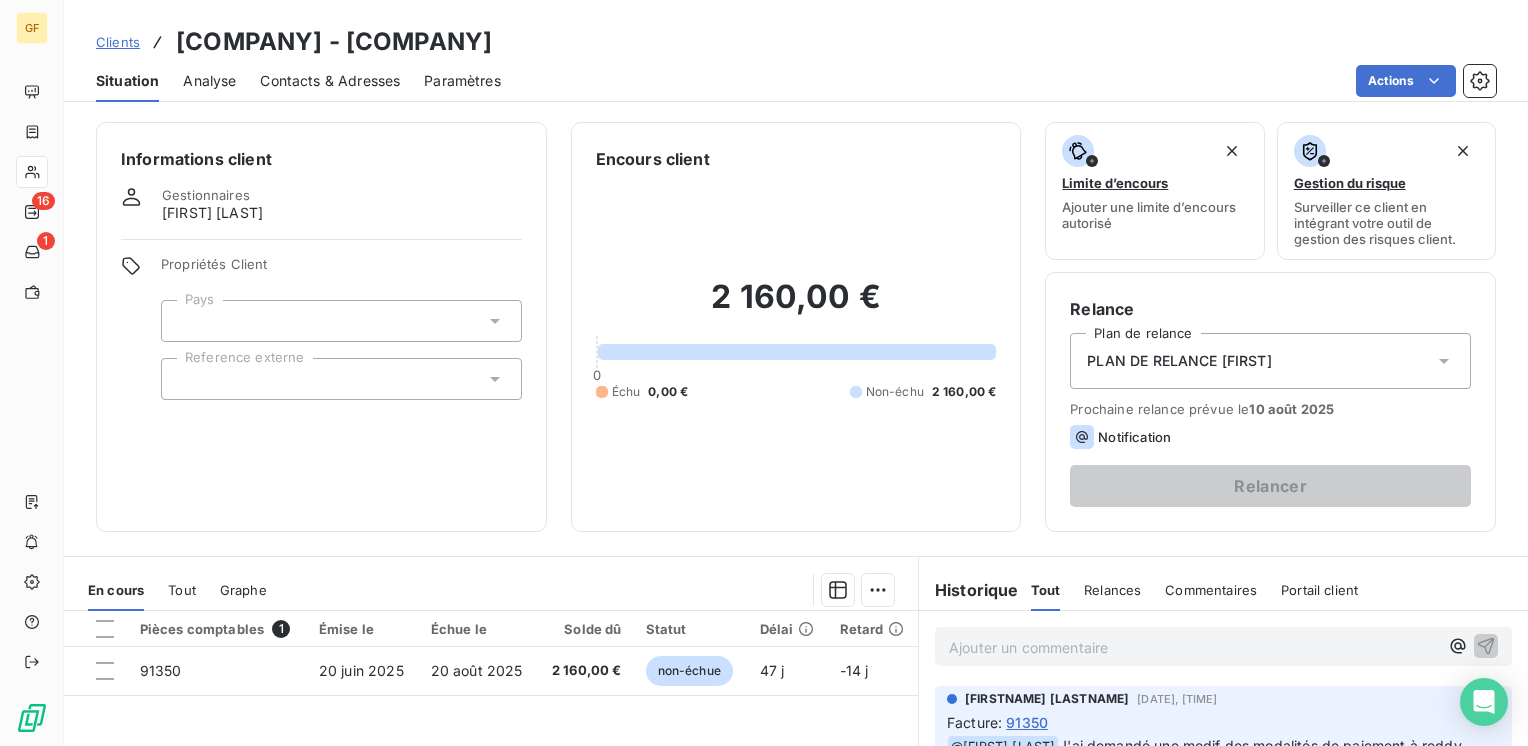 click on "Contacts & Adresses" at bounding box center [330, 81] 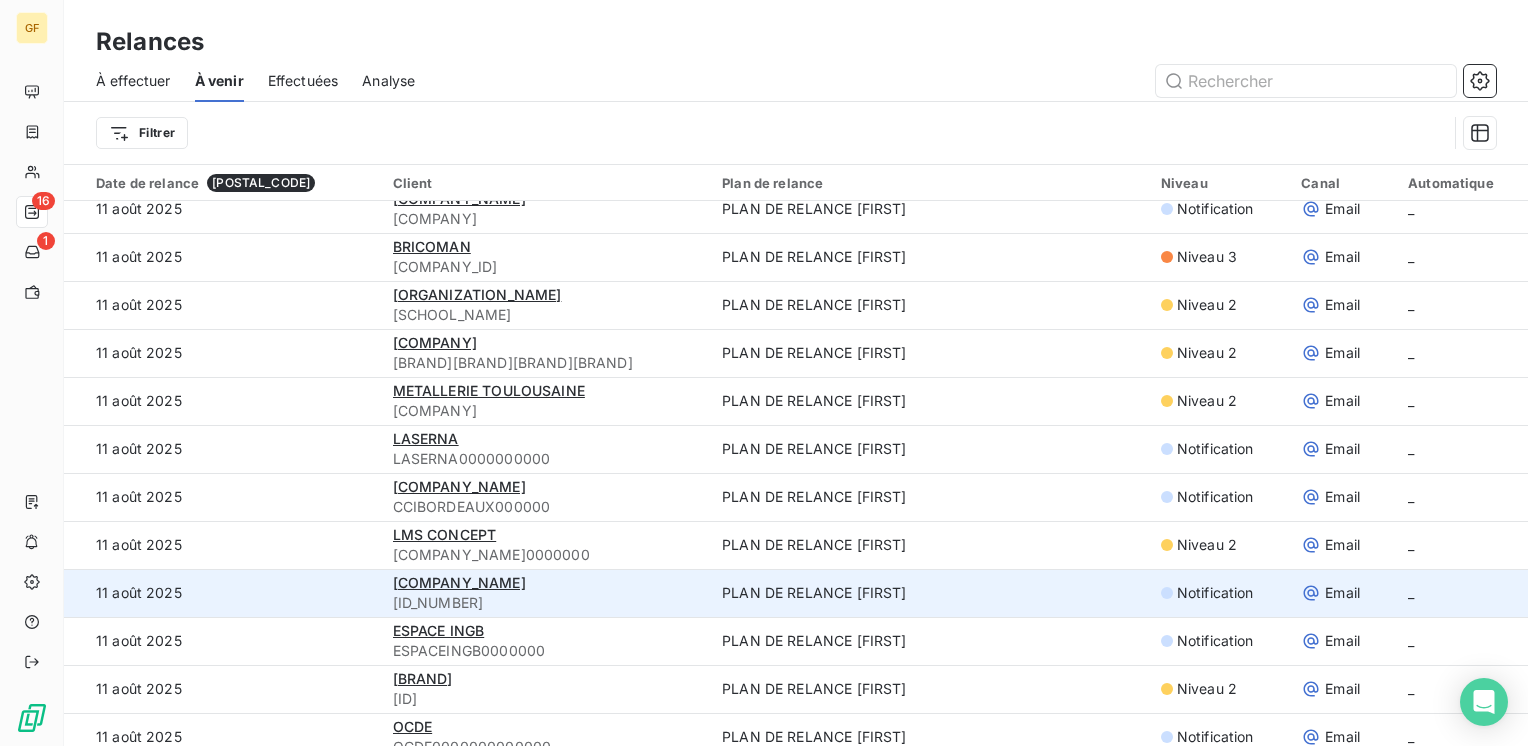 scroll, scrollTop: 4255, scrollLeft: 0, axis: vertical 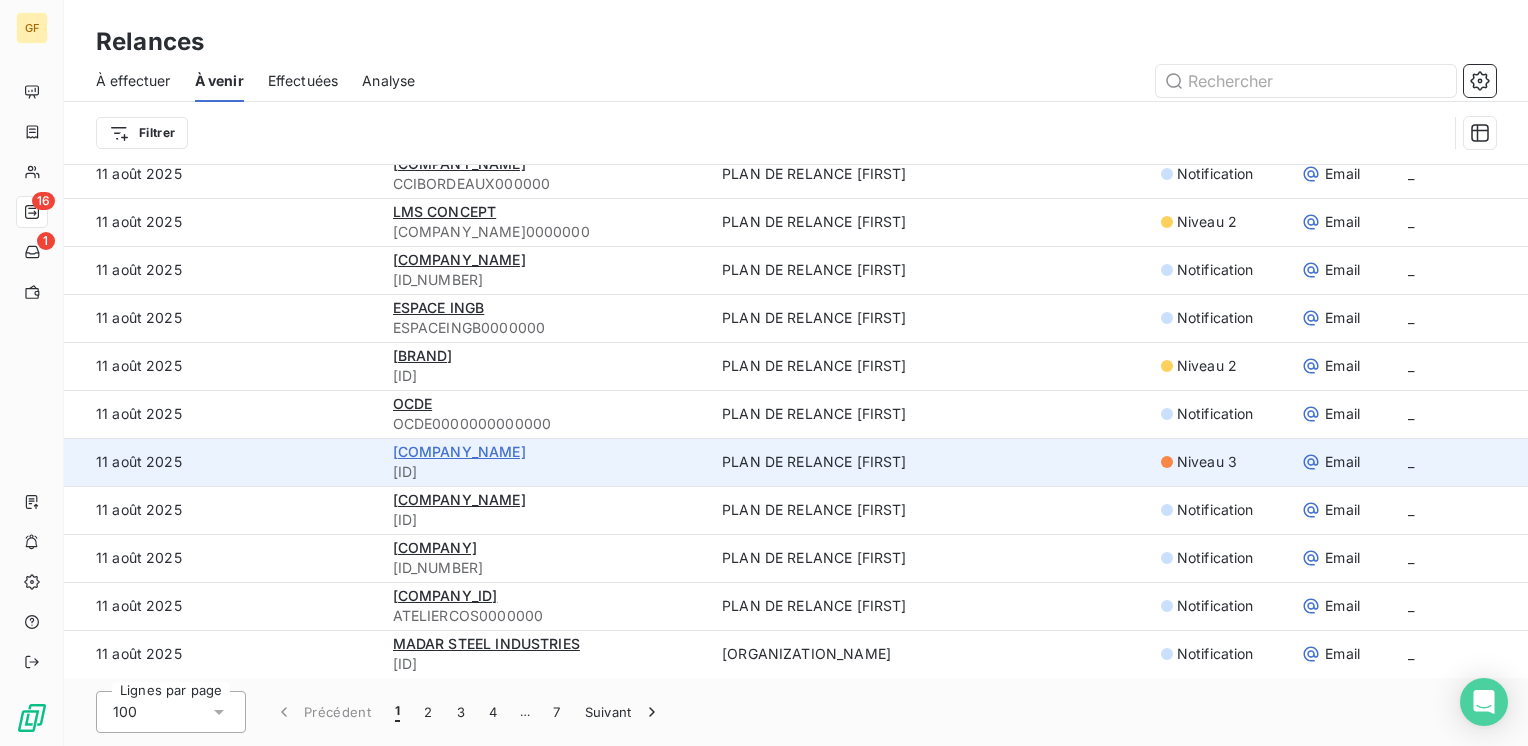 click on "[COMPANY_NAME]" at bounding box center (459, 451) 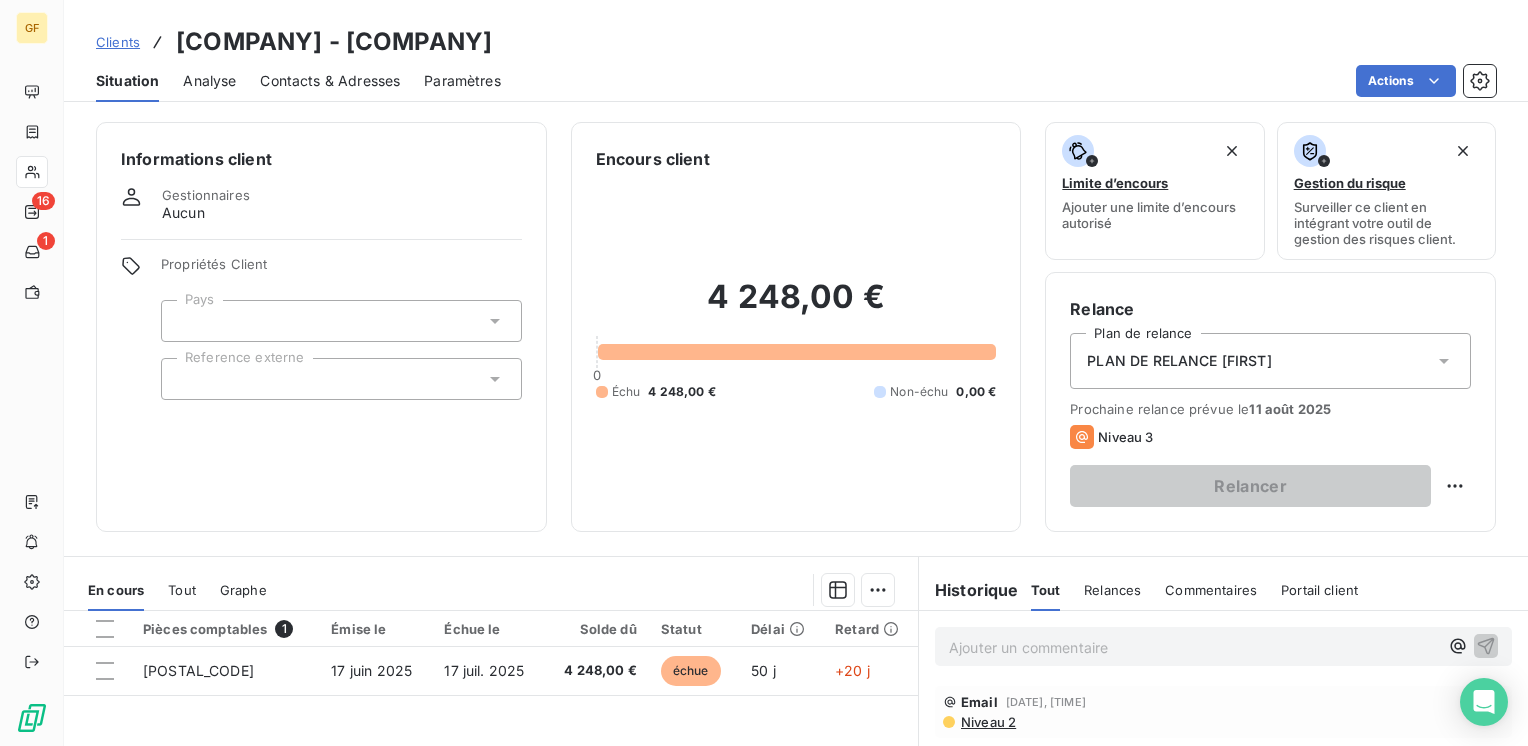 click on "Contacts & Adresses" at bounding box center (330, 81) 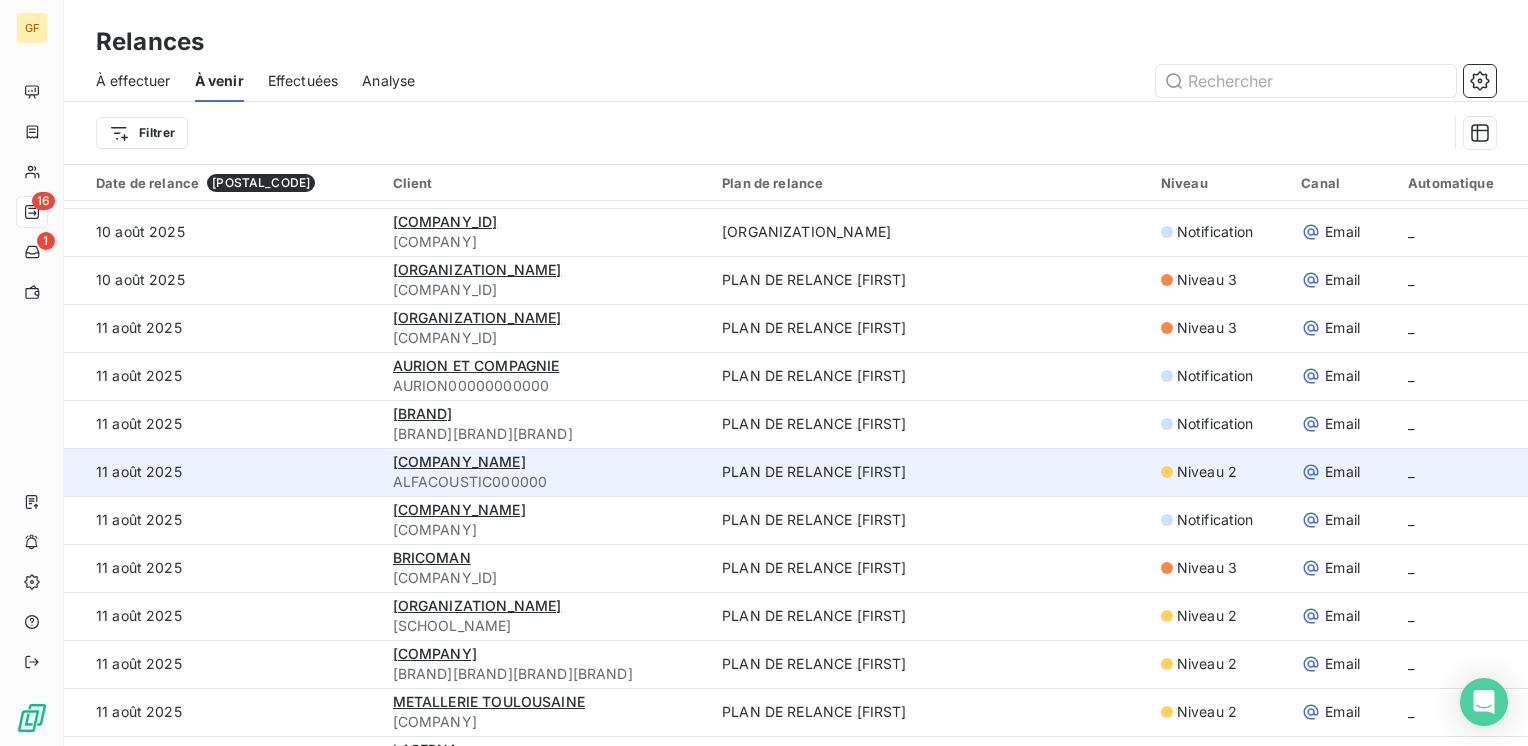 scroll, scrollTop: 3700, scrollLeft: 0, axis: vertical 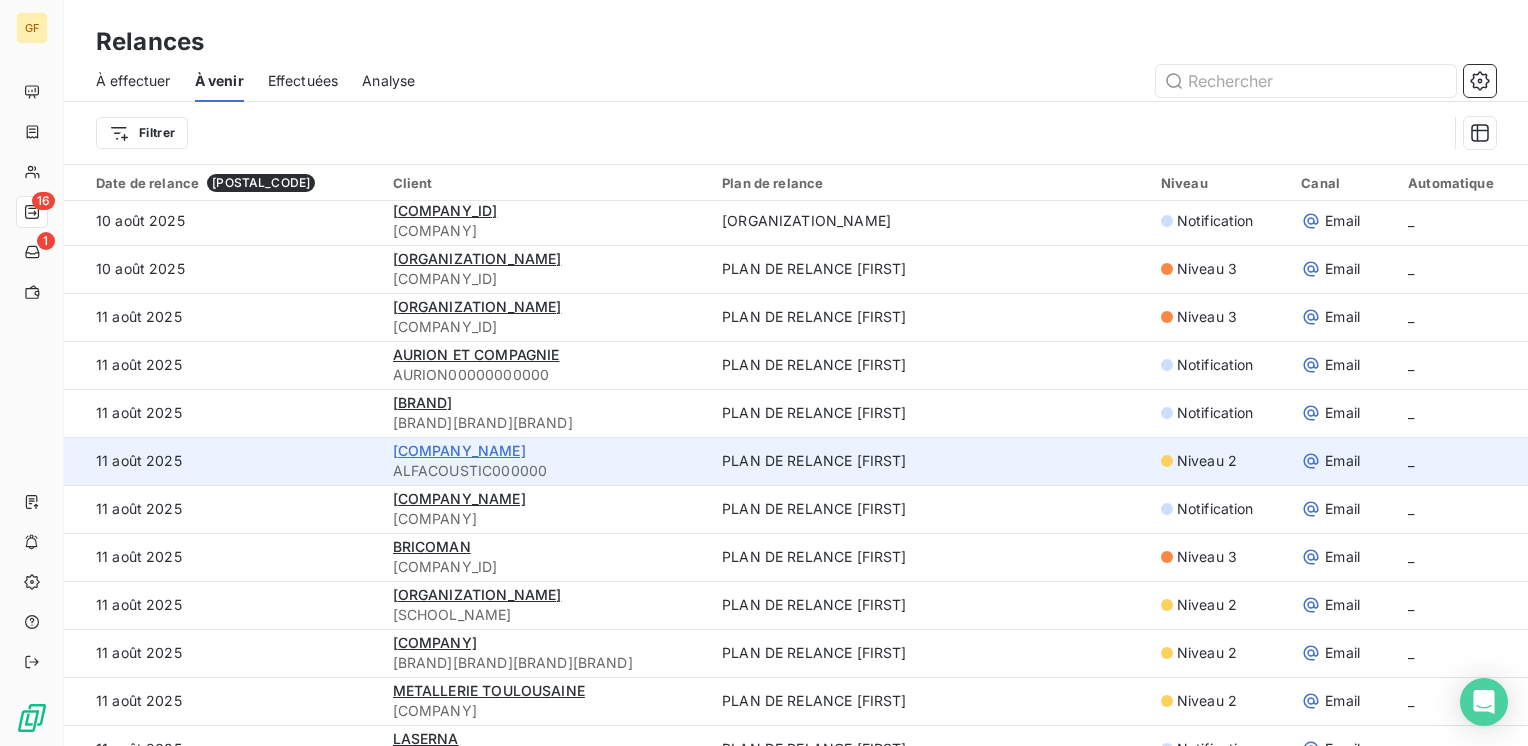click on "[COMPANY_NAME]" at bounding box center (459, 450) 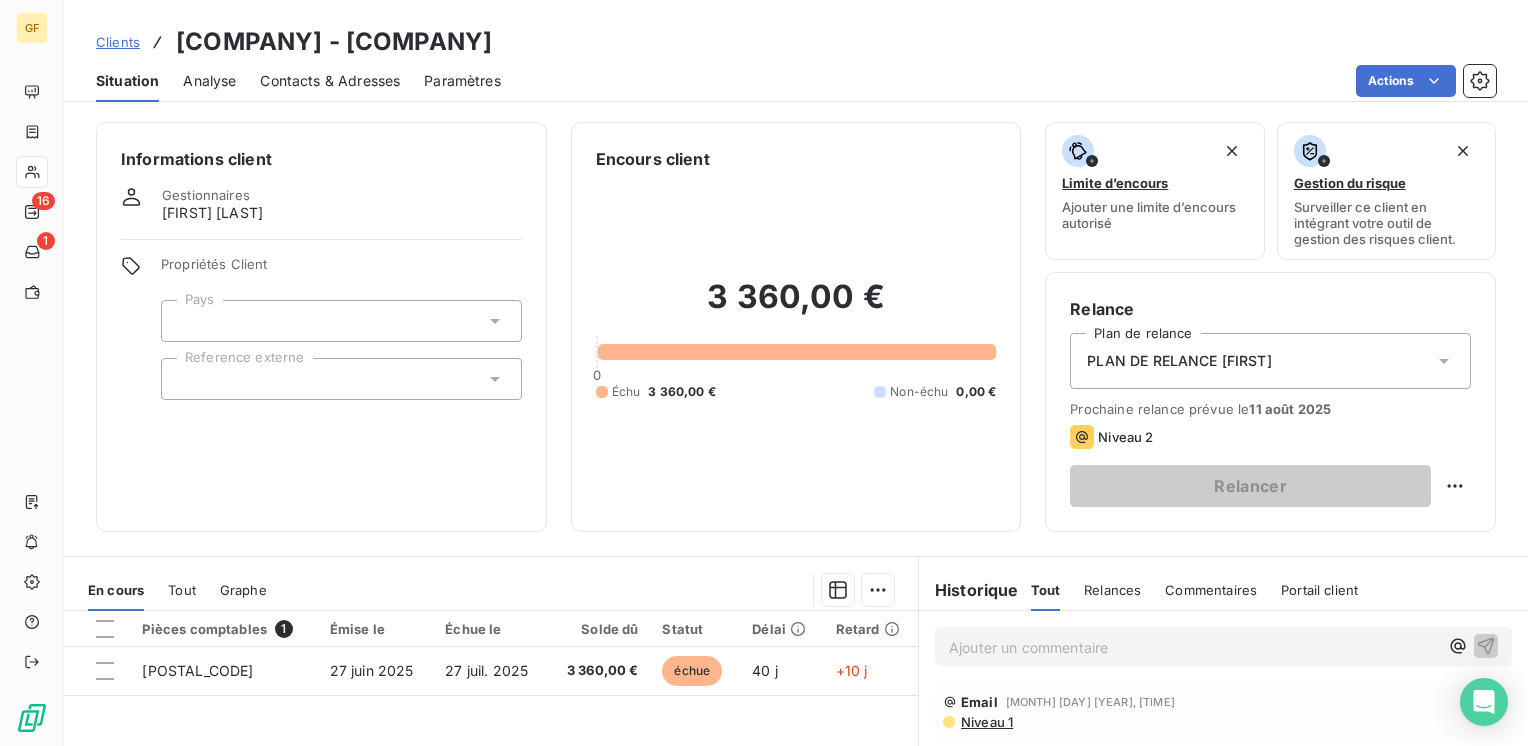 click on "Contacts & Adresses" at bounding box center (330, 81) 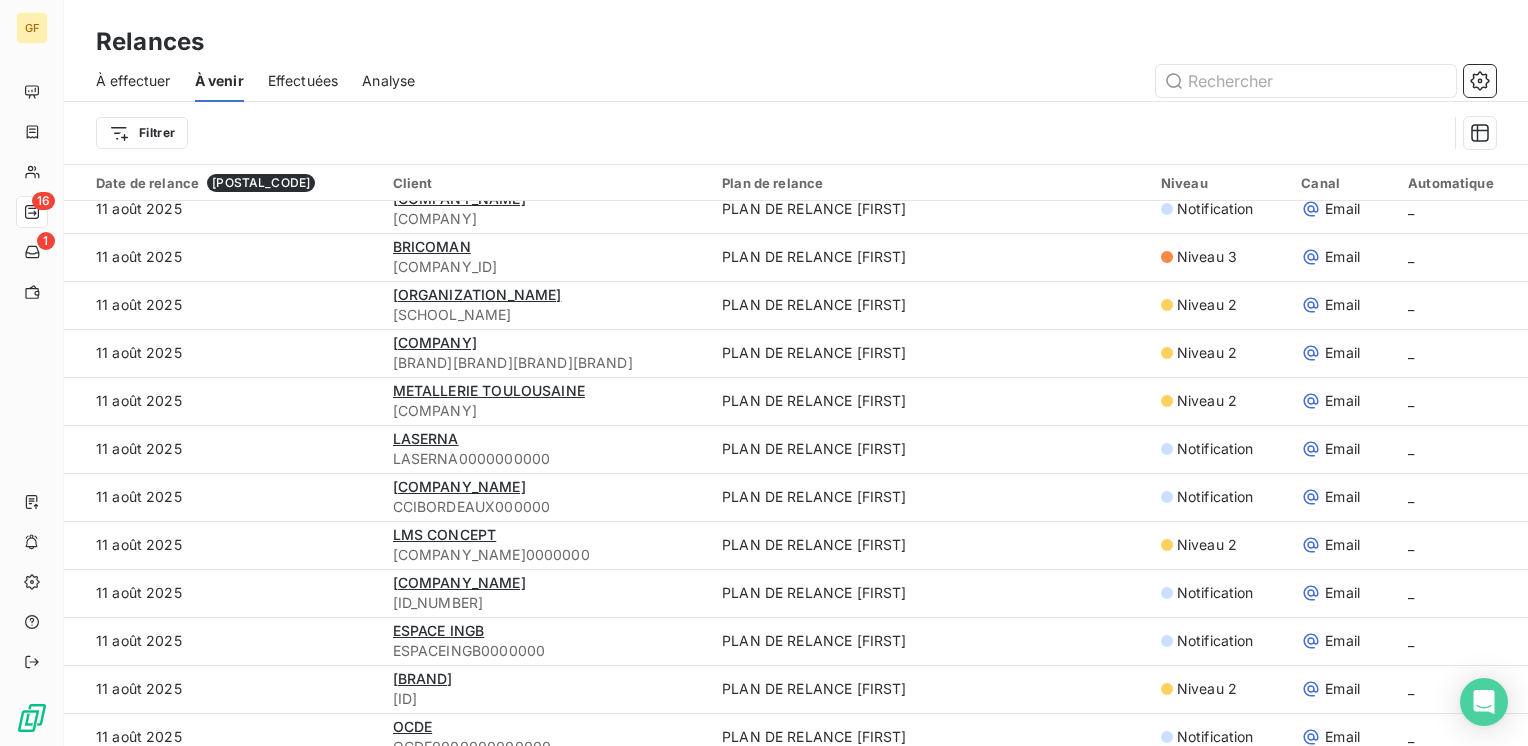 scroll, scrollTop: 4100, scrollLeft: 0, axis: vertical 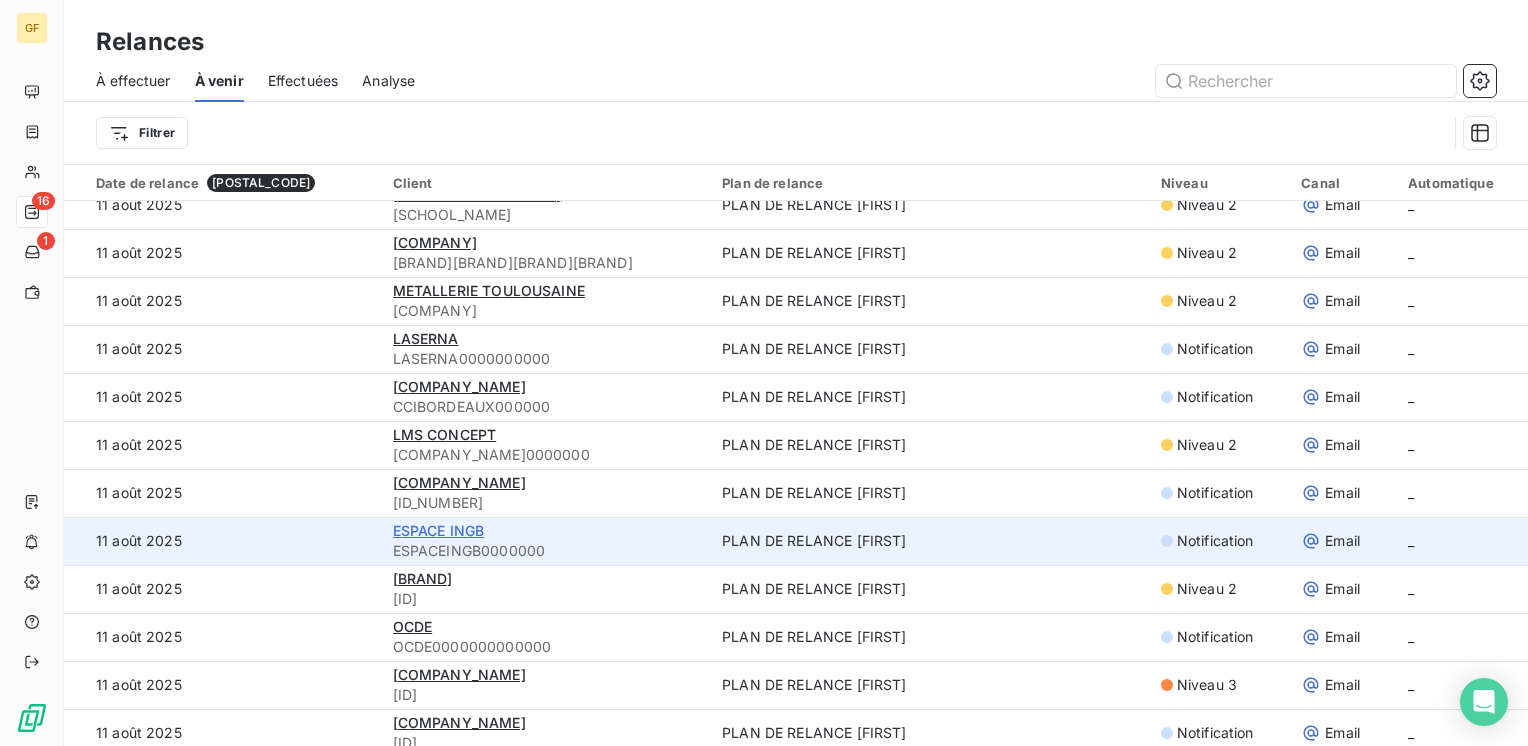 click on "ESPACE INGB" at bounding box center [439, 530] 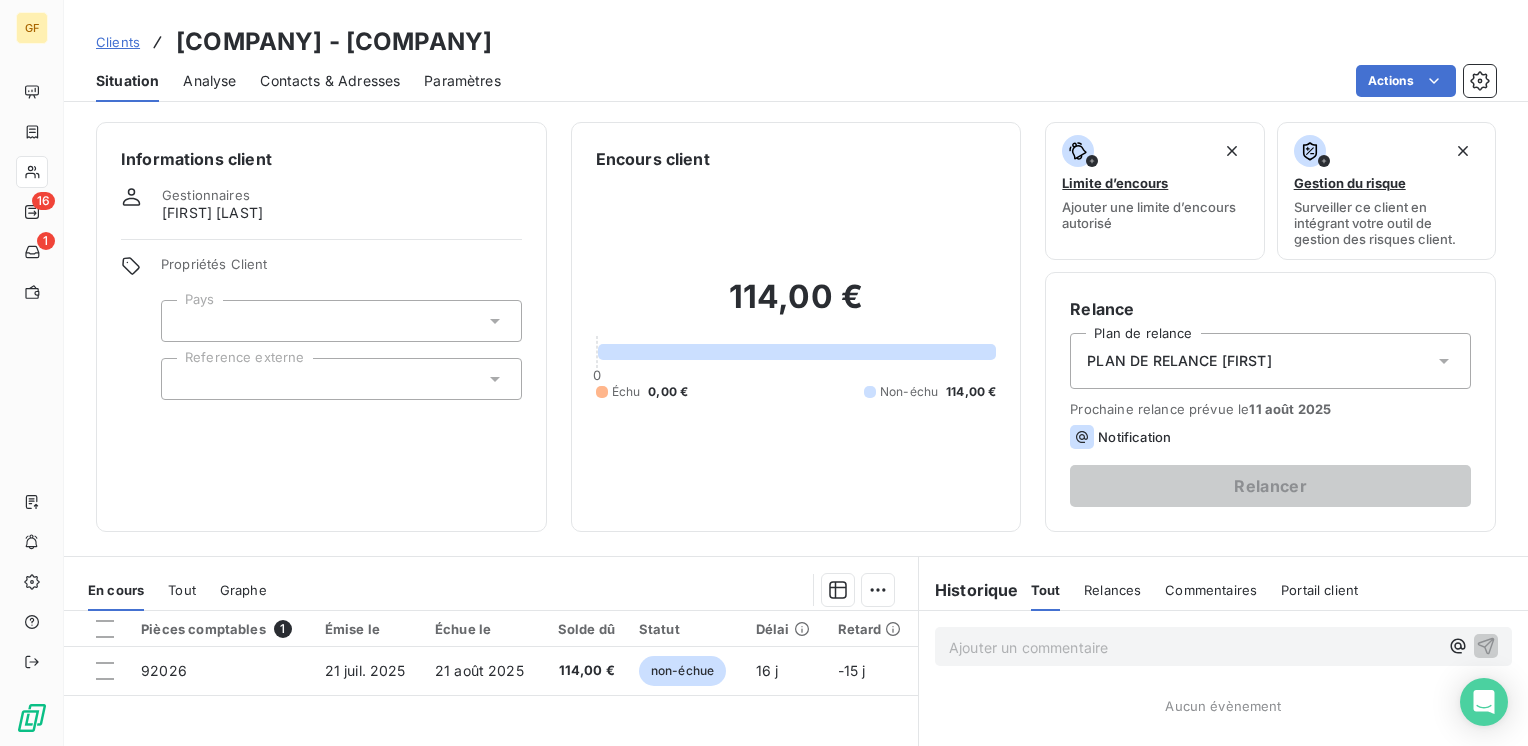 drag, startPoint x: 292, startPoint y: 84, endPoint x: 313, endPoint y: 84, distance: 21 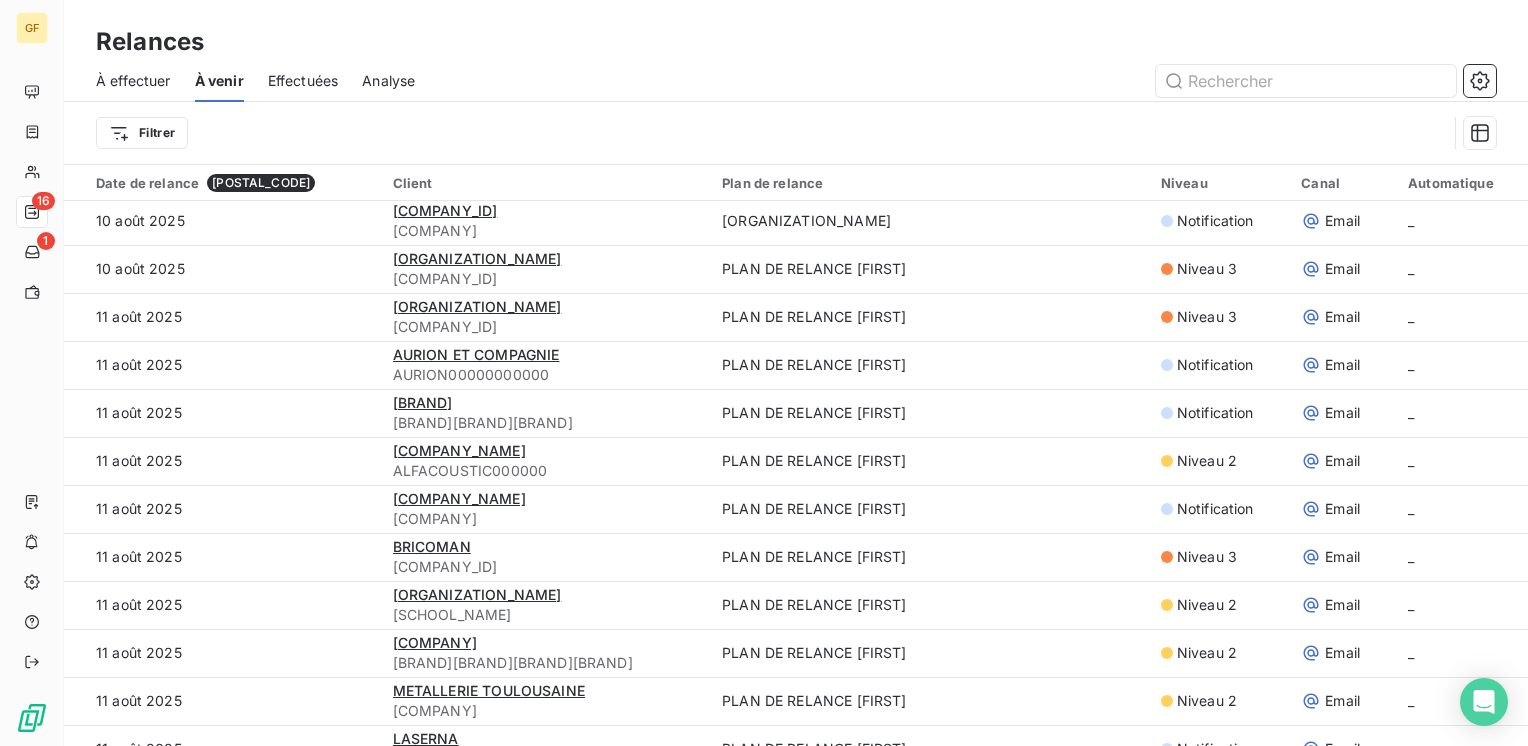 scroll, scrollTop: 4255, scrollLeft: 0, axis: vertical 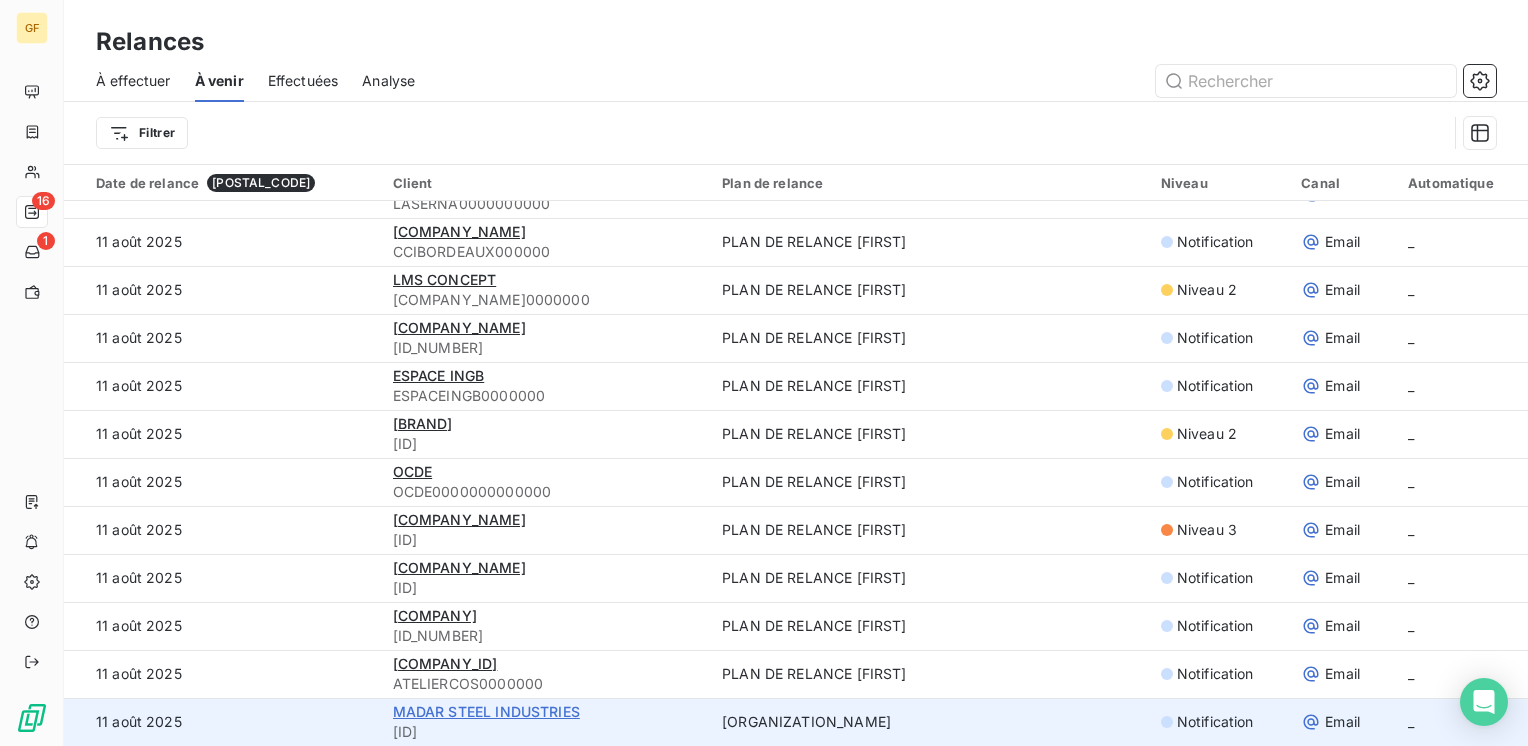 click on "MADAR STEEL INDUSTRIES" at bounding box center [486, 711] 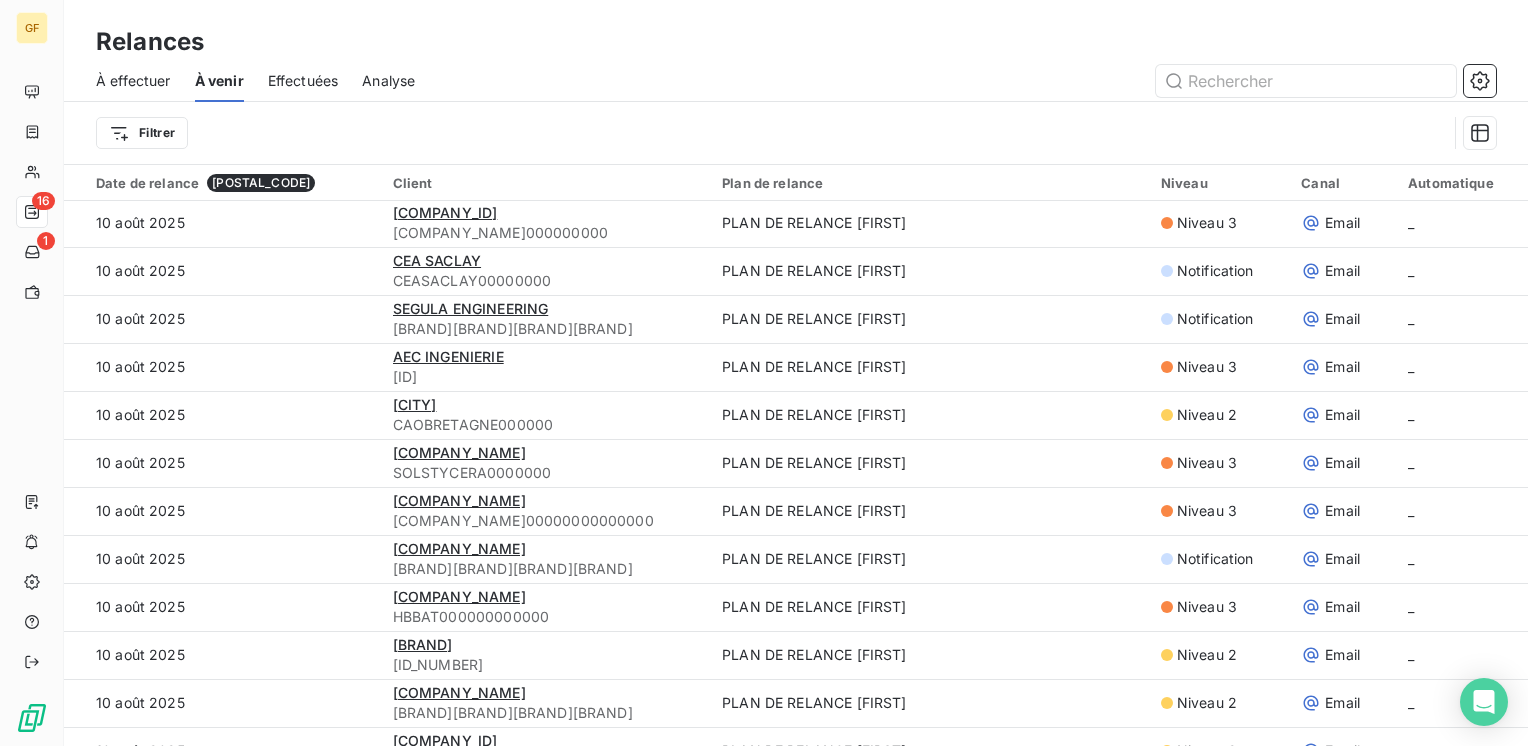 scroll, scrollTop: 4255, scrollLeft: 0, axis: vertical 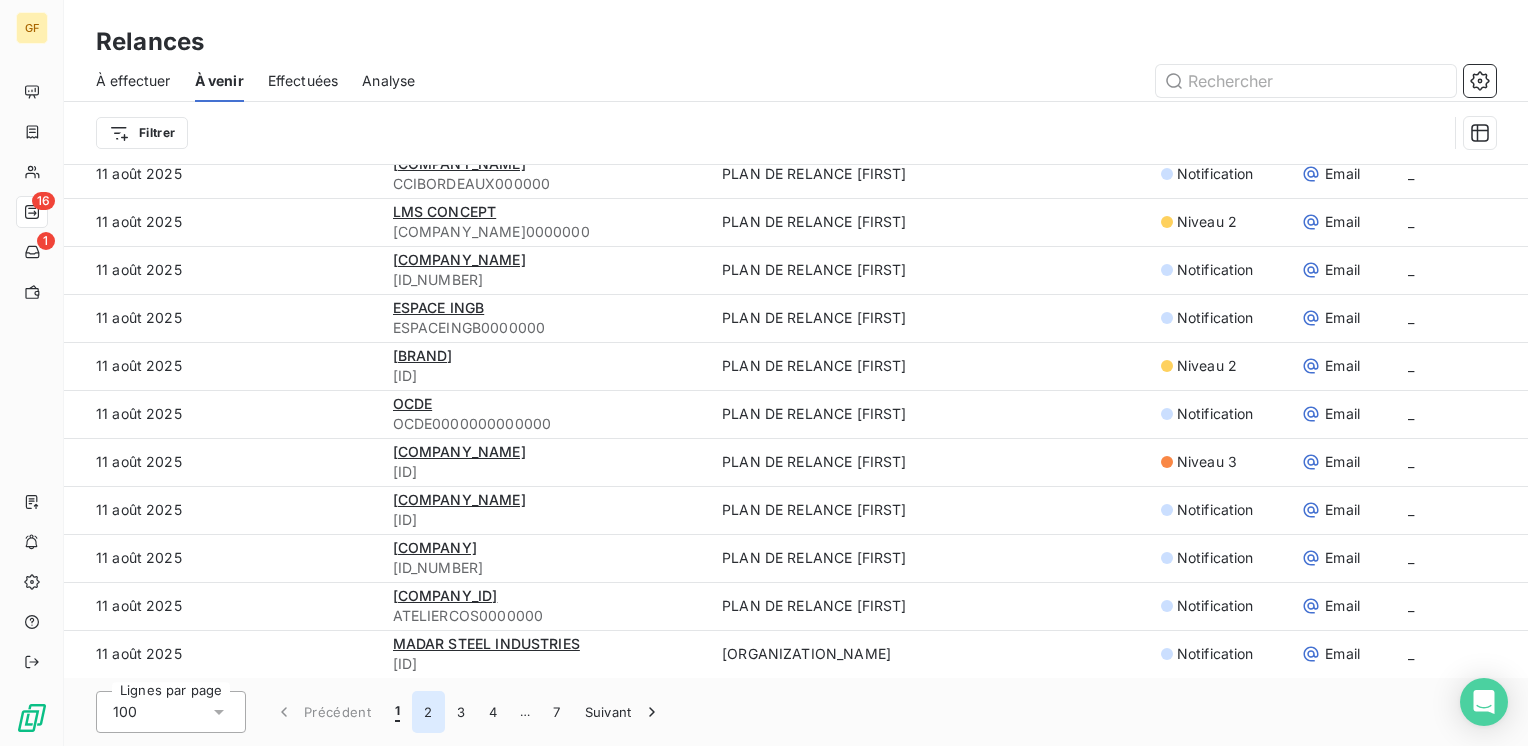 click on "2" at bounding box center (428, 712) 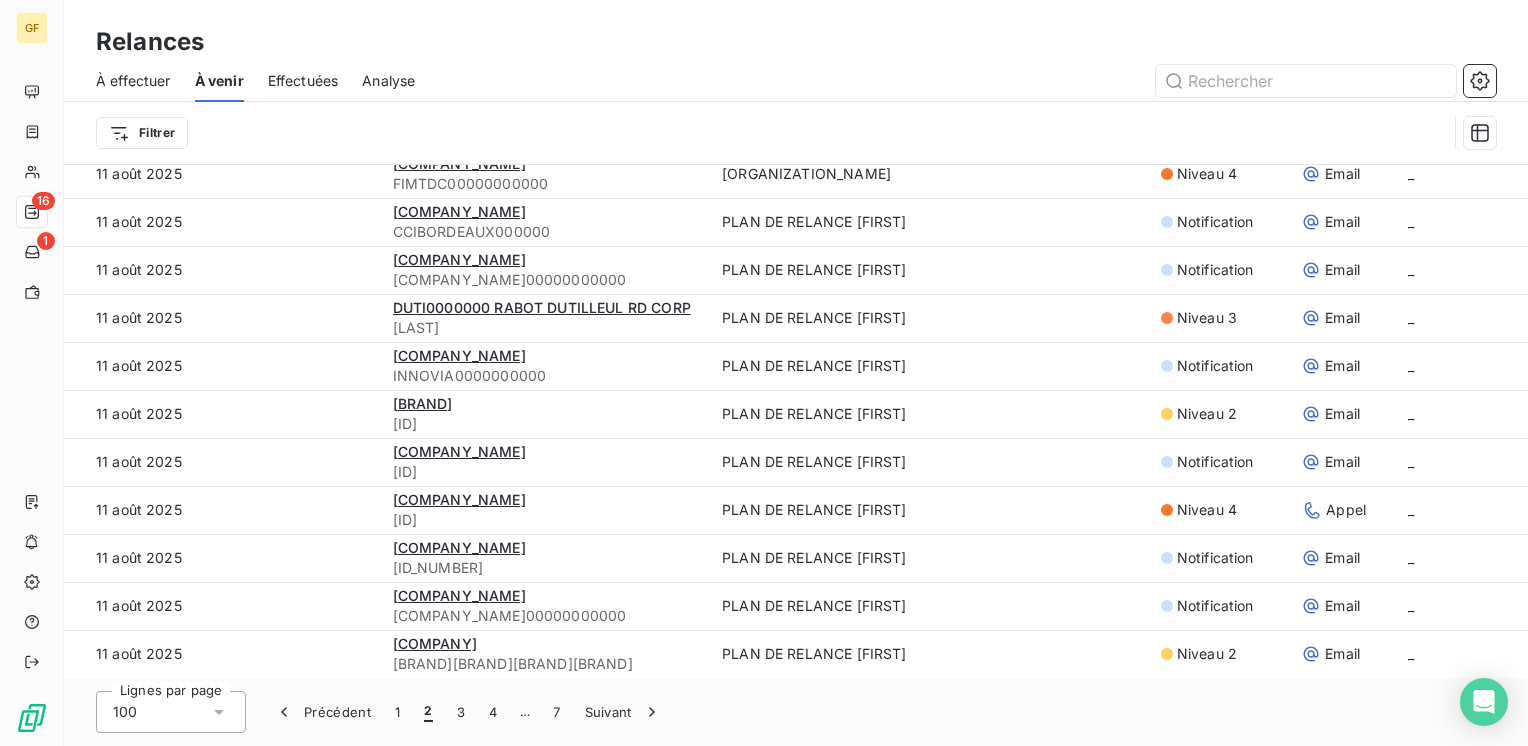 scroll, scrollTop: 0, scrollLeft: 0, axis: both 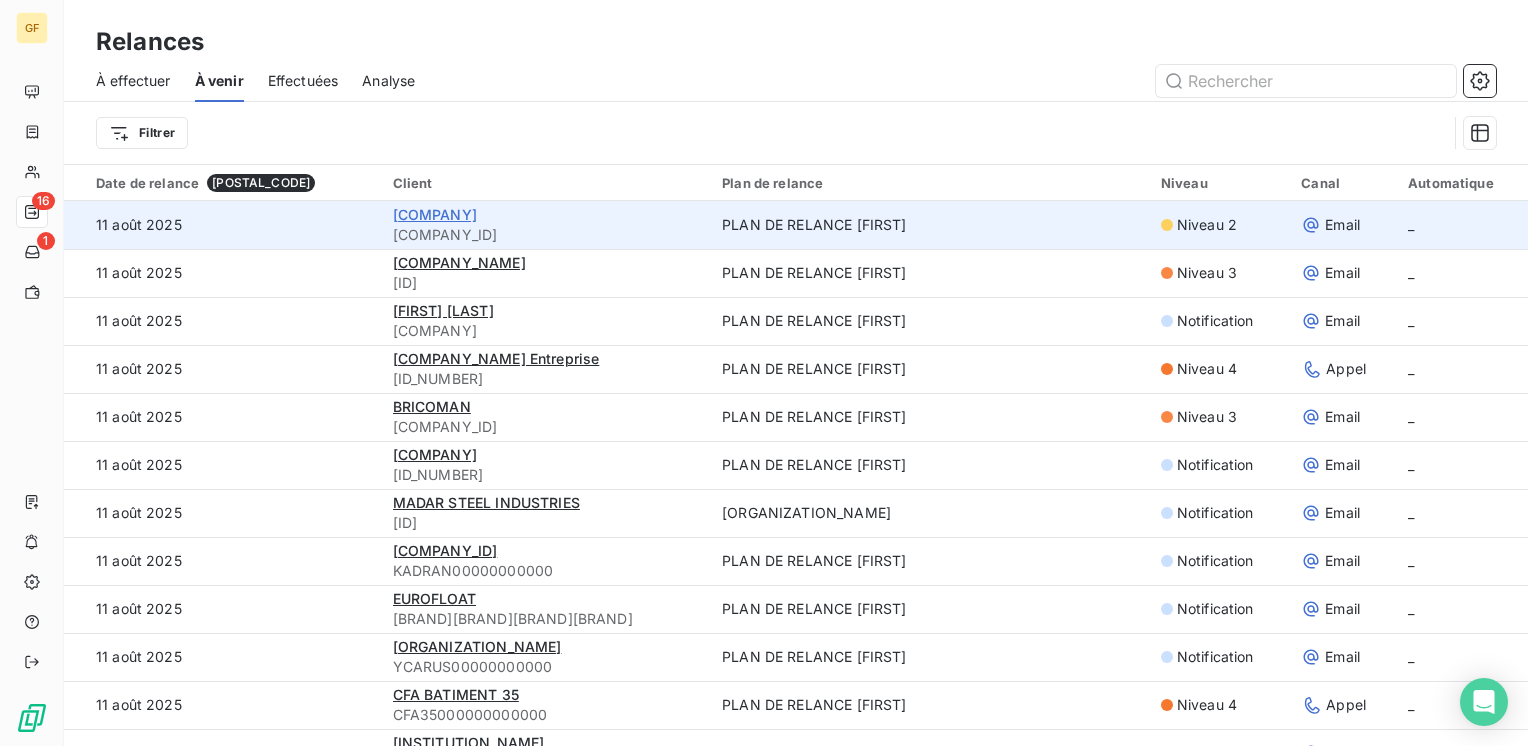 click on "[COMPANY]" at bounding box center [435, 214] 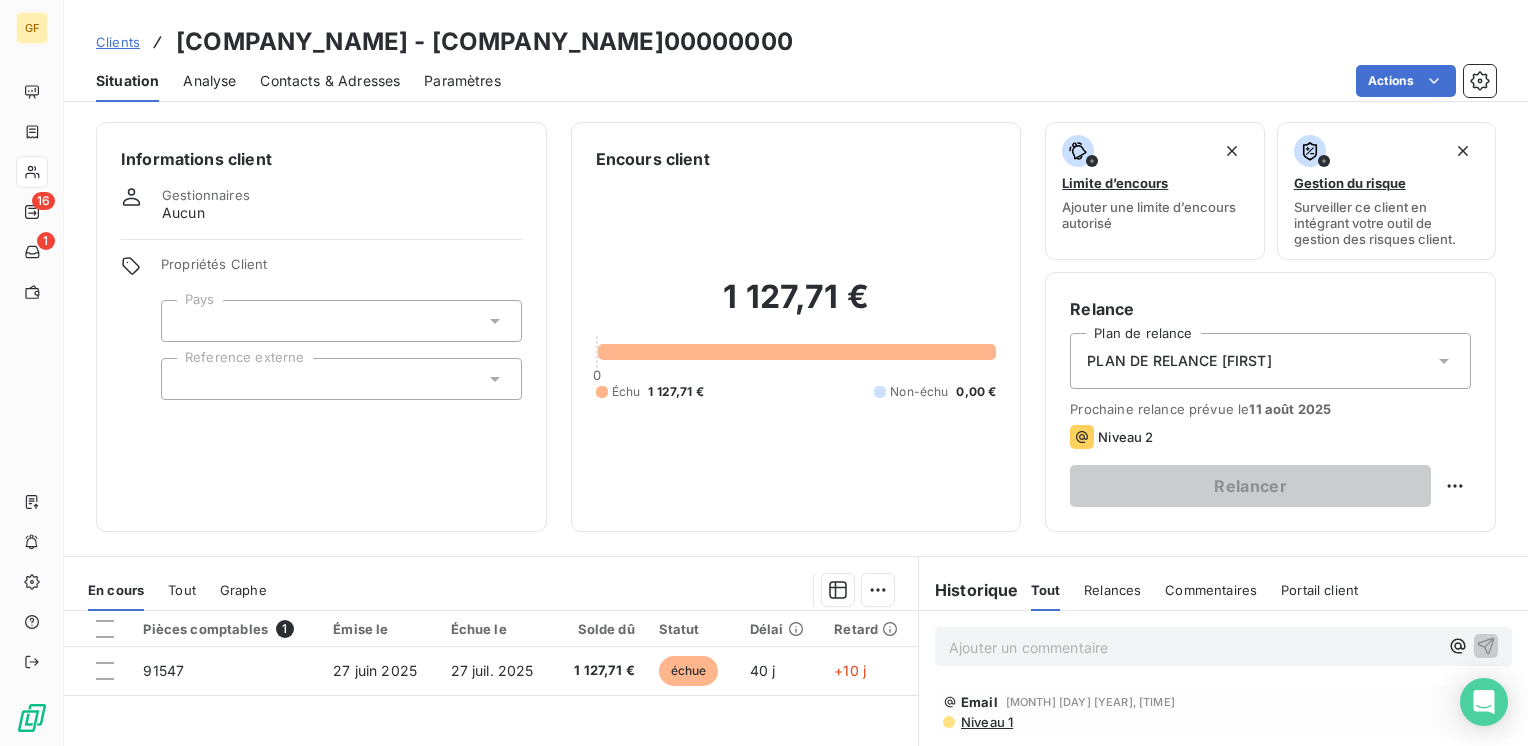 click on "Contacts & Adresses" at bounding box center [330, 81] 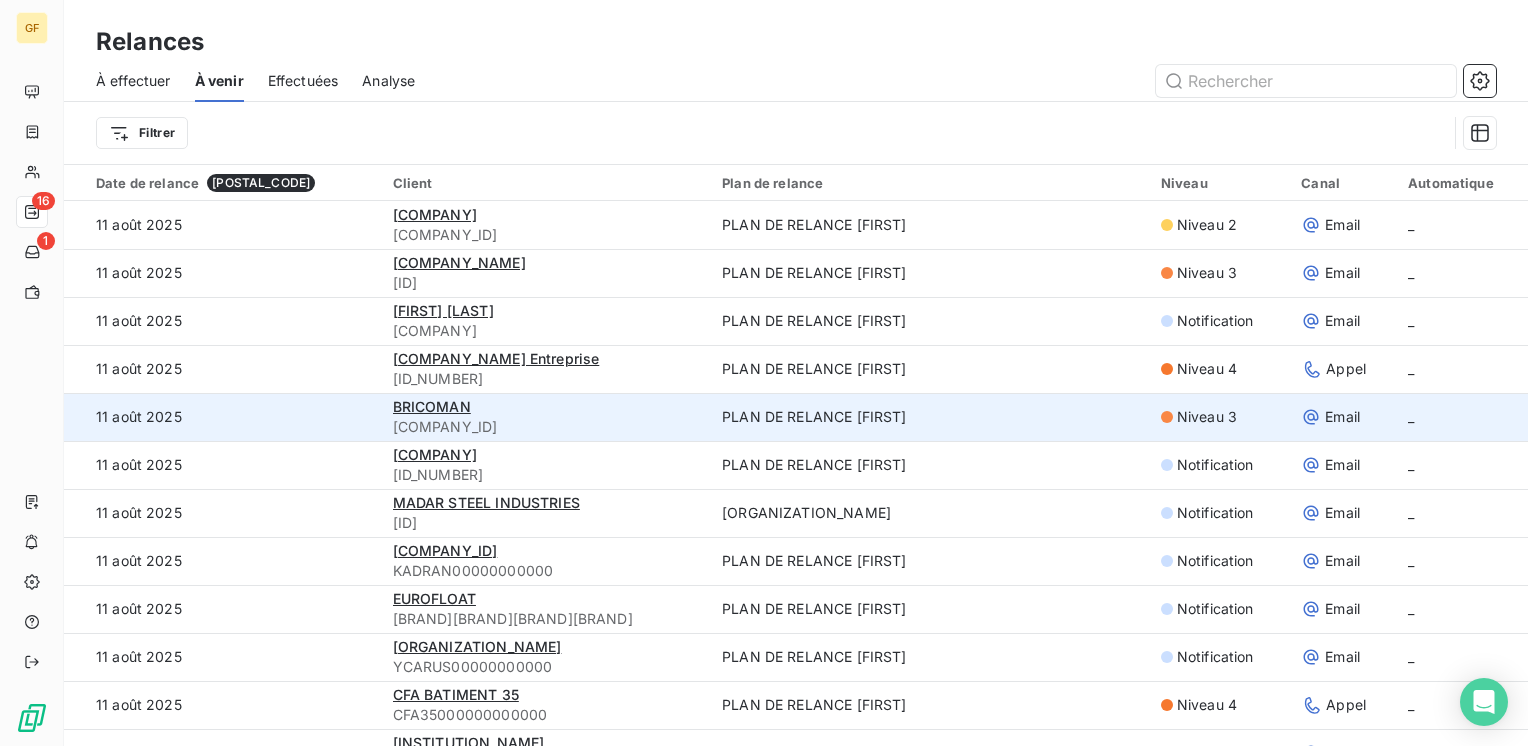 scroll, scrollTop: 100, scrollLeft: 0, axis: vertical 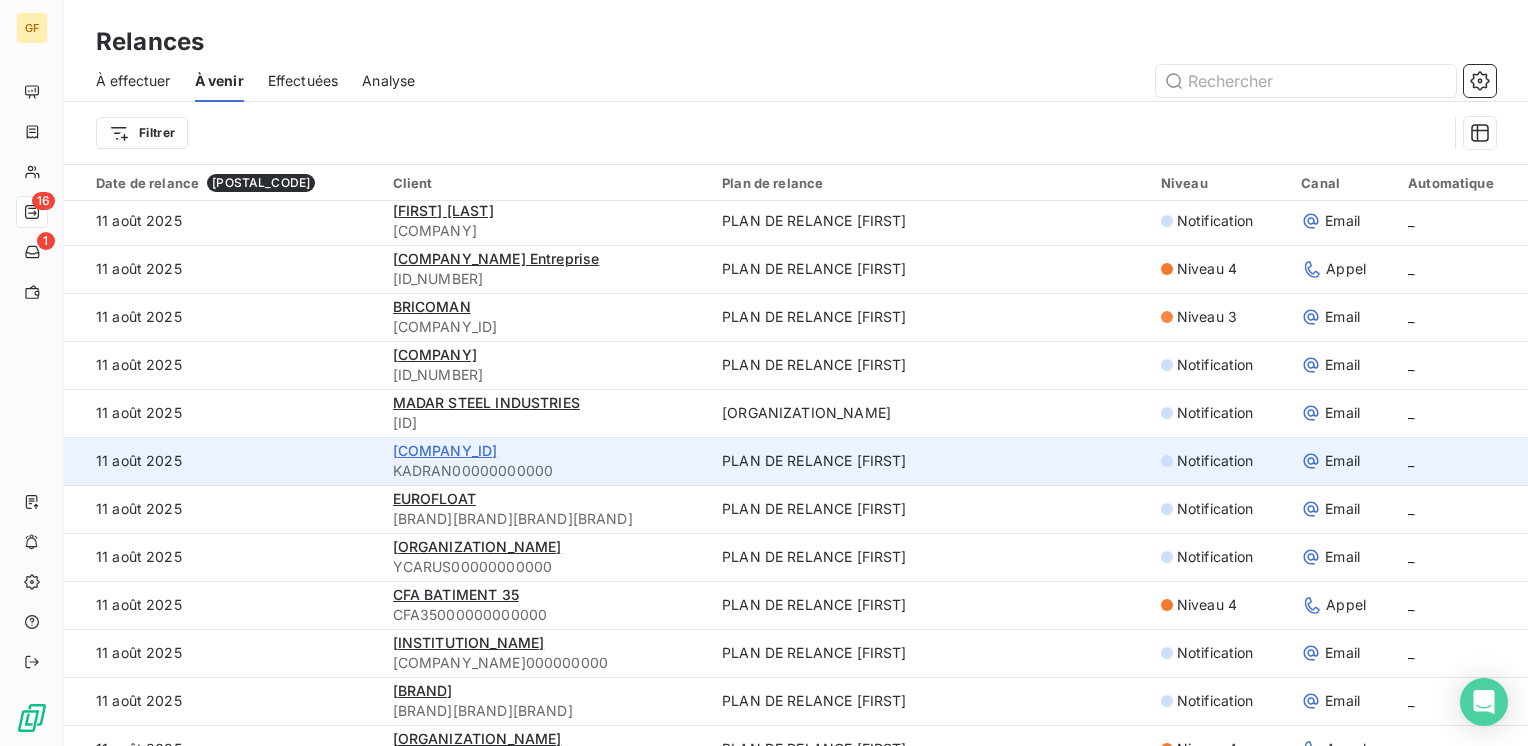 click on "[COMPANY_ID]" at bounding box center (445, 450) 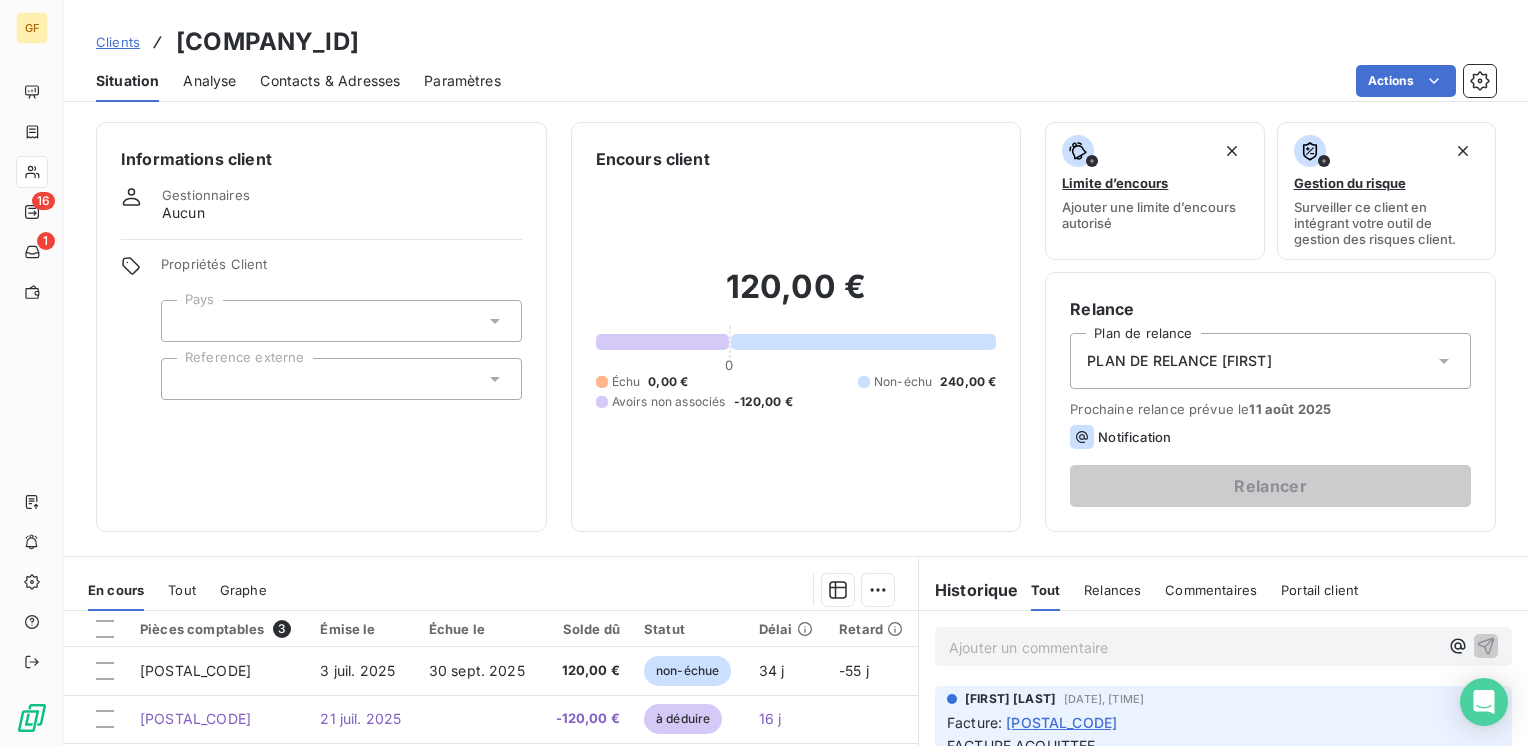 click on "Contacts & Adresses" at bounding box center [330, 81] 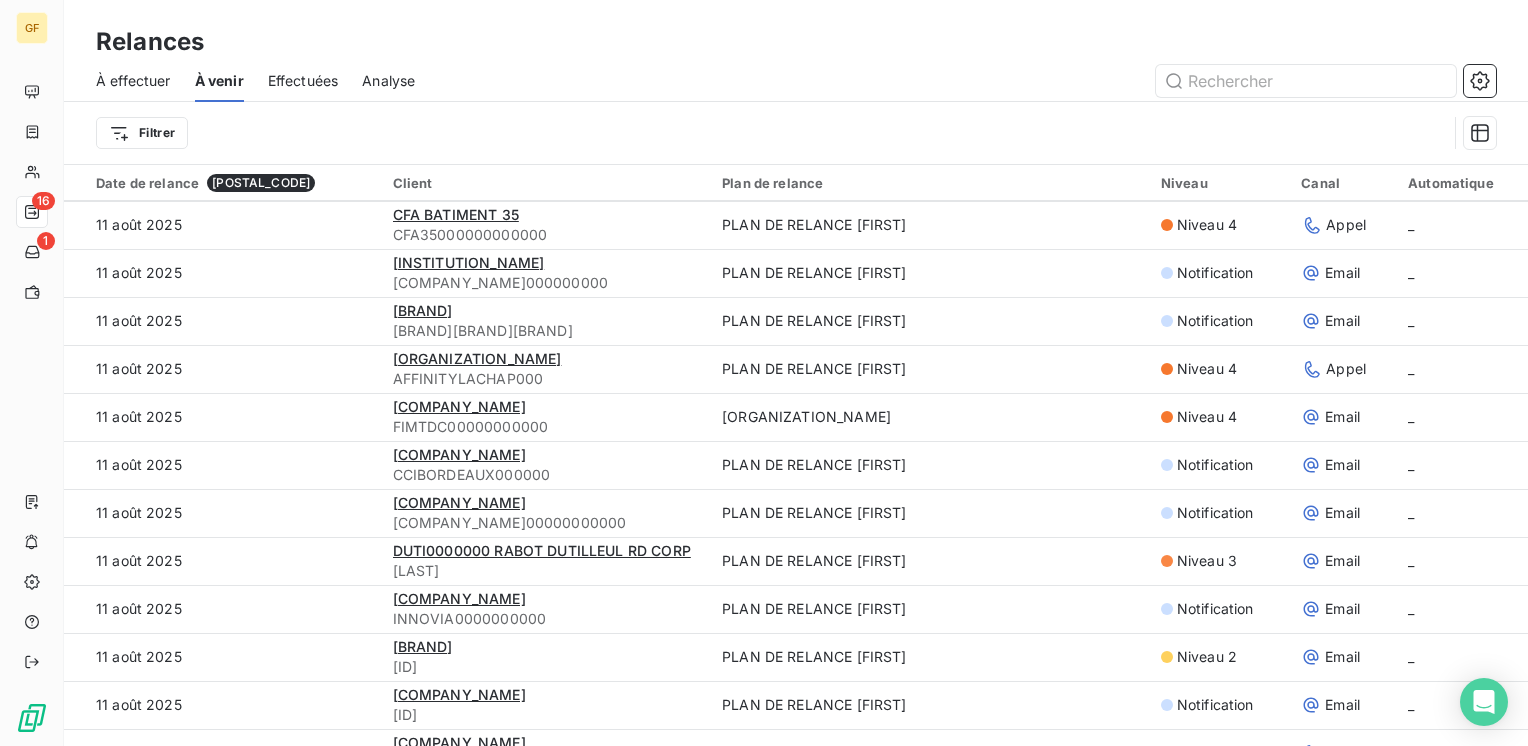 scroll, scrollTop: 500, scrollLeft: 0, axis: vertical 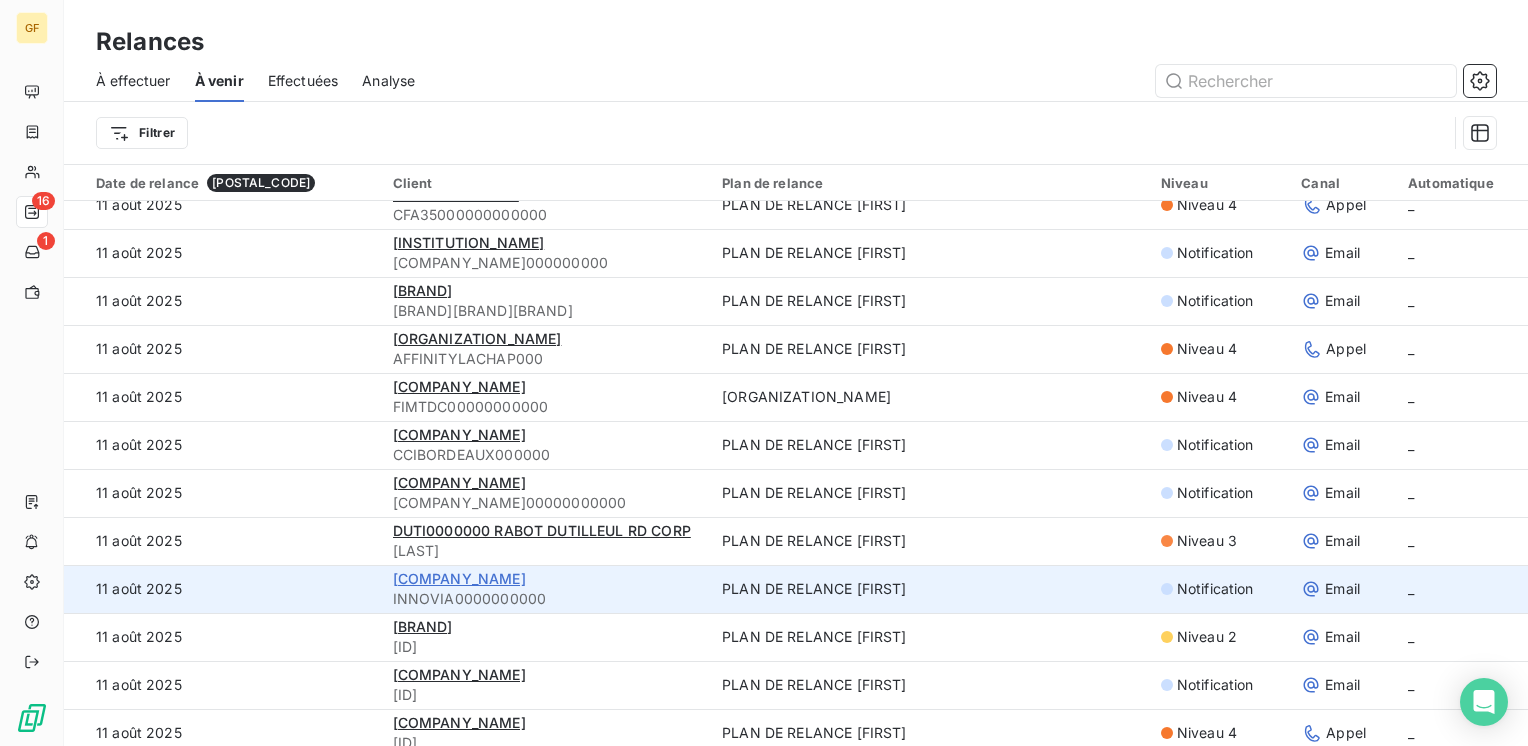 click on "[COMPANY_NAME]" at bounding box center [459, 578] 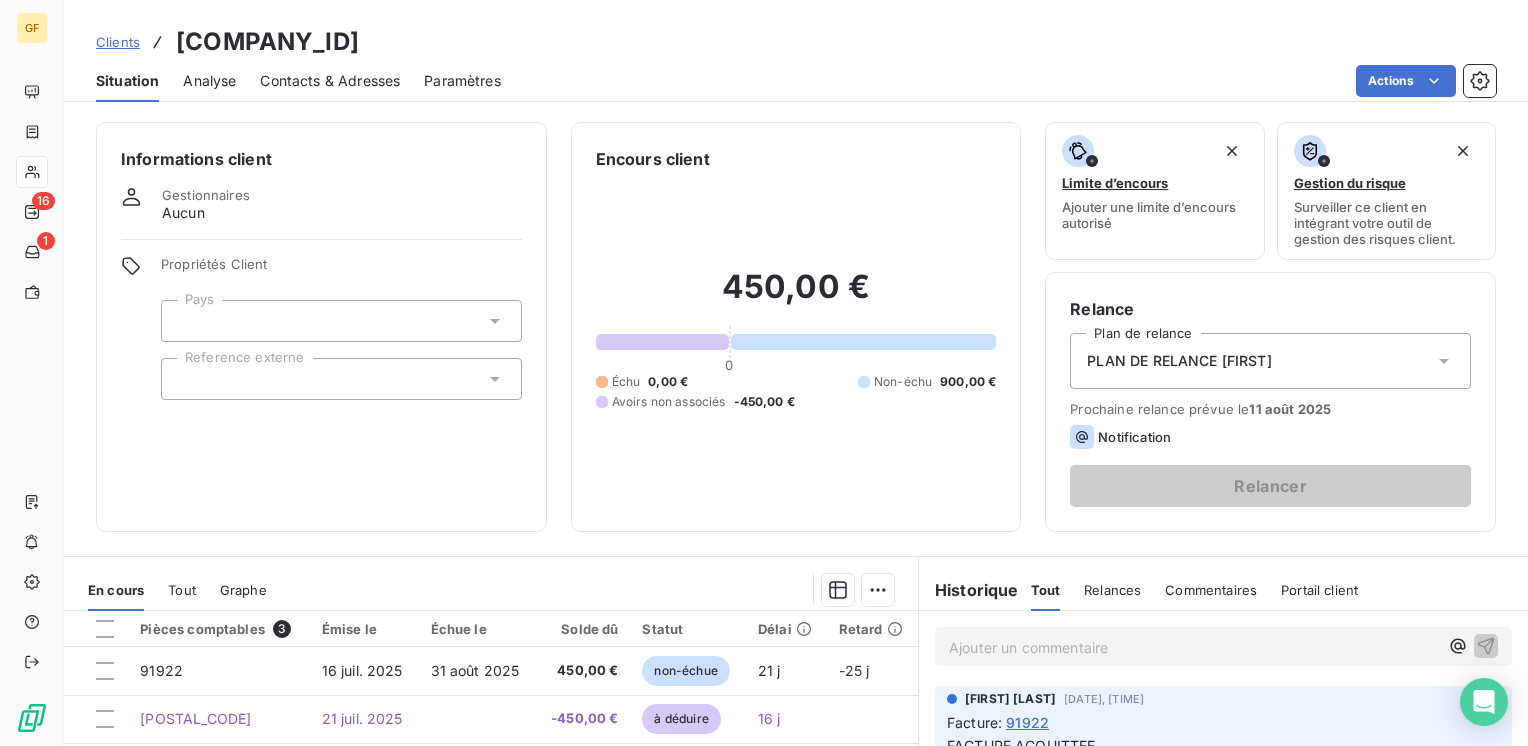 click on "Contacts & Adresses" at bounding box center (330, 81) 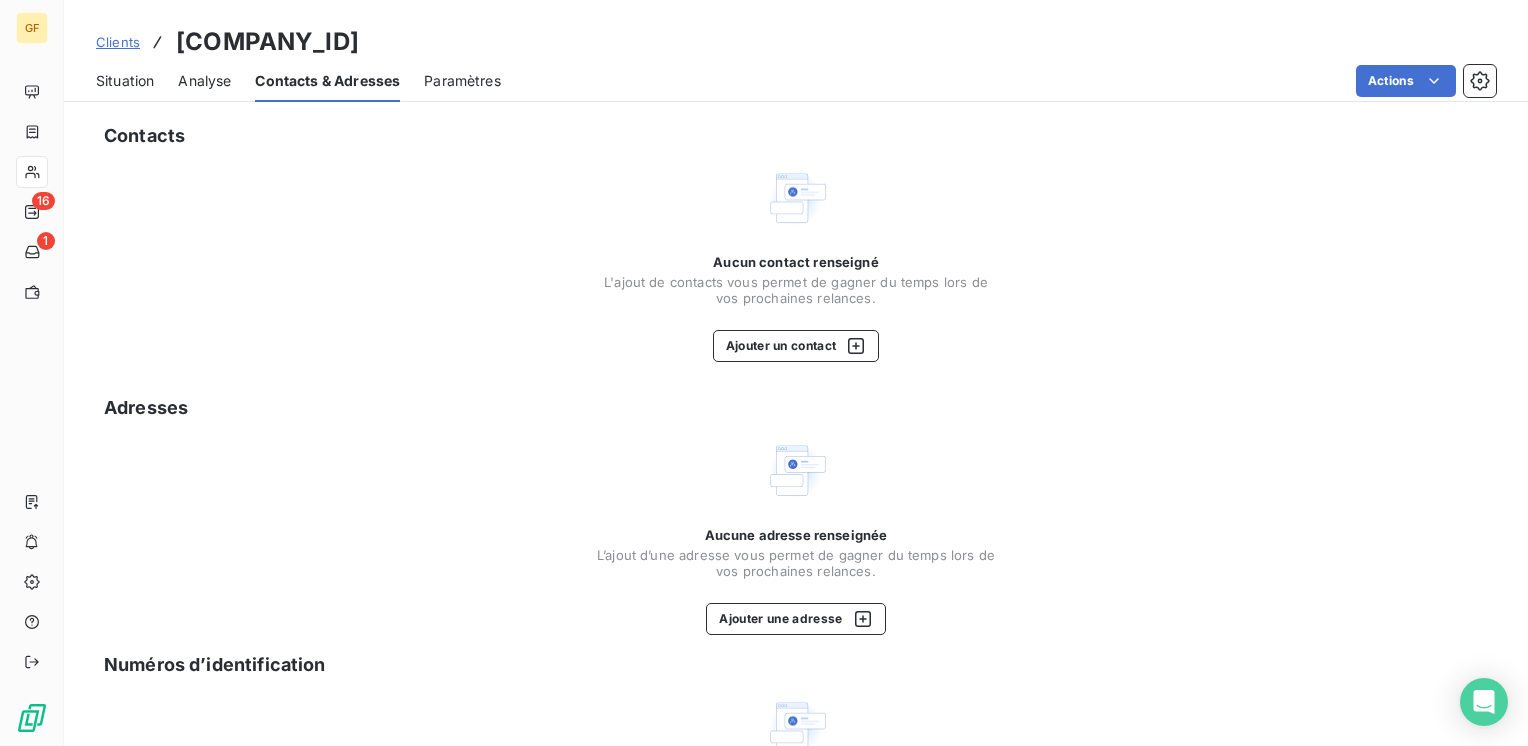 click on "Situation" at bounding box center [125, 81] 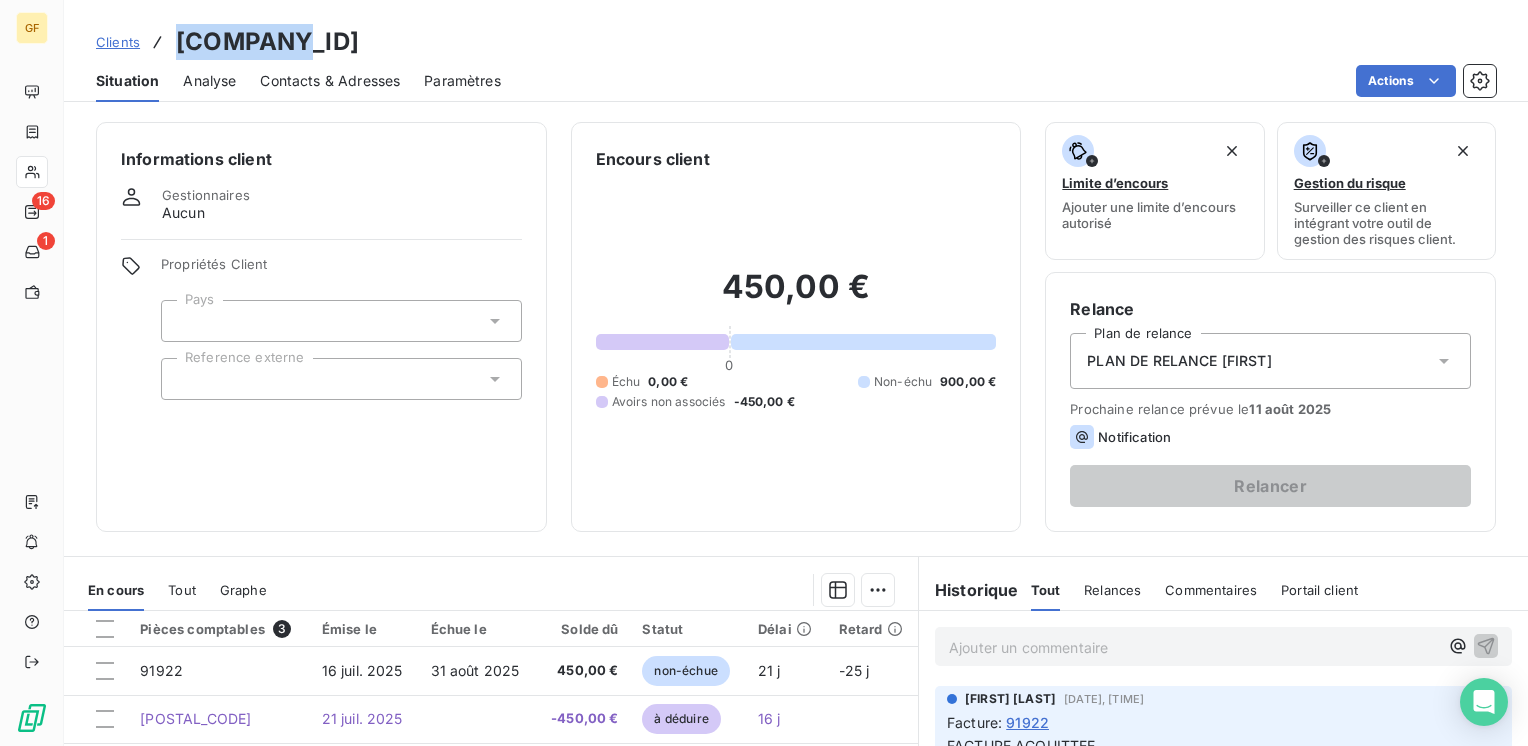 drag, startPoint x: 288, startPoint y: 38, endPoint x: 174, endPoint y: 31, distance: 114.21471 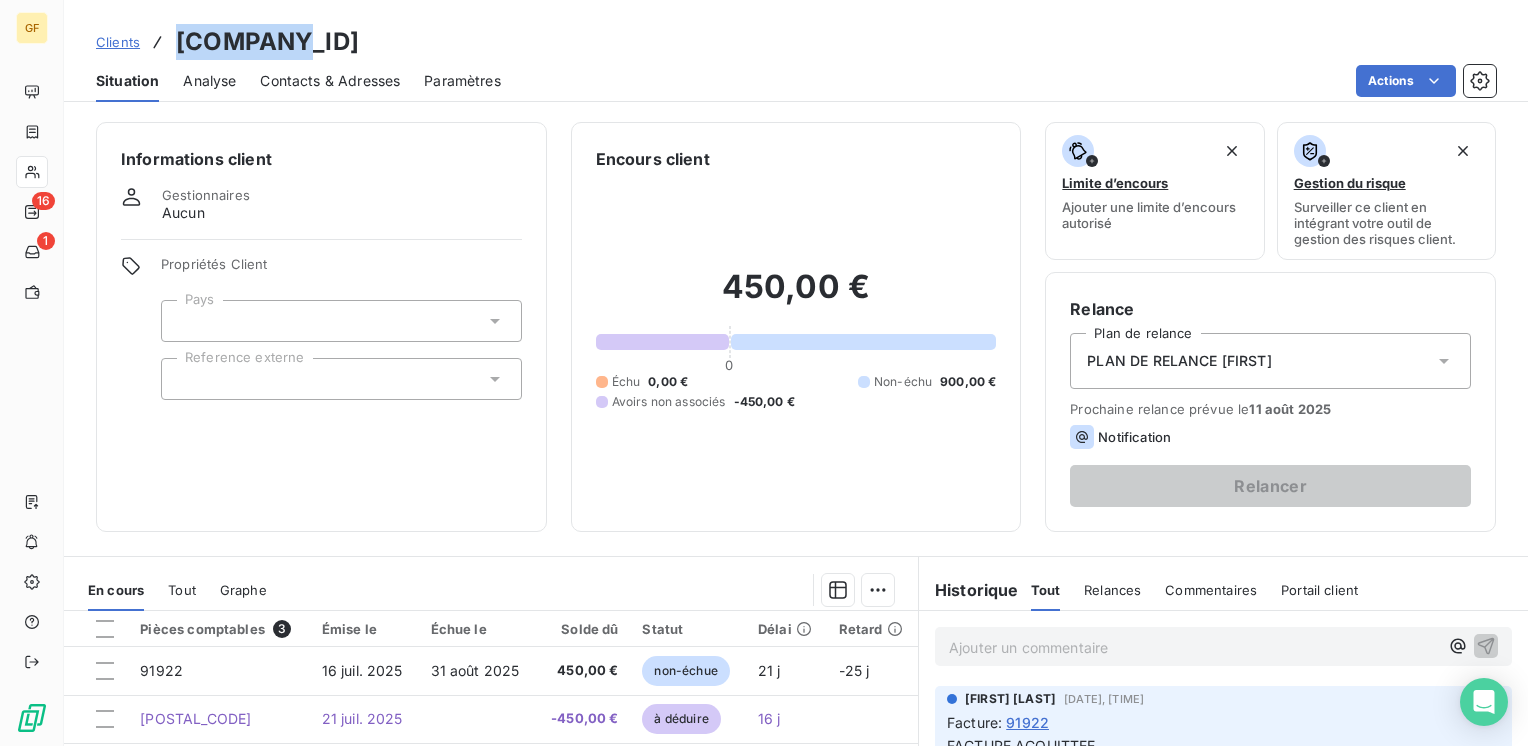 copy on "[COMPANY_NAME]" 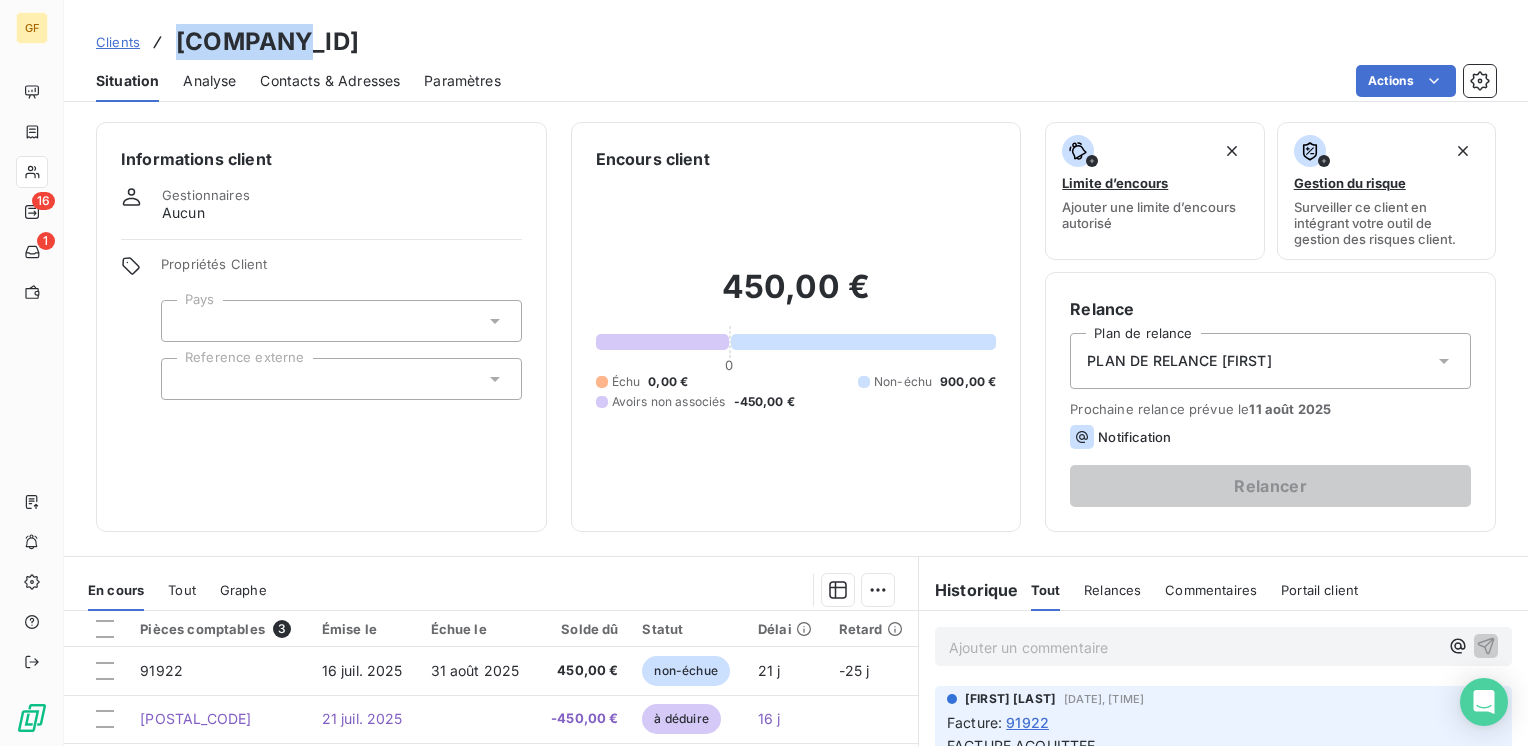 click on "Contacts & Adresses" at bounding box center (330, 81) 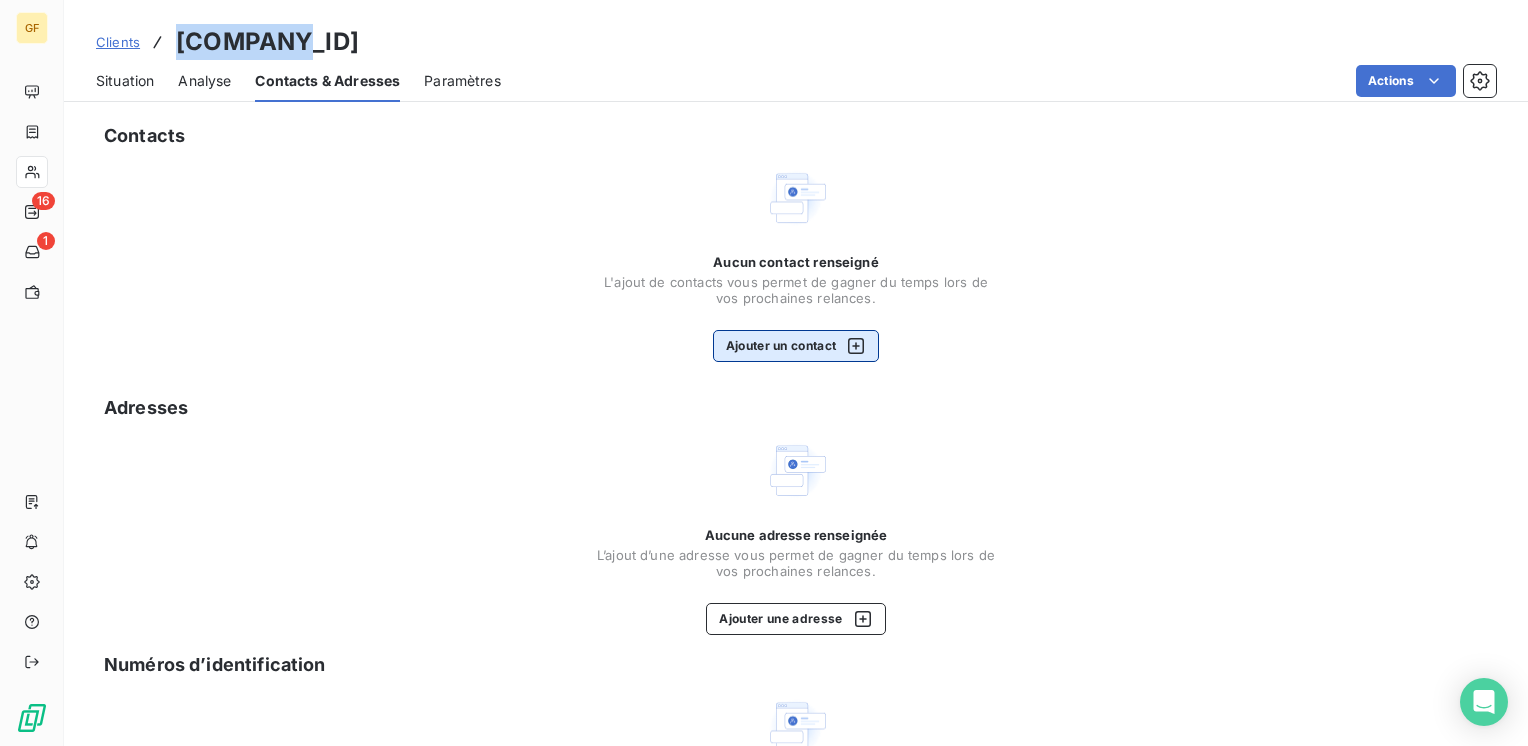 click on "Ajouter un contact" at bounding box center (796, 346) 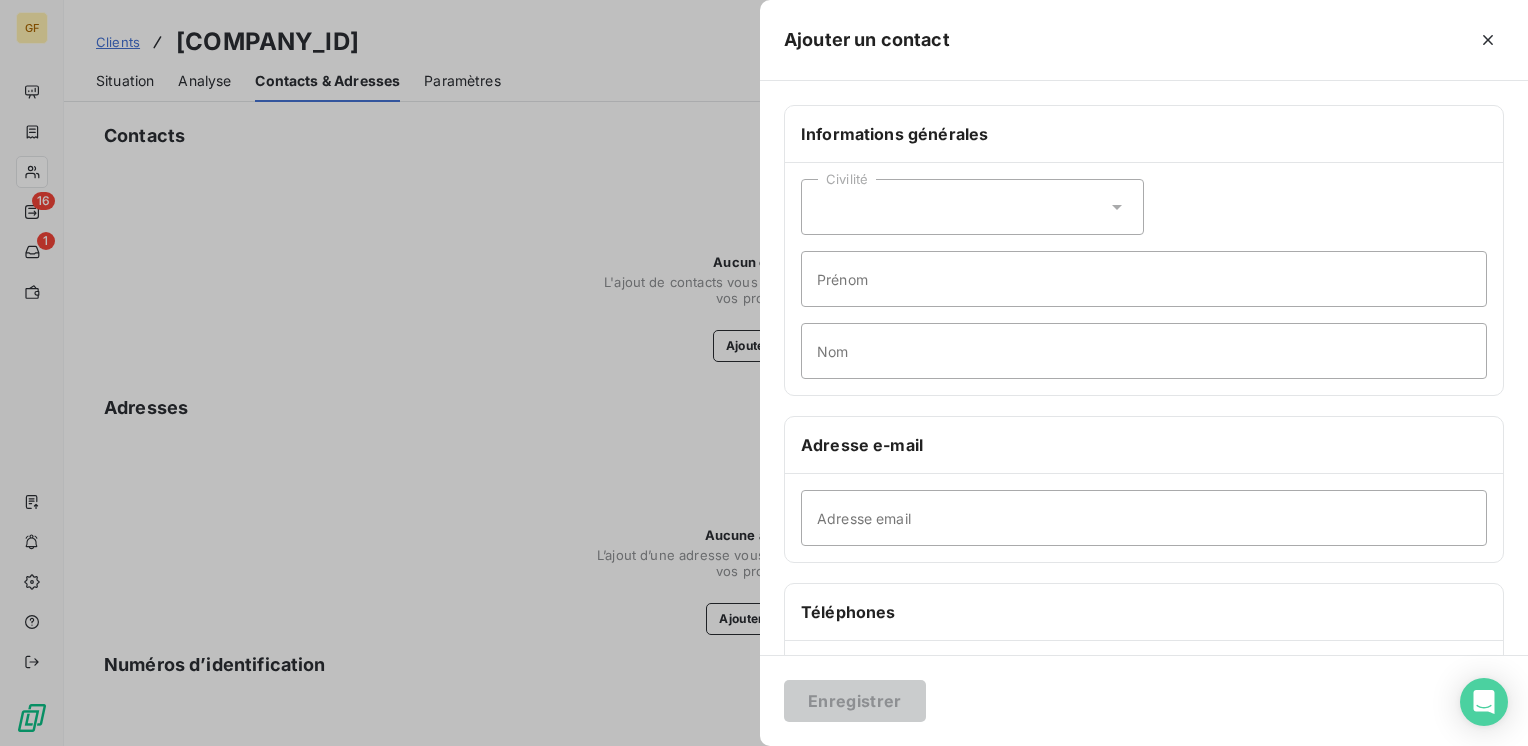 click on "Adresse email" at bounding box center (1144, 518) 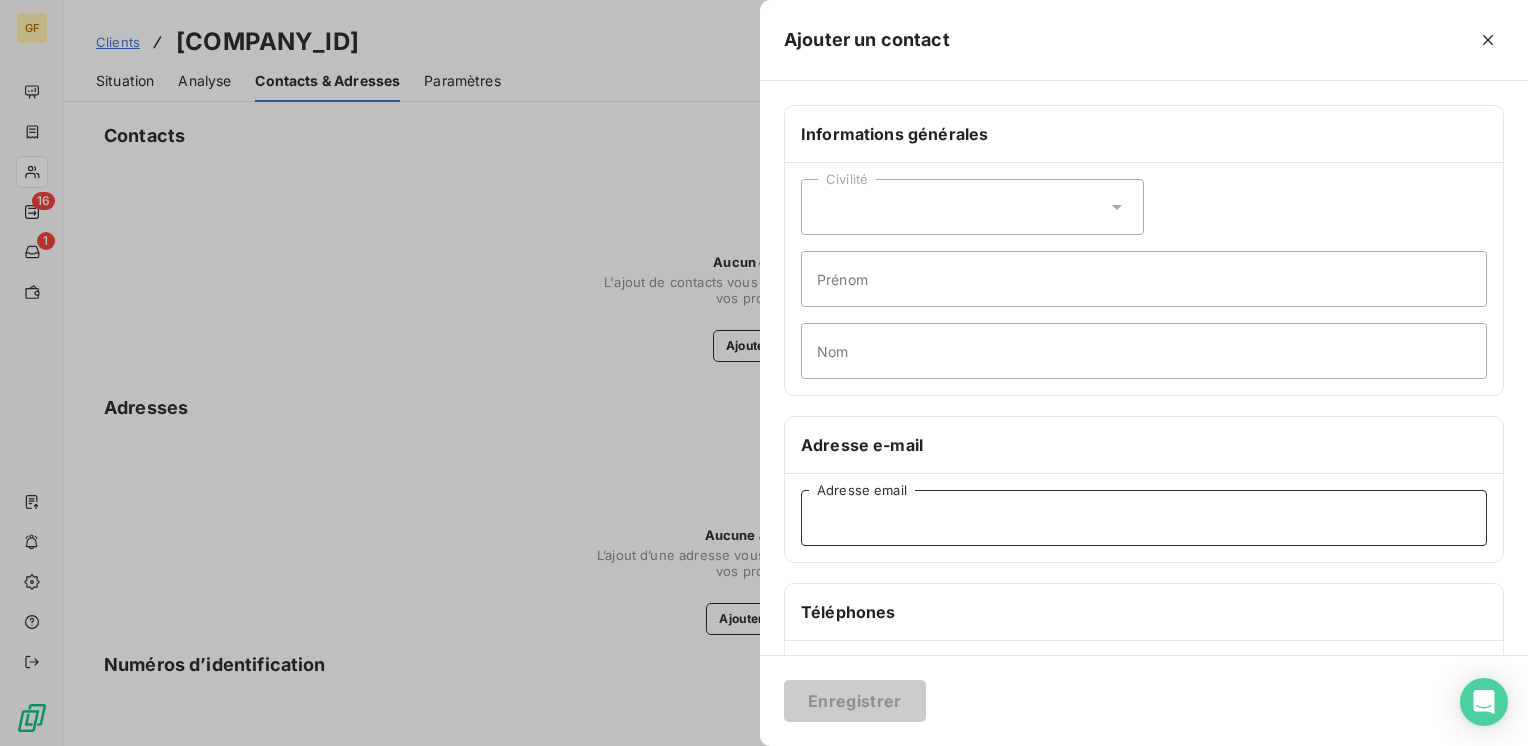 click on "Adresse email" at bounding box center [1144, 518] 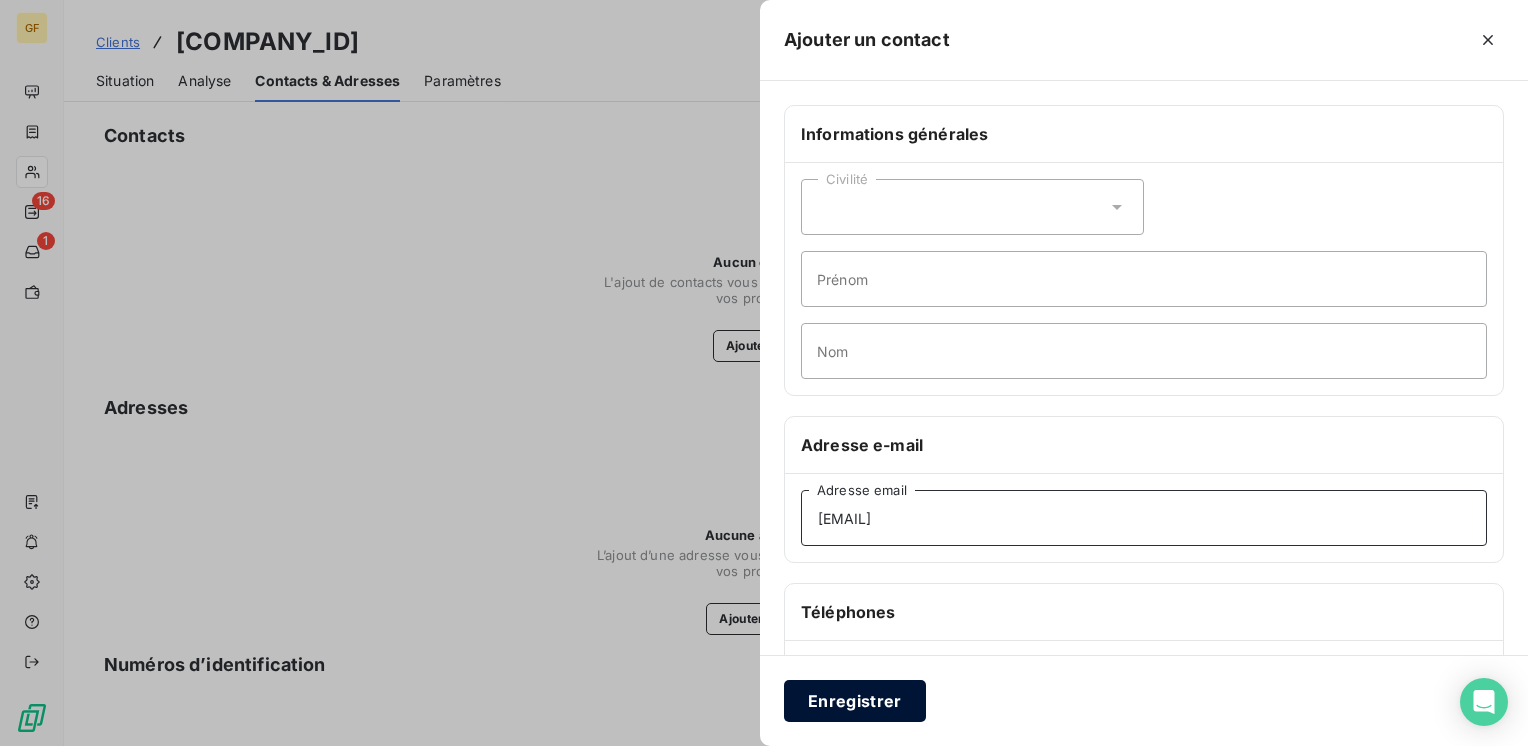 type on "[EMAIL]" 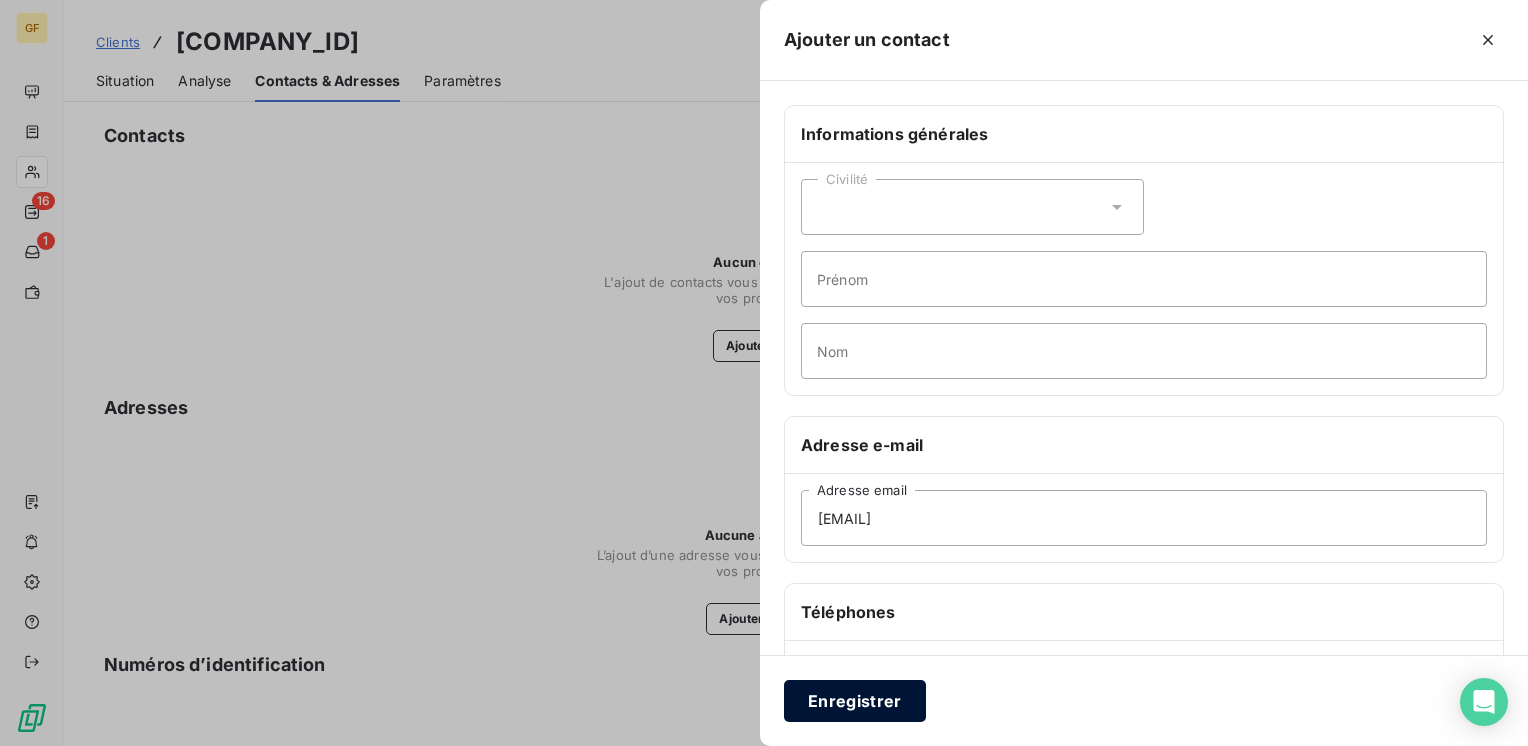 click on "Enregistrer" at bounding box center [855, 701] 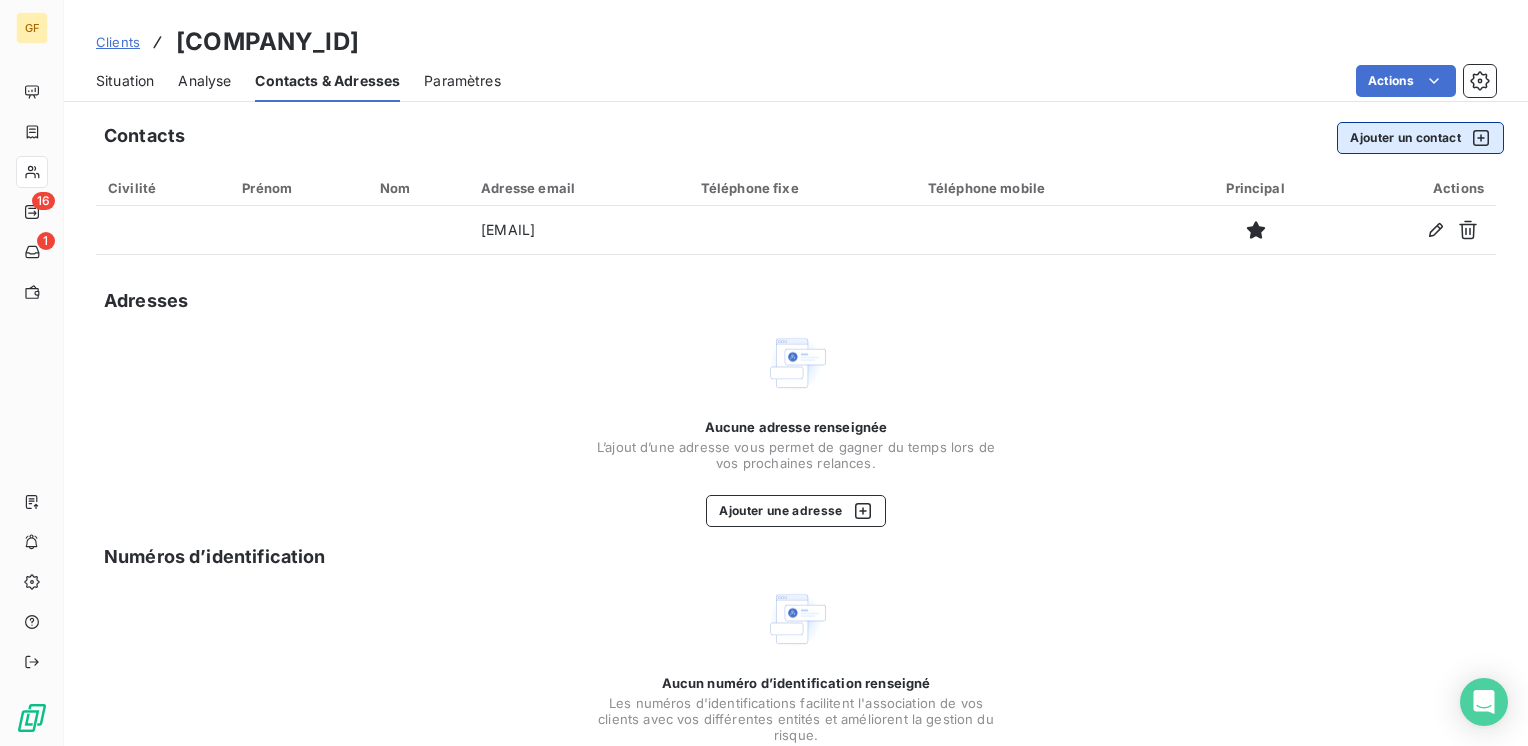 click on "Ajouter un contact" at bounding box center [1420, 138] 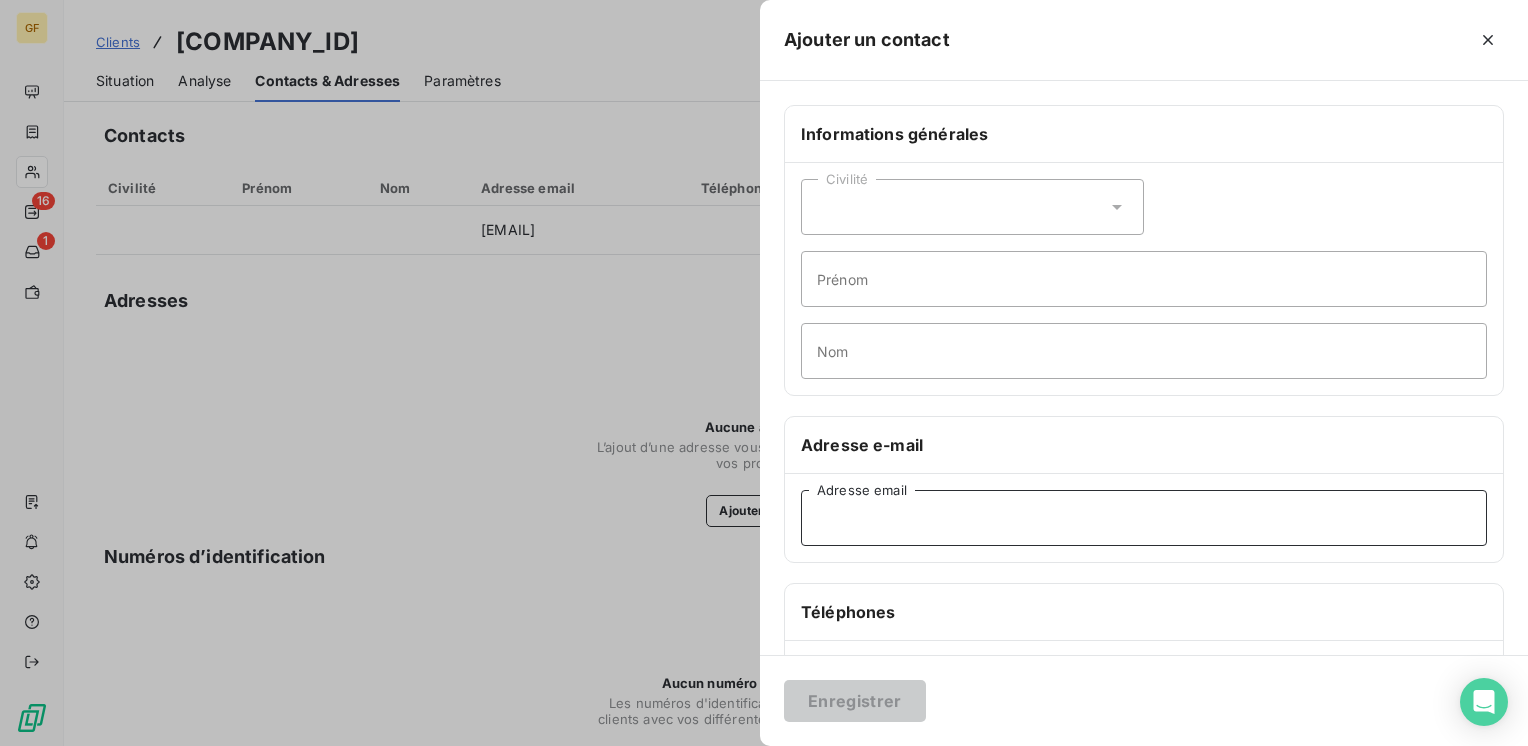 click on "Adresse email" at bounding box center (1144, 518) 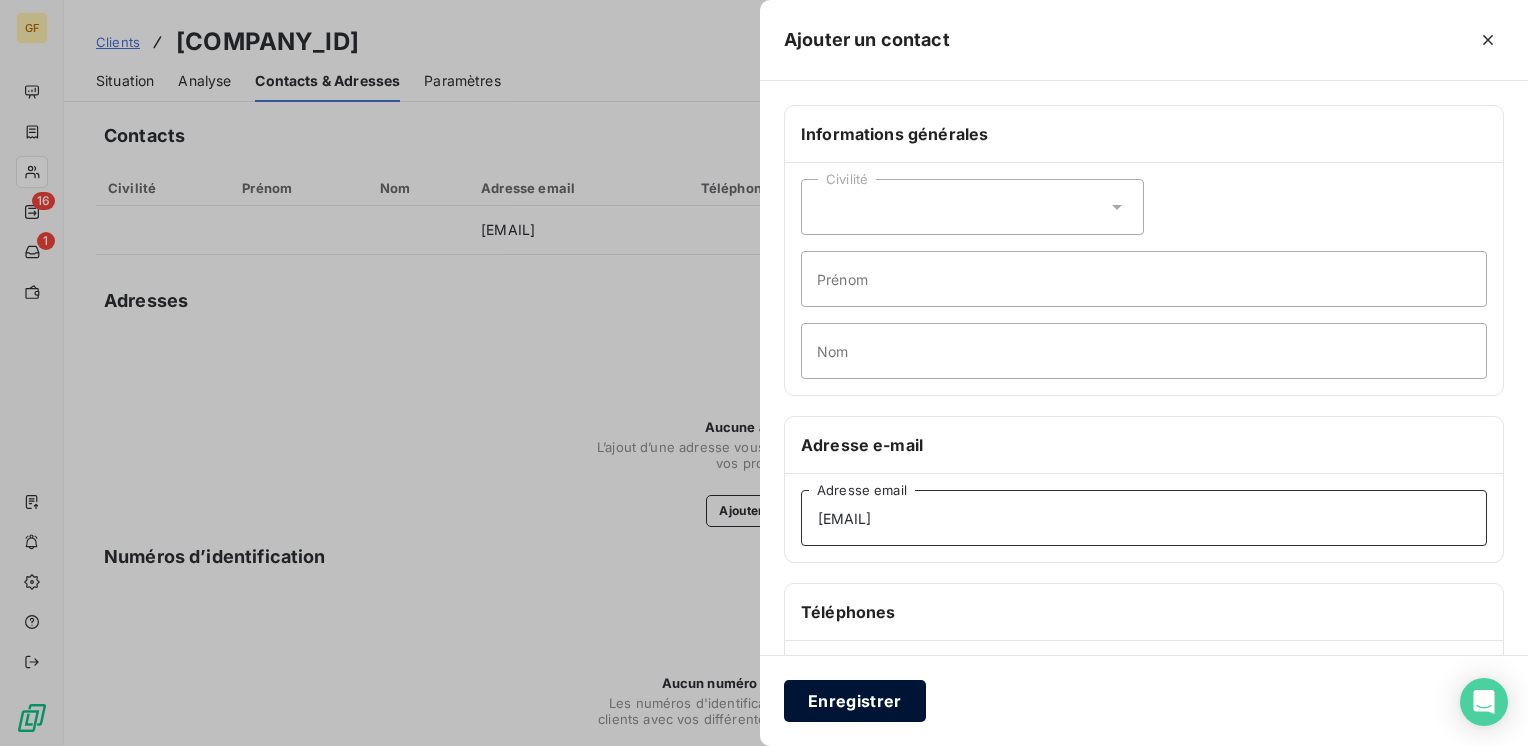 type on "[EMAIL]" 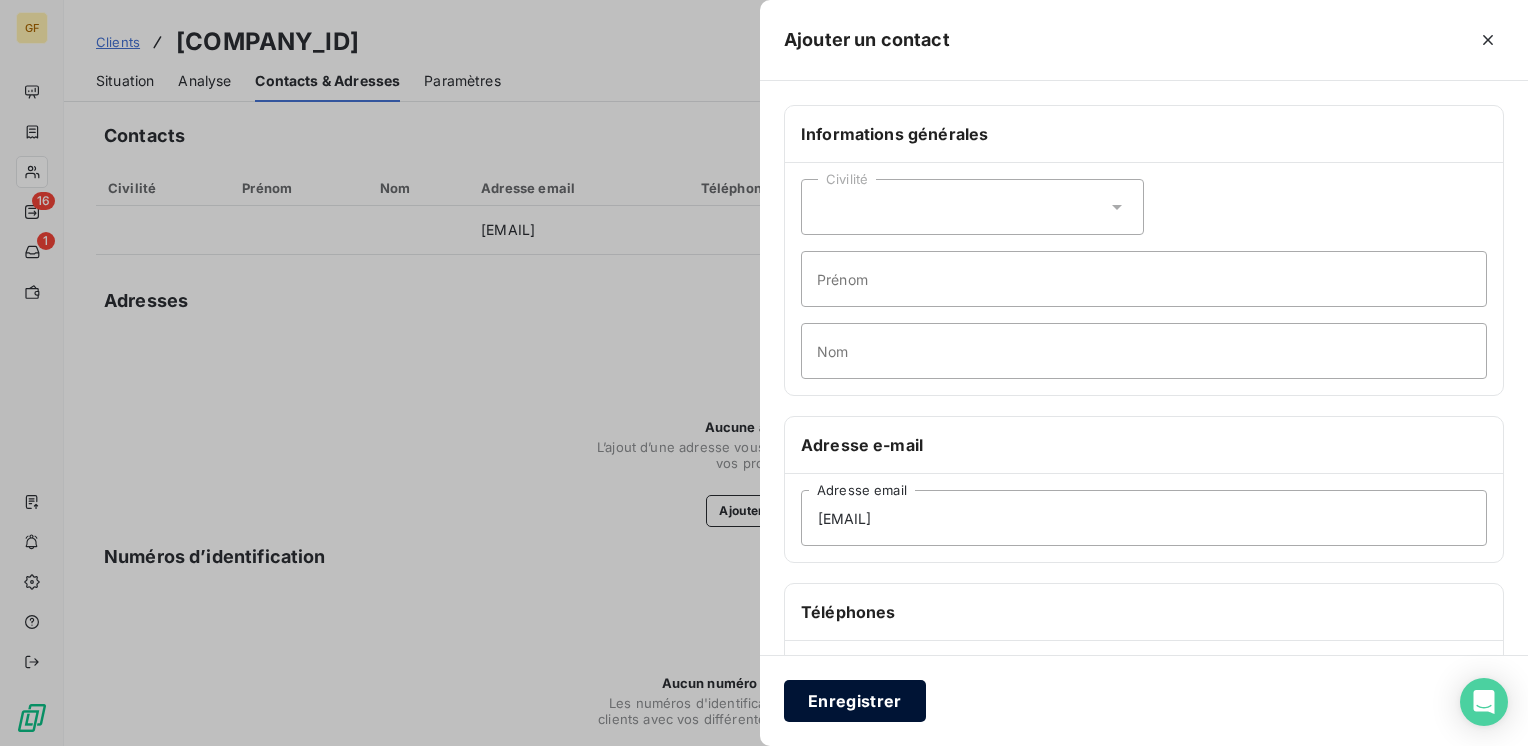 click on "Enregistrer" at bounding box center [855, 701] 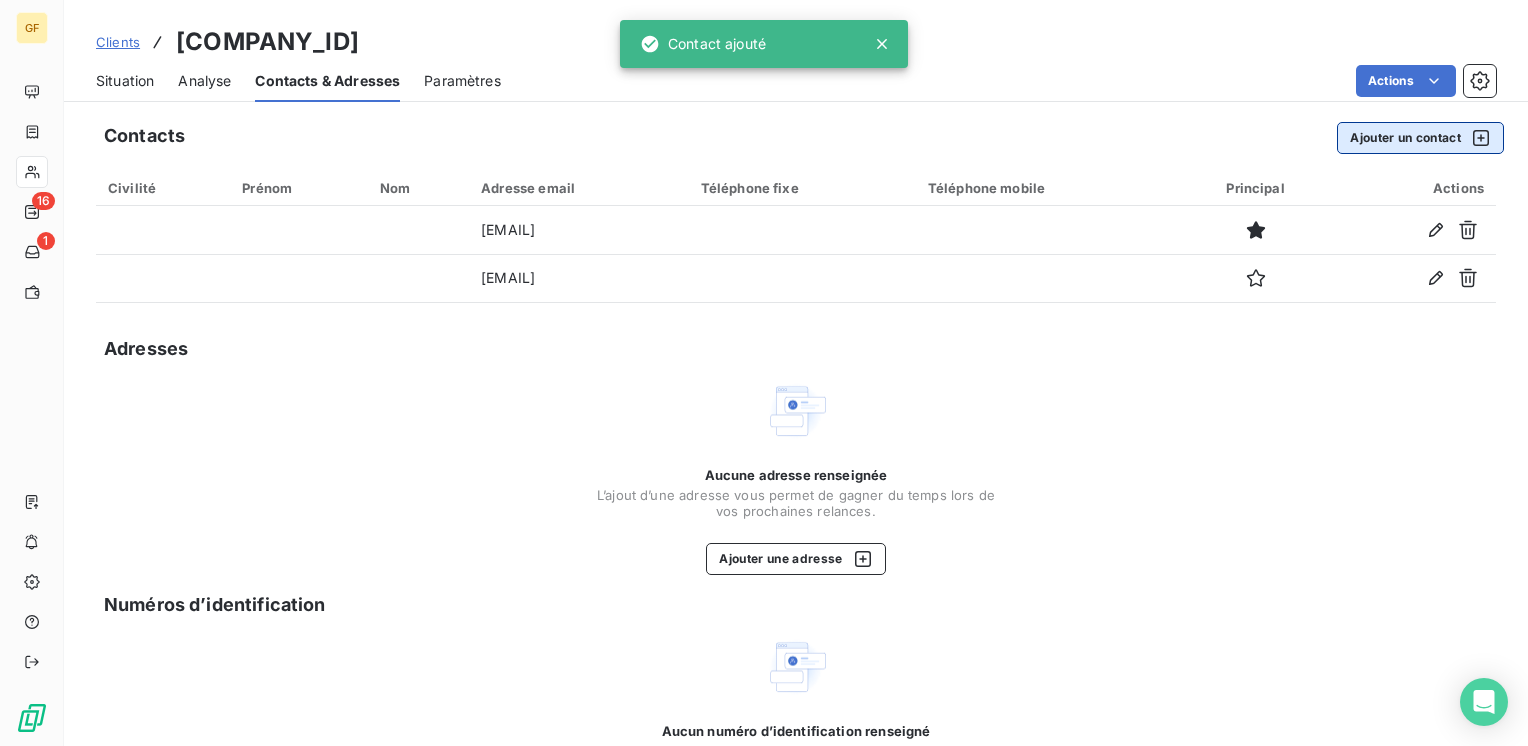click on "Ajouter un contact" at bounding box center (1420, 138) 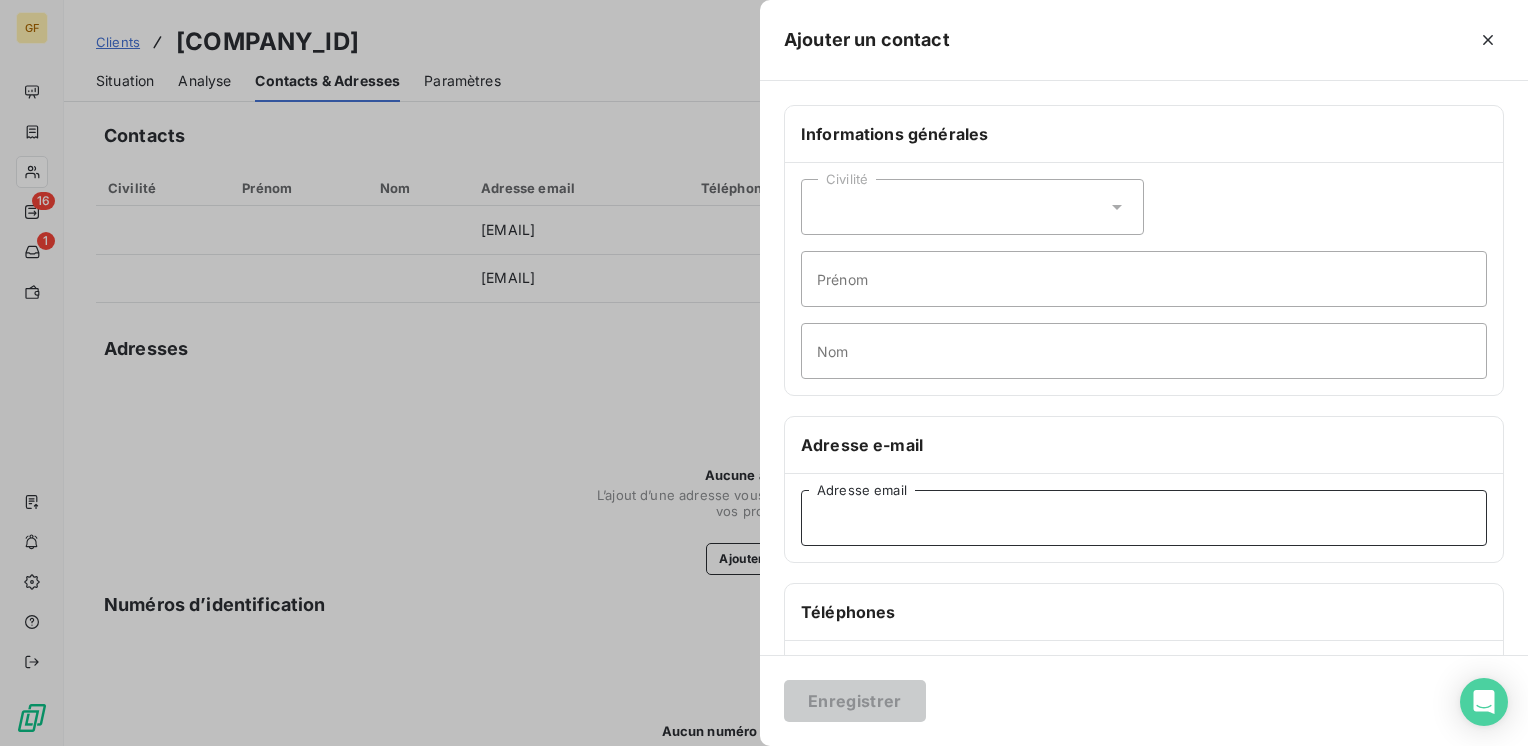 click on "Adresse email" at bounding box center (1144, 518) 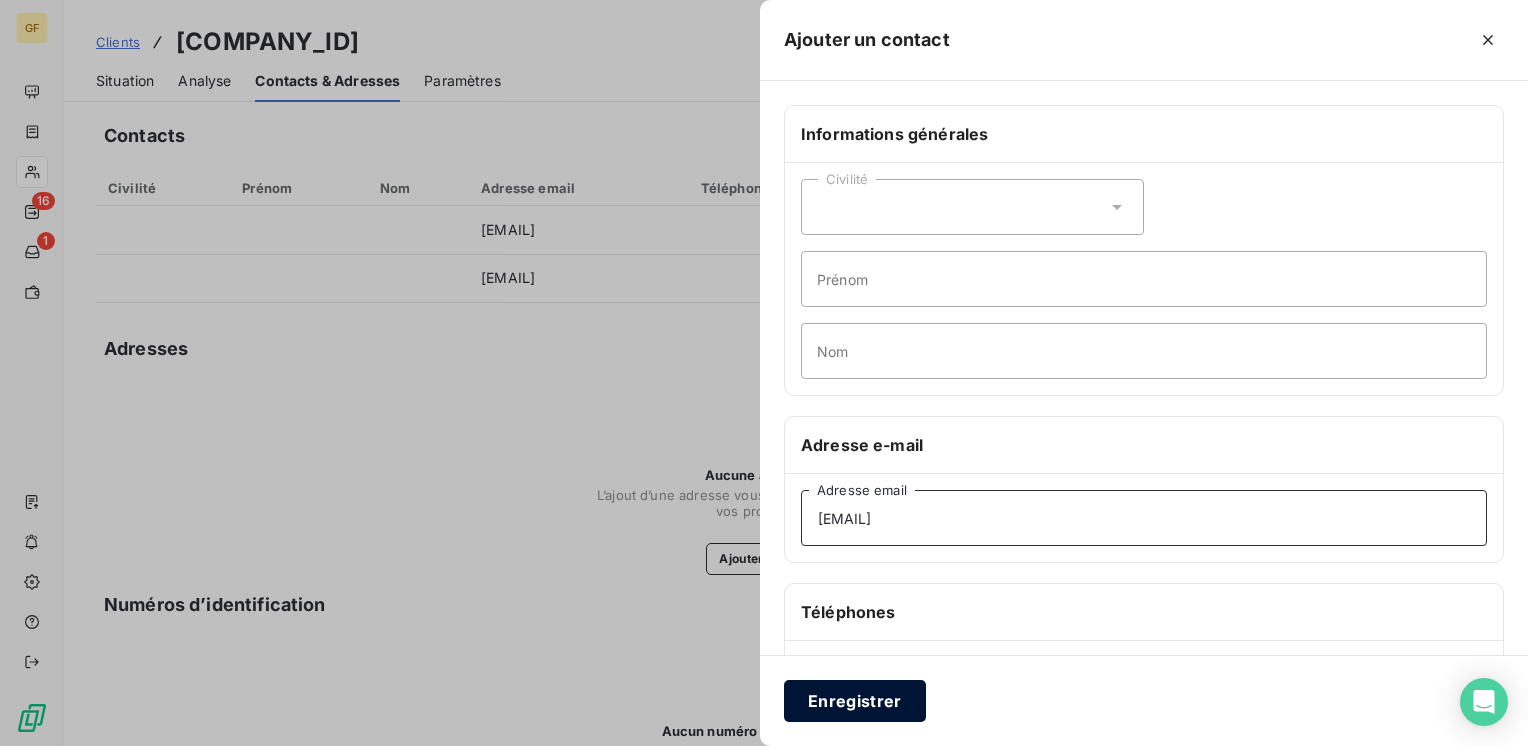 type on "[EMAIL]" 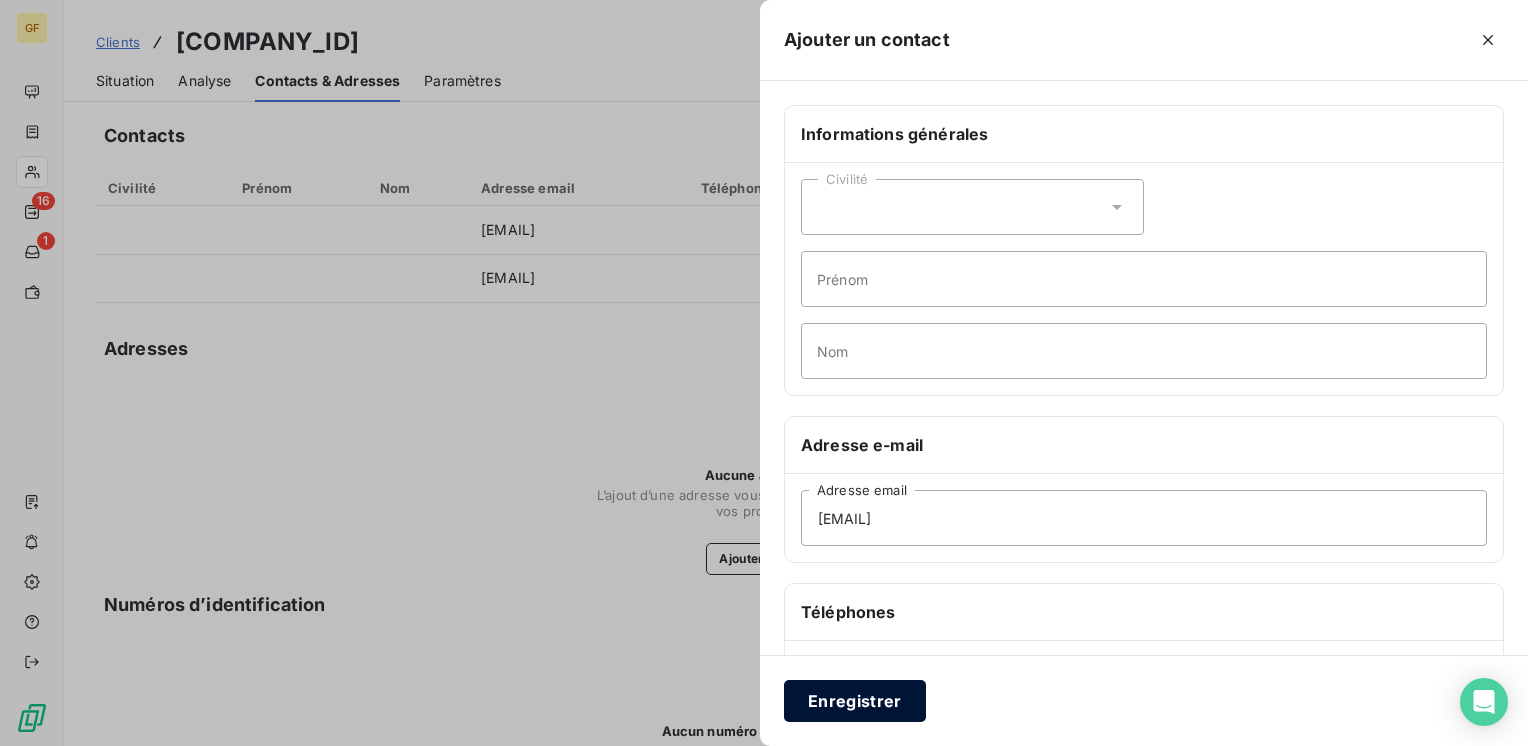 click on "Enregistrer" at bounding box center (855, 701) 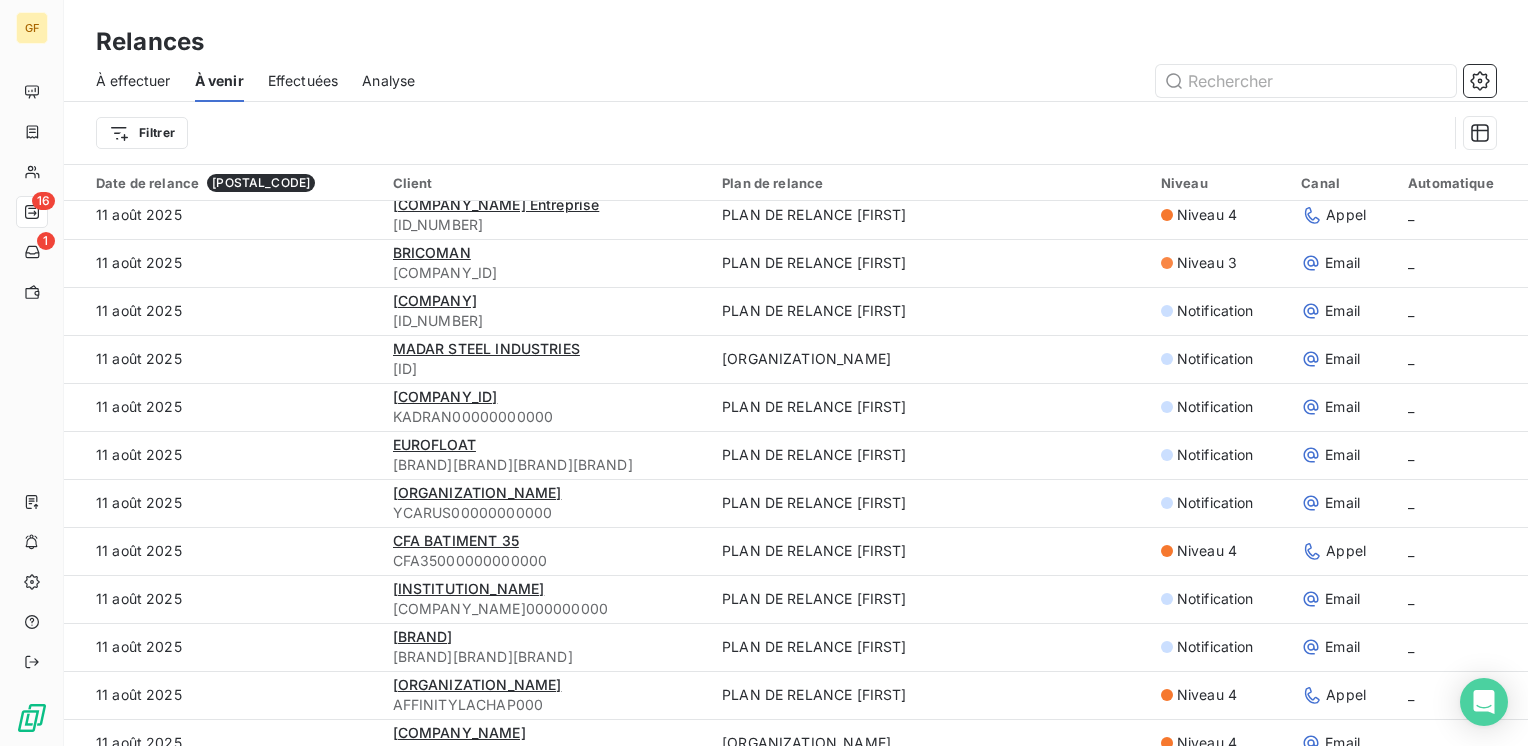scroll, scrollTop: 200, scrollLeft: 0, axis: vertical 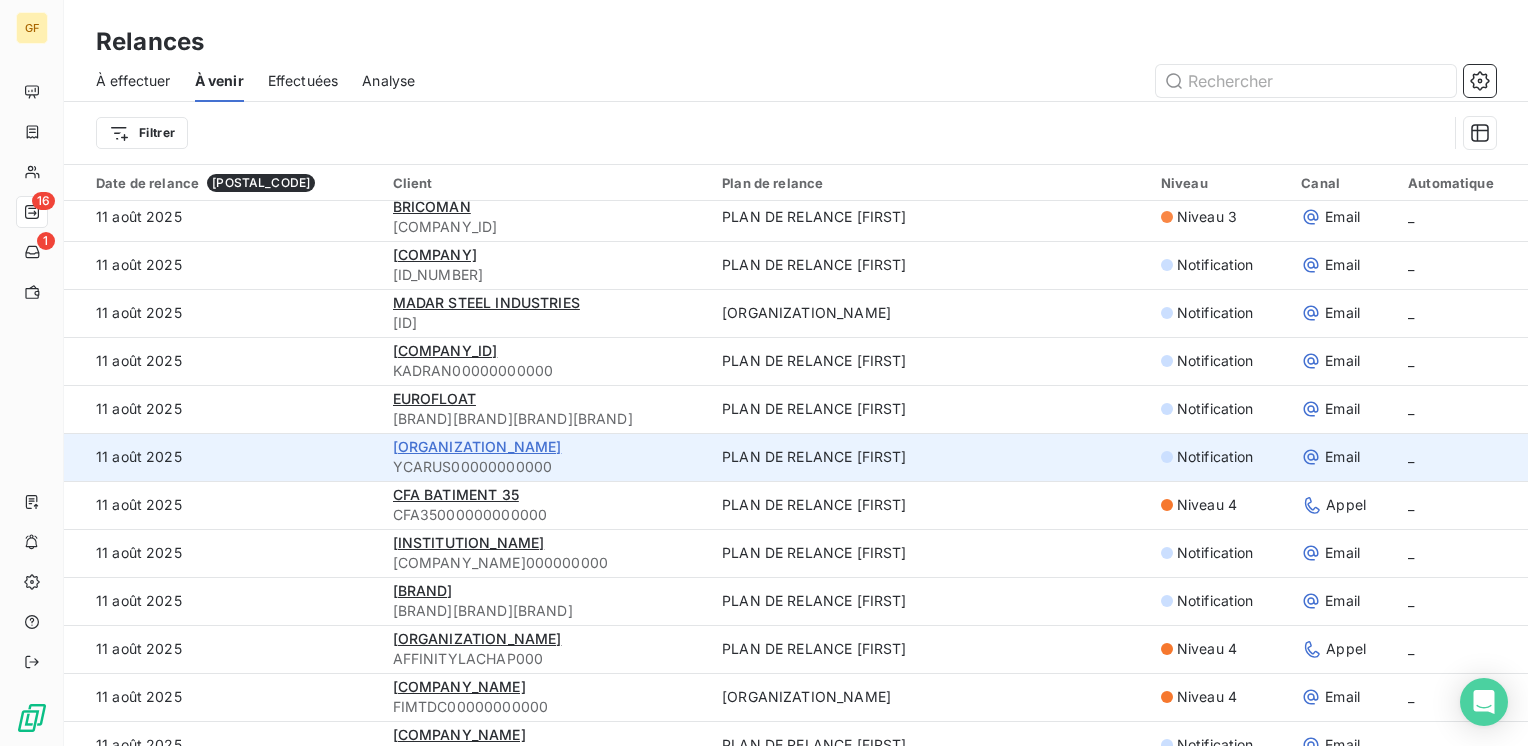 click on "[ORGANIZATION_NAME]" at bounding box center (477, 446) 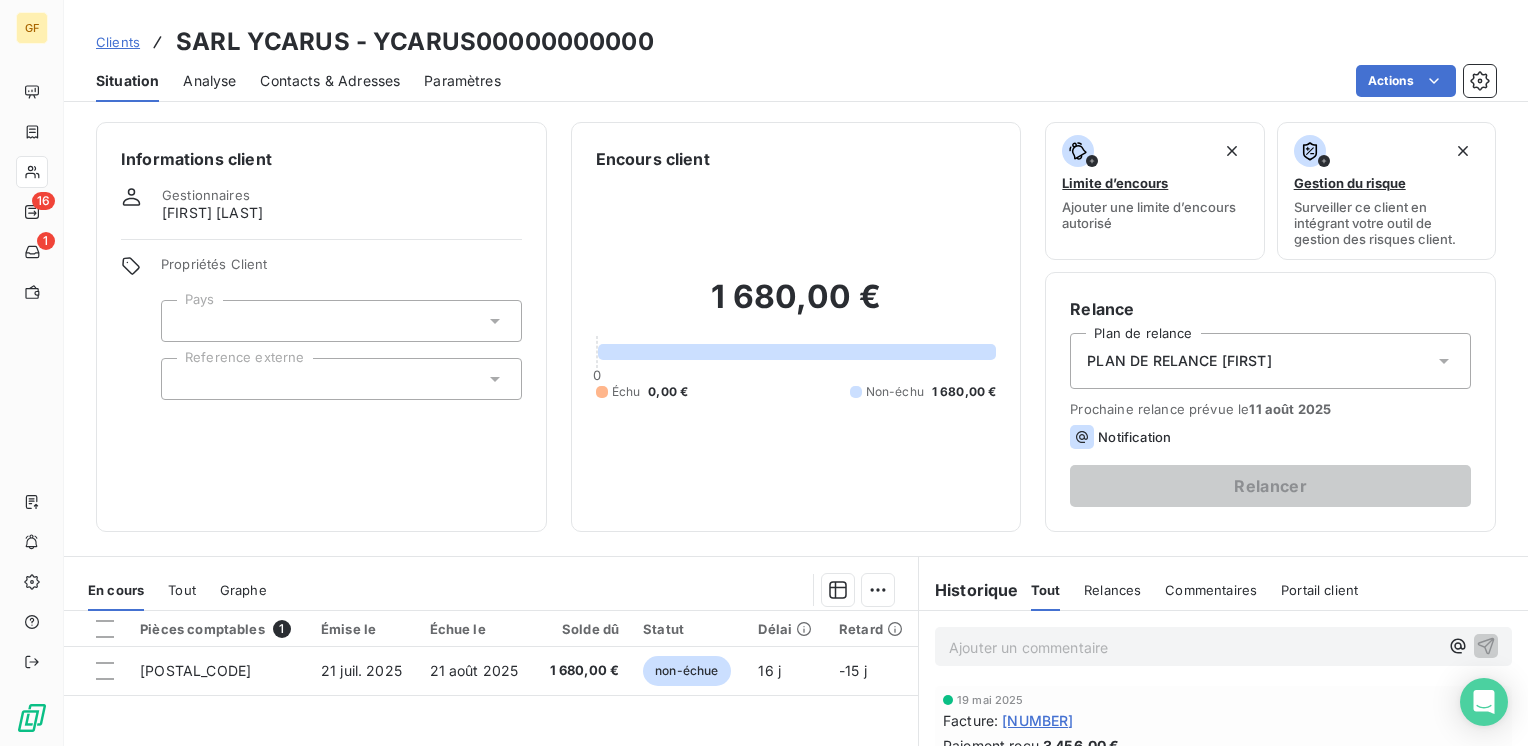 click on "Contacts & Adresses" at bounding box center [330, 81] 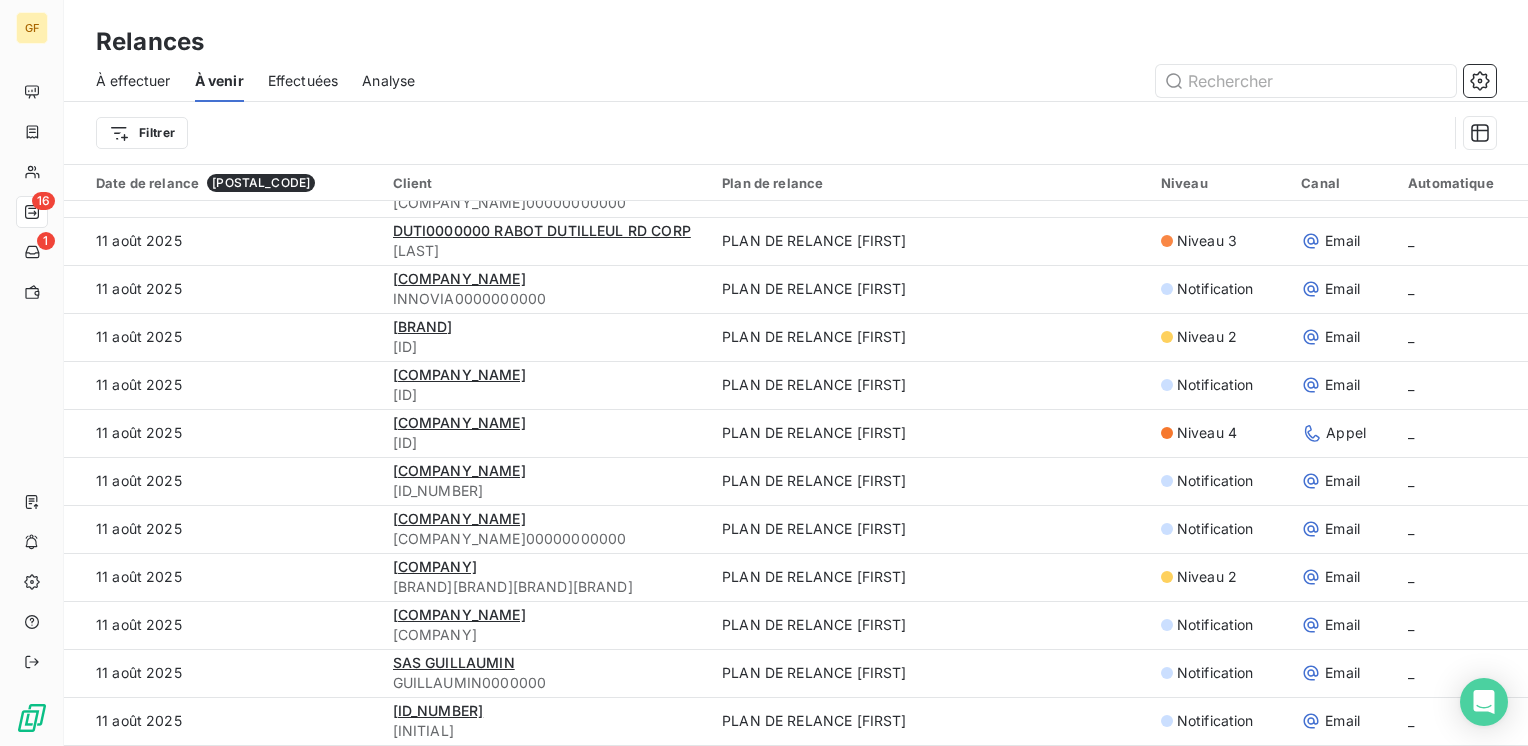 scroll, scrollTop: 900, scrollLeft: 0, axis: vertical 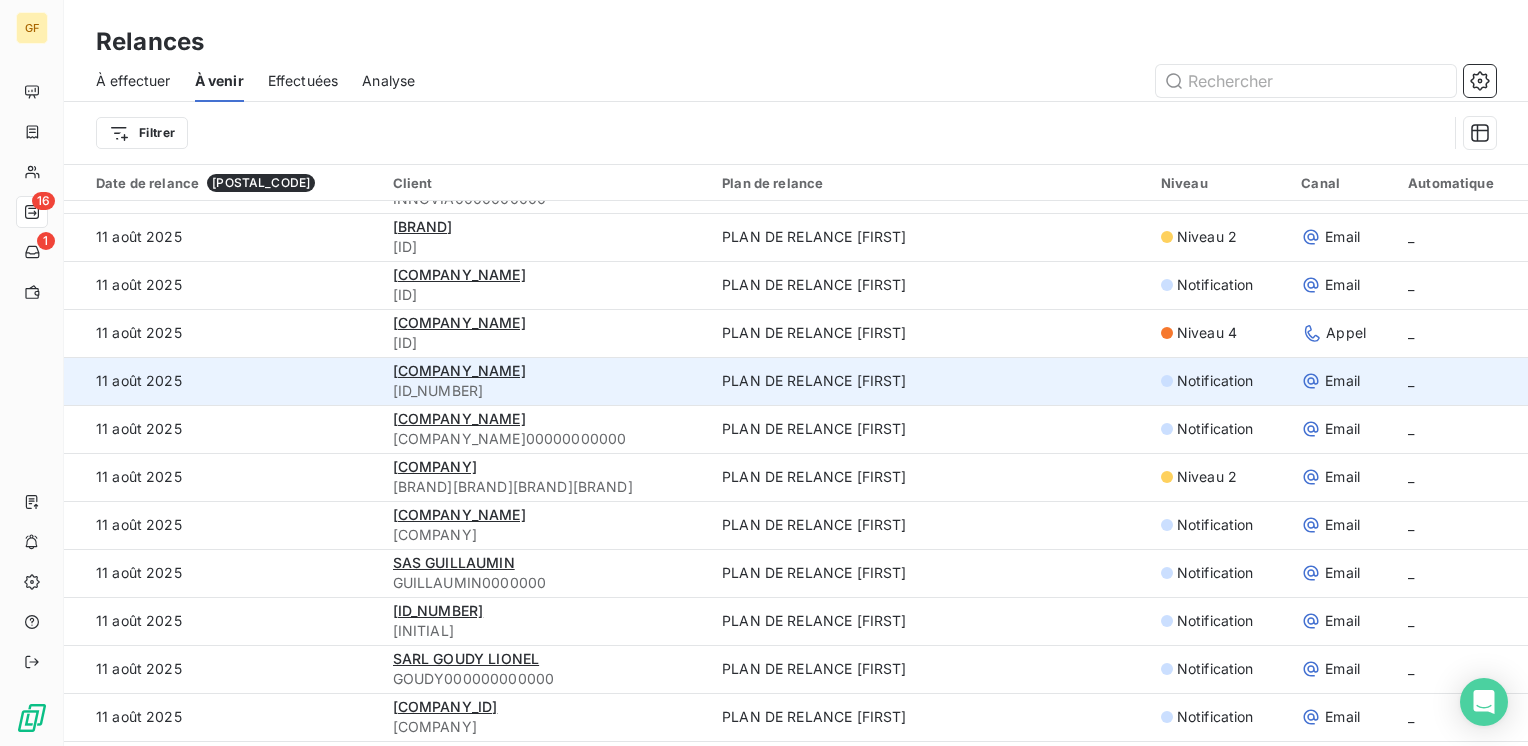 click on "[COMPANY_NAME]" at bounding box center (546, 371) 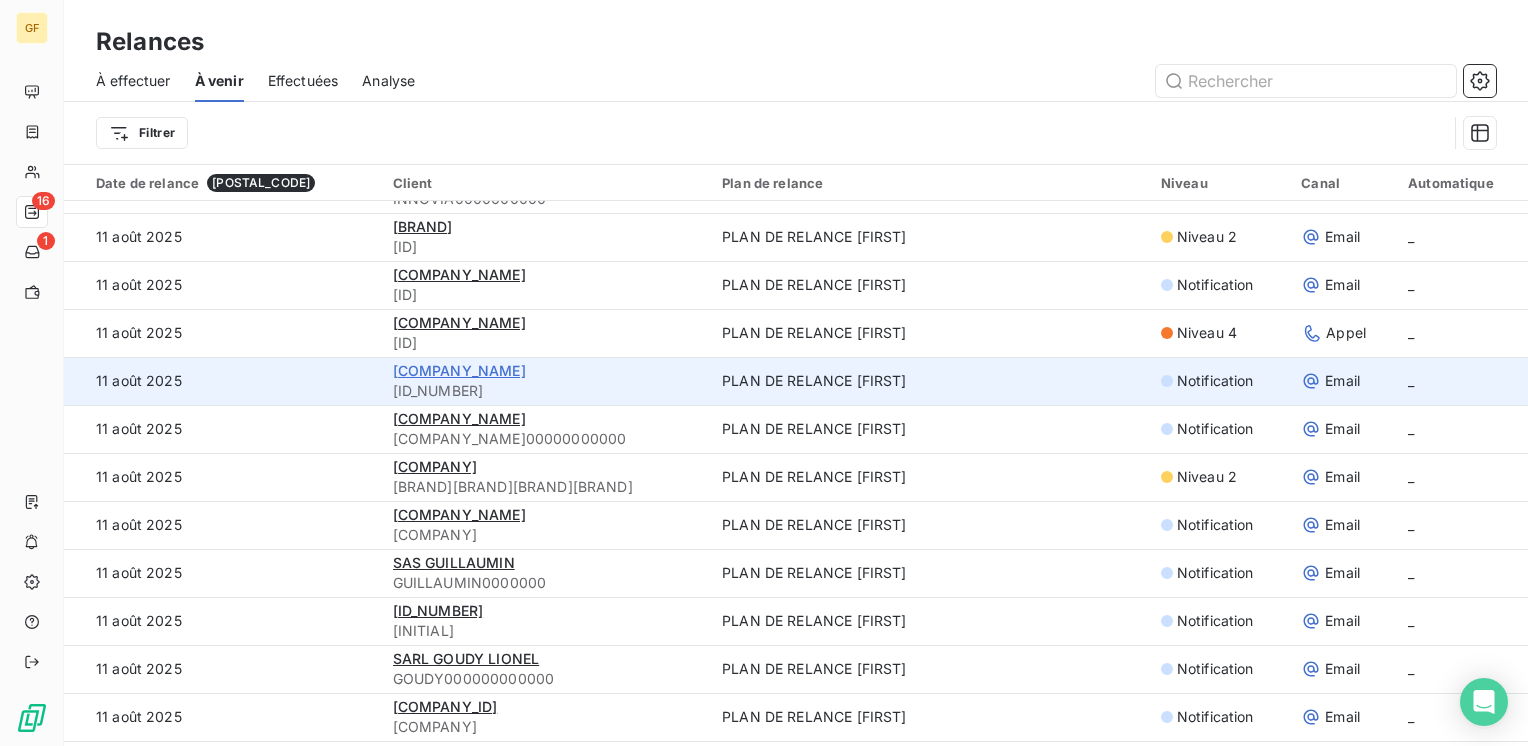 click on "[COMPANY_NAME]" at bounding box center [459, 370] 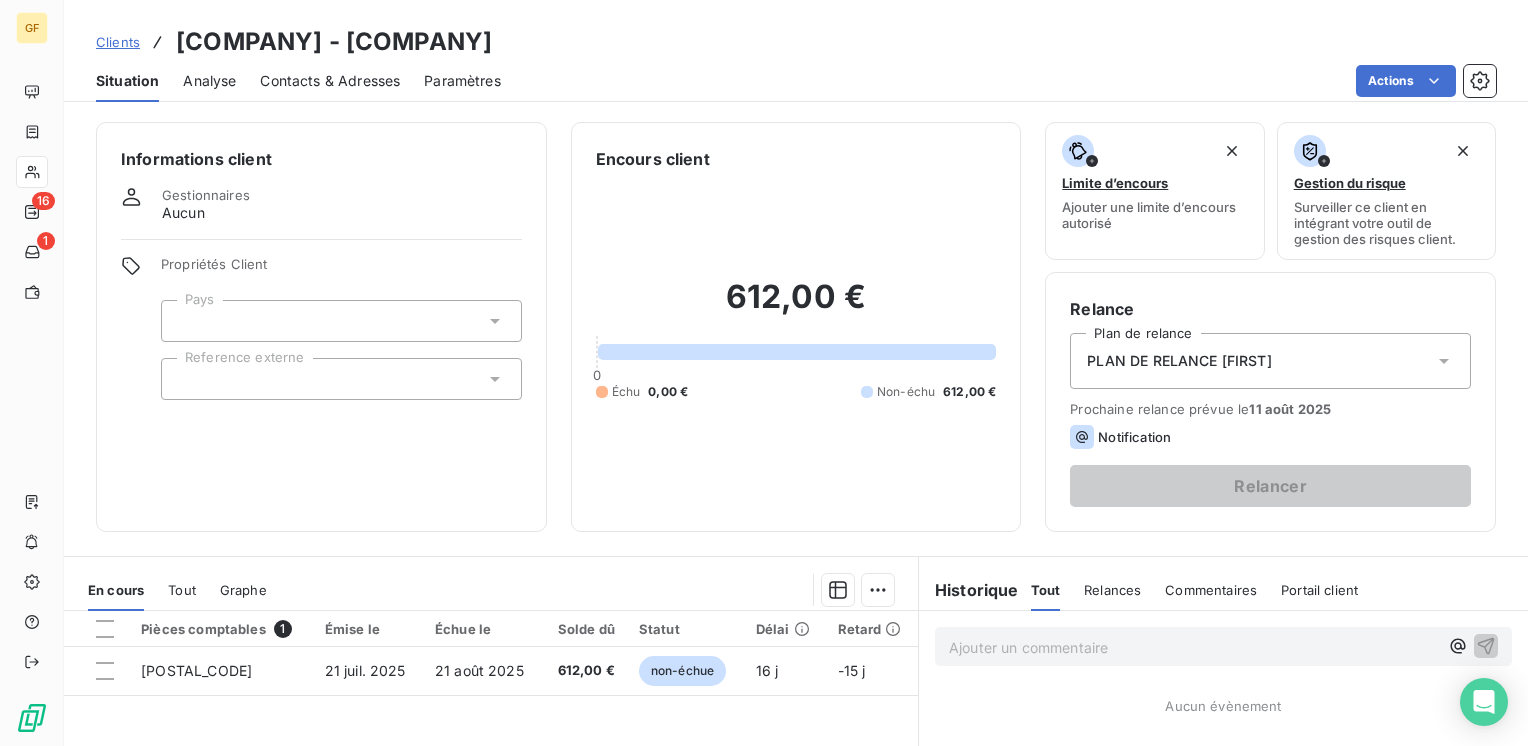 click on "Contacts & Adresses" at bounding box center (330, 81) 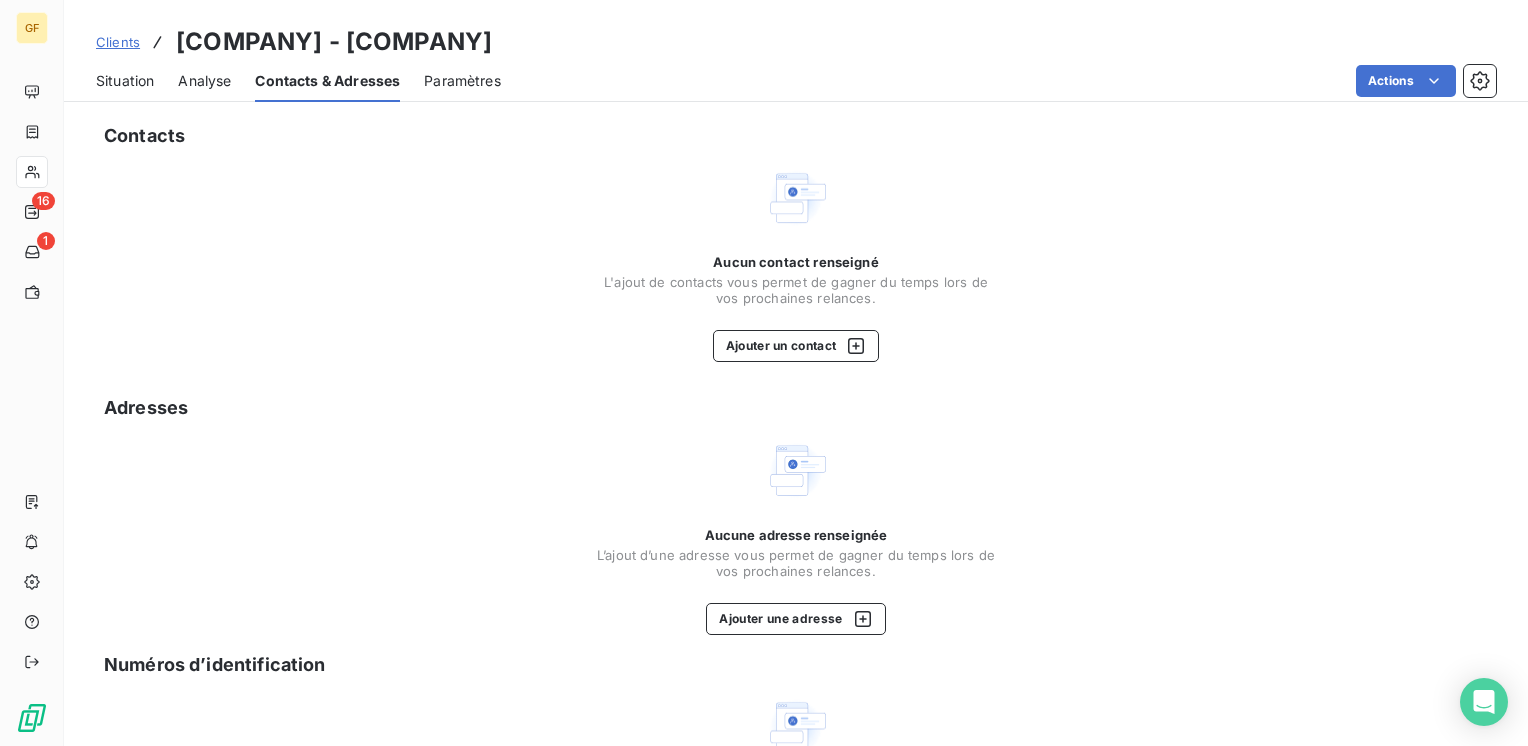 click on "Situation" at bounding box center [125, 81] 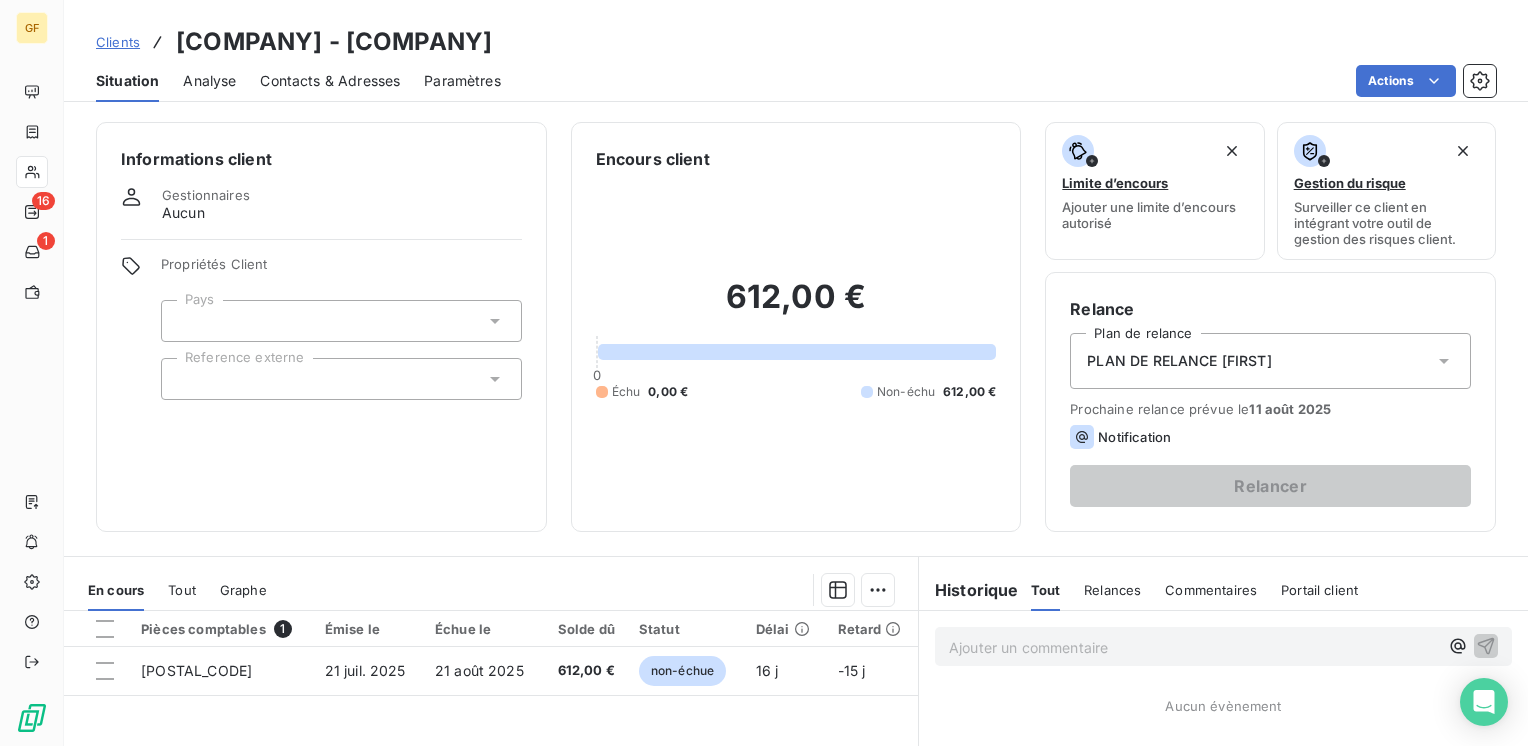 drag, startPoint x: 553, startPoint y: 38, endPoint x: 188, endPoint y: 18, distance: 365.54755 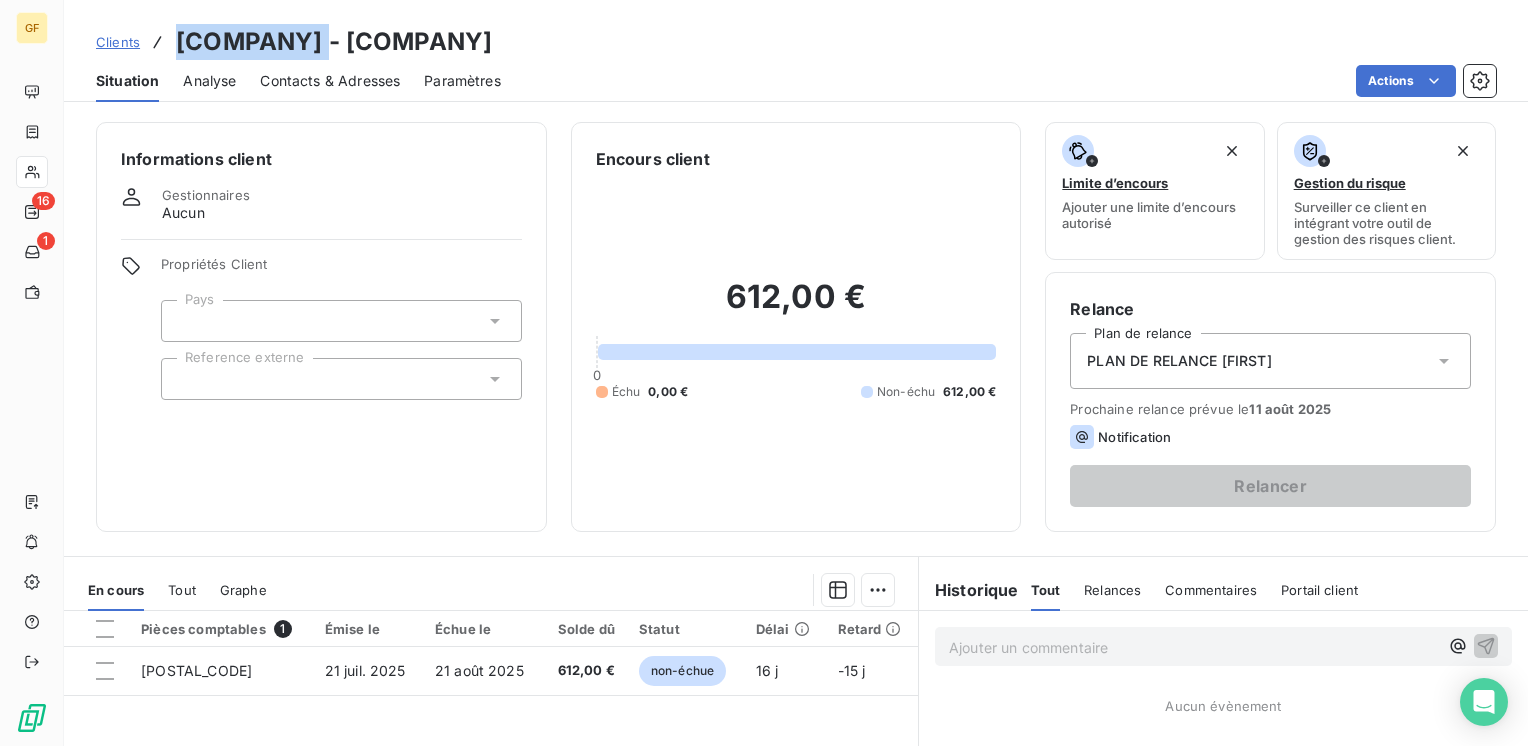 drag, startPoint x: 327, startPoint y: 39, endPoint x: 170, endPoint y: 42, distance: 157.02866 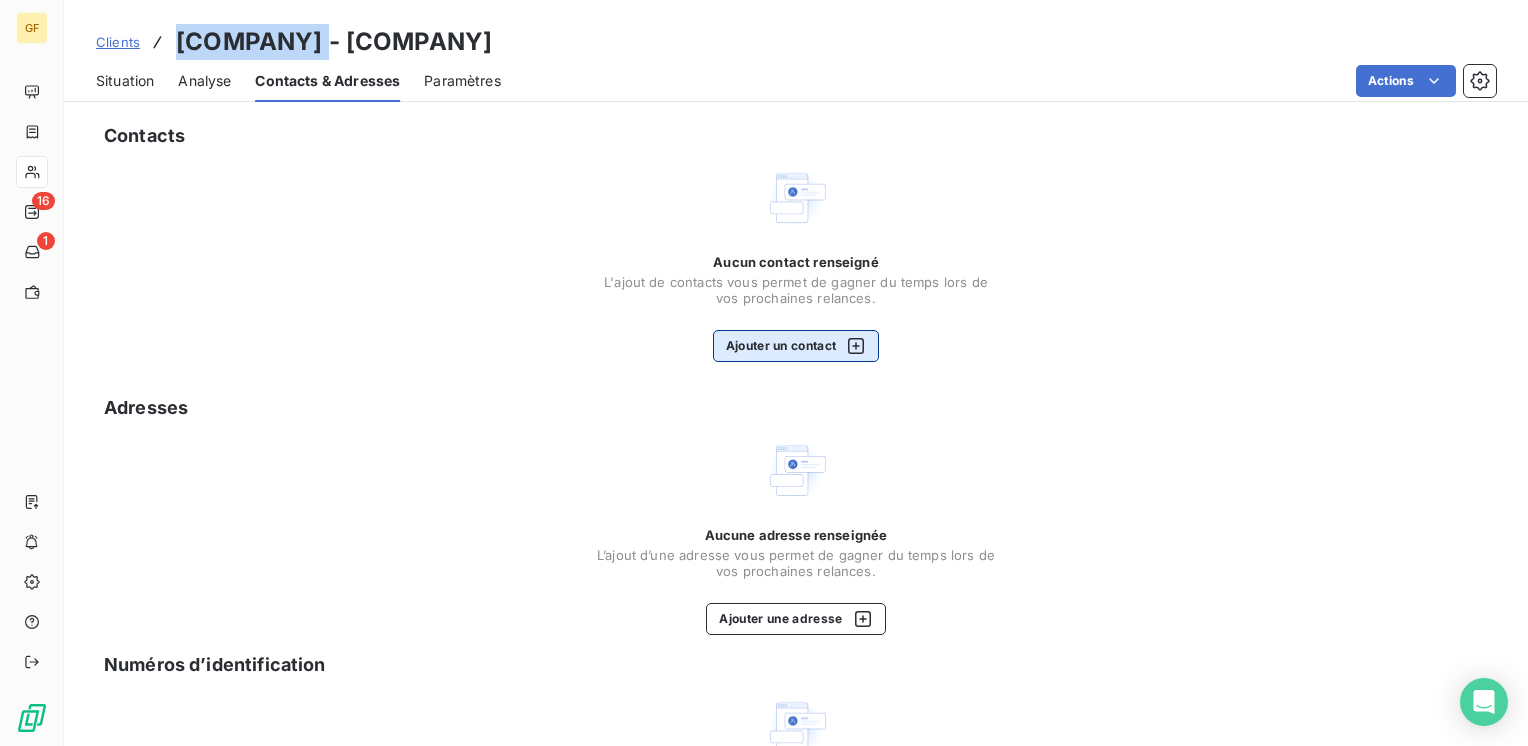 click on "Ajouter un contact" at bounding box center [796, 346] 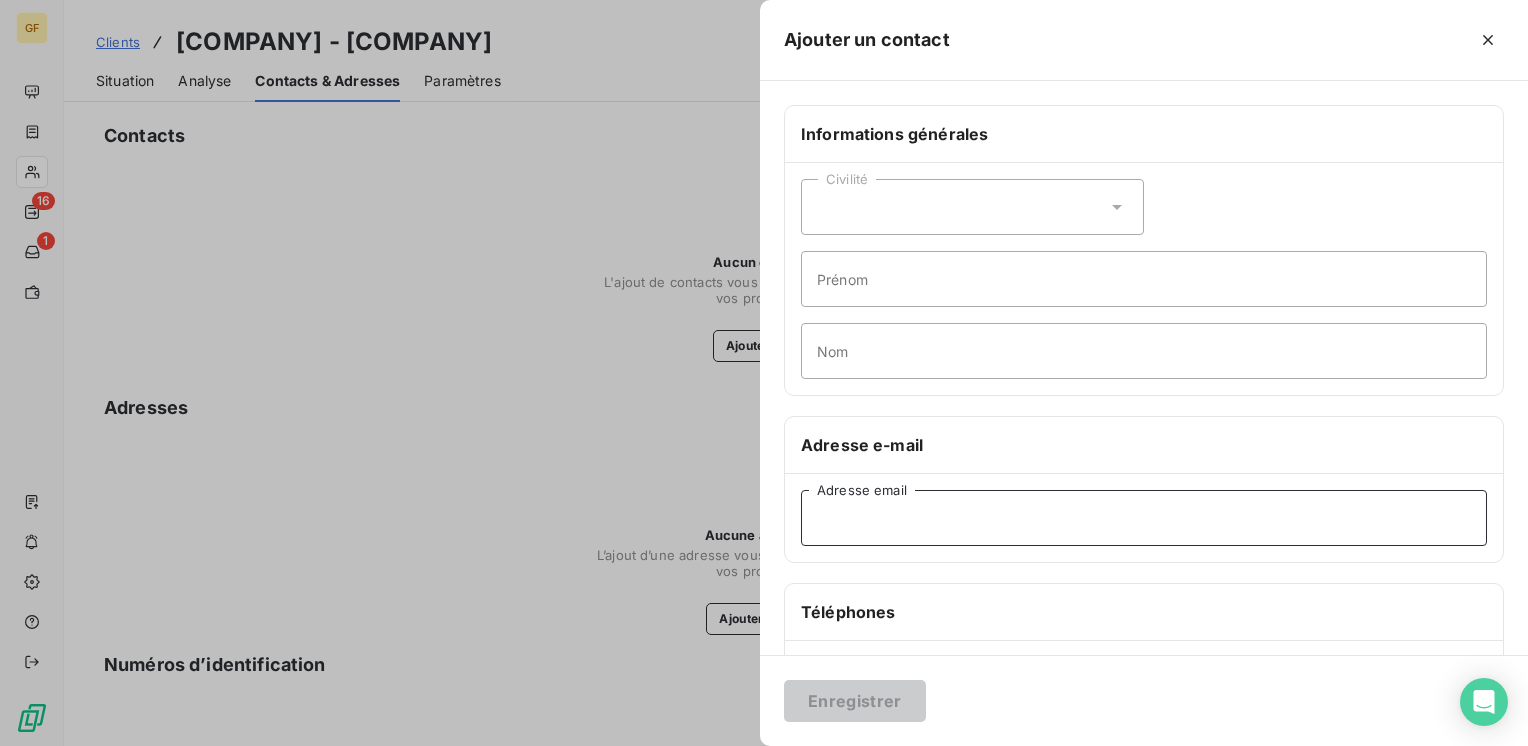 click on "Adresse email" at bounding box center [1144, 518] 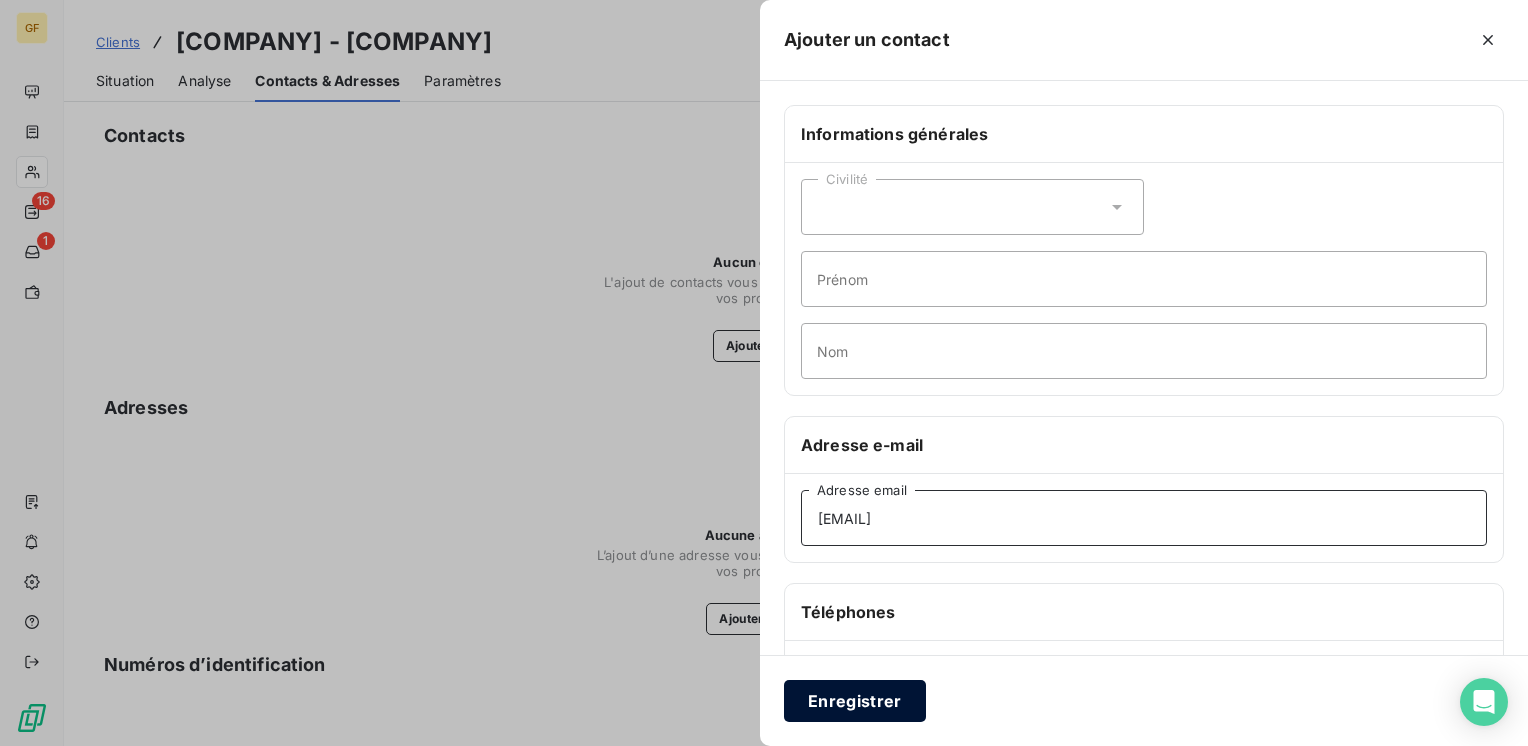 type on "[EMAIL]" 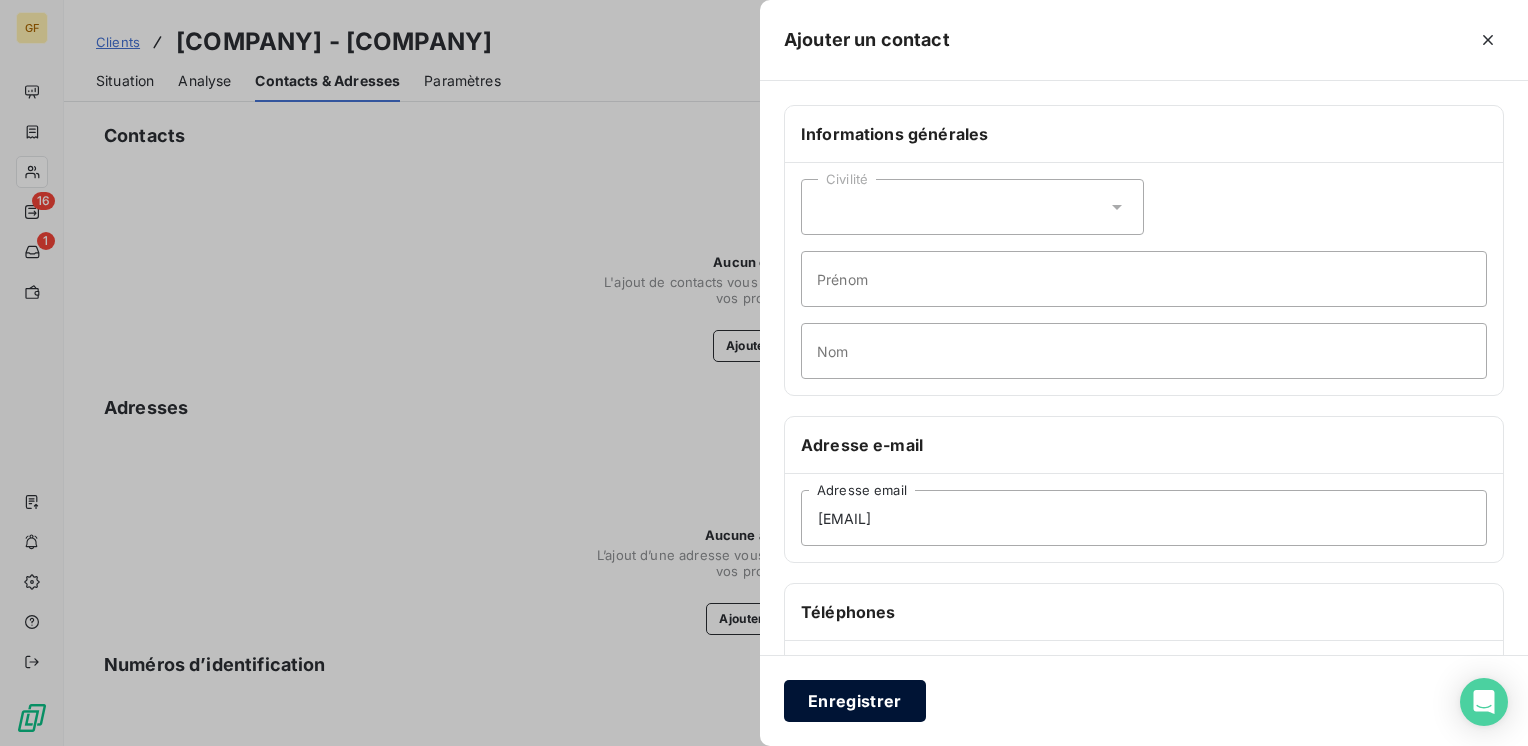 click on "Enregistrer" at bounding box center [855, 701] 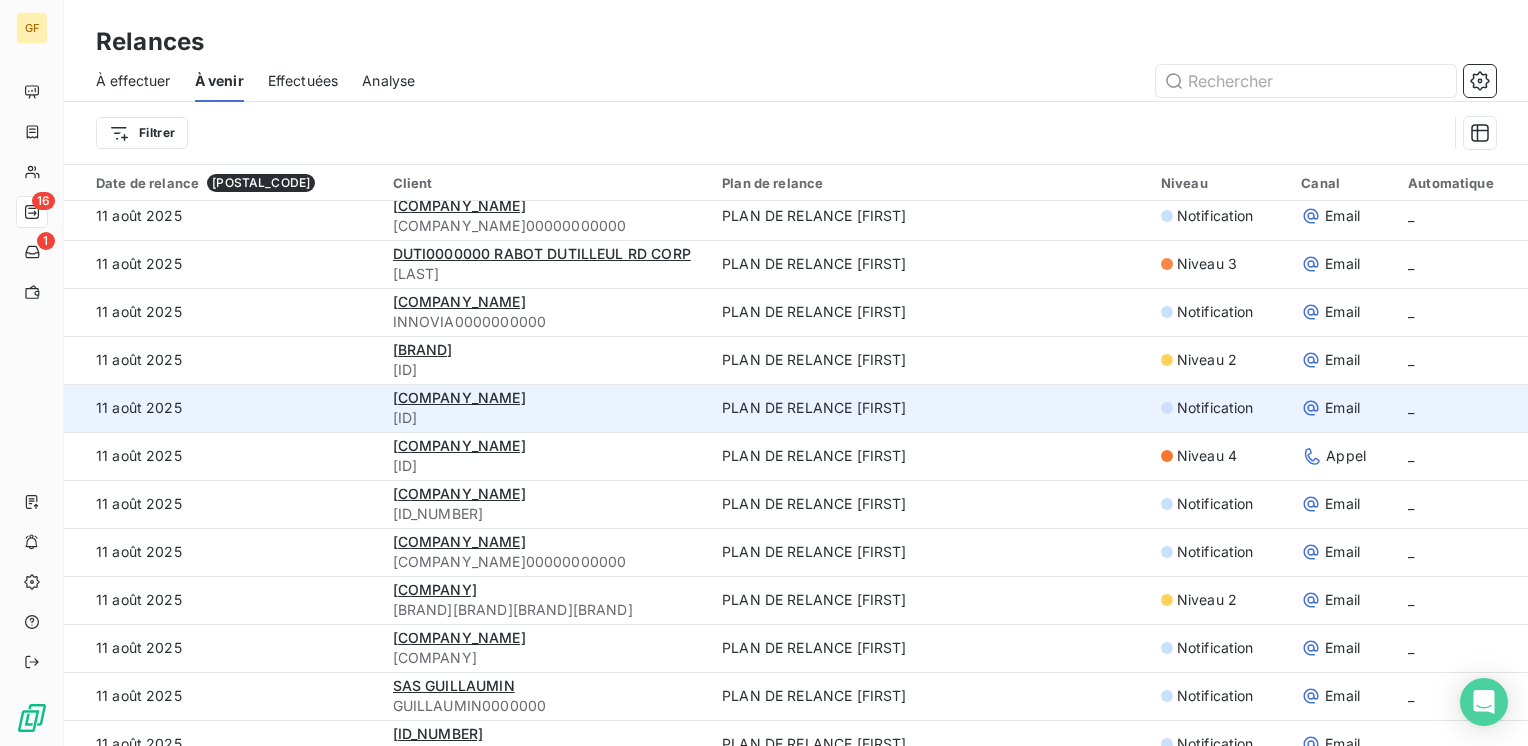 scroll, scrollTop: 800, scrollLeft: 0, axis: vertical 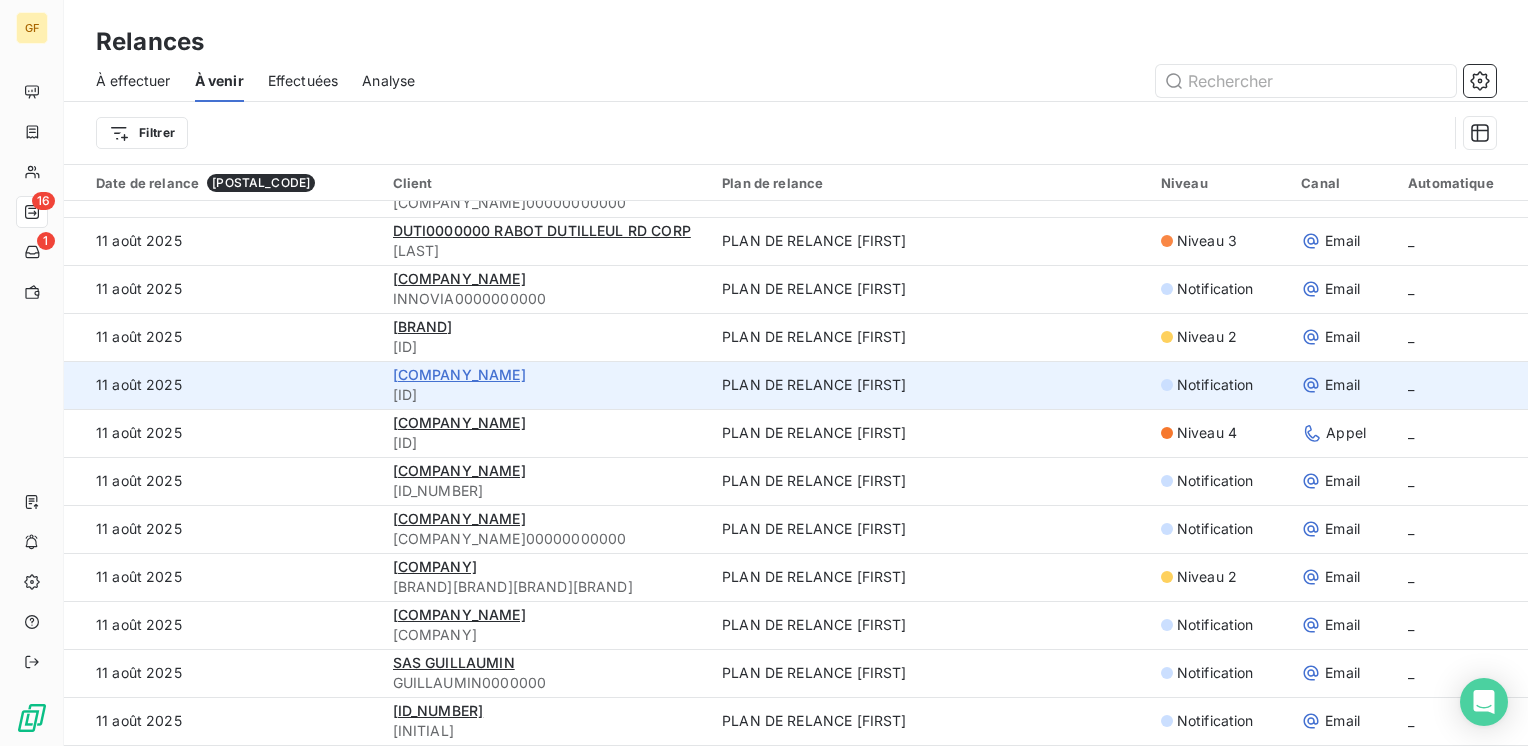 click on "[COMPANY_NAME]" at bounding box center (459, 374) 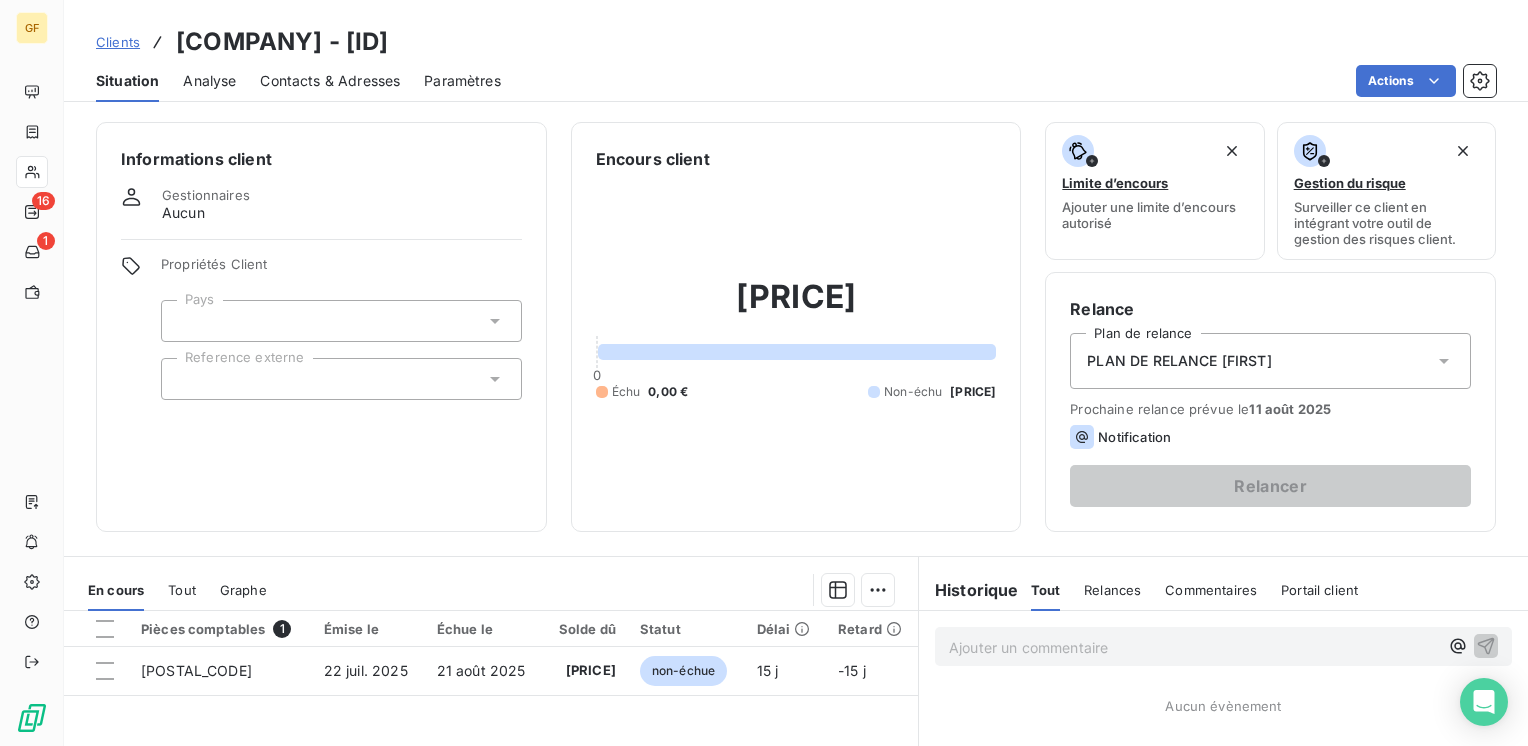 click on "Contacts & Adresses" at bounding box center [330, 81] 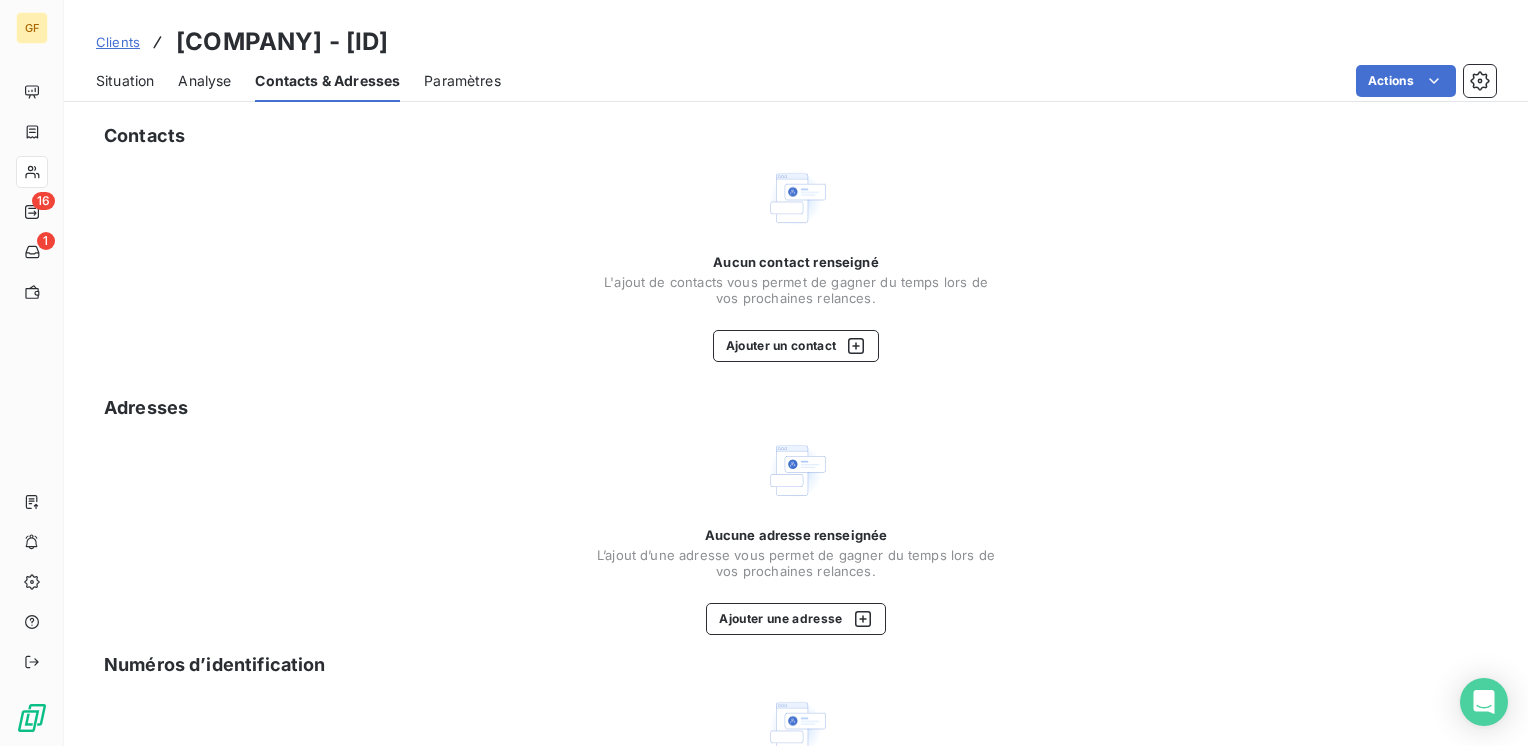 drag, startPoint x: 675, startPoint y: 40, endPoint x: 176, endPoint y: 49, distance: 499.08115 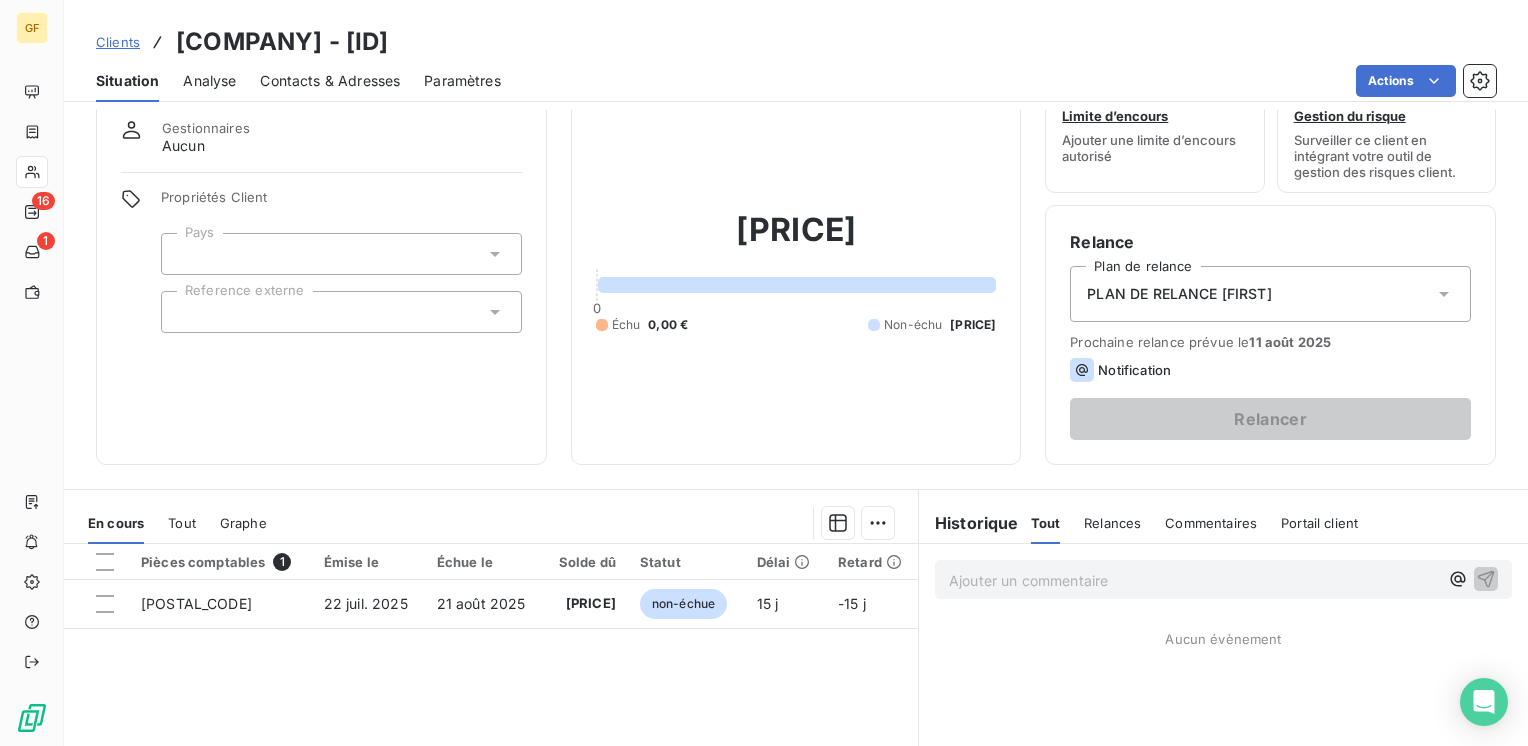 scroll, scrollTop: 100, scrollLeft: 0, axis: vertical 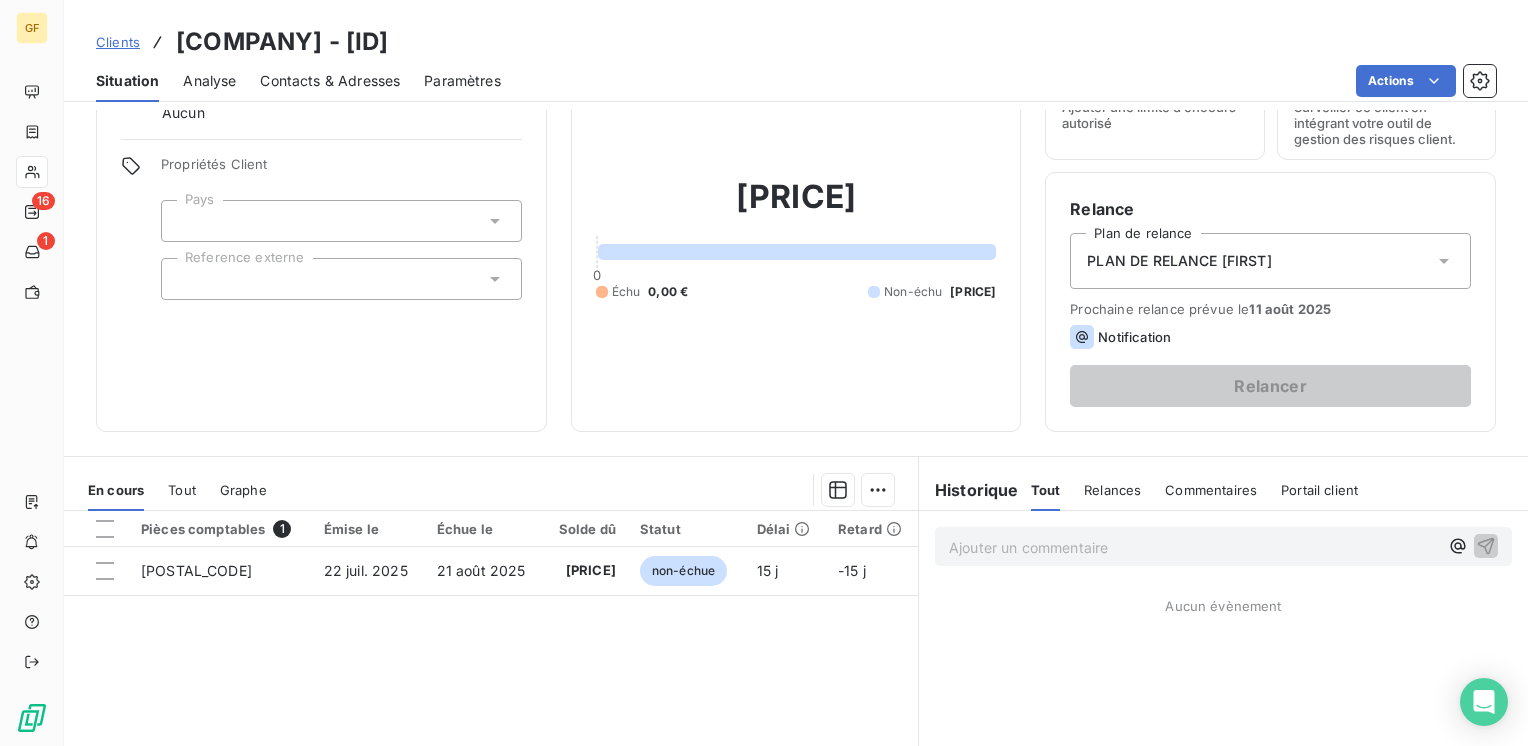 drag, startPoint x: 358, startPoint y: 82, endPoint x: 405, endPoint y: 94, distance: 48.507732 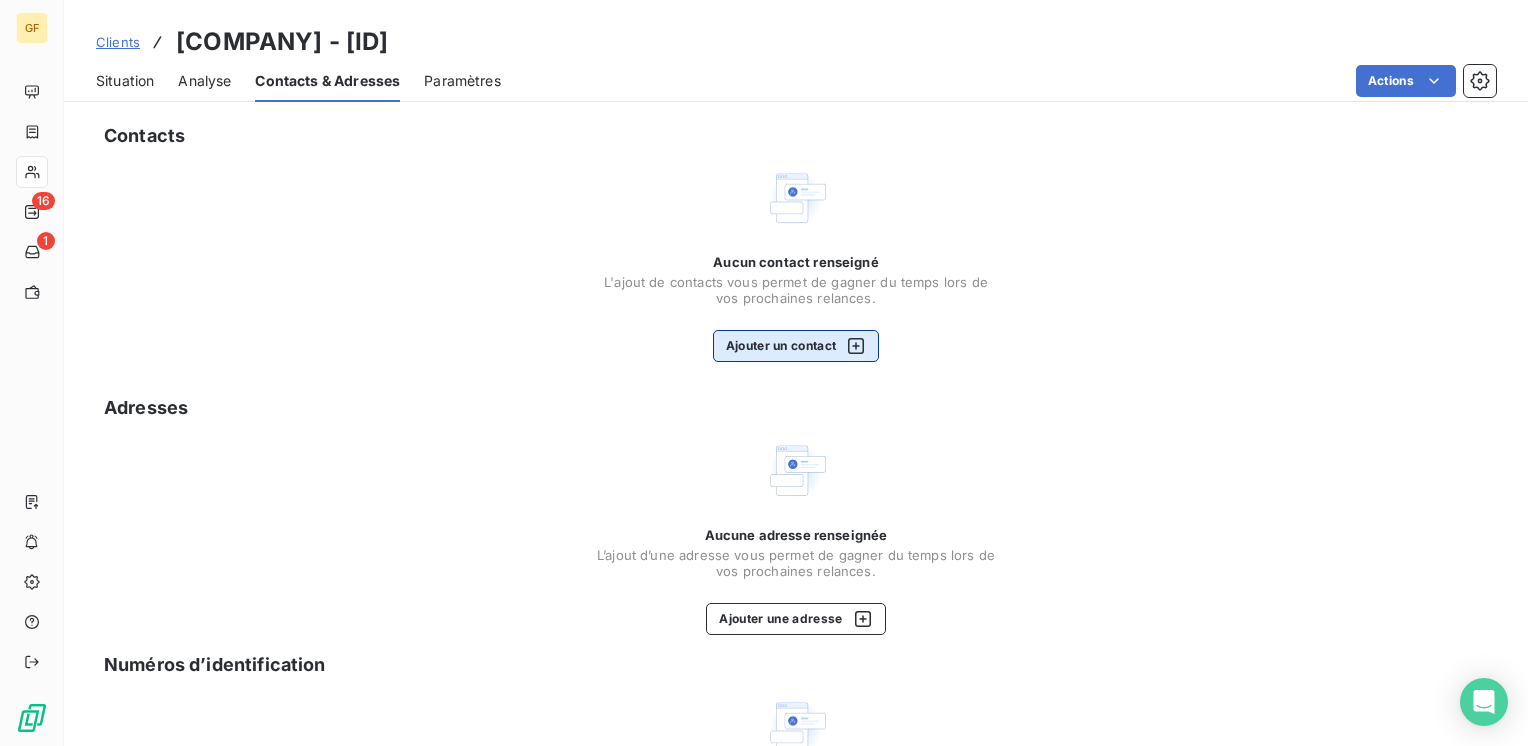 click on "Ajouter un contact" at bounding box center (796, 346) 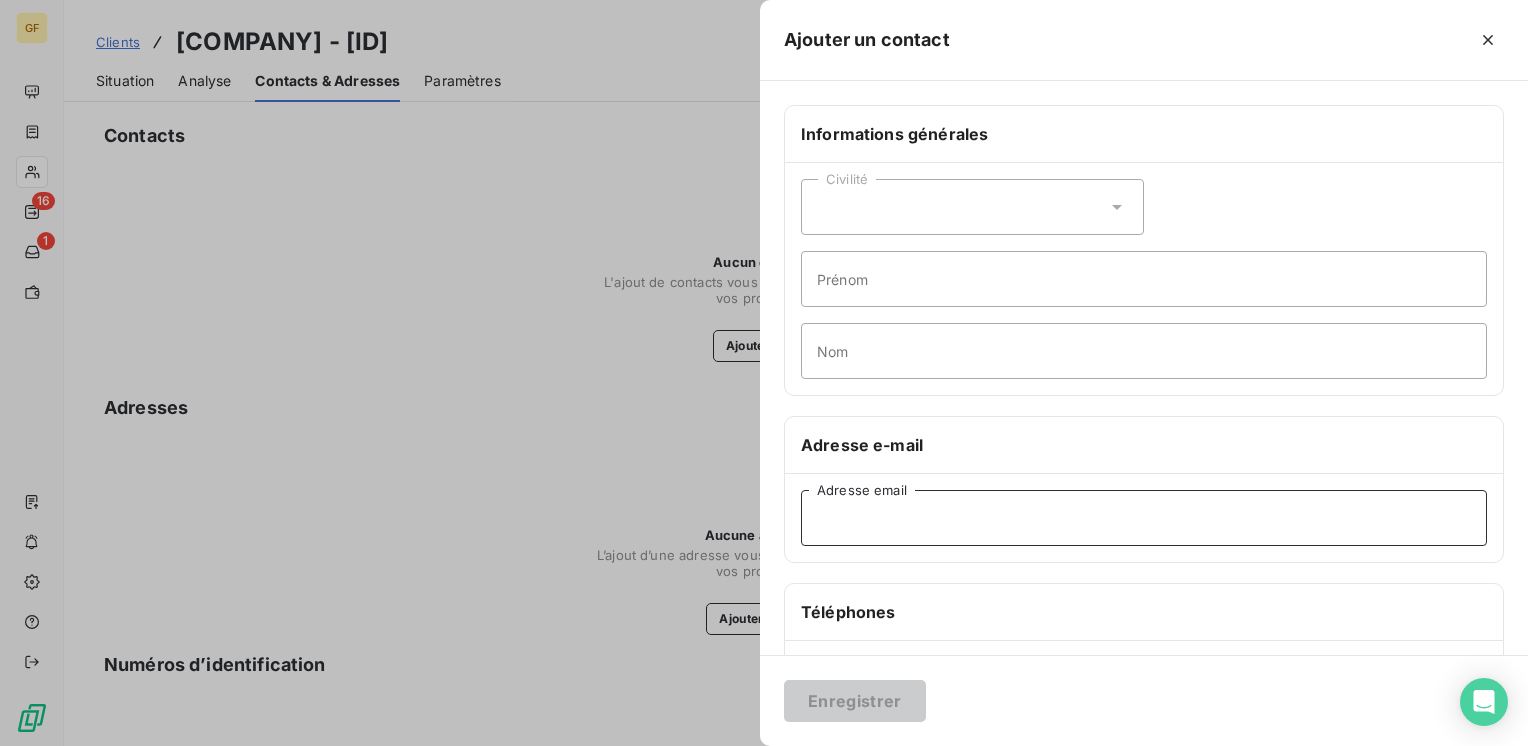 click on "Adresse email" at bounding box center (1144, 518) 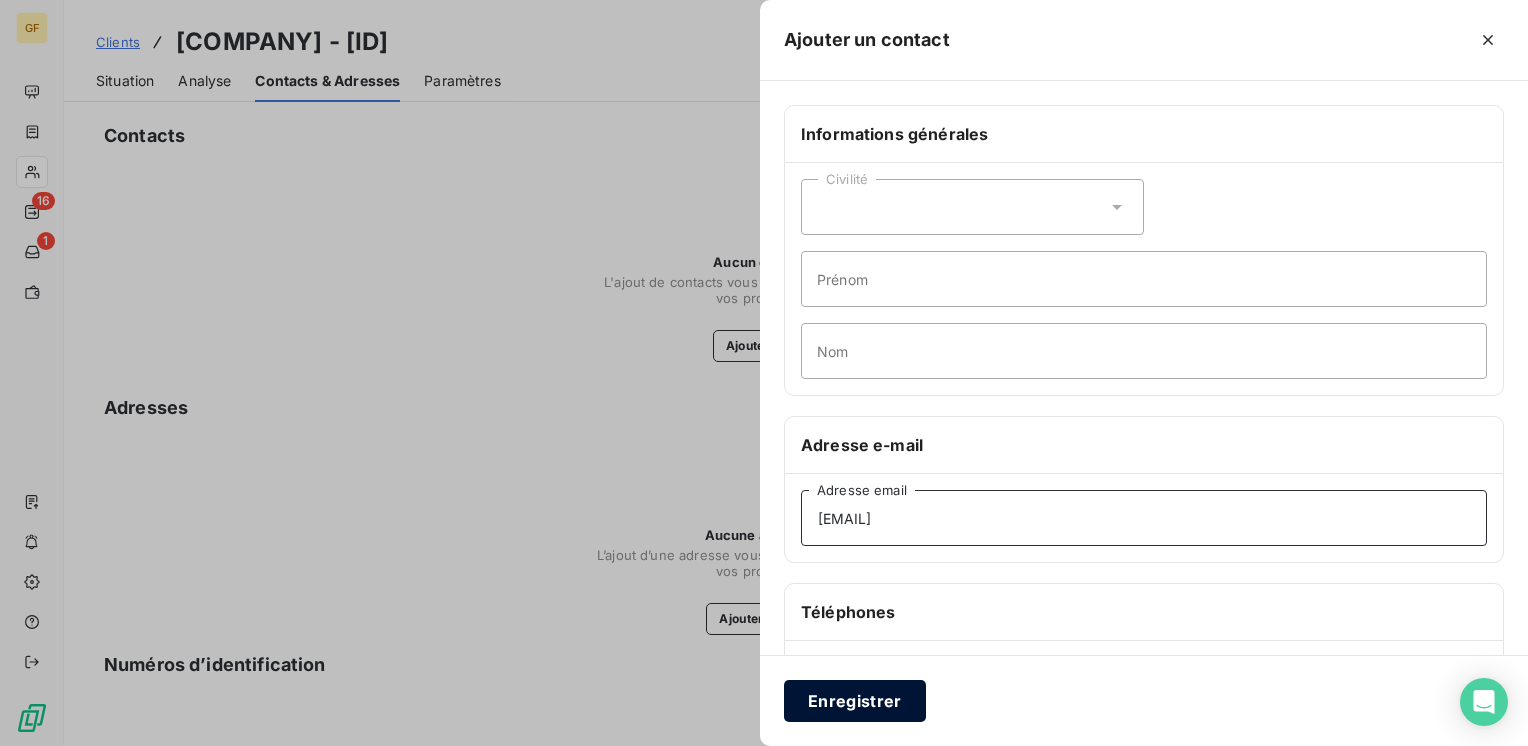 type on "[EMAIL]" 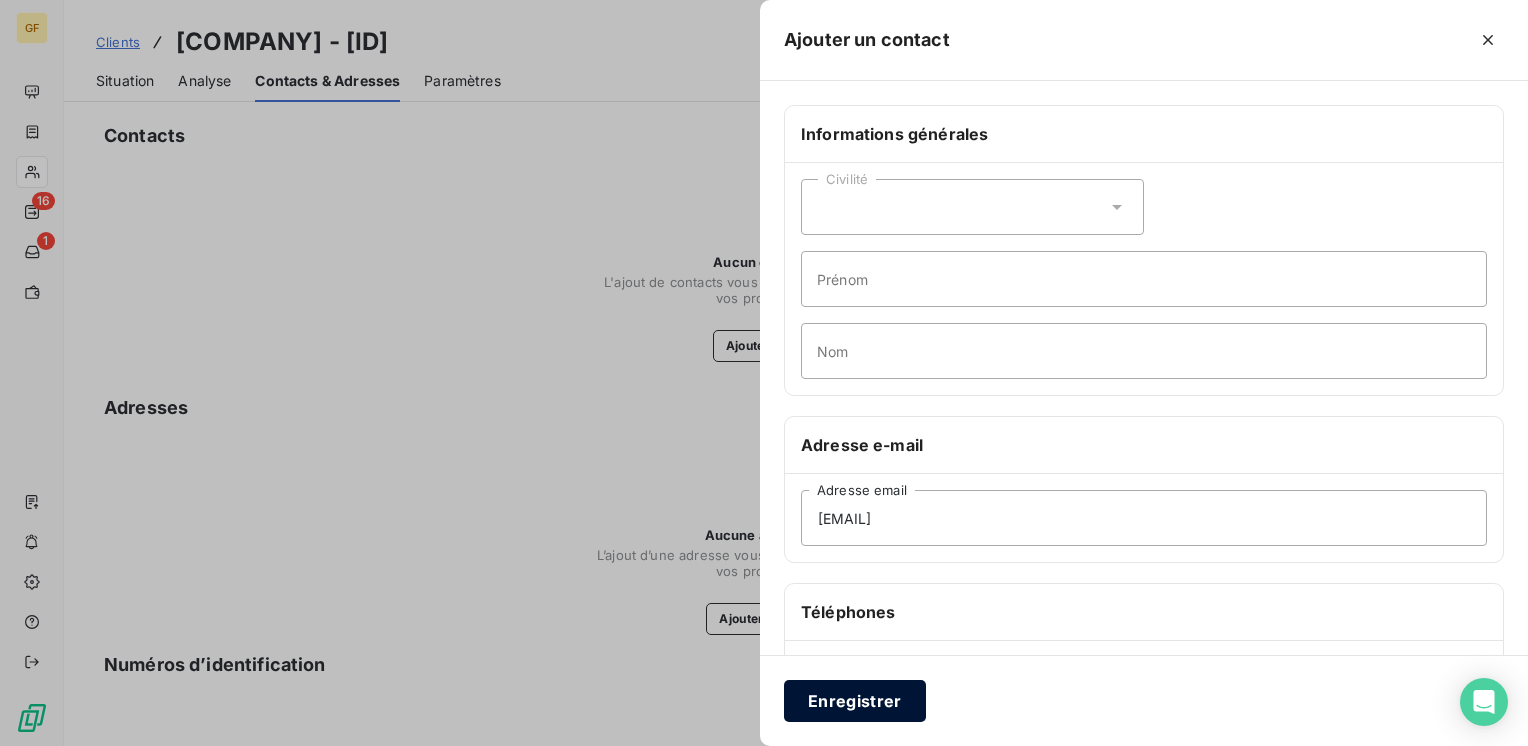 click on "Enregistrer" at bounding box center [855, 701] 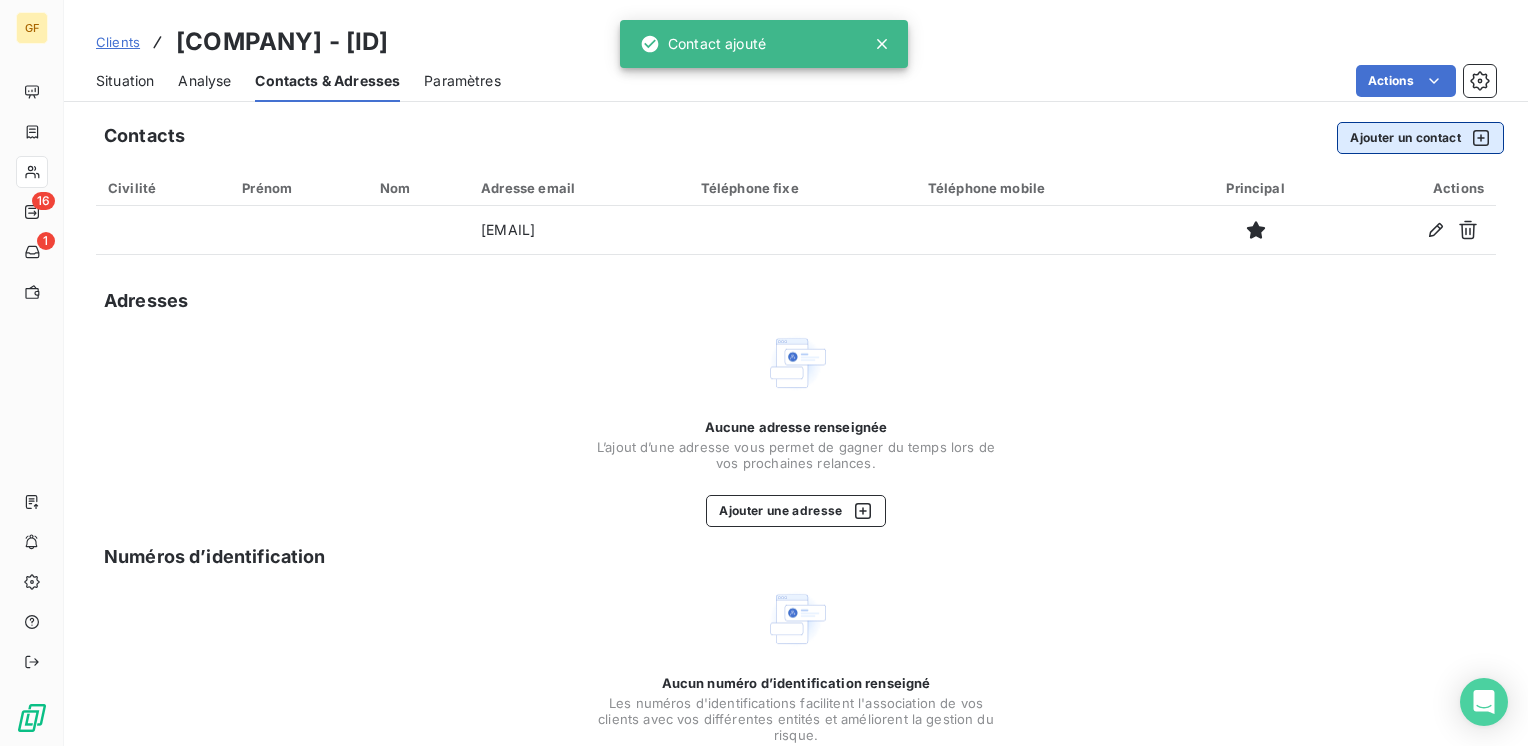 click on "Ajouter un contact" at bounding box center (1420, 138) 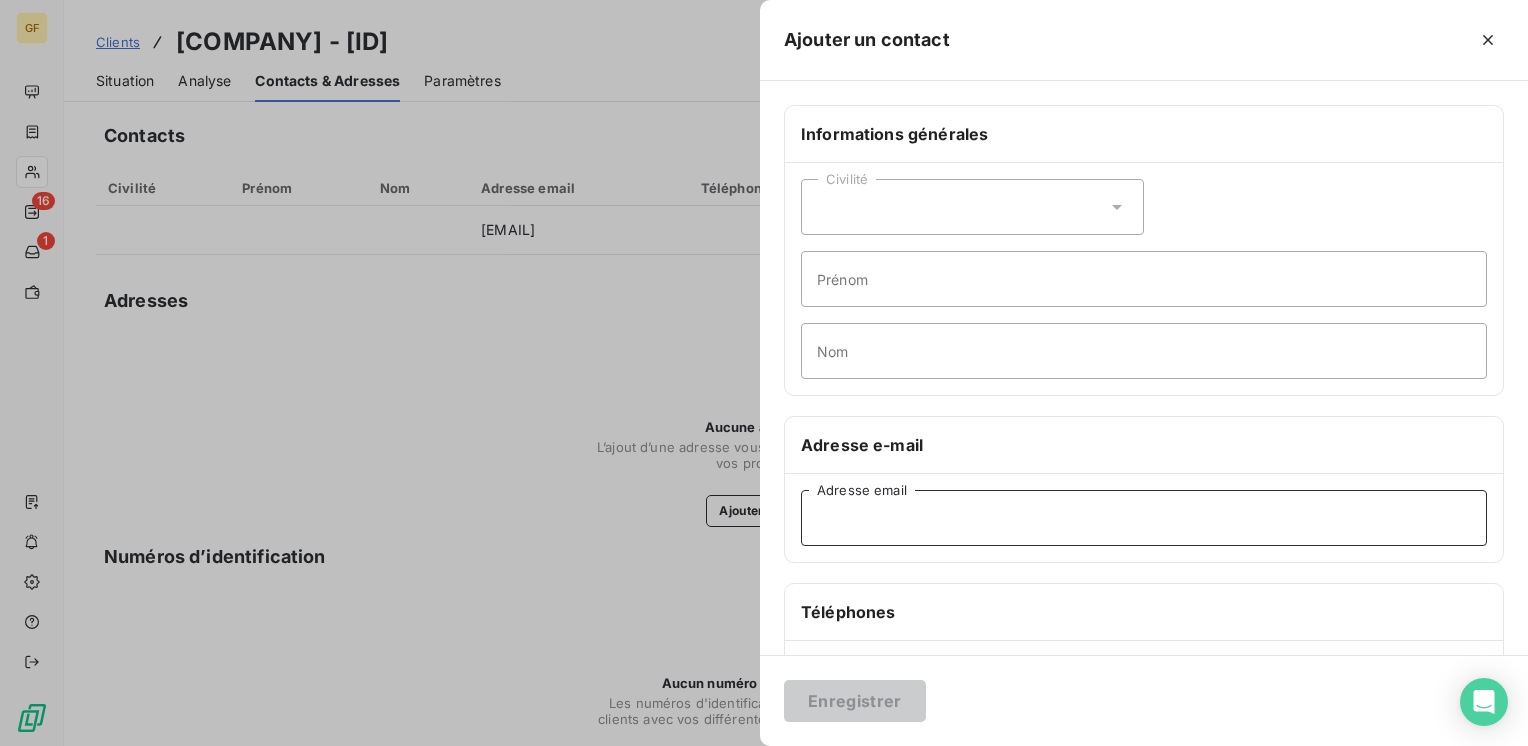 click on "Adresse email" at bounding box center (1144, 518) 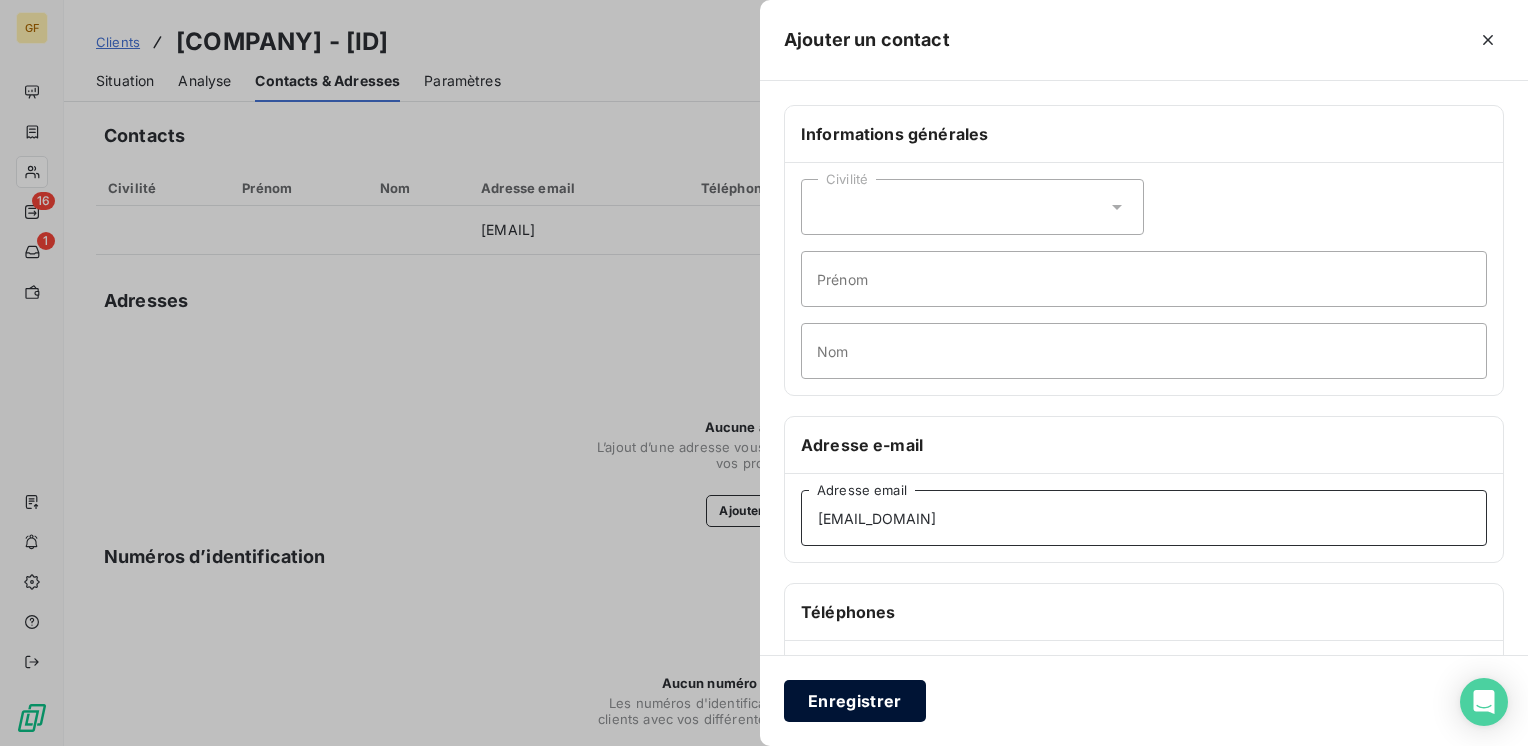 type on "[EMAIL_DOMAIN]" 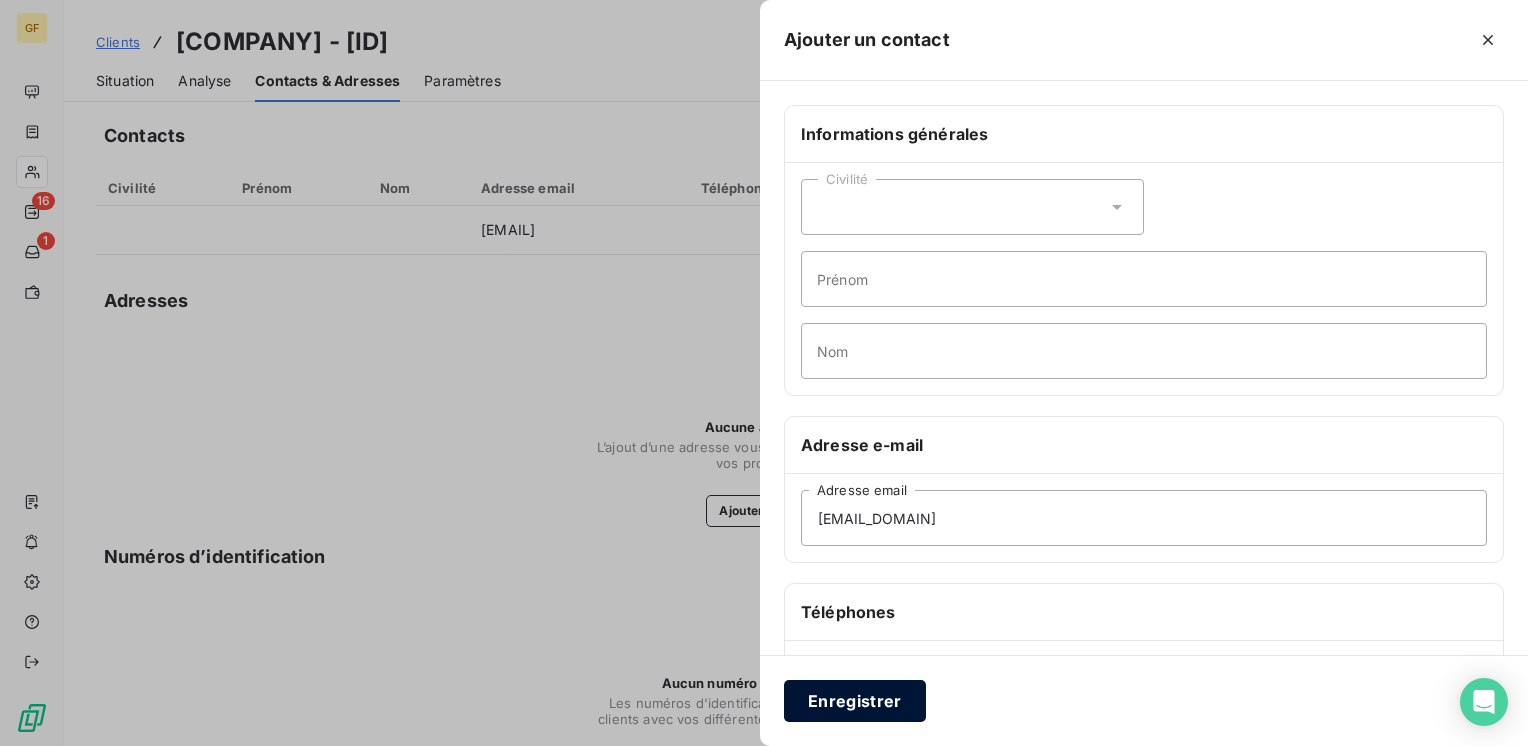 click on "Enregistrer" at bounding box center (855, 701) 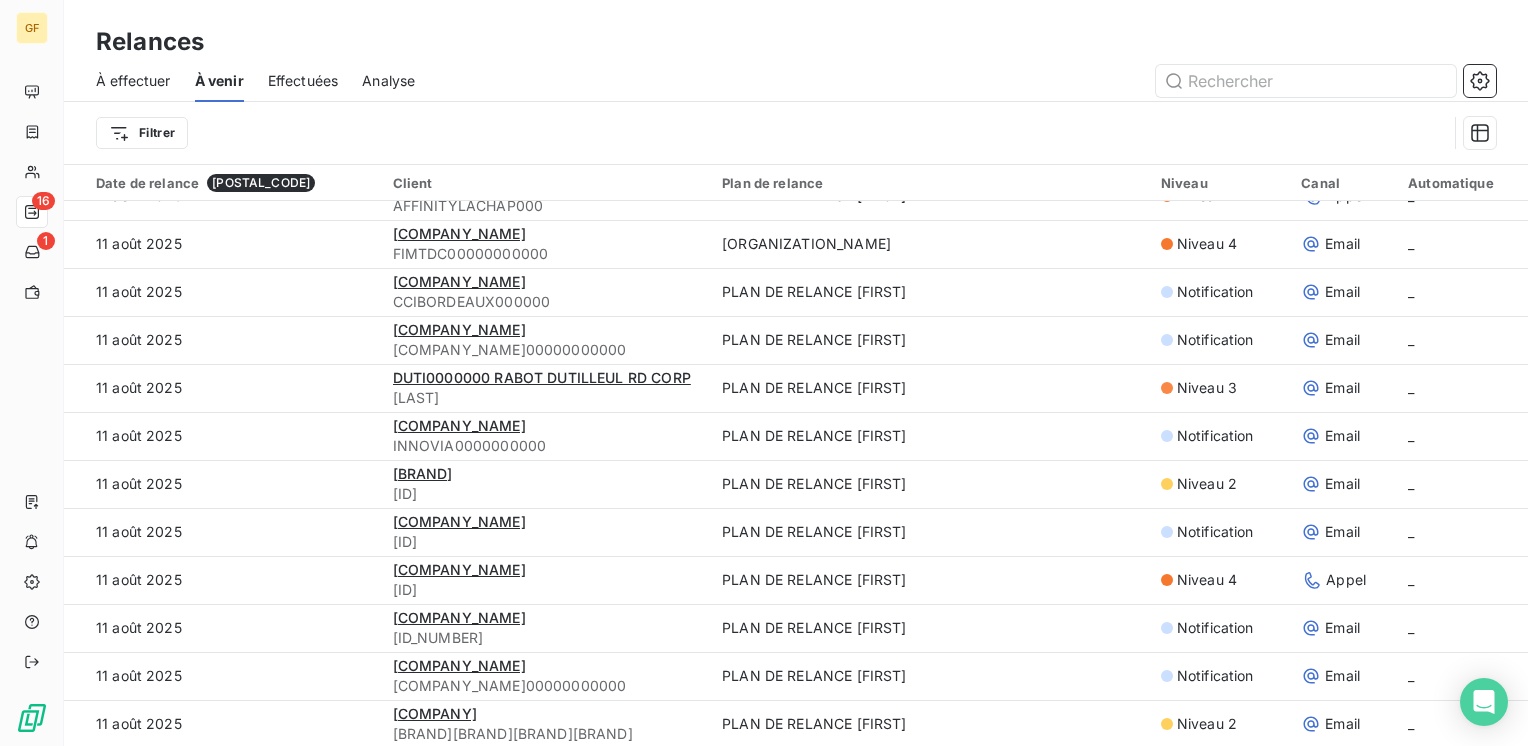 scroll, scrollTop: 700, scrollLeft: 0, axis: vertical 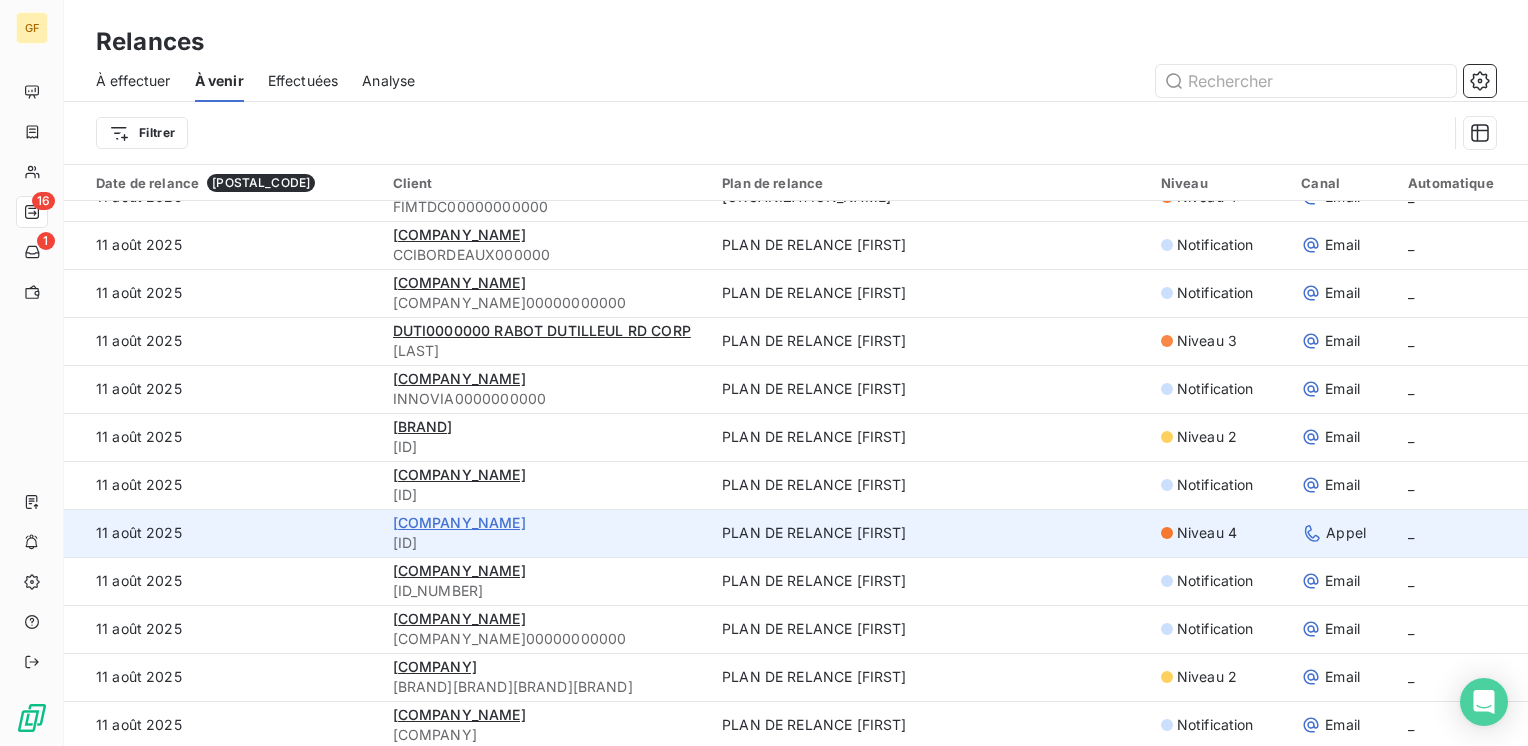 click on "[COMPANY_NAME]" at bounding box center [459, 522] 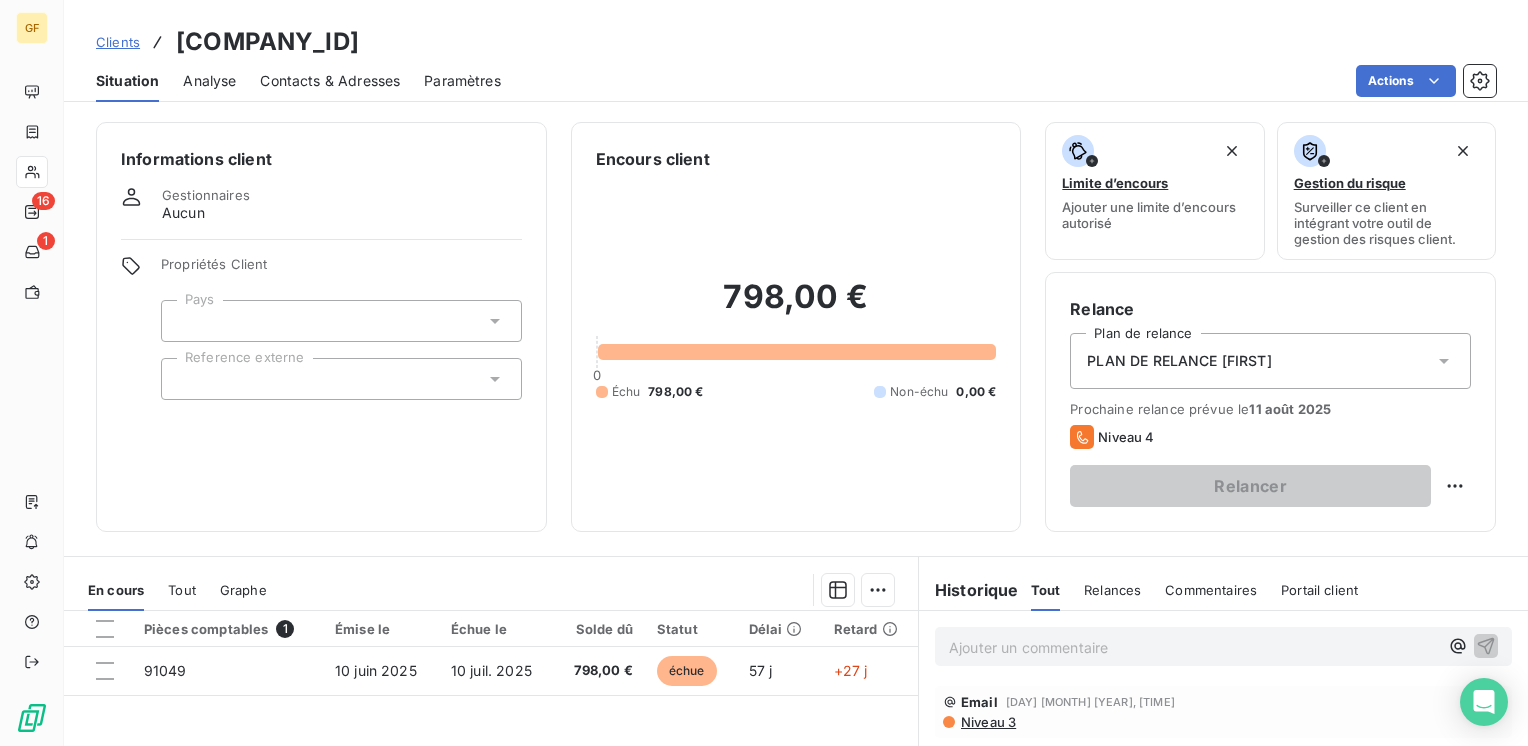 click on "Contacts & Adresses" at bounding box center [330, 81] 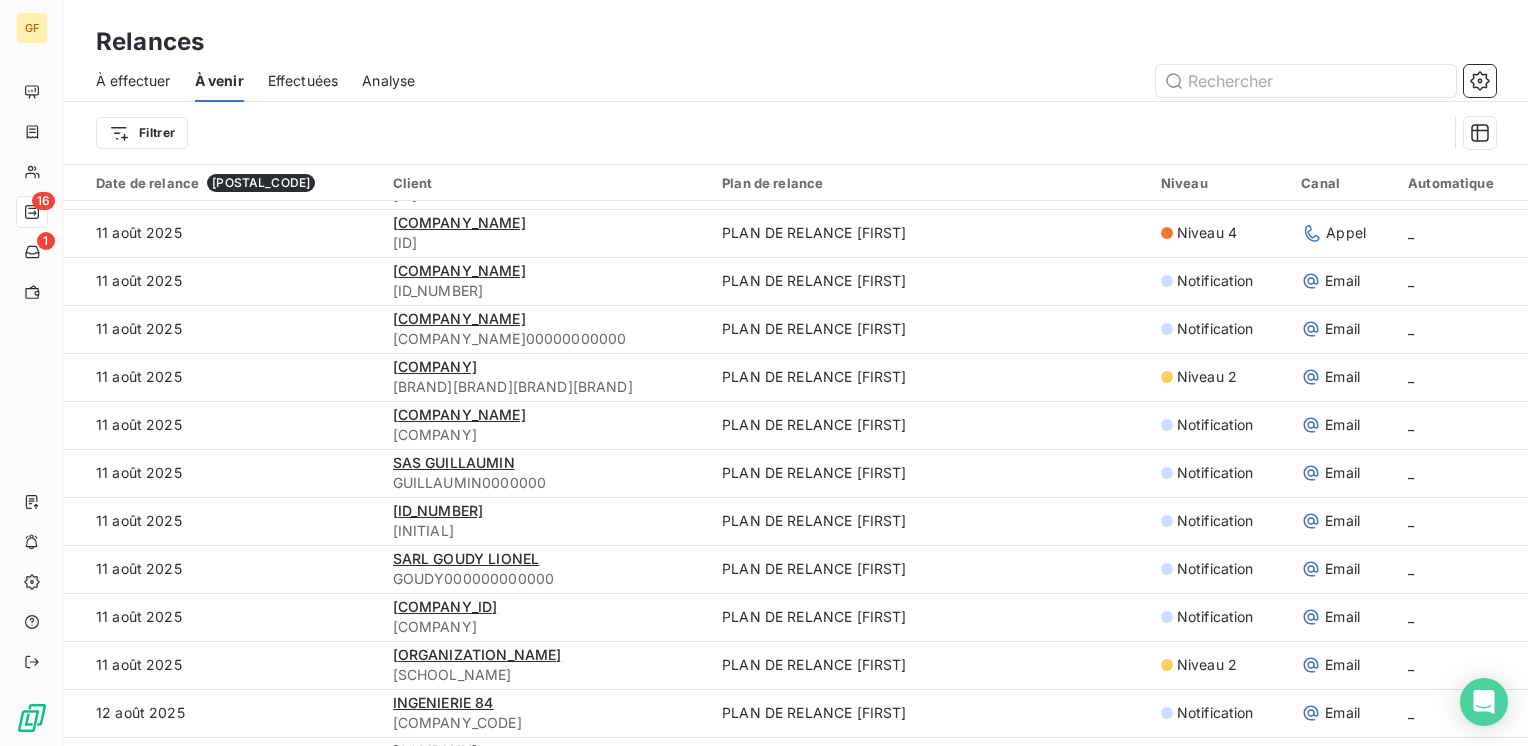 scroll, scrollTop: 900, scrollLeft: 0, axis: vertical 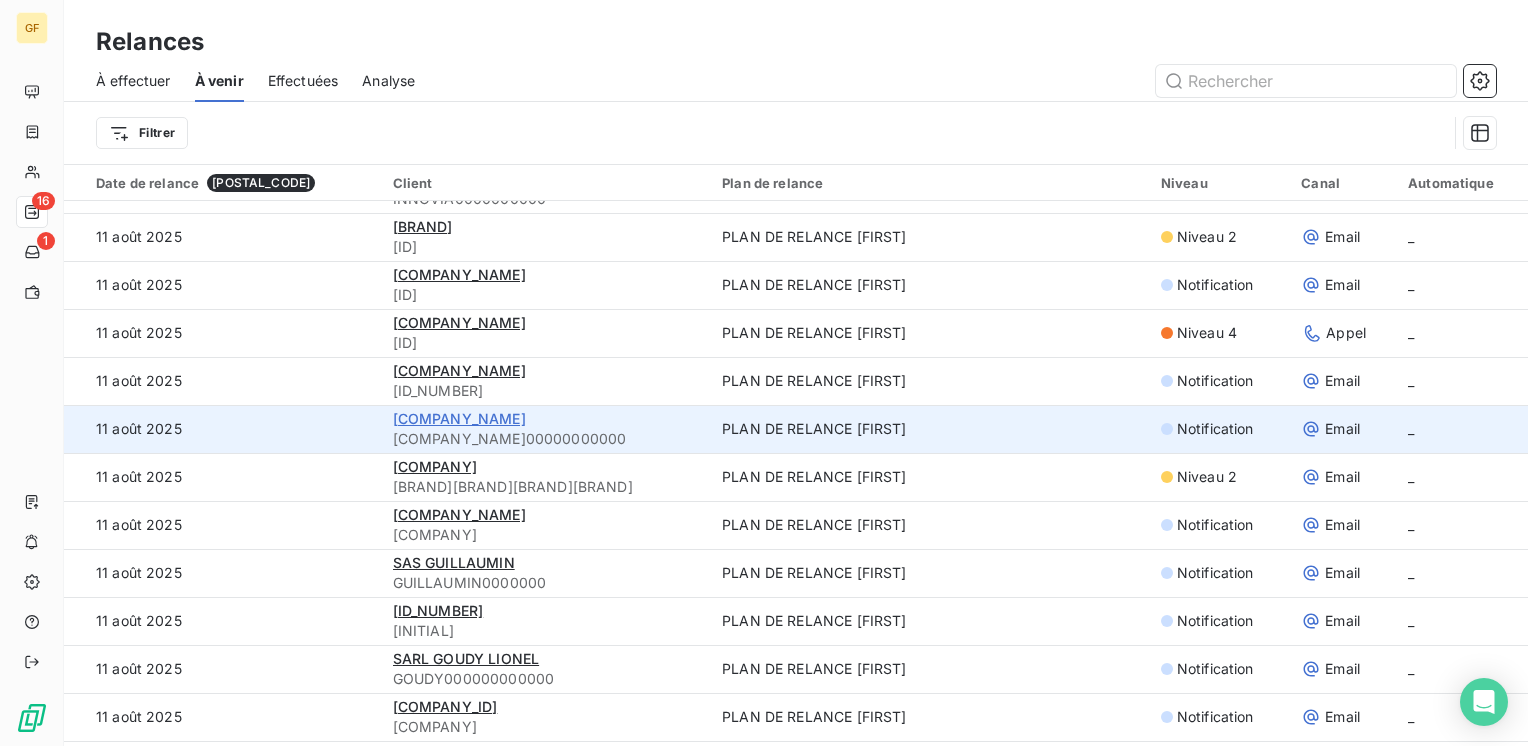 click on "[COMPANY_NAME]" at bounding box center (459, 418) 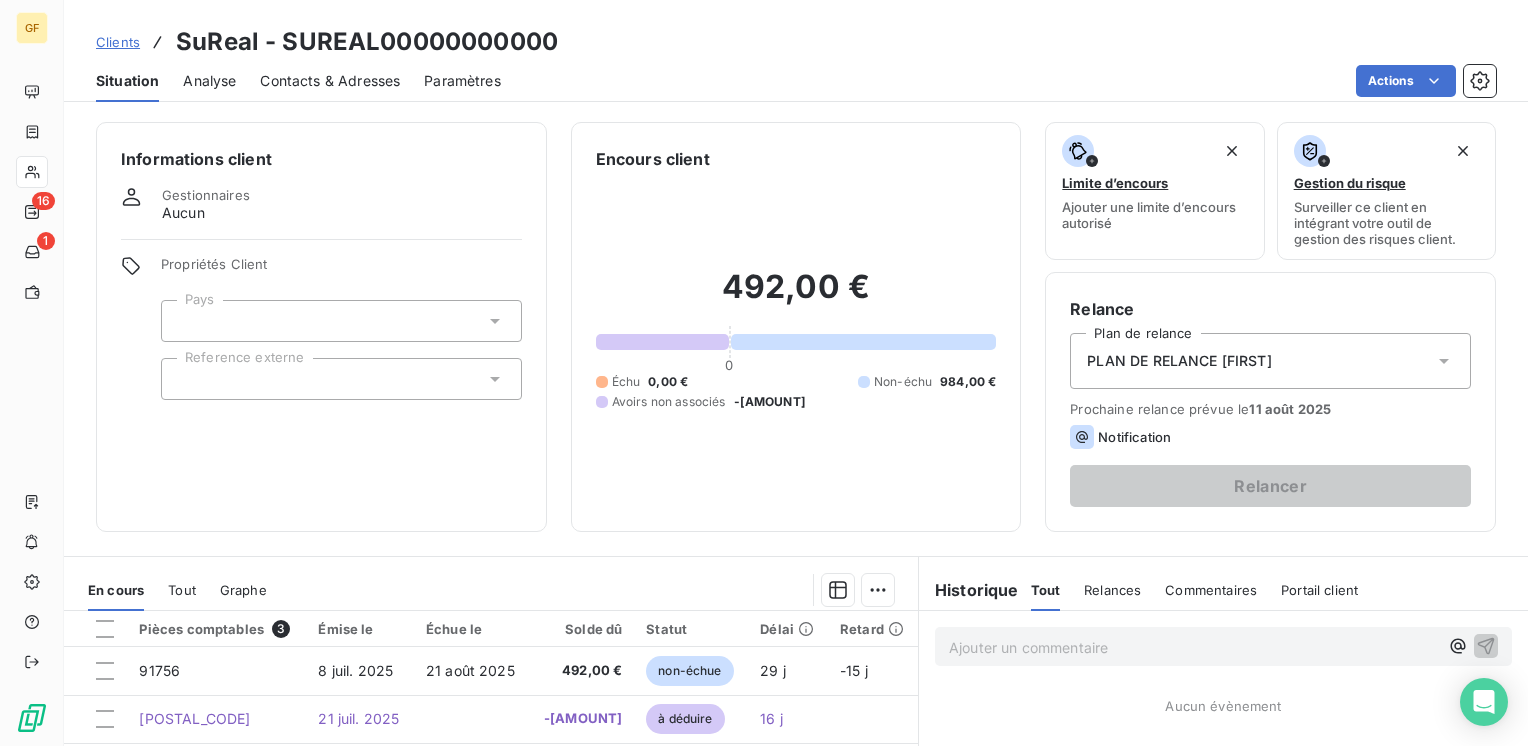 click on "Contacts & Adresses" at bounding box center [330, 81] 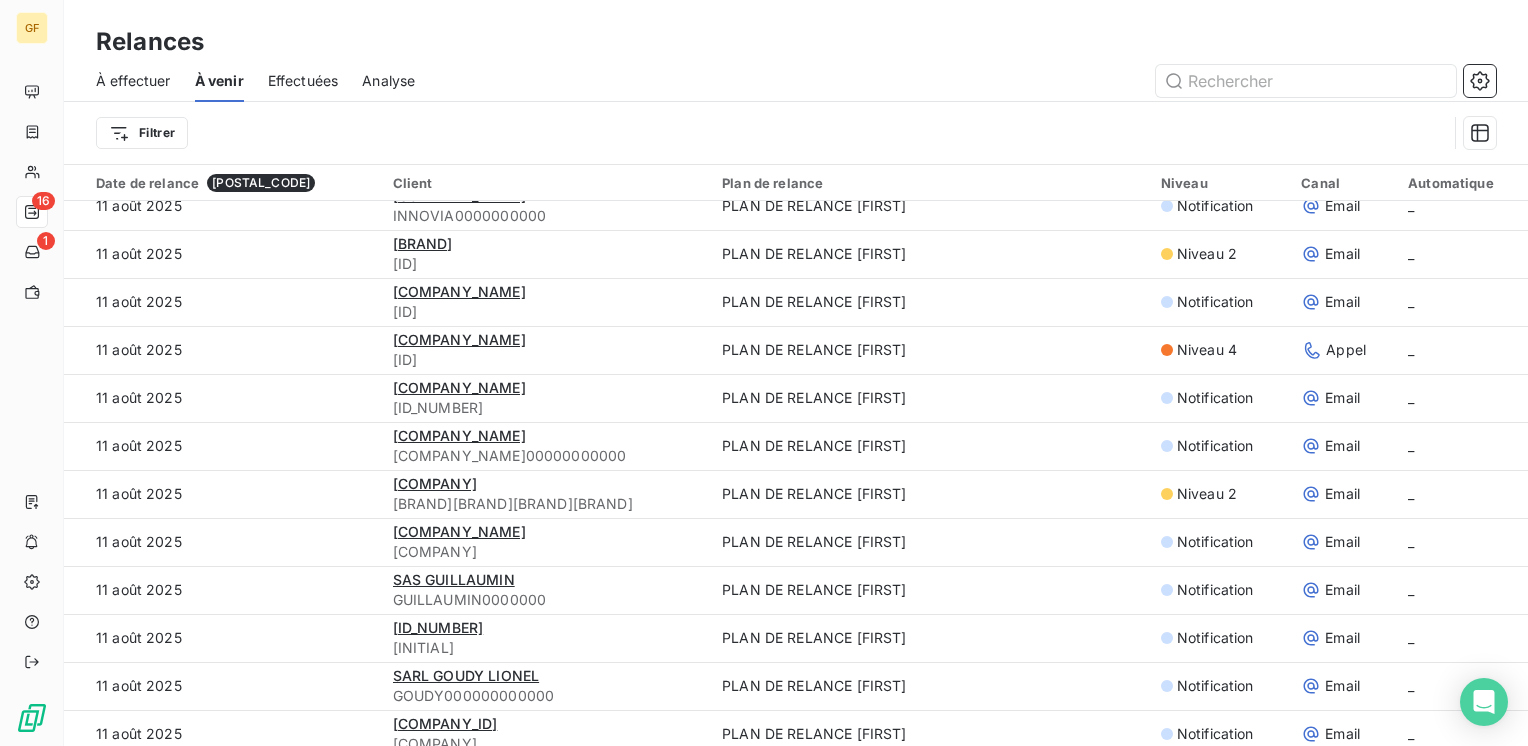 scroll, scrollTop: 900, scrollLeft: 0, axis: vertical 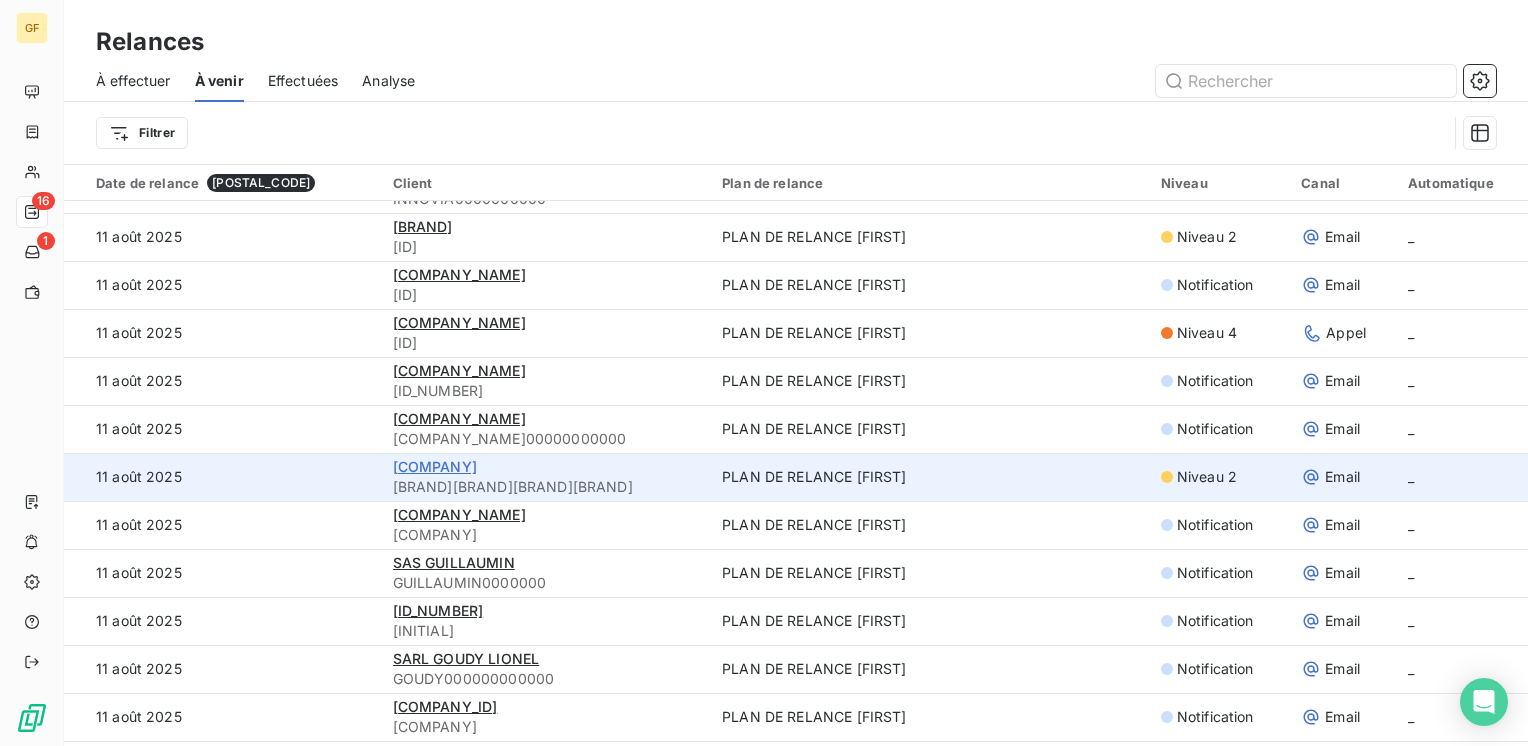 click on "[COMPANY]" at bounding box center (435, 466) 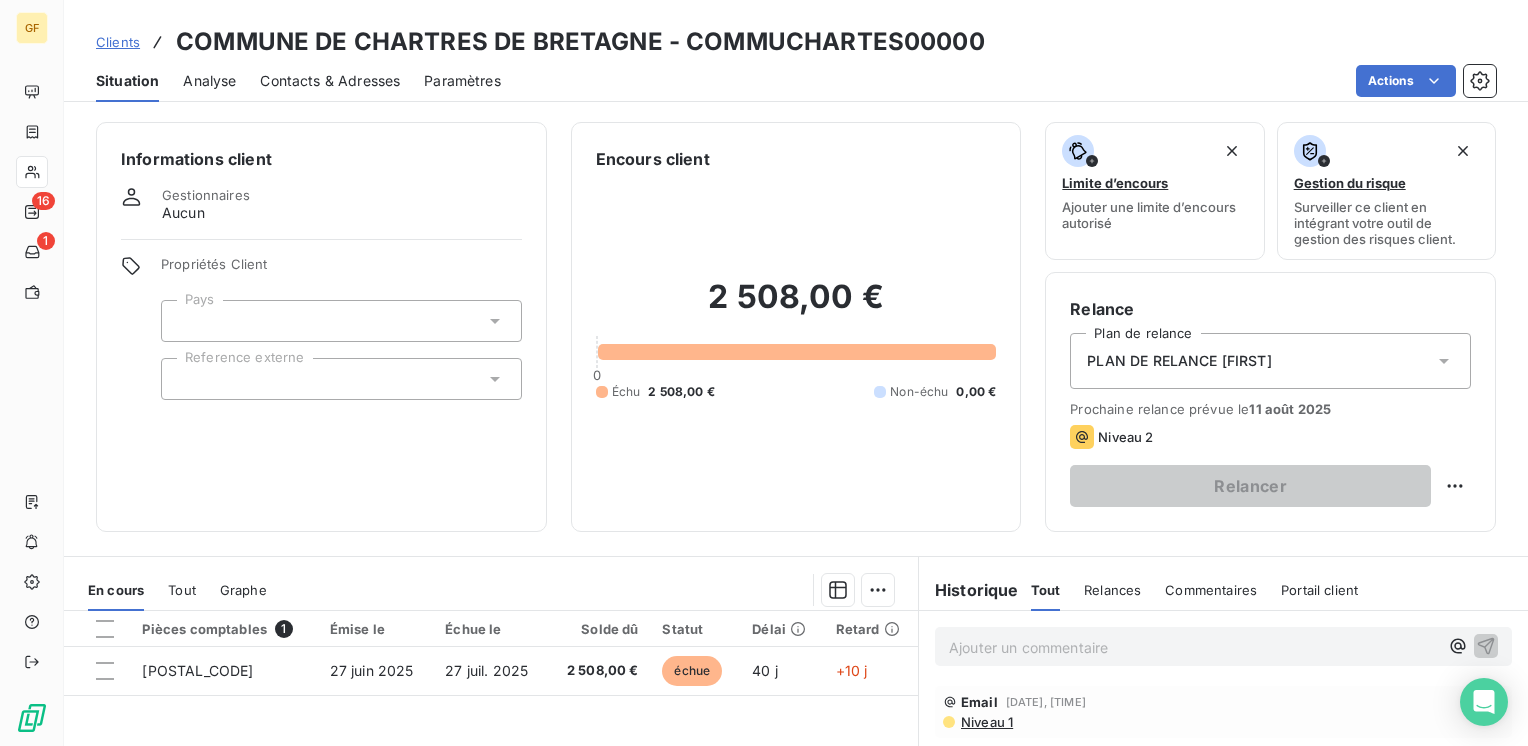 click on "Contacts & Adresses" at bounding box center [330, 81] 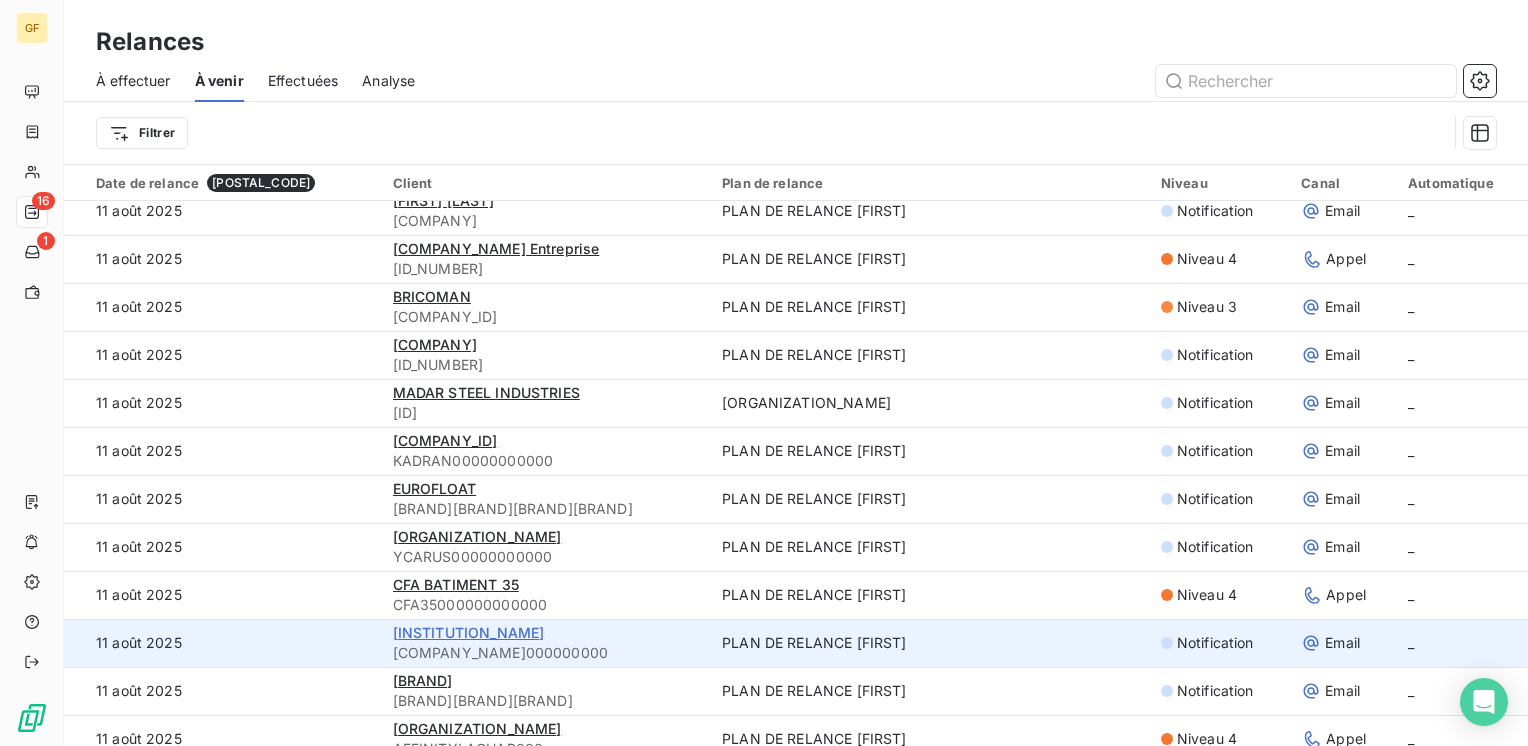 scroll, scrollTop: 100, scrollLeft: 0, axis: vertical 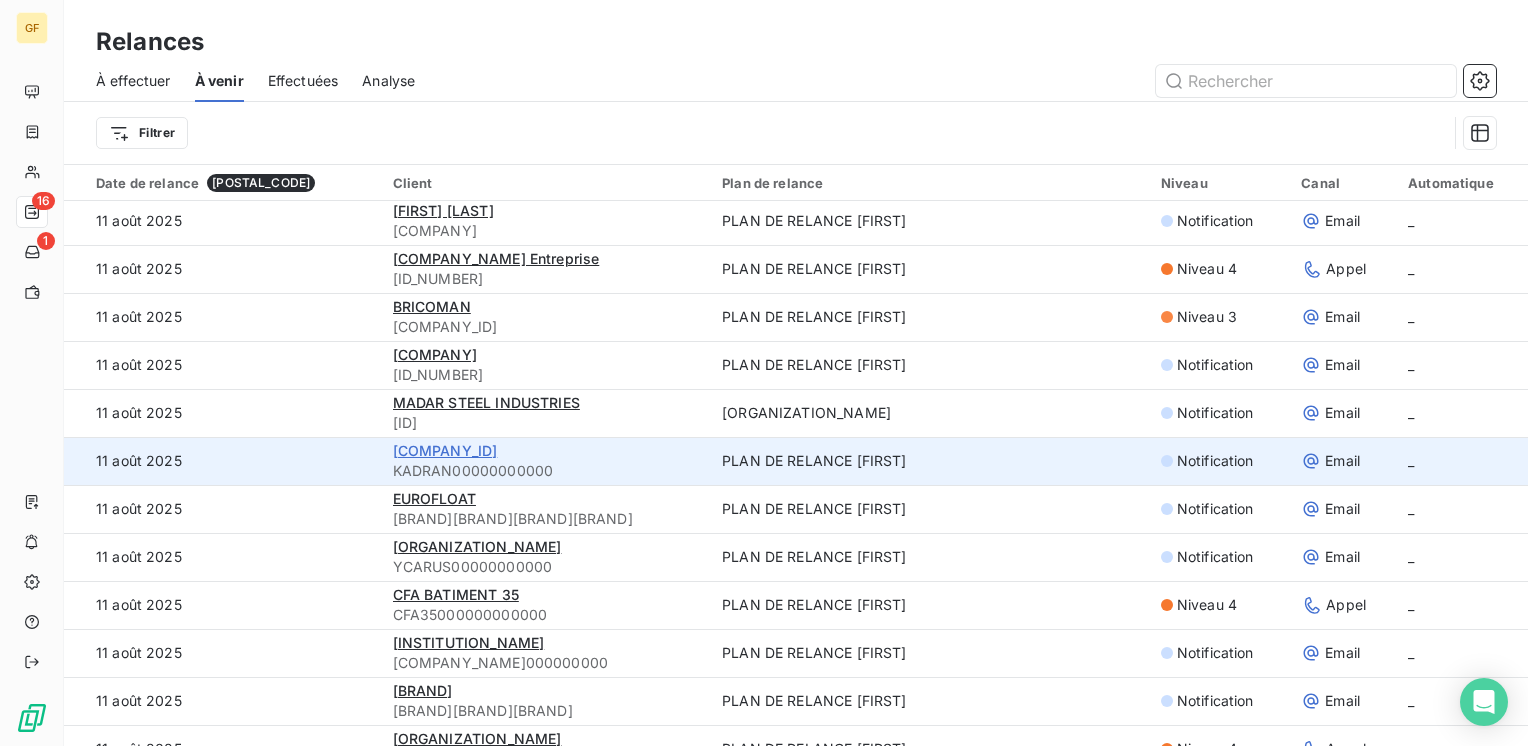 click on "[COMPANY_ID]" at bounding box center (445, 450) 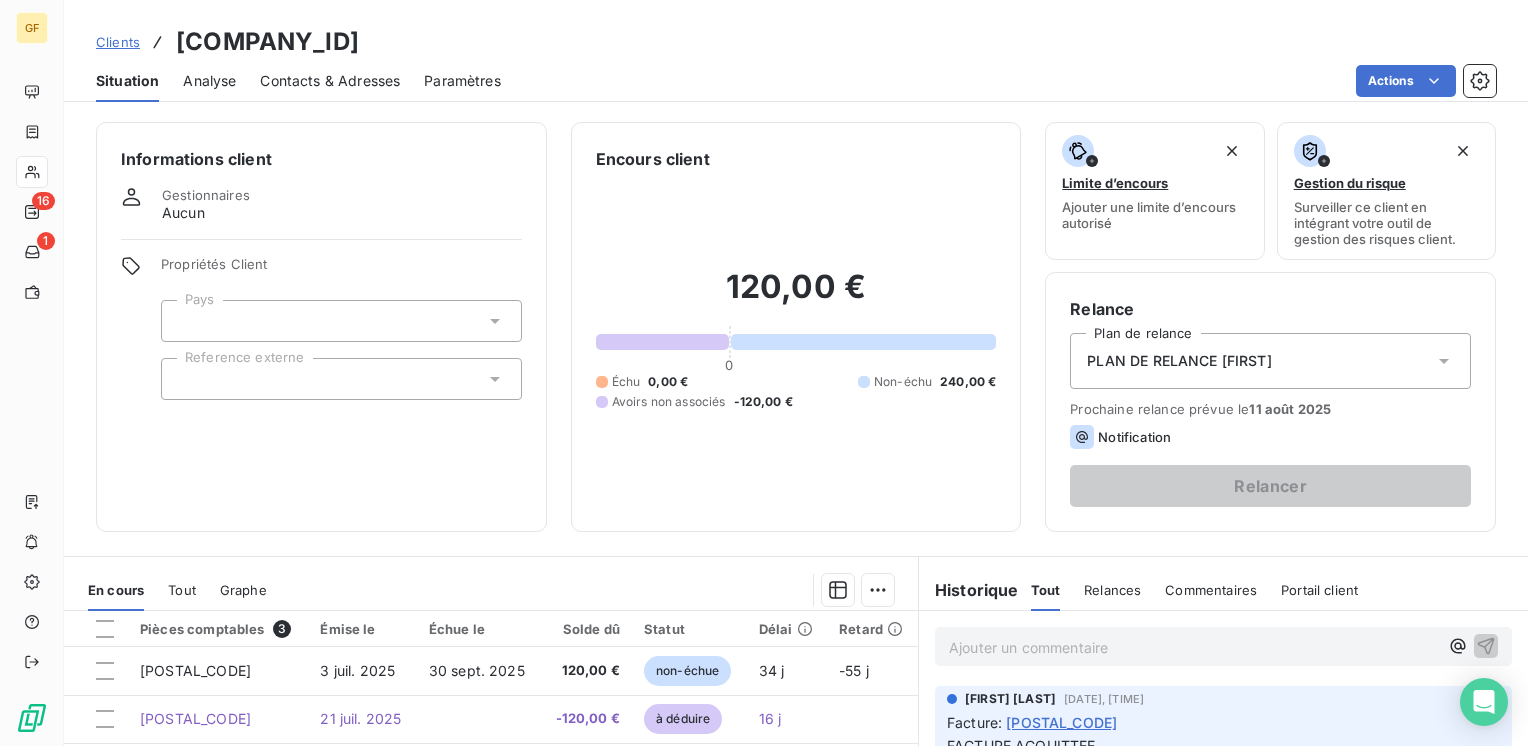 click on "Contacts & Adresses" at bounding box center [330, 81] 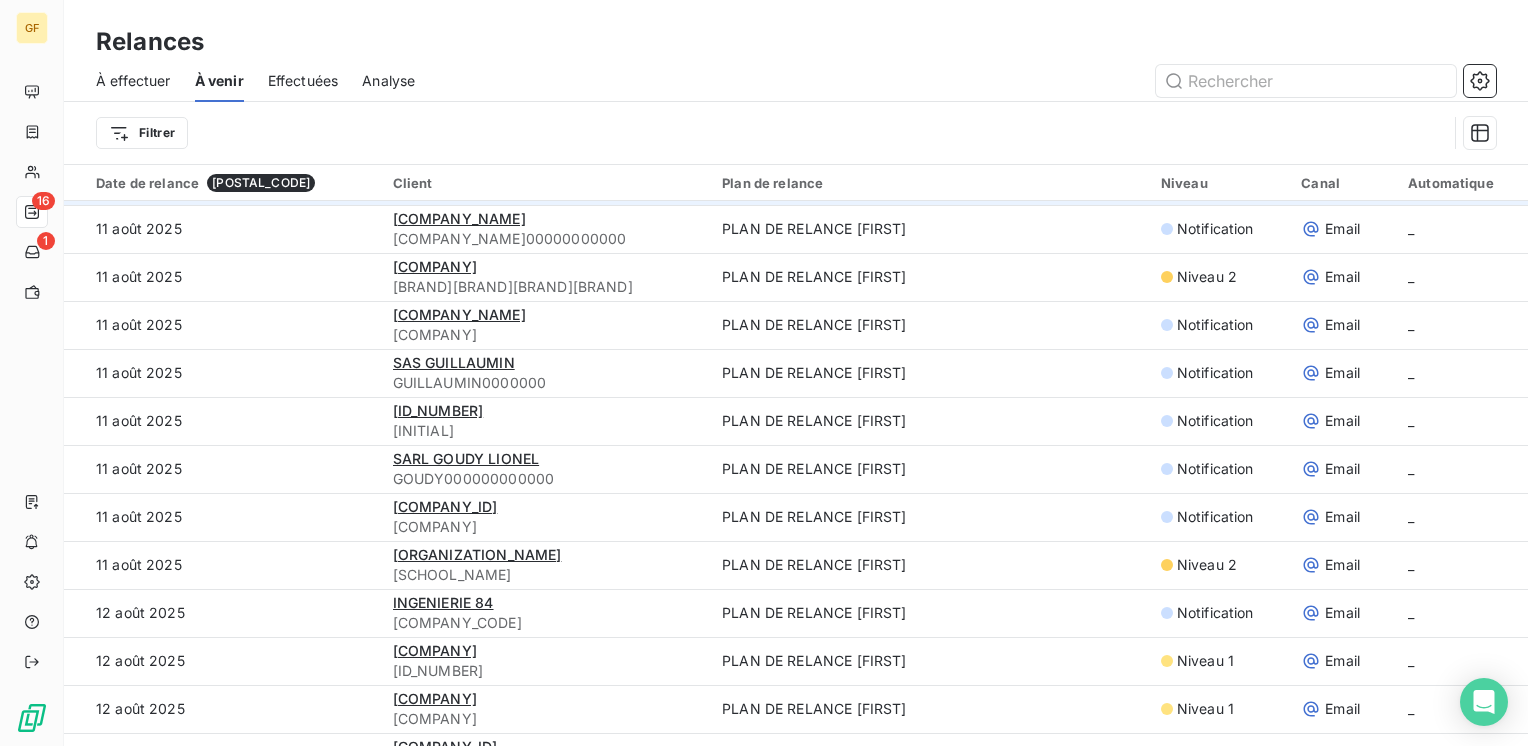 scroll, scrollTop: 1000, scrollLeft: 0, axis: vertical 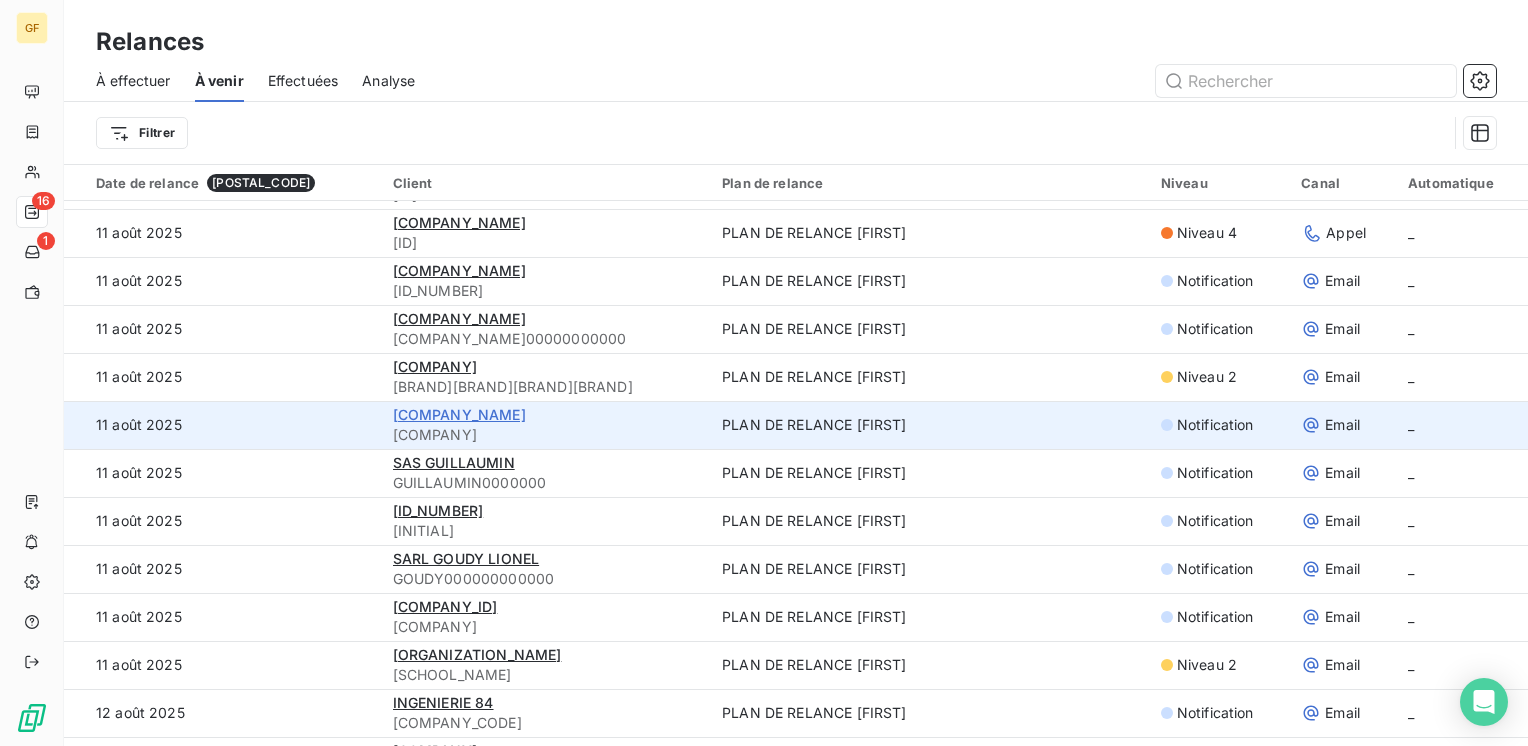 click on "[COMPANY_NAME]" at bounding box center [459, 414] 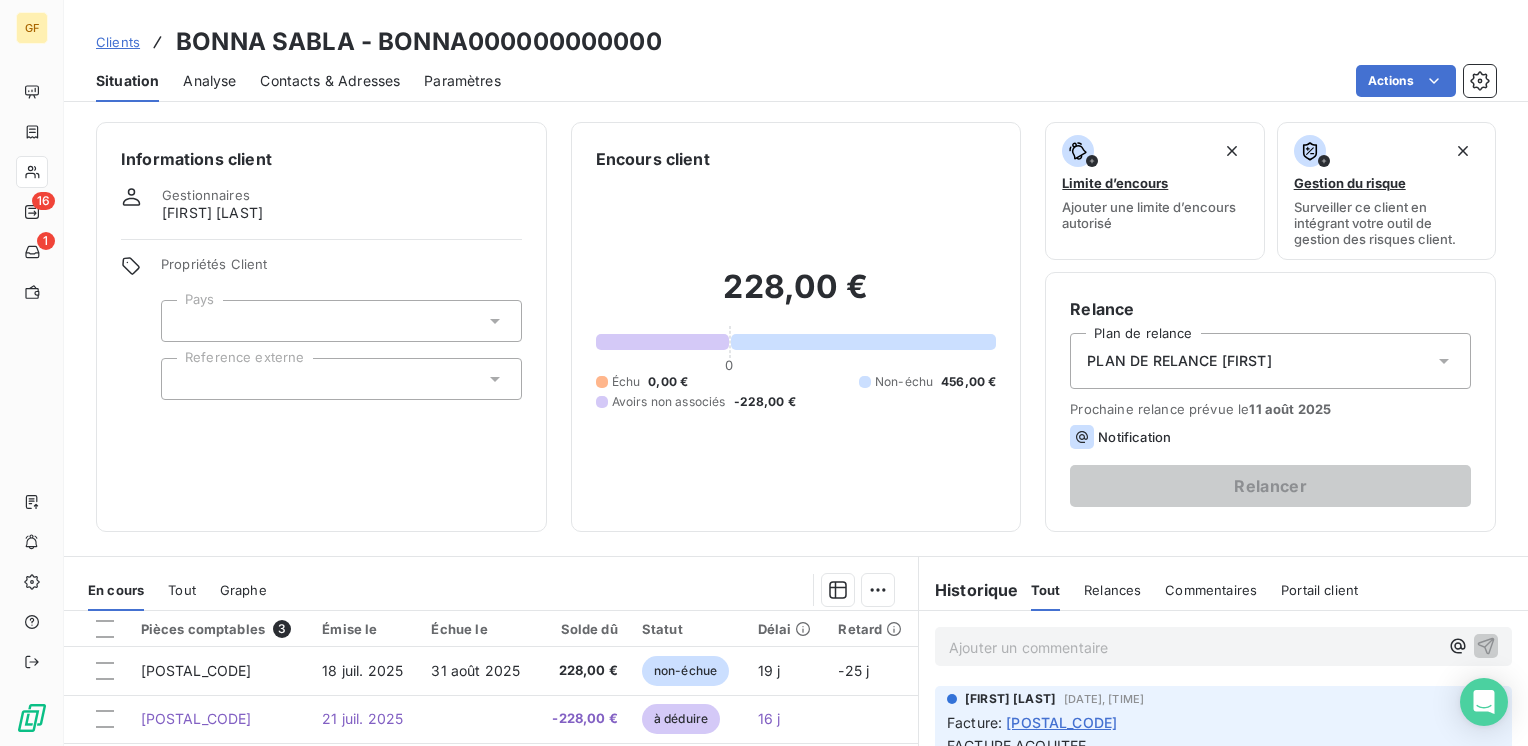 click on "Contacts & Adresses" at bounding box center [330, 81] 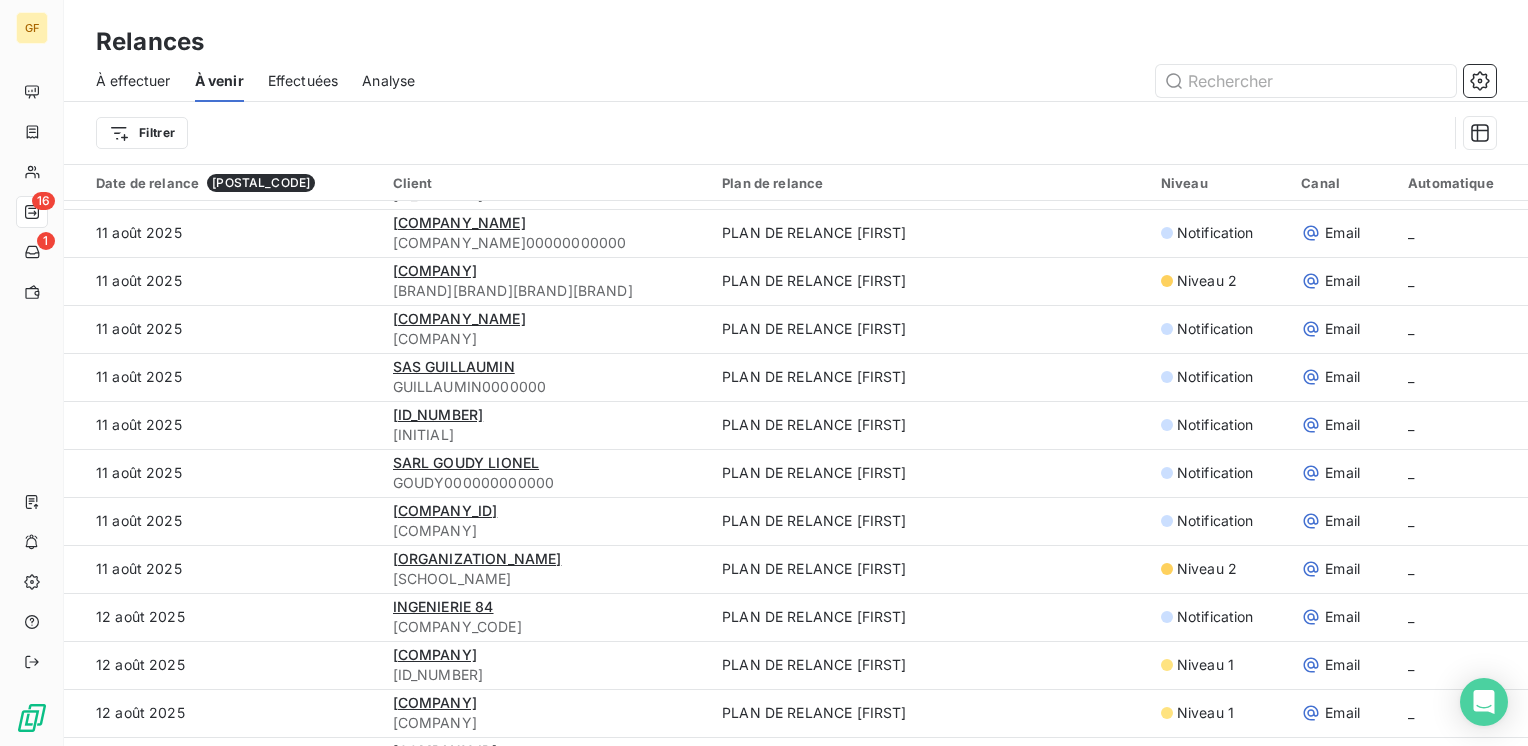 scroll, scrollTop: 1100, scrollLeft: 0, axis: vertical 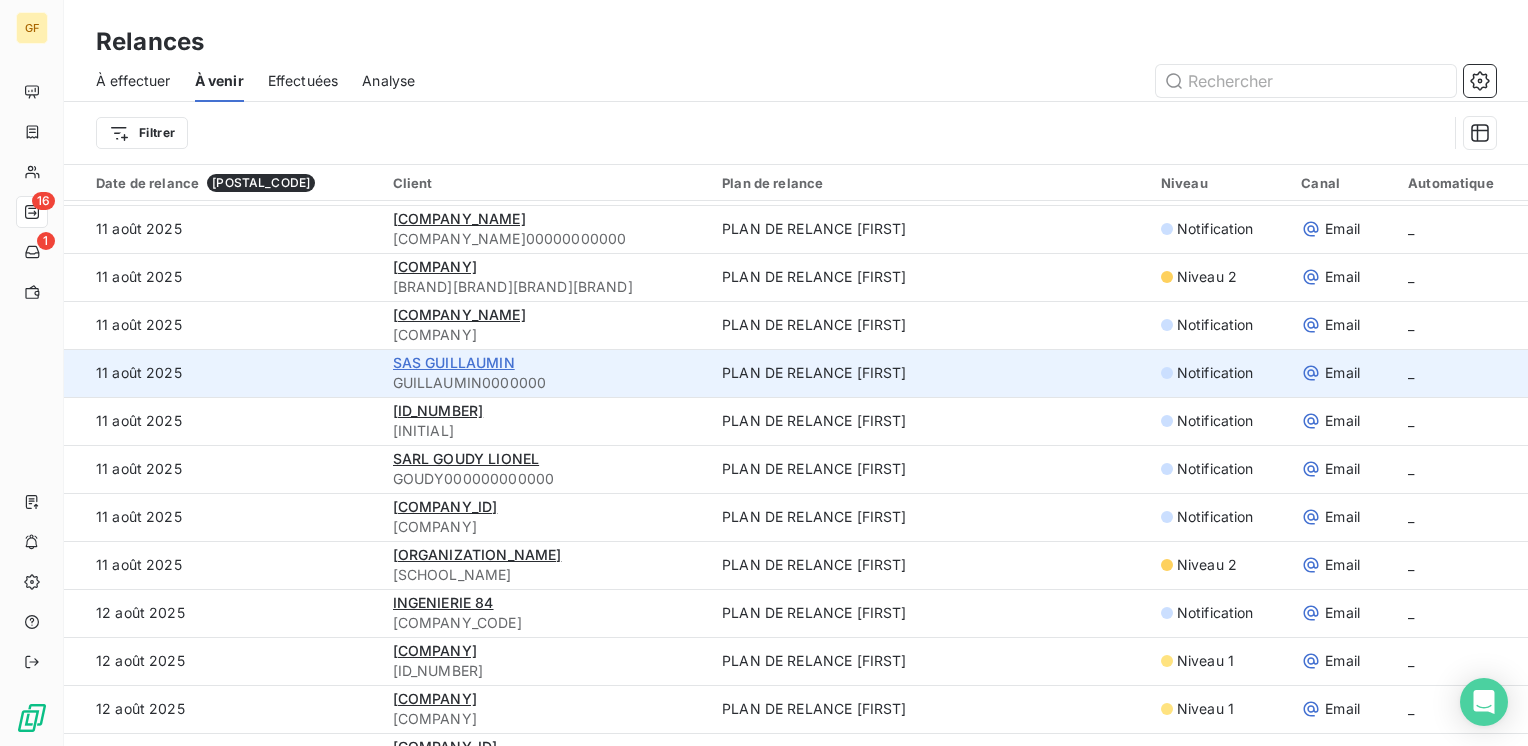 click on "SAS GUILLAUMIN" at bounding box center [454, 362] 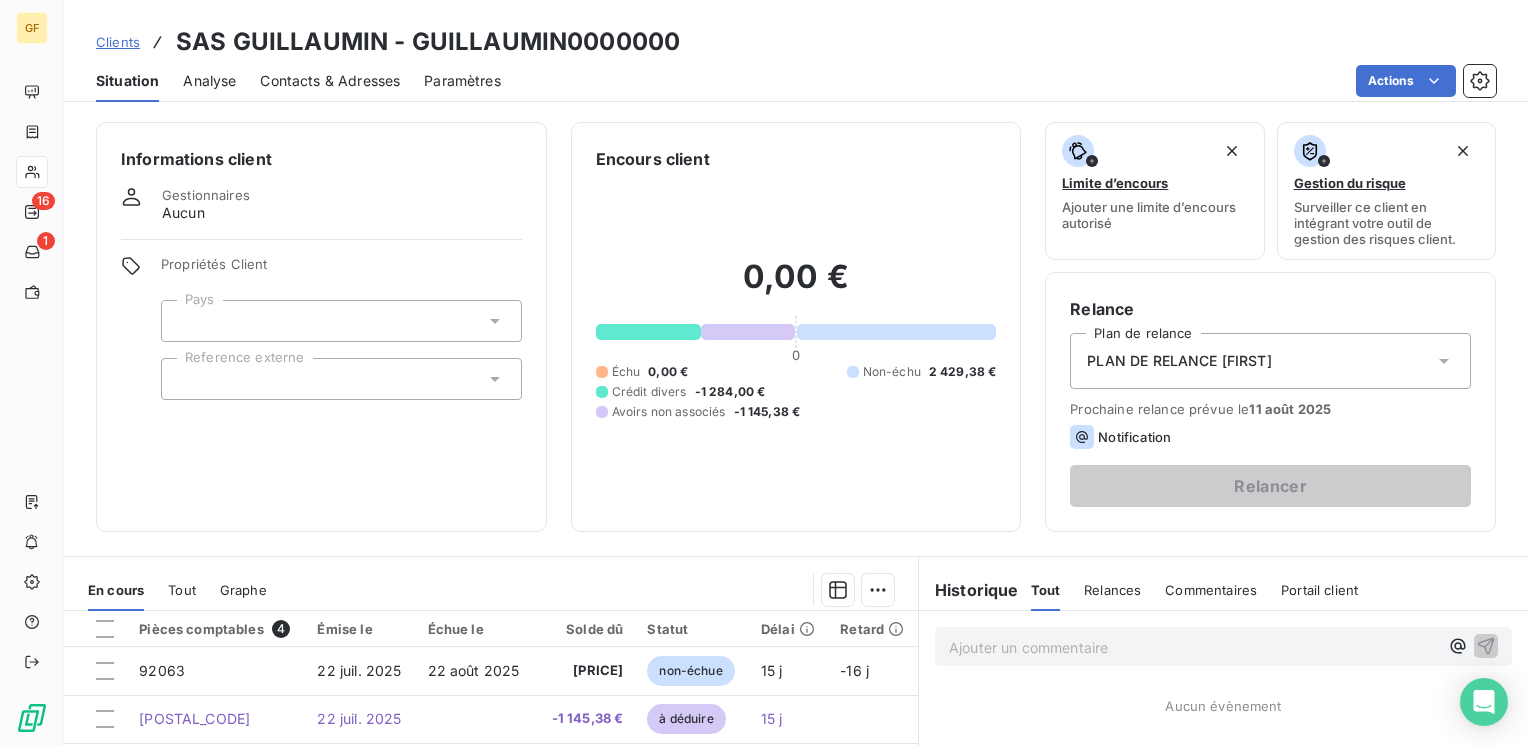 click on "Contacts & Adresses" at bounding box center (330, 81) 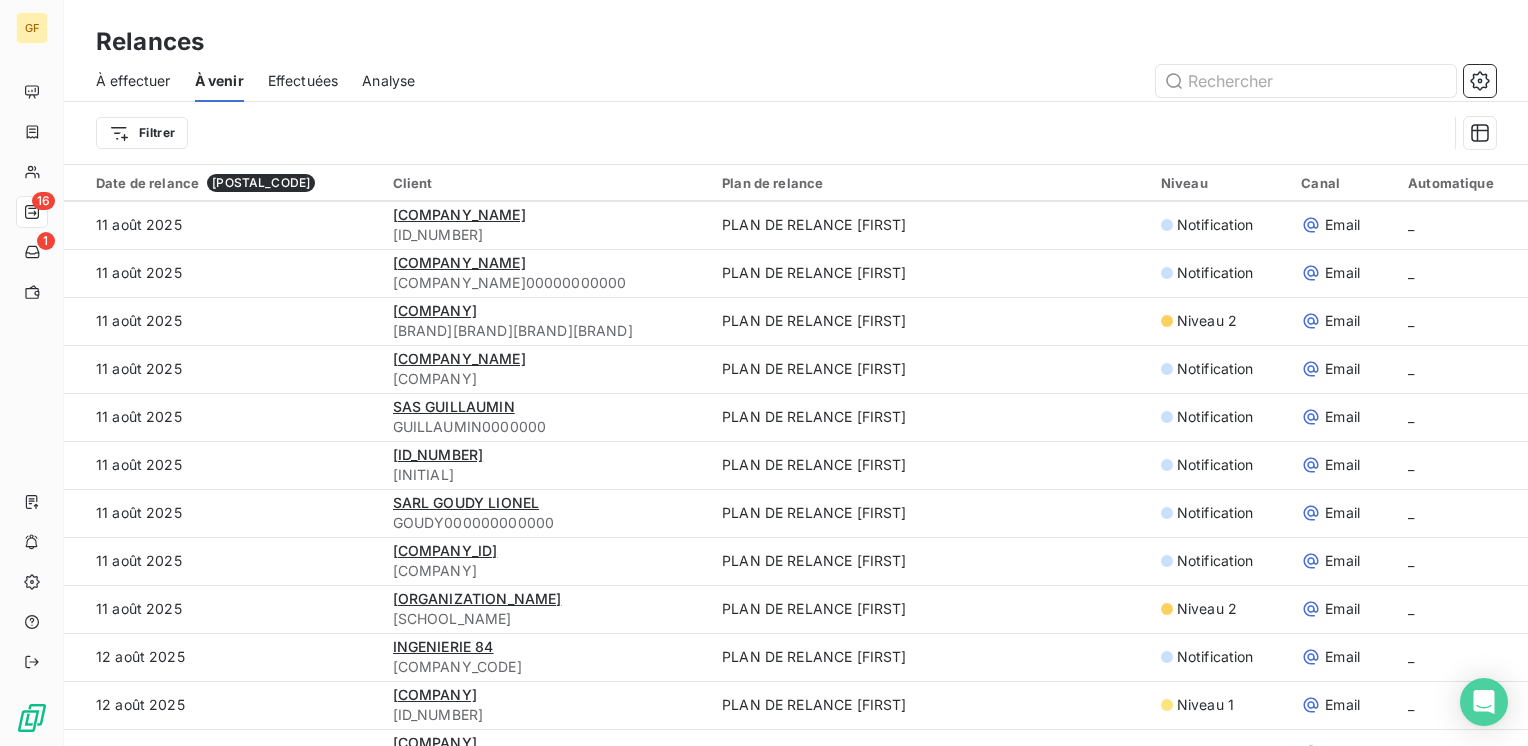 scroll, scrollTop: 1100, scrollLeft: 0, axis: vertical 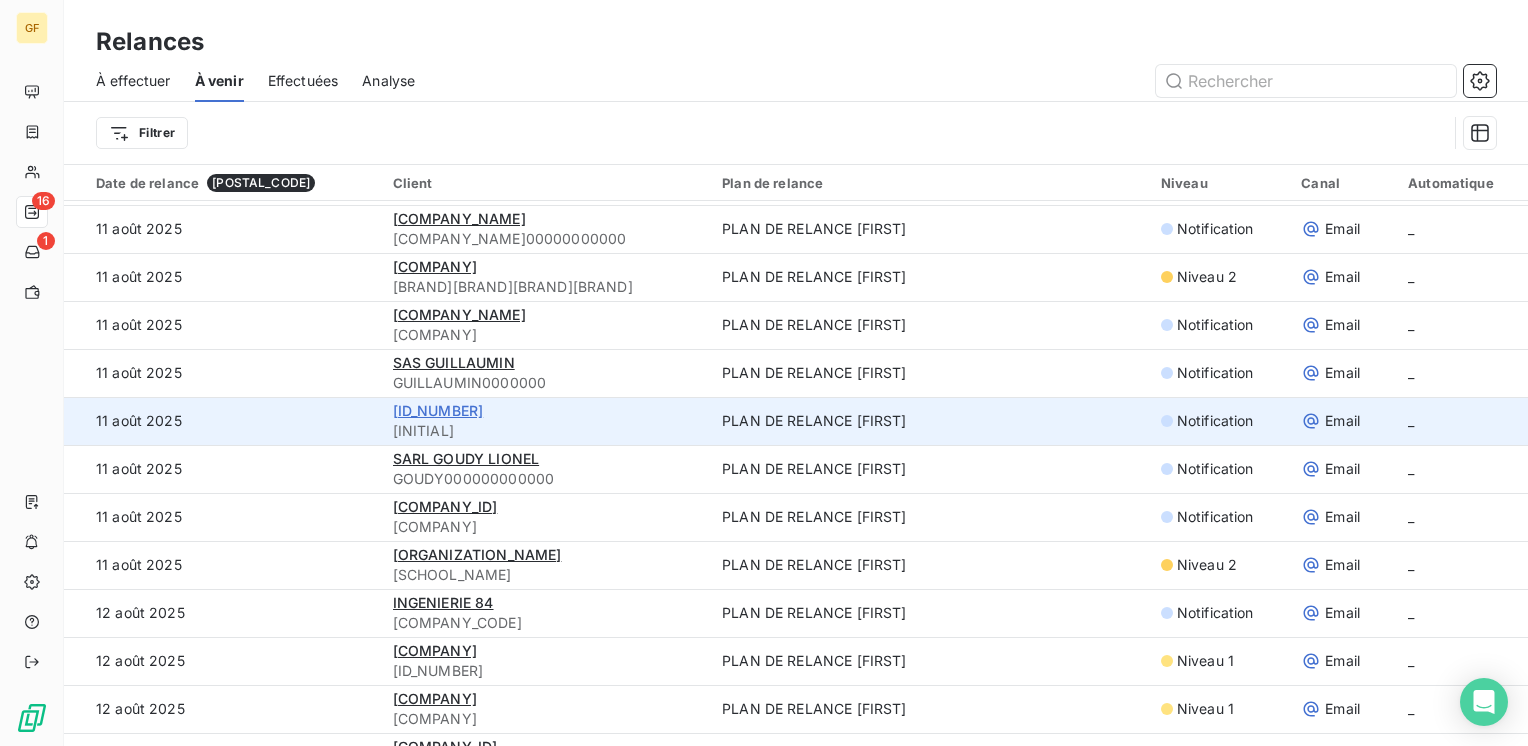 click on "[ID_NUMBER]" at bounding box center (438, 410) 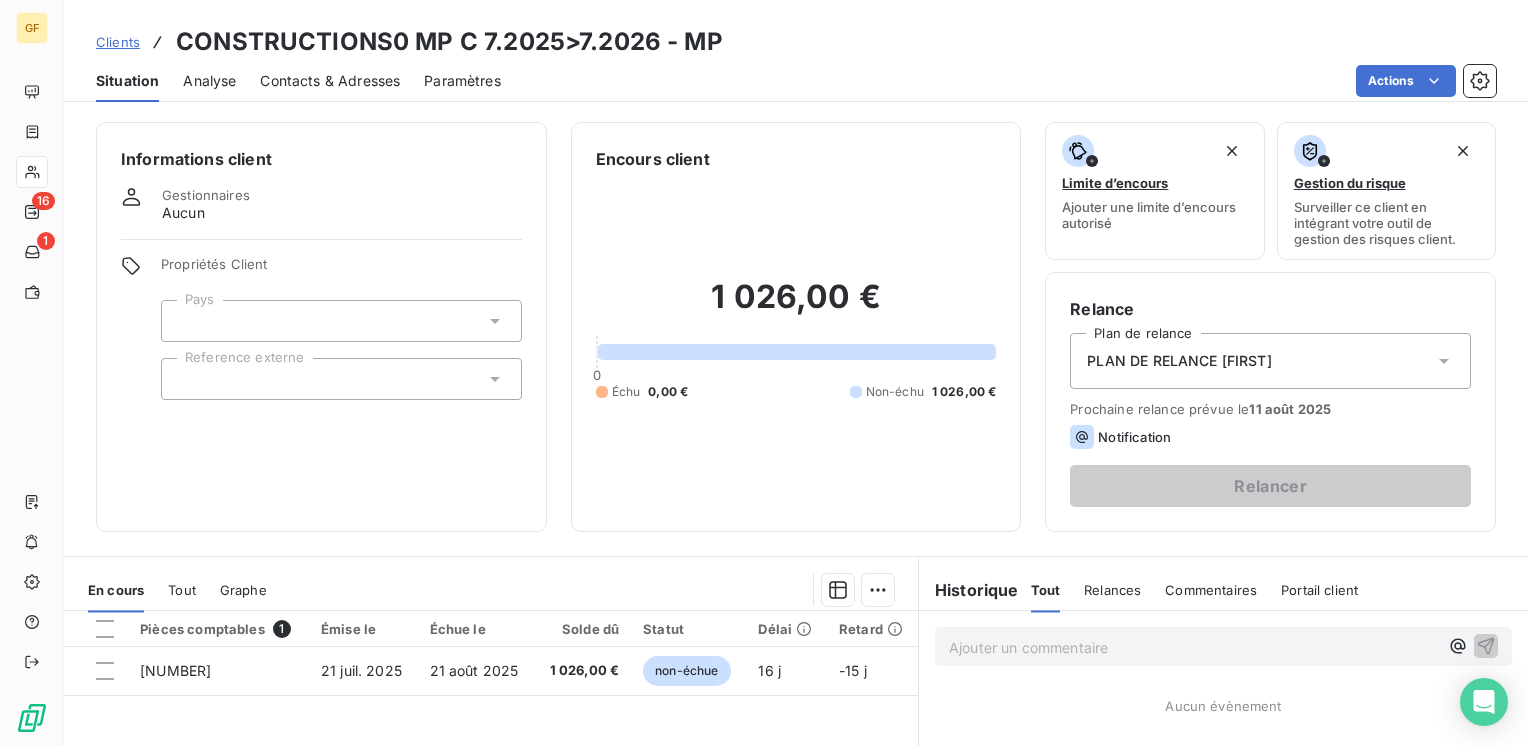 click on "Contacts & Adresses" at bounding box center (330, 81) 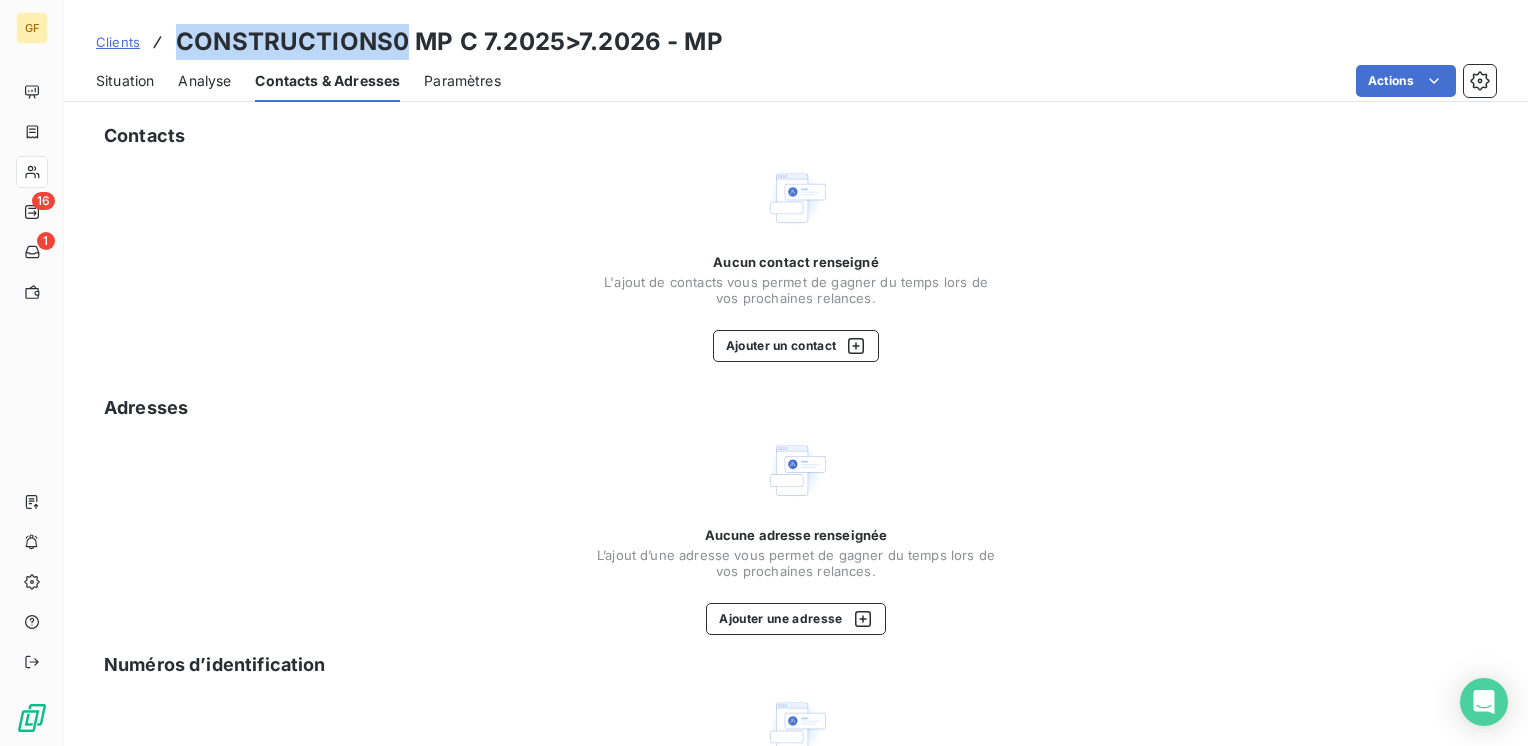 drag, startPoint x: 408, startPoint y: 36, endPoint x: 173, endPoint y: 38, distance: 235.00851 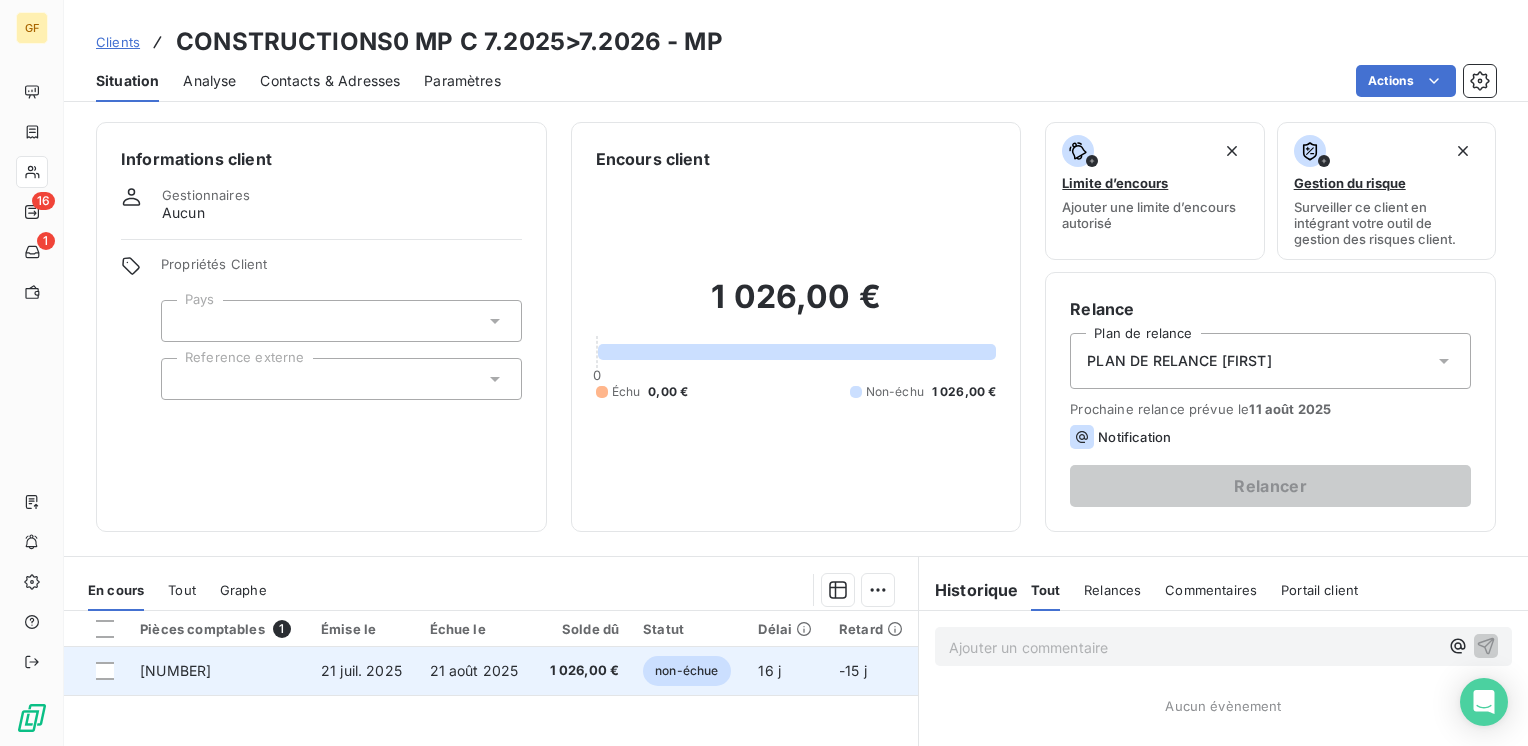 click on "21 août 2025" at bounding box center [476, 671] 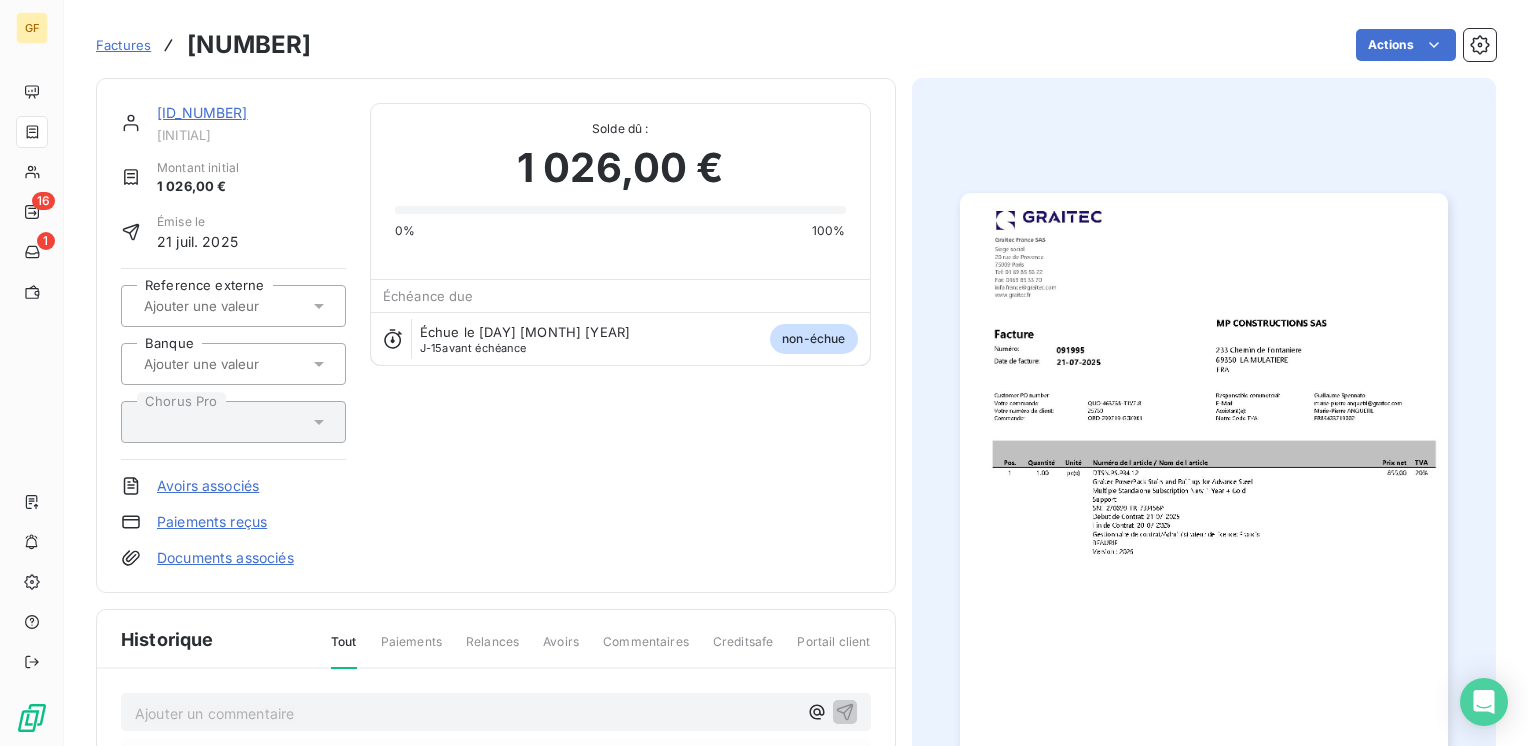 click on "[ID_NUMBER]" at bounding box center (202, 112) 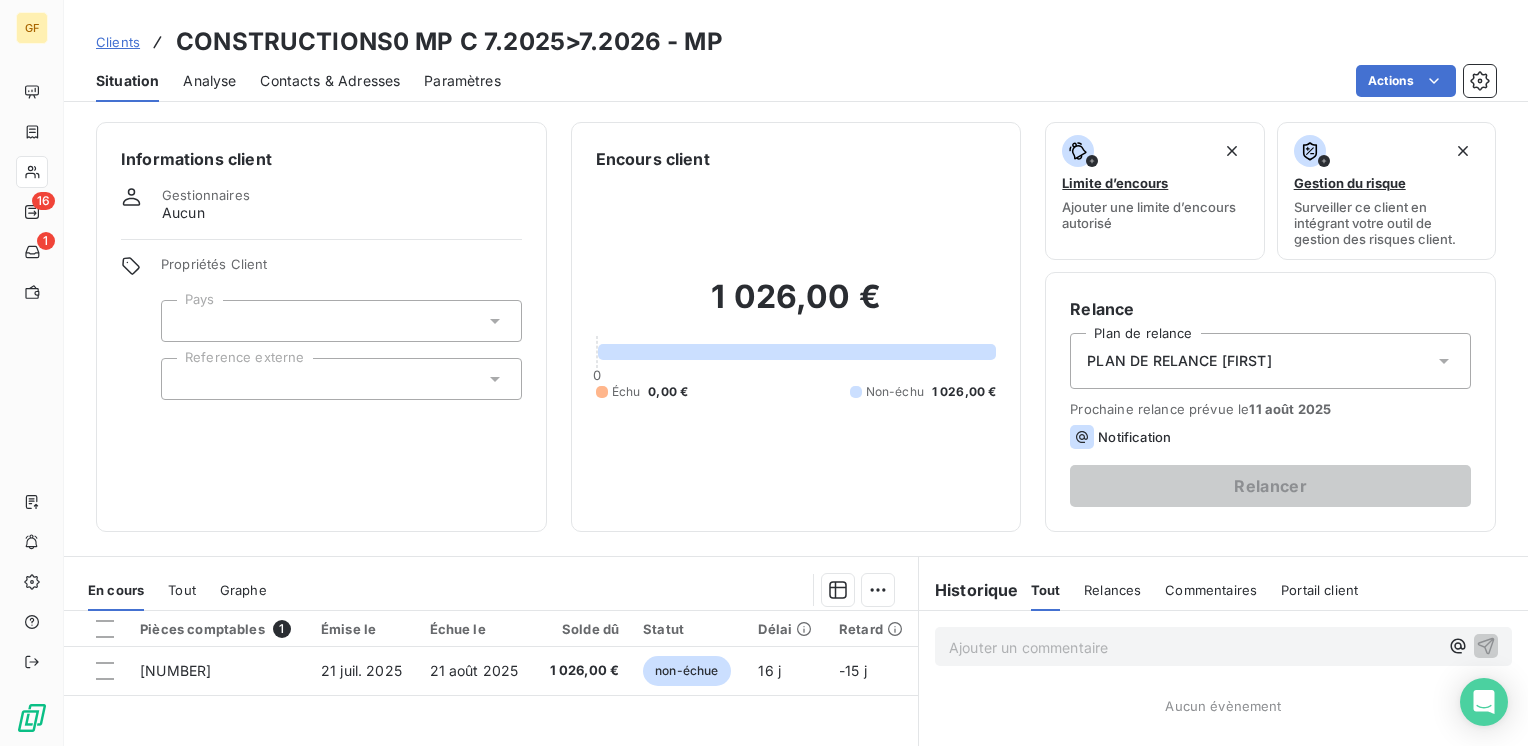 click on "Contacts & Adresses" at bounding box center (330, 81) 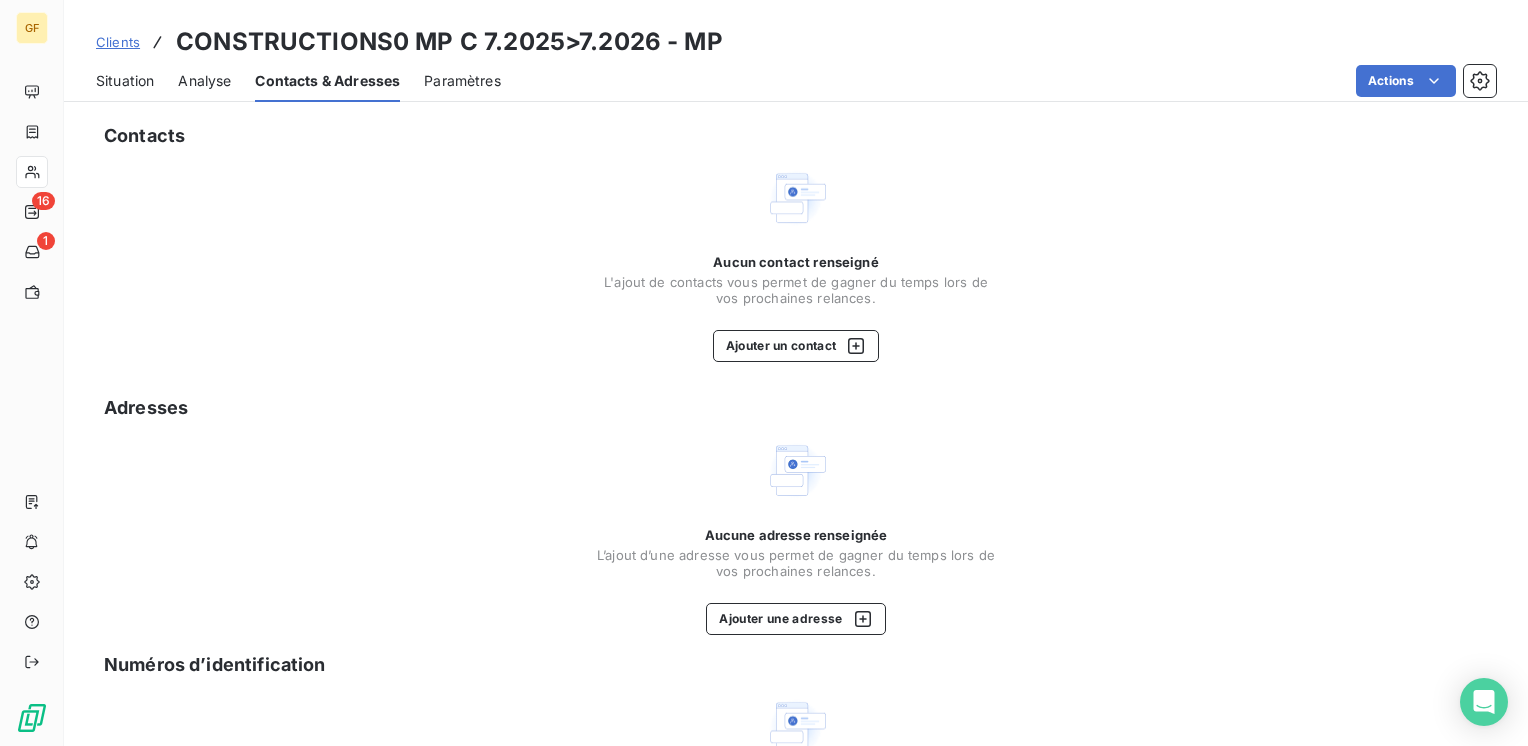 click on "Aucun contact renseigné L'ajout de contacts vous permet de gagner du temps lors de vos prochaines relances. Ajouter un contact" at bounding box center [796, 308] 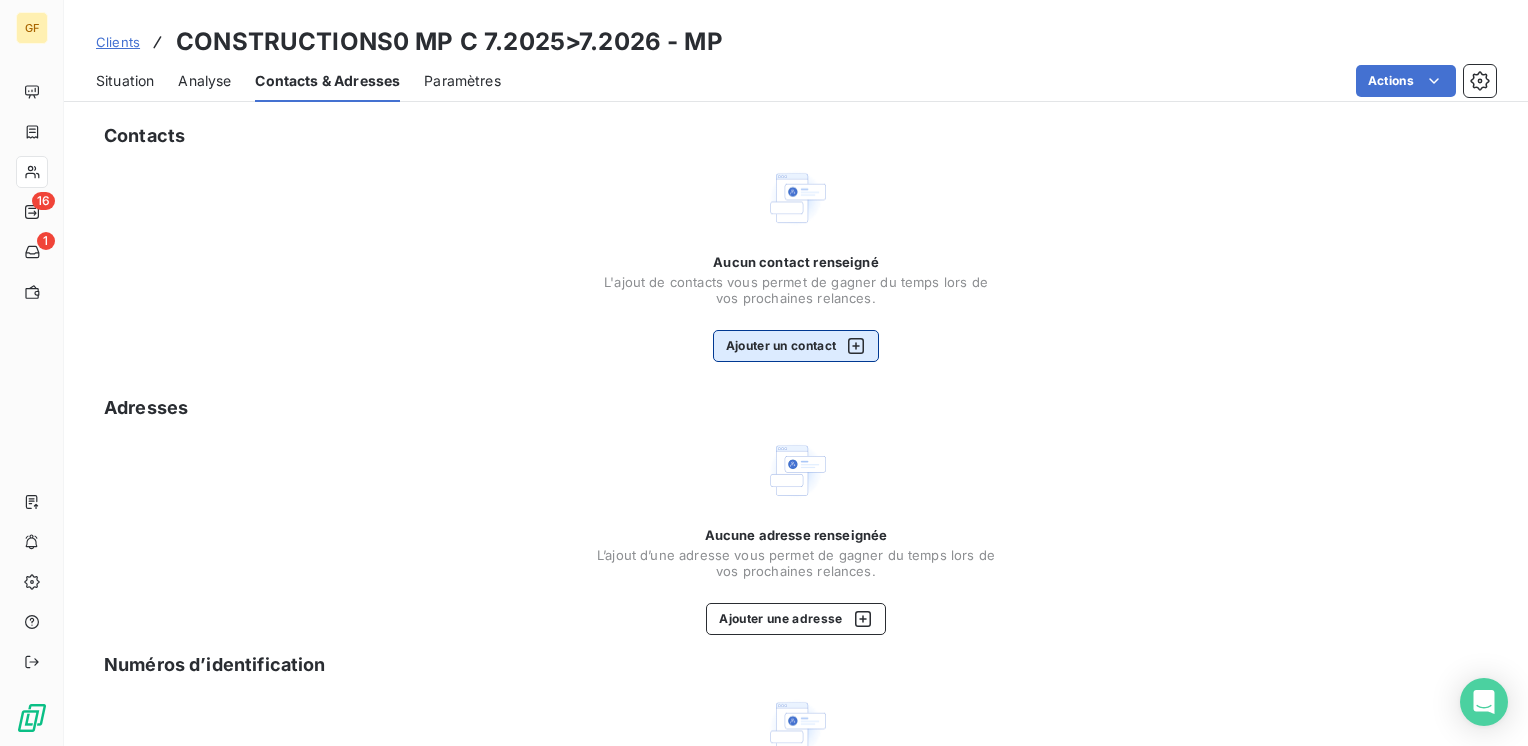click on "Ajouter un contact" at bounding box center [796, 346] 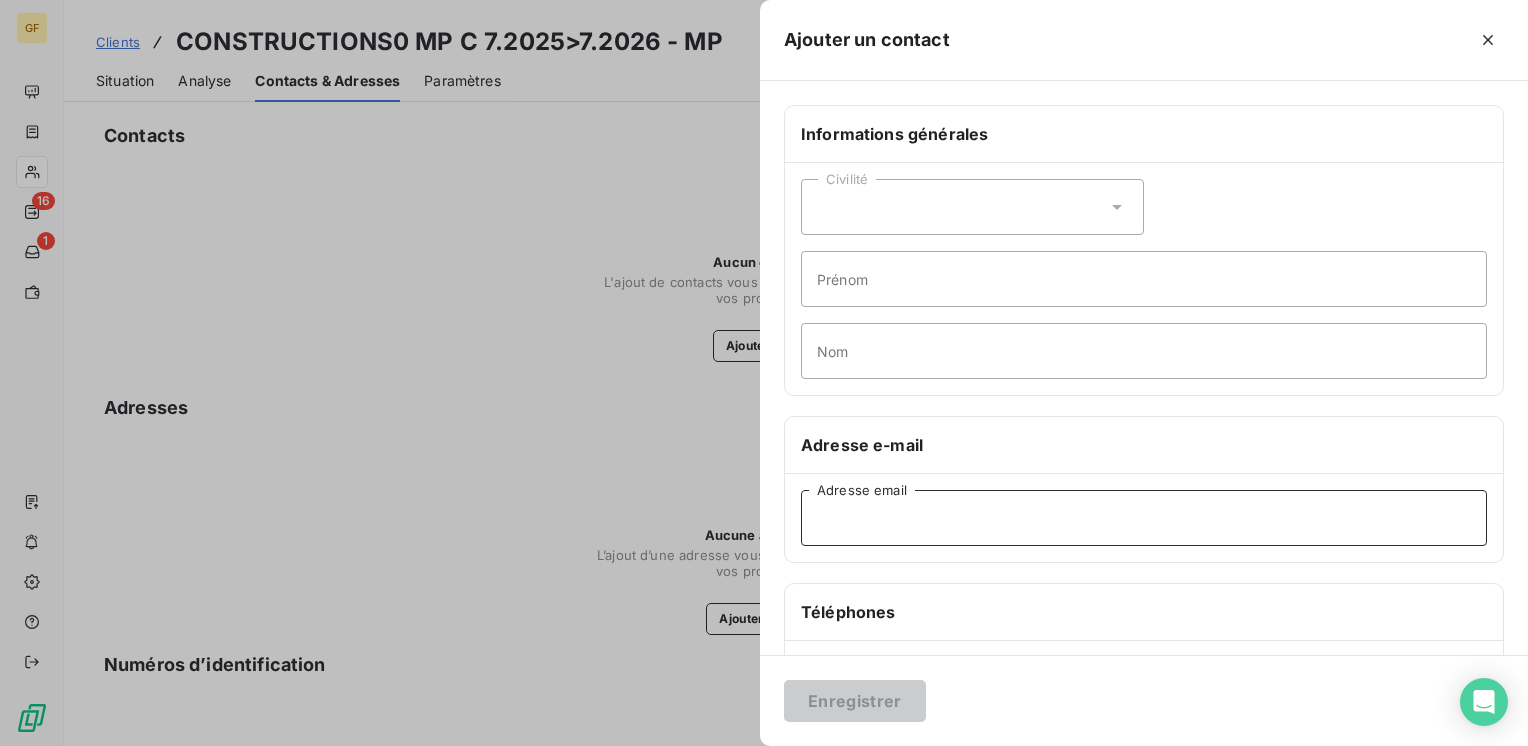 click on "Adresse email" at bounding box center [1144, 518] 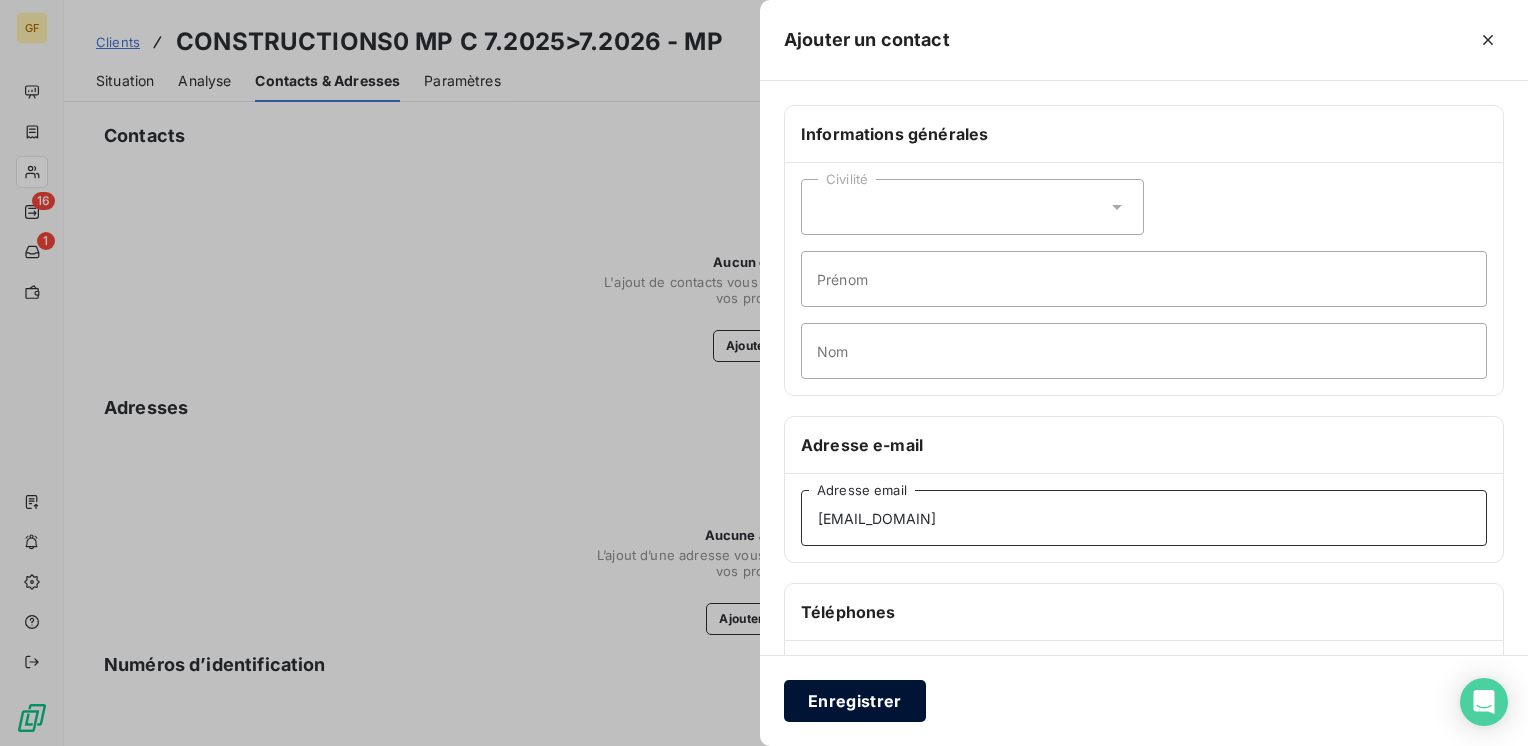 type on "[EMAIL_DOMAIN]" 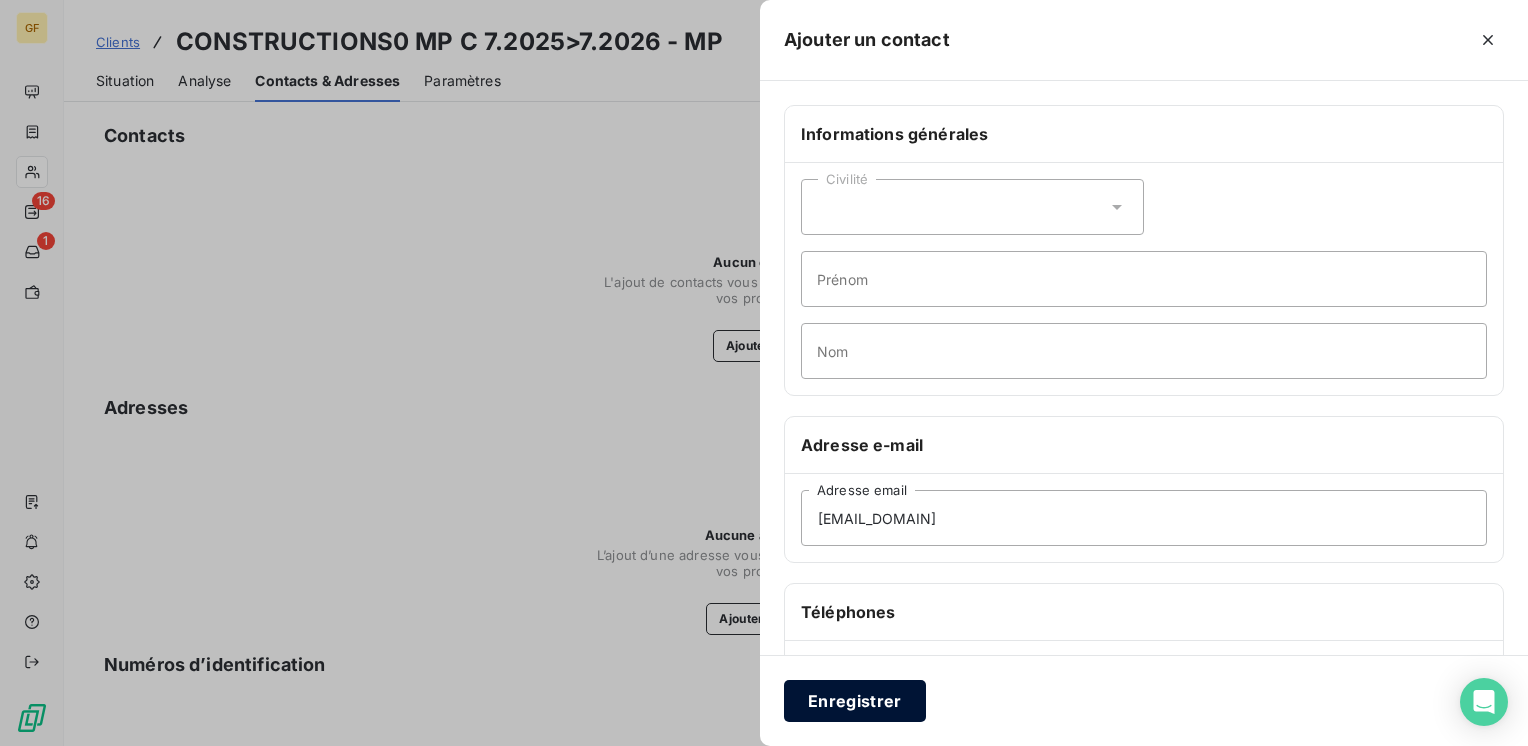click on "Enregistrer" at bounding box center [855, 701] 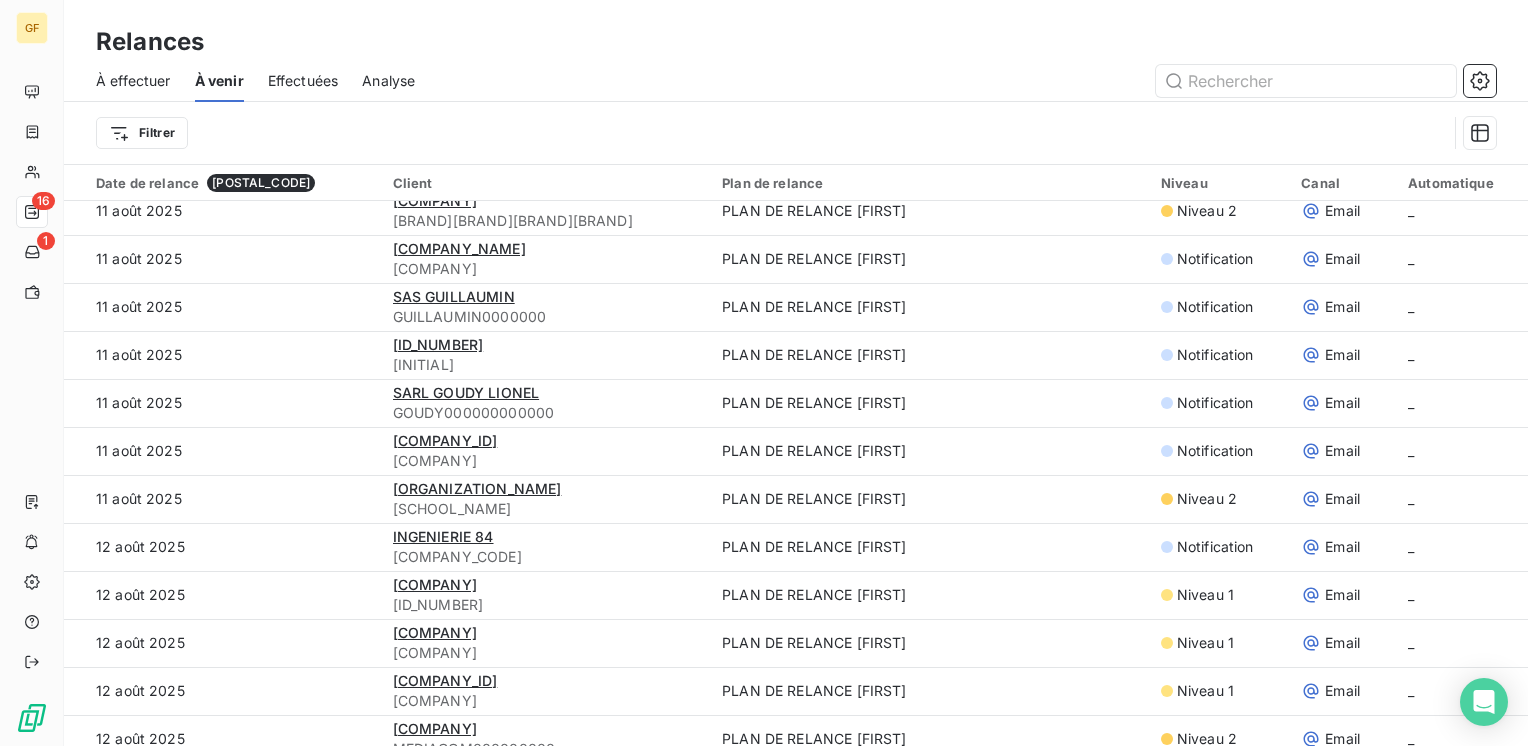 scroll, scrollTop: 1200, scrollLeft: 0, axis: vertical 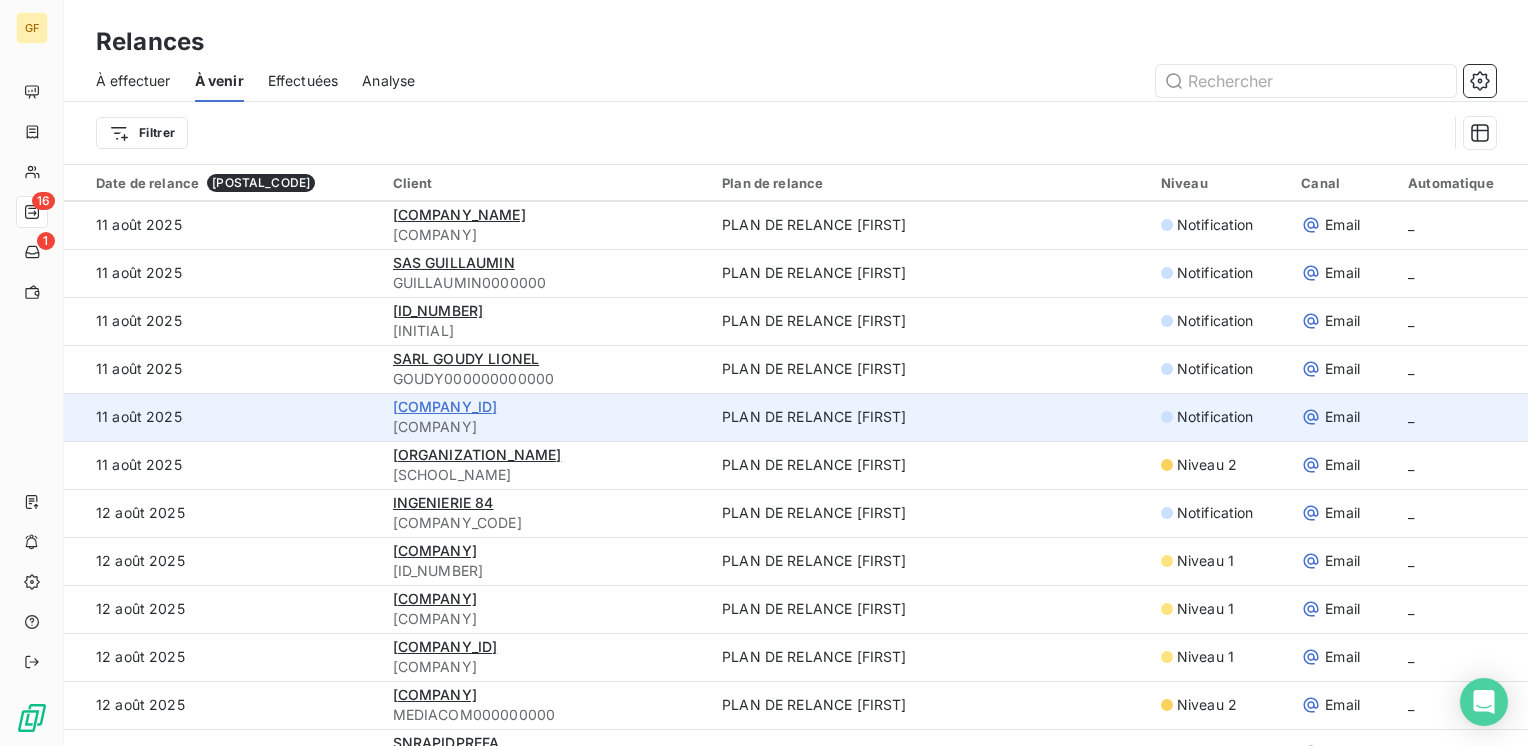 click on "[COMPANY_ID]" at bounding box center (445, 406) 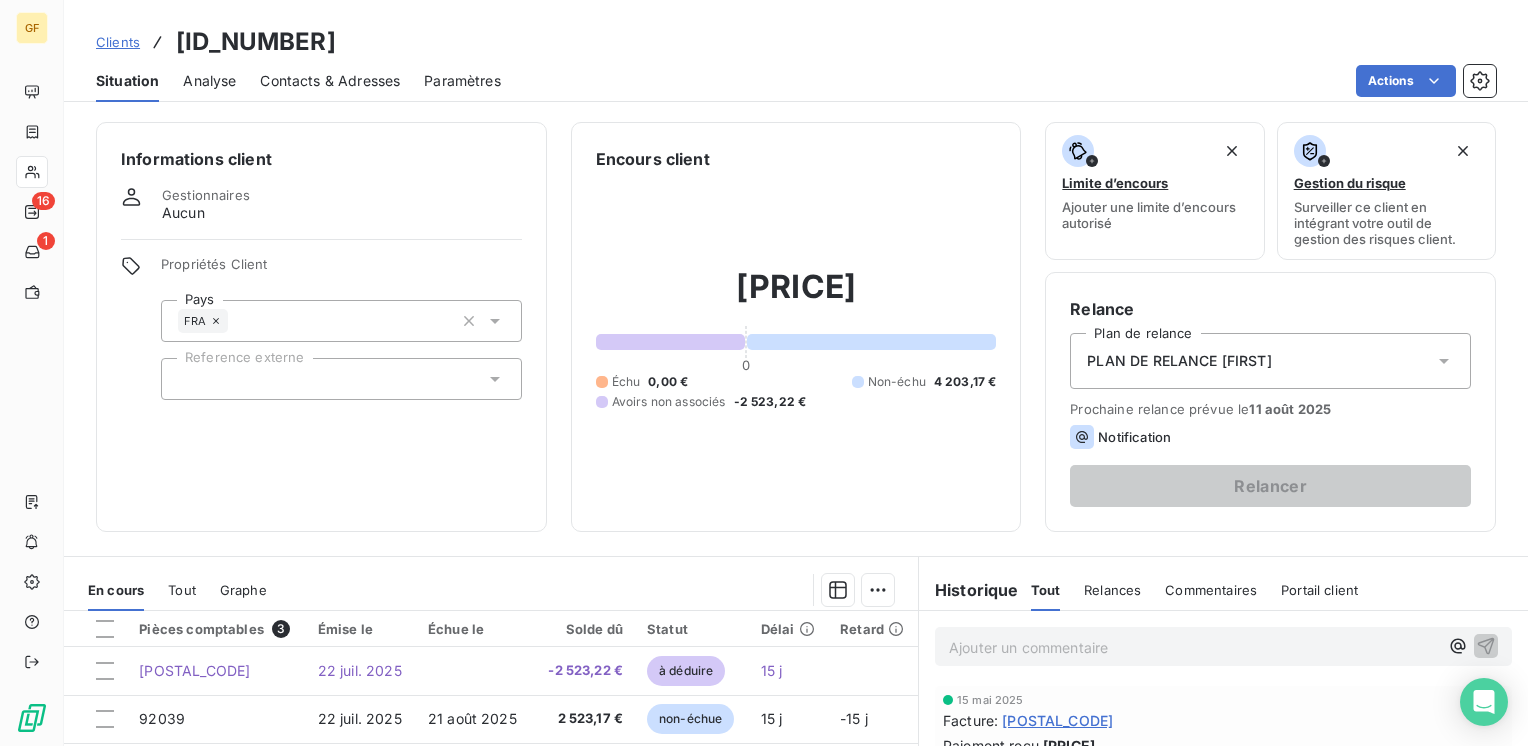 click on "Contacts & Adresses" at bounding box center [330, 81] 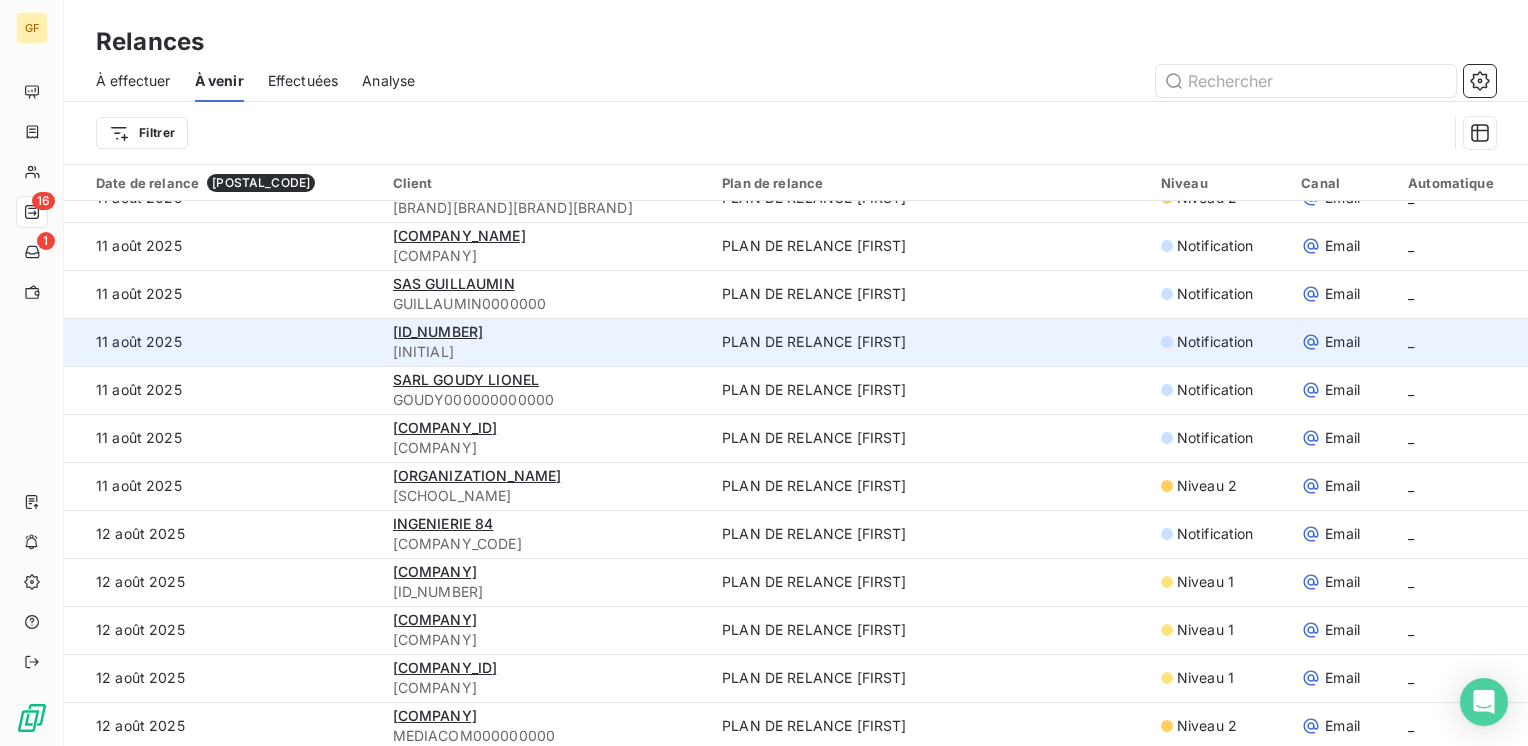 scroll, scrollTop: 1200, scrollLeft: 0, axis: vertical 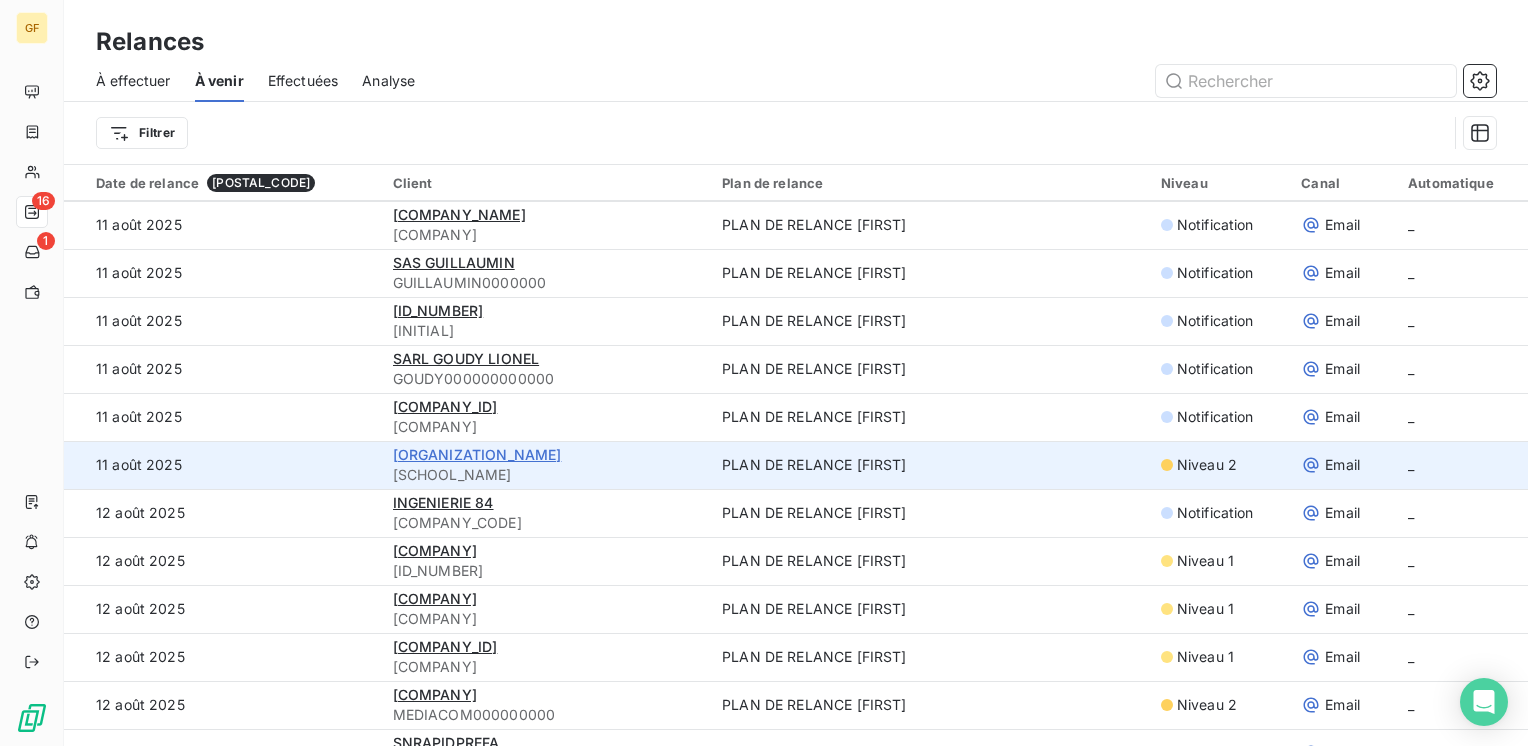 click on "[ORGANIZATION_NAME]" at bounding box center (477, 454) 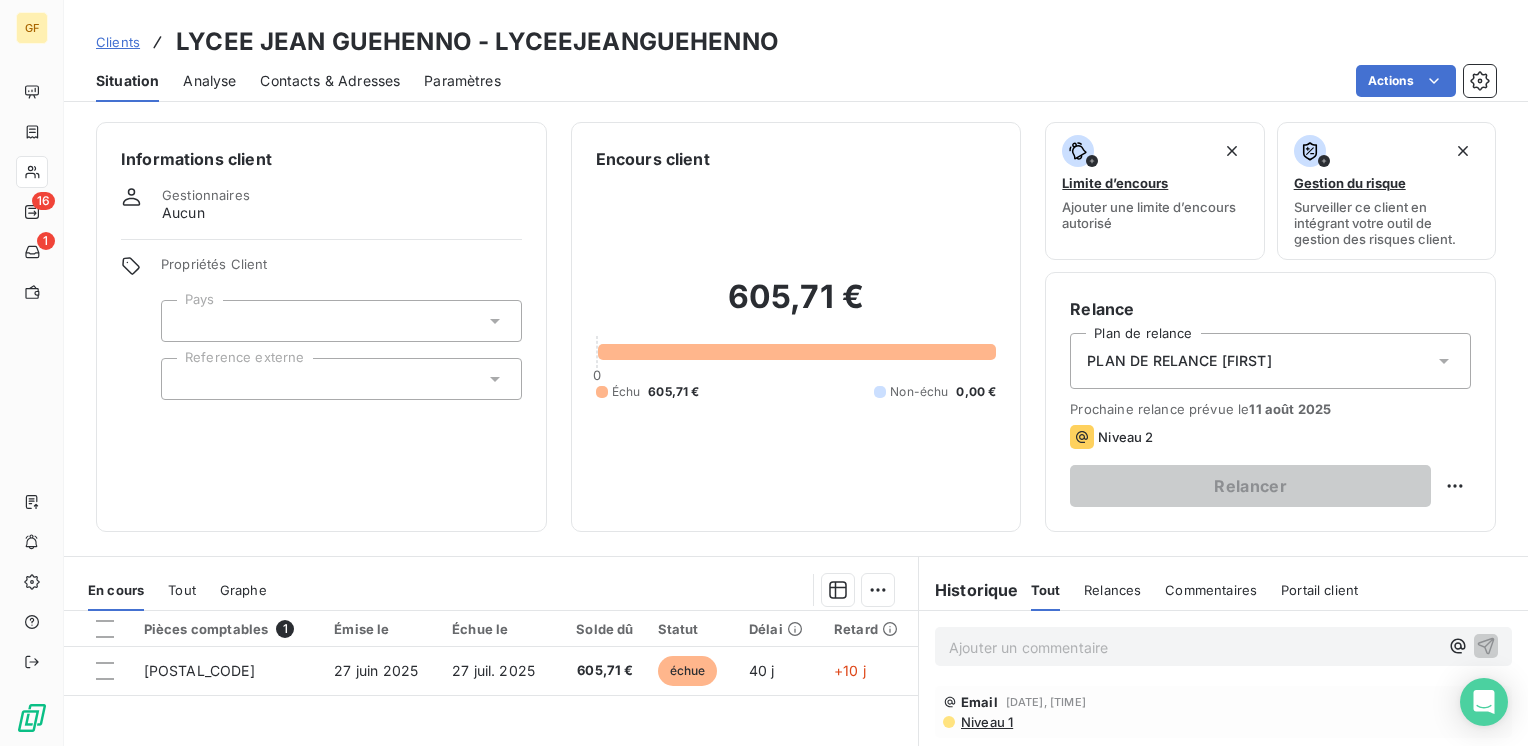 click on "Contacts & Adresses" at bounding box center [330, 81] 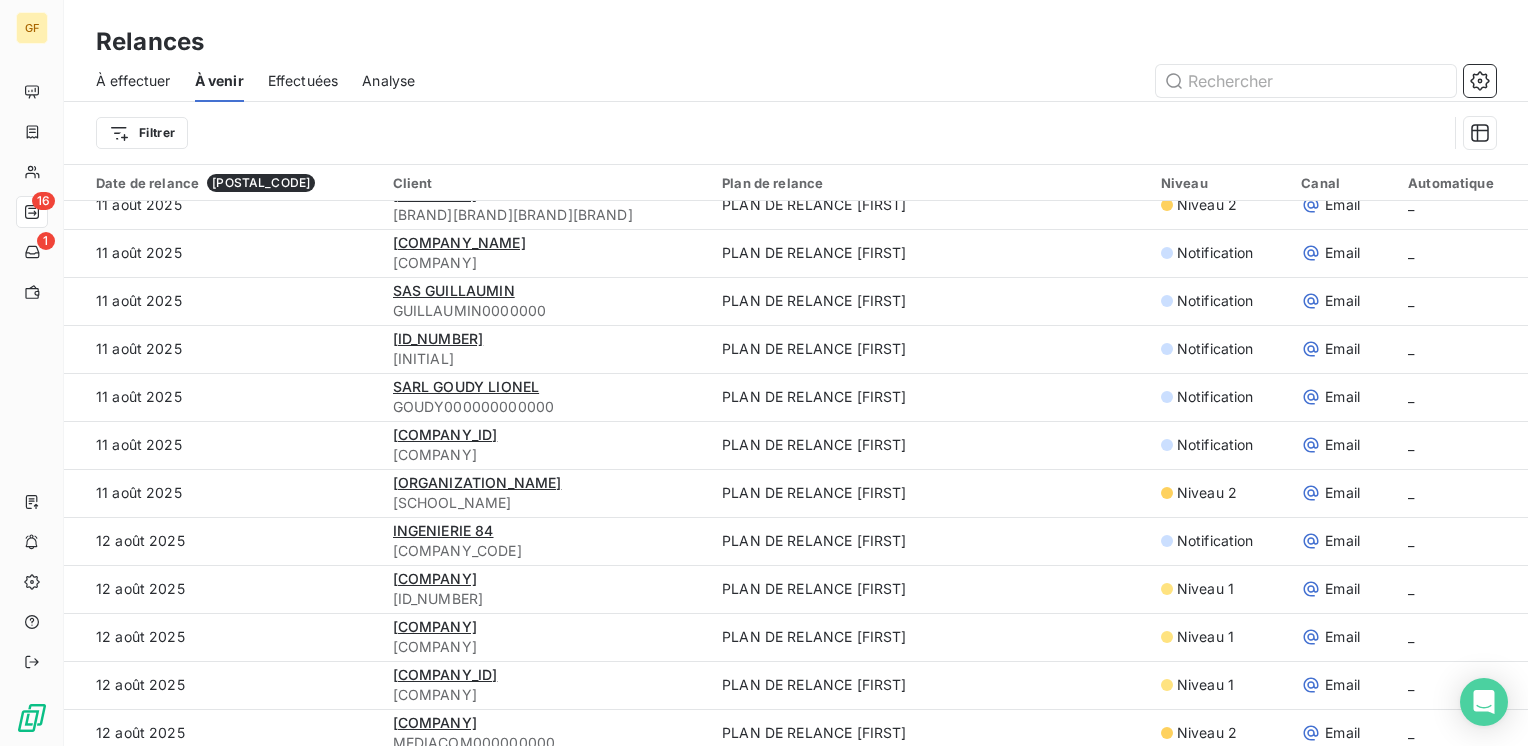 scroll, scrollTop: 1200, scrollLeft: 0, axis: vertical 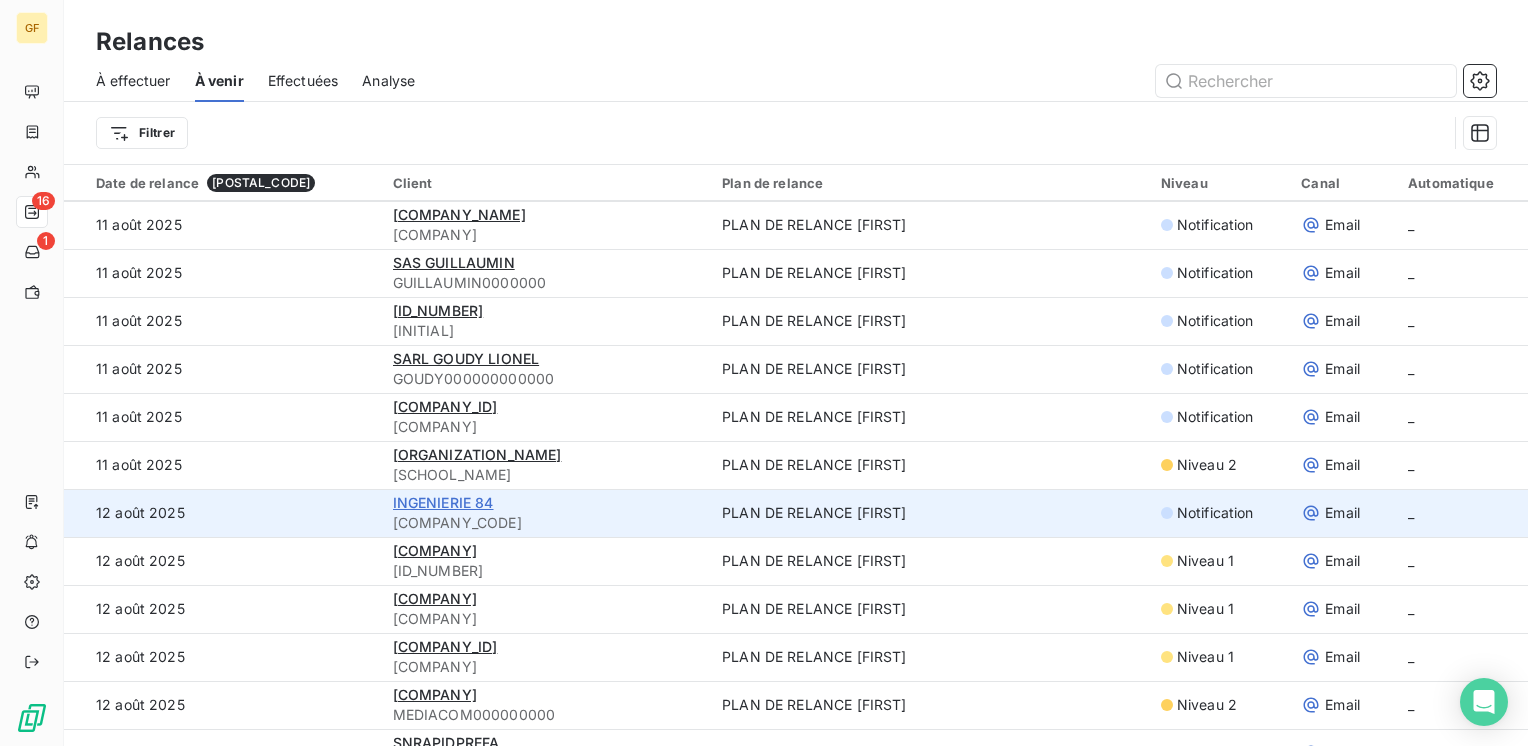 click on "INGENIERIE 84" at bounding box center [443, 502] 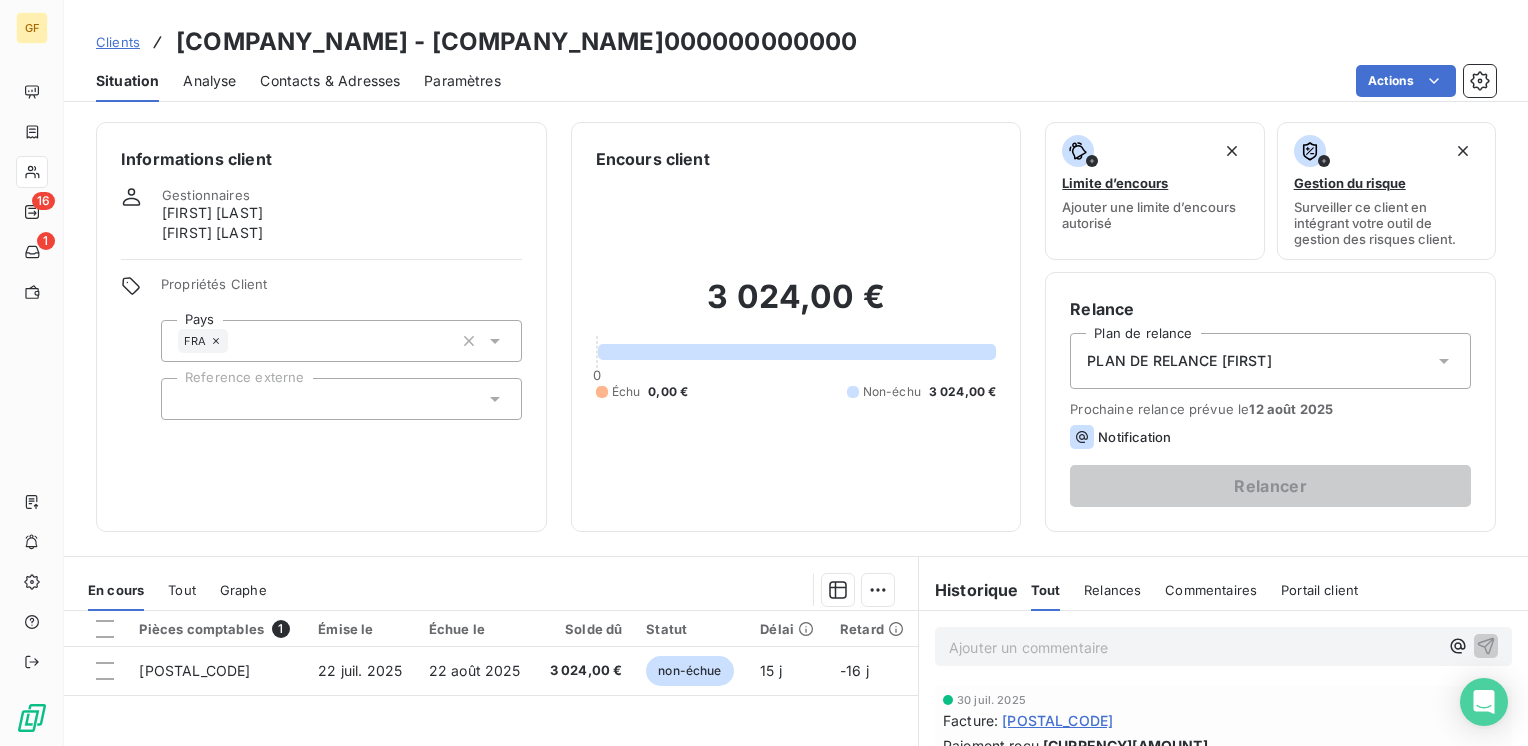 click on "Contacts & Adresses" at bounding box center [330, 81] 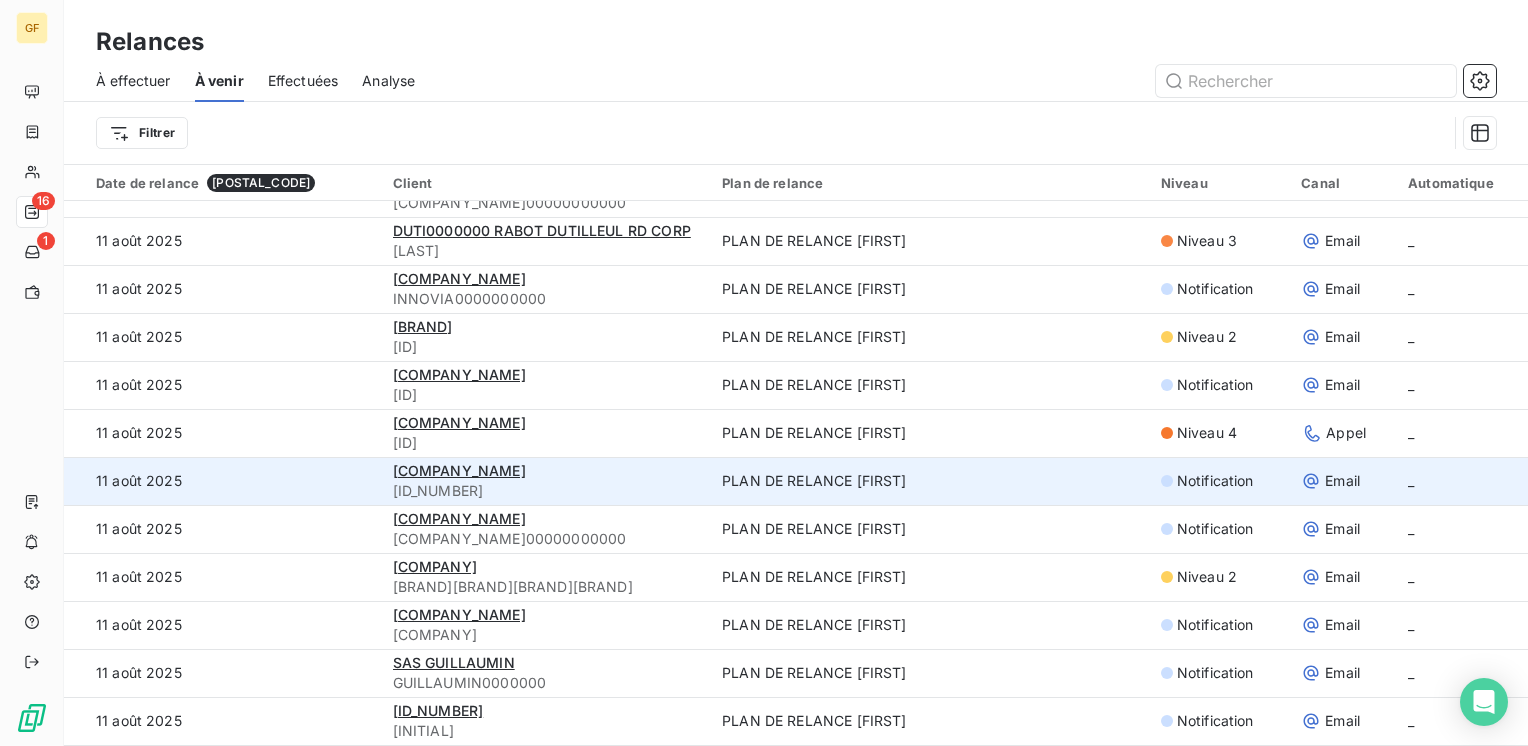 scroll, scrollTop: 1300, scrollLeft: 0, axis: vertical 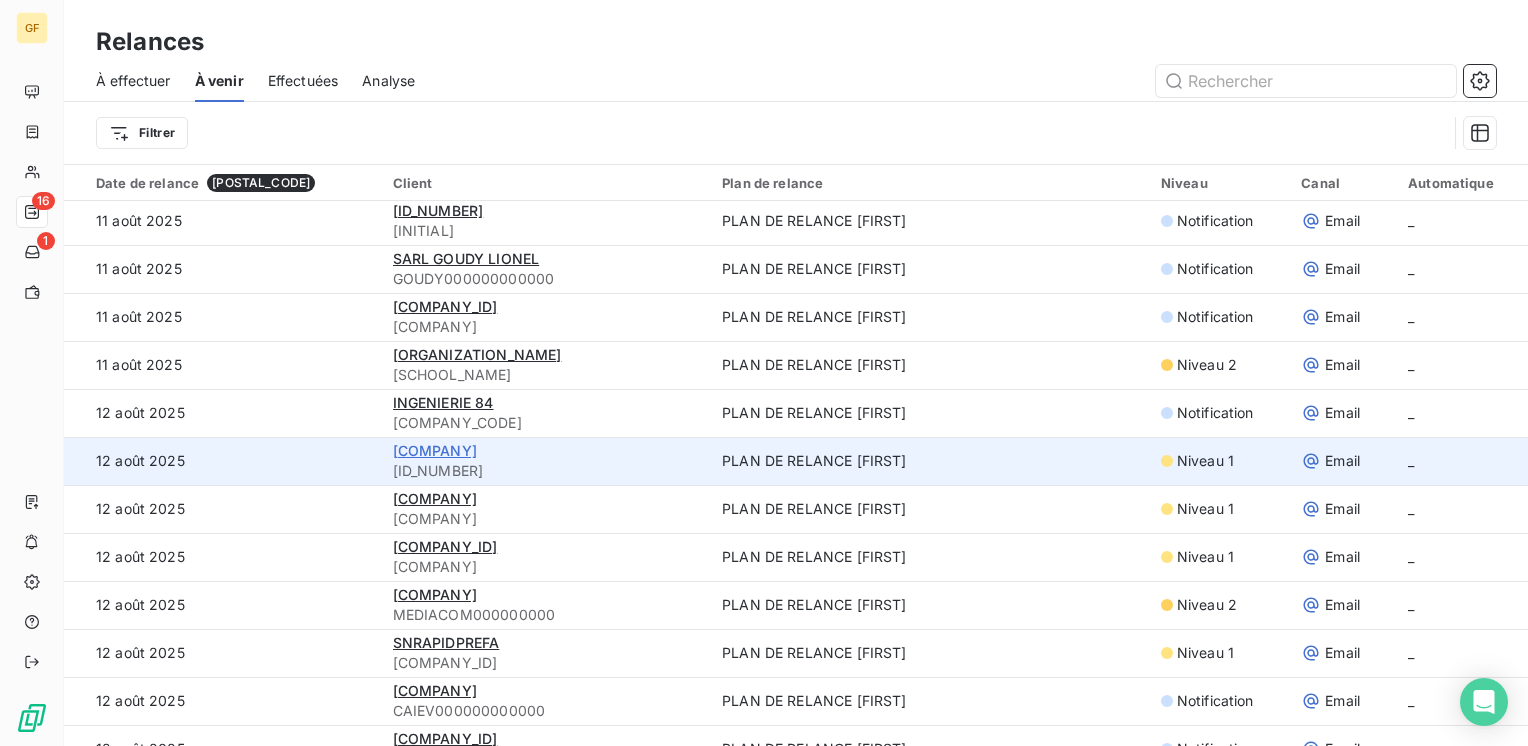 click on "[COMPANY]" at bounding box center (435, 450) 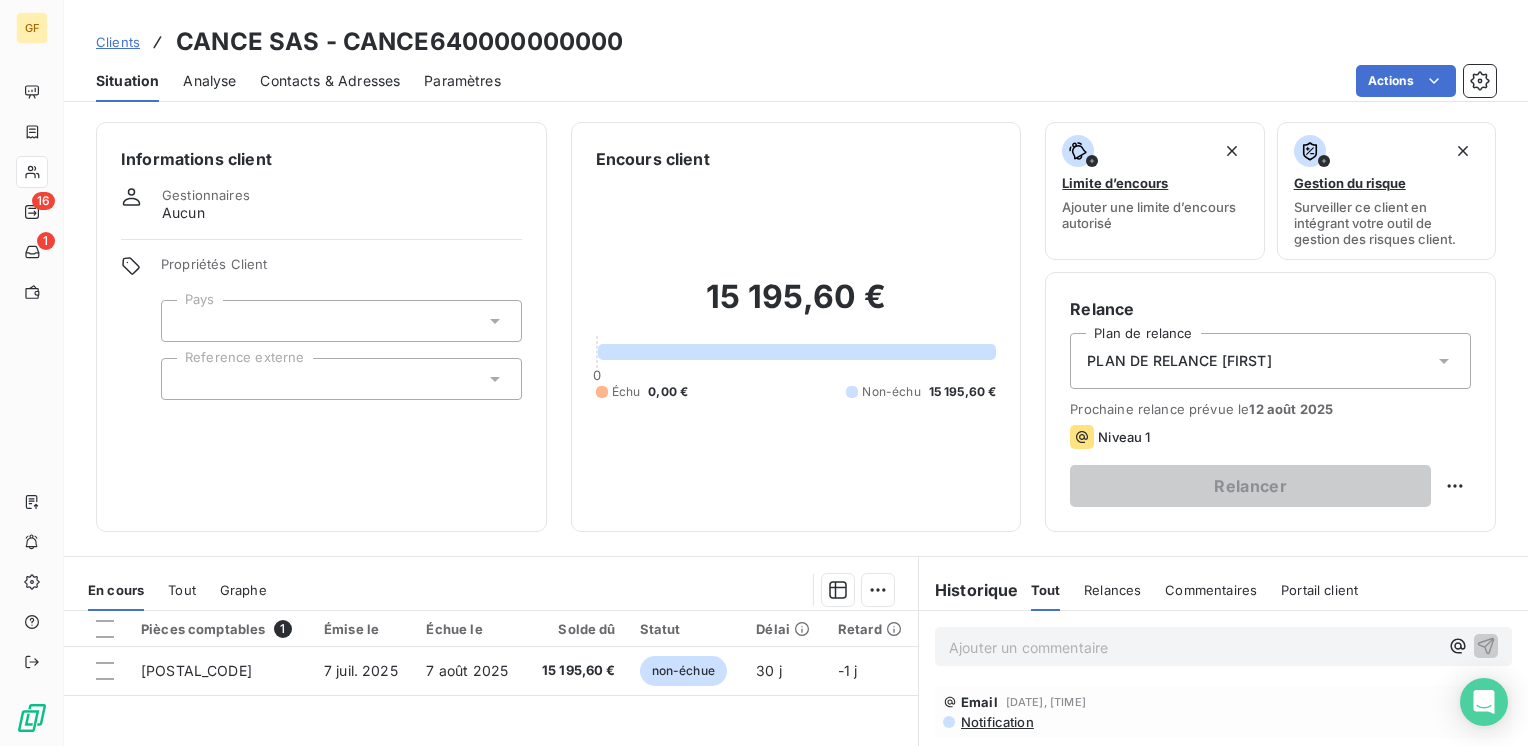 click on "Contacts & Adresses" at bounding box center [330, 81] 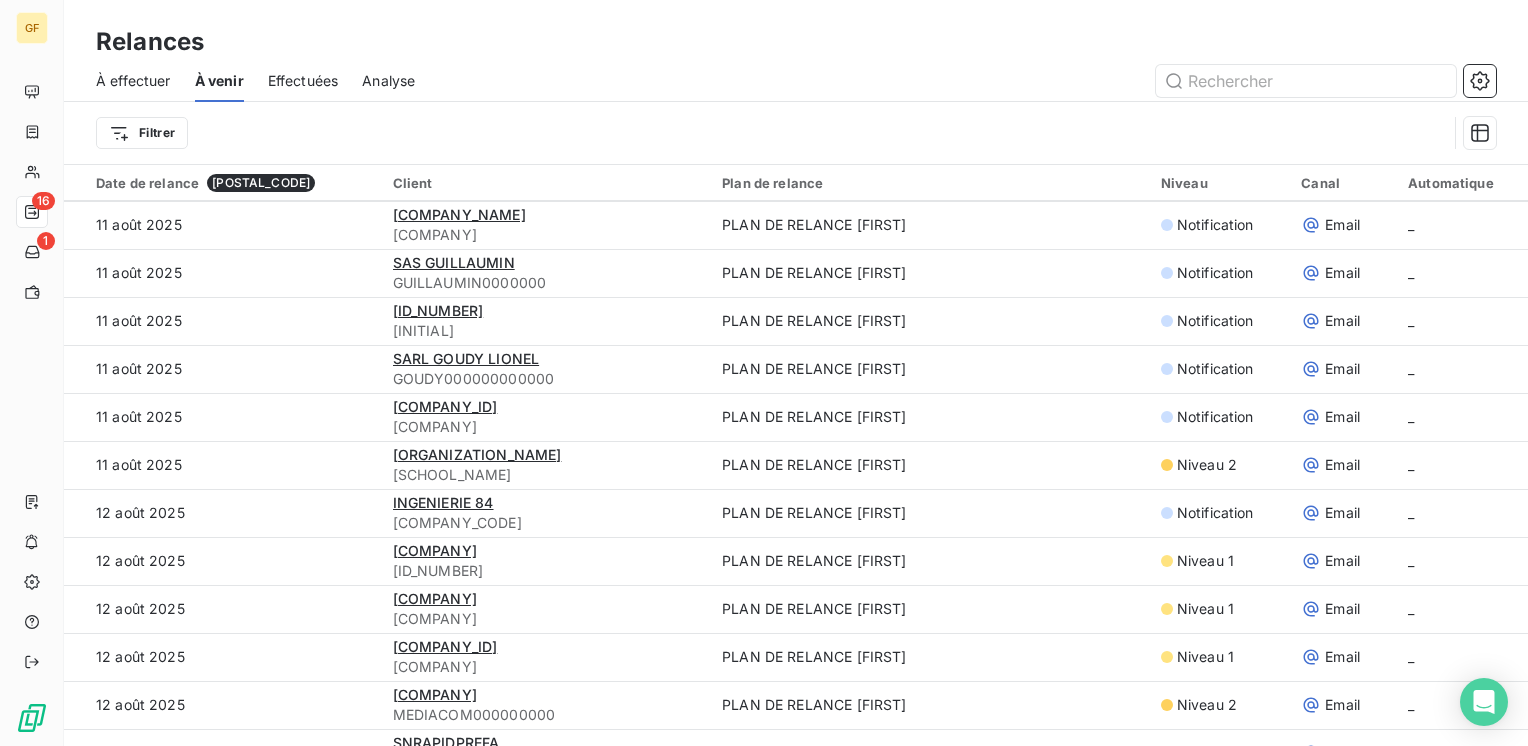 scroll, scrollTop: 1300, scrollLeft: 0, axis: vertical 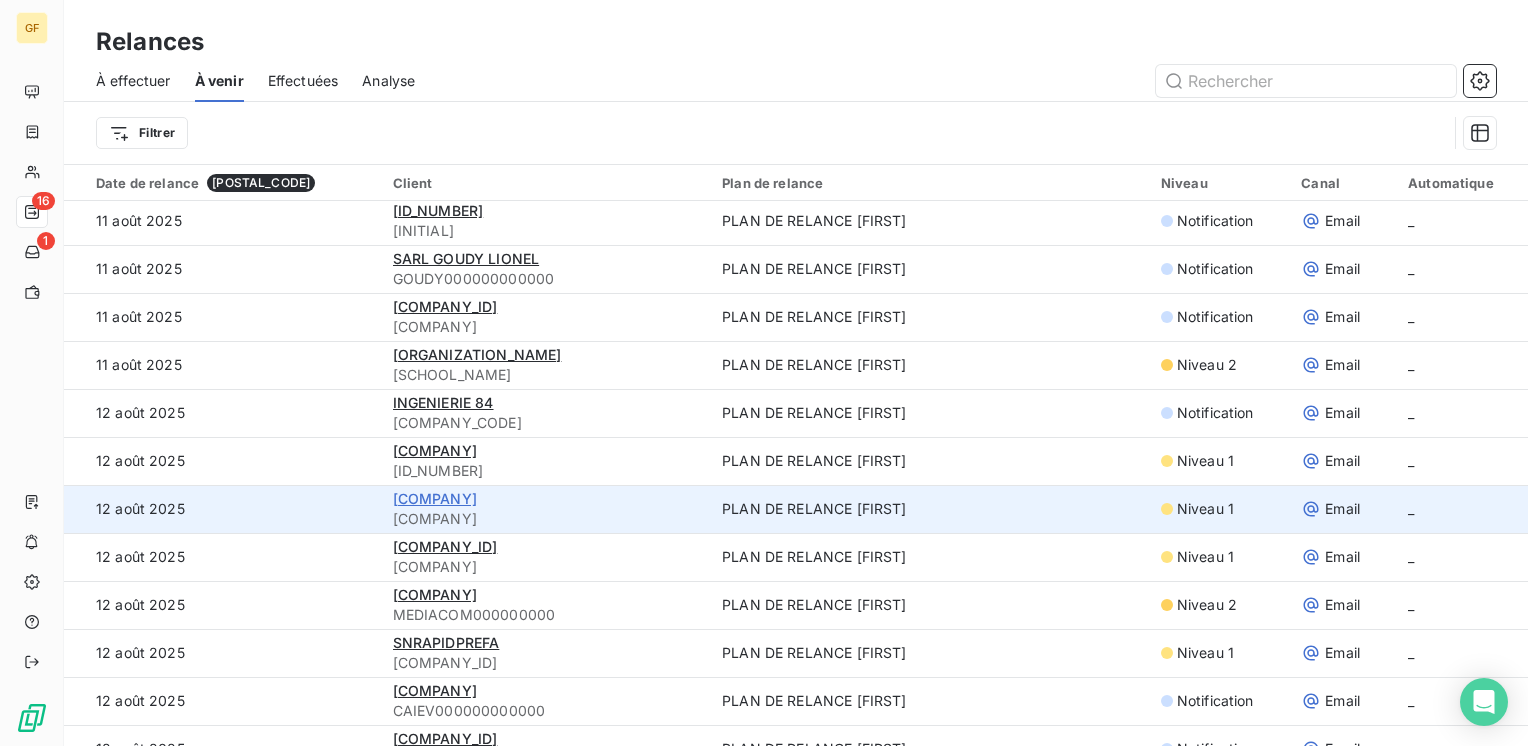 click on "[COMPANY]" at bounding box center [435, 498] 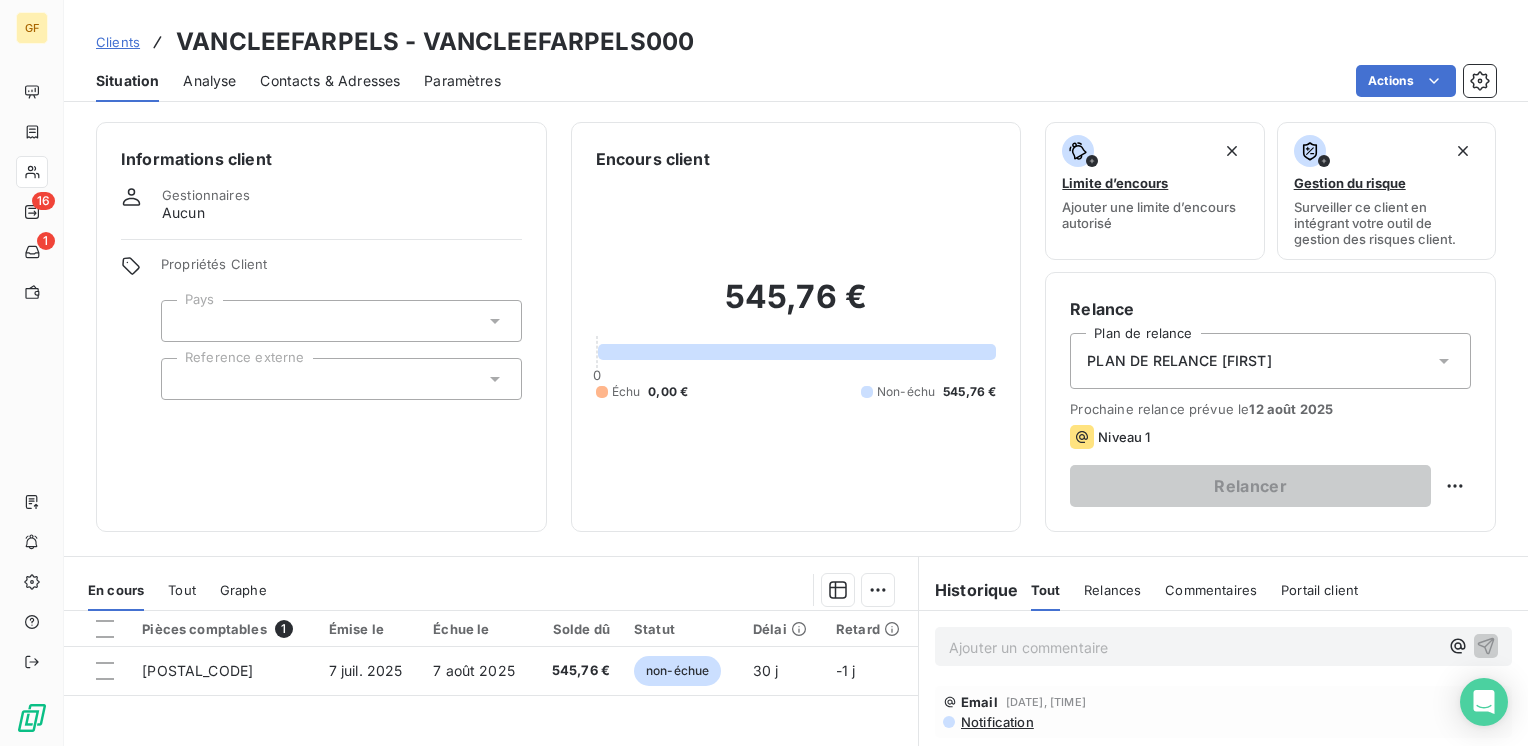 click on "Contacts & Adresses" at bounding box center [330, 81] 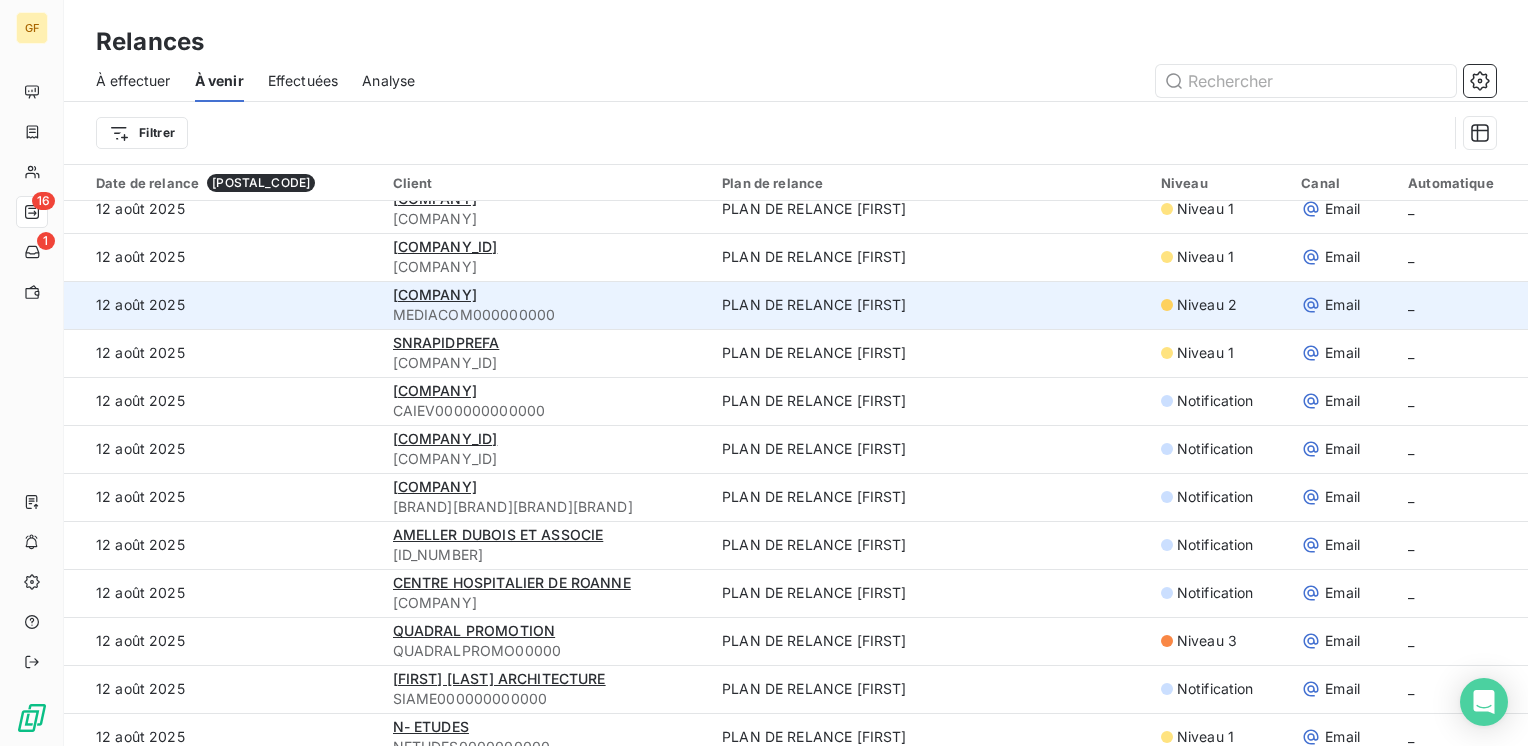 scroll, scrollTop: 1500, scrollLeft: 0, axis: vertical 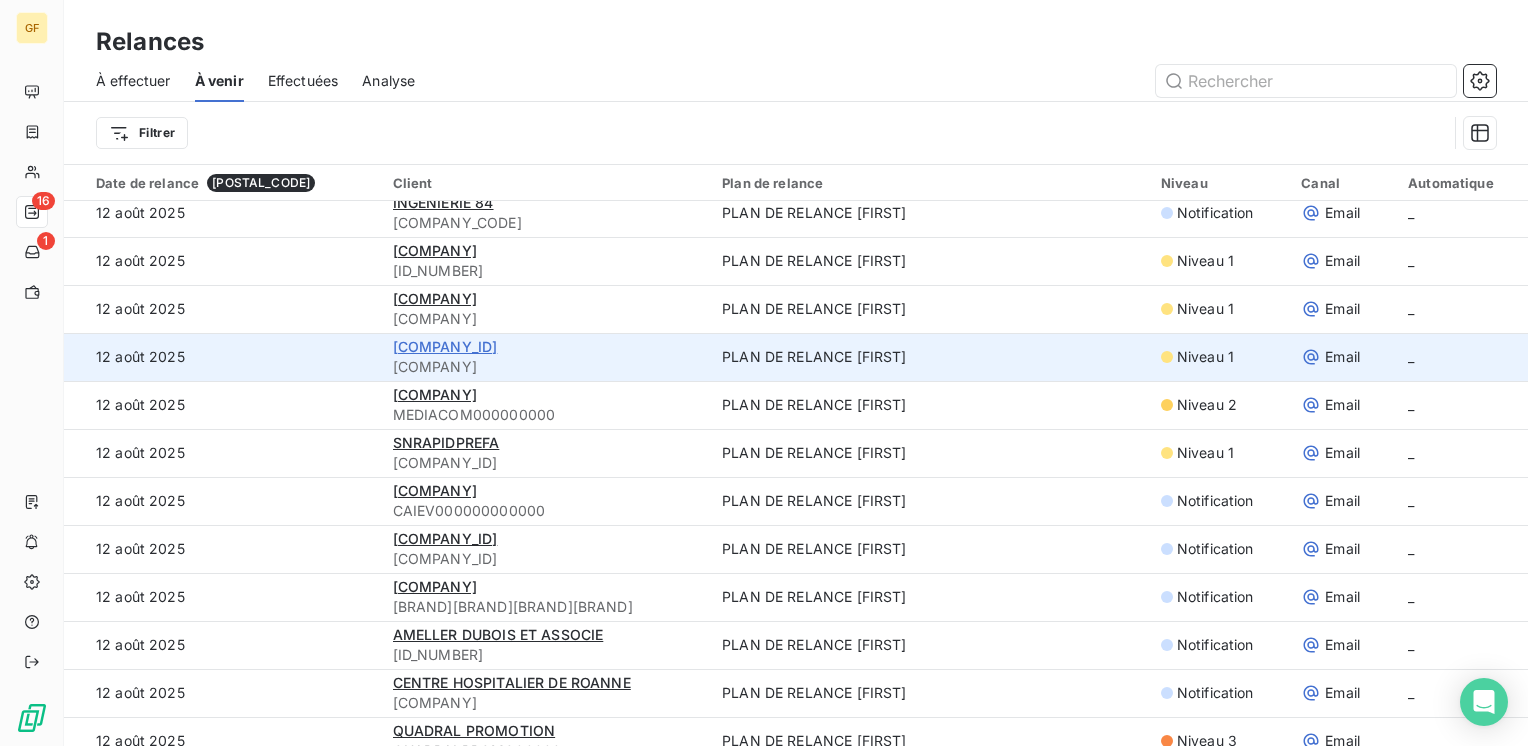 click on "[COMPANY_ID]" at bounding box center [445, 346] 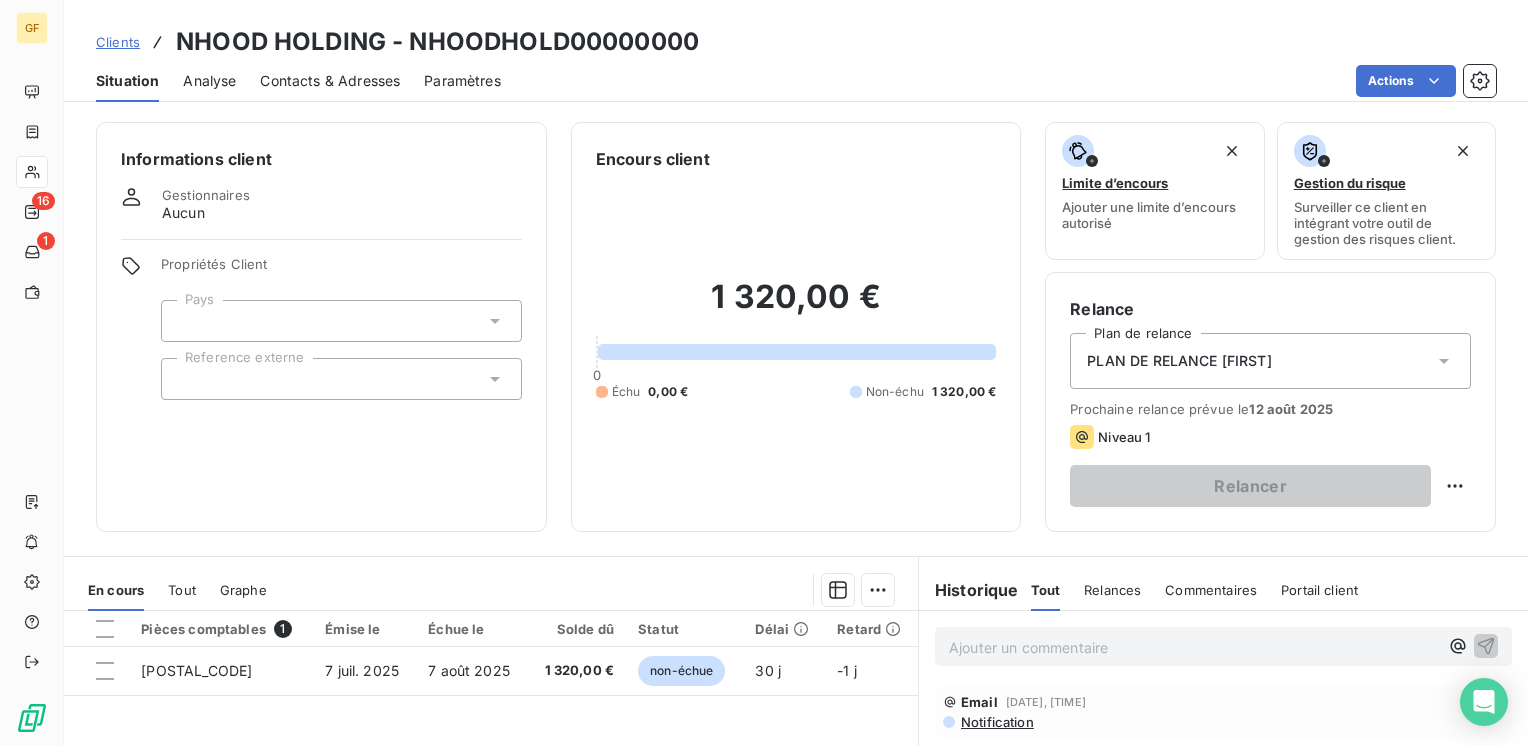 click on "Contacts & Adresses" at bounding box center [330, 81] 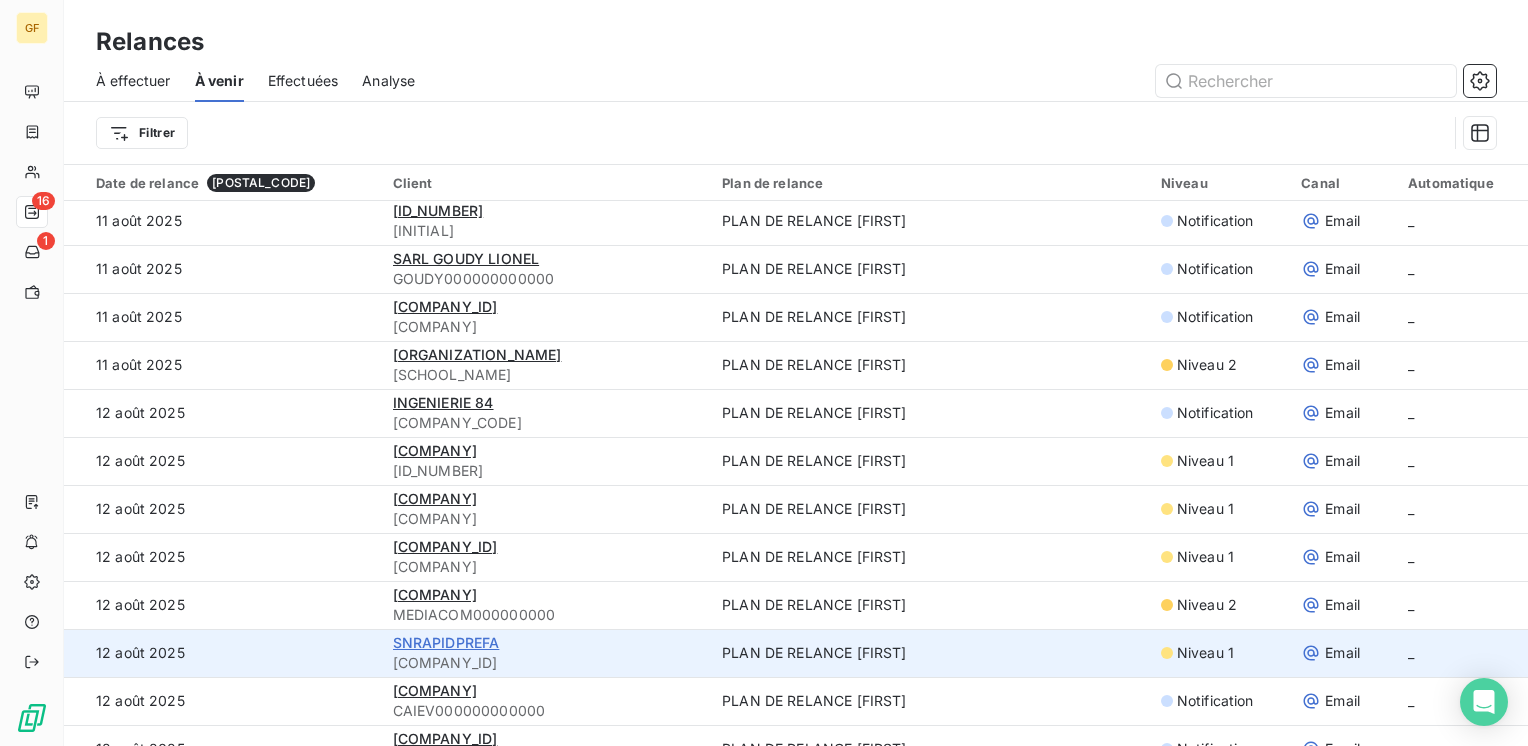 scroll, scrollTop: 1400, scrollLeft: 0, axis: vertical 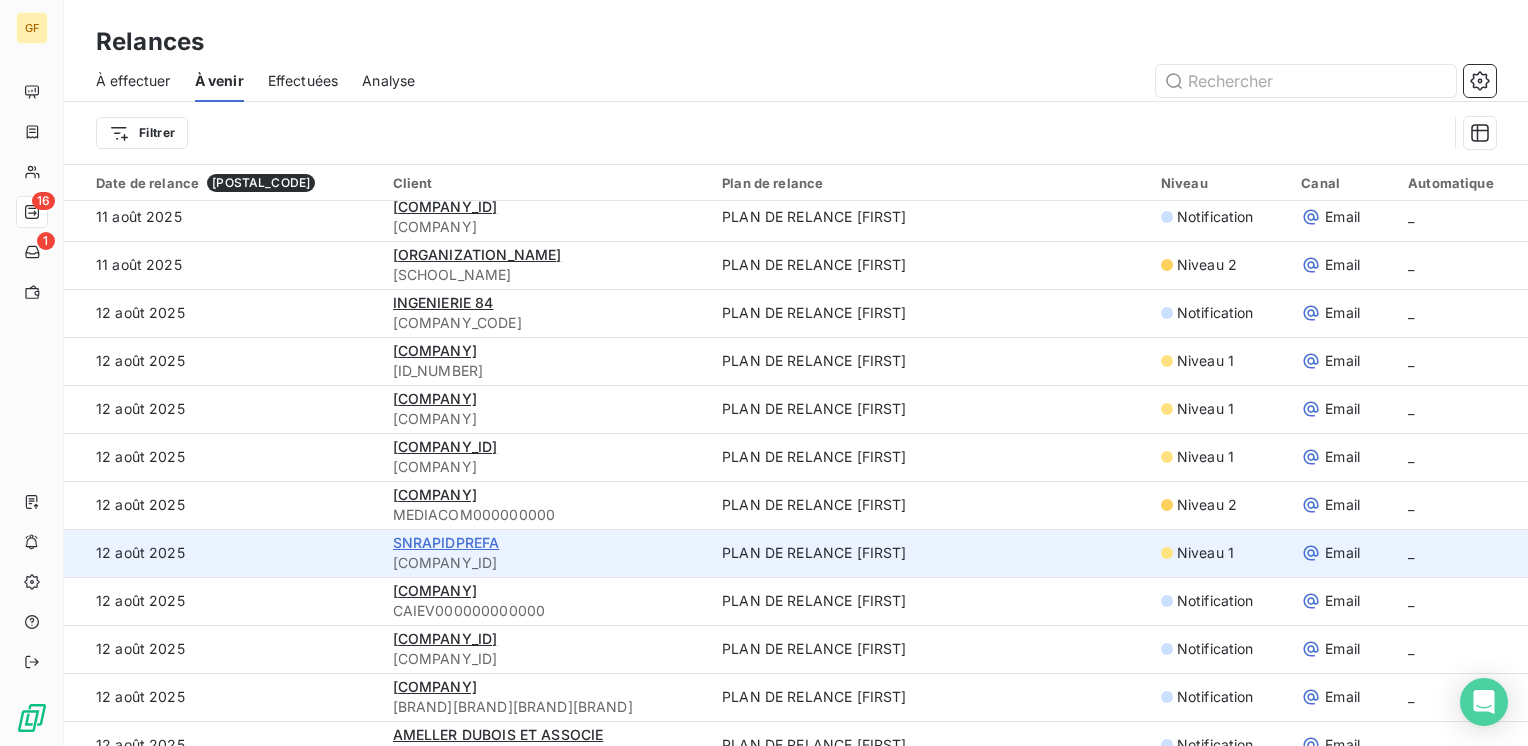 click on "SNRAPIDPREFA" at bounding box center [446, 542] 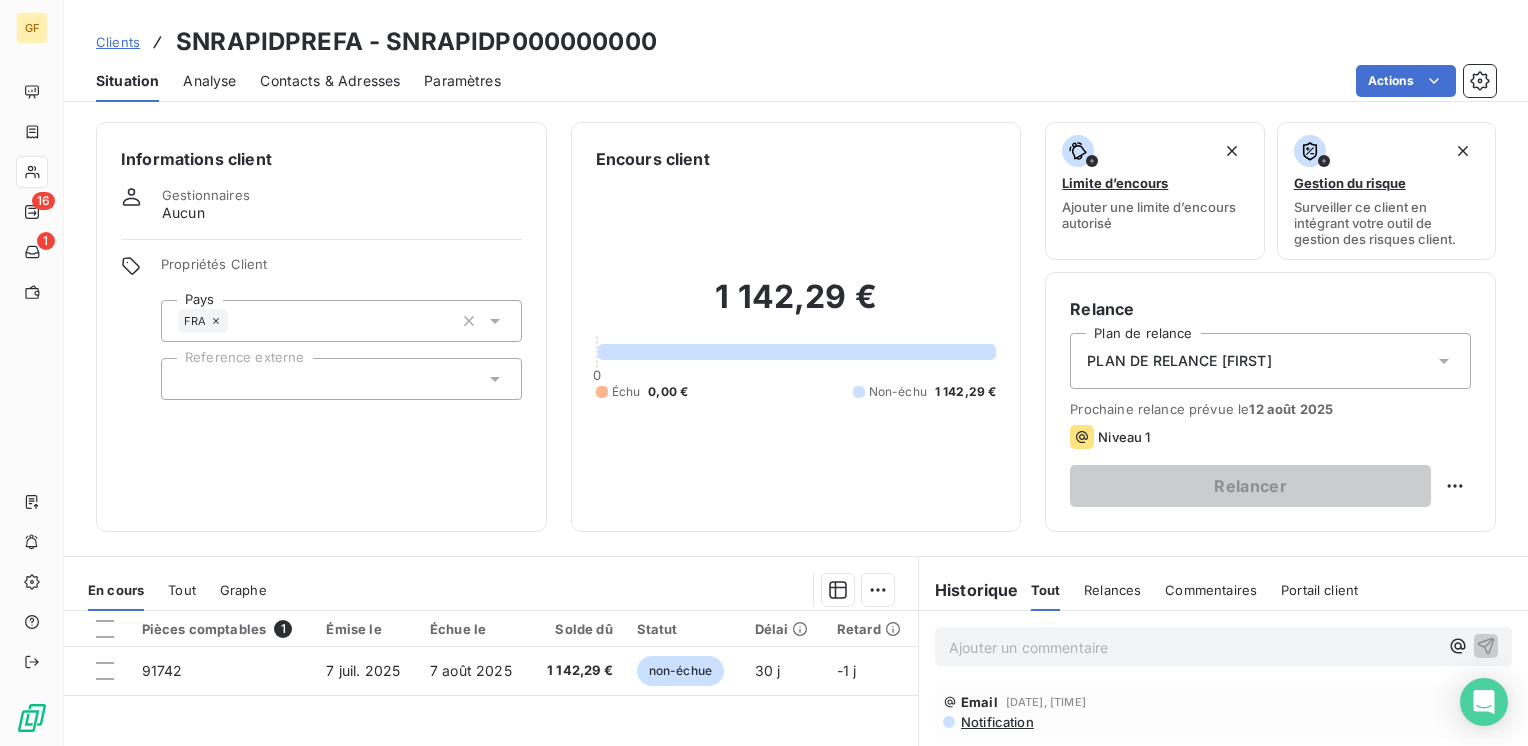 click on "Contacts & Adresses" at bounding box center (330, 81) 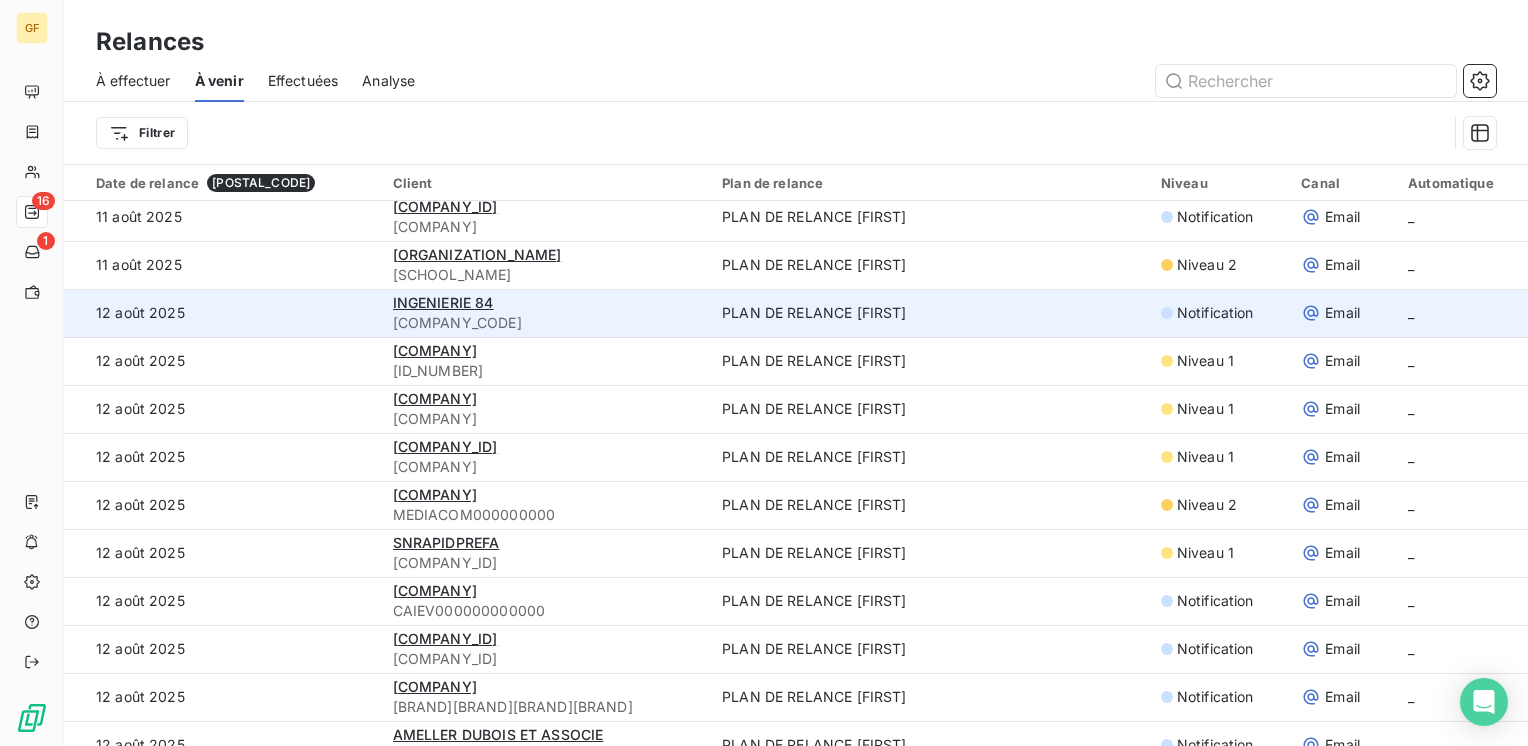 scroll, scrollTop: 1600, scrollLeft: 0, axis: vertical 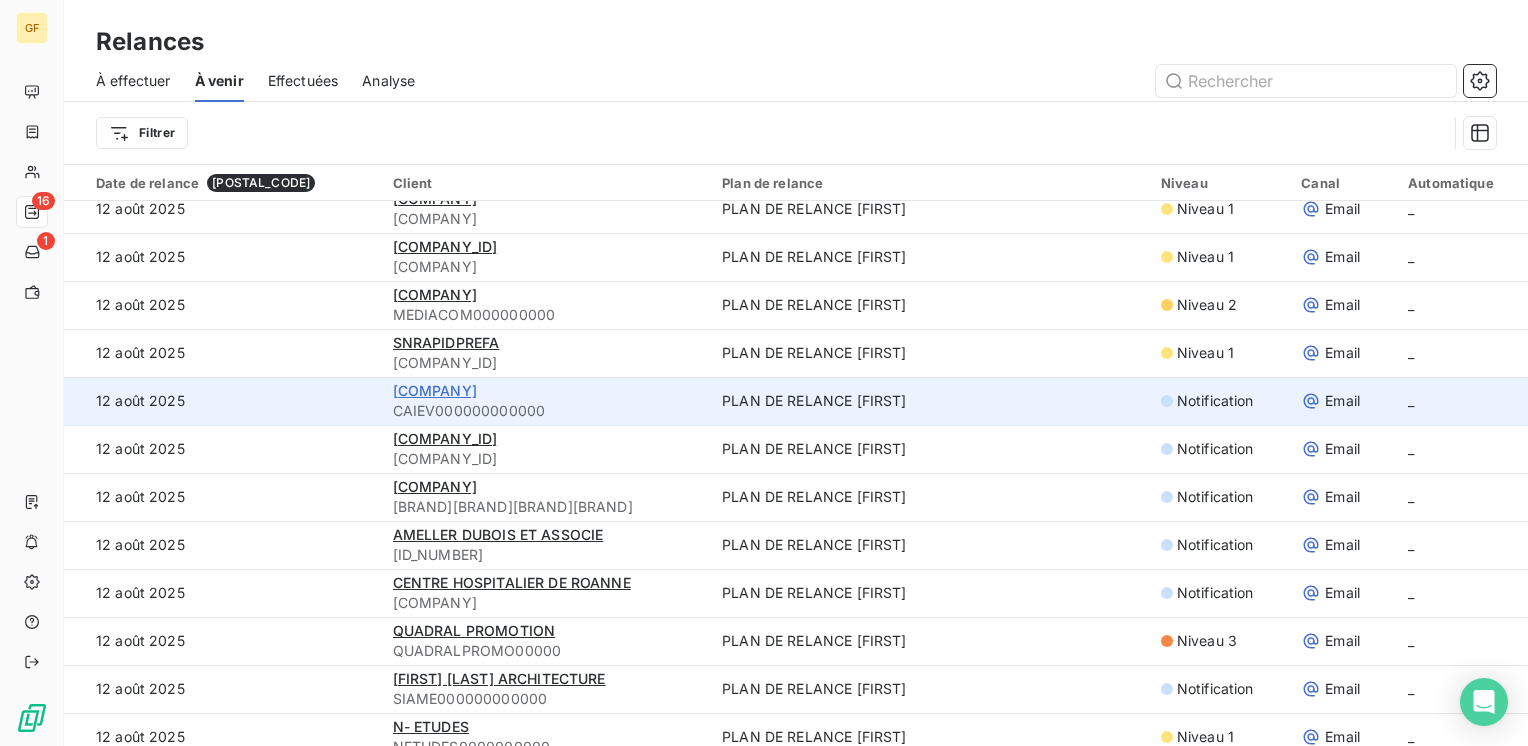 click on "[COMPANY]" at bounding box center (435, 390) 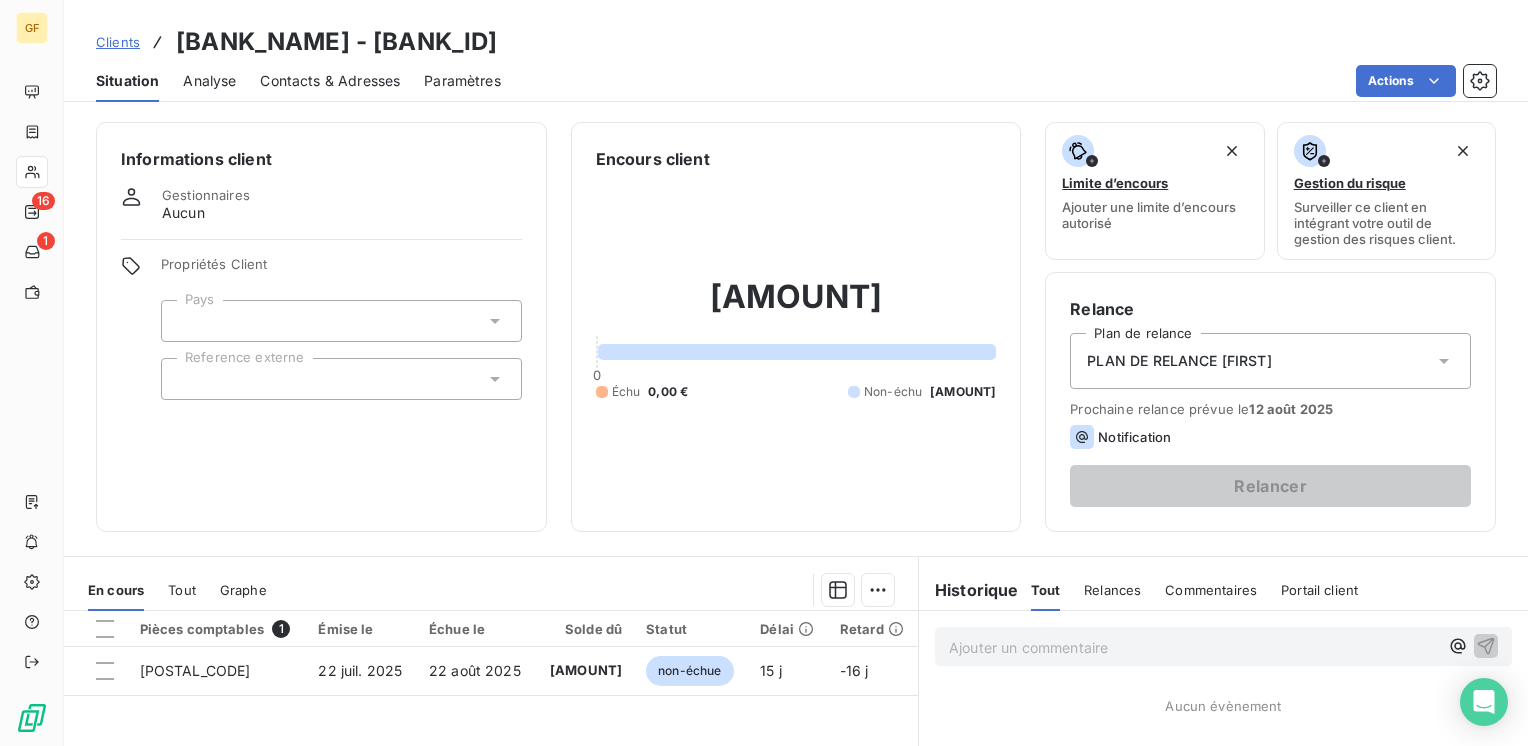 click on "Contacts & Adresses" at bounding box center (330, 81) 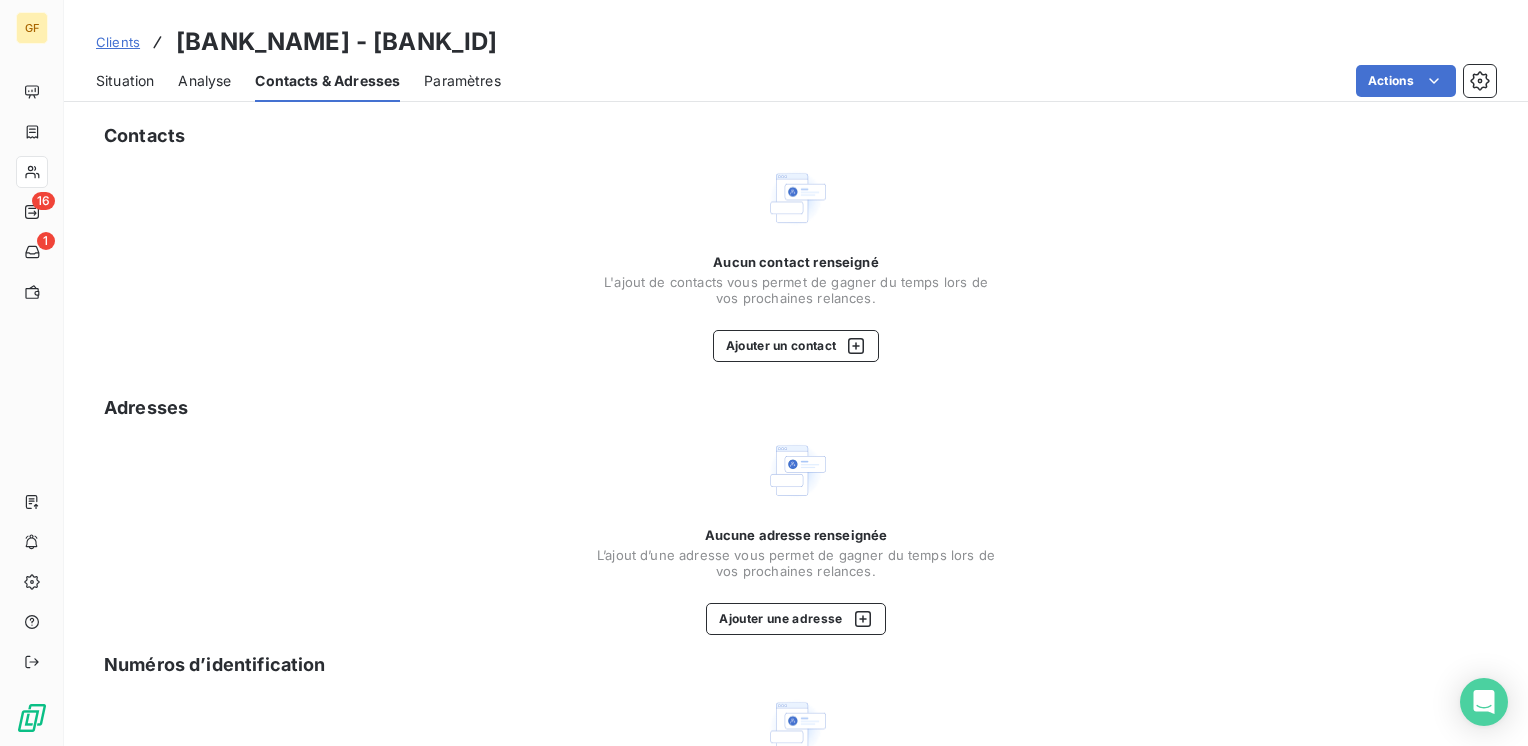 click on "Situation" at bounding box center [125, 81] 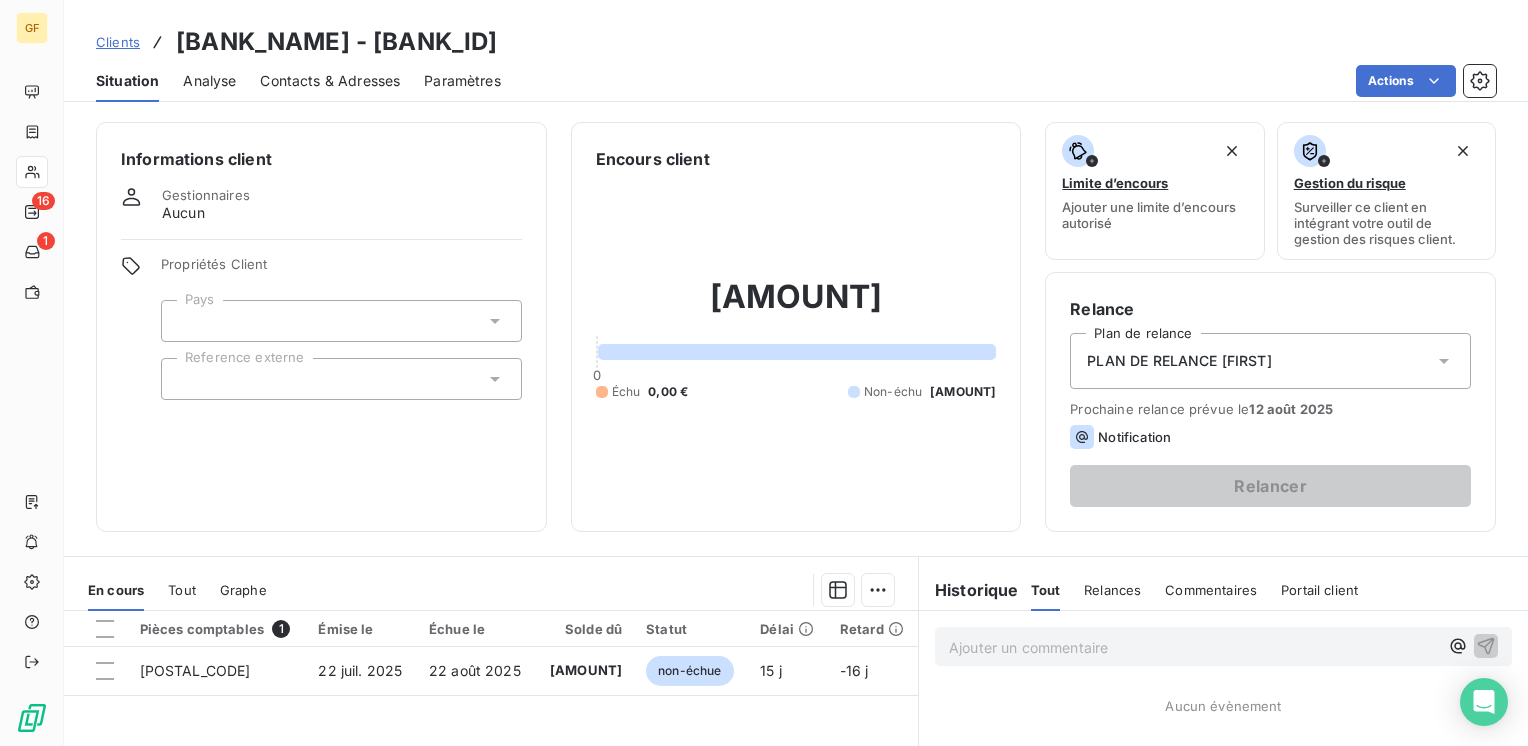 drag, startPoint x: 536, startPoint y: 44, endPoint x: 178, endPoint y: 30, distance: 358.27365 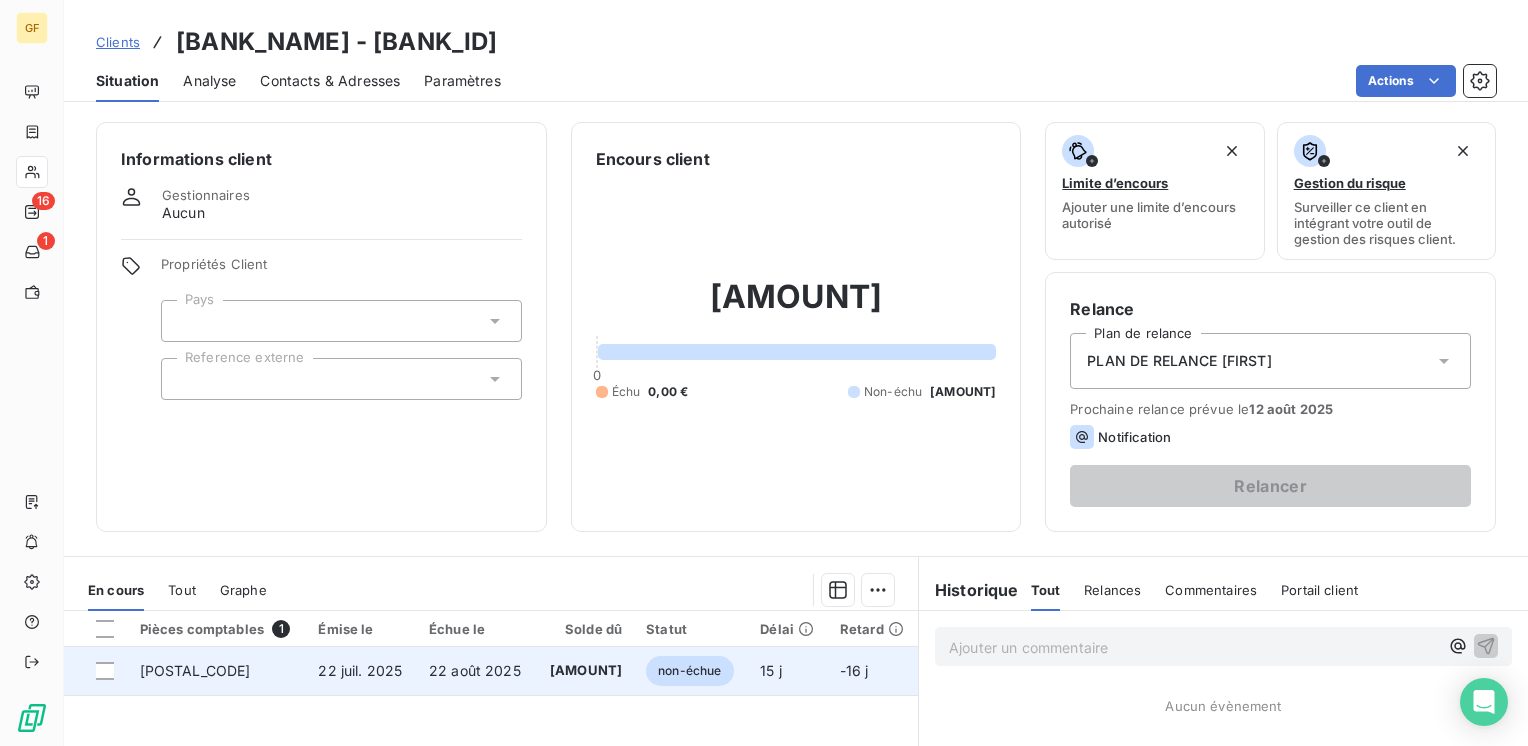 click on "22 août 2025" at bounding box center [476, 671] 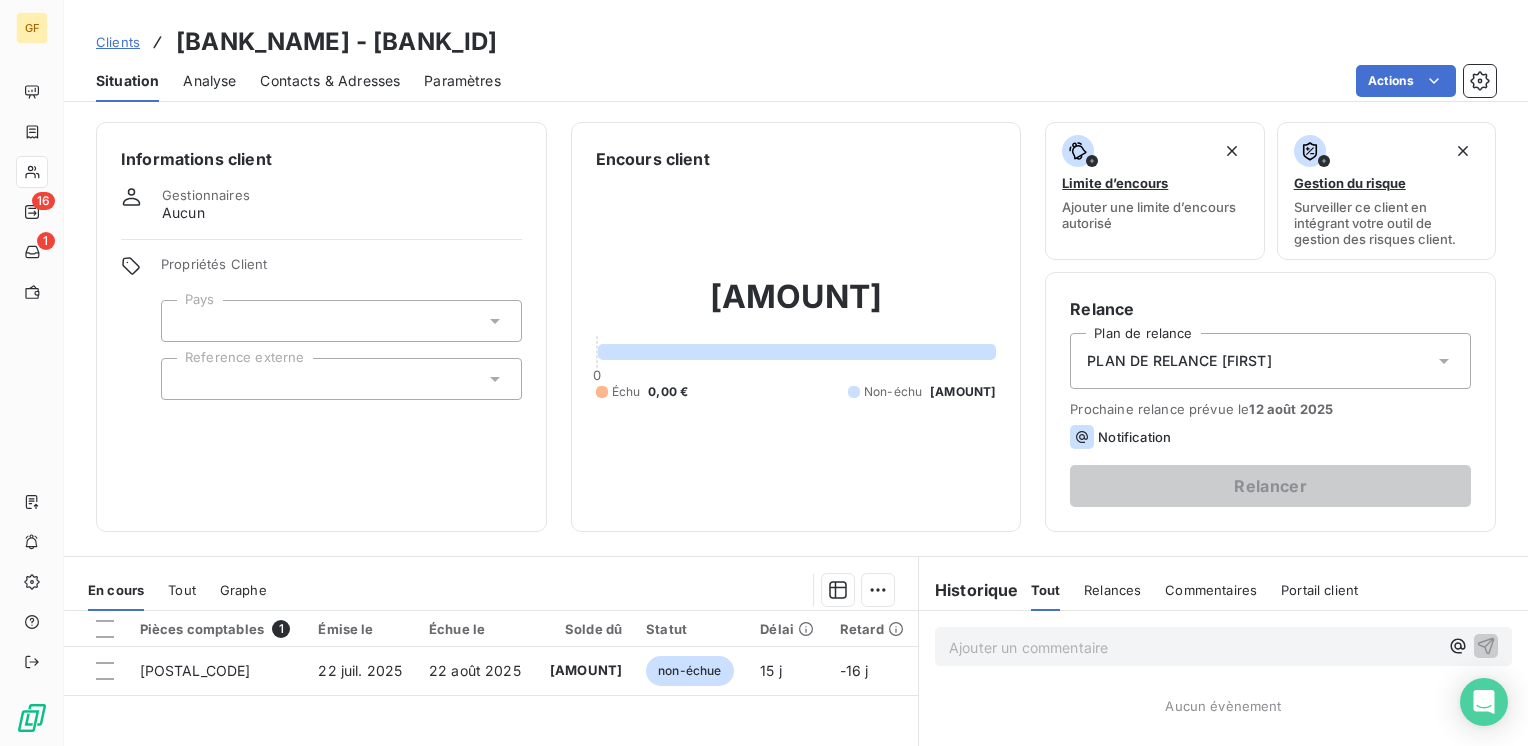 click on "Contacts & Adresses" at bounding box center (330, 81) 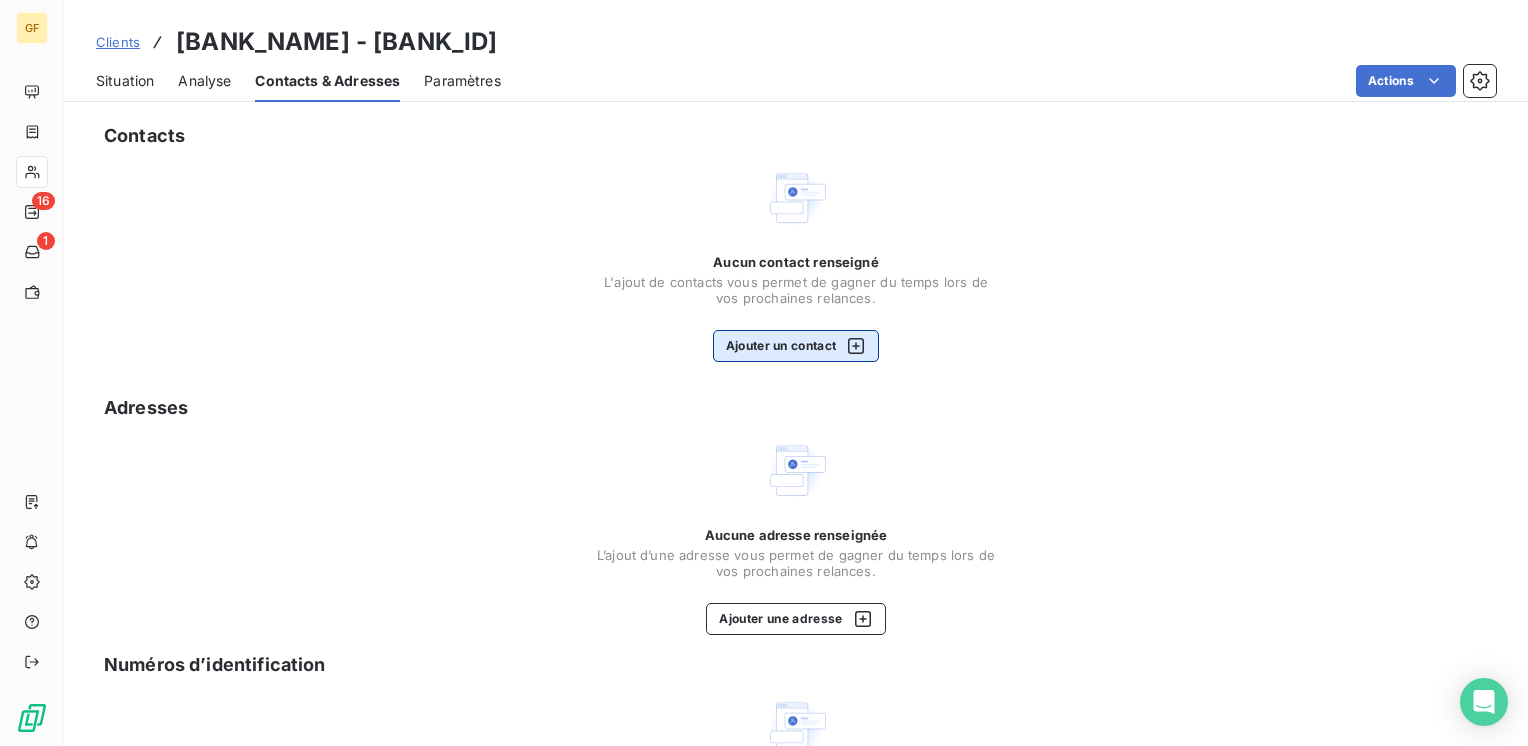 click on "Ajouter un contact" at bounding box center [796, 346] 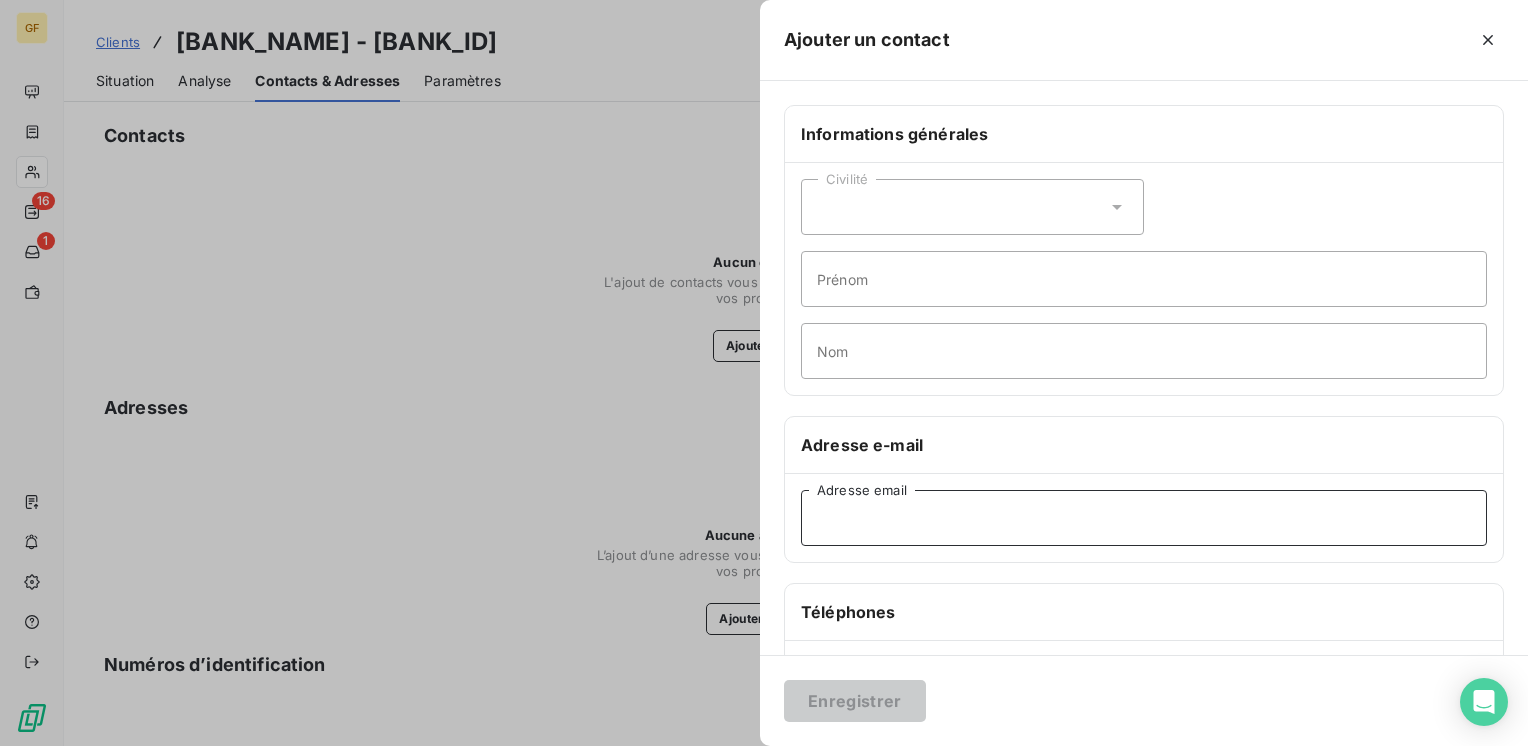 click on "Adresse email" at bounding box center [1144, 518] 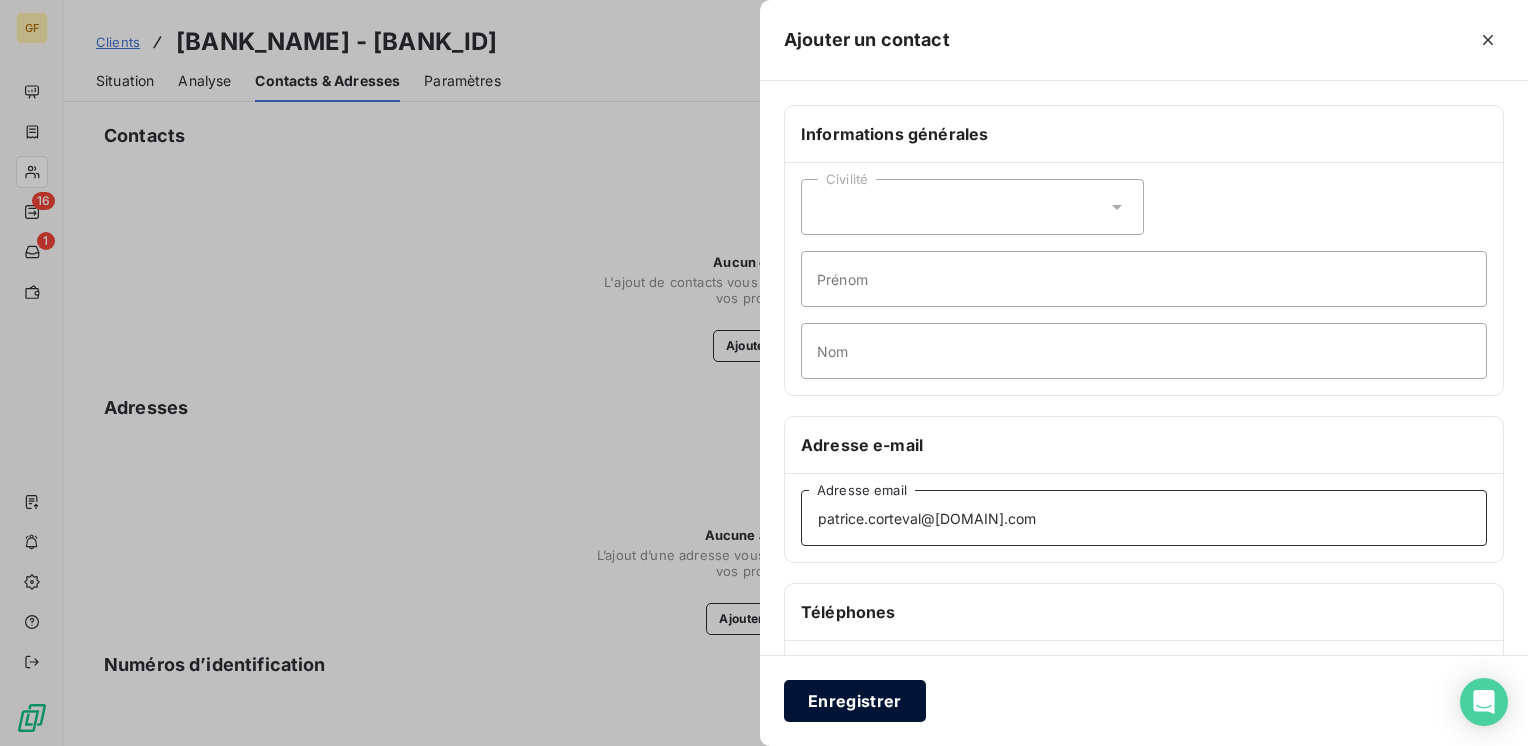 type on "patrice.corteval@[DOMAIN].com" 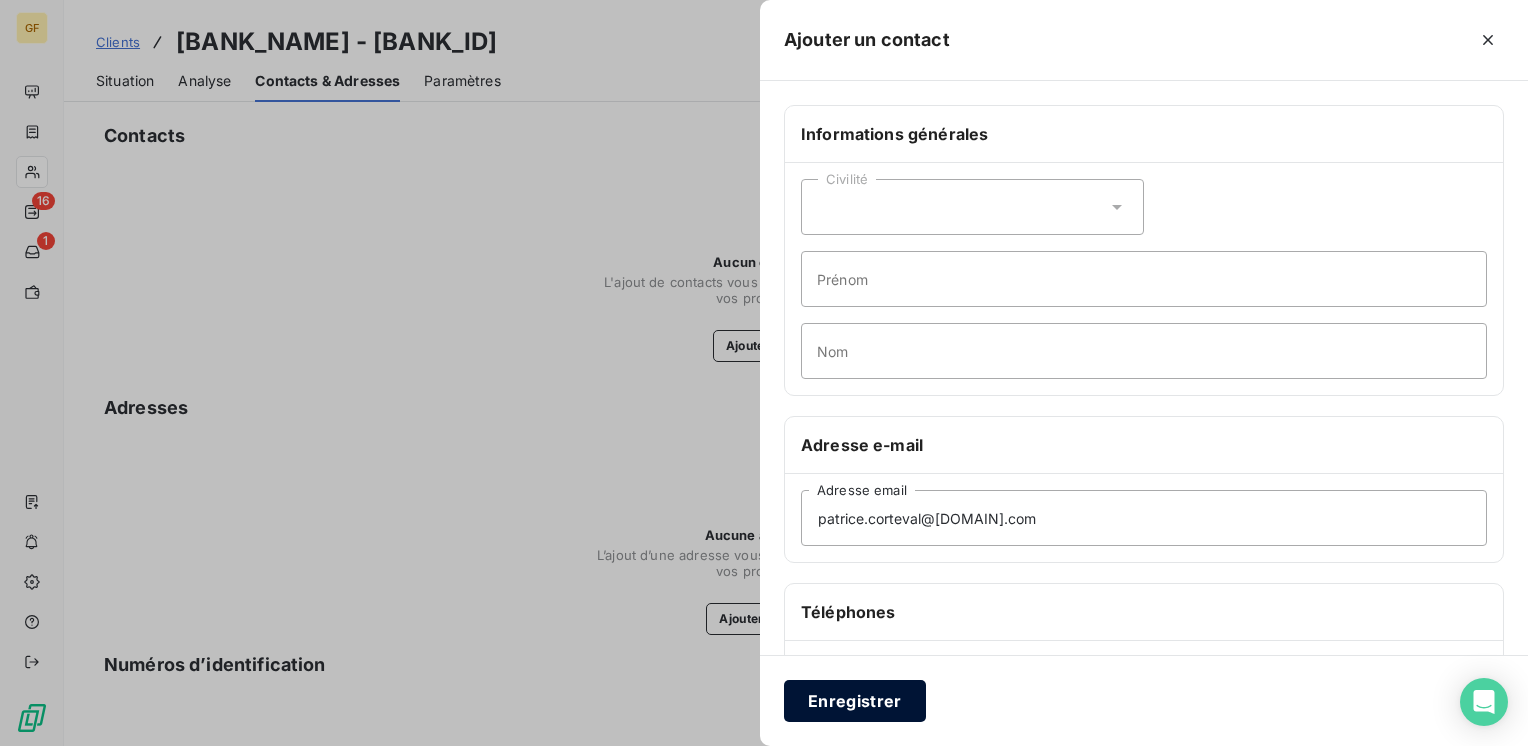 click on "Enregistrer" at bounding box center (855, 701) 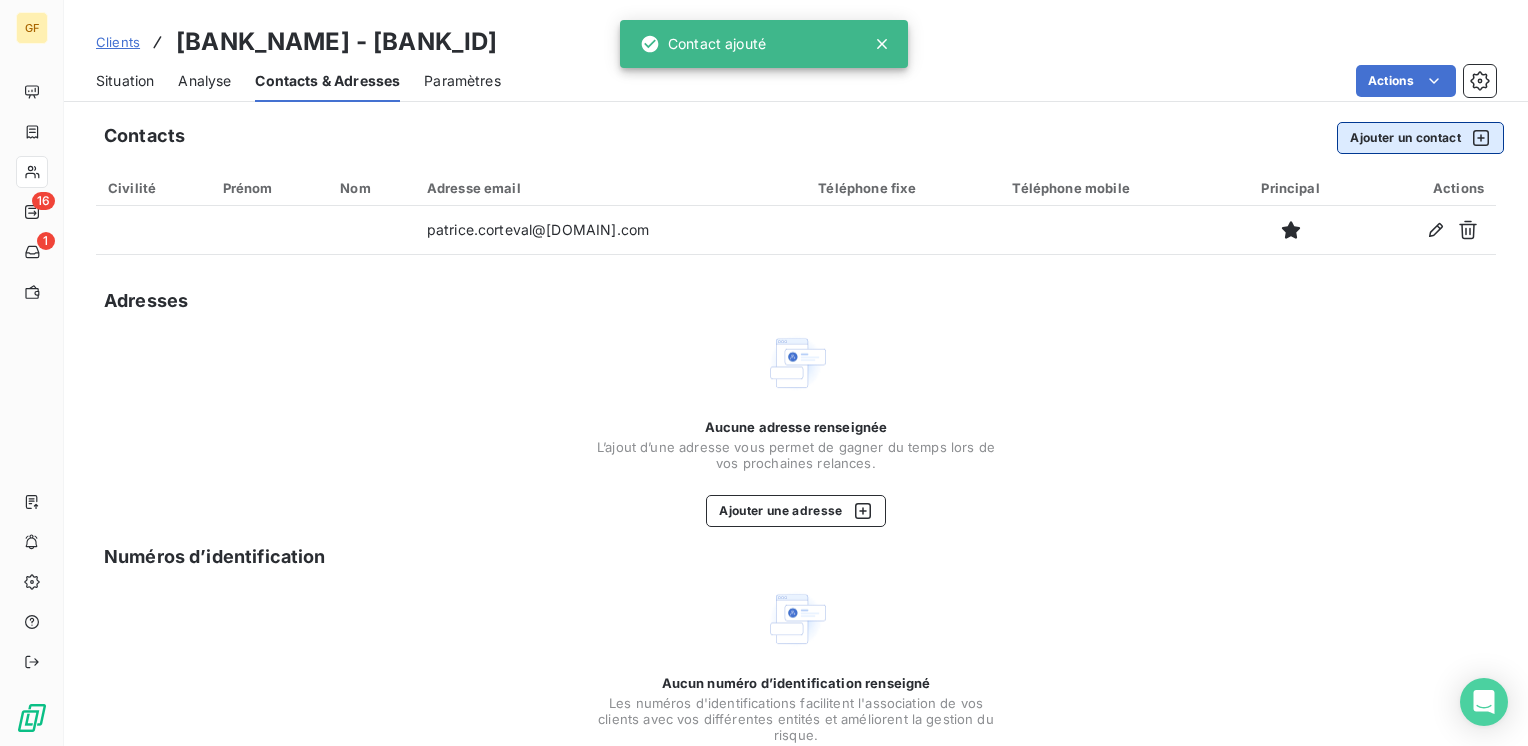 click on "Ajouter un contact" at bounding box center [1420, 138] 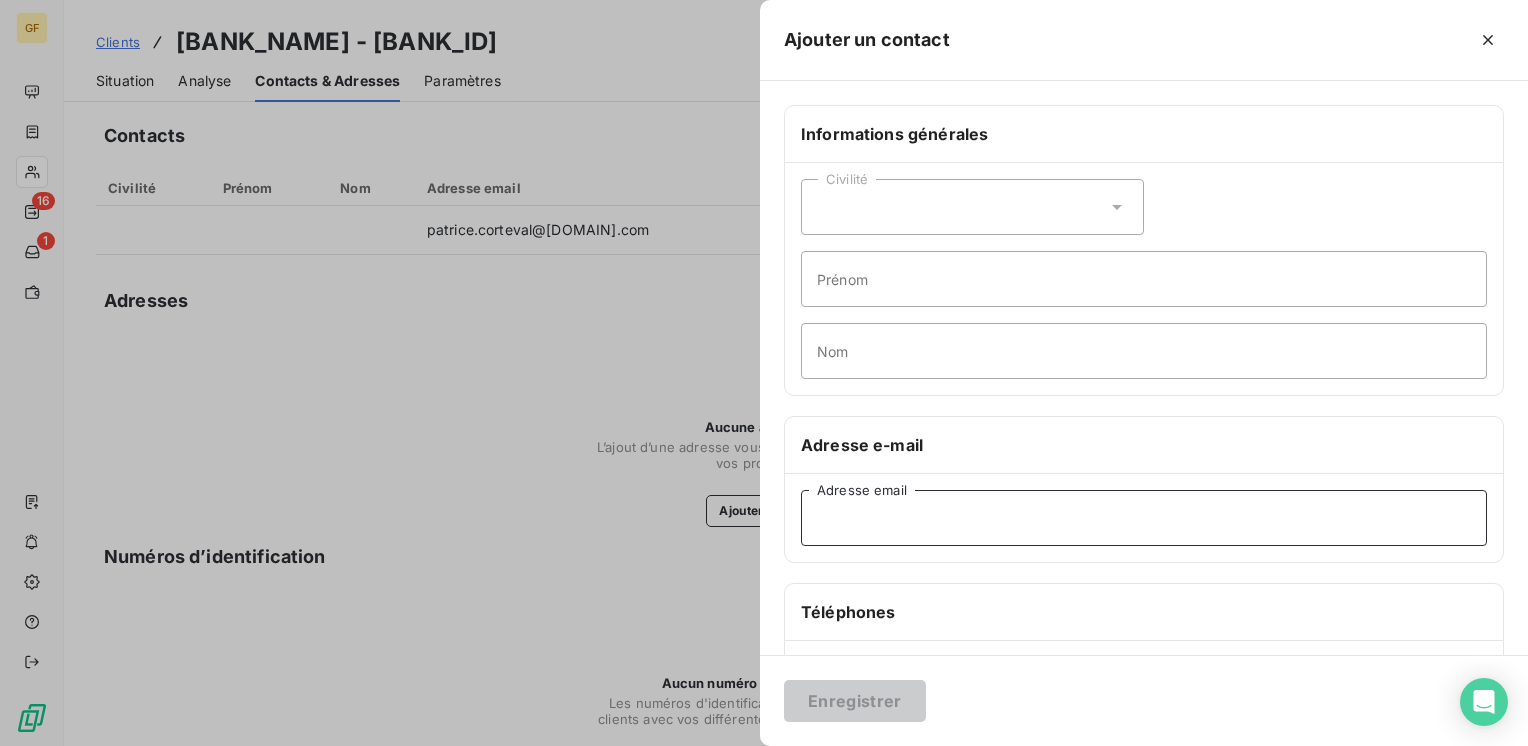 click on "Adresse email" at bounding box center [1144, 518] 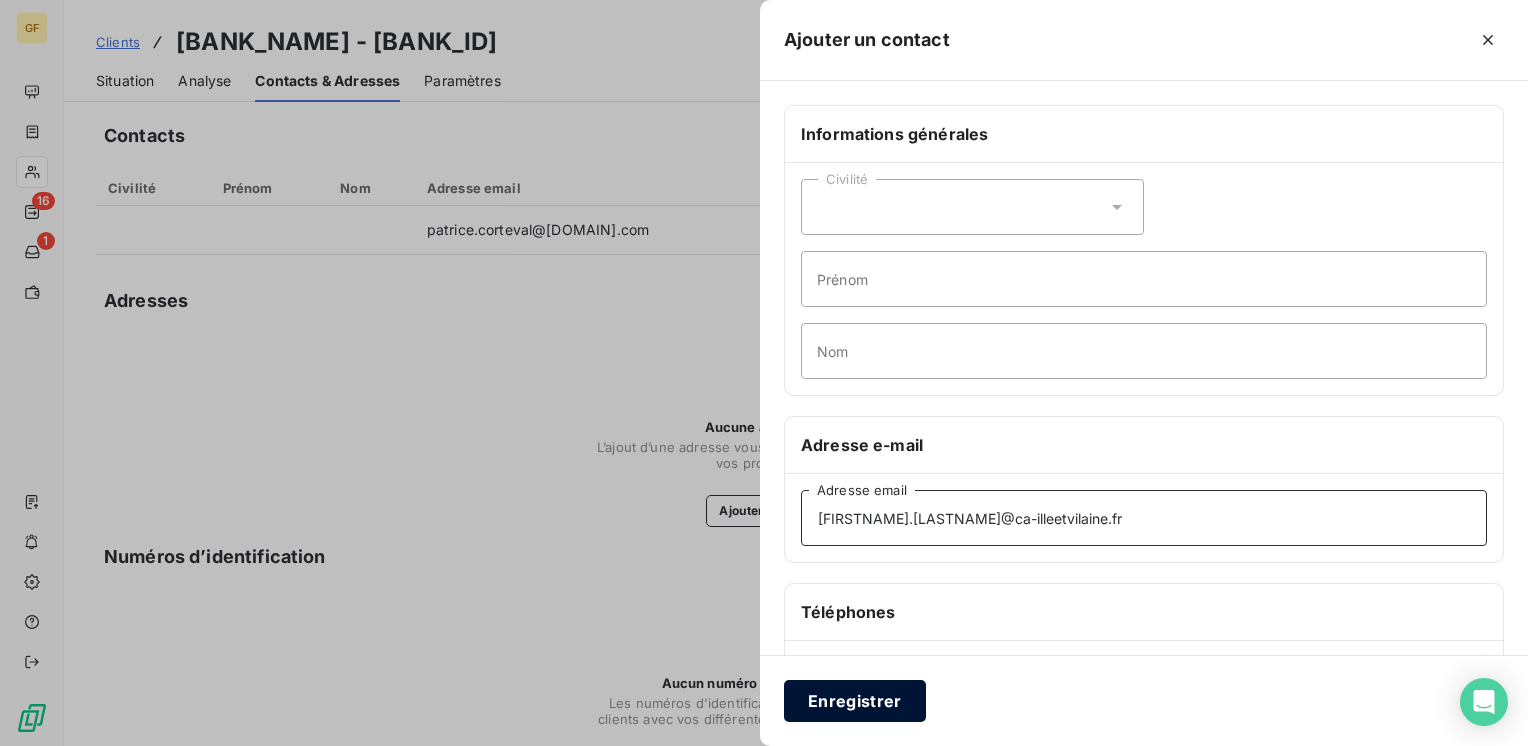 type on "[FIRSTNAME].[LASTNAME]@ca-illeetvilaine.fr" 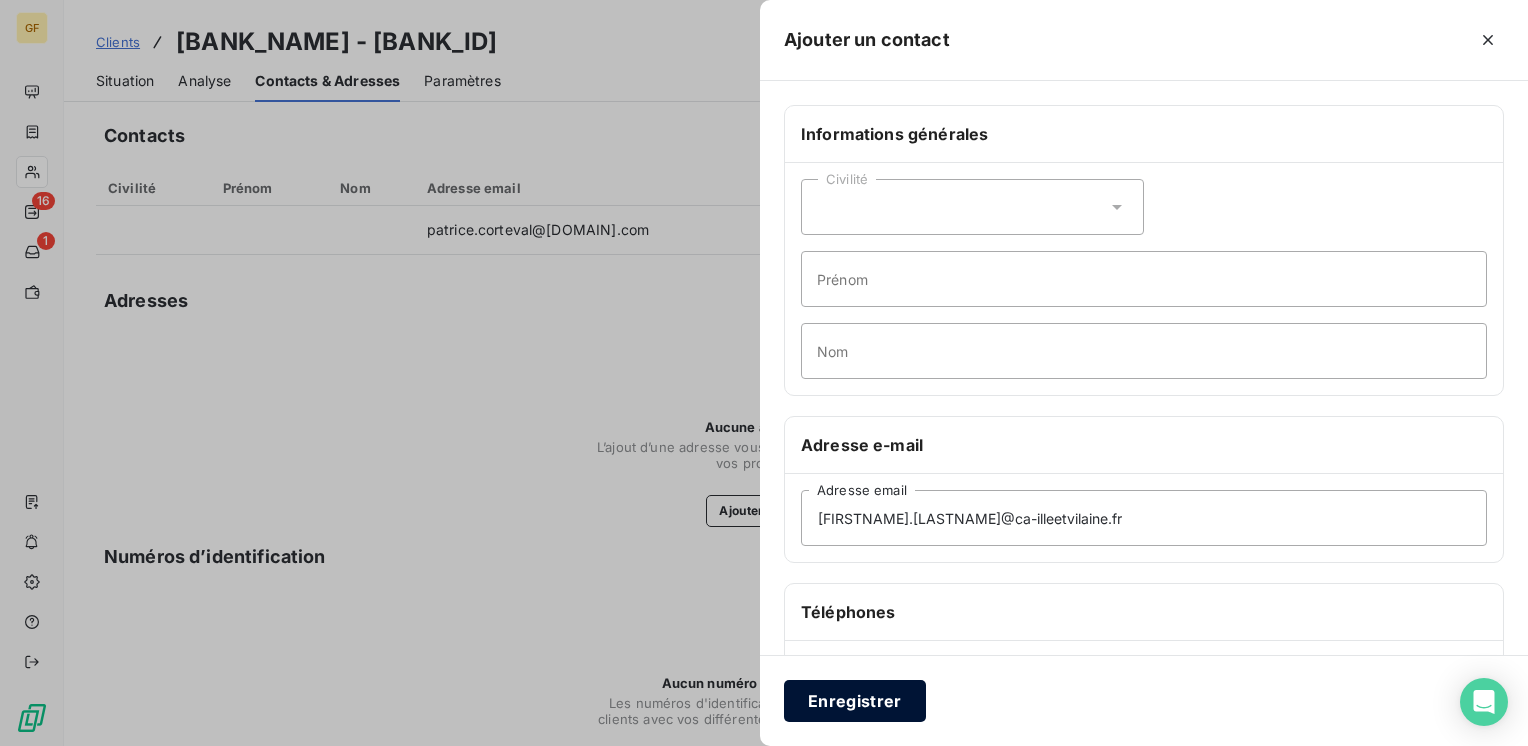 click on "Enregistrer" at bounding box center [855, 701] 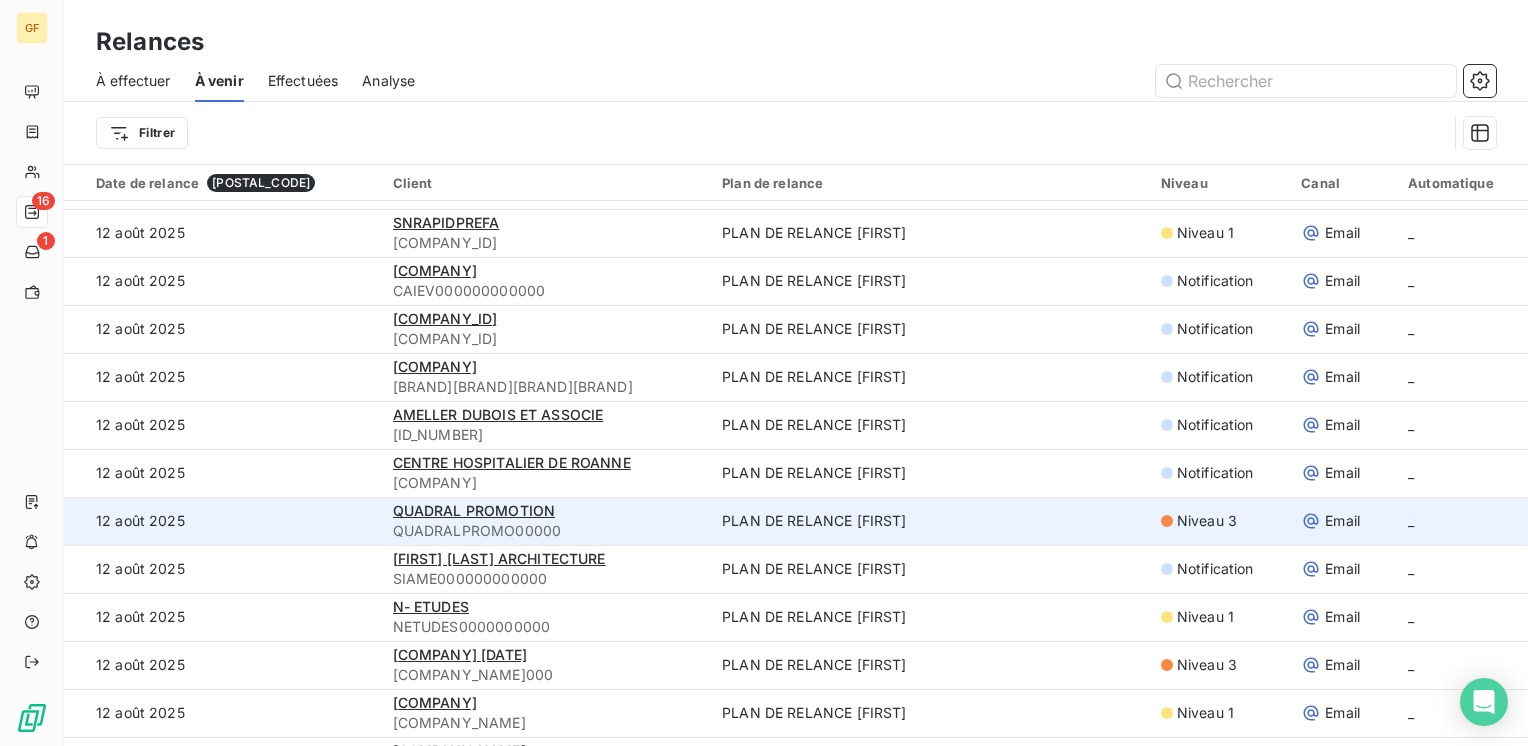 scroll, scrollTop: 1700, scrollLeft: 0, axis: vertical 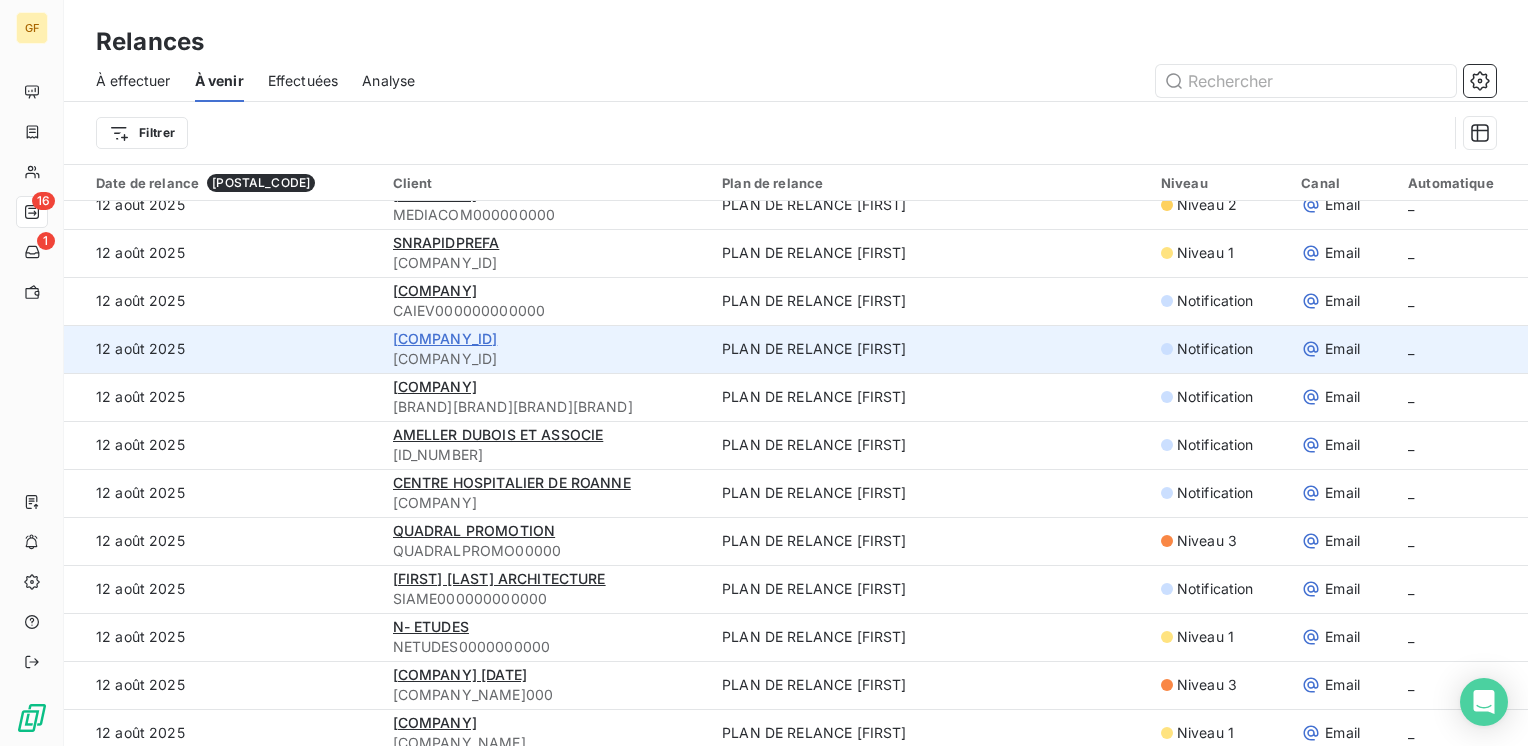 click on "[COMPANY_ID]" at bounding box center [445, 338] 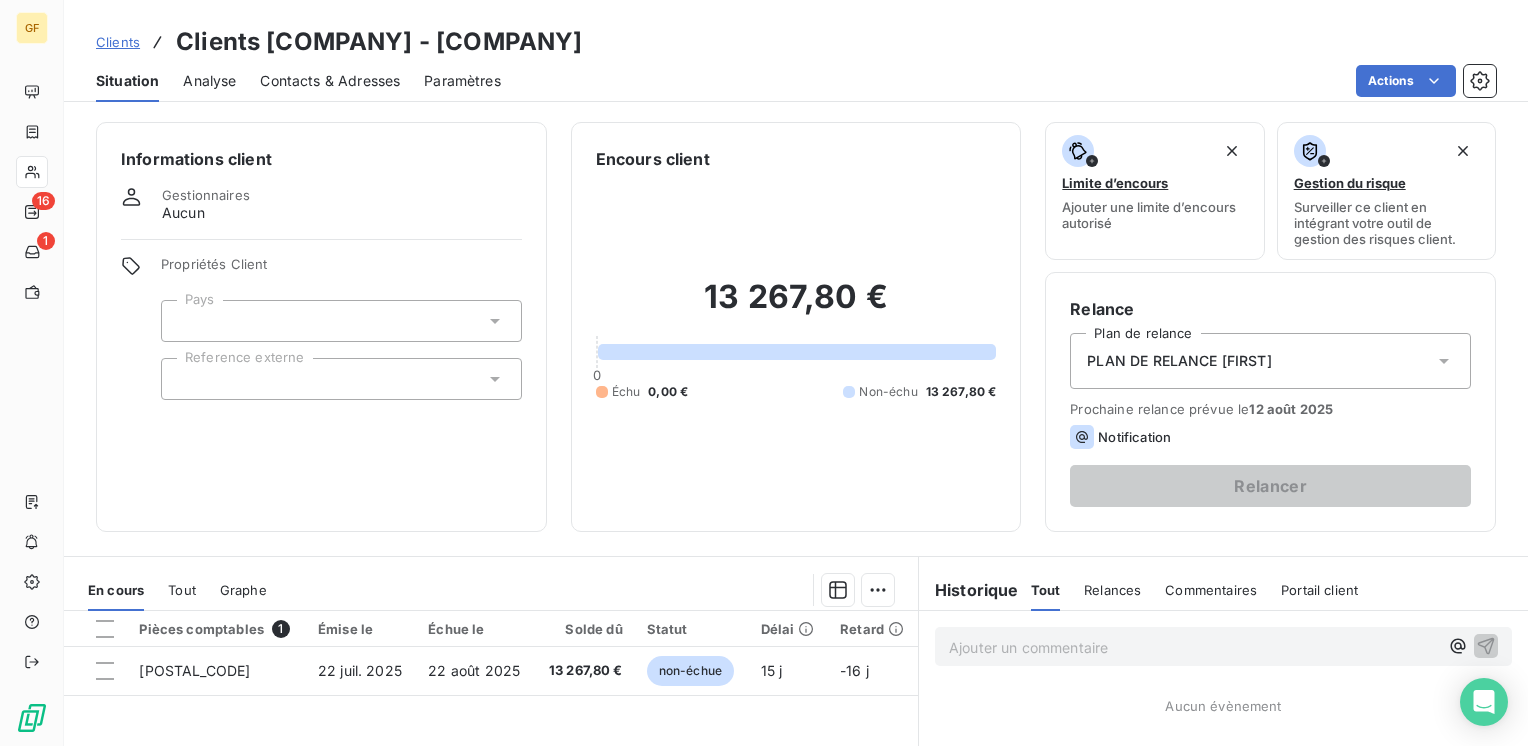 click on "Contacts & Adresses" at bounding box center [330, 81] 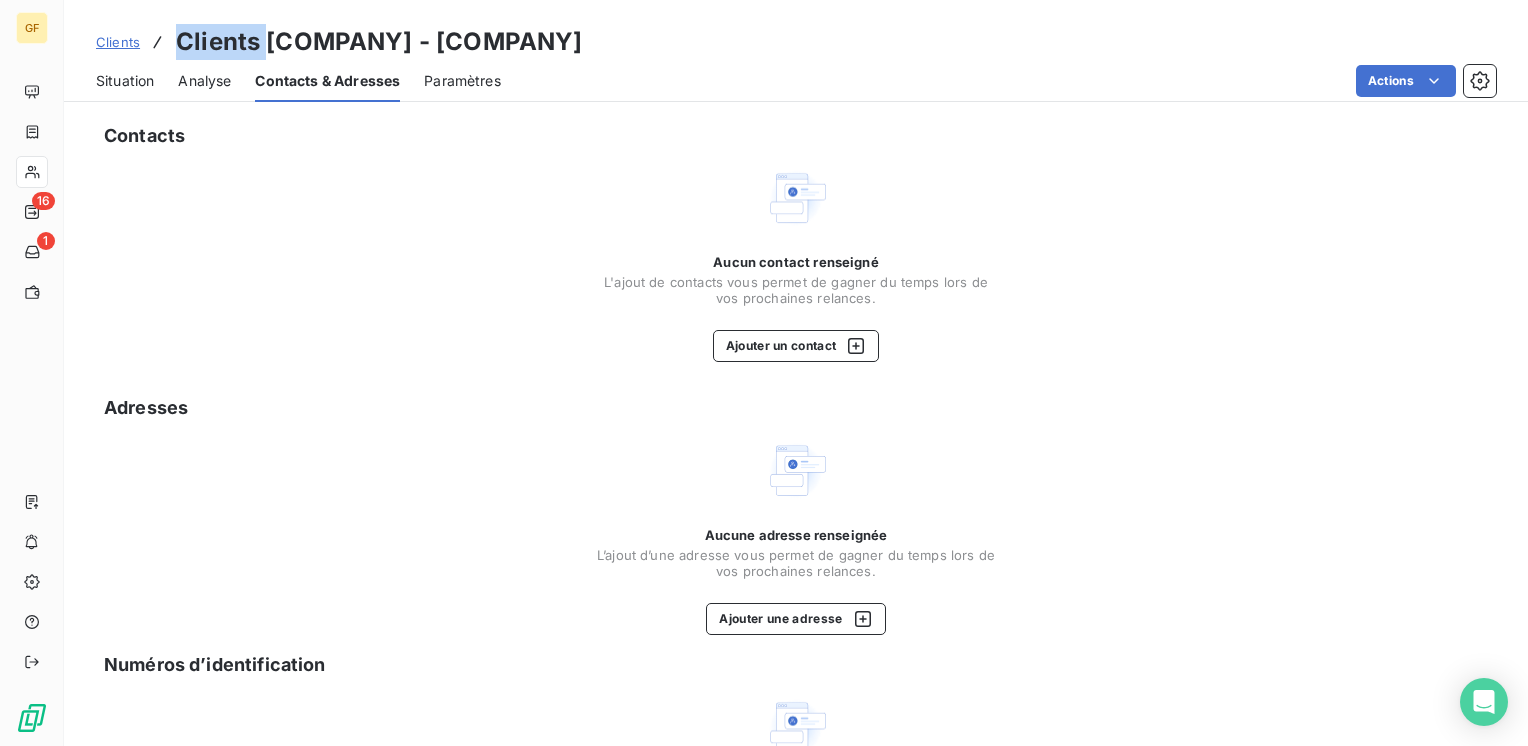 drag, startPoint x: 300, startPoint y: 38, endPoint x: 172, endPoint y: 42, distance: 128.06248 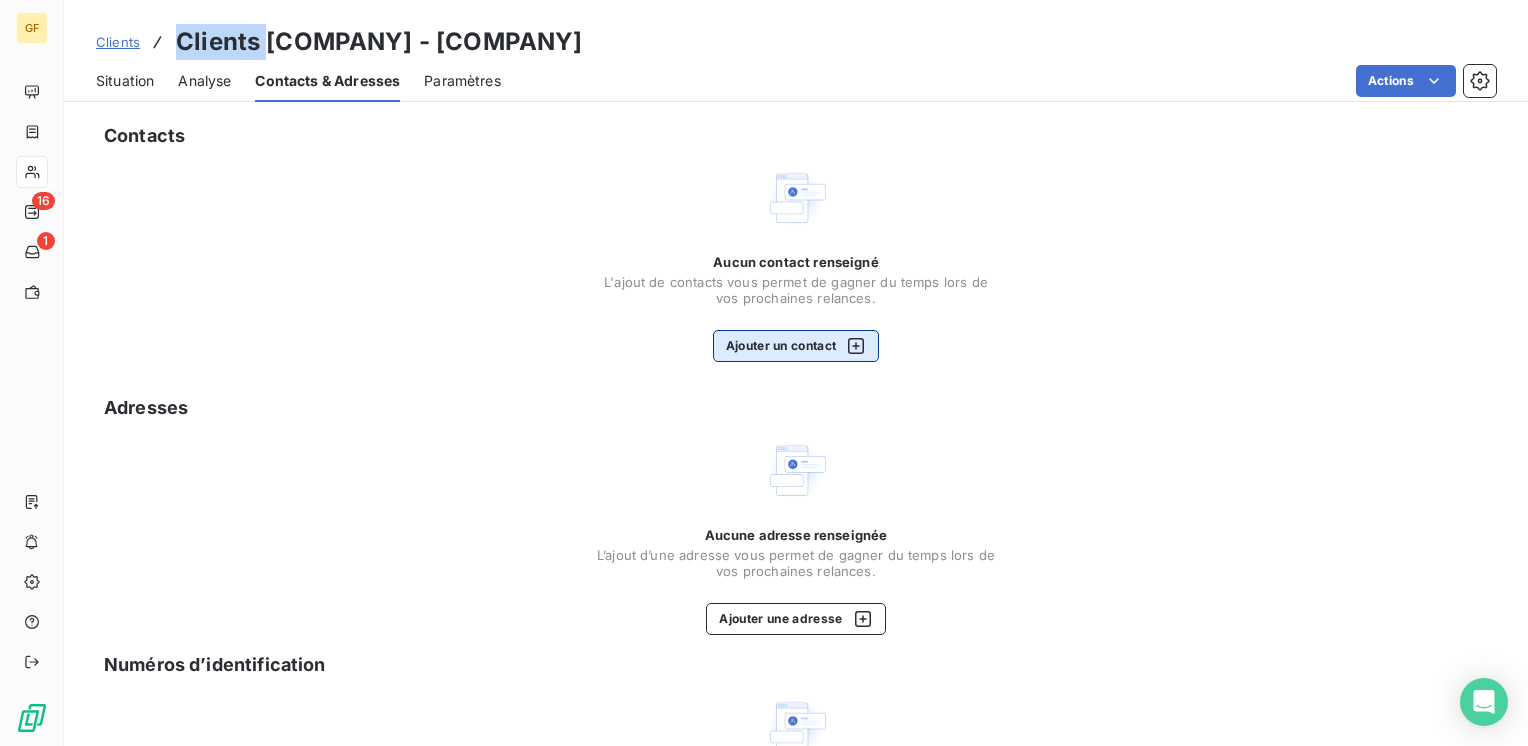 click on "Ajouter un contact" at bounding box center [796, 346] 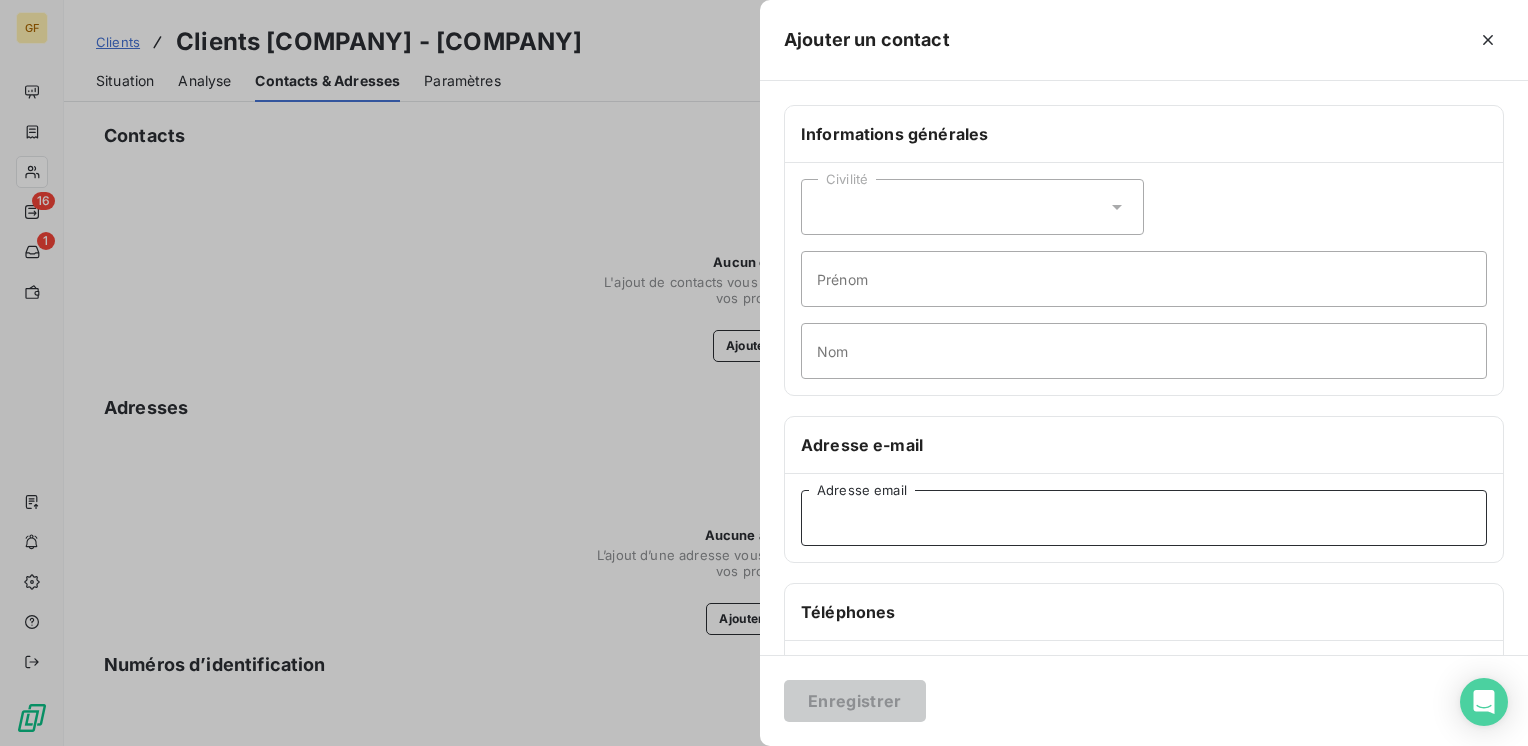 click on "Adresse email" at bounding box center [1144, 518] 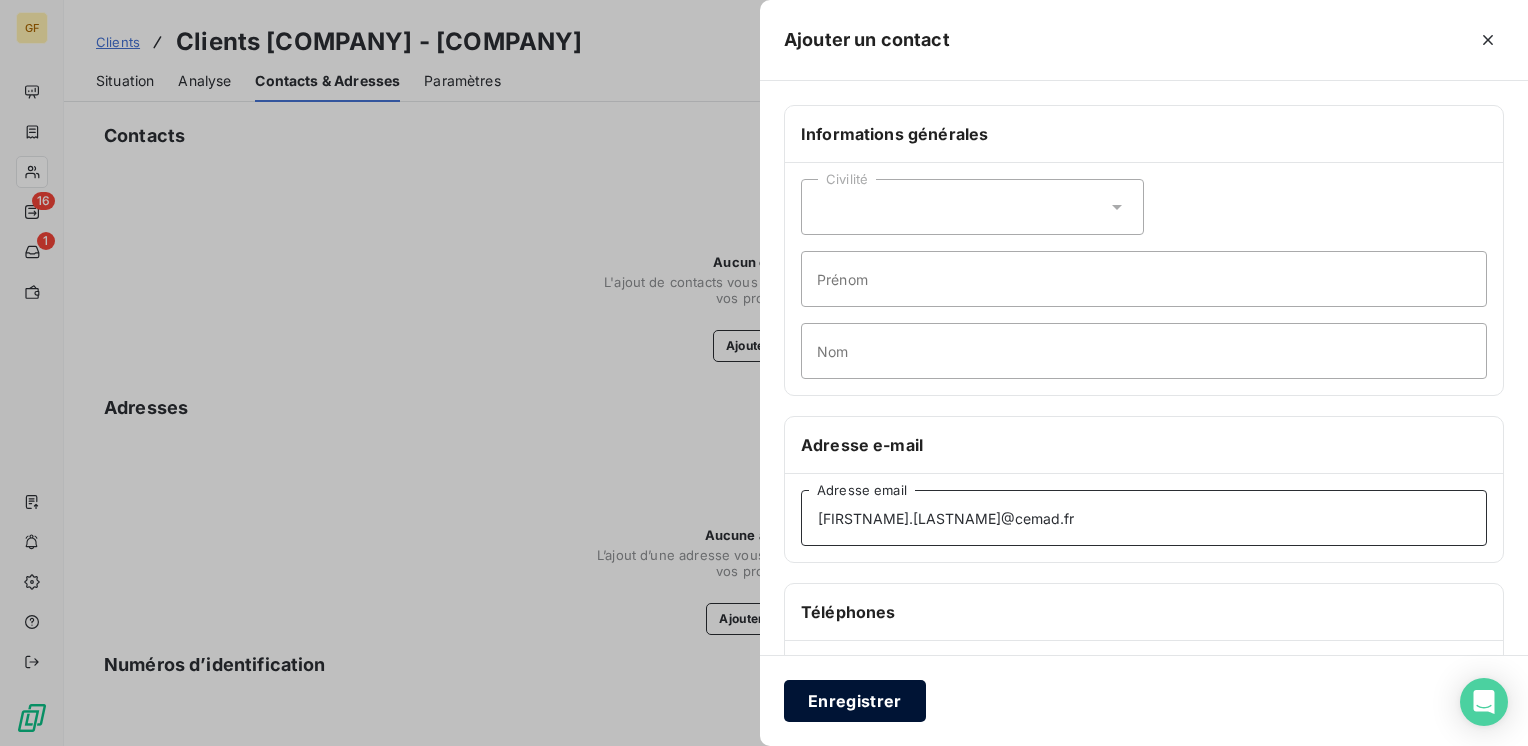 type on "[FIRSTNAME].[LASTNAME]@cemad.fr" 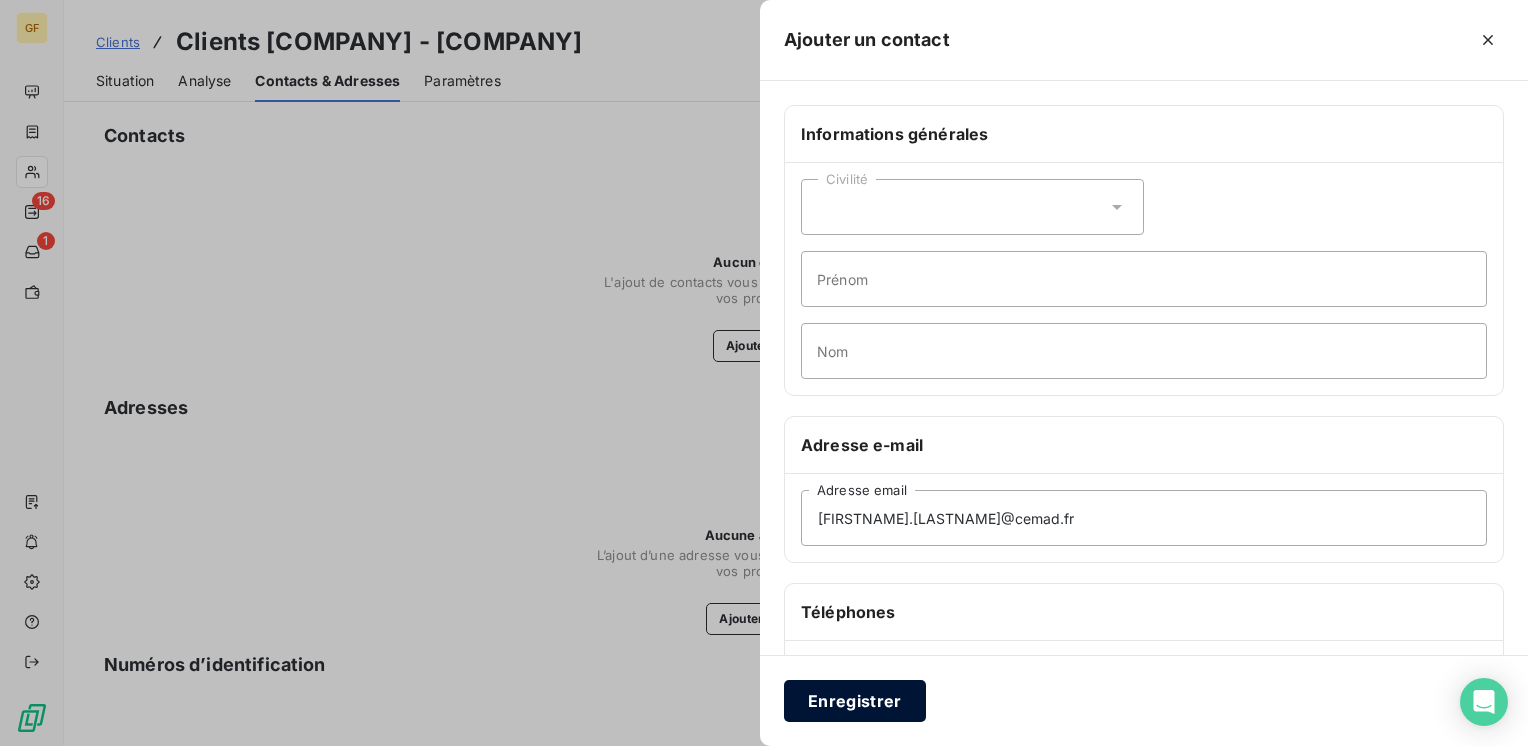 click on "Enregistrer" at bounding box center (855, 701) 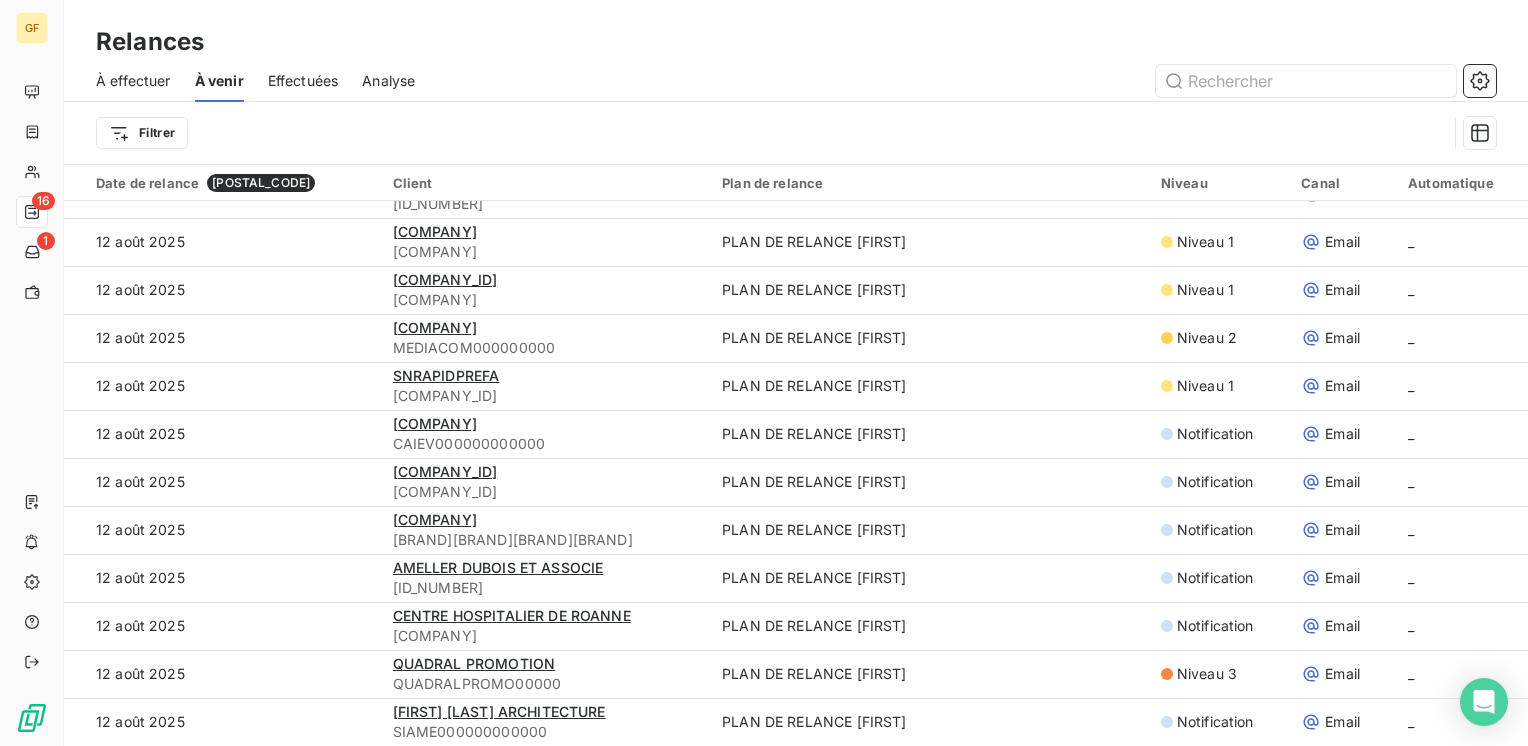 scroll, scrollTop: 1600, scrollLeft: 0, axis: vertical 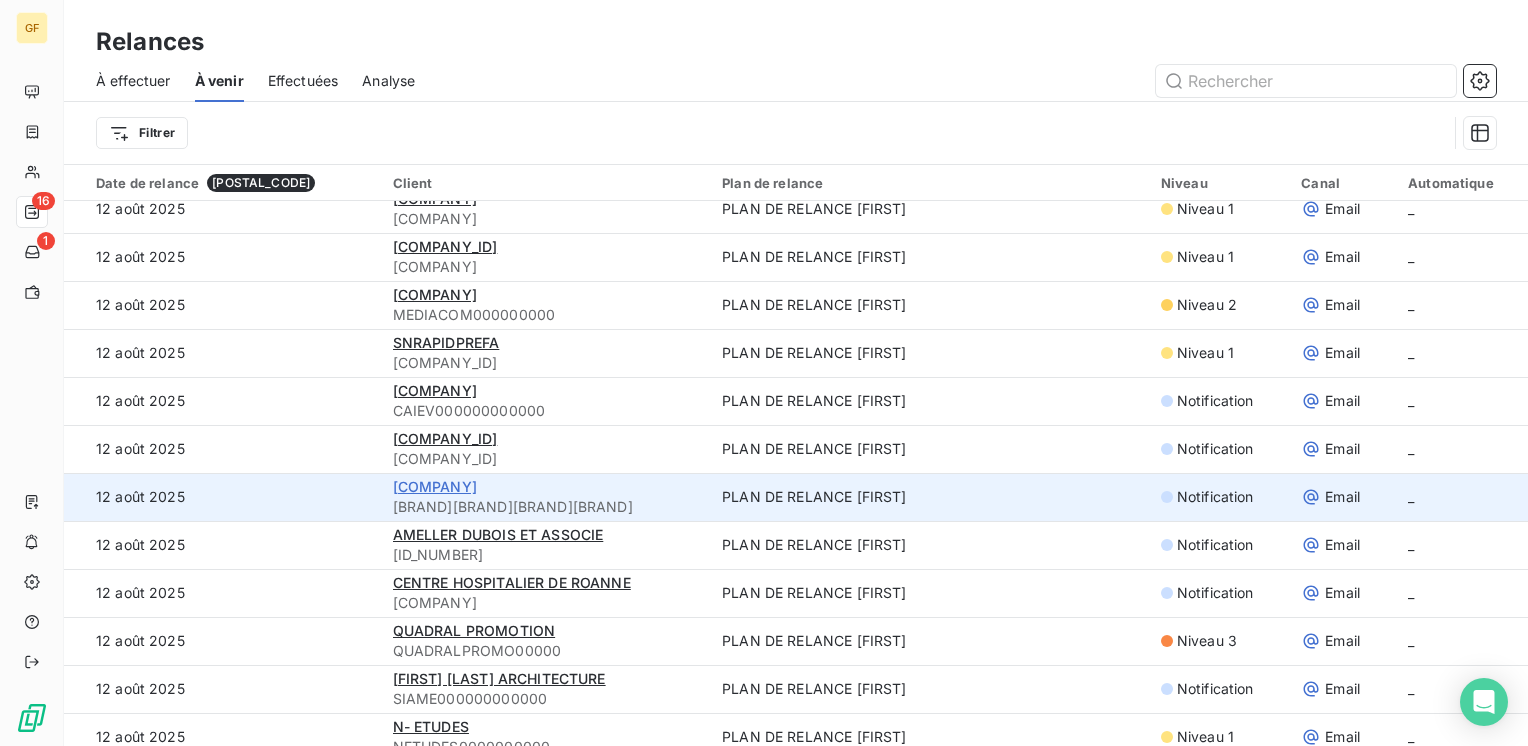 click on "[COMPANY]" at bounding box center (435, 486) 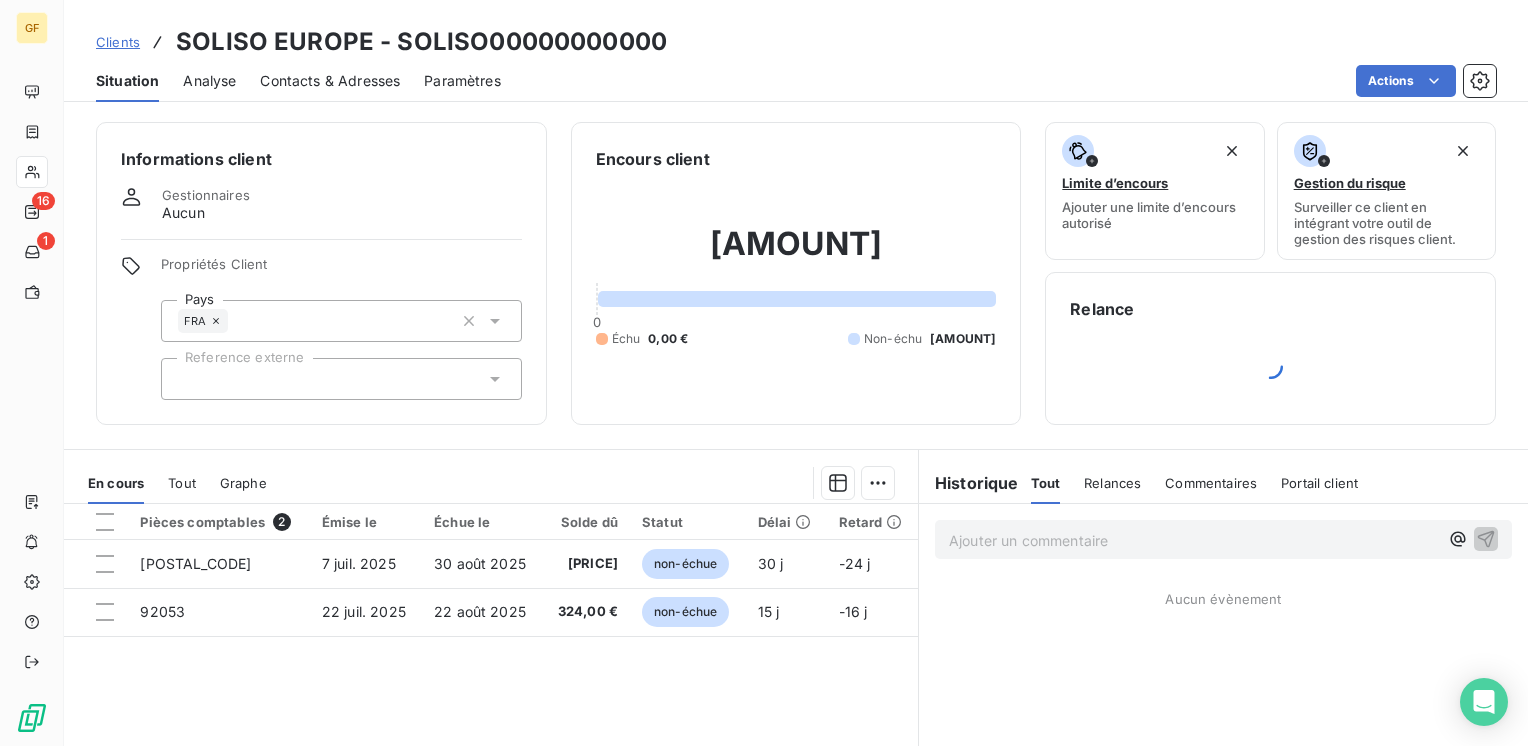 click on "Contacts & Adresses" at bounding box center [330, 81] 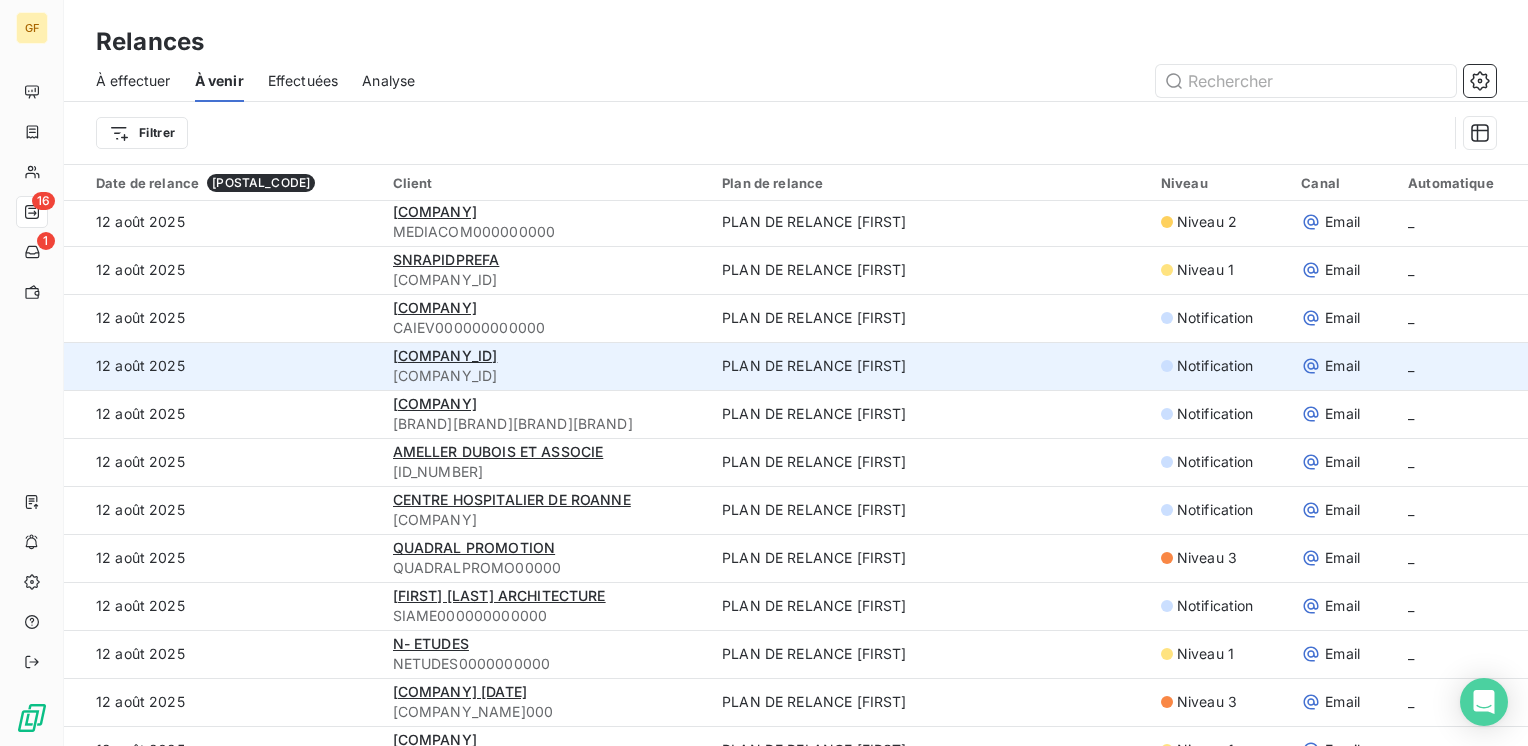 scroll, scrollTop: 1700, scrollLeft: 0, axis: vertical 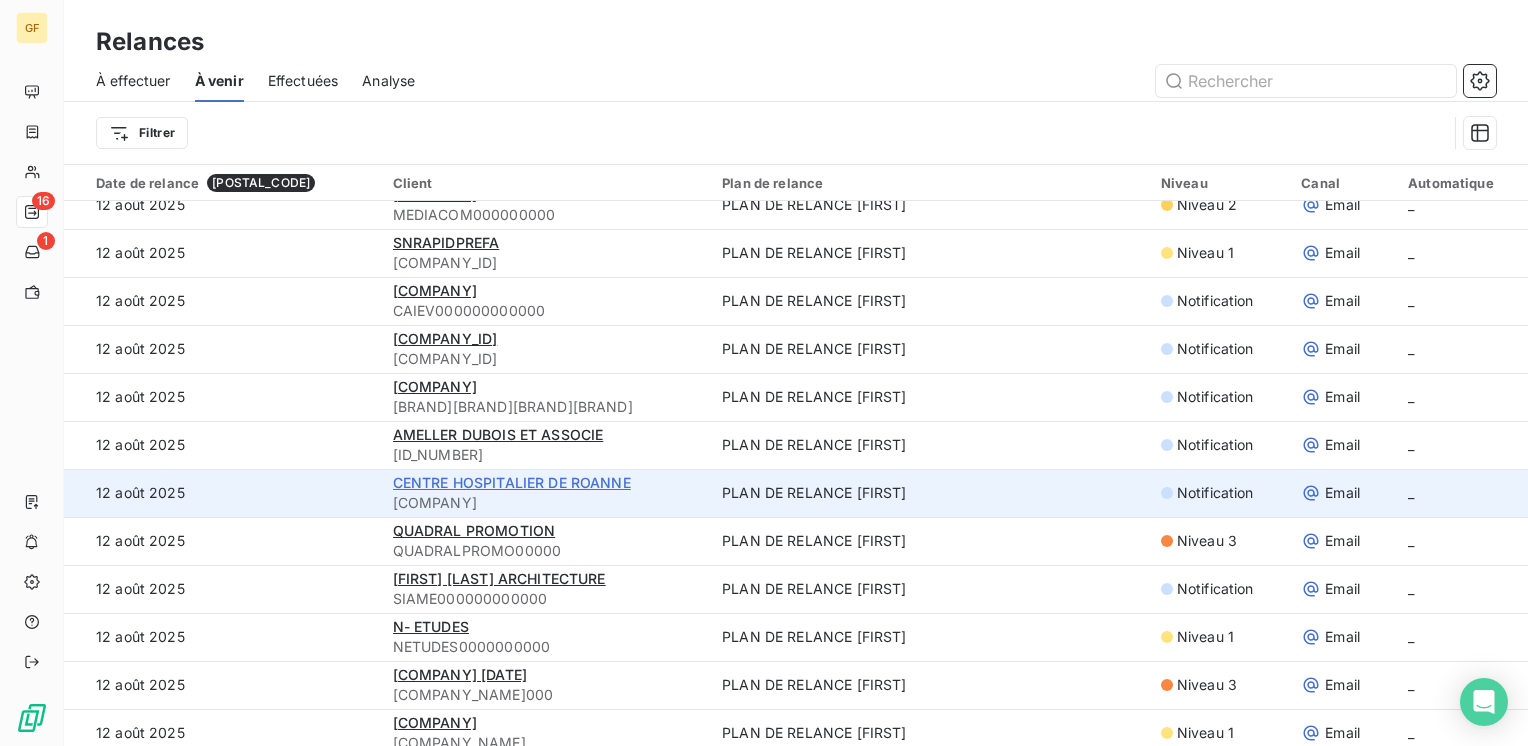 click on "CENTRE HOSPITALIER DE ROANNE" at bounding box center (512, 482) 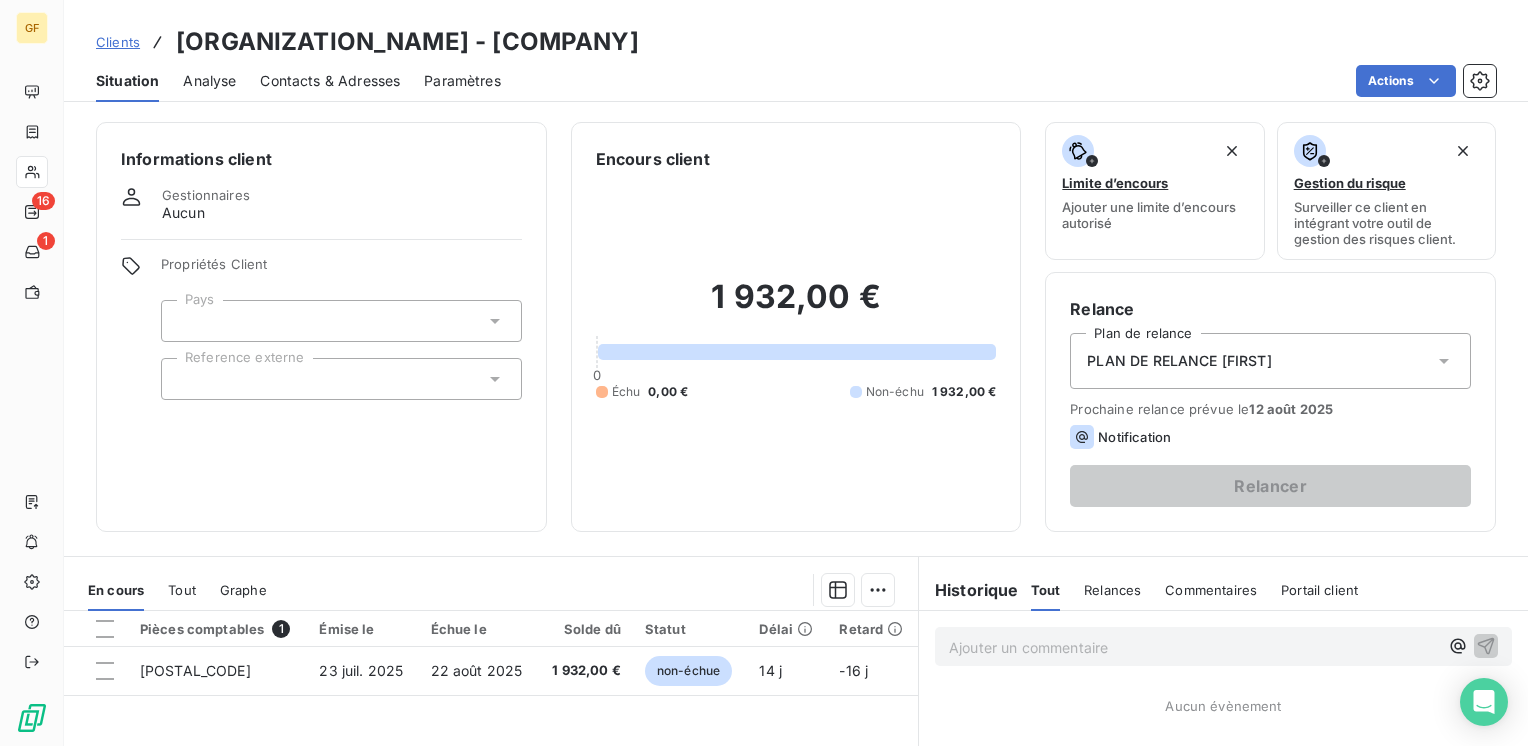 click on "Contacts & Adresses" at bounding box center [330, 81] 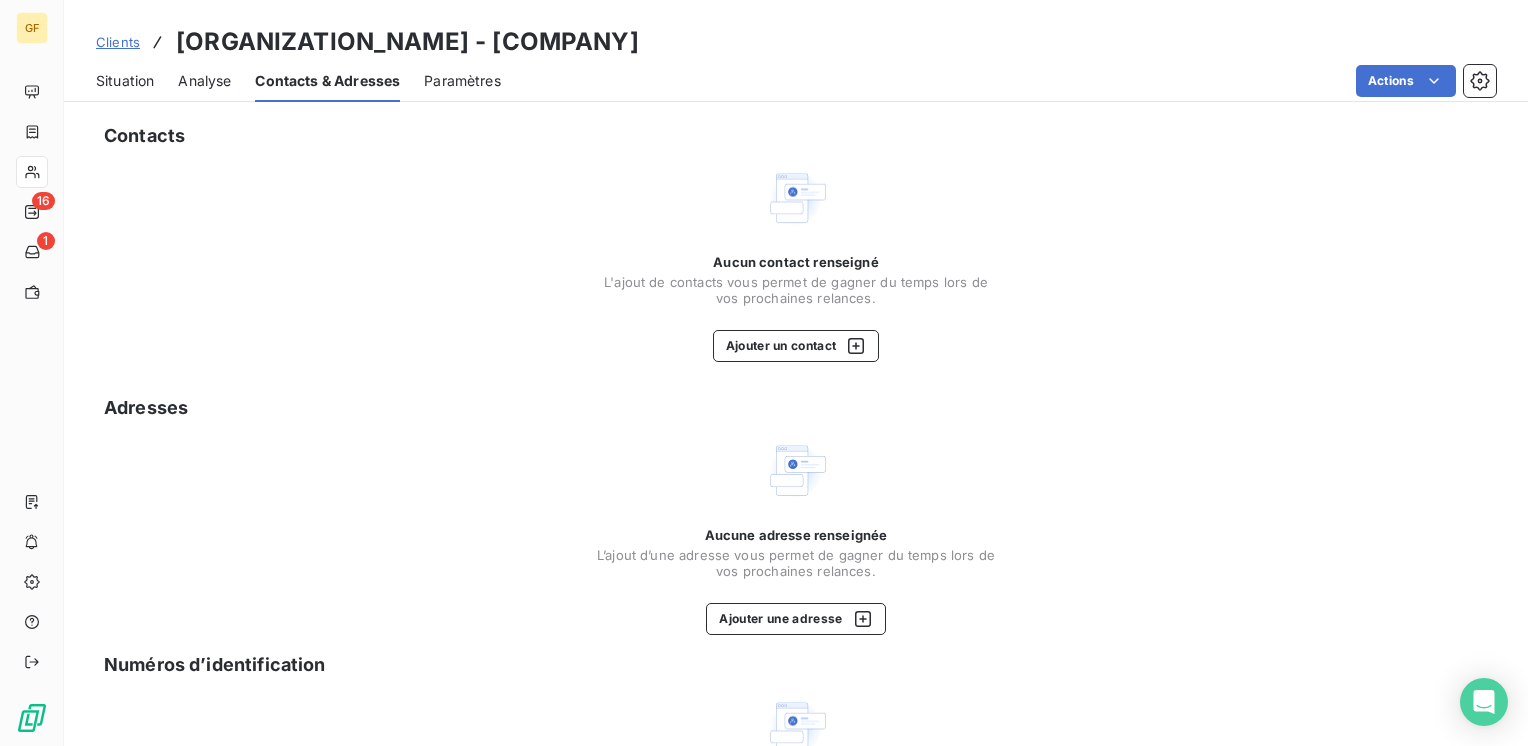 click on "Situation" at bounding box center (125, 81) 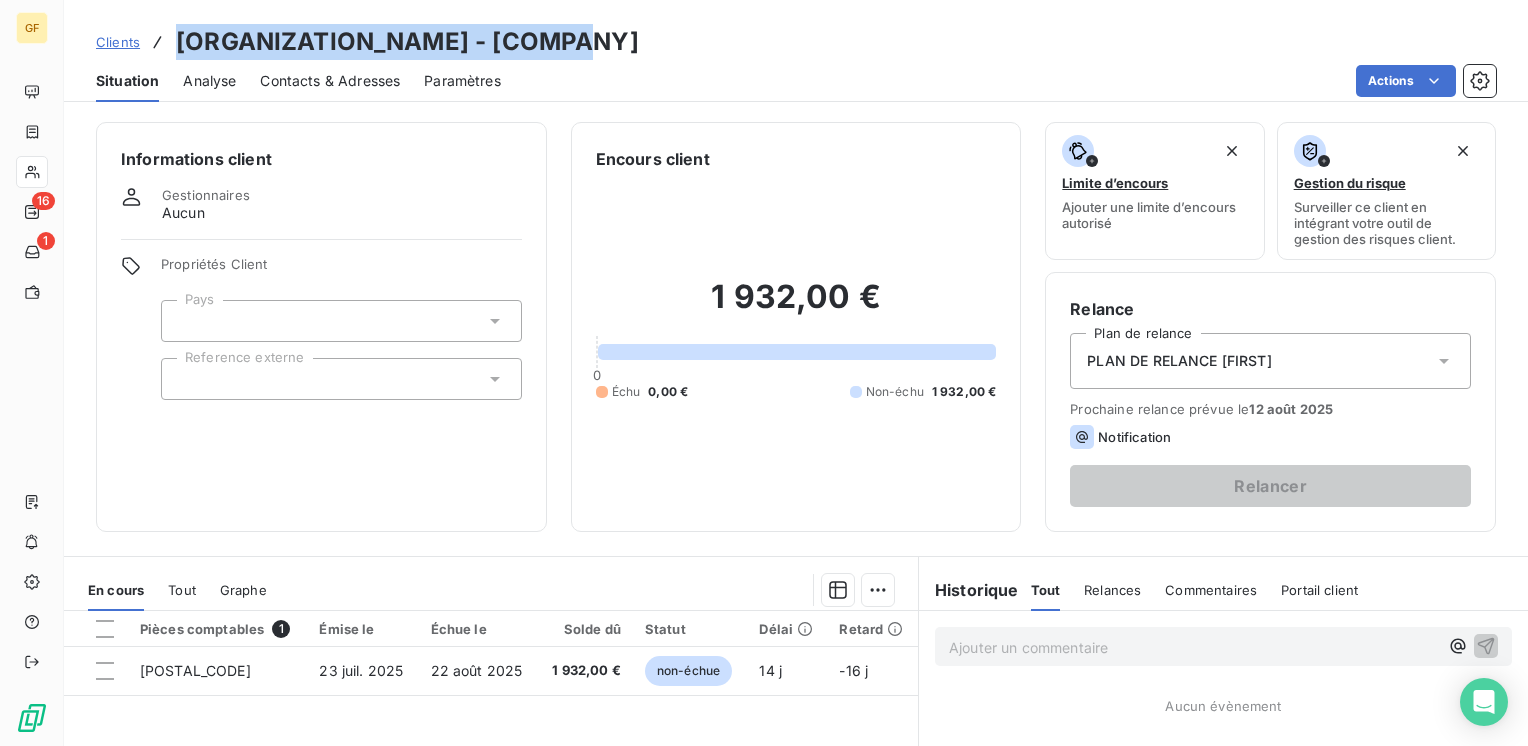 drag, startPoint x: 584, startPoint y: 38, endPoint x: 164, endPoint y: 34, distance: 420.01904 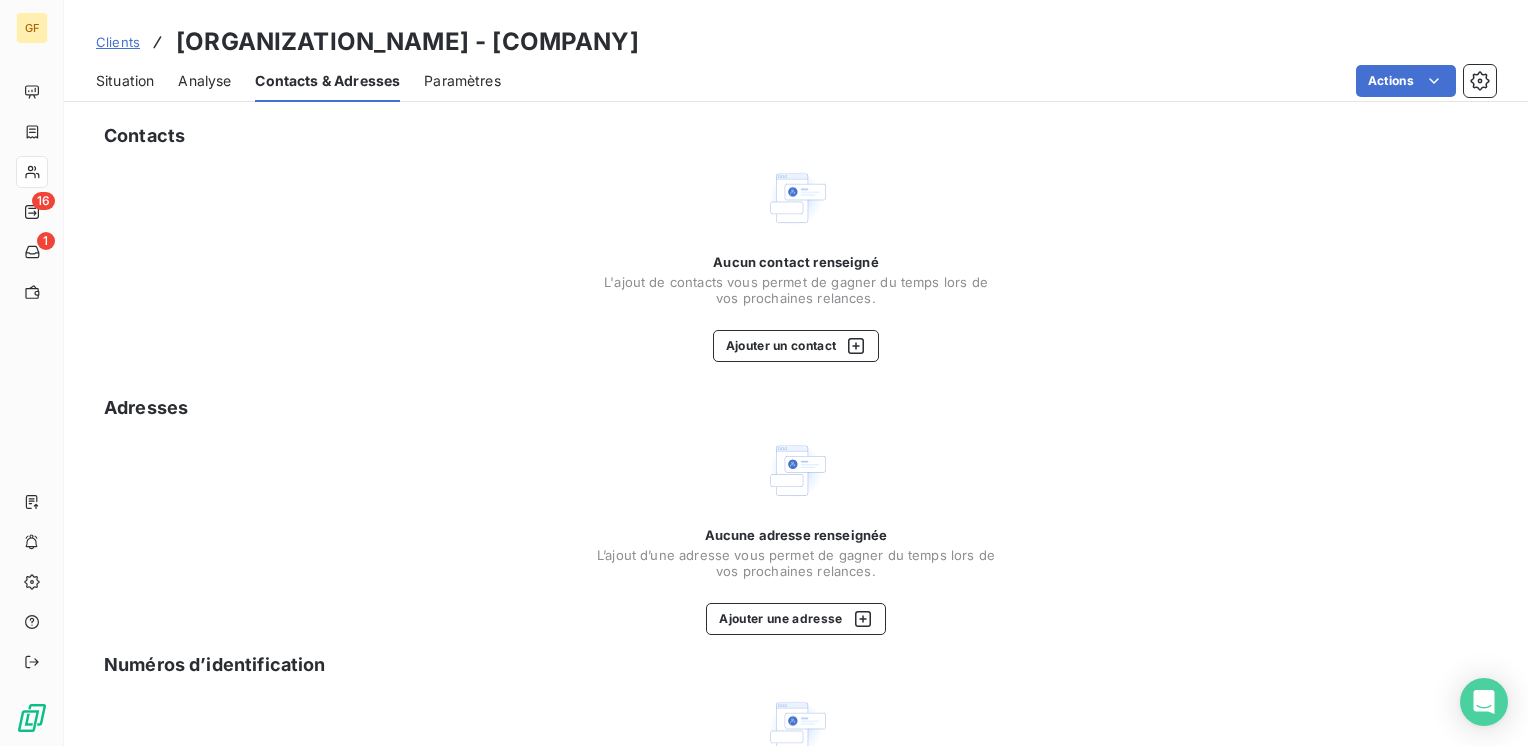 click on "Aucun contact renseigné L'ajout de contacts vous permet de gagner du temps lors de vos prochaines relances." at bounding box center (796, 280) 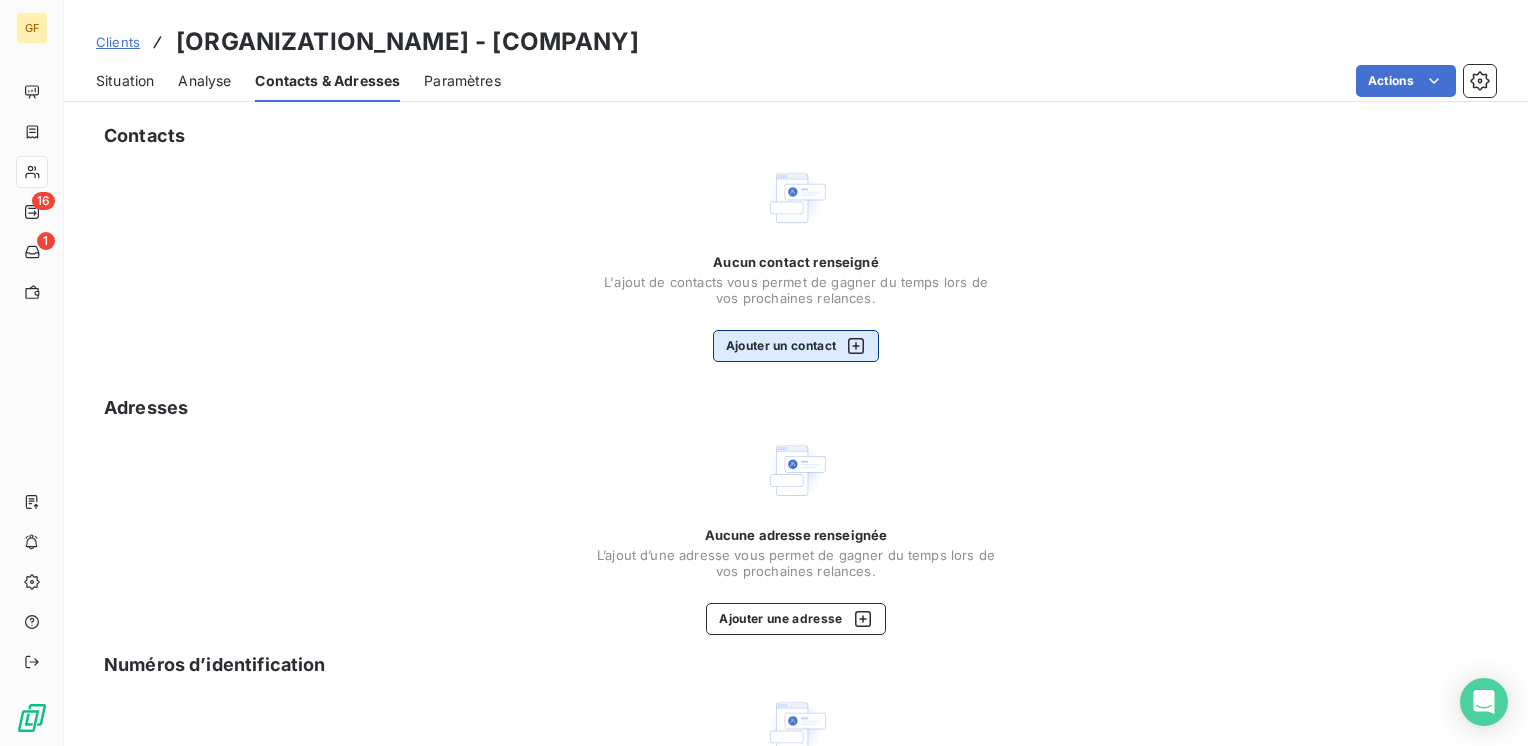 click on "Ajouter un contact" at bounding box center (796, 346) 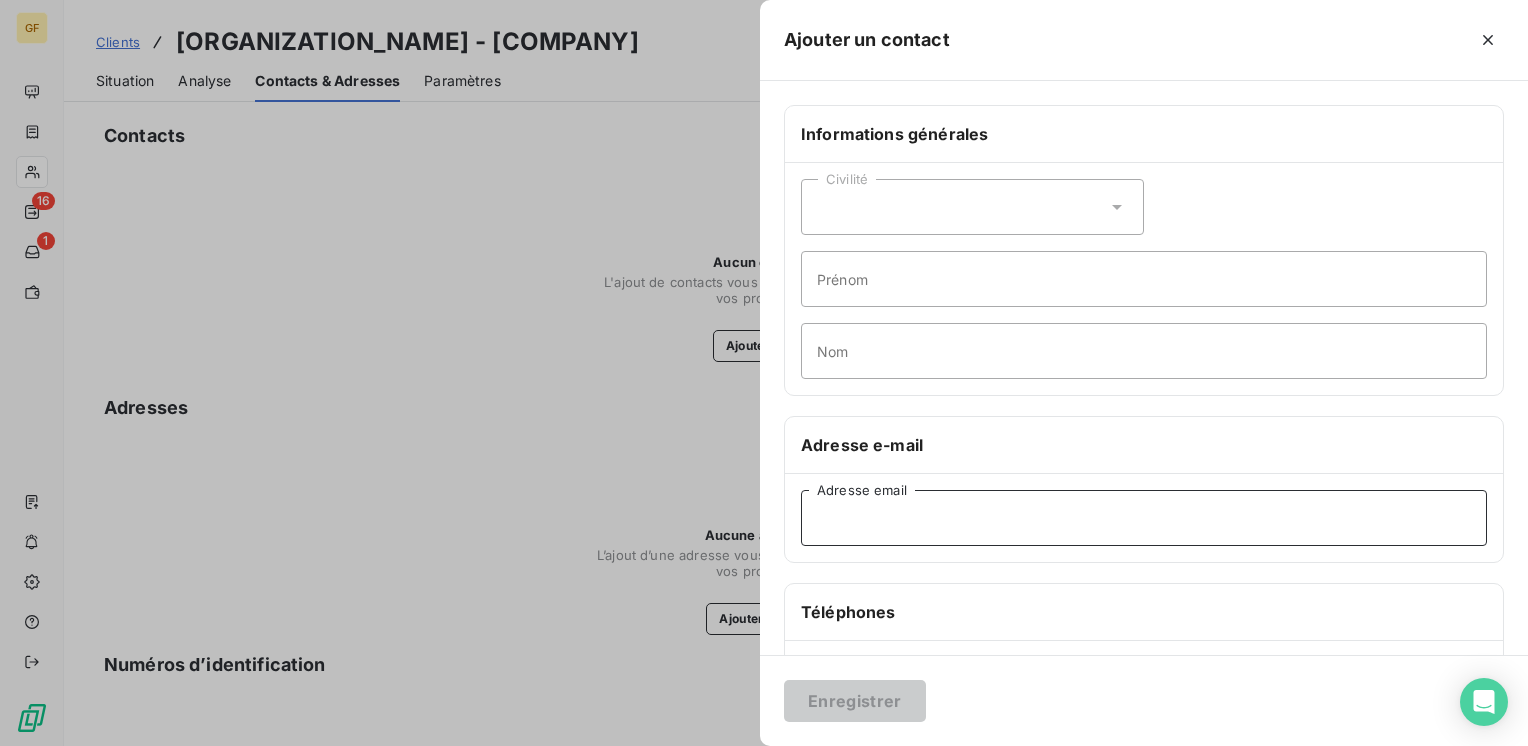 click on "Adresse email" at bounding box center [1144, 518] 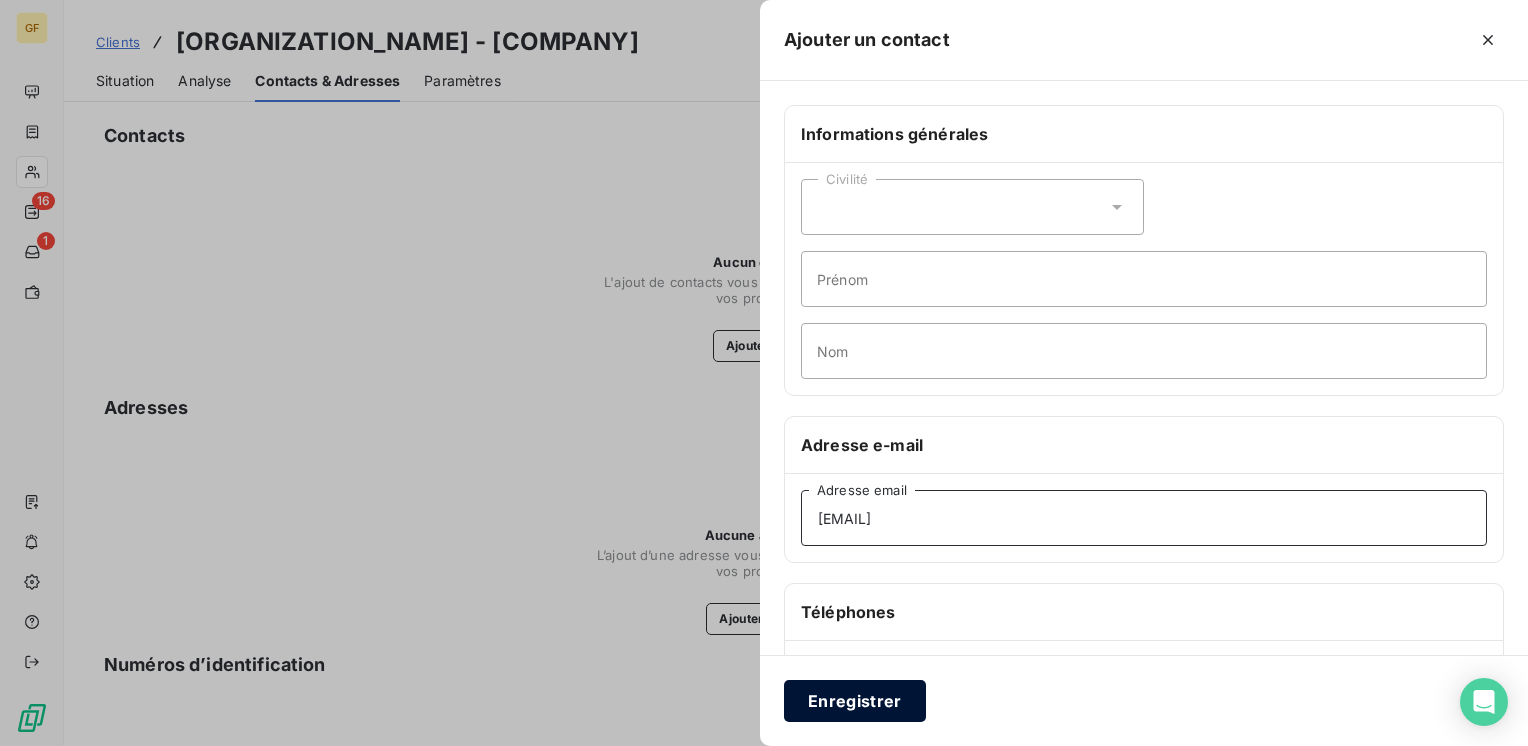 type on "[EMAIL]" 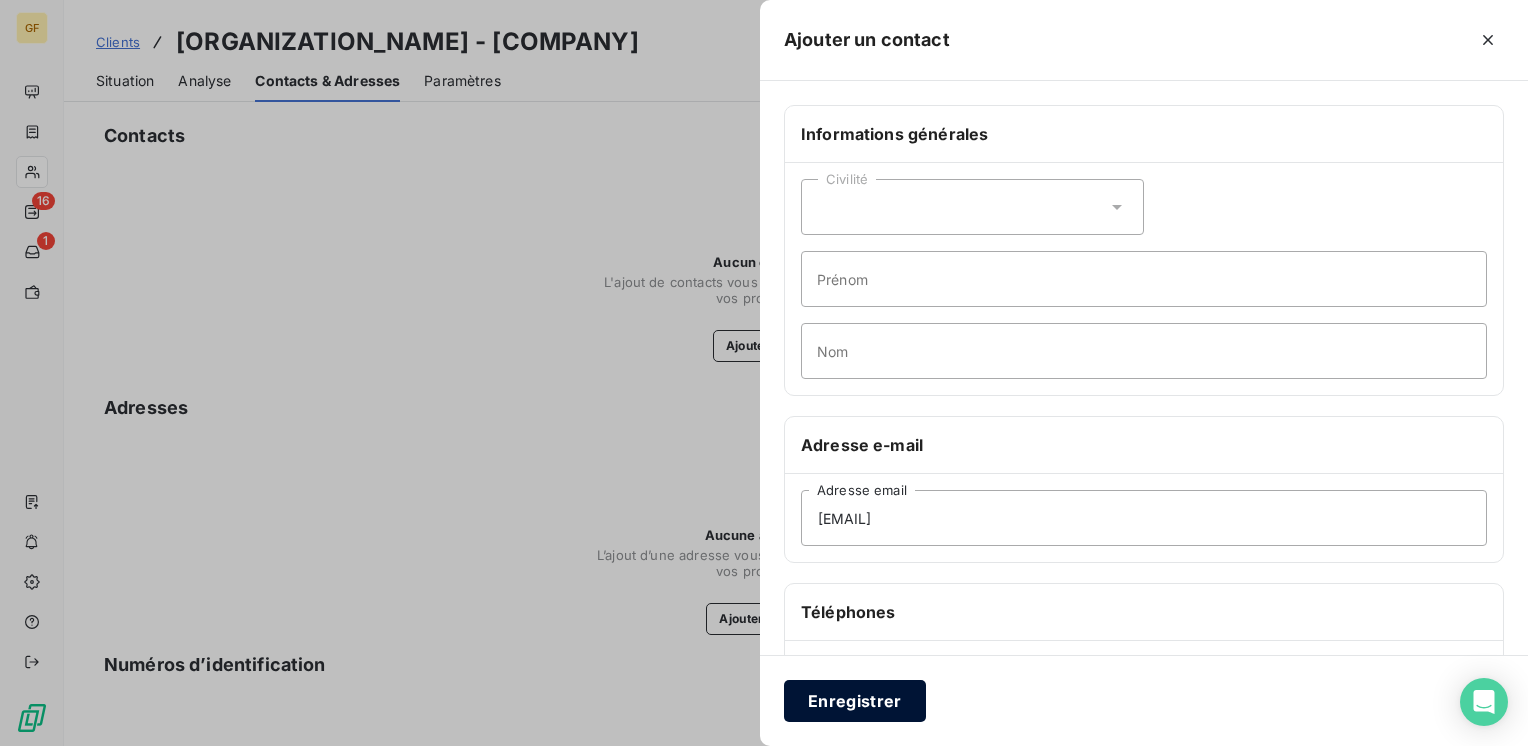 click on "Enregistrer" at bounding box center [855, 701] 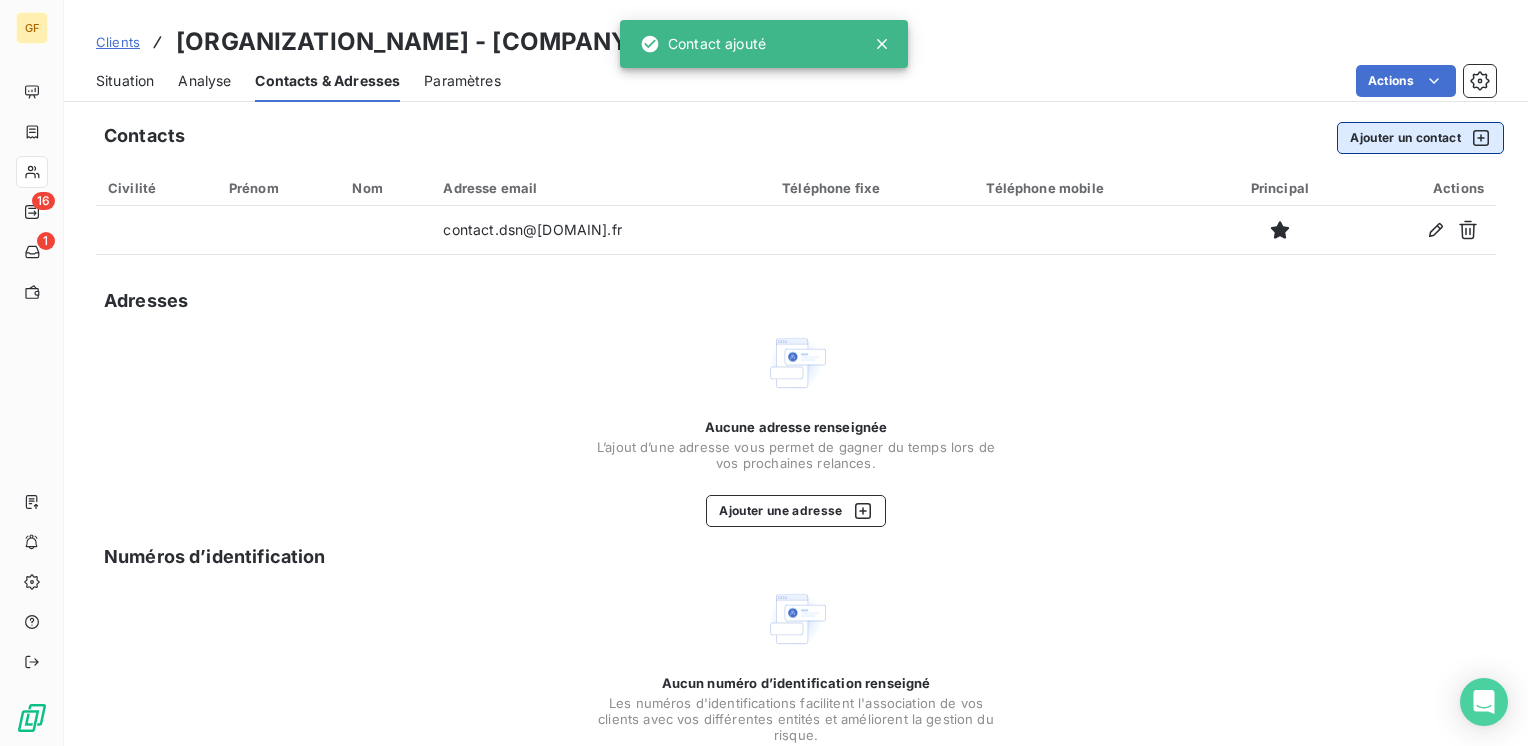 click on "Ajouter un contact" at bounding box center (1420, 138) 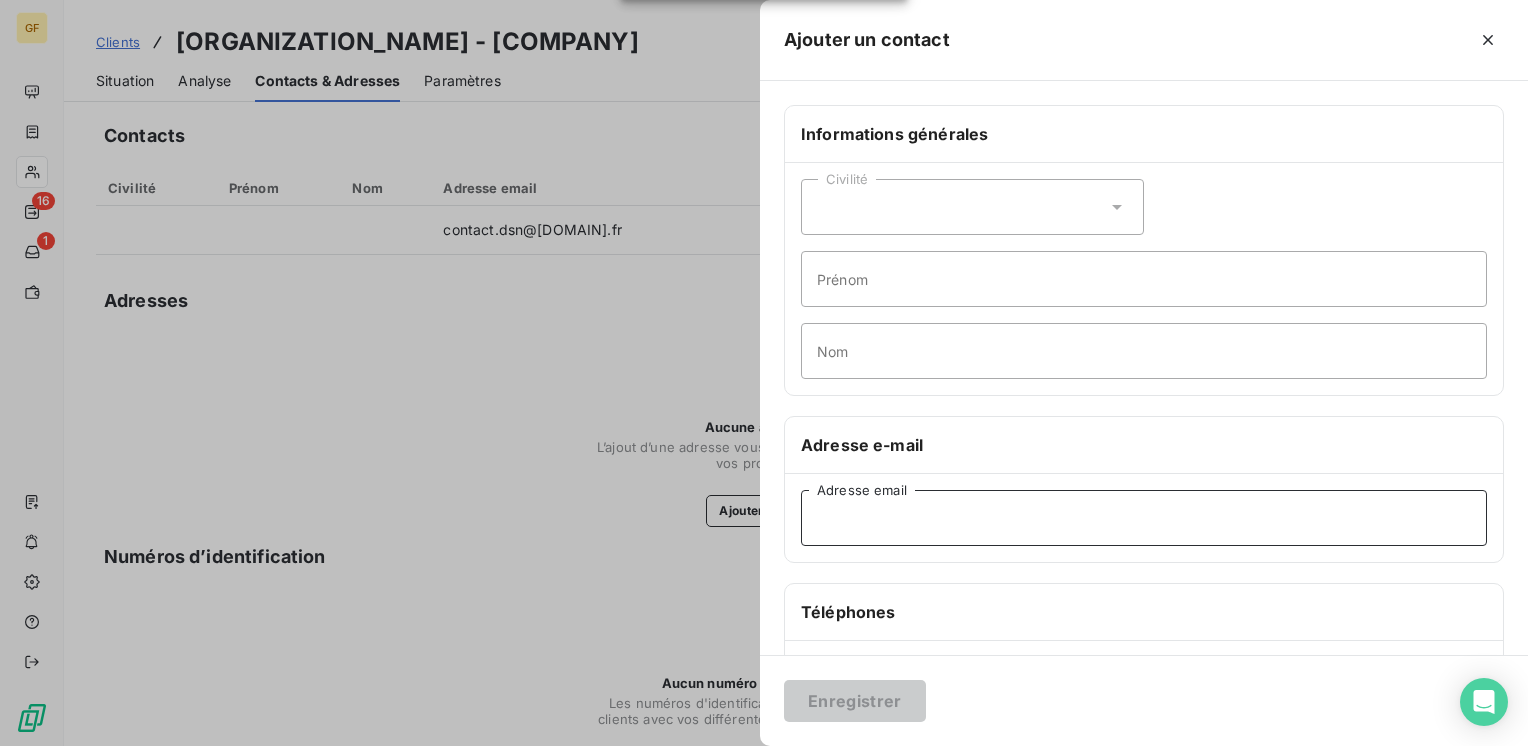 click on "Adresse email" at bounding box center [1144, 518] 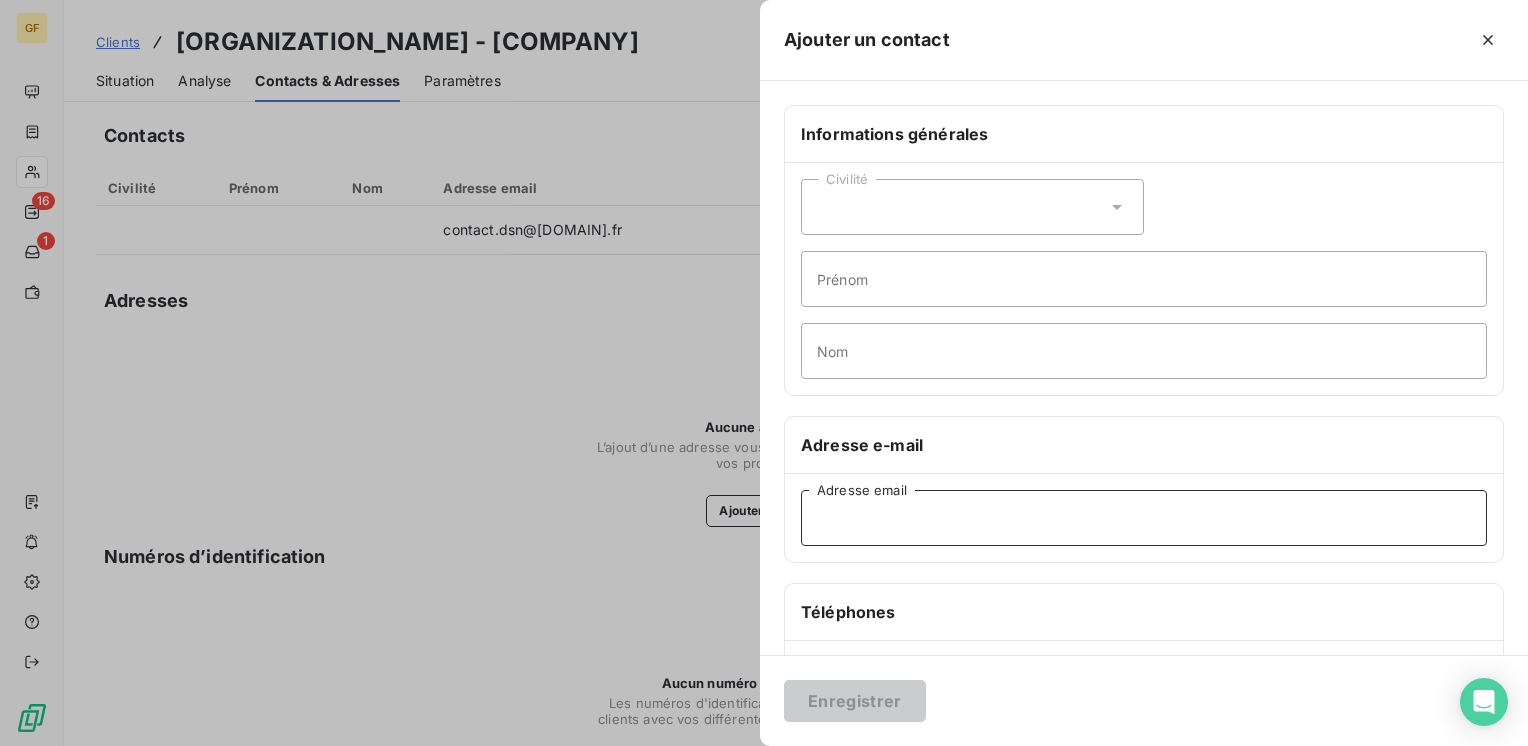 paste on "[EMAIL]" 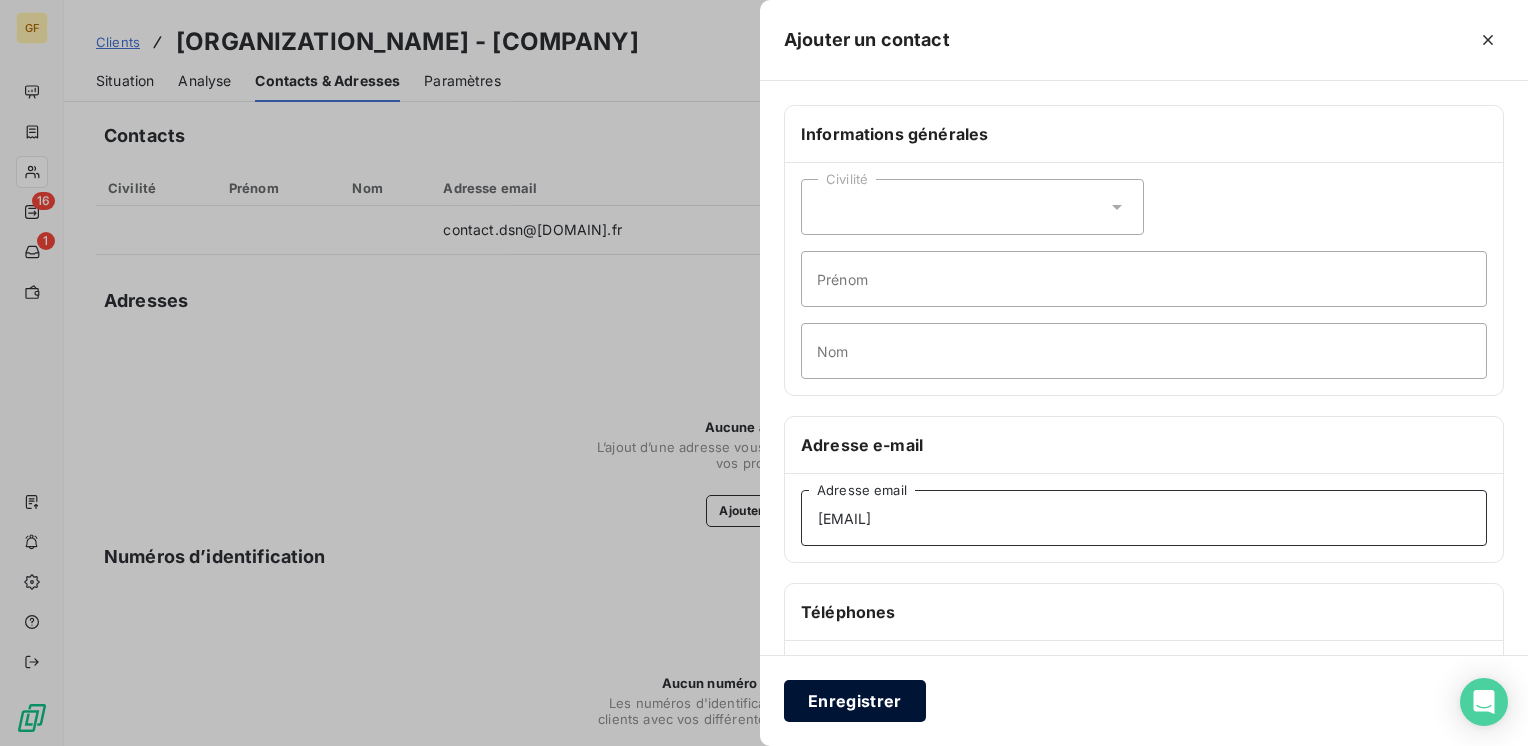 type on "[EMAIL]" 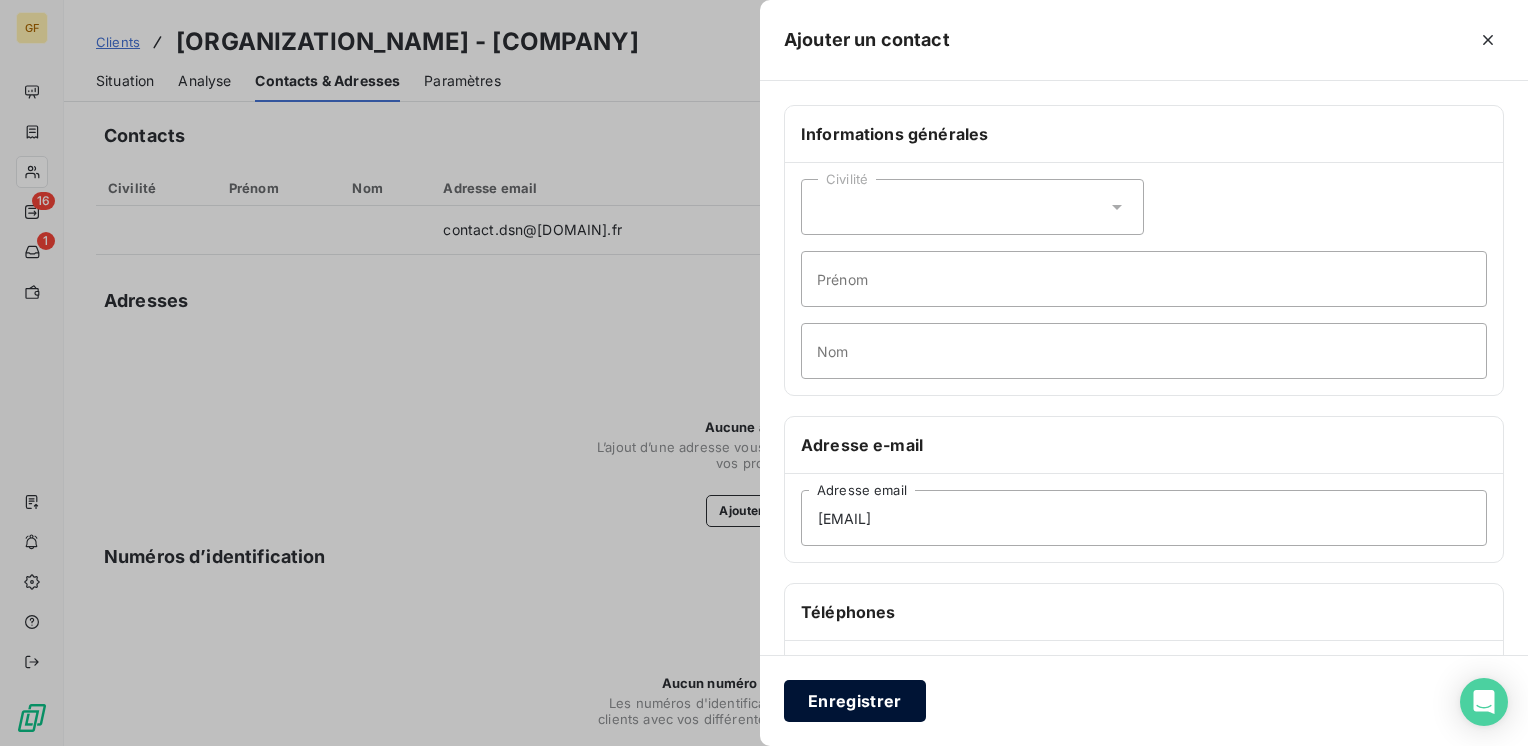 click on "Enregistrer" at bounding box center (855, 701) 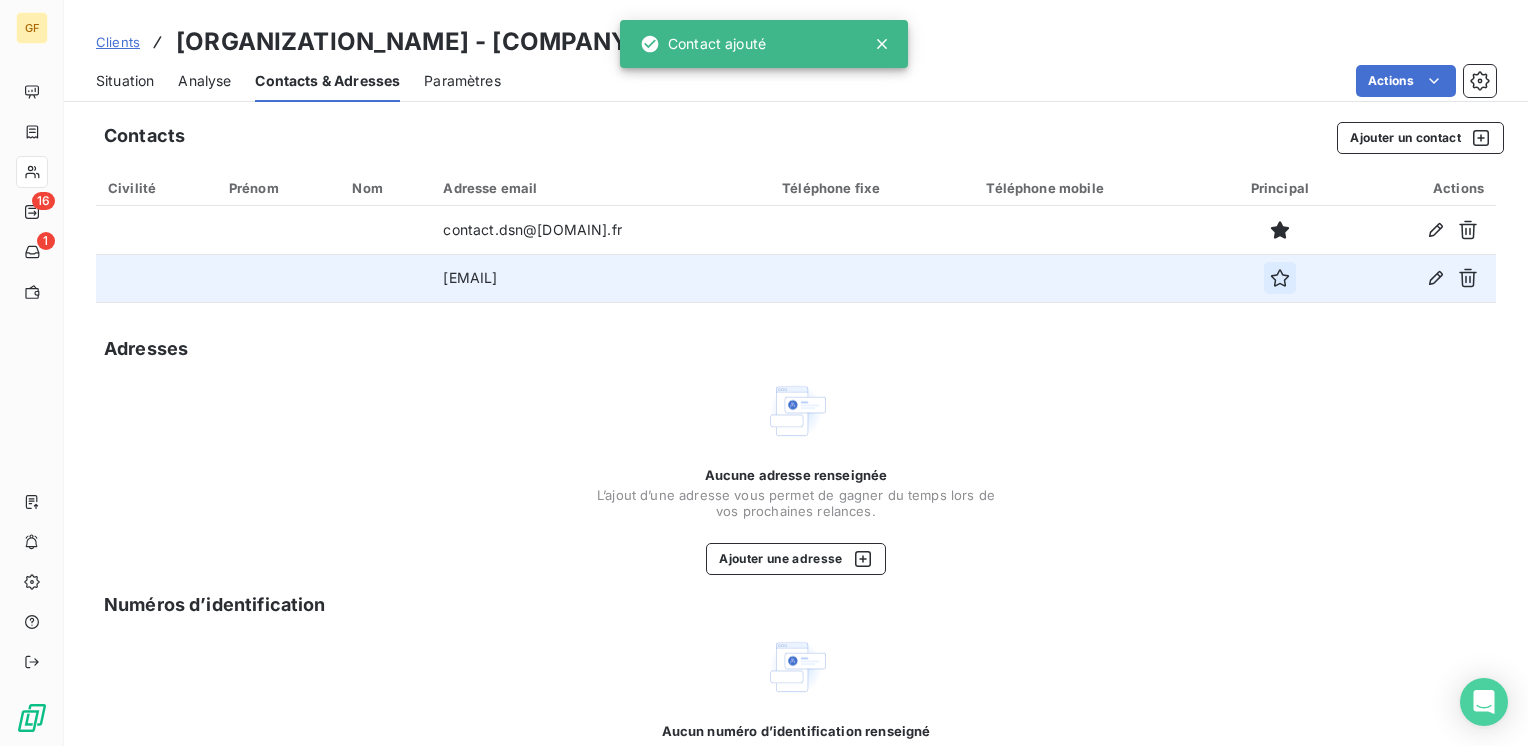 click 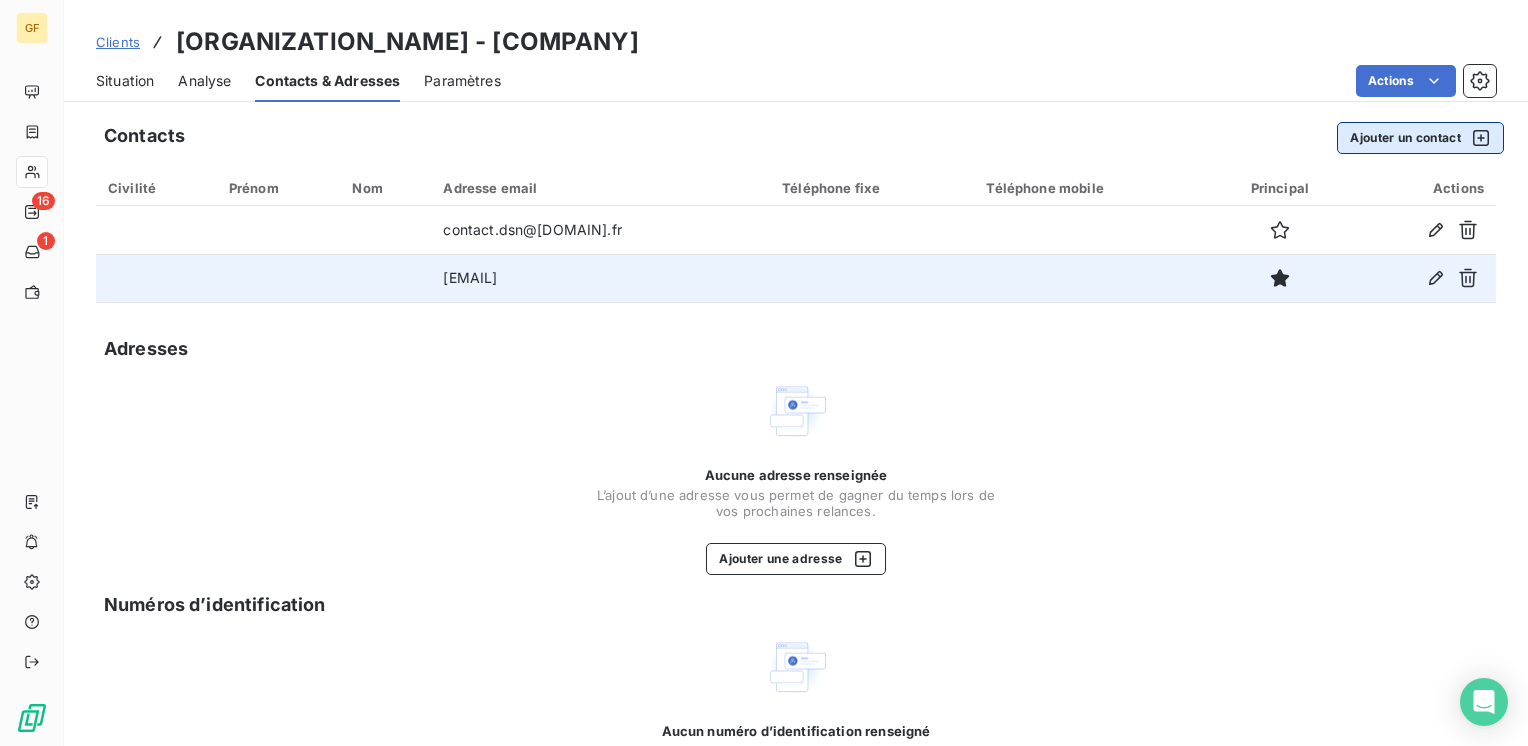 click on "Ajouter un contact" at bounding box center [1420, 138] 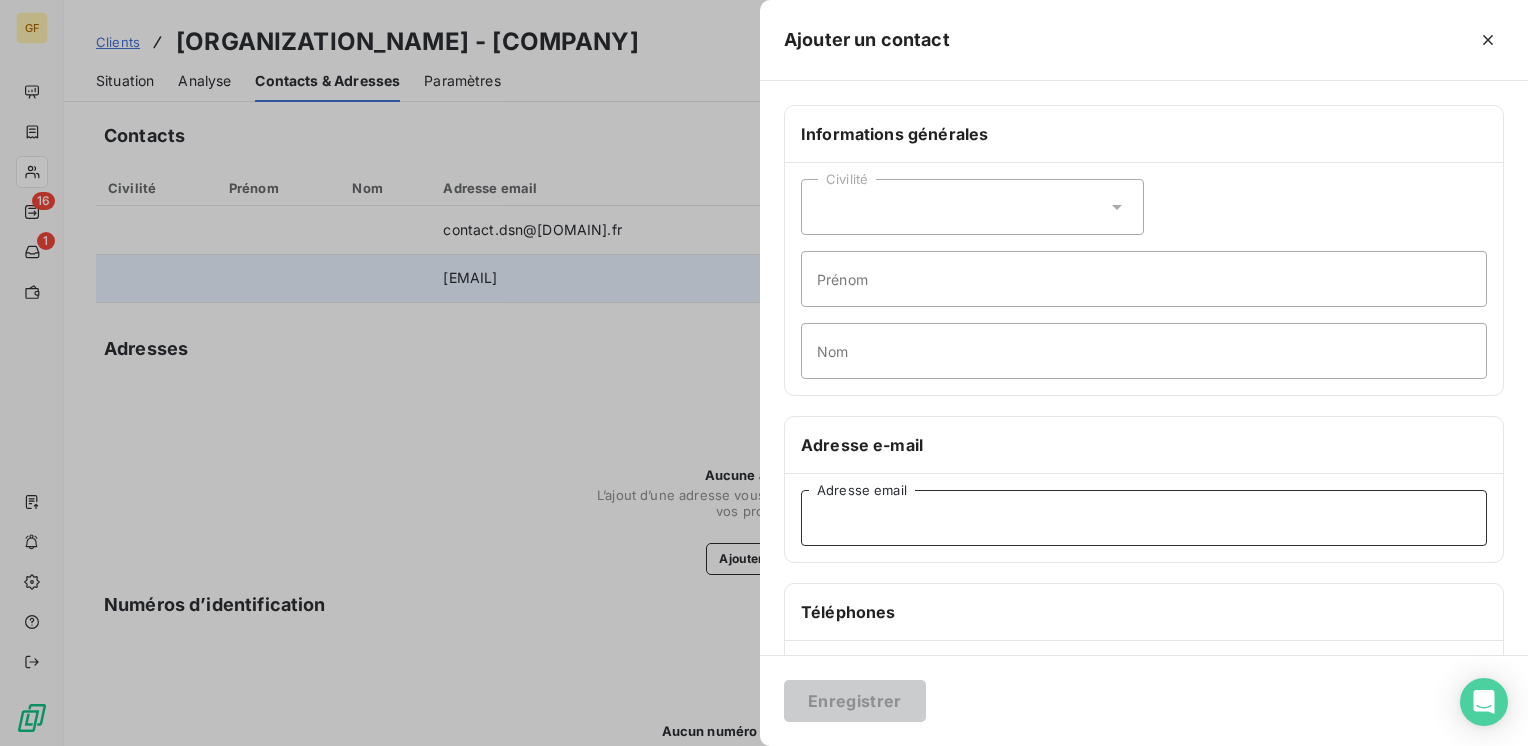 click on "Adresse email" at bounding box center [1144, 518] 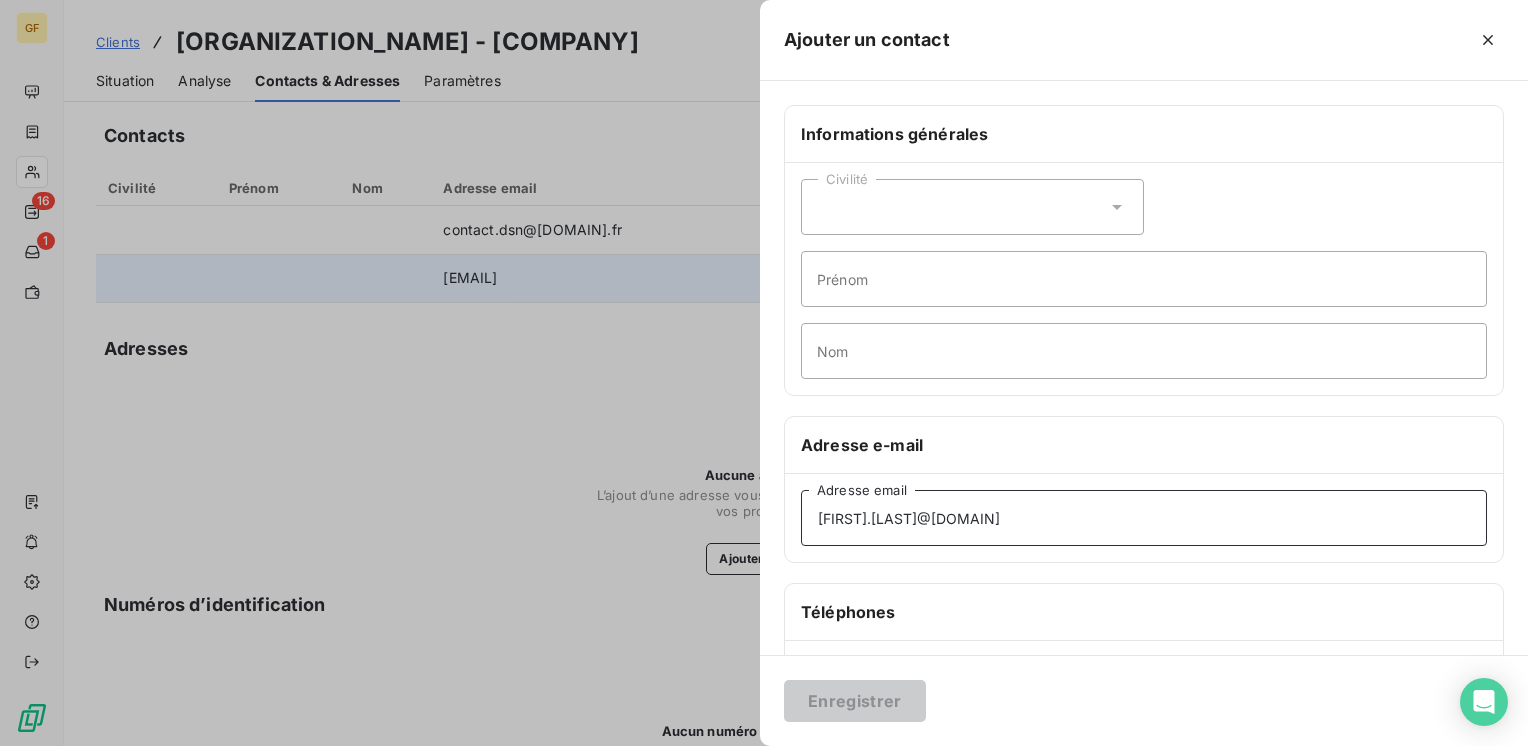 click on "[FIRST].[LAST]@[DOMAIN]" at bounding box center [1144, 518] 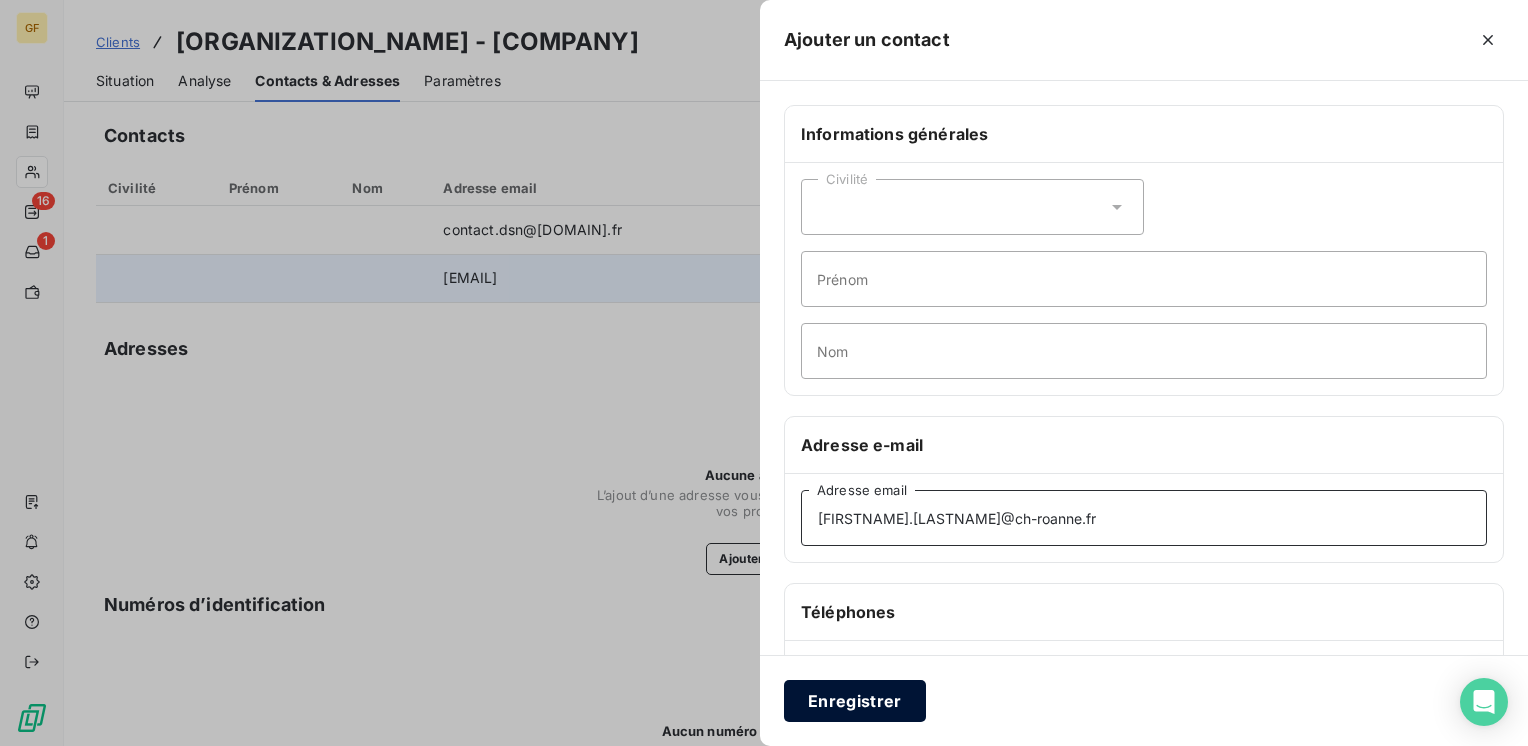 type on "[FIRSTNAME].[LASTNAME]@ch-roanne.fr" 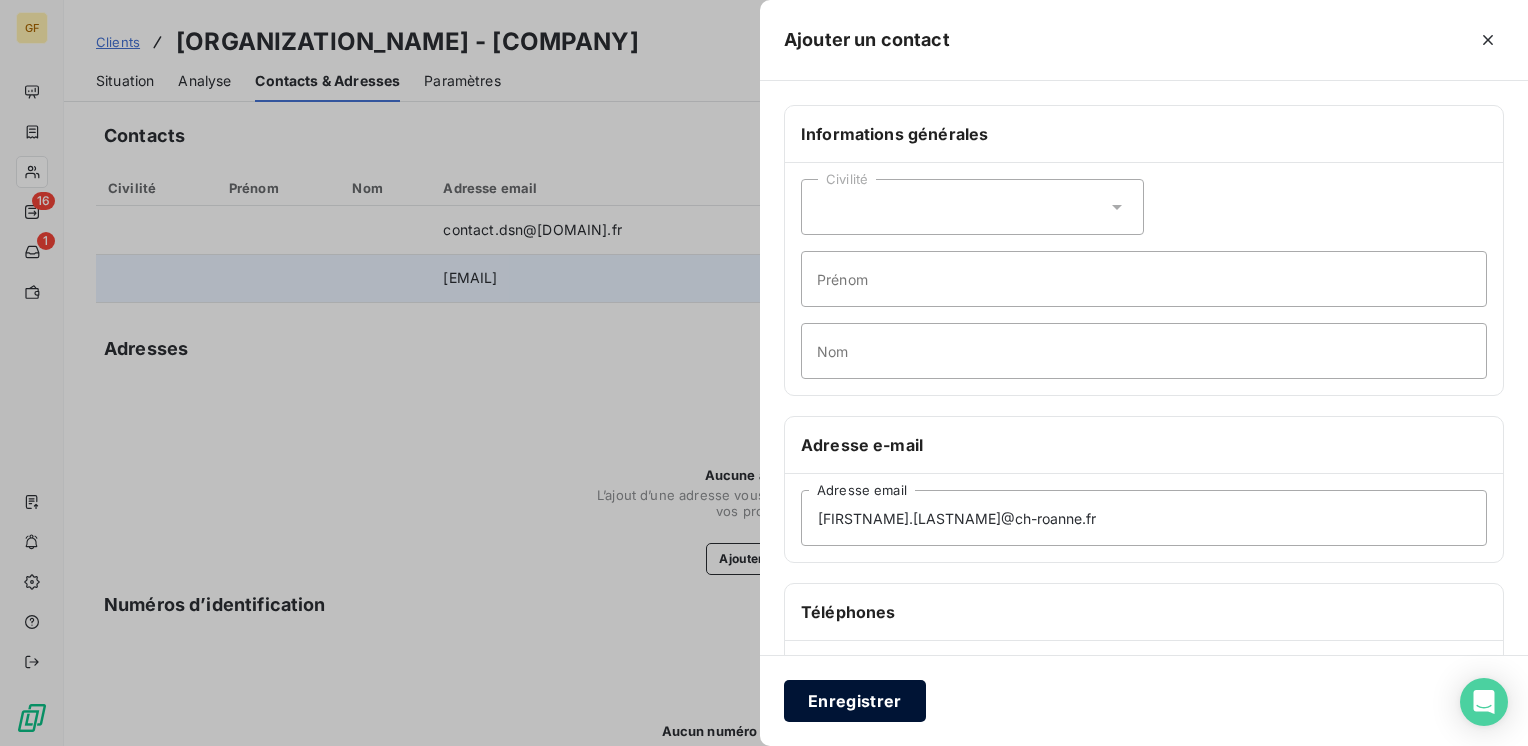 click on "Enregistrer" at bounding box center [855, 701] 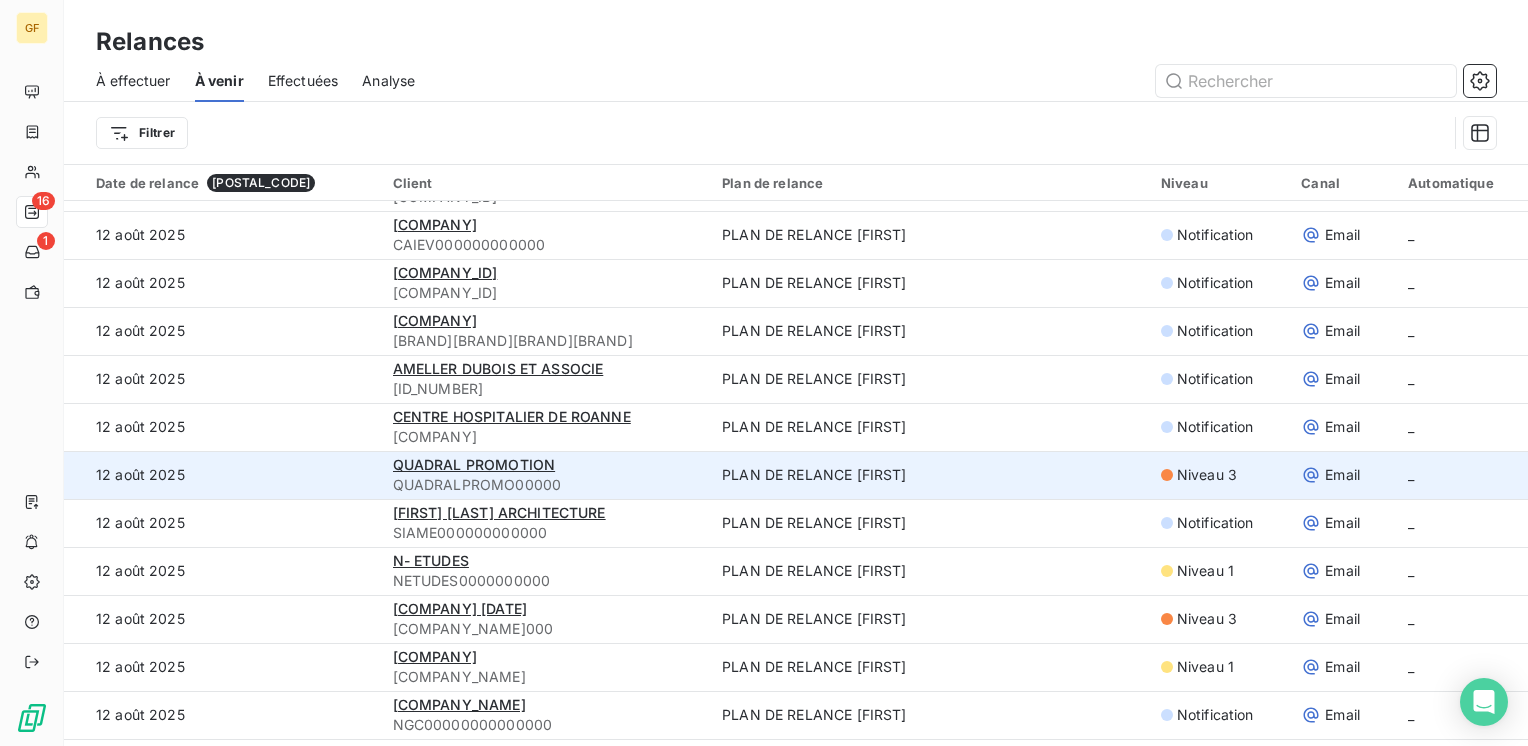 scroll, scrollTop: 1800, scrollLeft: 0, axis: vertical 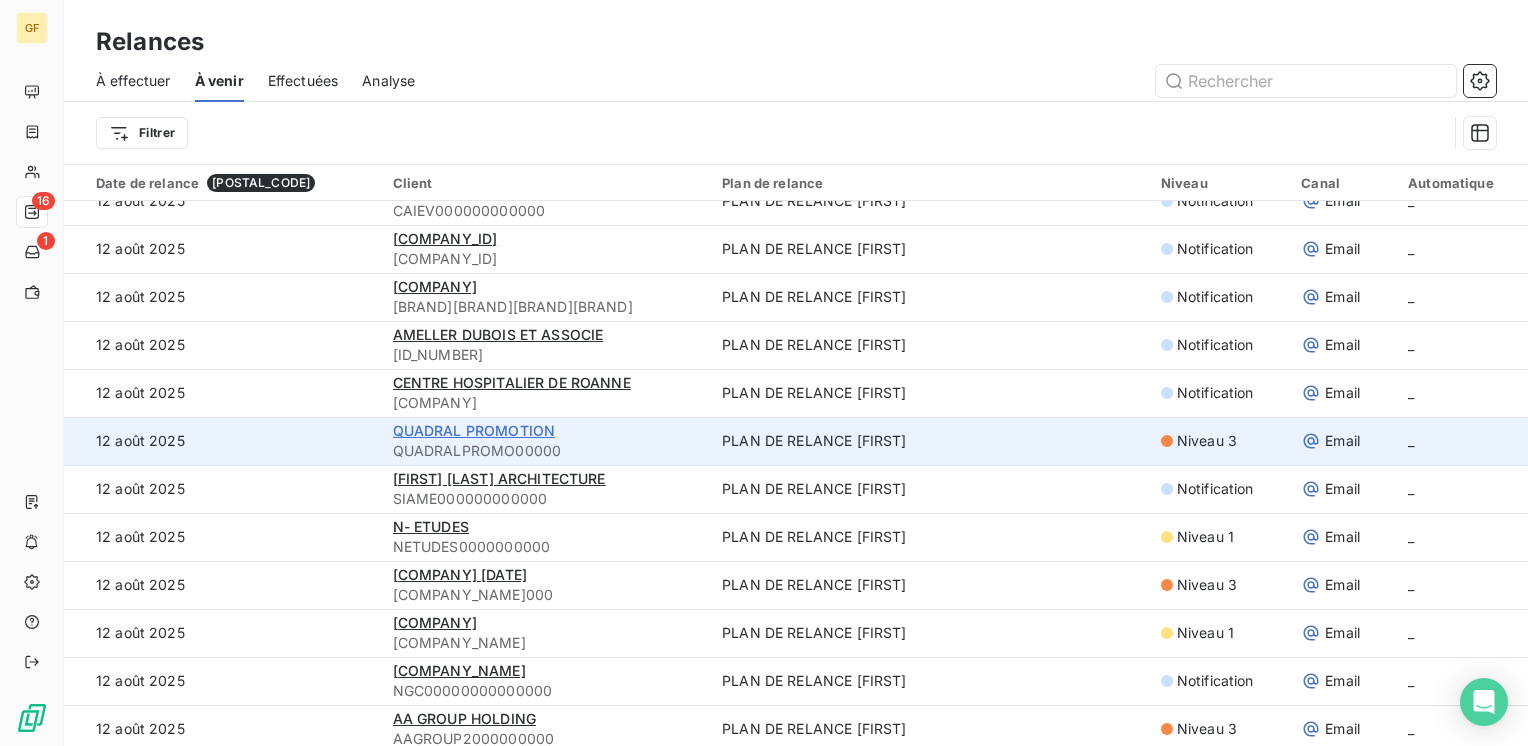 click on "QUADRAL PROMOTION" at bounding box center [474, 430] 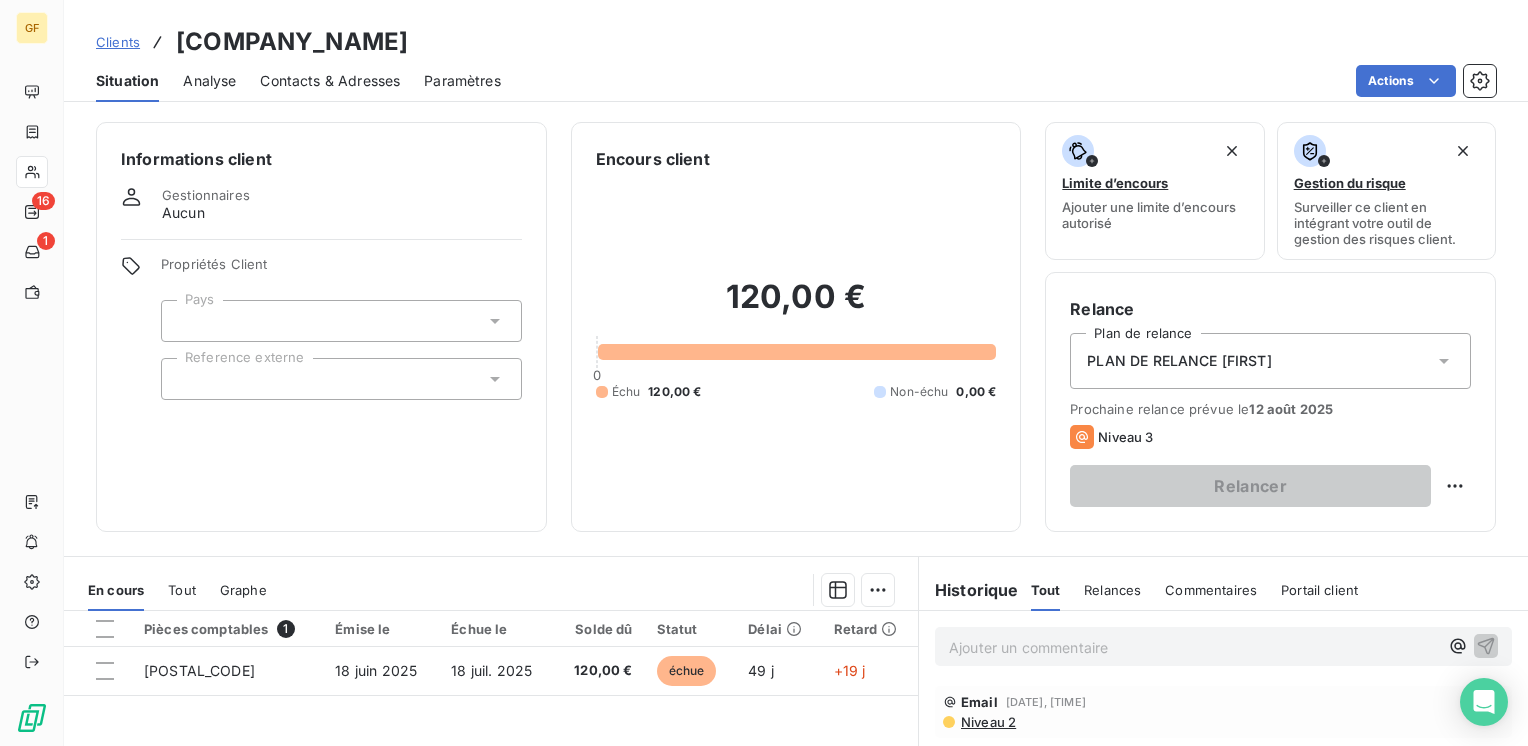 click on "Contacts & Adresses" at bounding box center (330, 81) 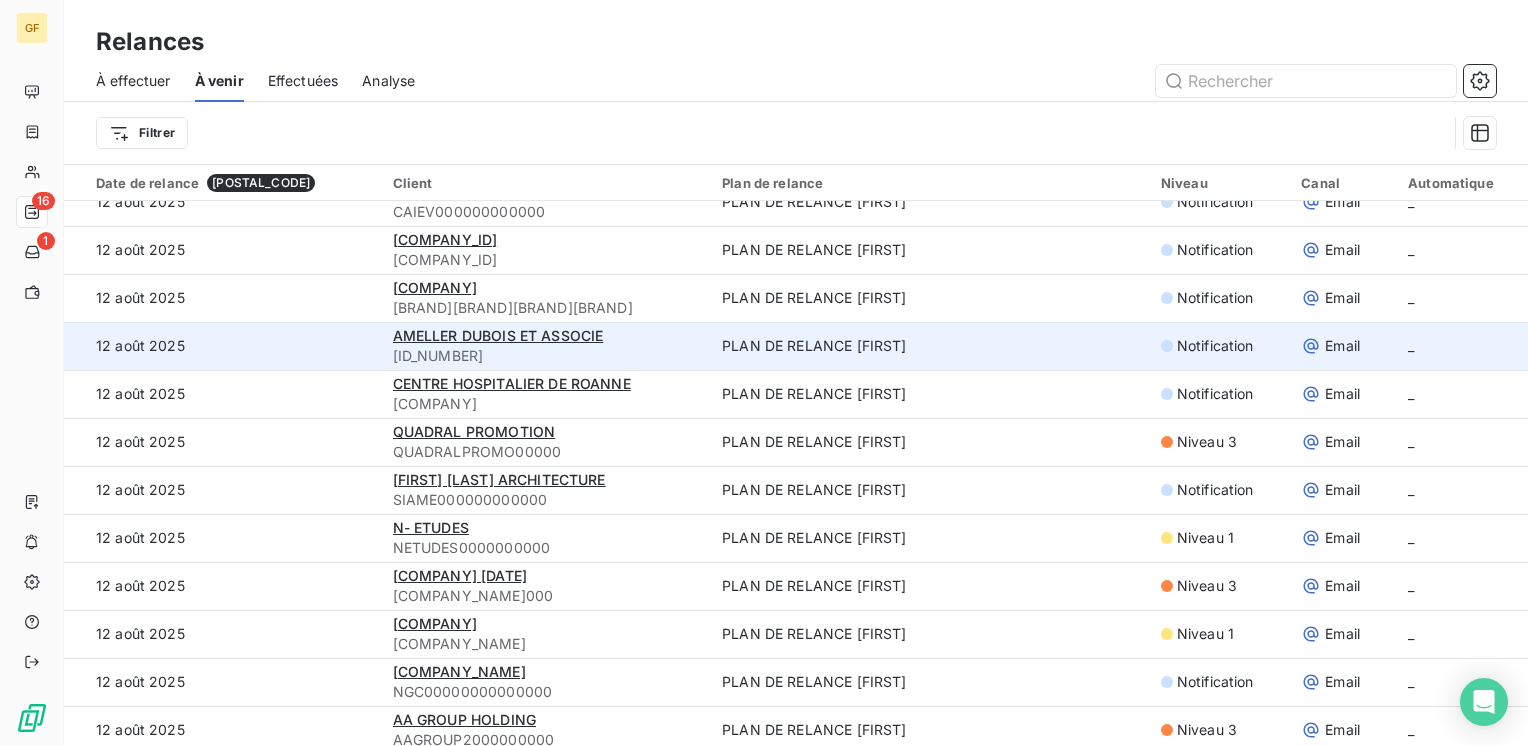 scroll, scrollTop: 1800, scrollLeft: 0, axis: vertical 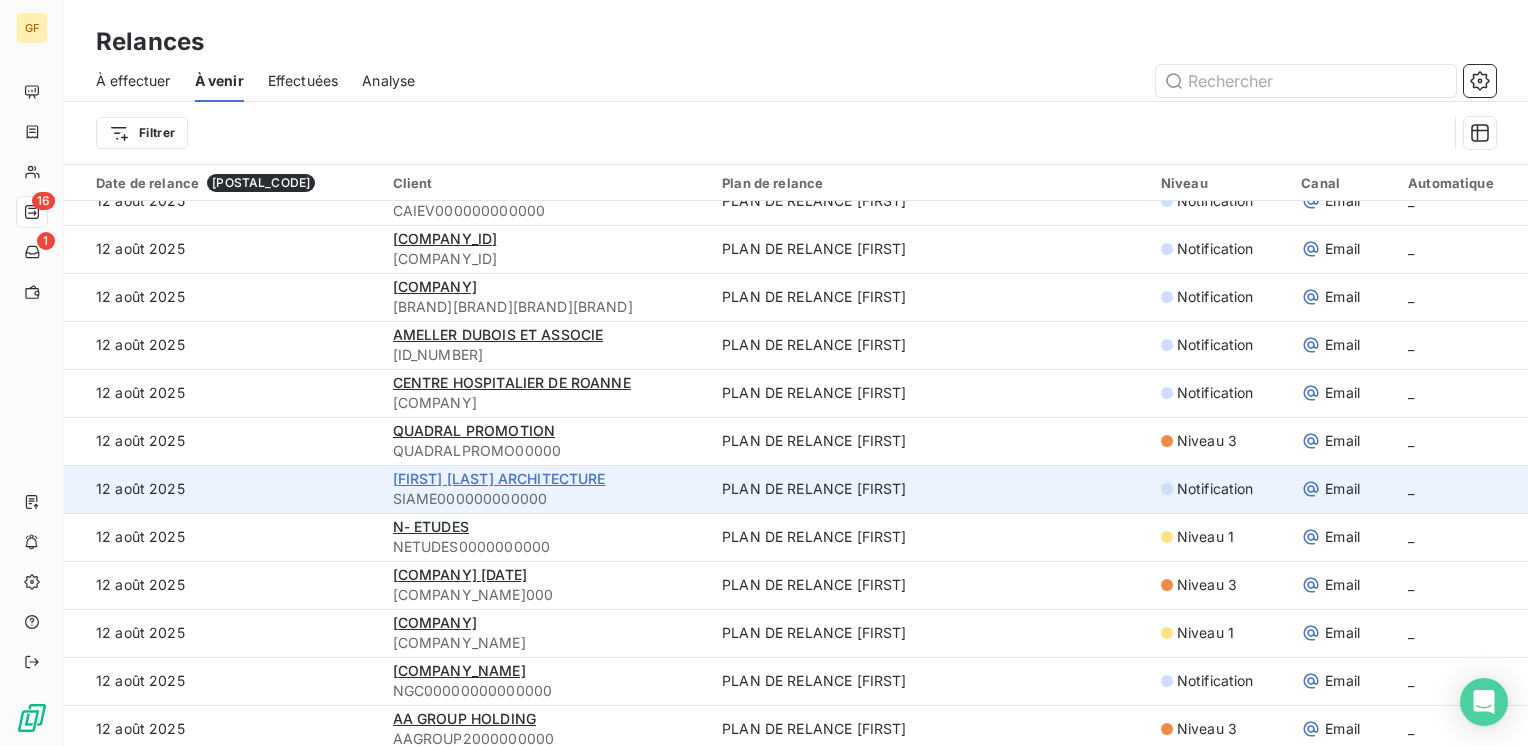 click on "[FIRST] [LAST] ARCHITECTURE" at bounding box center (499, 478) 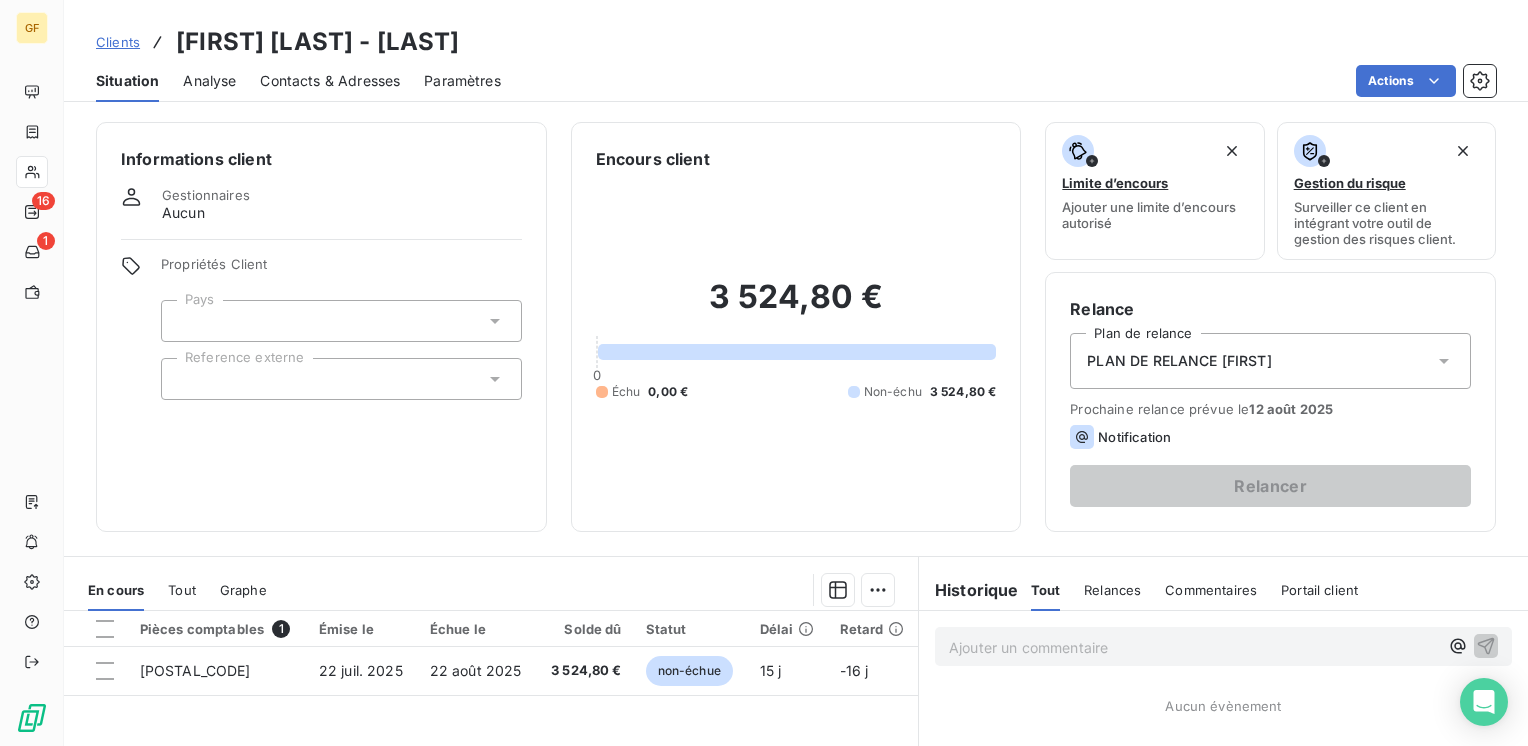 click on "Contacts & Adresses" at bounding box center [330, 81] 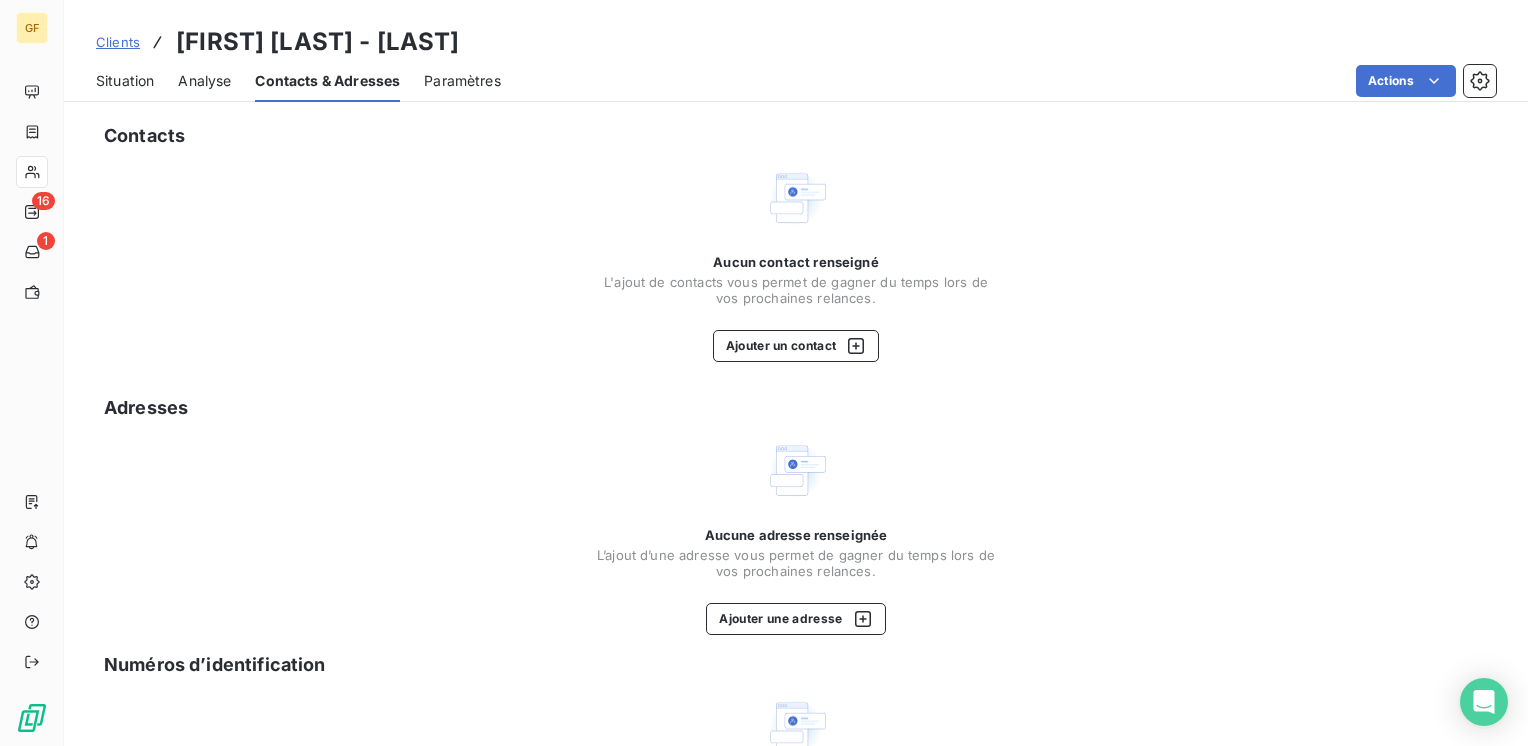 drag, startPoint x: 556, startPoint y: 45, endPoint x: 179, endPoint y: 47, distance: 377.0053 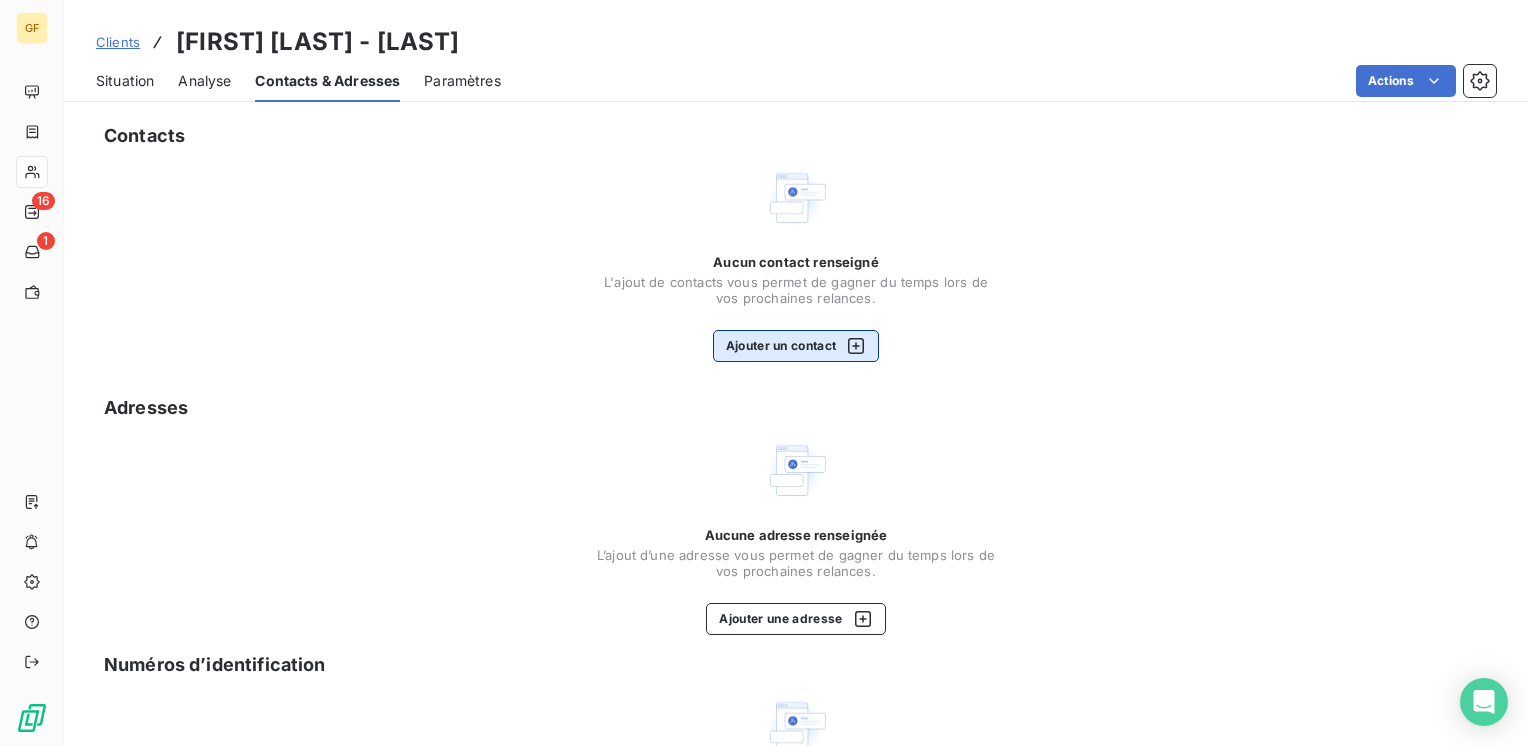 click on "Ajouter un contact" at bounding box center (796, 346) 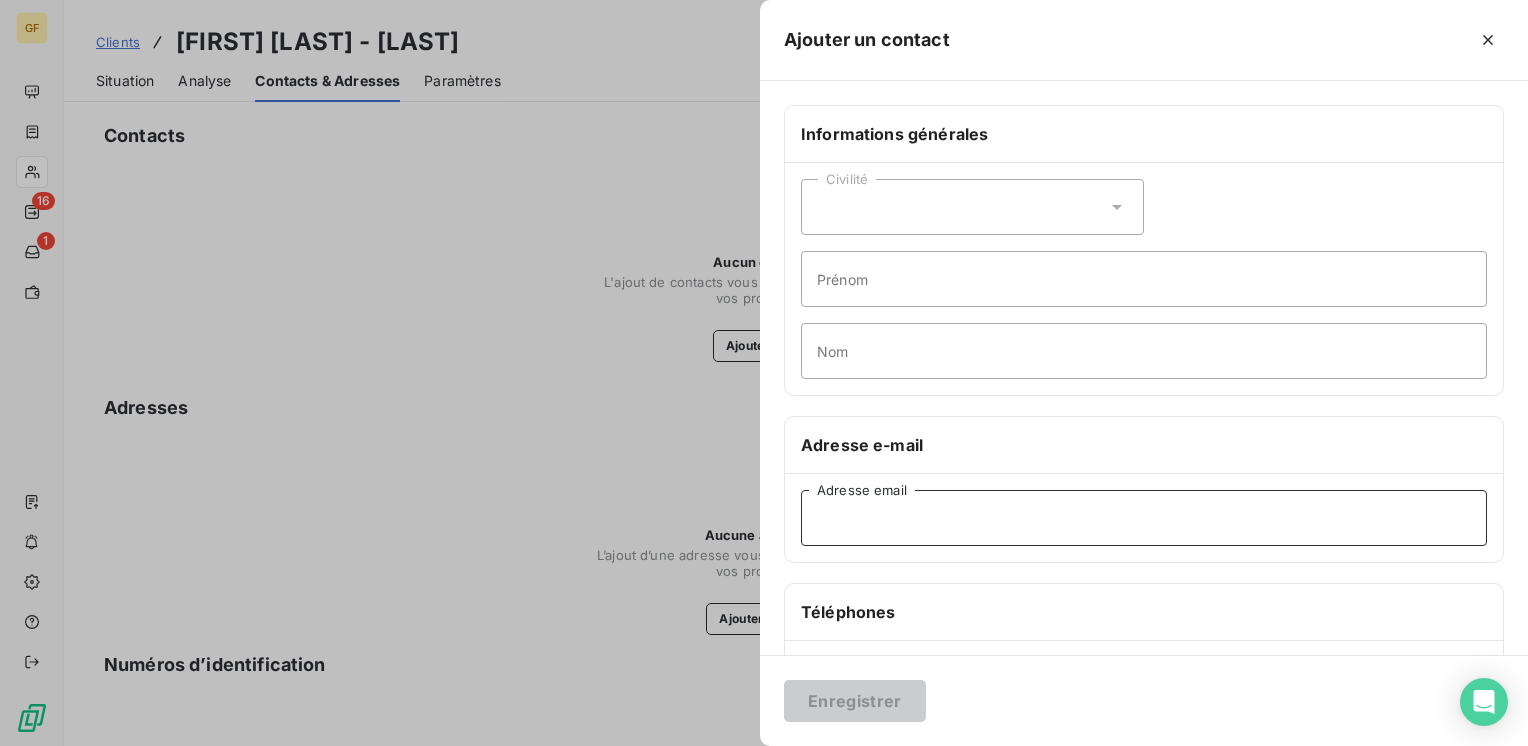 click on "Adresse email" at bounding box center [1144, 518] 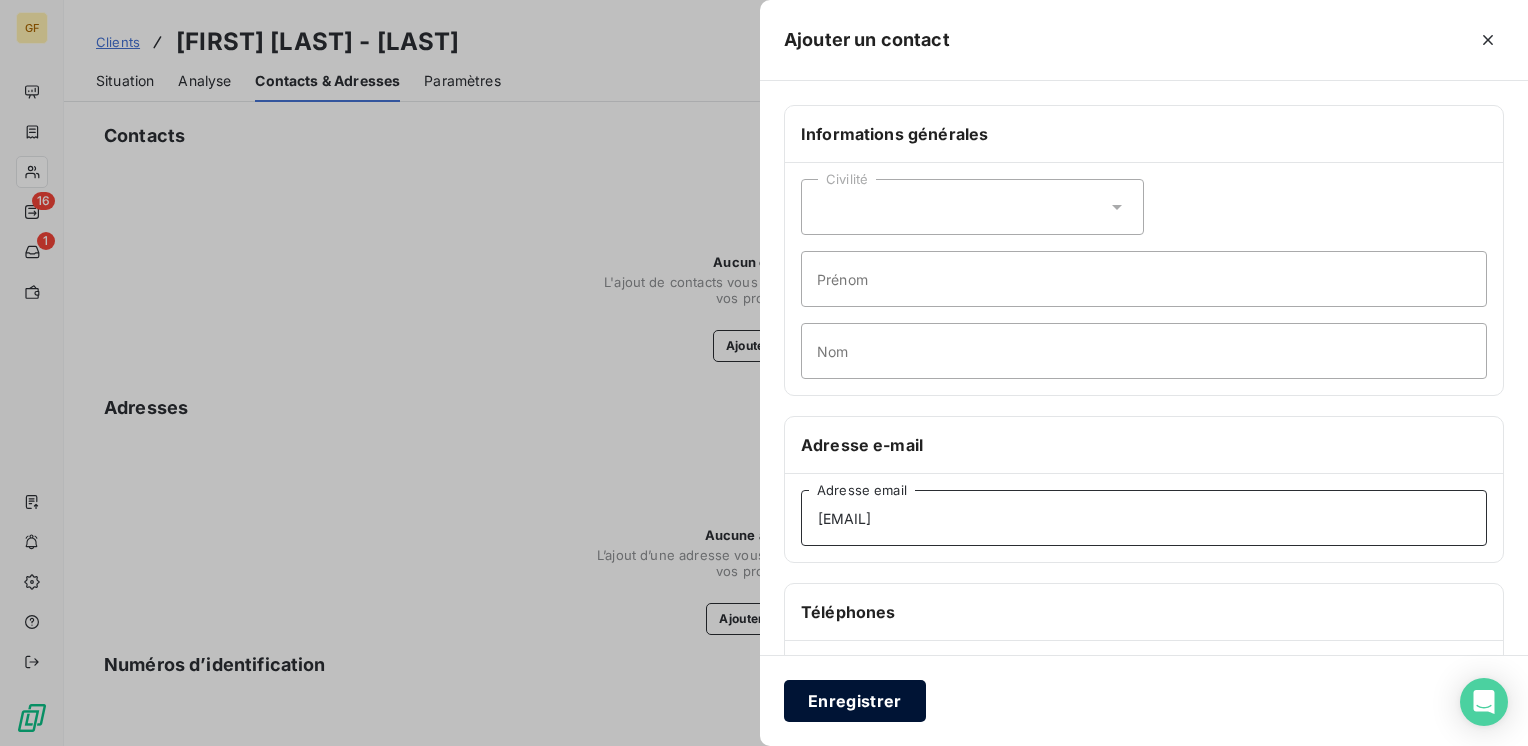 type on "[EMAIL]" 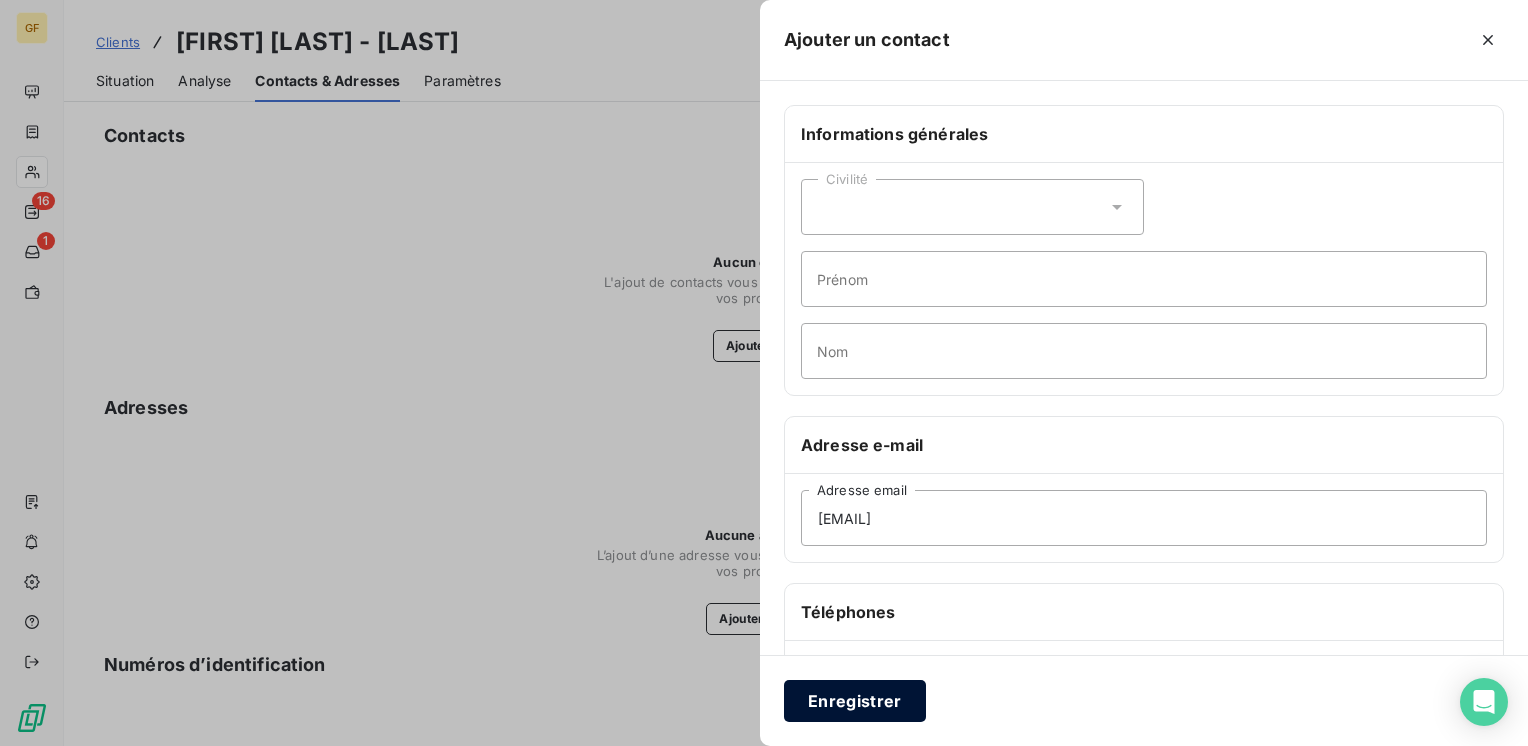 click on "Enregistrer" at bounding box center [855, 701] 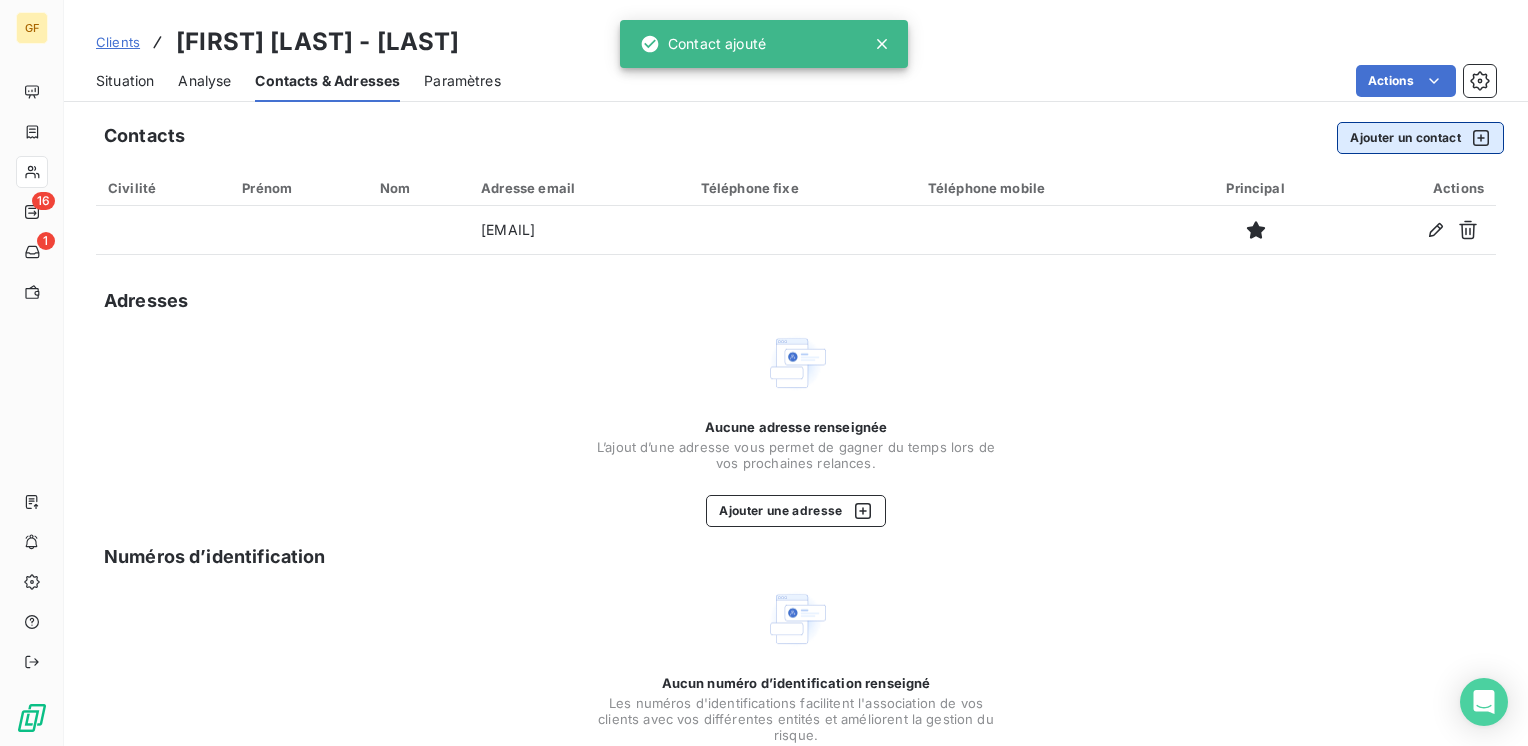 click on "Ajouter un contact" at bounding box center [1420, 138] 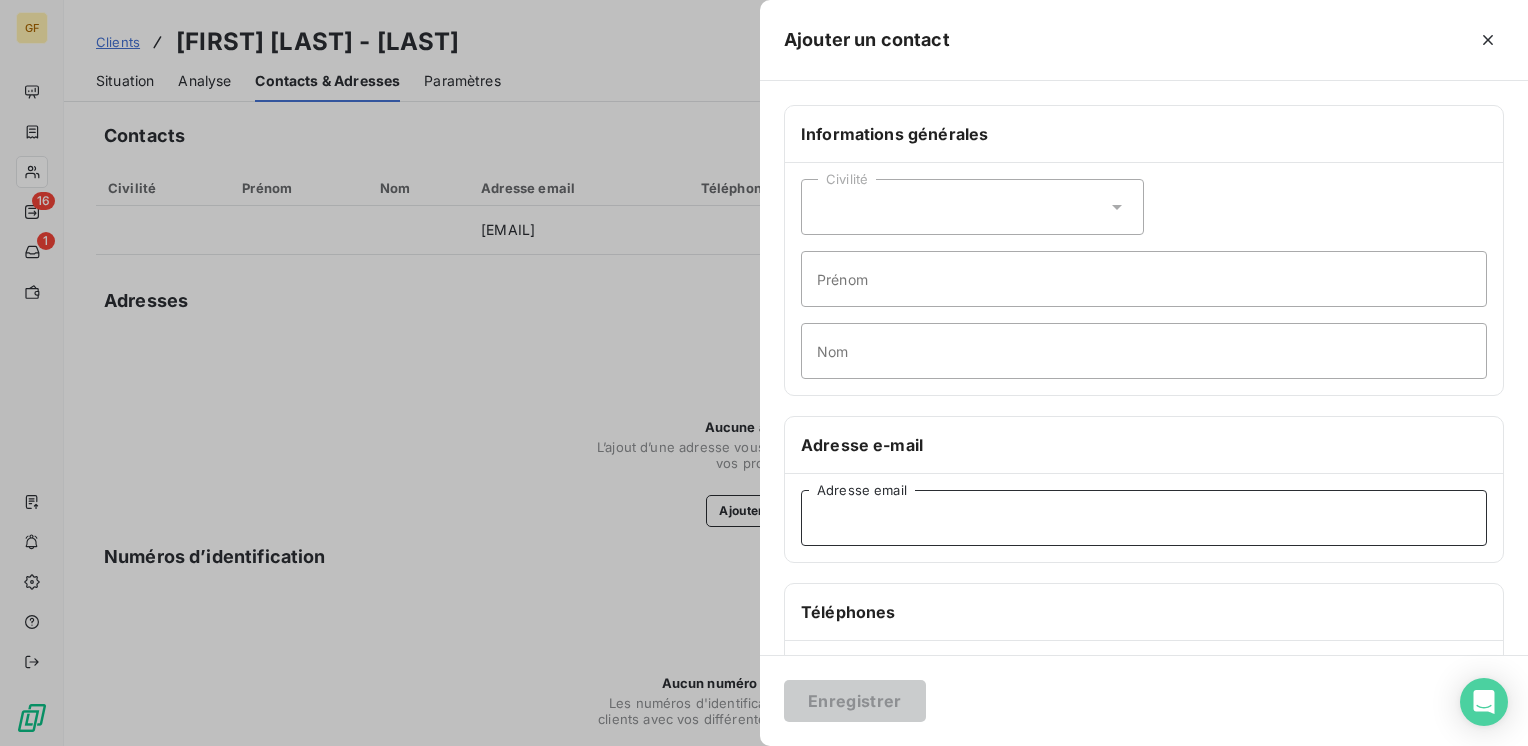 click on "Adresse email" at bounding box center [1144, 518] 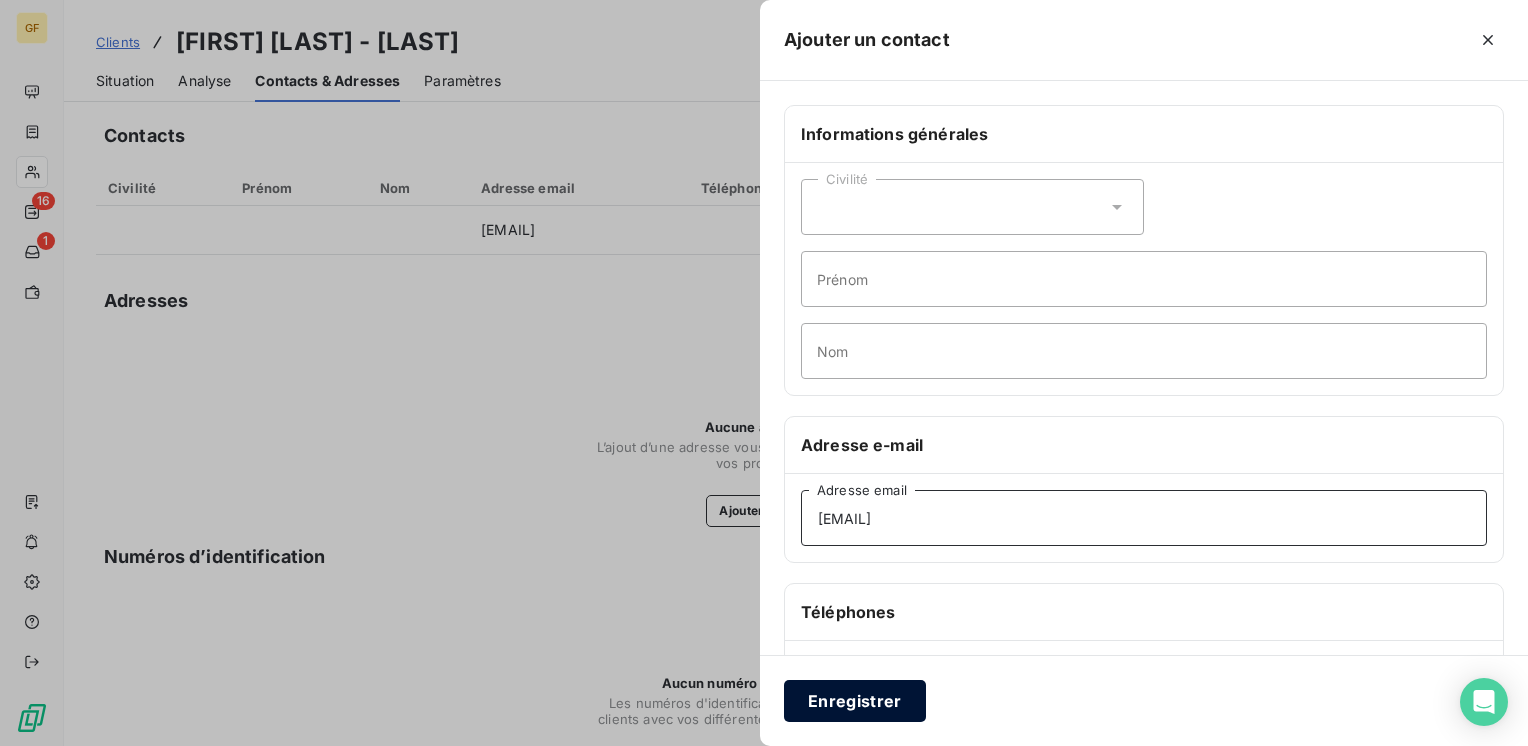 type on "[EMAIL]" 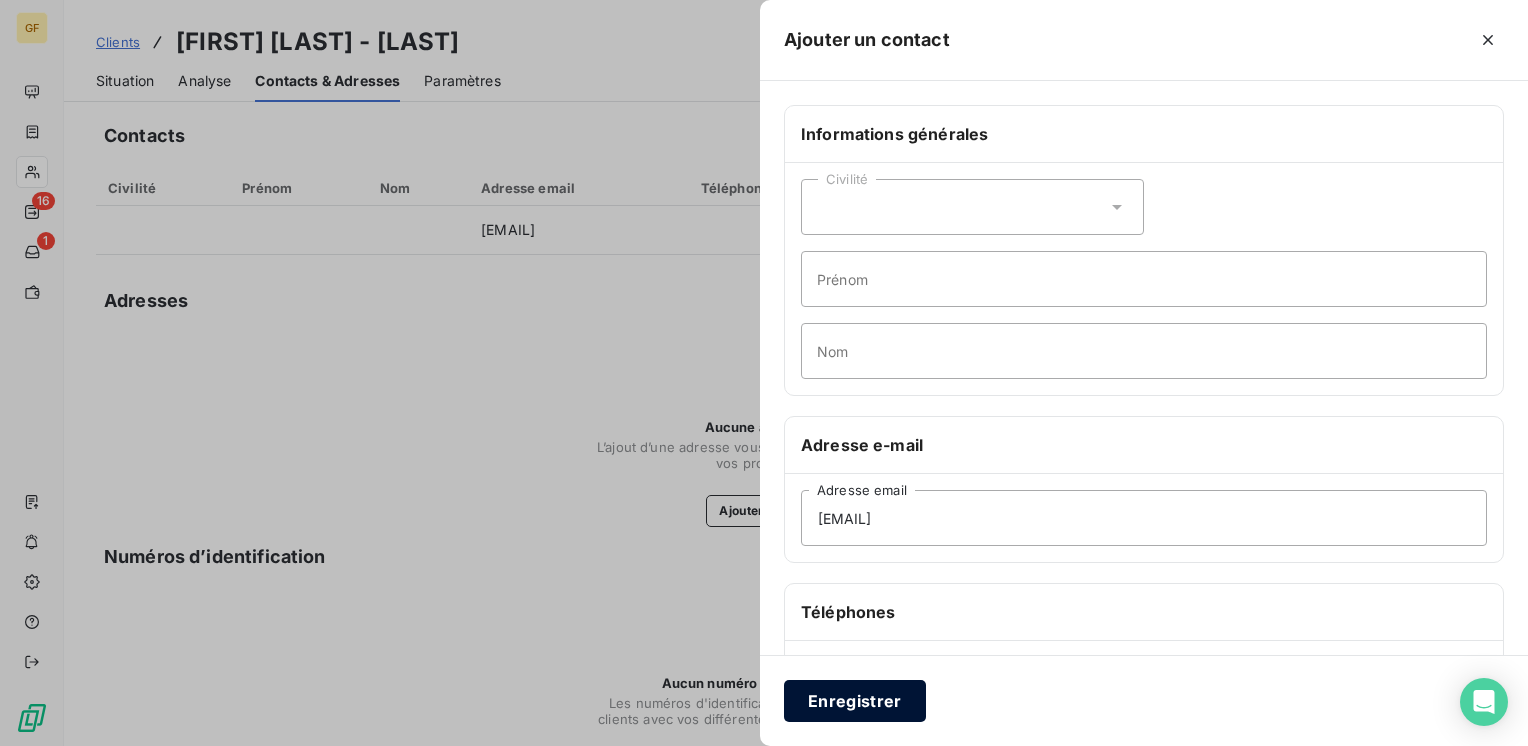 click on "Enregistrer" at bounding box center (855, 701) 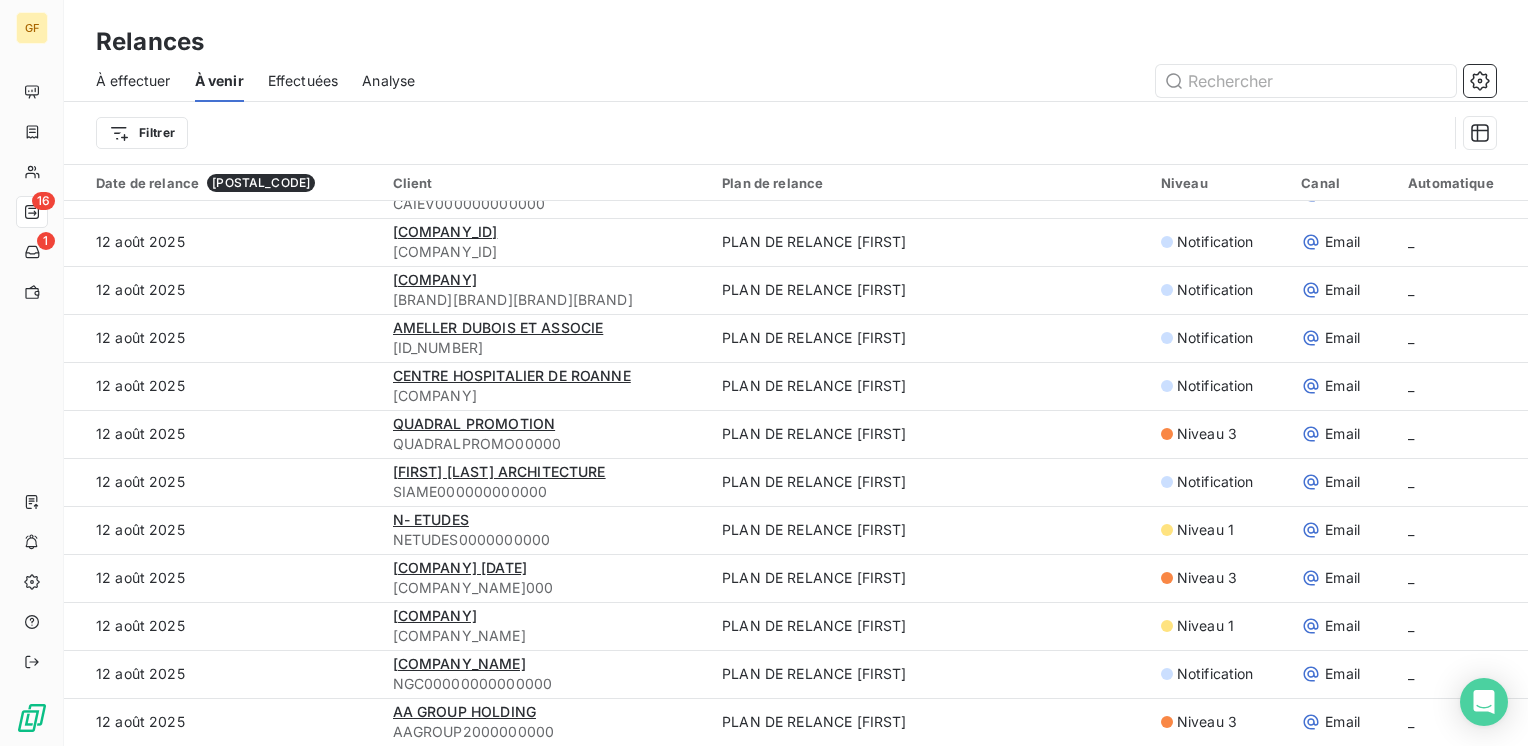 scroll, scrollTop: 1900, scrollLeft: 0, axis: vertical 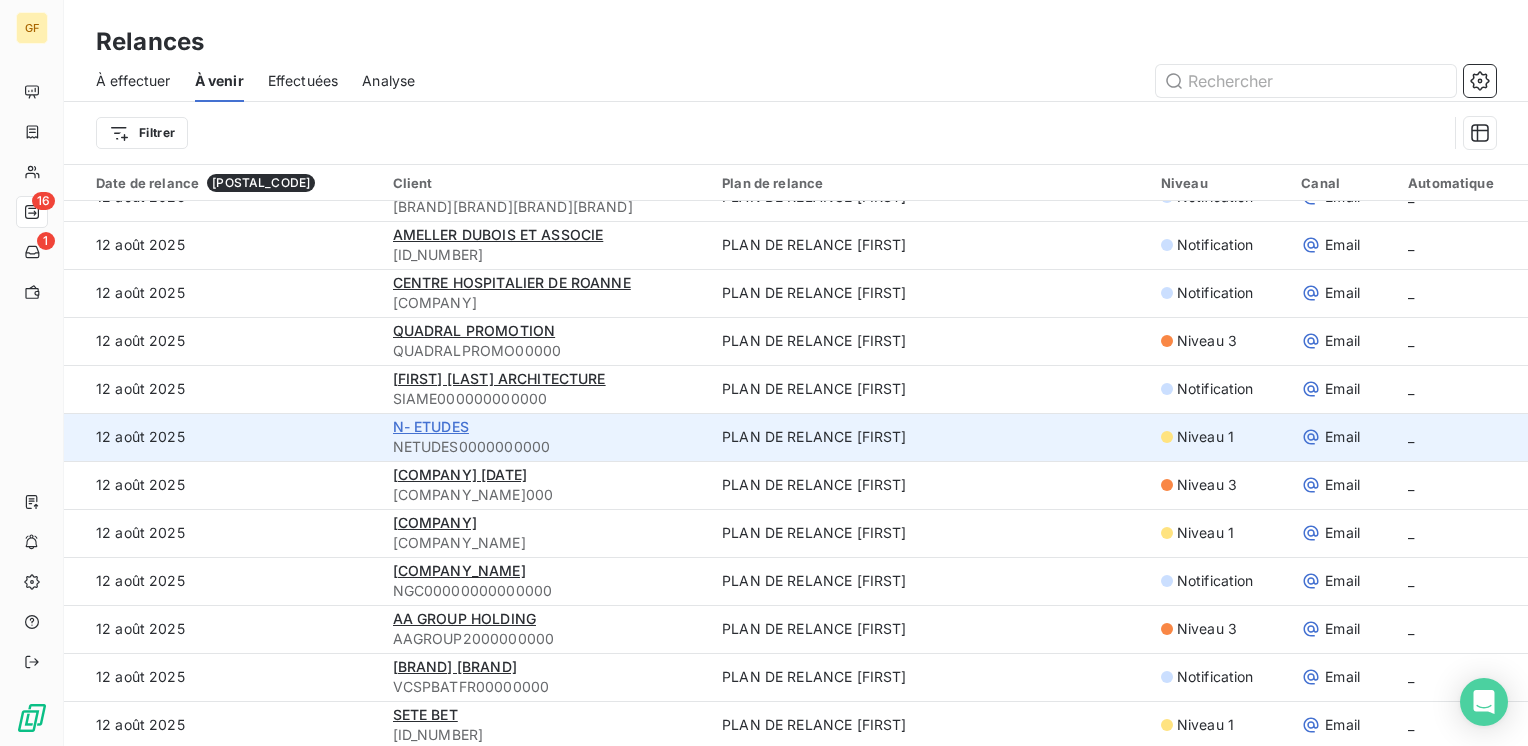 click on "N- ETUDES" at bounding box center [431, 426] 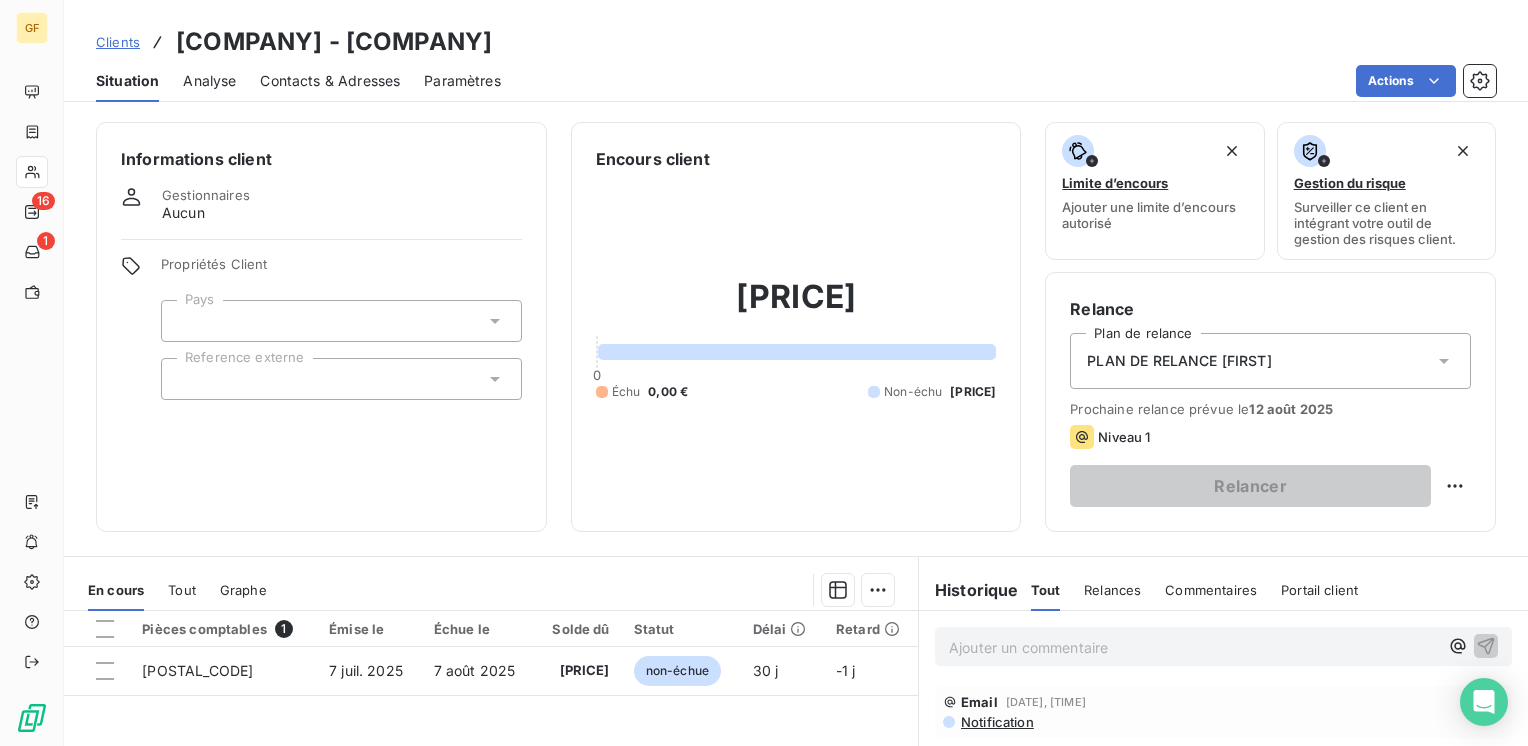 click on "Contacts & Adresses" at bounding box center (330, 81) 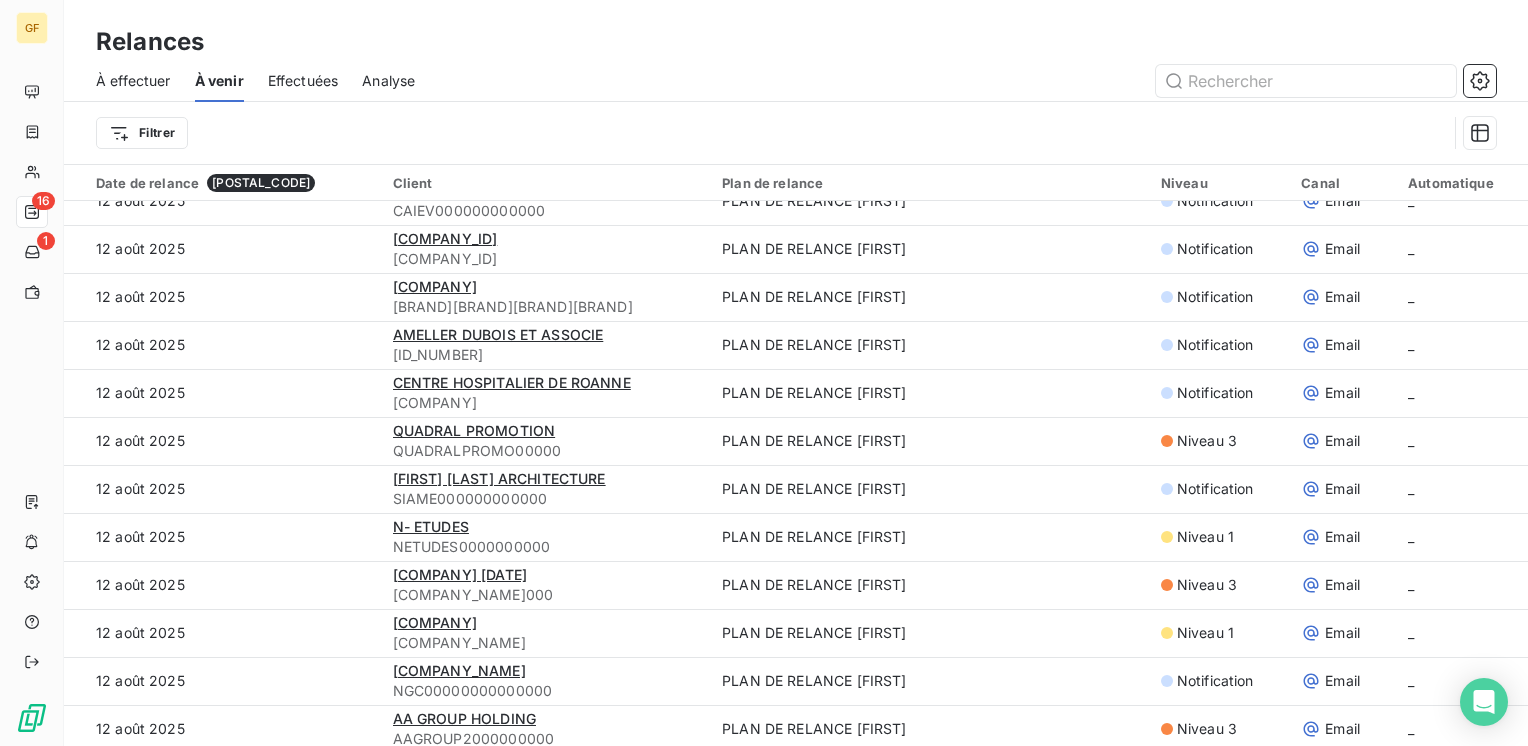 scroll, scrollTop: 1900, scrollLeft: 0, axis: vertical 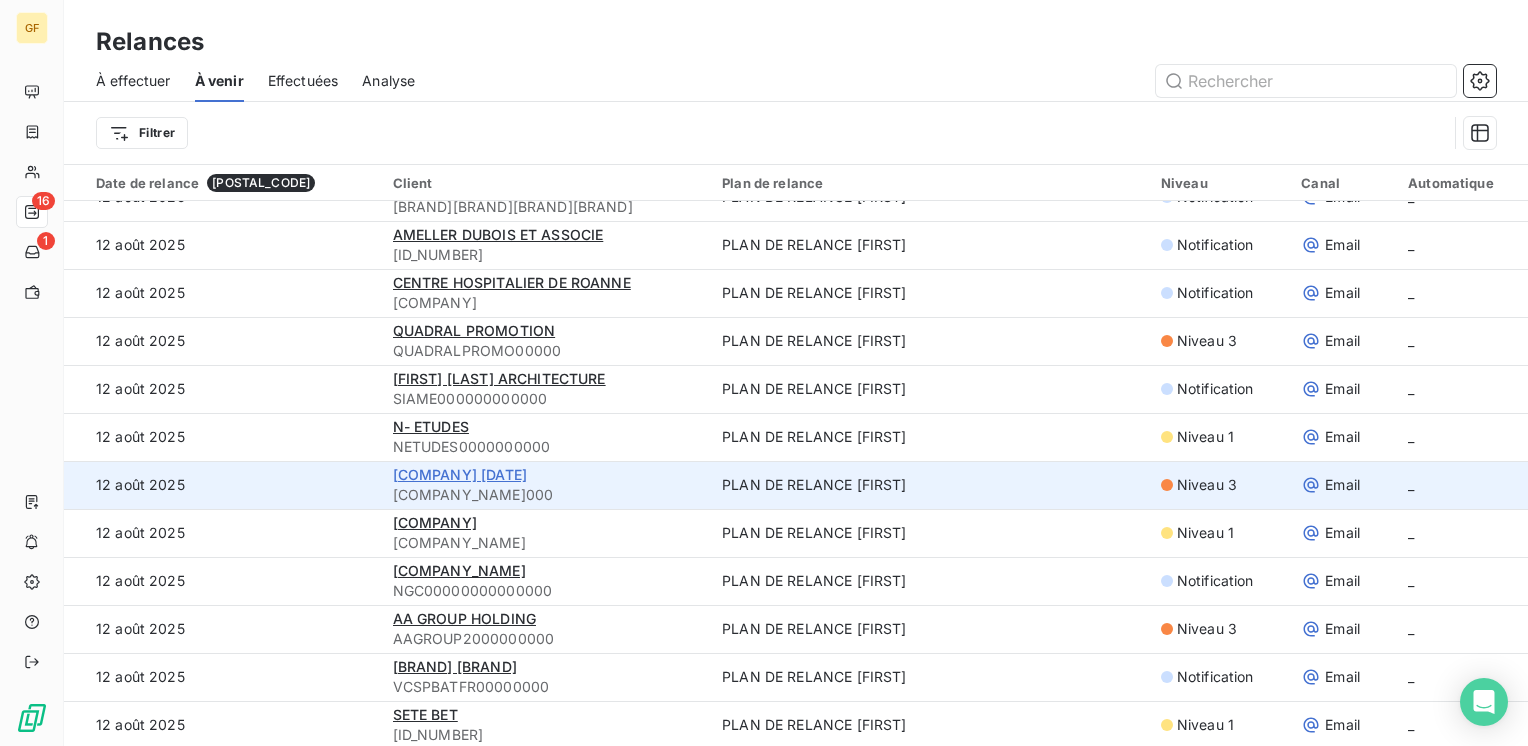 click on "[COMPANY] [DATE]" at bounding box center (460, 474) 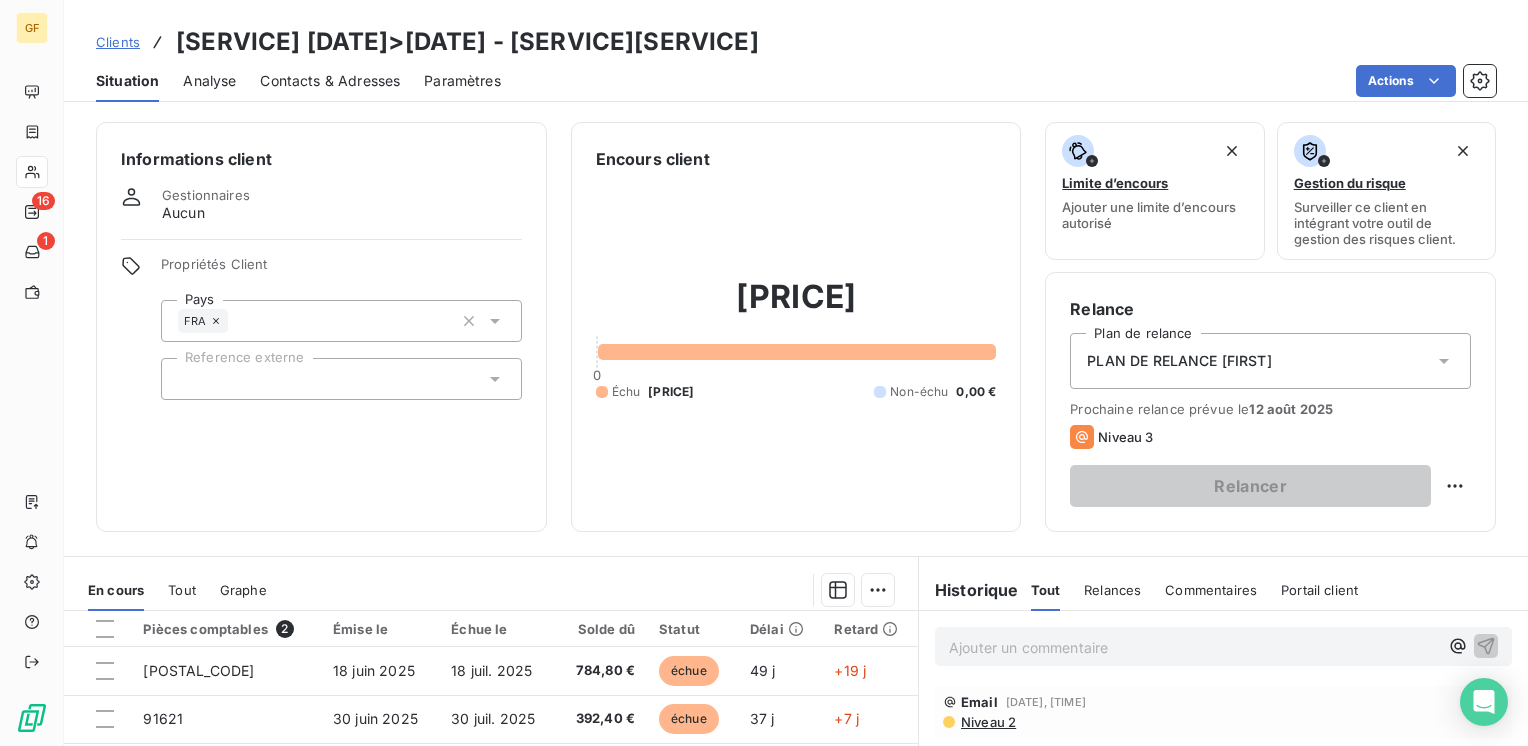 click on "Contacts & Adresses" at bounding box center [330, 81] 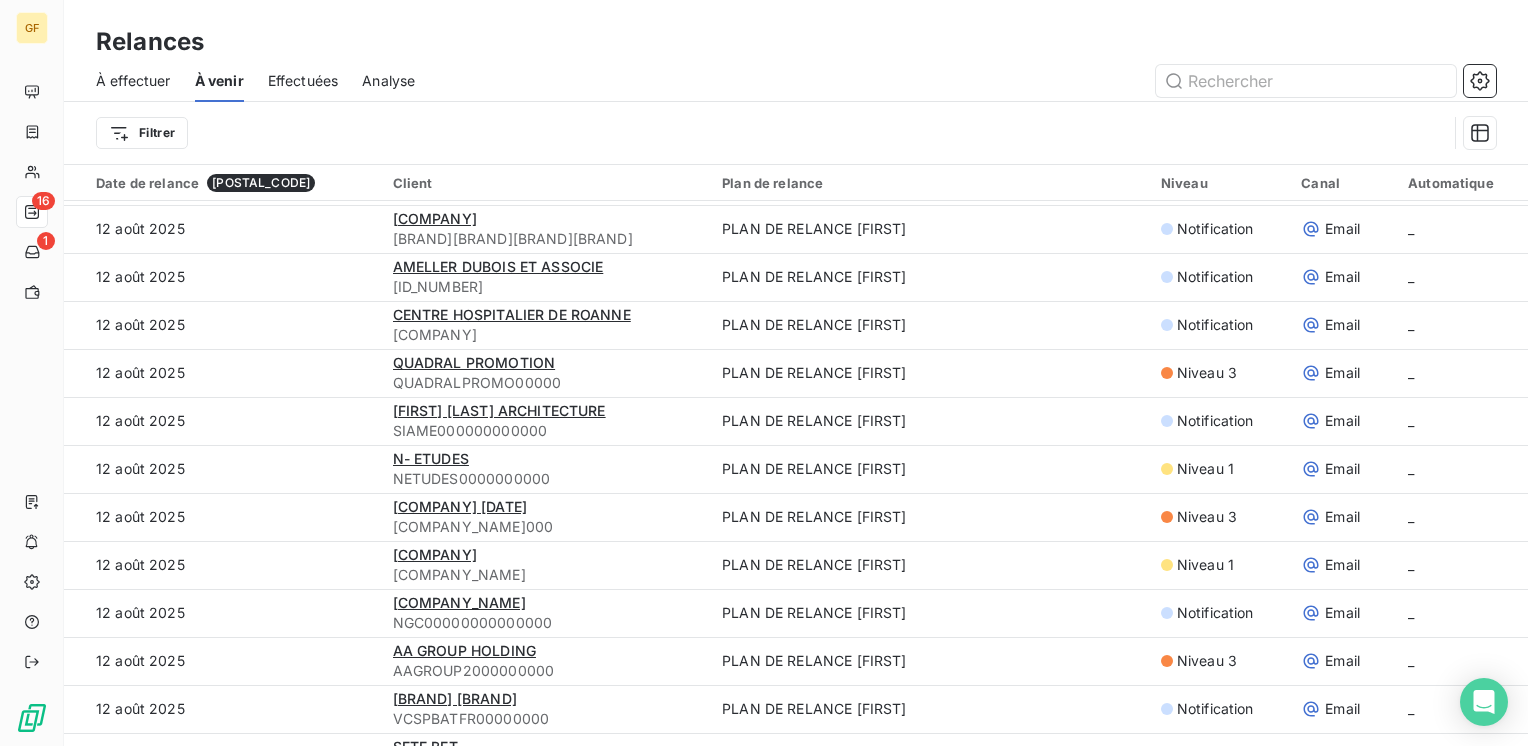 scroll, scrollTop: 1900, scrollLeft: 0, axis: vertical 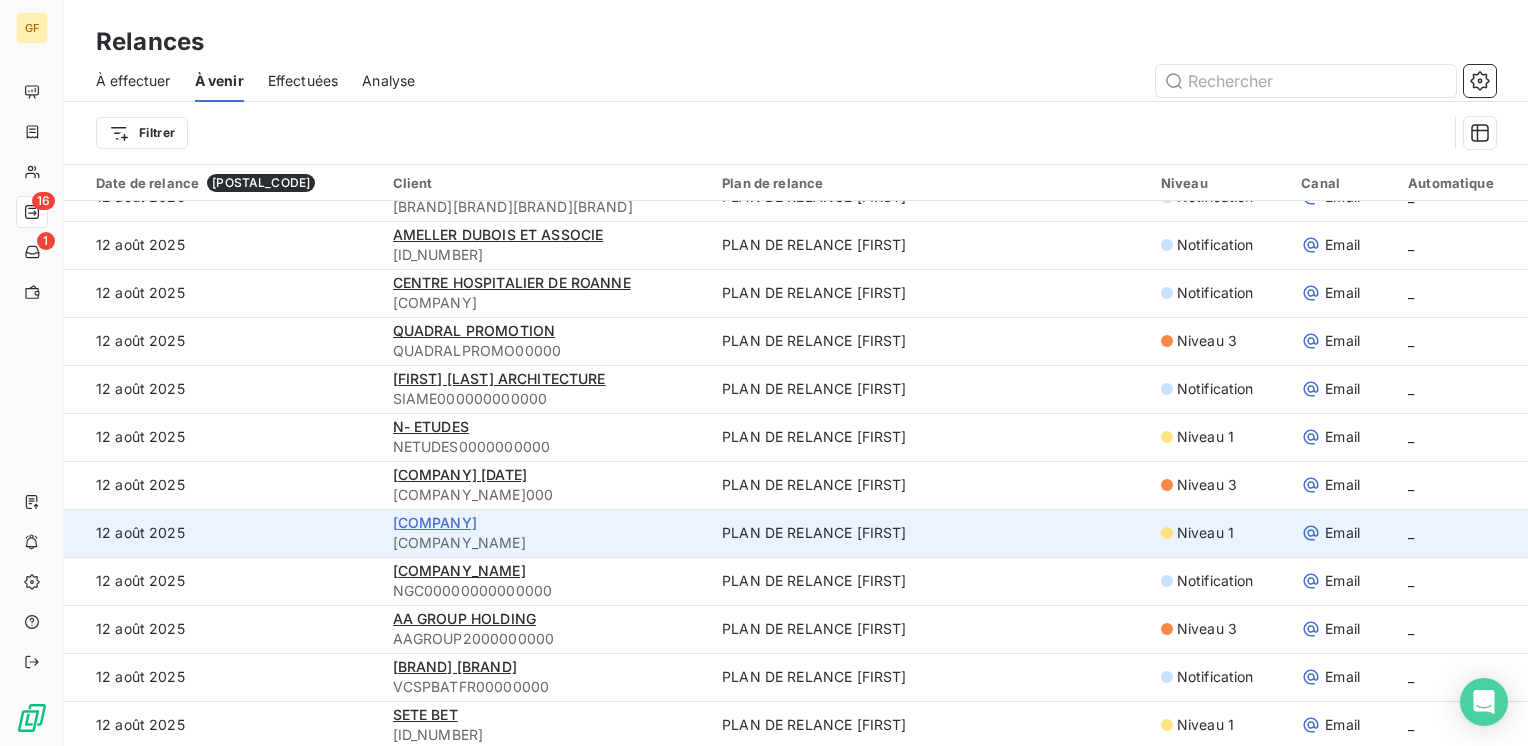 click on "[COMPANY]" at bounding box center [435, 522] 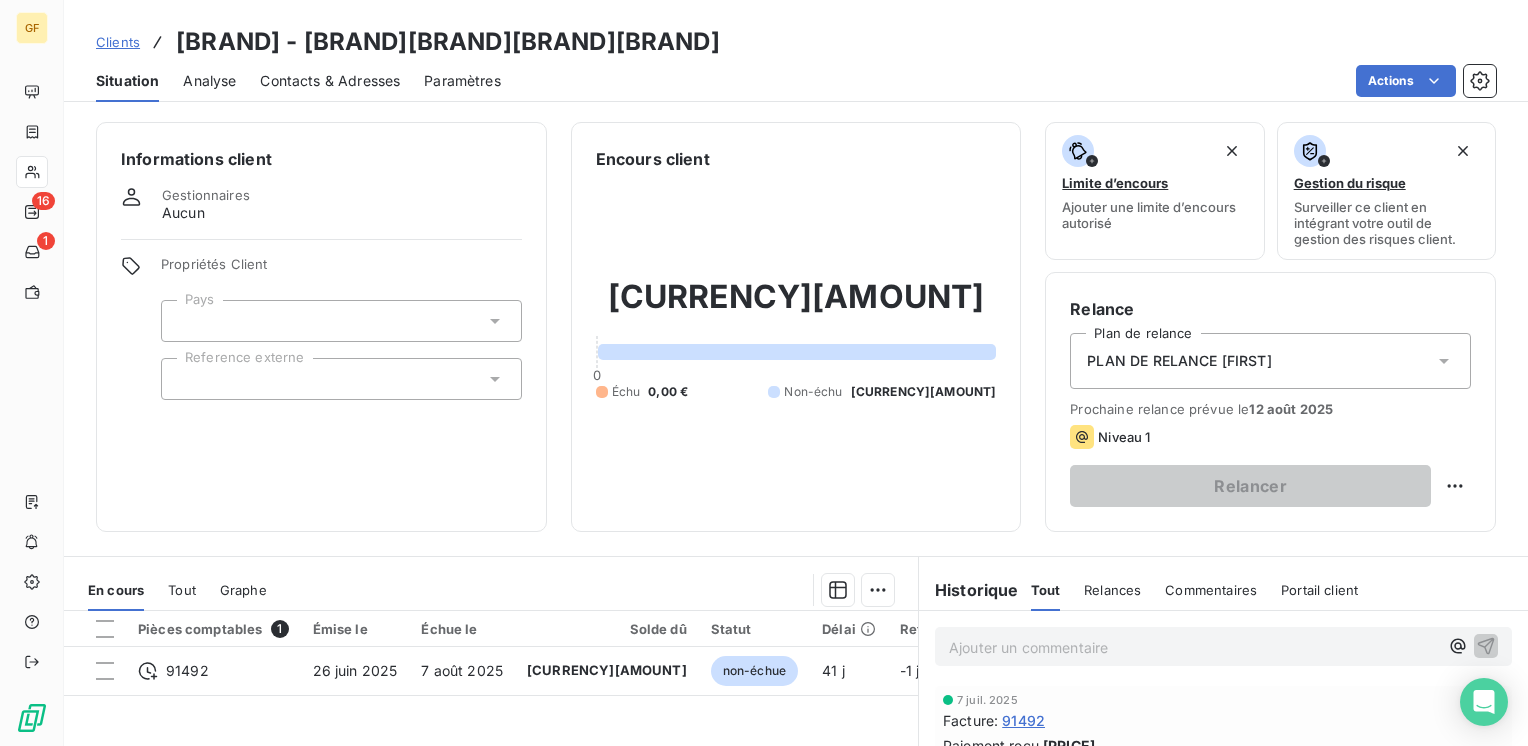 click on "Contacts & Adresses" at bounding box center [330, 81] 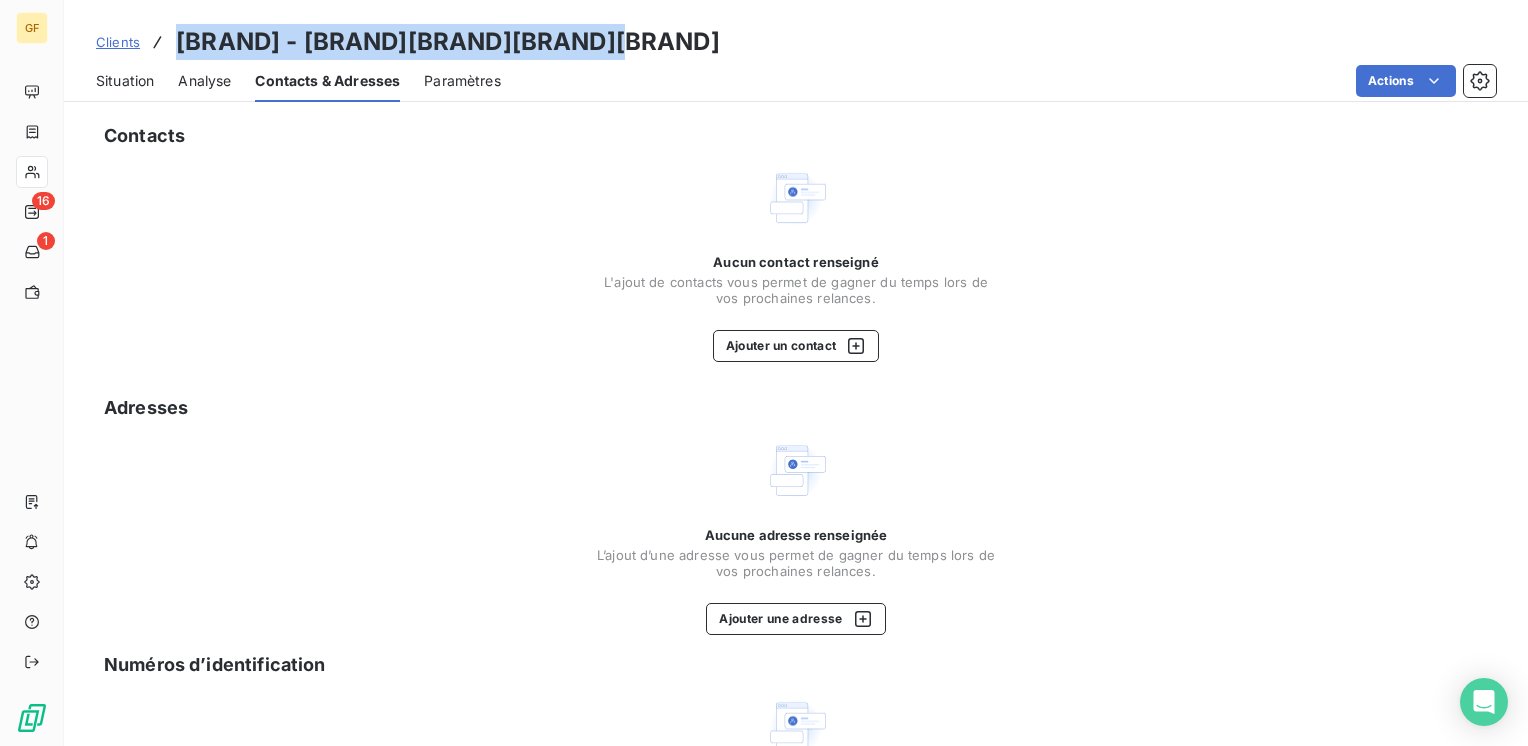 drag, startPoint x: 652, startPoint y: 34, endPoint x: 175, endPoint y: 43, distance: 477.0849 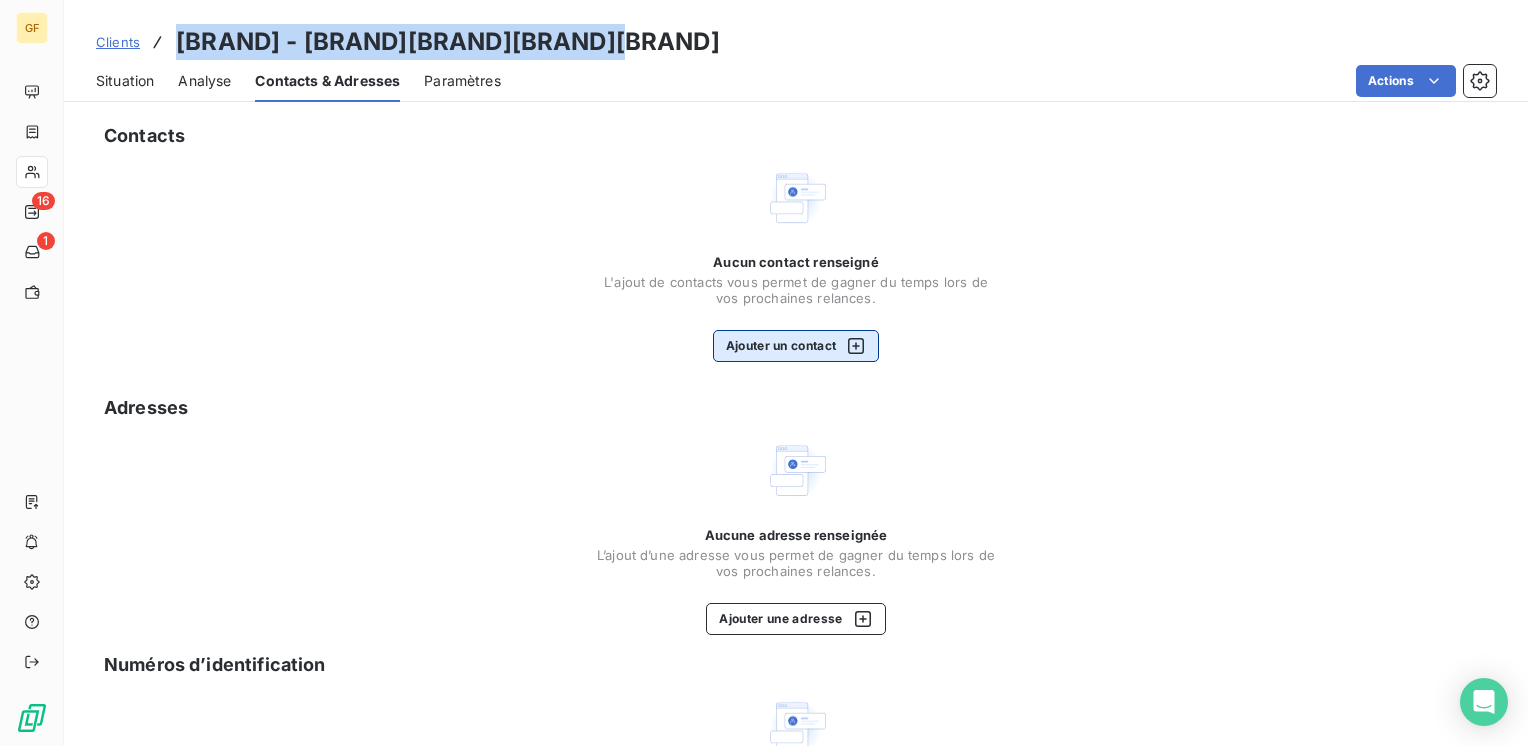 click on "Ajouter un contact" at bounding box center (796, 346) 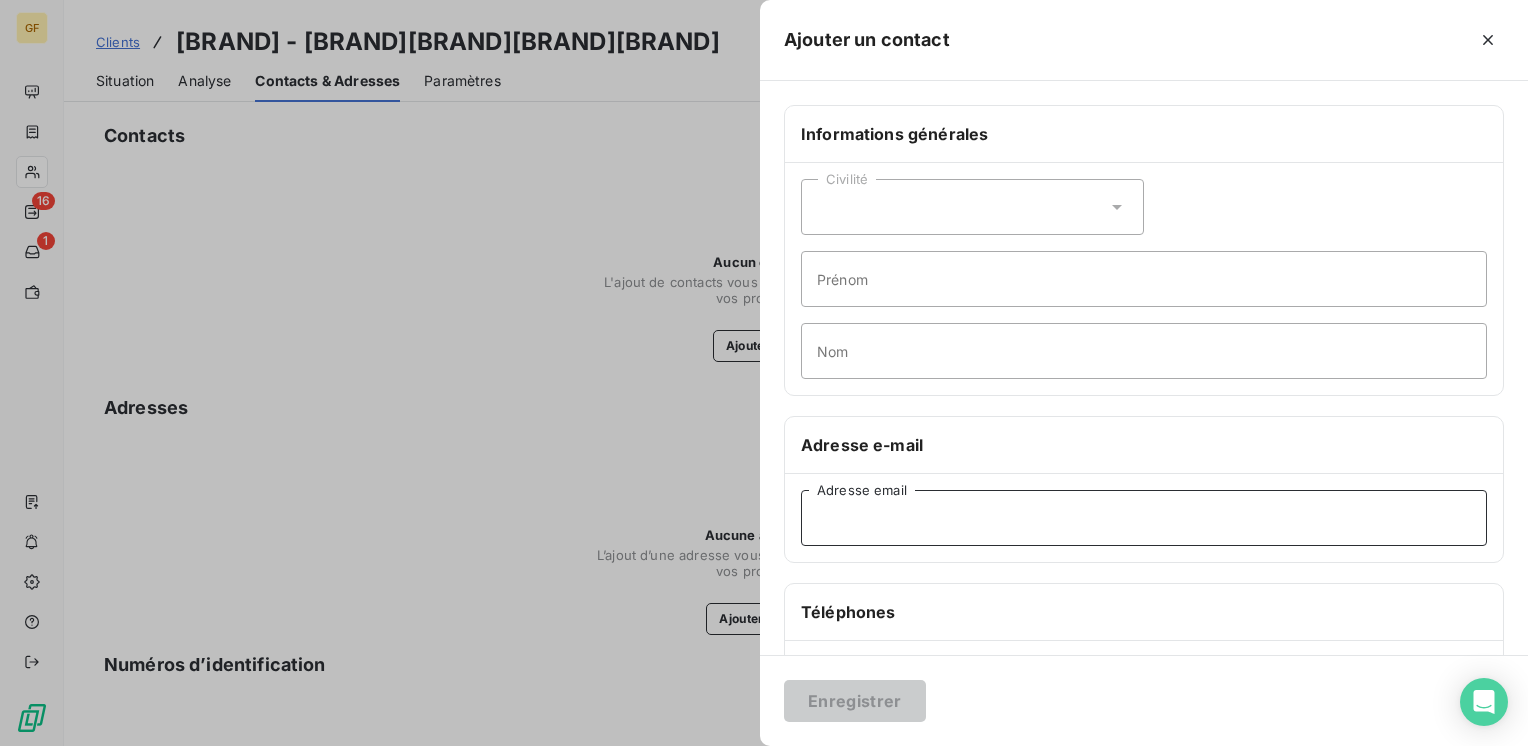 click on "Adresse email" at bounding box center (1144, 518) 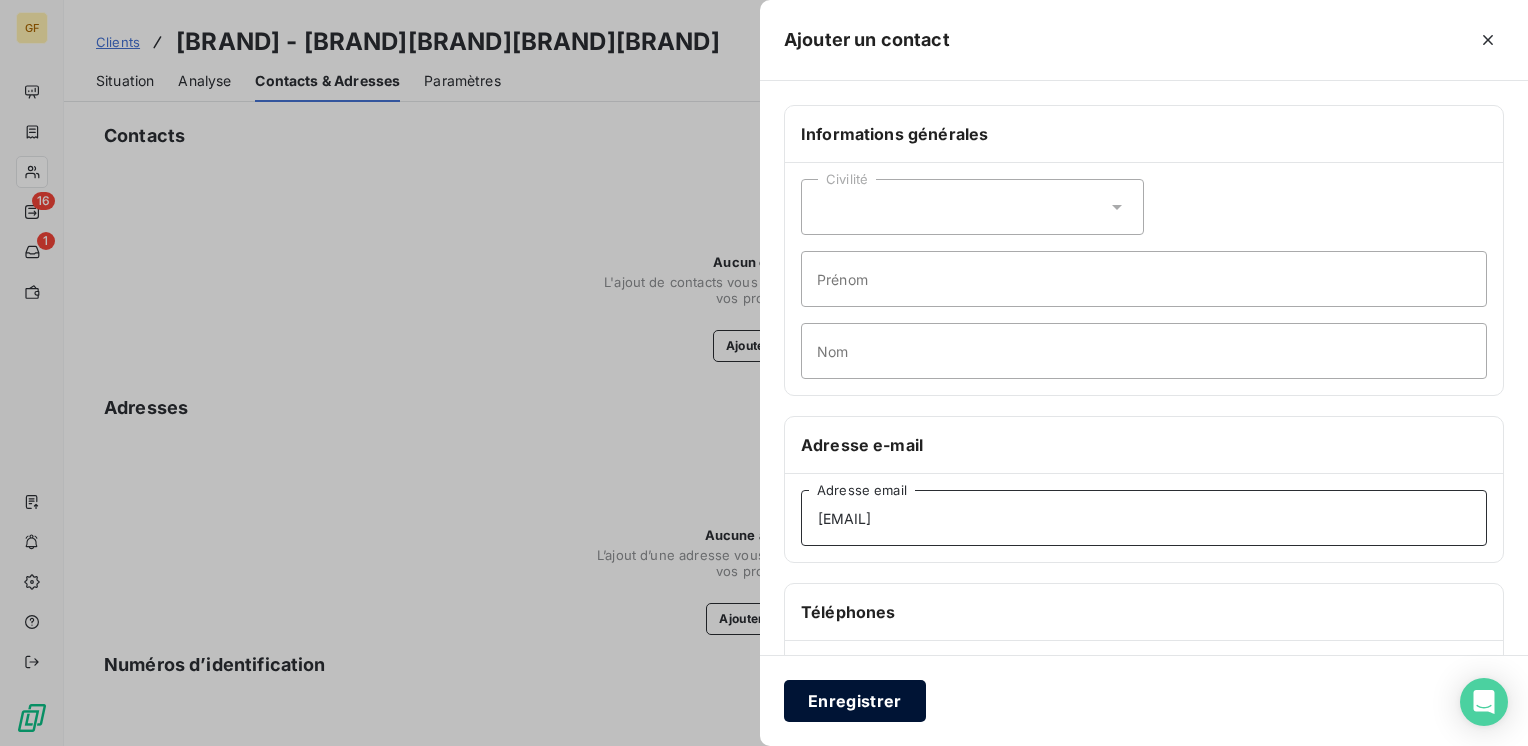 type on "[EMAIL]" 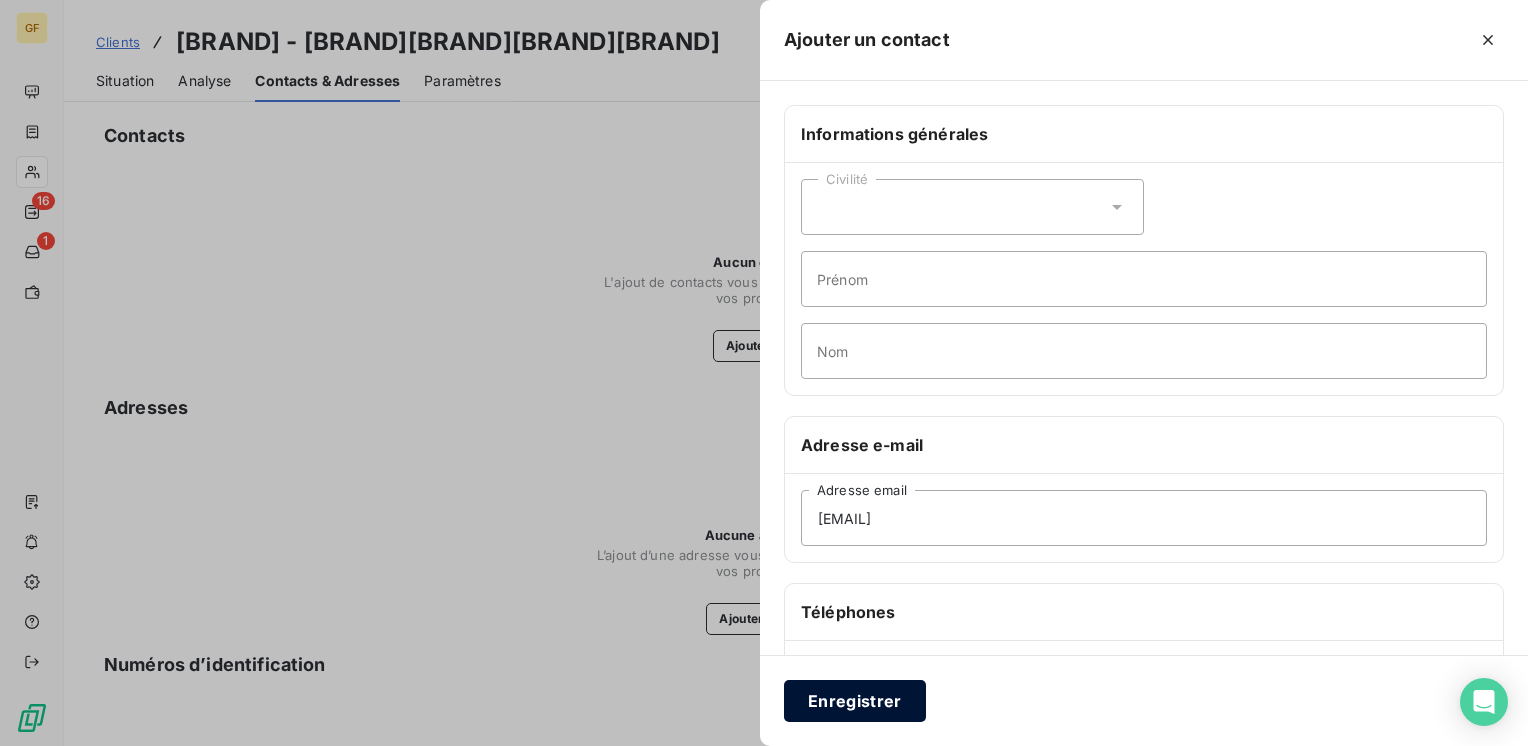 click on "Enregistrer" at bounding box center [855, 701] 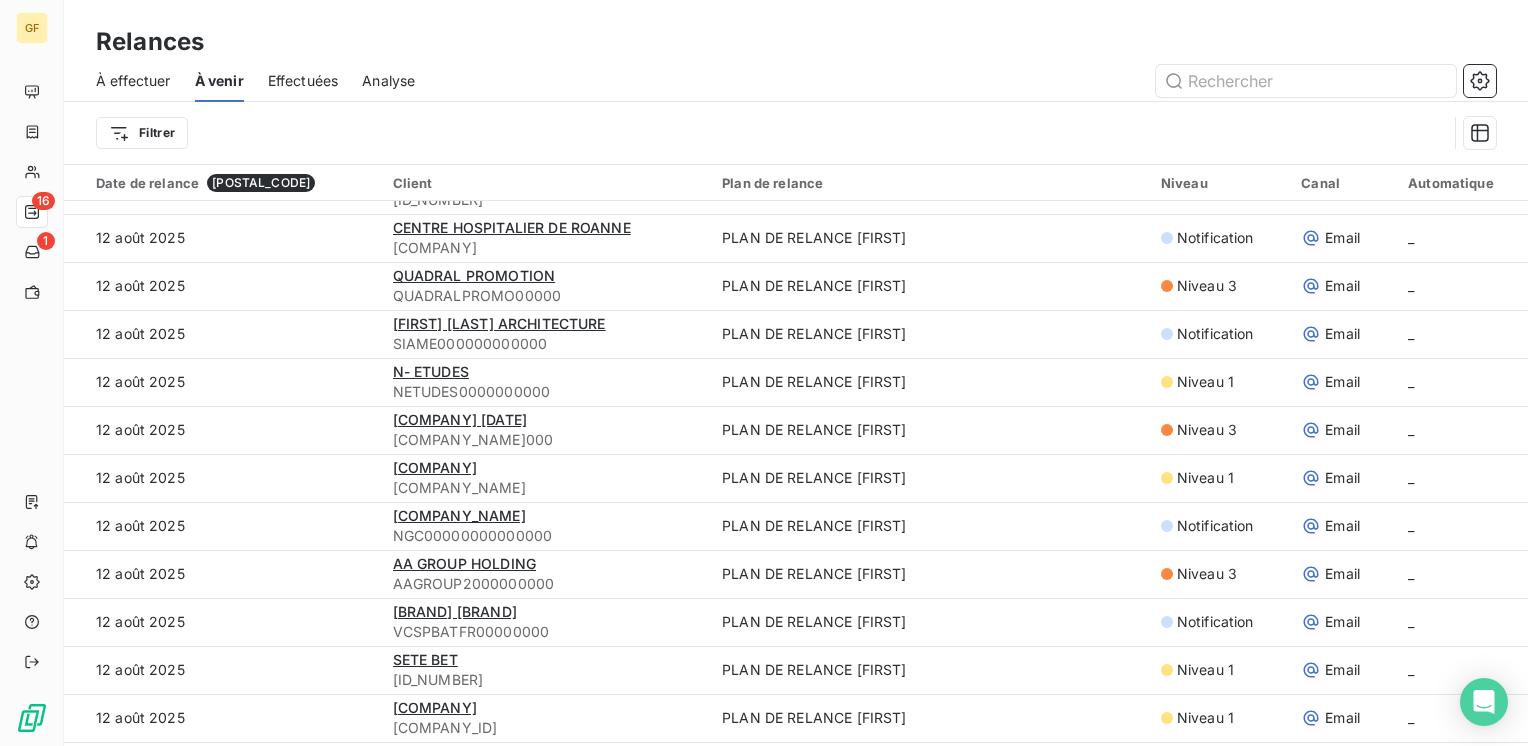 scroll, scrollTop: 2000, scrollLeft: 0, axis: vertical 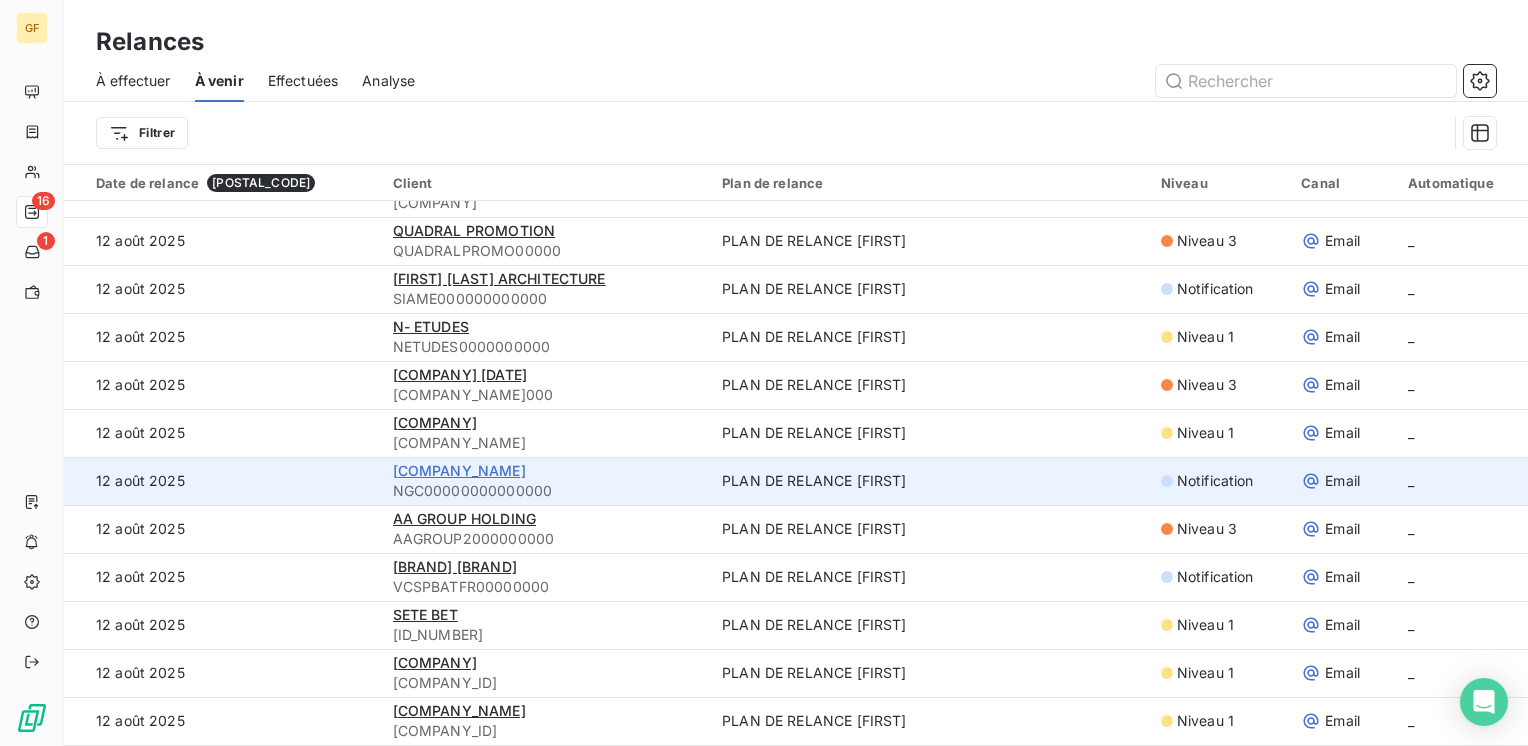 click on "[COMPANY_NAME]" at bounding box center [459, 470] 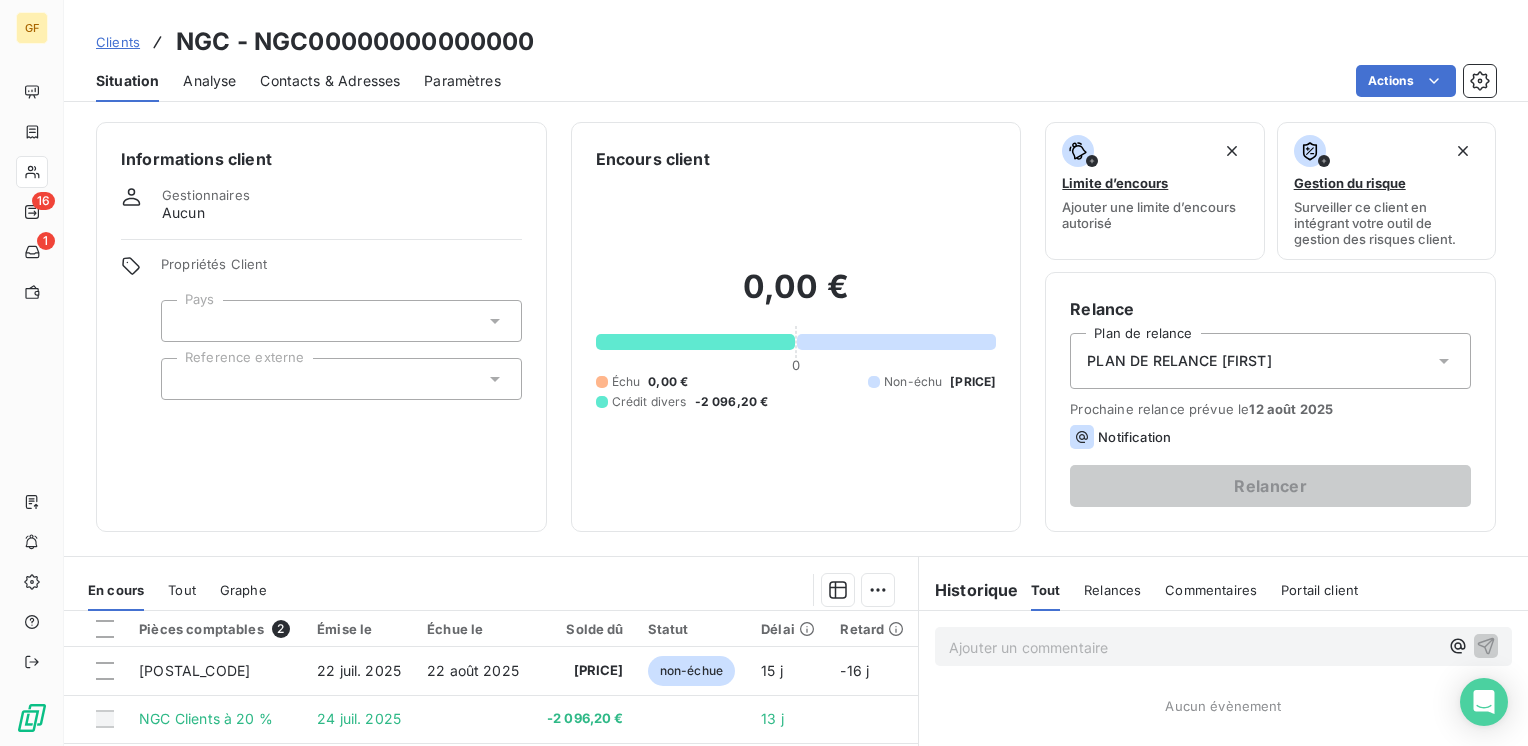 click on "Contacts & Adresses" at bounding box center (330, 81) 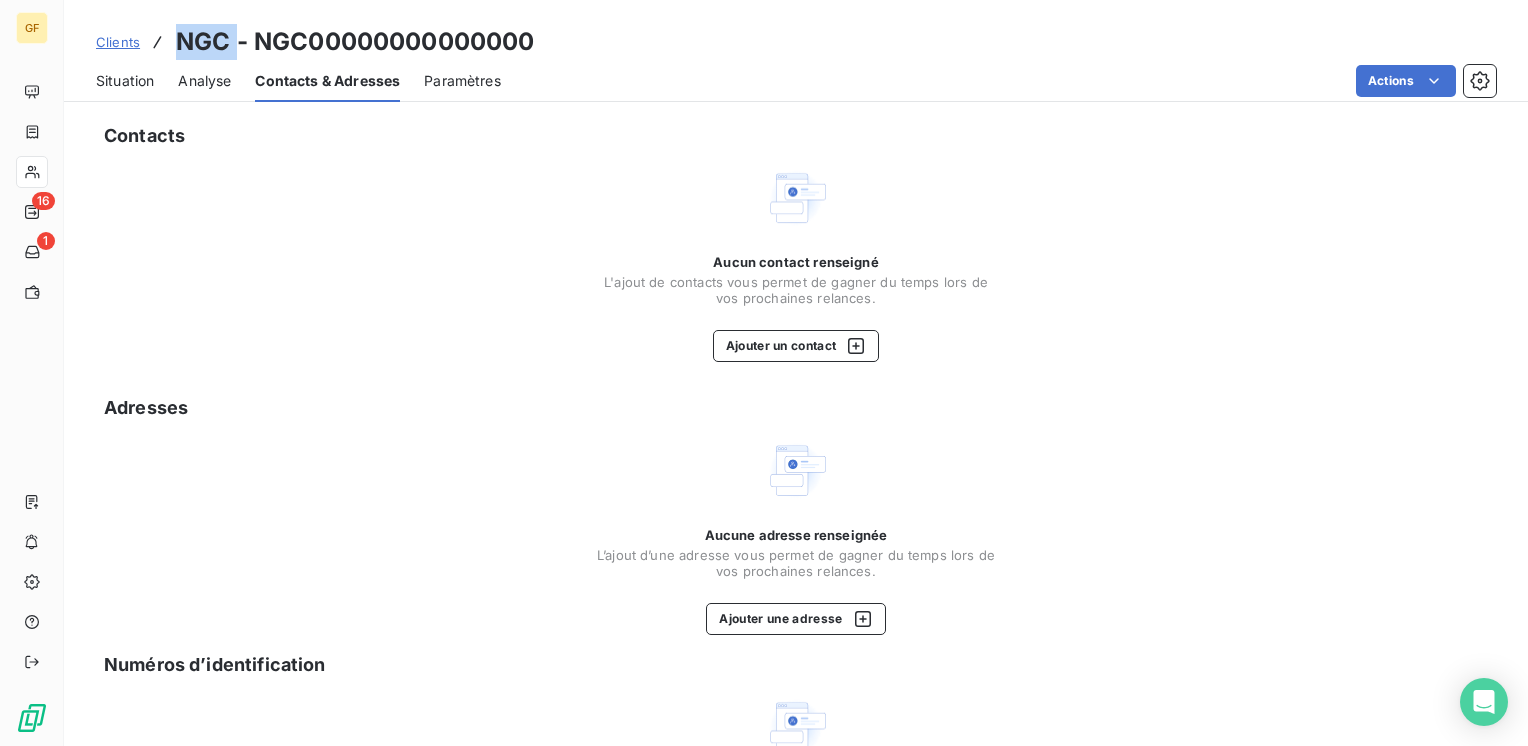 drag, startPoint x: 233, startPoint y: 38, endPoint x: 175, endPoint y: 41, distance: 58.077534 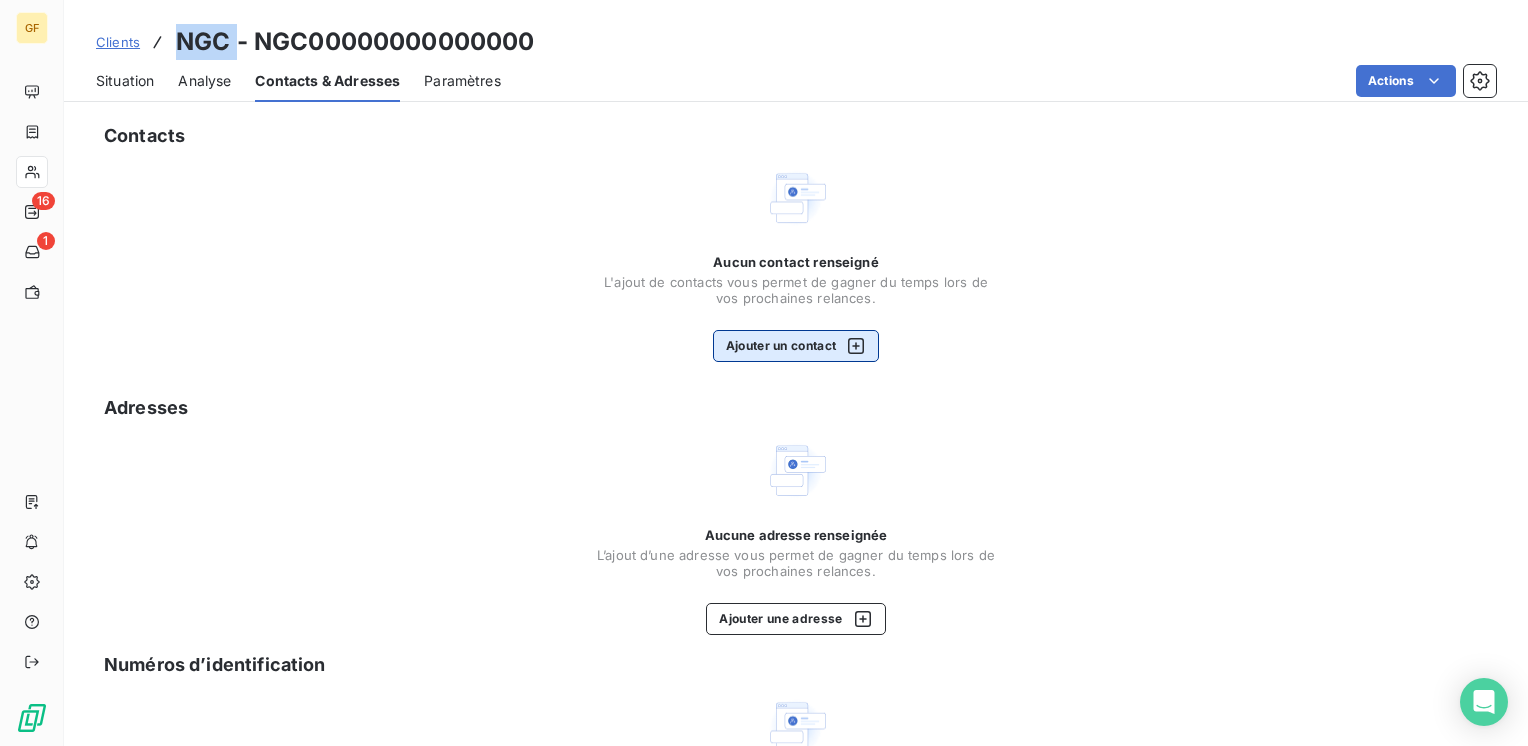 click on "Ajouter un contact" at bounding box center (796, 346) 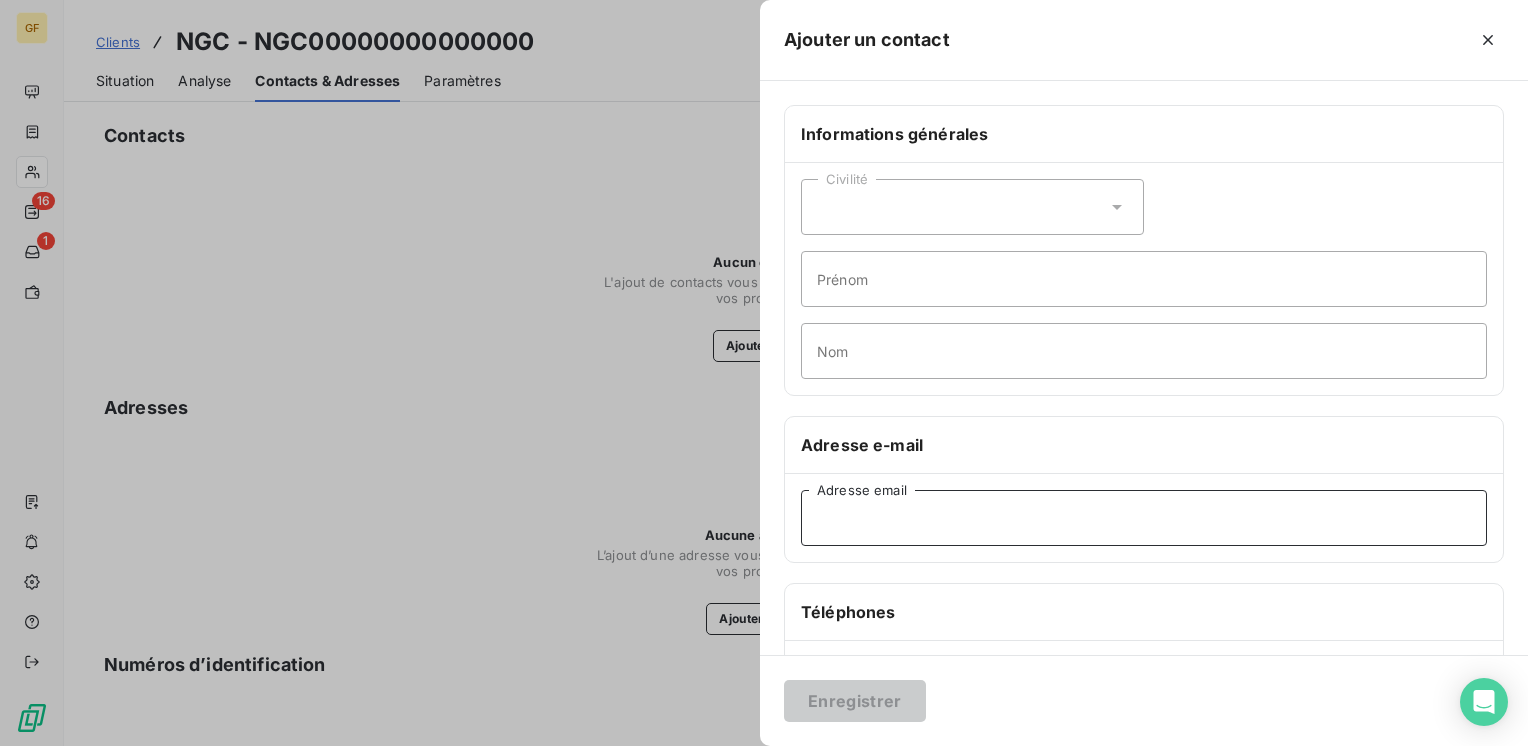 click on "Adresse email" at bounding box center [1144, 518] 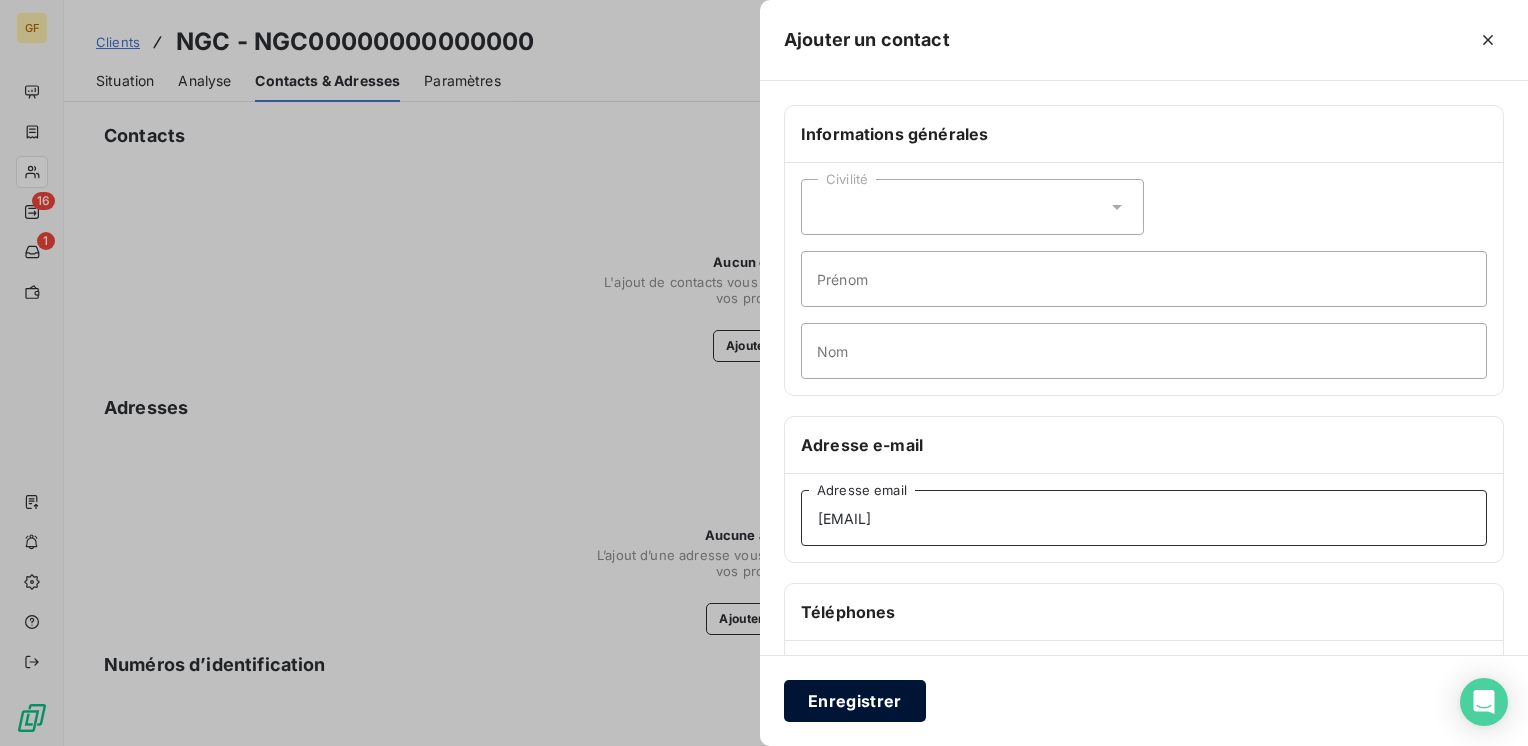 type on "[EMAIL]" 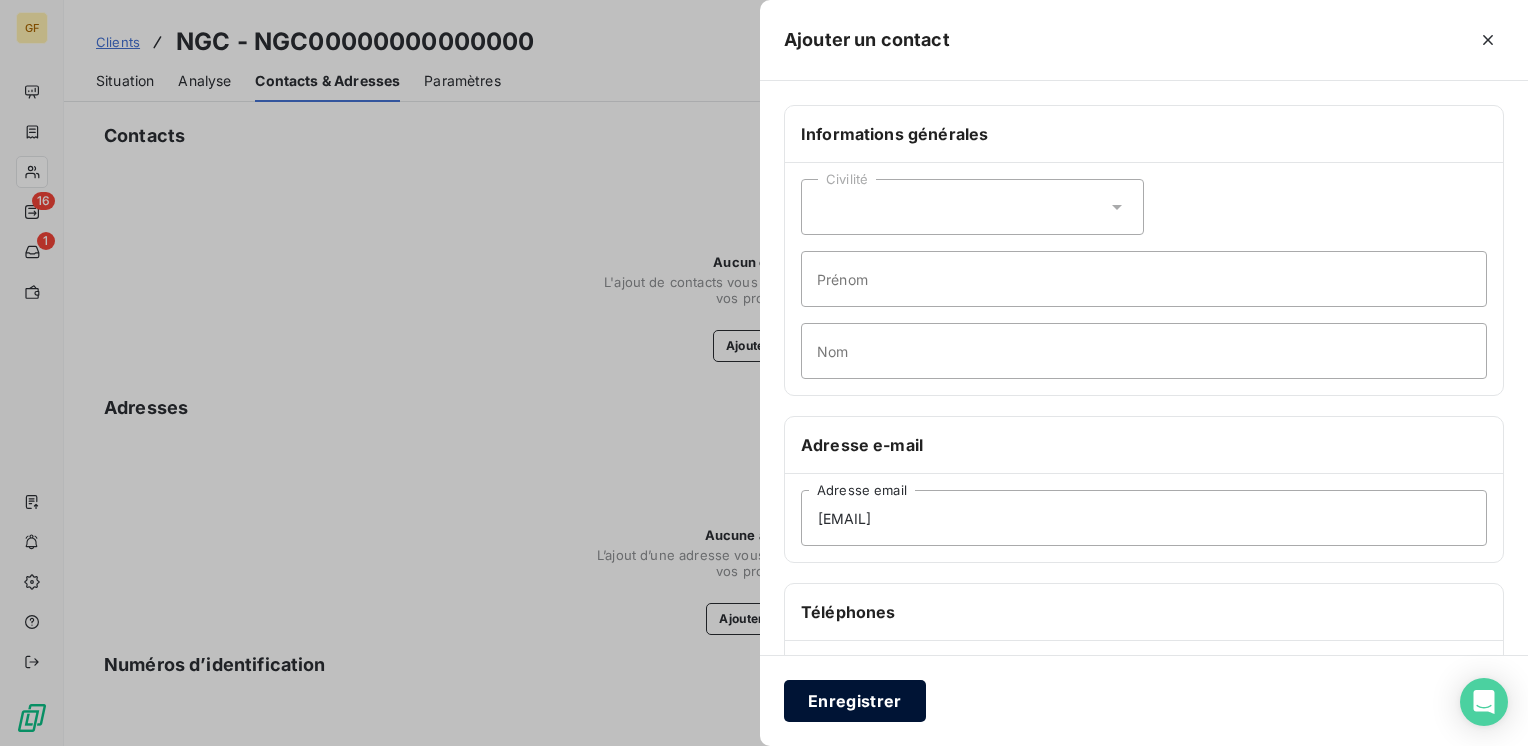 click on "Enregistrer" at bounding box center [855, 701] 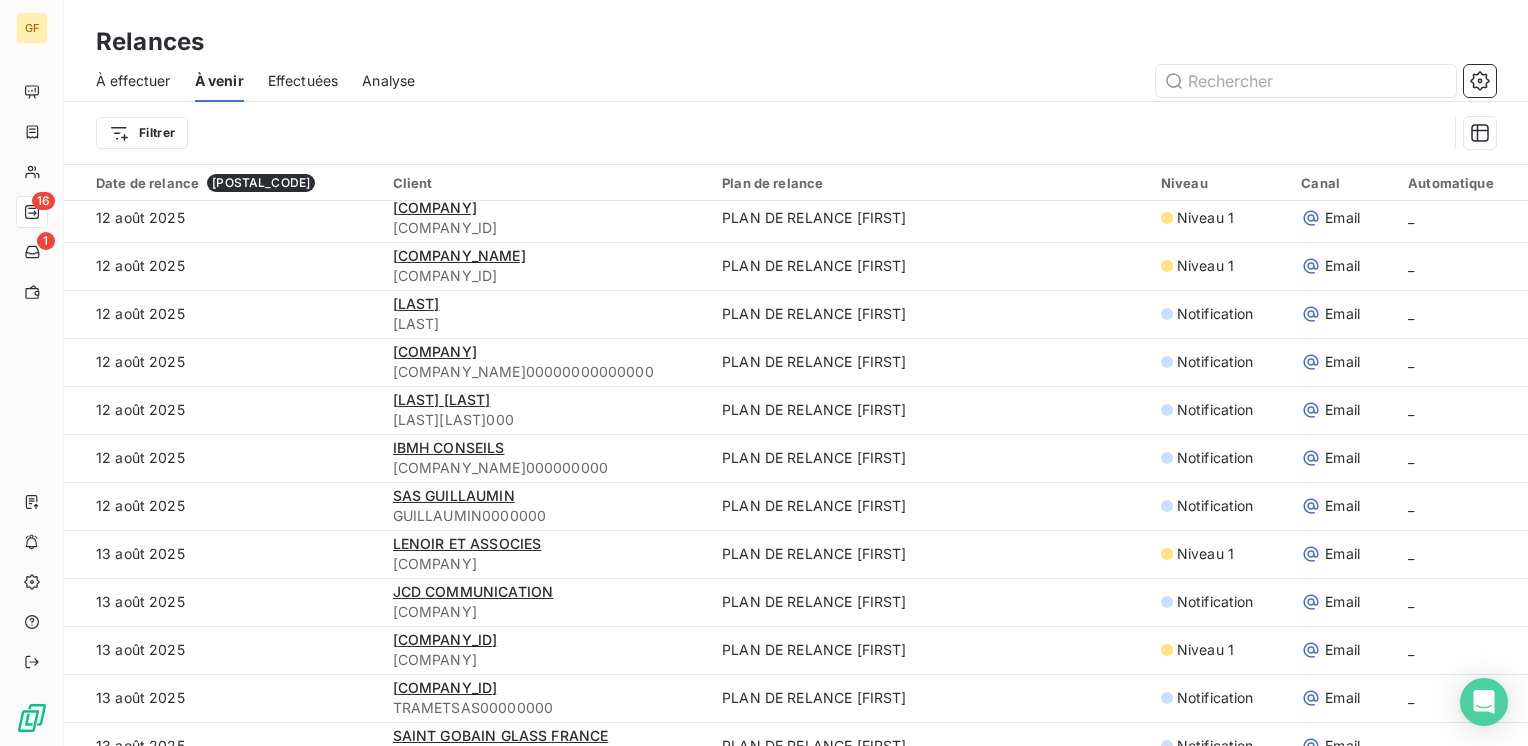 scroll, scrollTop: 2200, scrollLeft: 0, axis: vertical 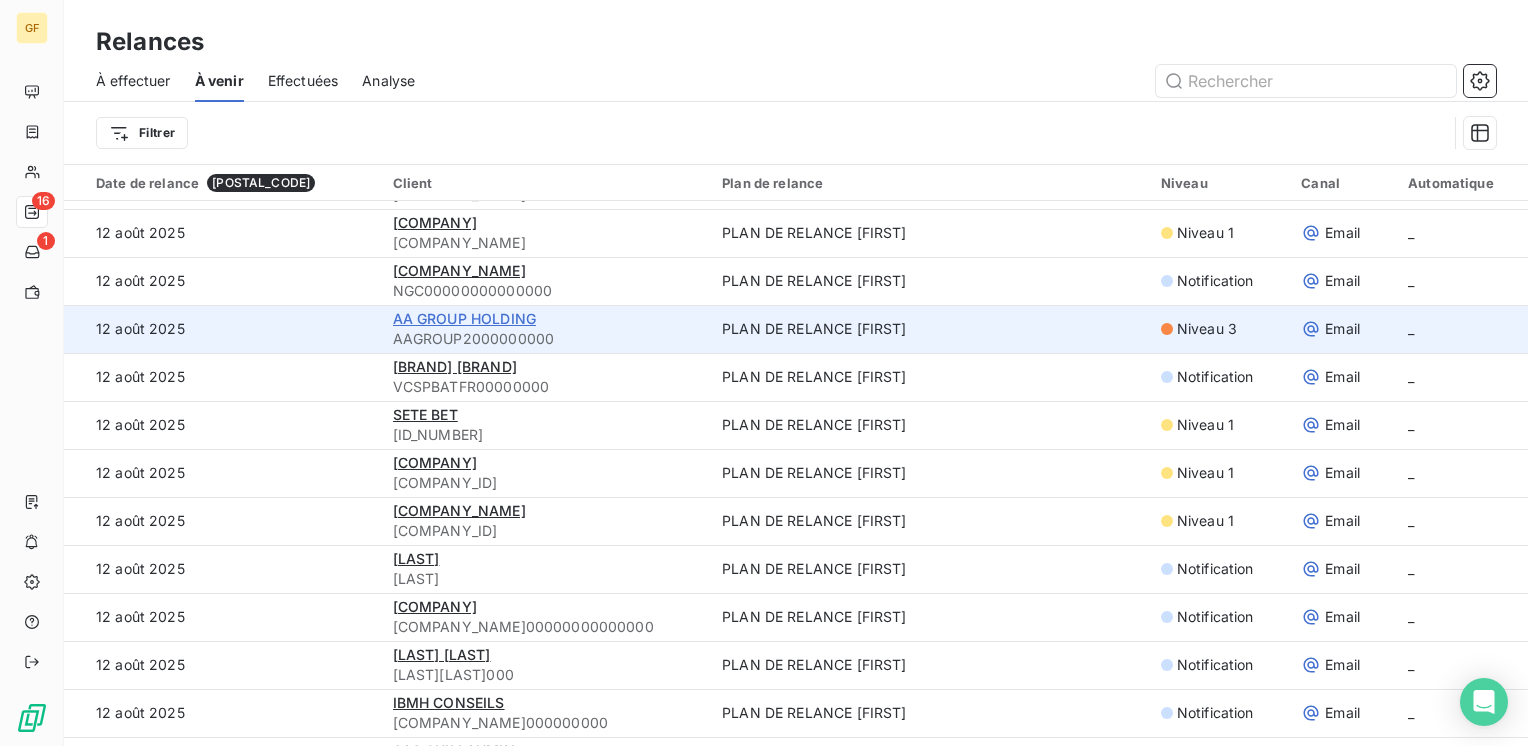 click on "AA GROUP HOLDING" at bounding box center [464, 318] 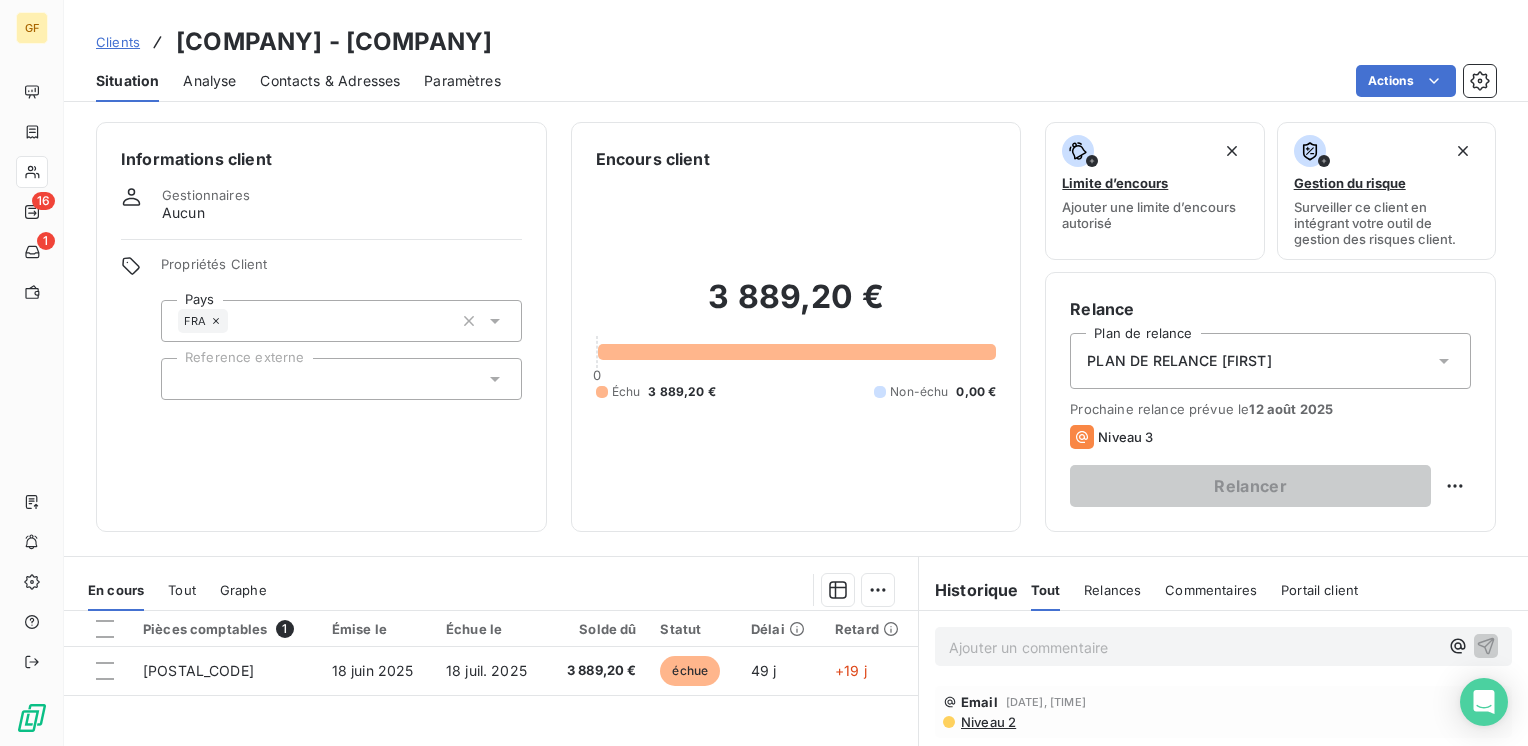 click on "Contacts & Adresses" at bounding box center [330, 81] 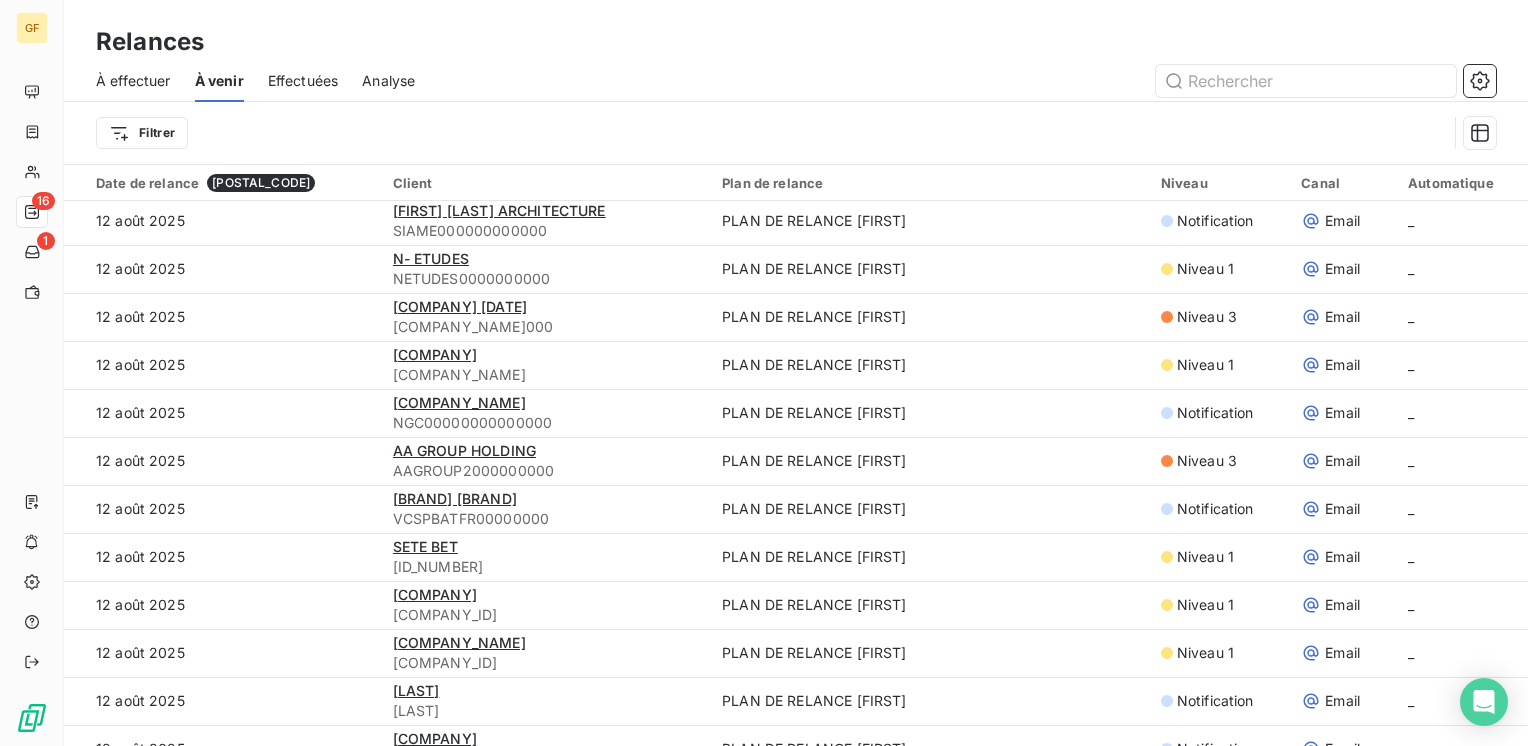 scroll, scrollTop: 2100, scrollLeft: 0, axis: vertical 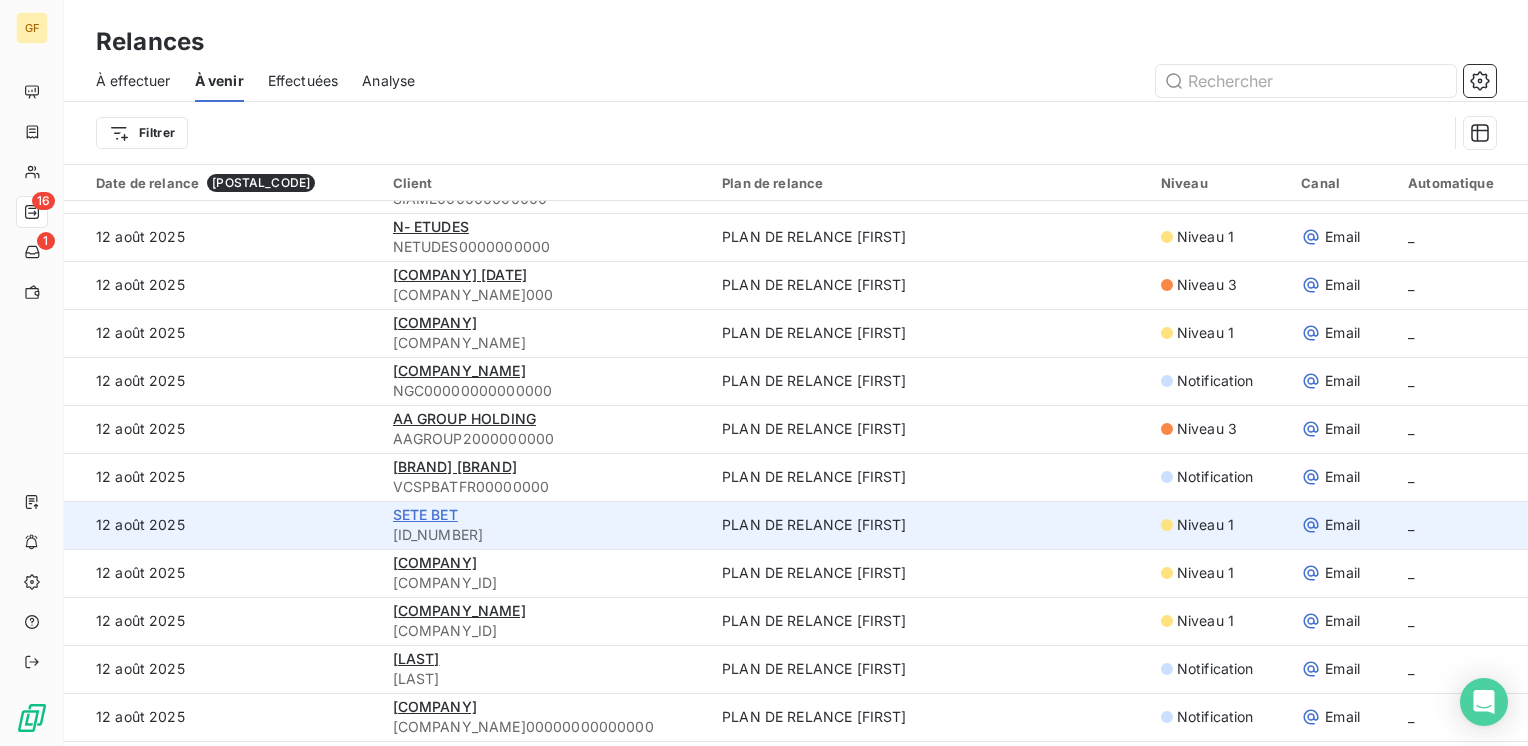 click on "SETE BET" at bounding box center [425, 514] 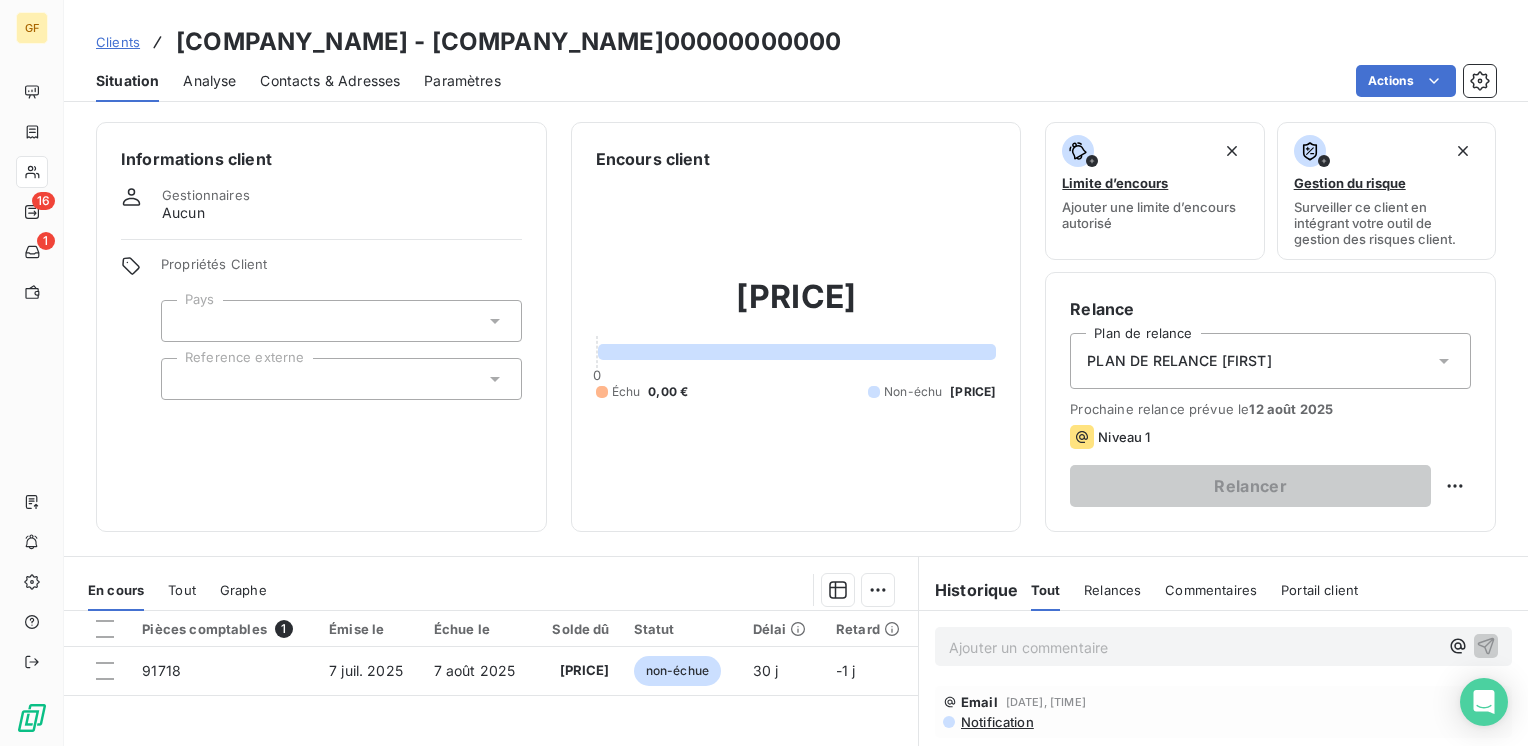click on "Contacts & Adresses" at bounding box center [330, 81] 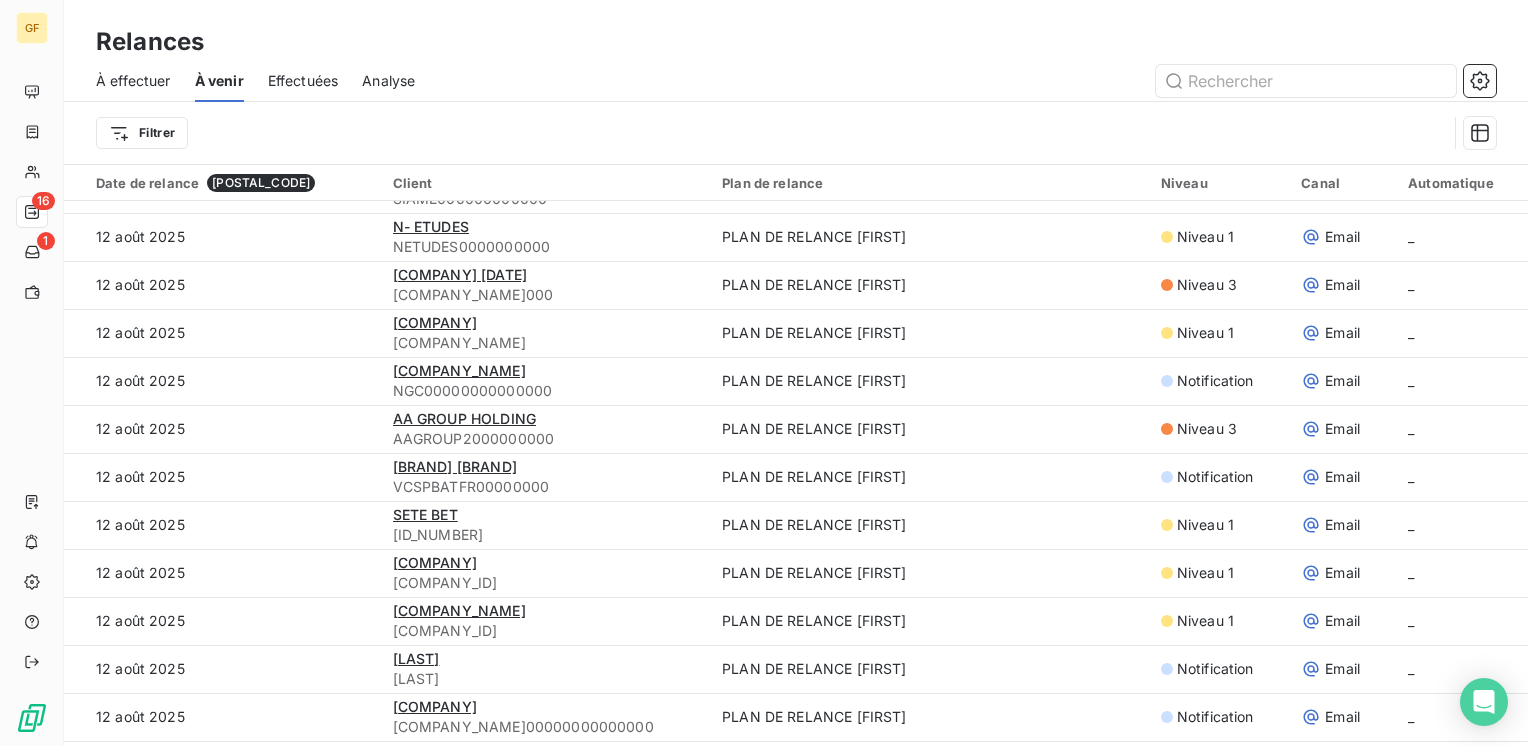 scroll, scrollTop: 2200, scrollLeft: 0, axis: vertical 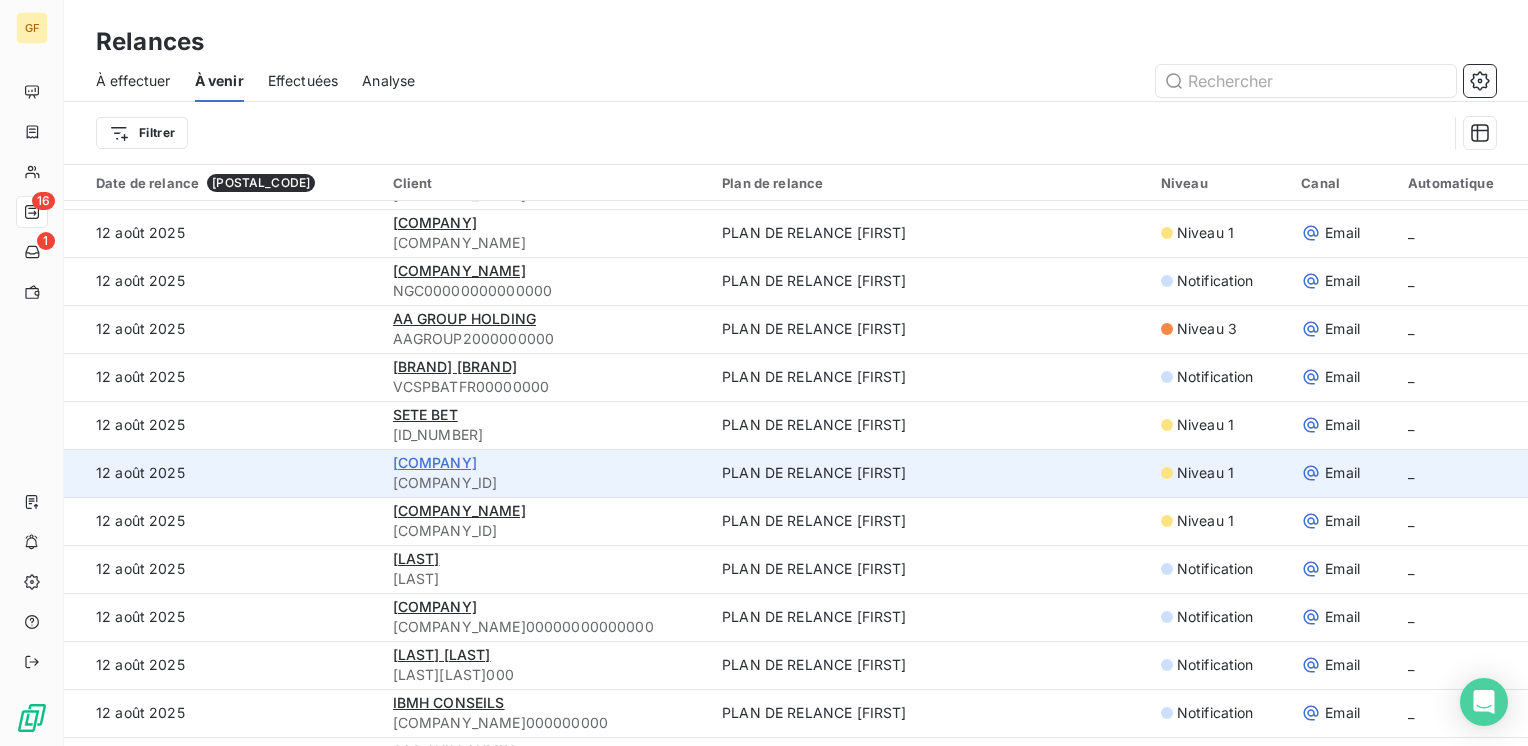 click on "[COMPANY]" at bounding box center (435, 462) 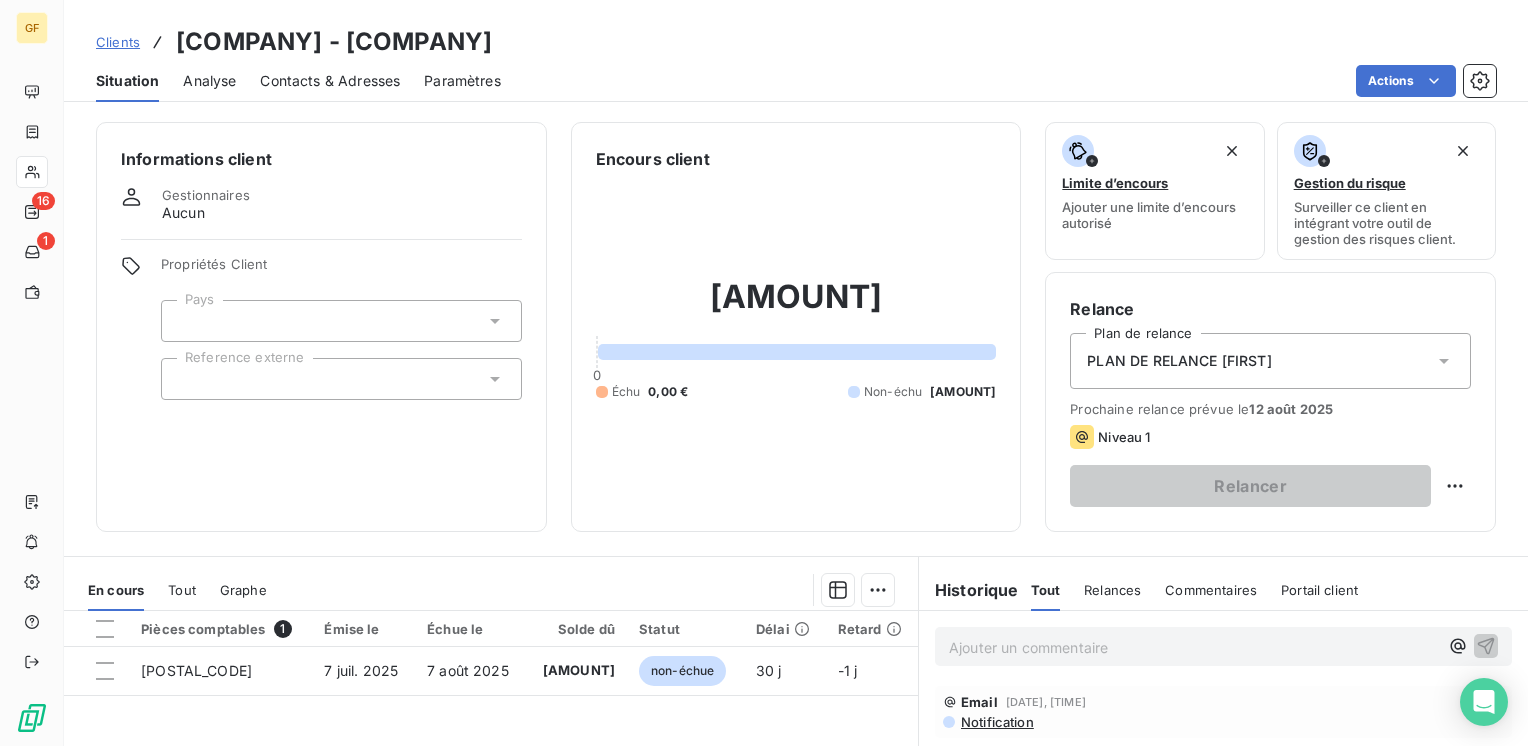 click on "Contacts & Adresses" at bounding box center (330, 81) 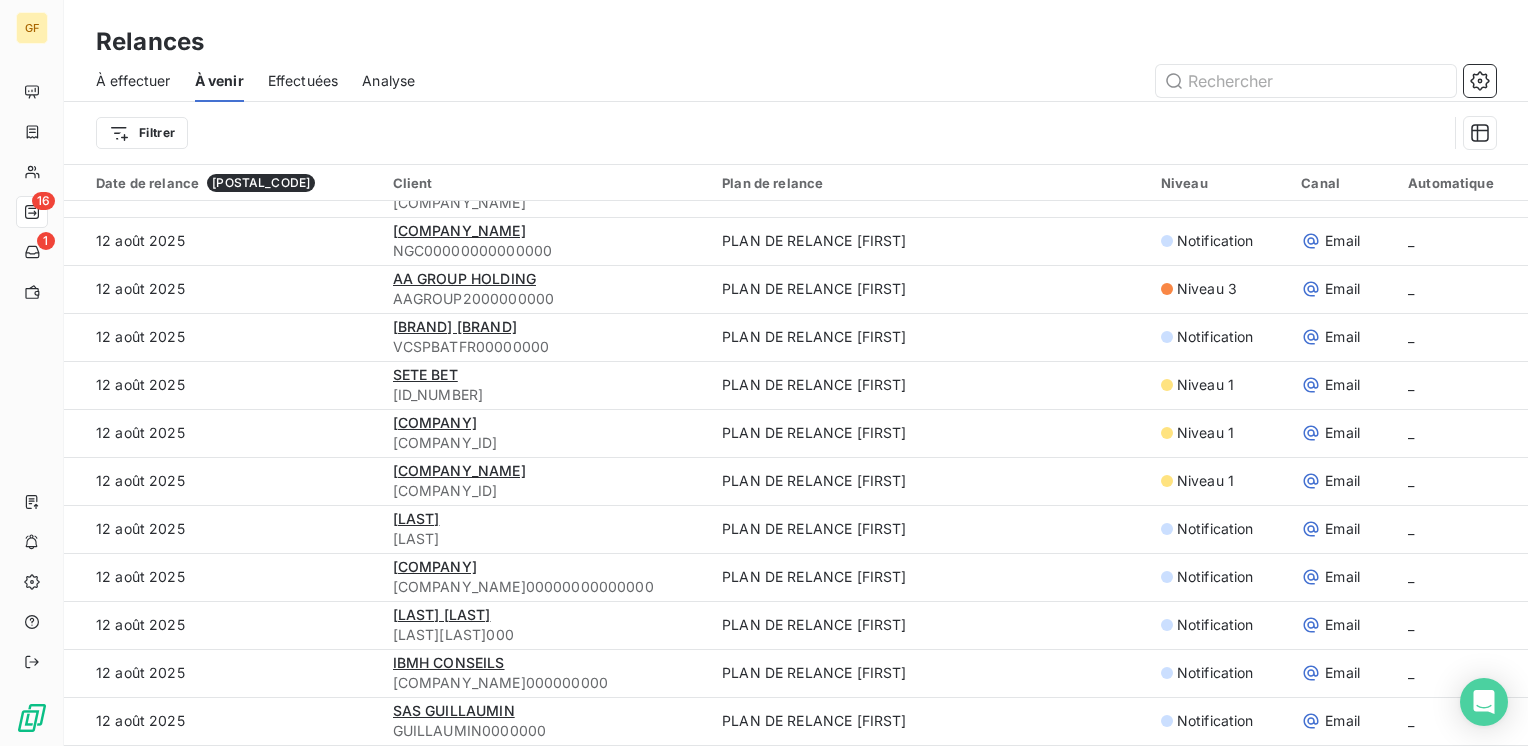 scroll, scrollTop: 2300, scrollLeft: 0, axis: vertical 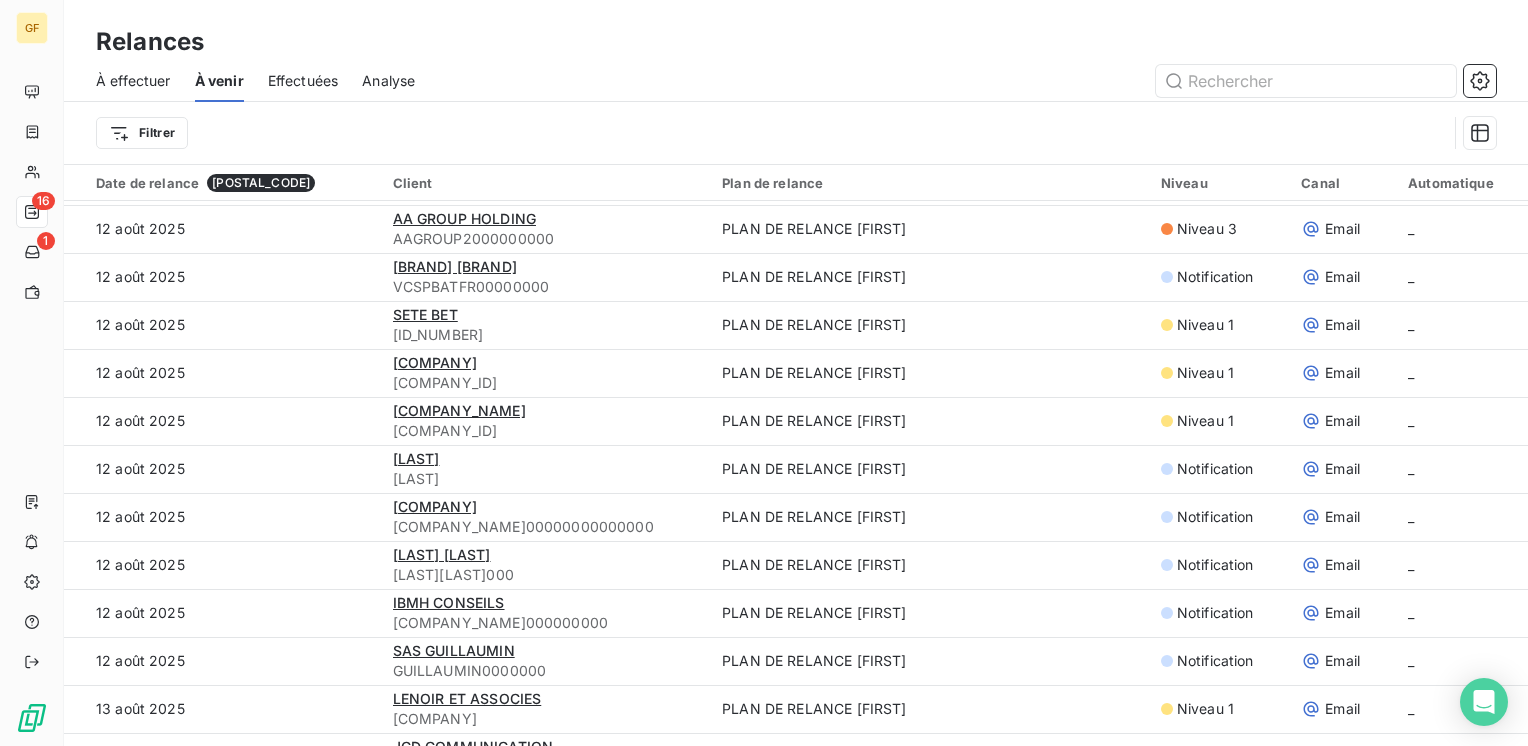 click on "[COMPANY_NAME]" at bounding box center [459, 410] 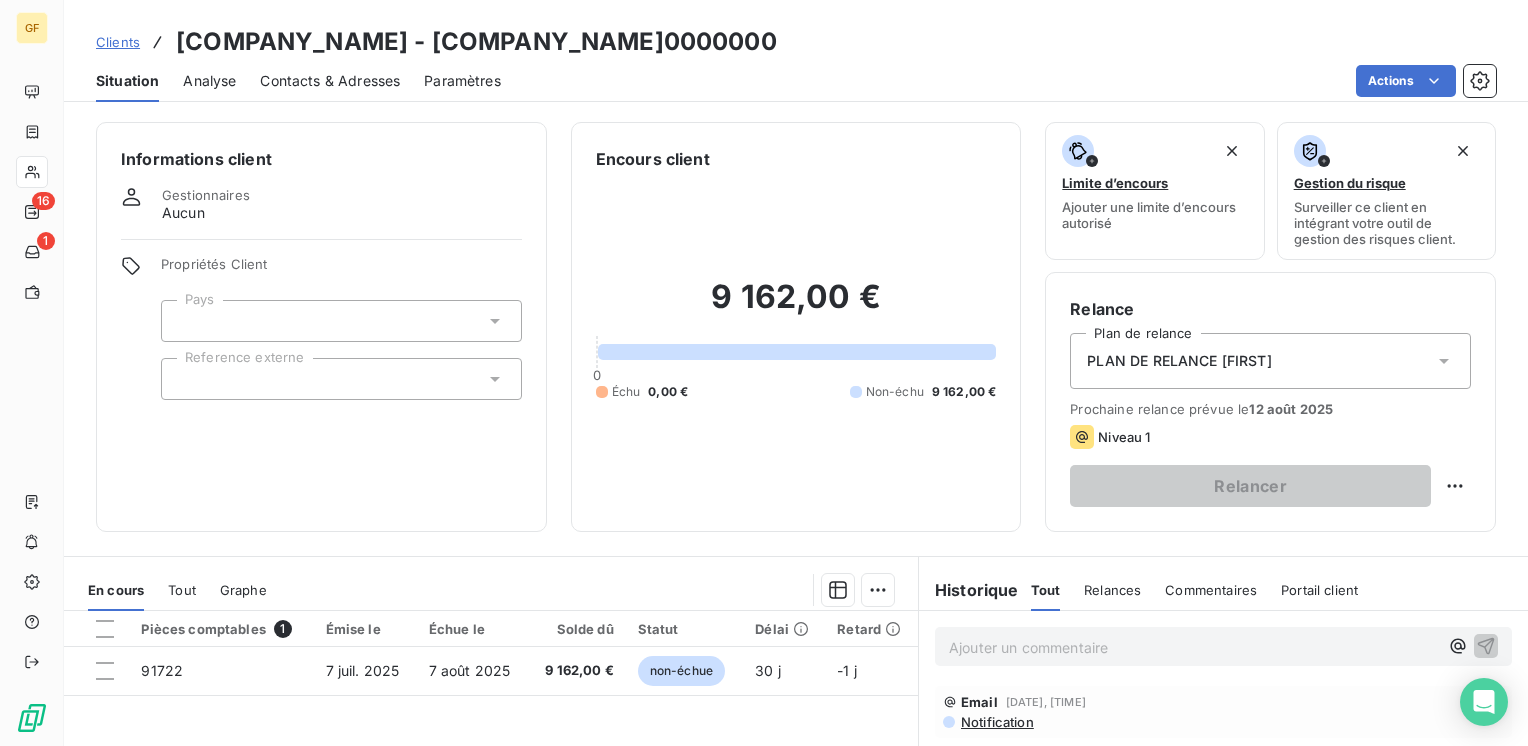 click on "Contacts & Adresses" at bounding box center (330, 81) 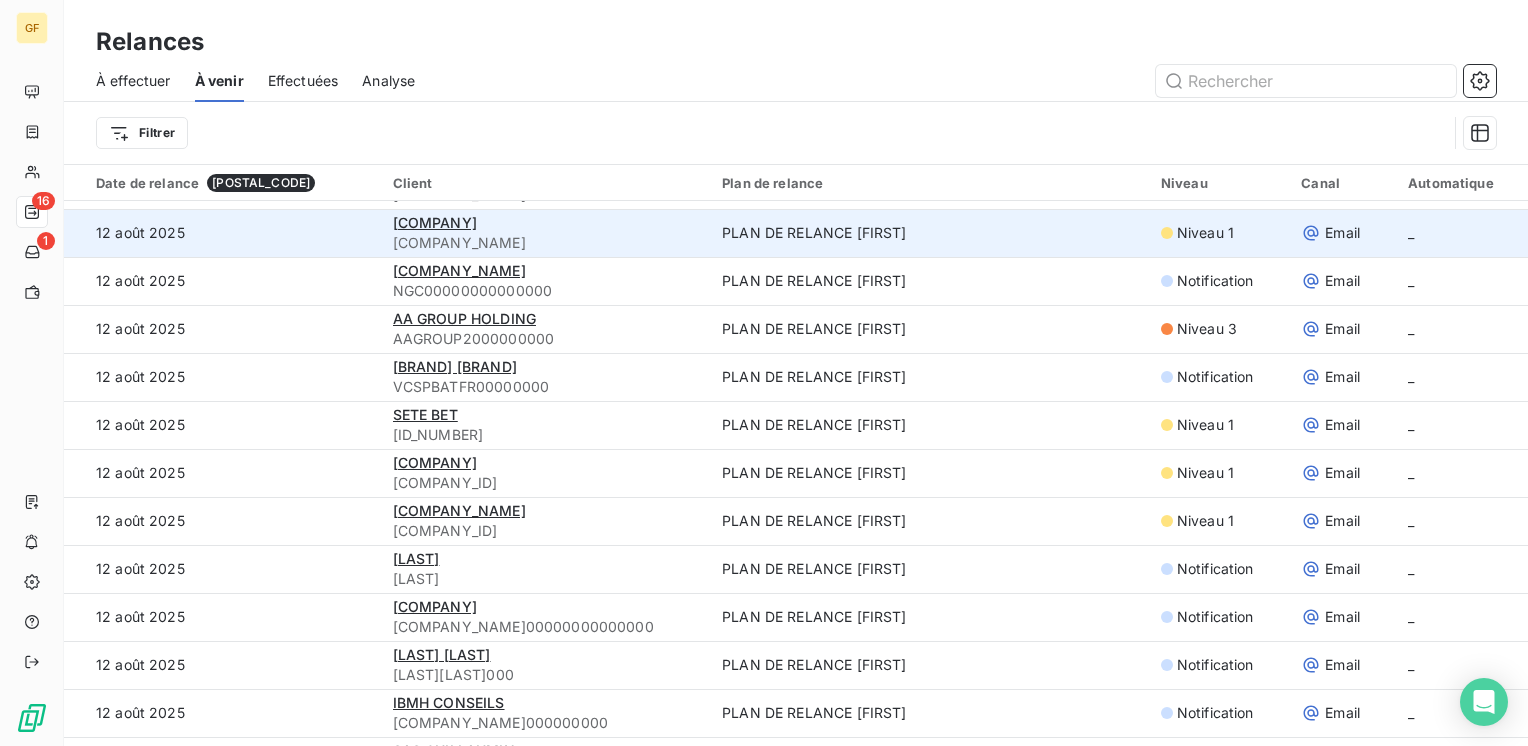 scroll, scrollTop: 2300, scrollLeft: 0, axis: vertical 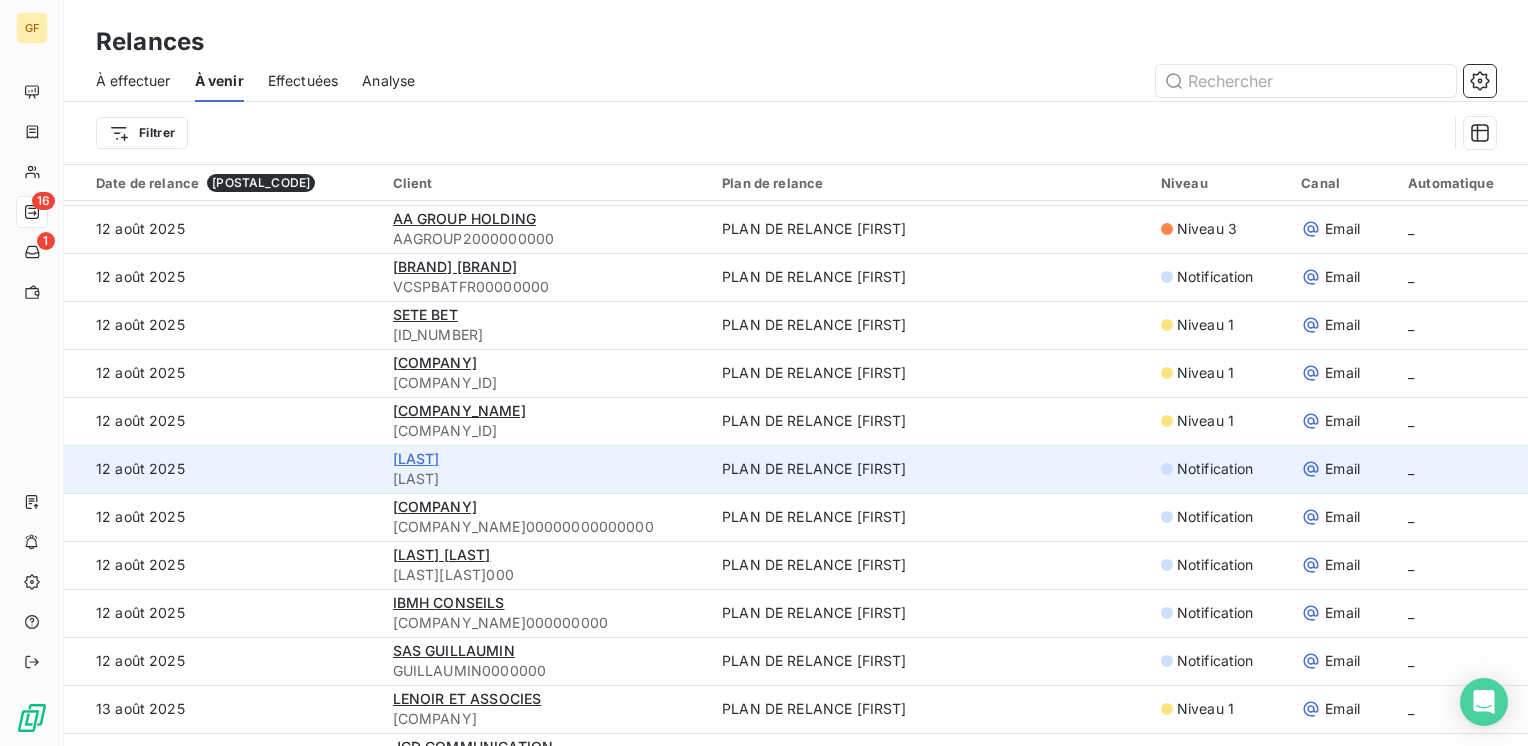 click on "[LAST]" at bounding box center [416, 458] 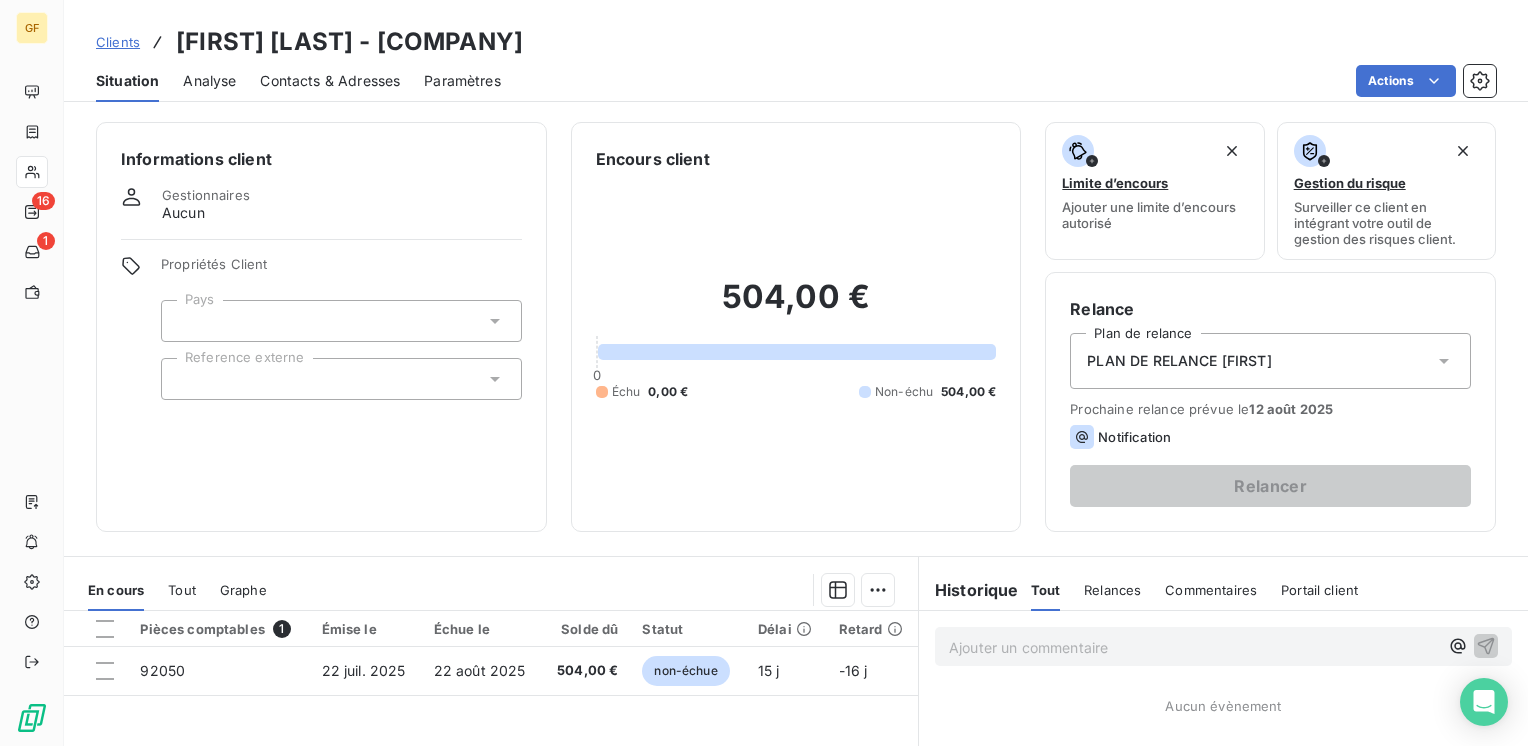 click on "Contacts & Adresses" at bounding box center (330, 81) 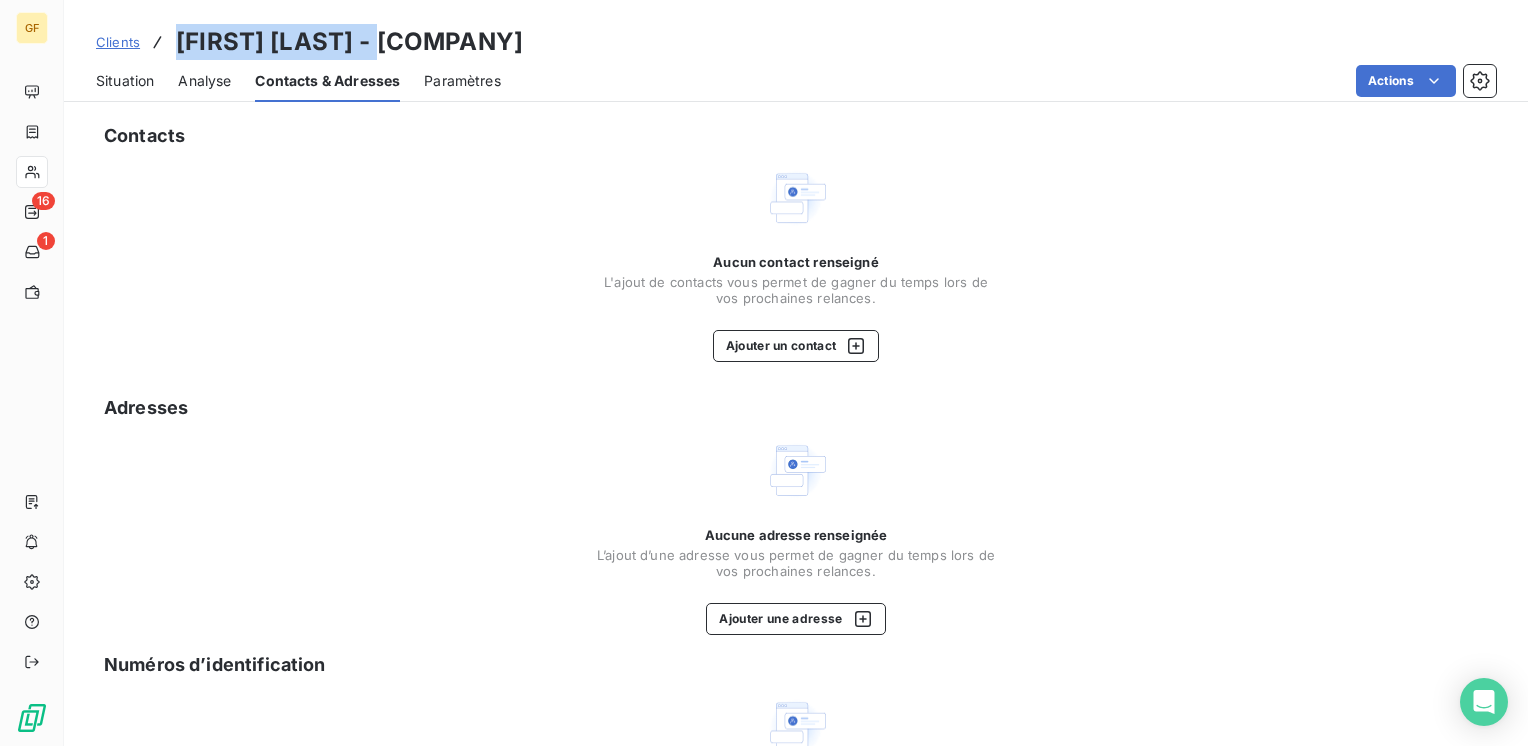 drag, startPoint x: 433, startPoint y: 42, endPoint x: 172, endPoint y: 36, distance: 261.06897 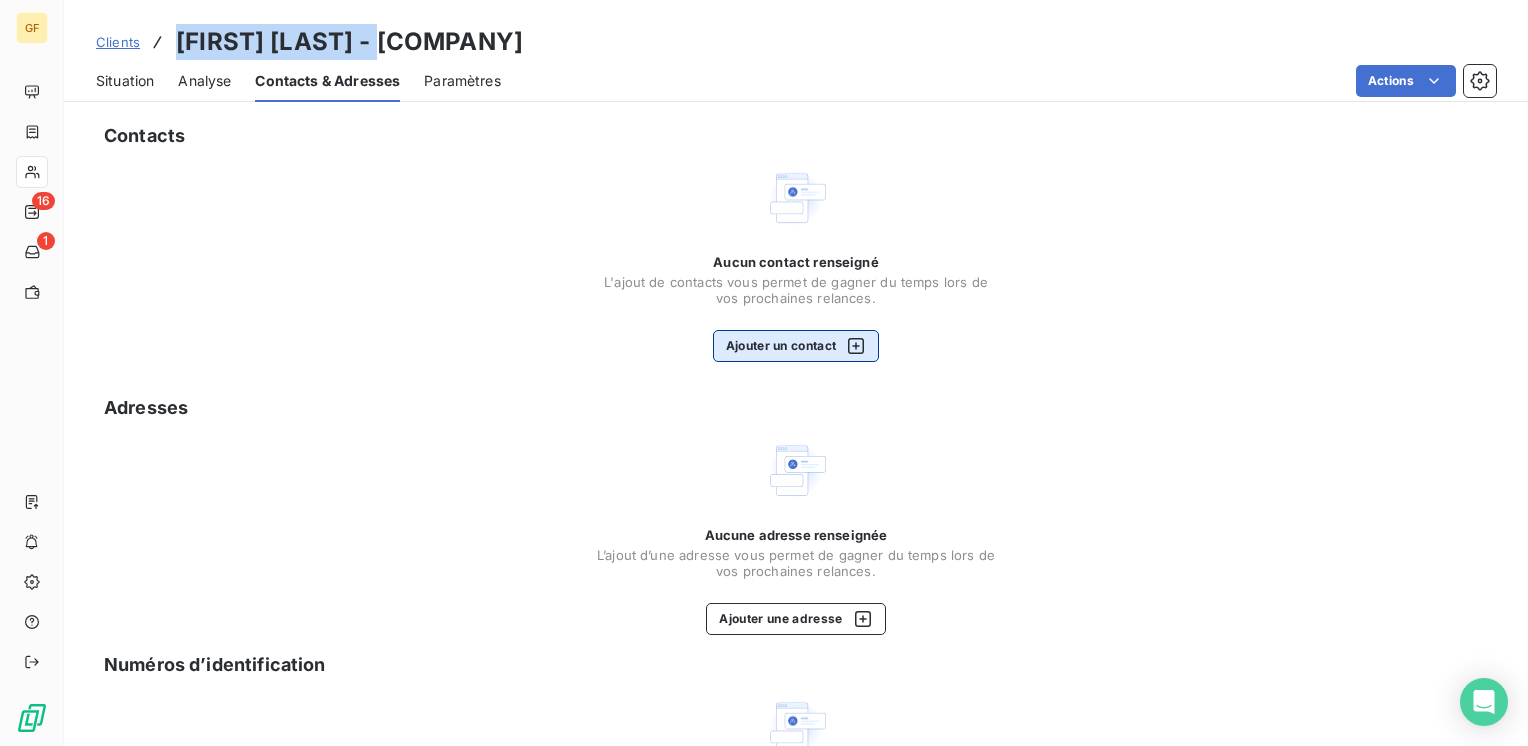 click on "Ajouter un contact" at bounding box center (796, 346) 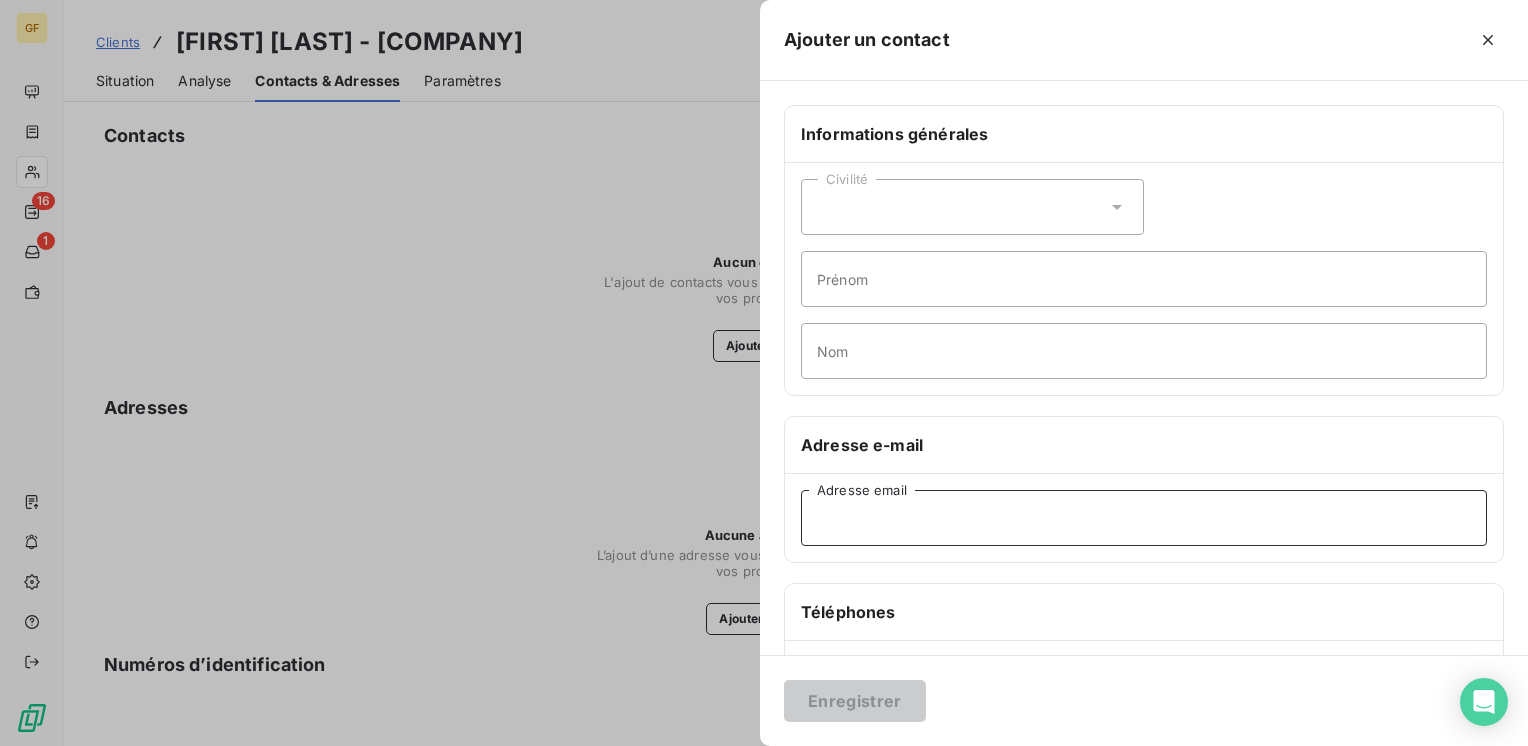 click on "Adresse email" at bounding box center (1144, 518) 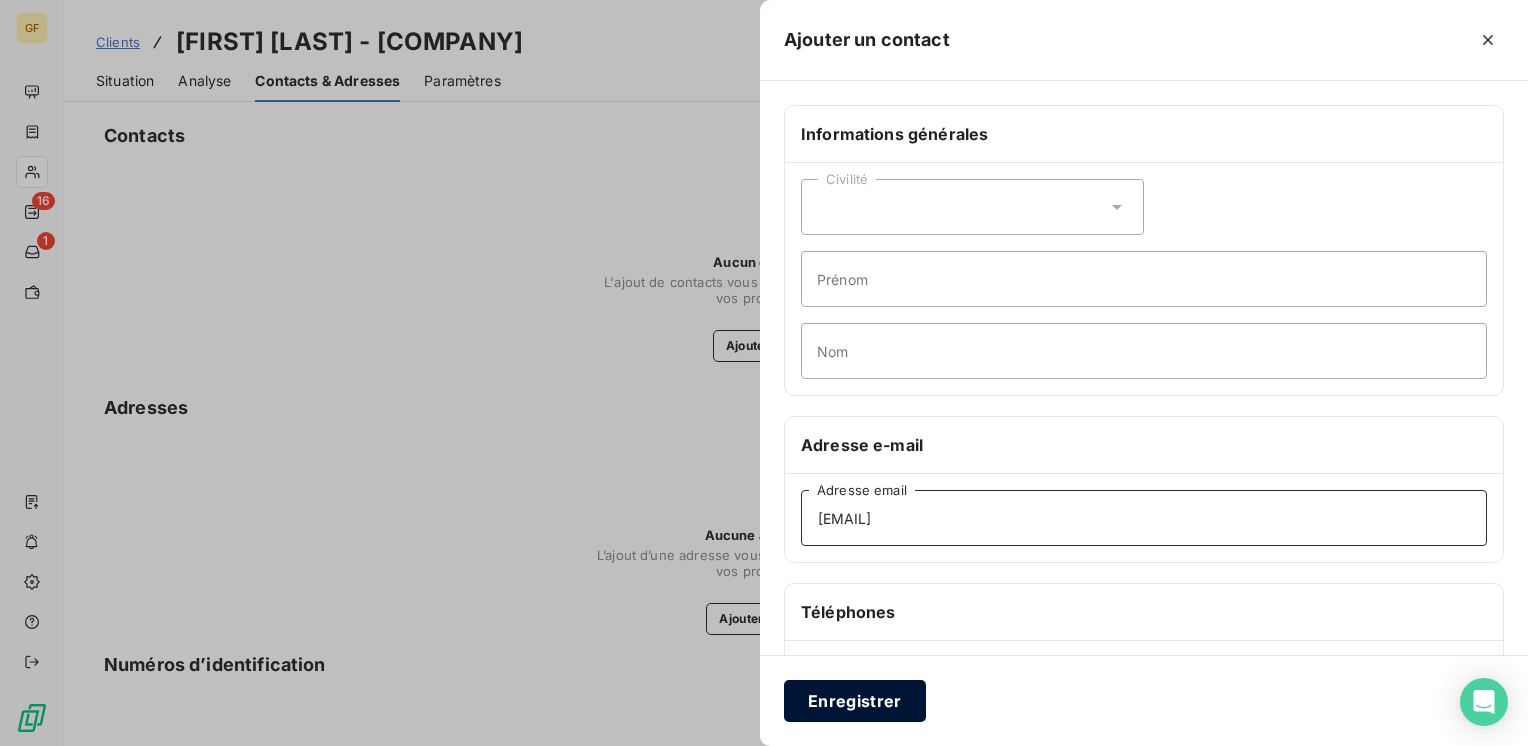 type on "[EMAIL]" 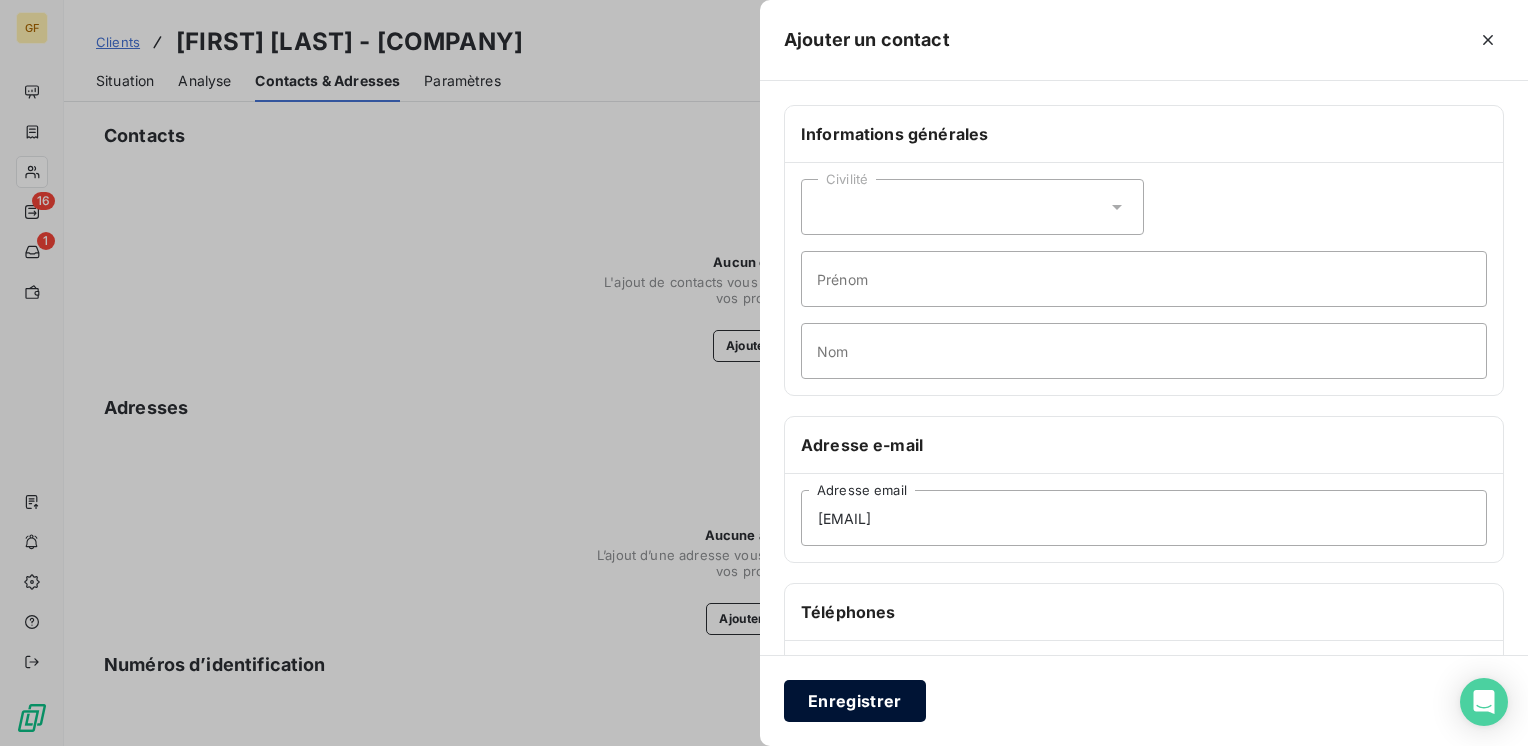 click on "Enregistrer" at bounding box center [855, 701] 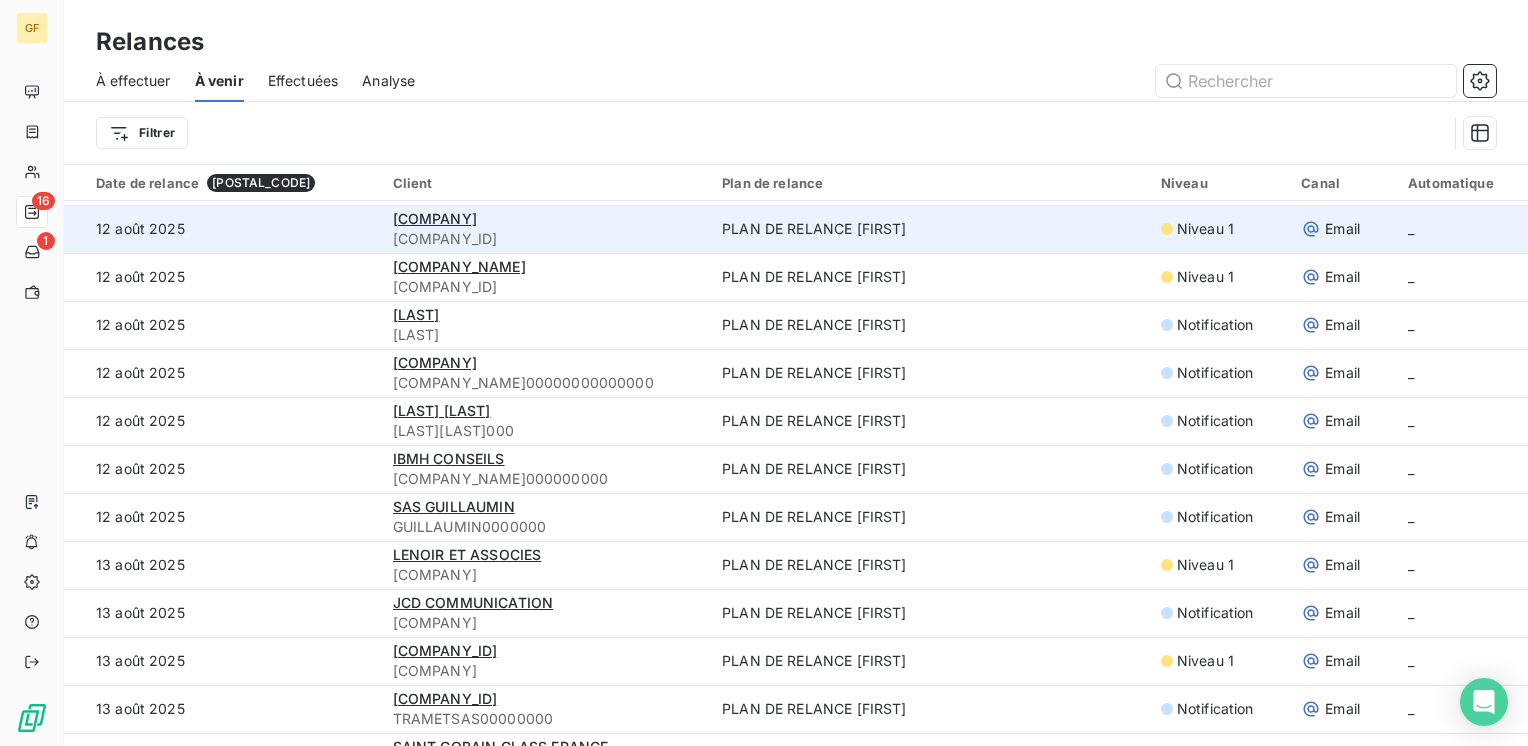 scroll, scrollTop: 2455, scrollLeft: 0, axis: vertical 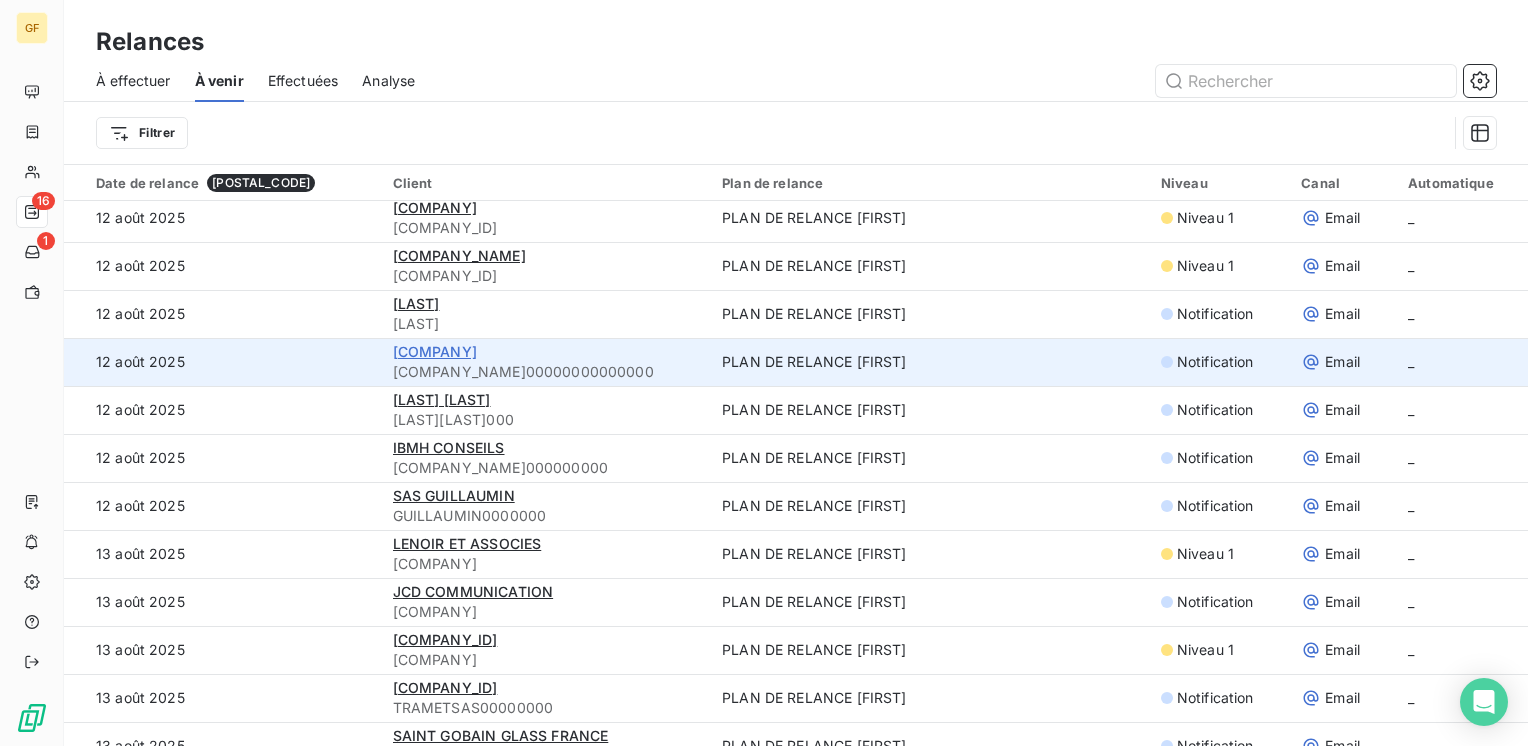 click on "[COMPANY]" at bounding box center (435, 351) 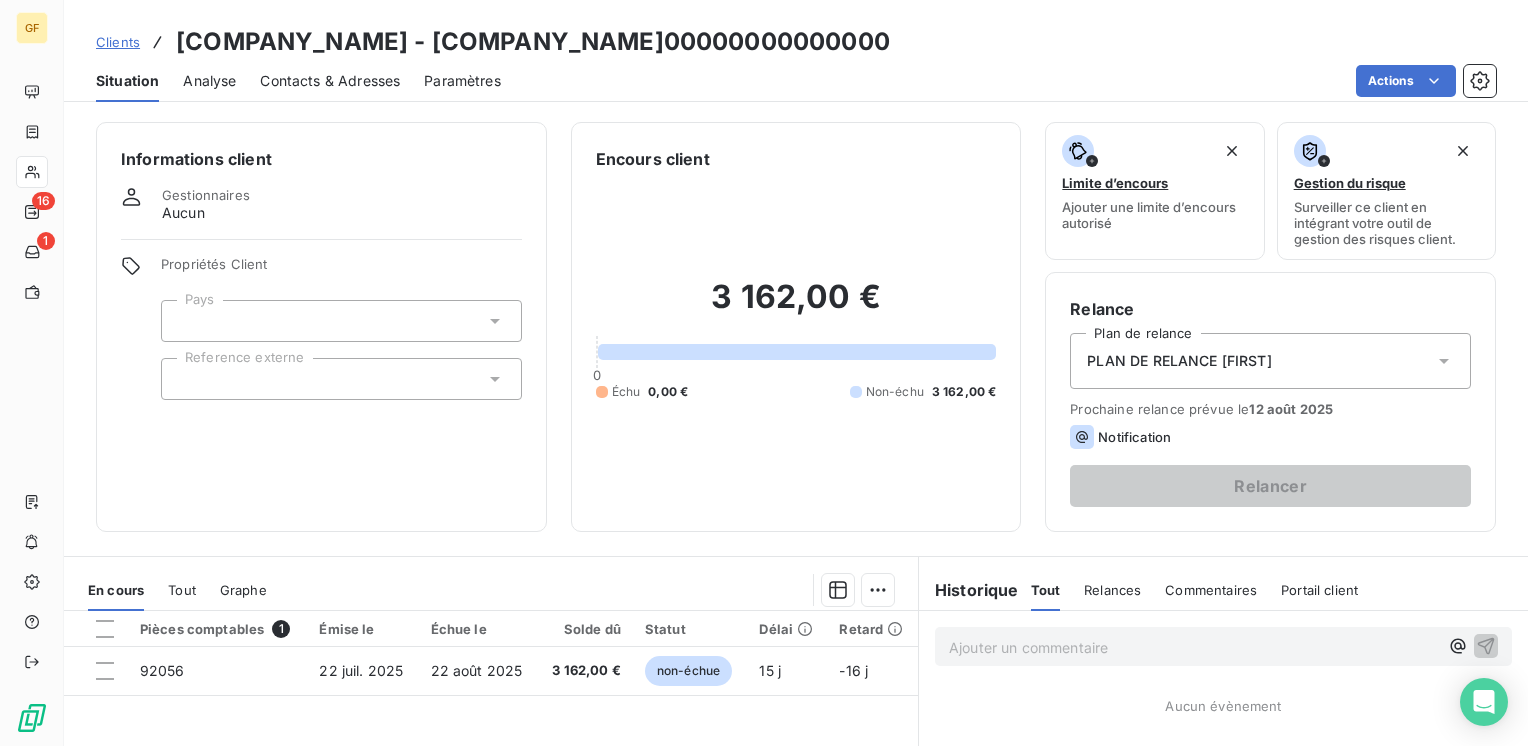 click on "Contacts & Adresses" at bounding box center (330, 81) 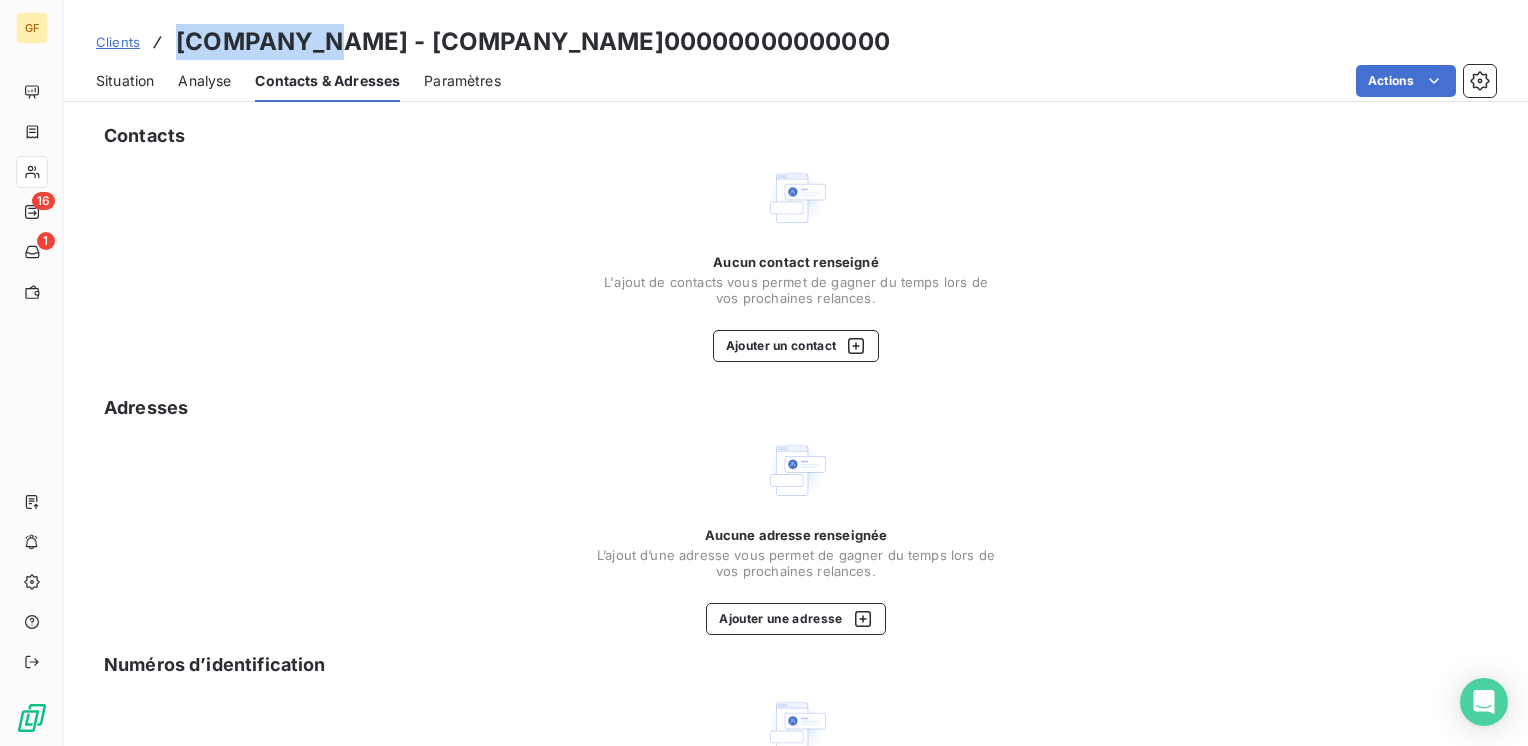 drag, startPoint x: 322, startPoint y: 39, endPoint x: 172, endPoint y: 42, distance: 150.03 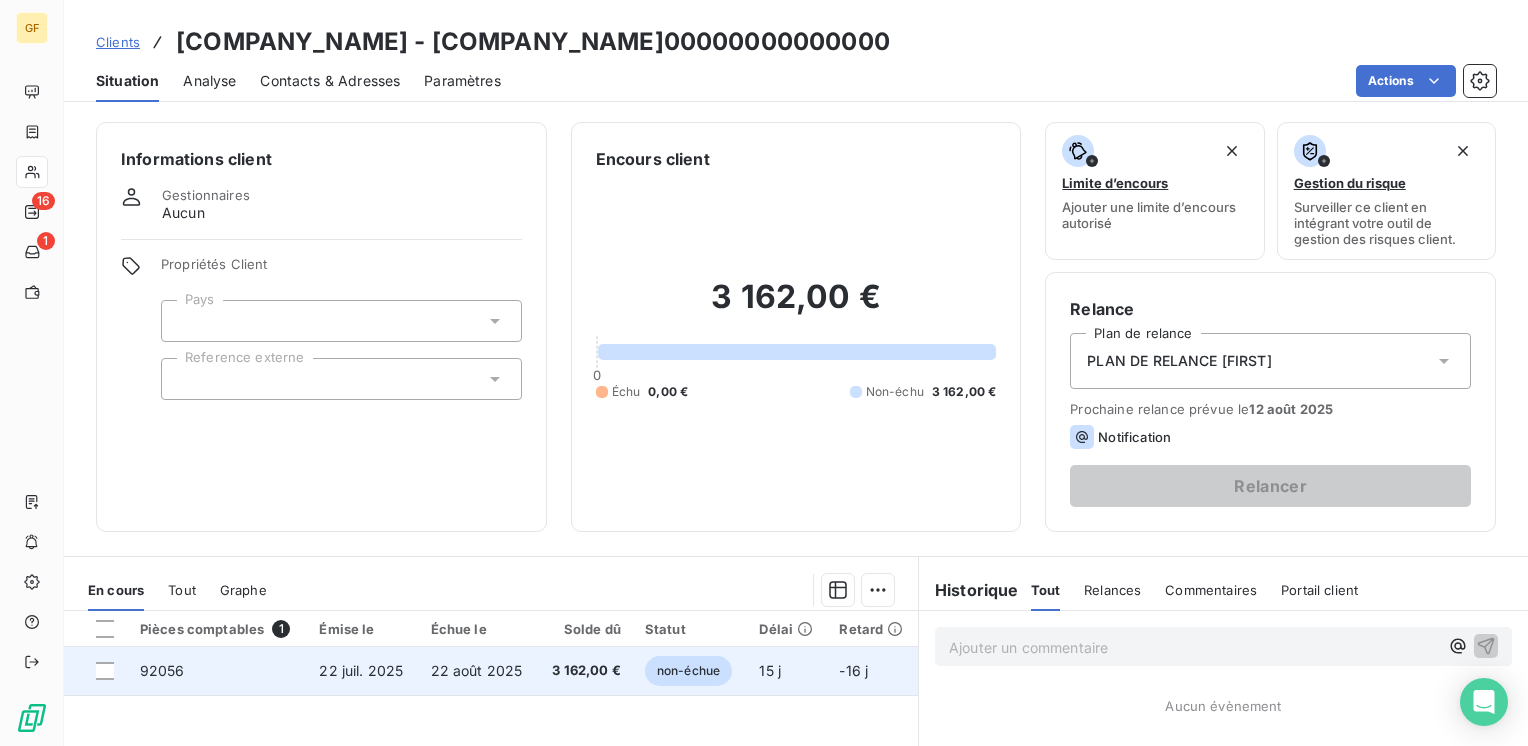 click on "3 162,00 €" at bounding box center (585, 671) 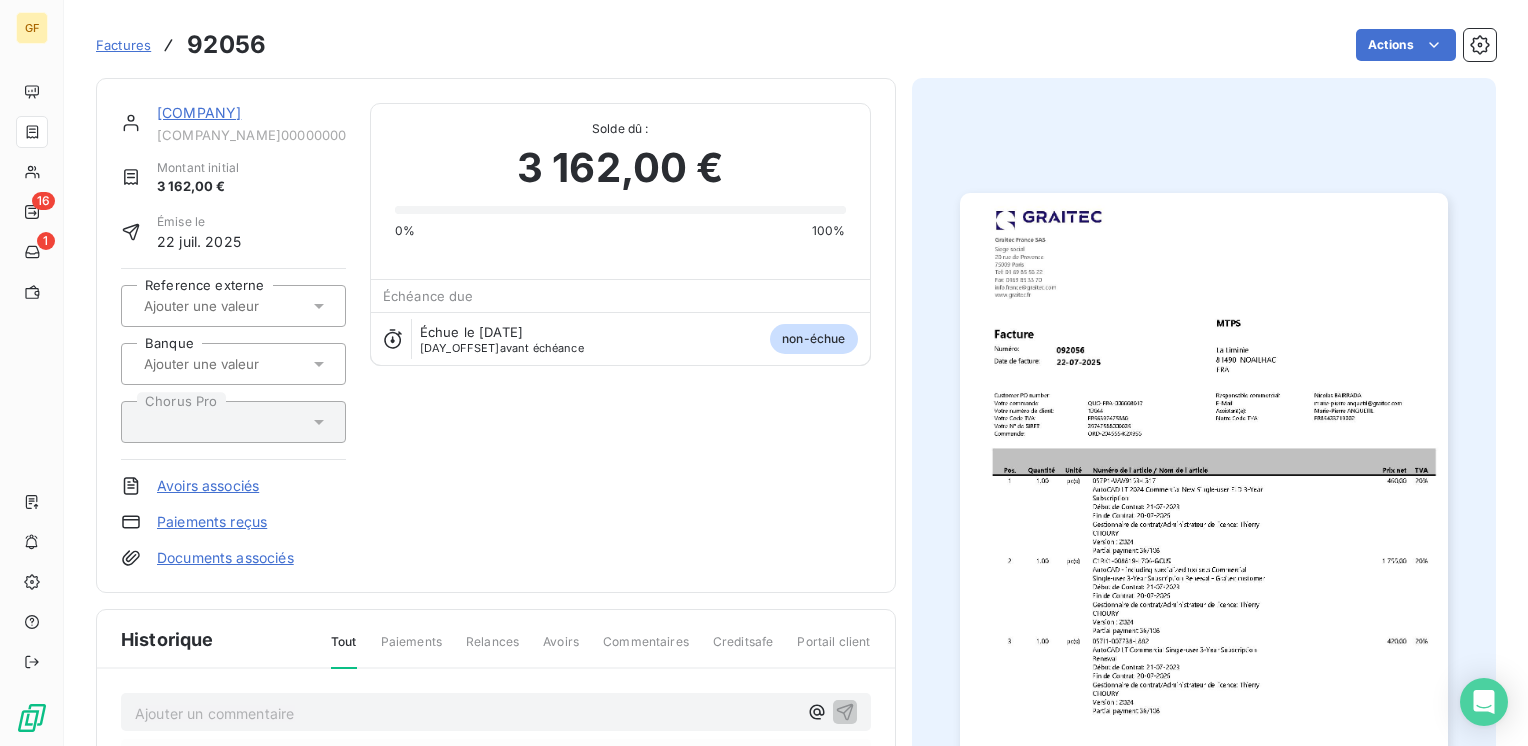 click on "[COMPANY]" at bounding box center [199, 112] 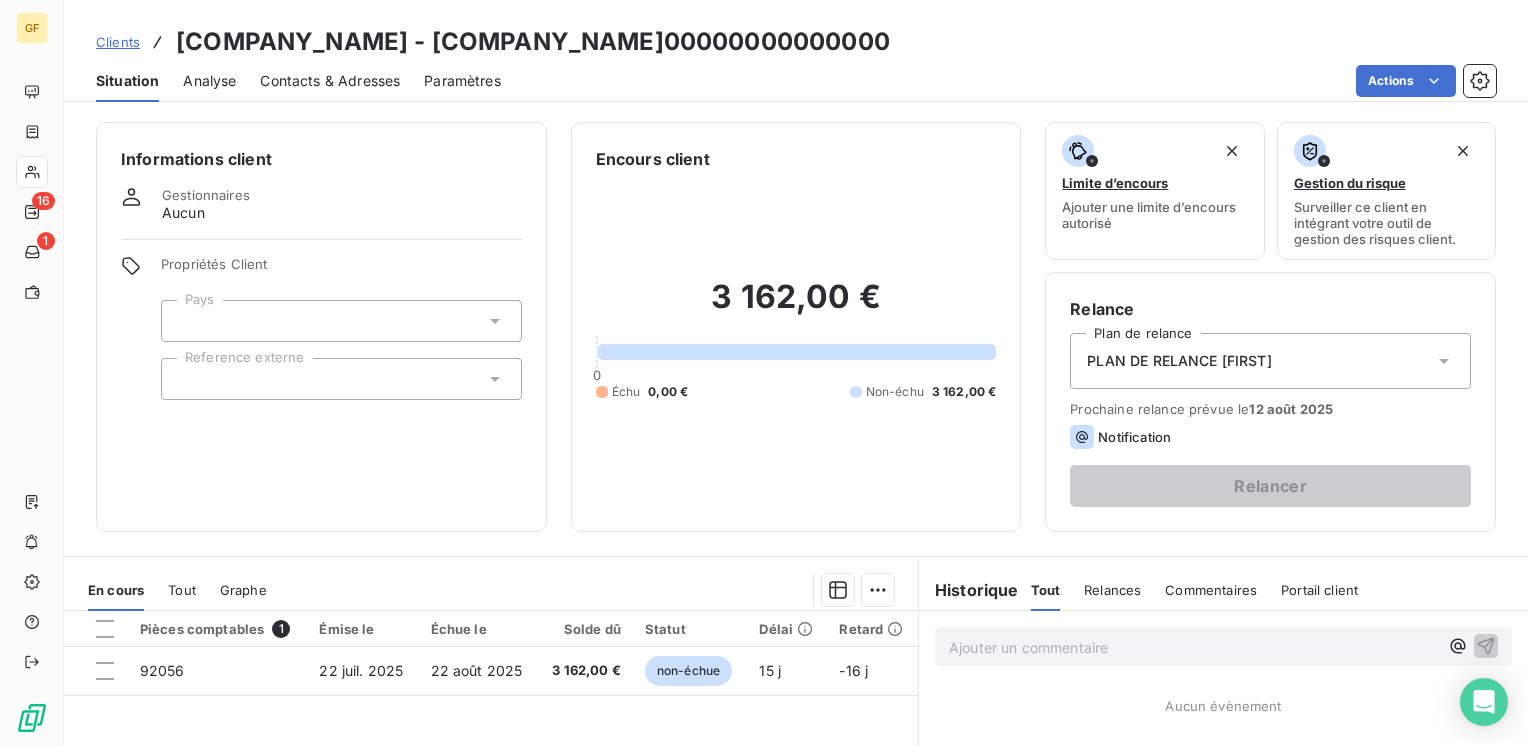 click on "Contacts & Adresses" at bounding box center (330, 81) 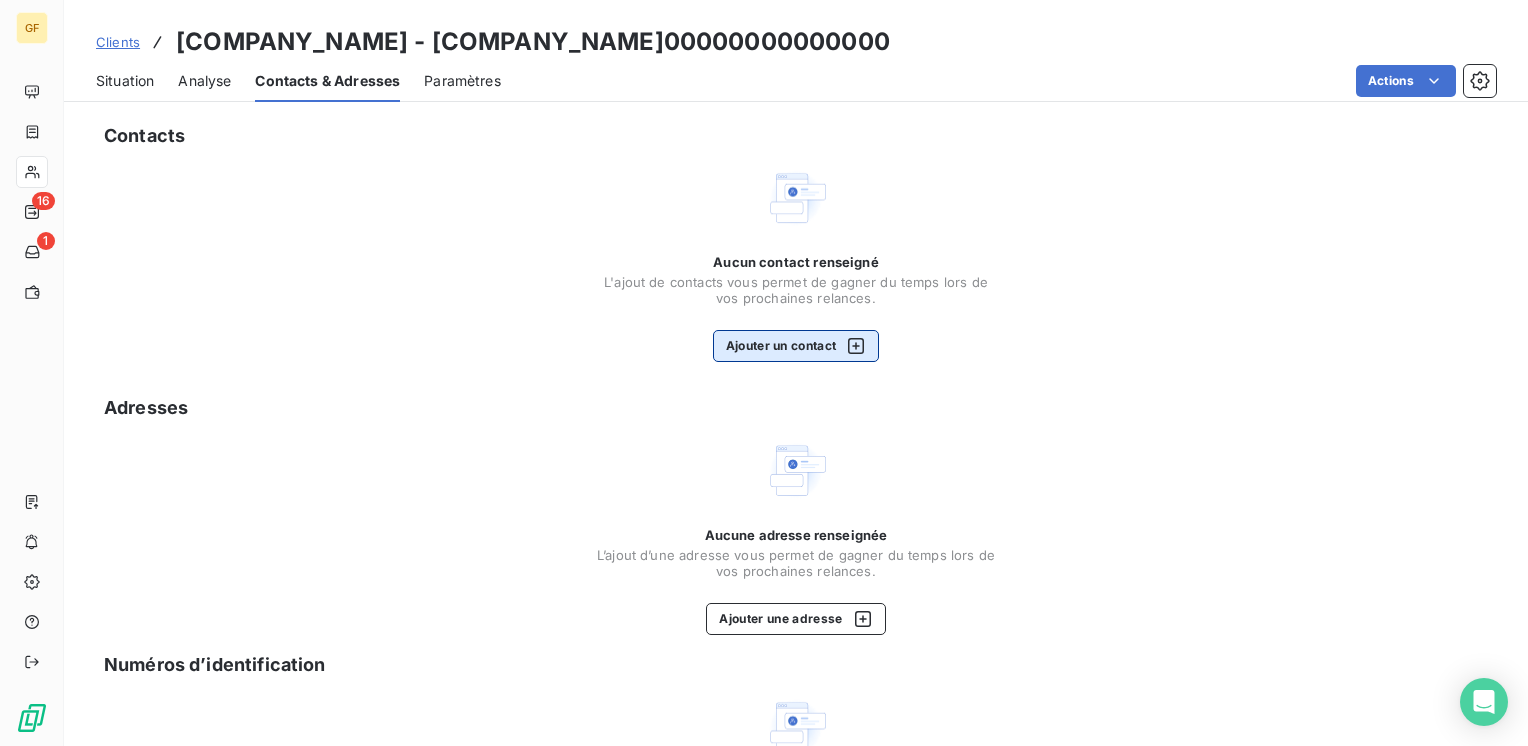 click on "Ajouter un contact" at bounding box center (796, 346) 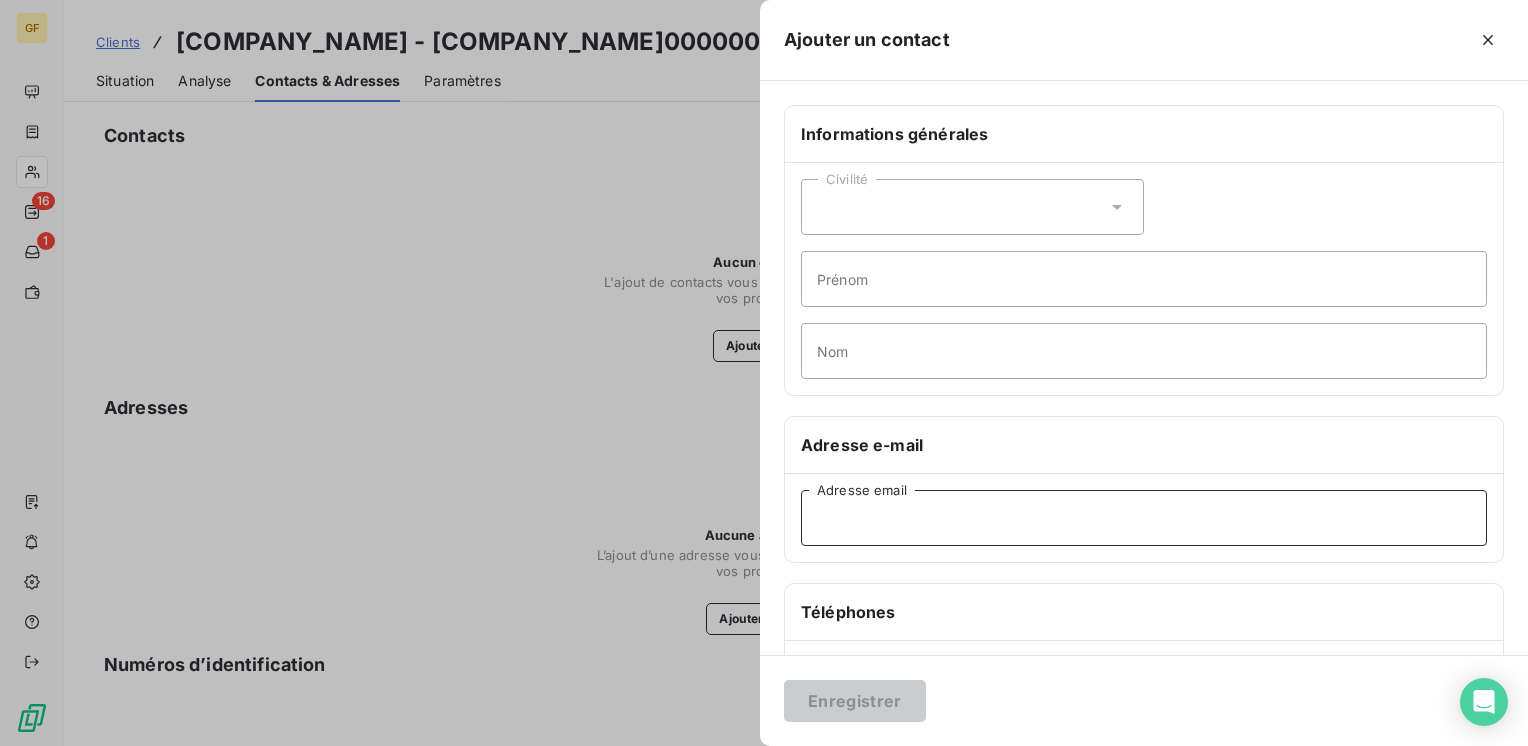 click on "Adresse email" at bounding box center [1144, 518] 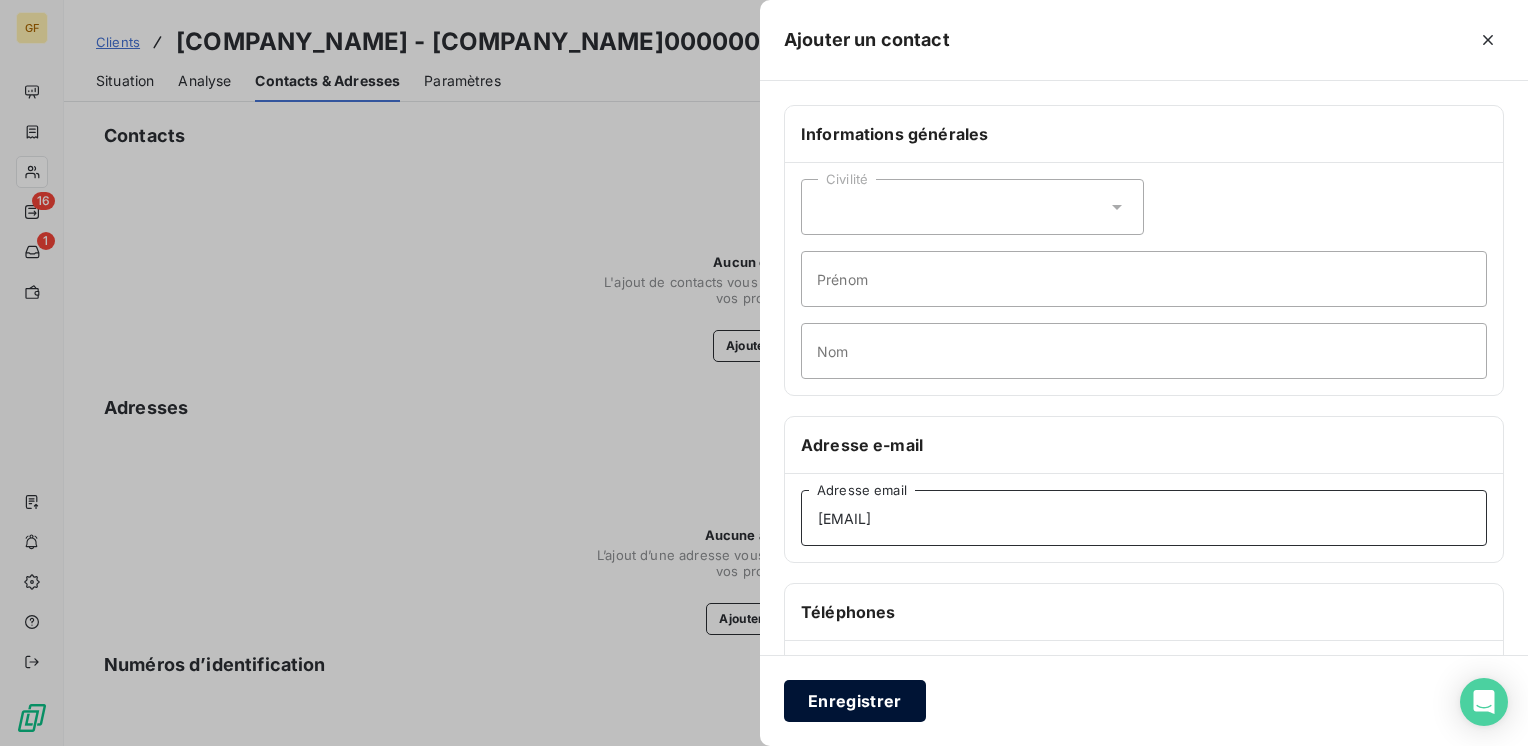 type on "[EMAIL]" 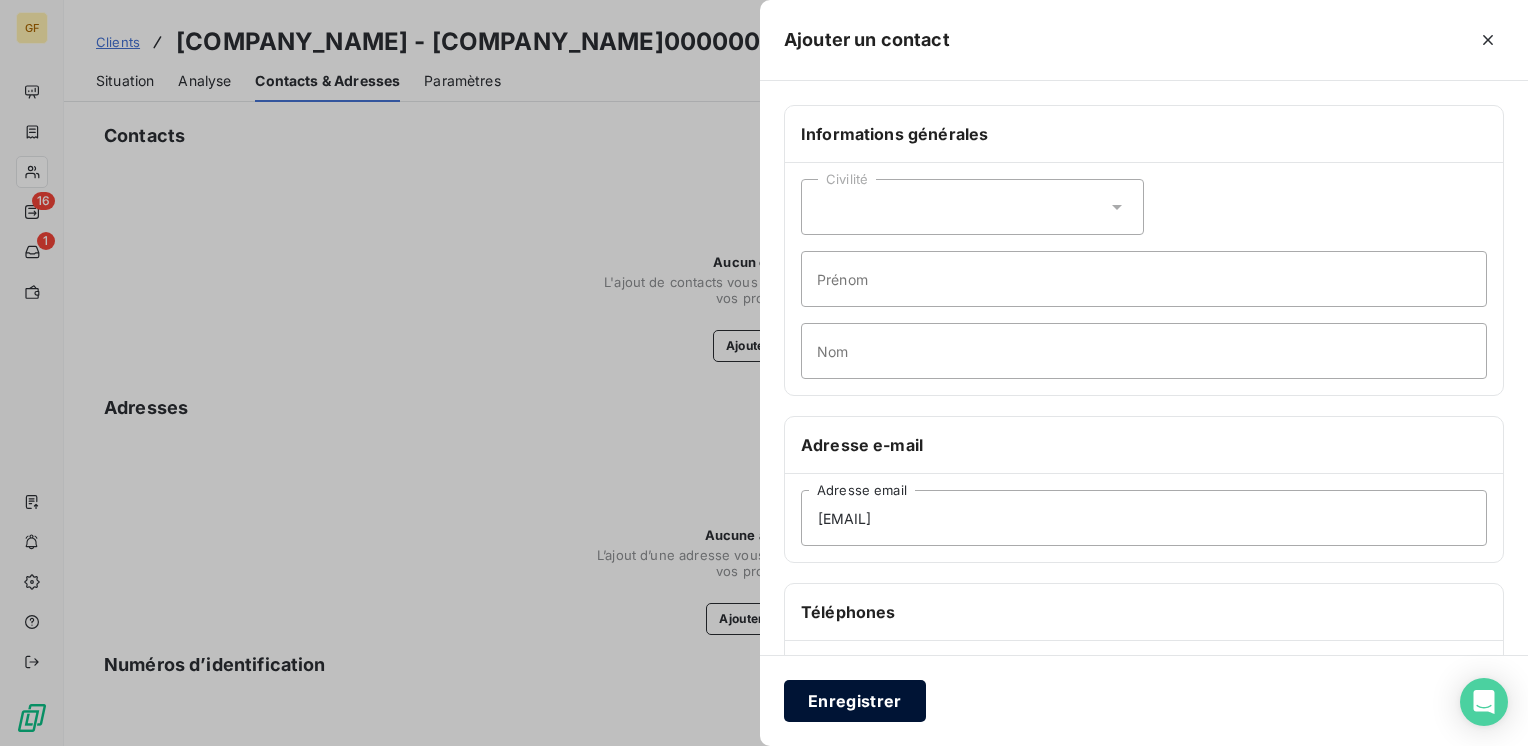 click on "Enregistrer" at bounding box center (855, 701) 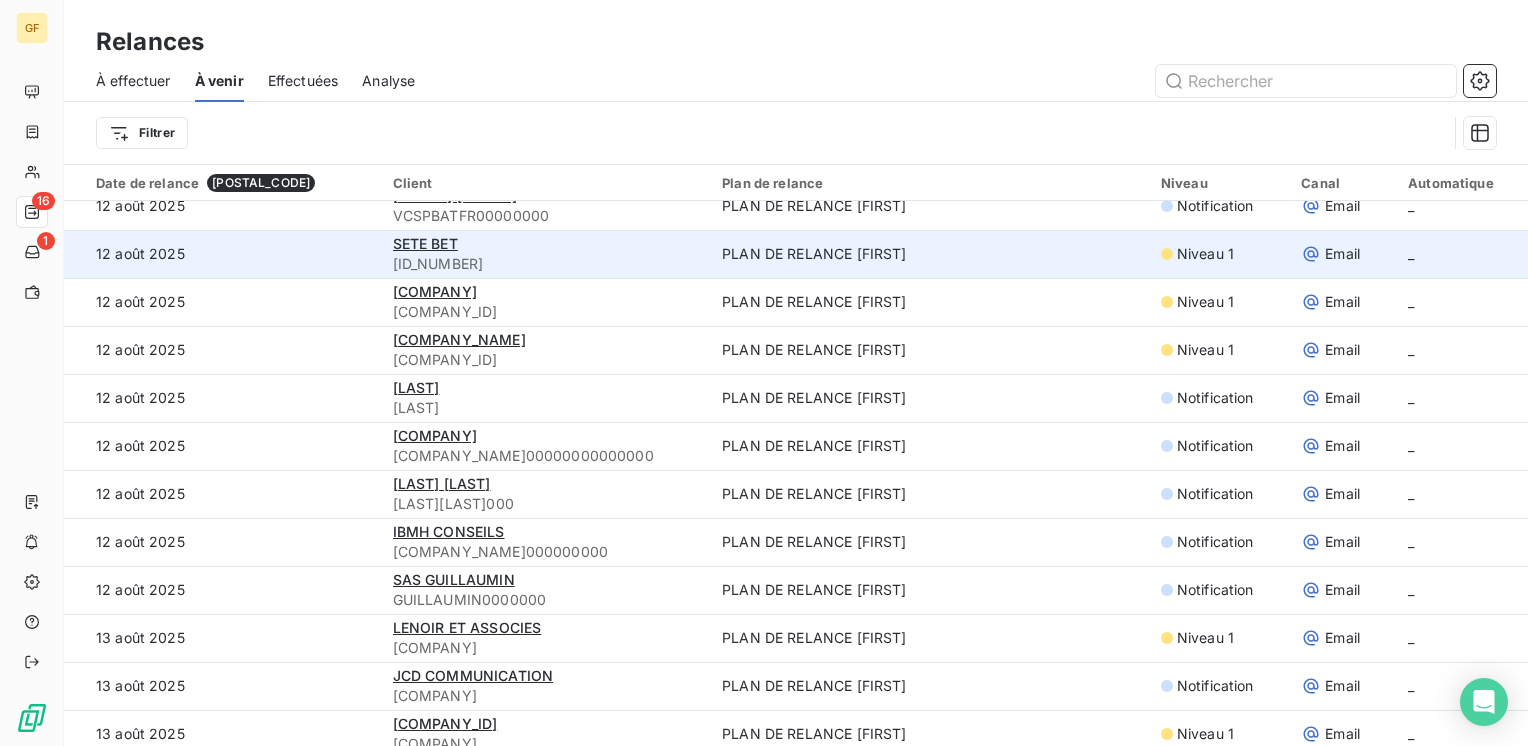 scroll, scrollTop: 2400, scrollLeft: 0, axis: vertical 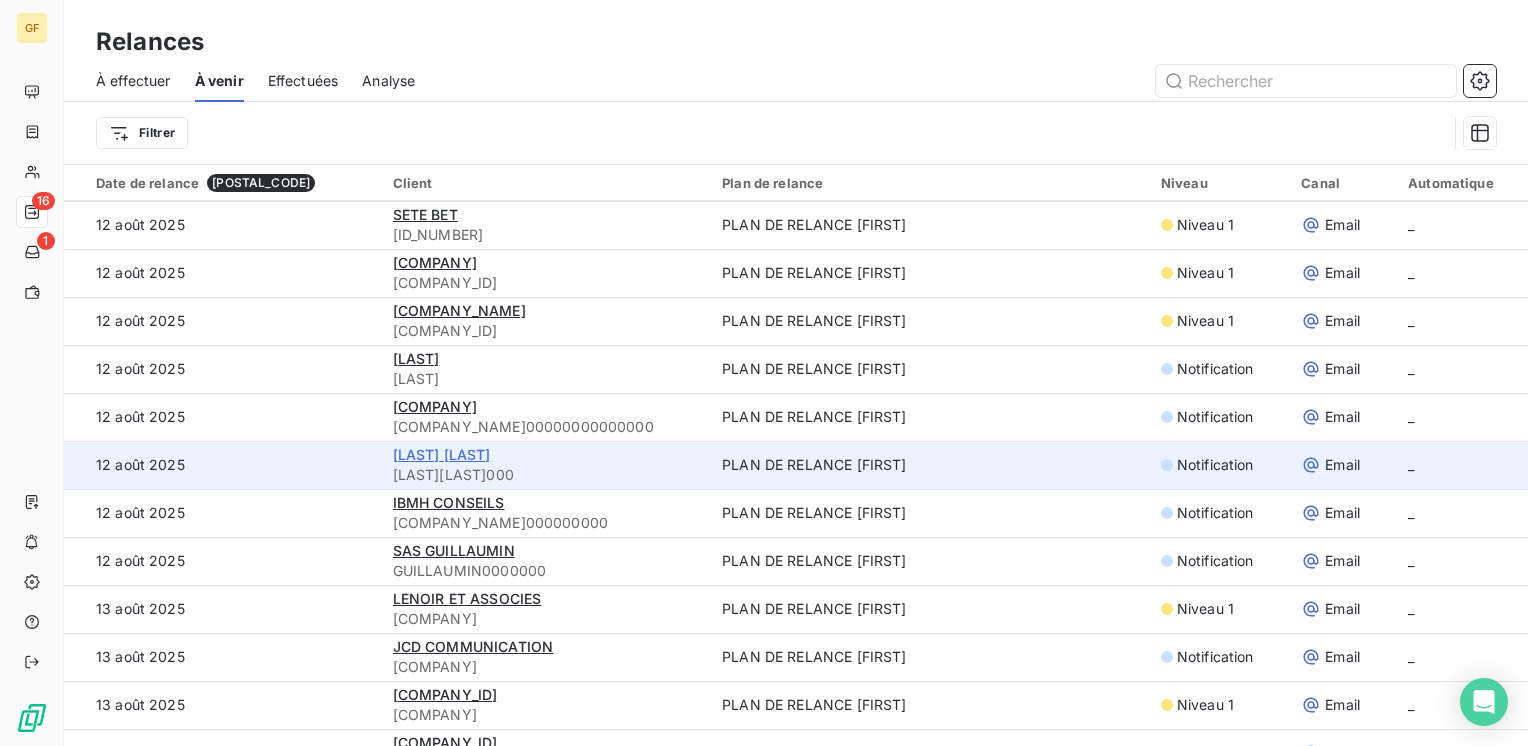 click on "[LAST] [LAST]" at bounding box center [442, 454] 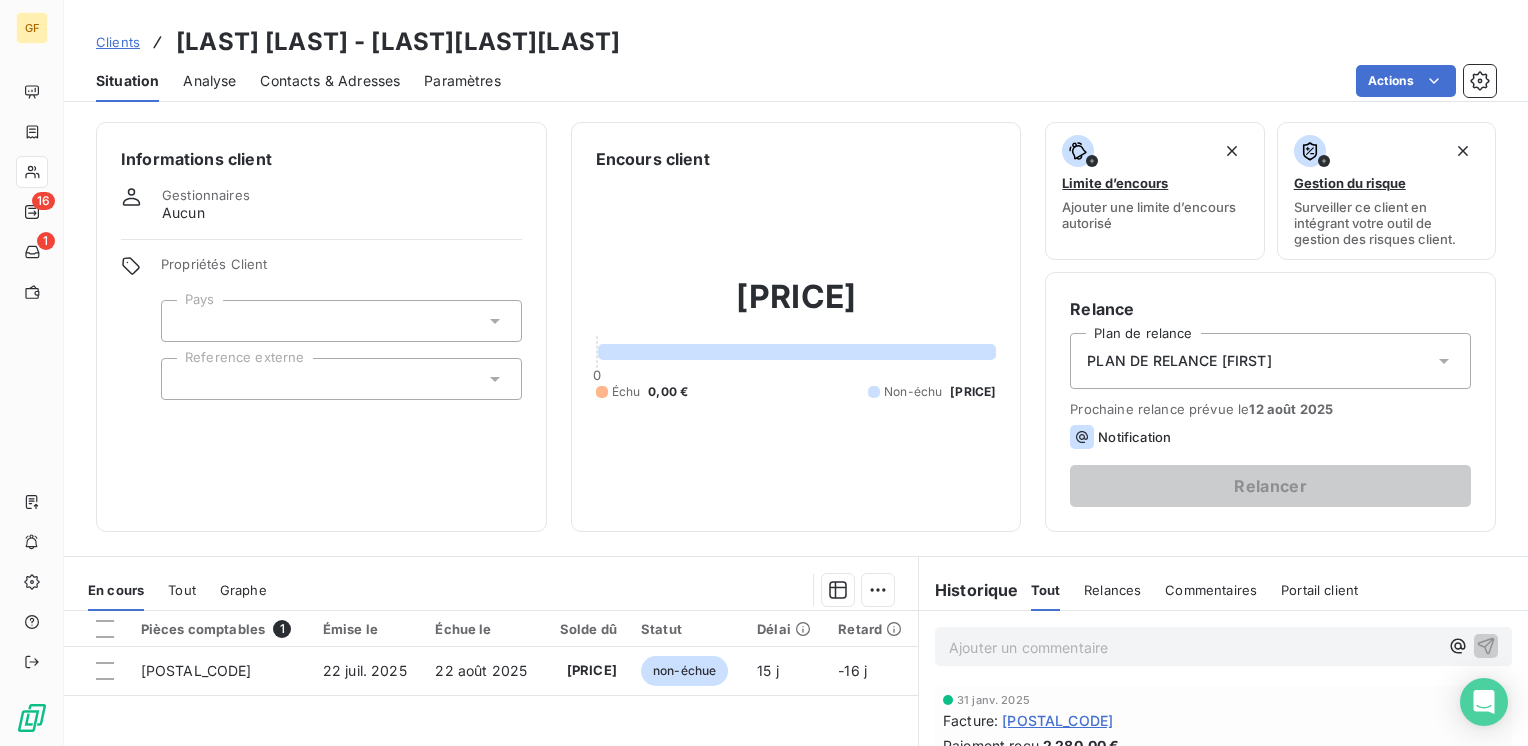 click on "Contacts & Adresses" at bounding box center [330, 81] 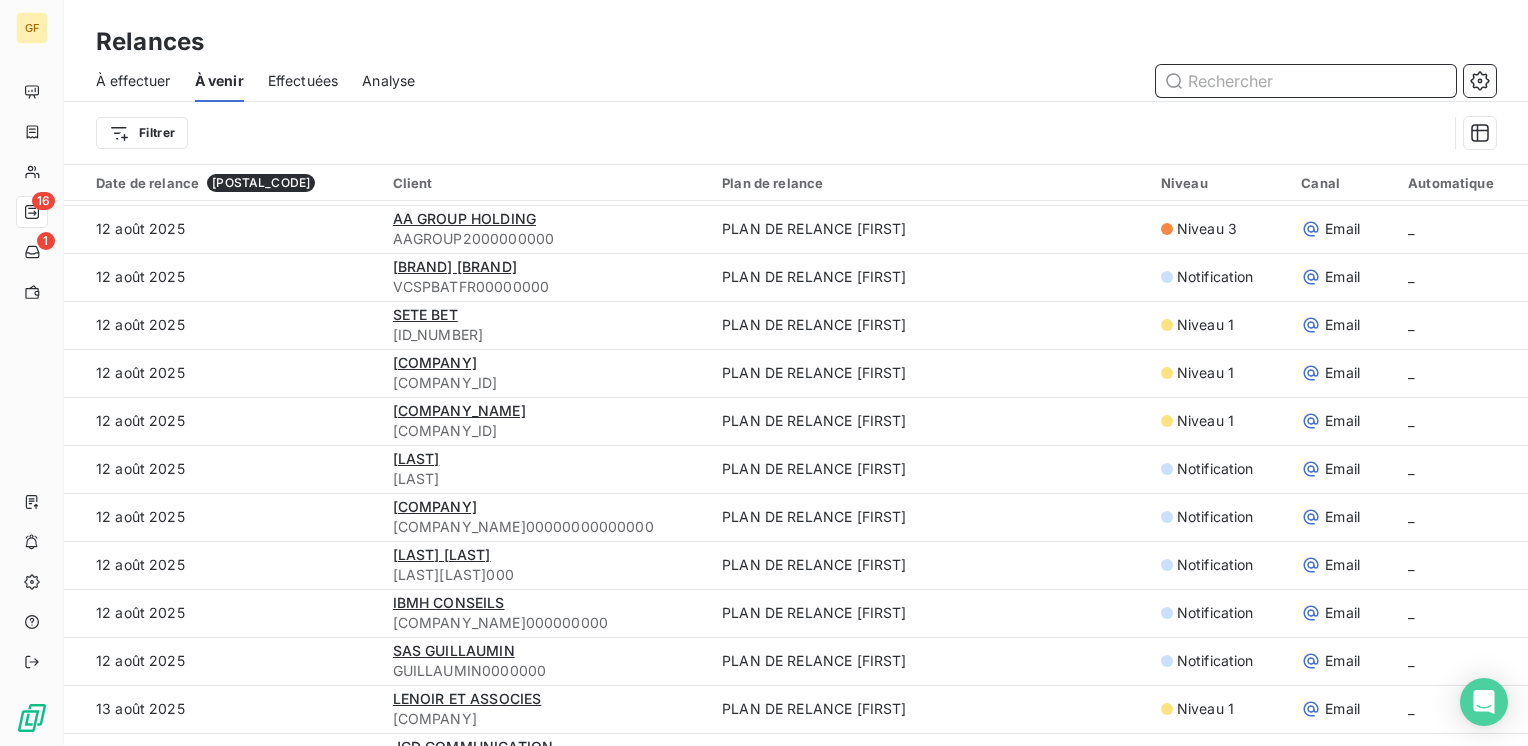 scroll, scrollTop: 2400, scrollLeft: 0, axis: vertical 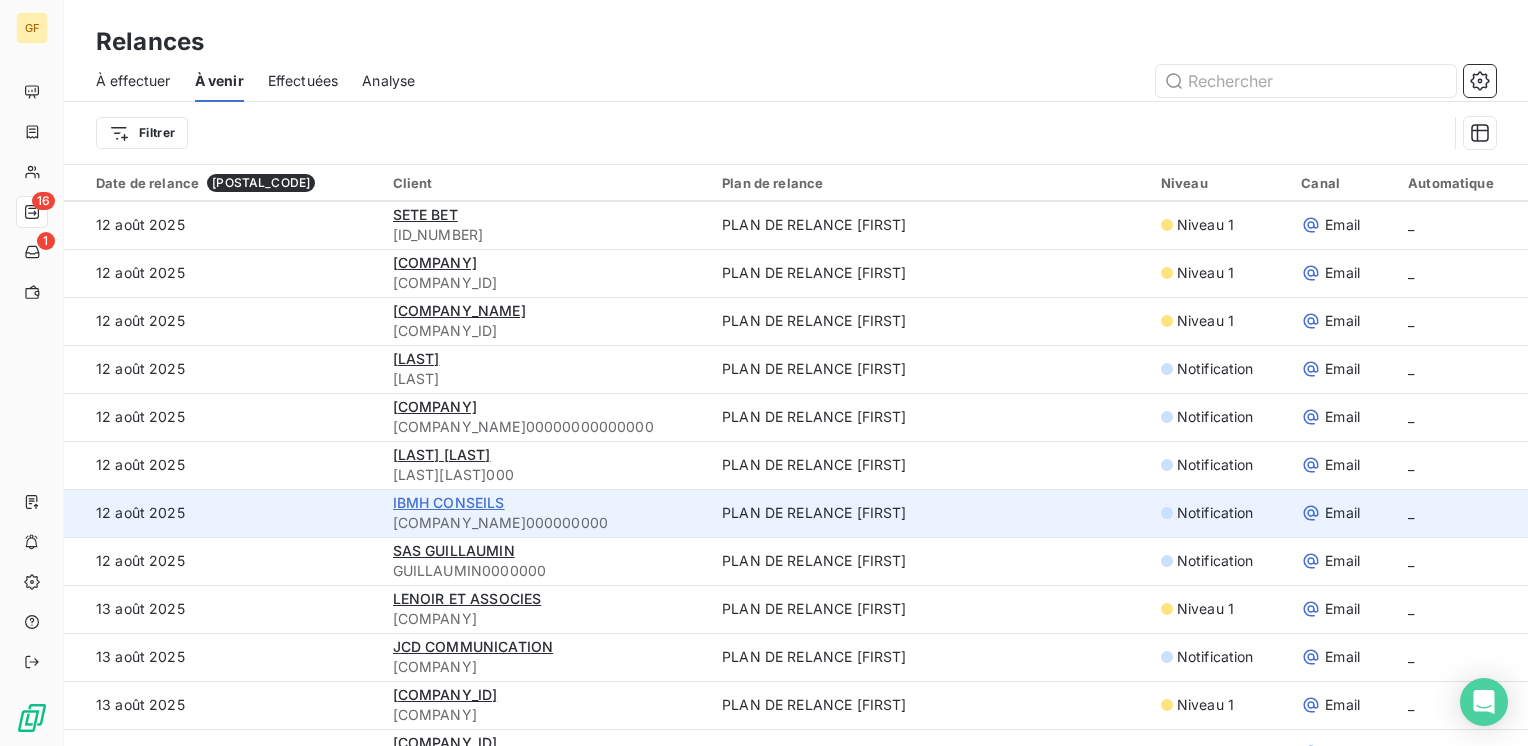 click on "IBMH CONSEILS" at bounding box center [449, 502] 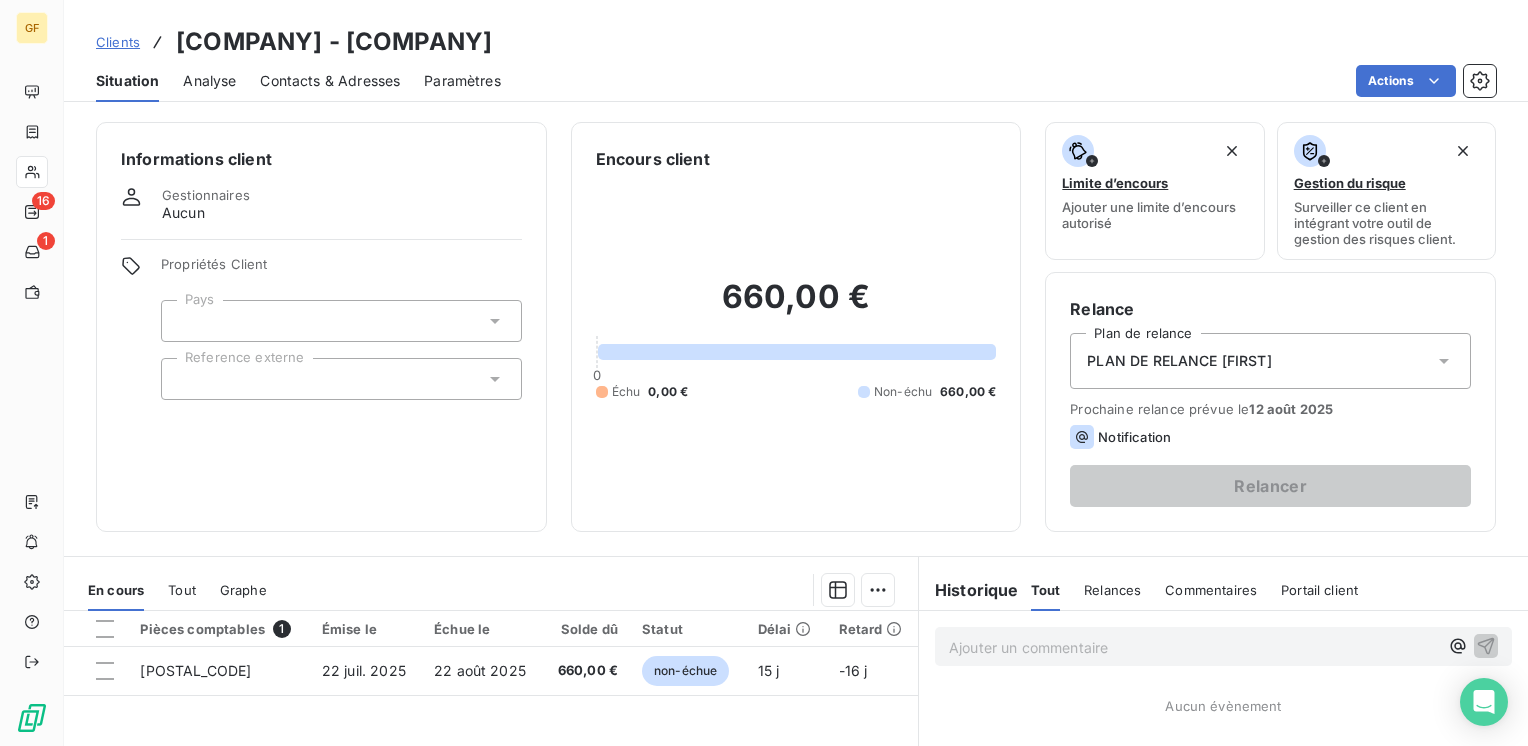 click on "Contacts & Adresses" at bounding box center (330, 81) 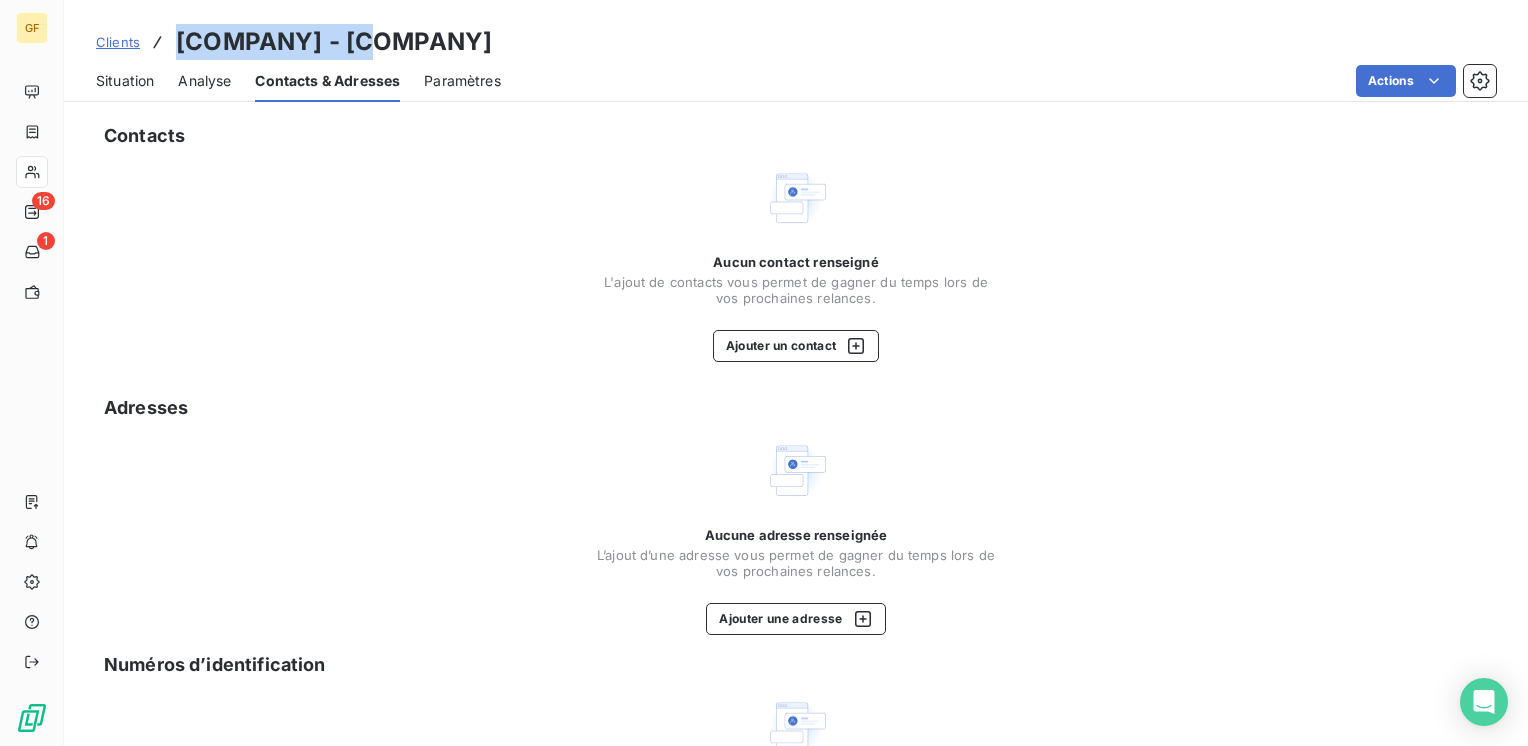 drag, startPoint x: 372, startPoint y: 46, endPoint x: 176, endPoint y: 52, distance: 196.09181 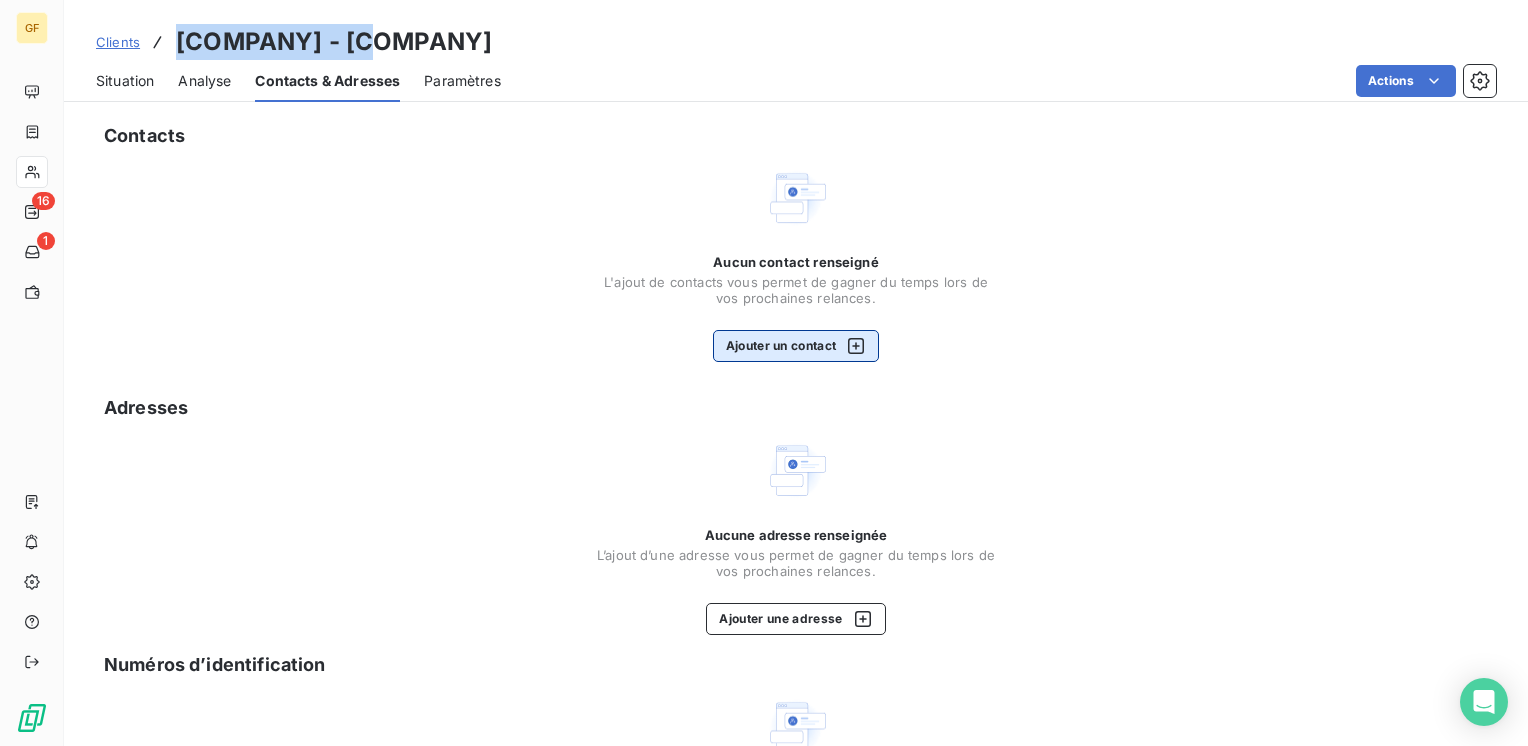 click on "Ajouter un contact" at bounding box center (796, 346) 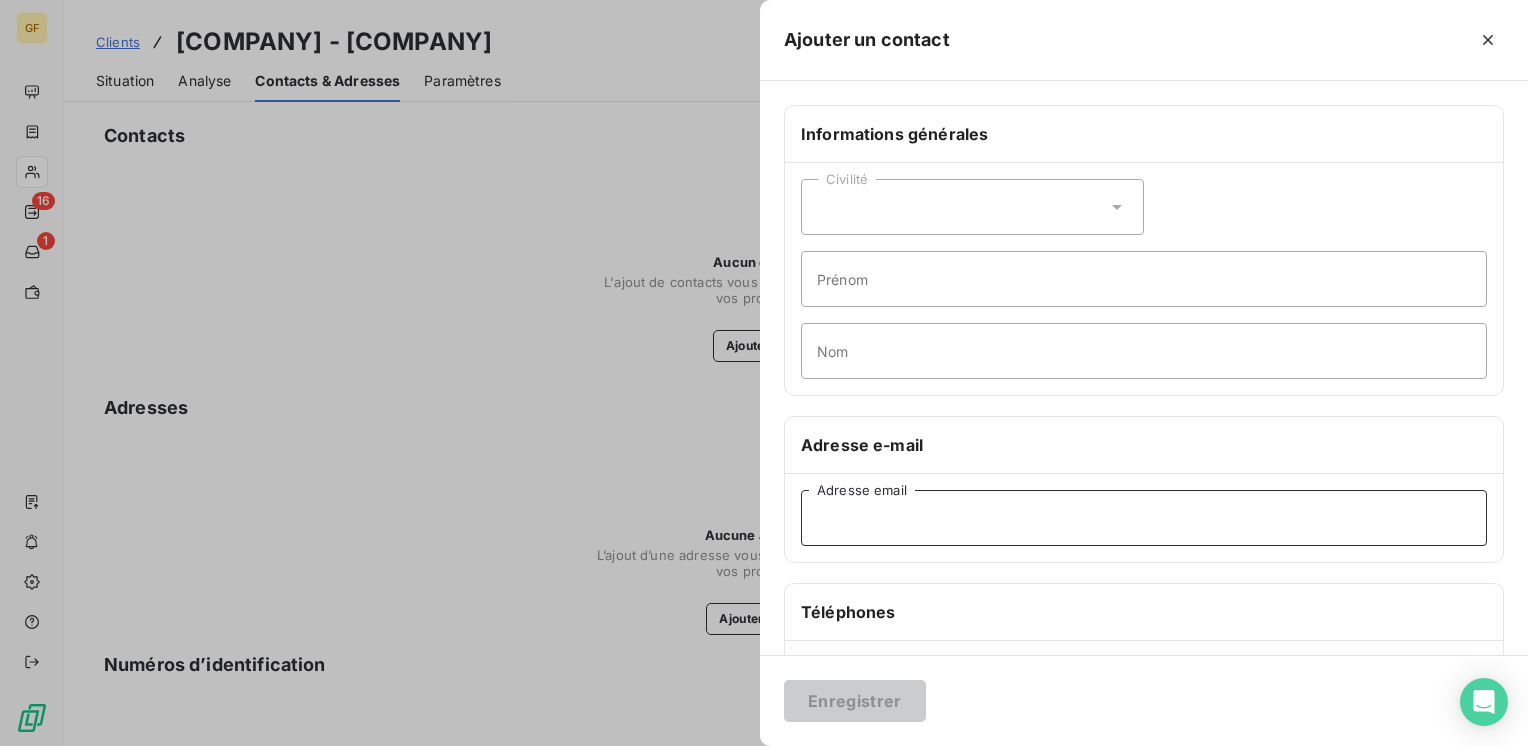 click on "Adresse email" at bounding box center [1144, 518] 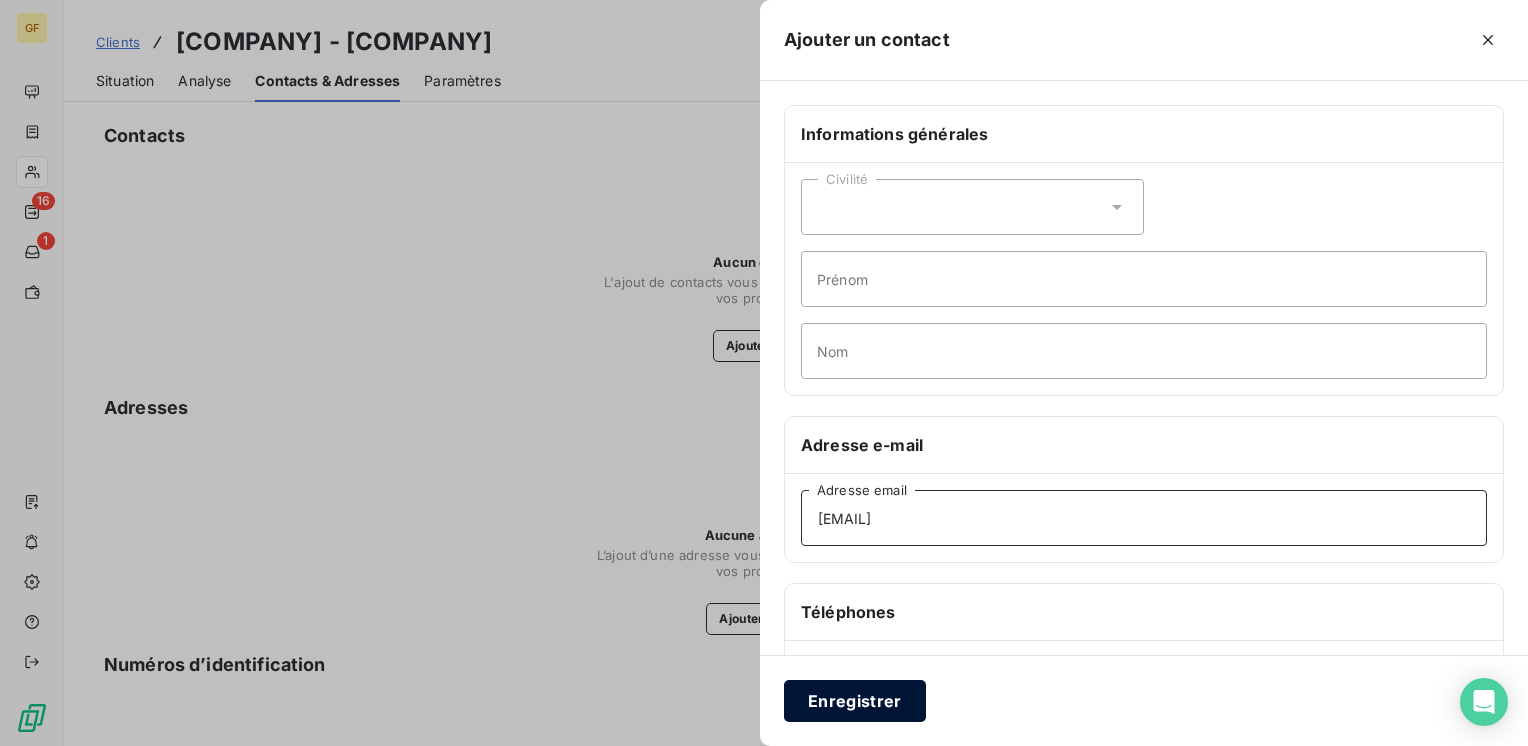 type on "[EMAIL]" 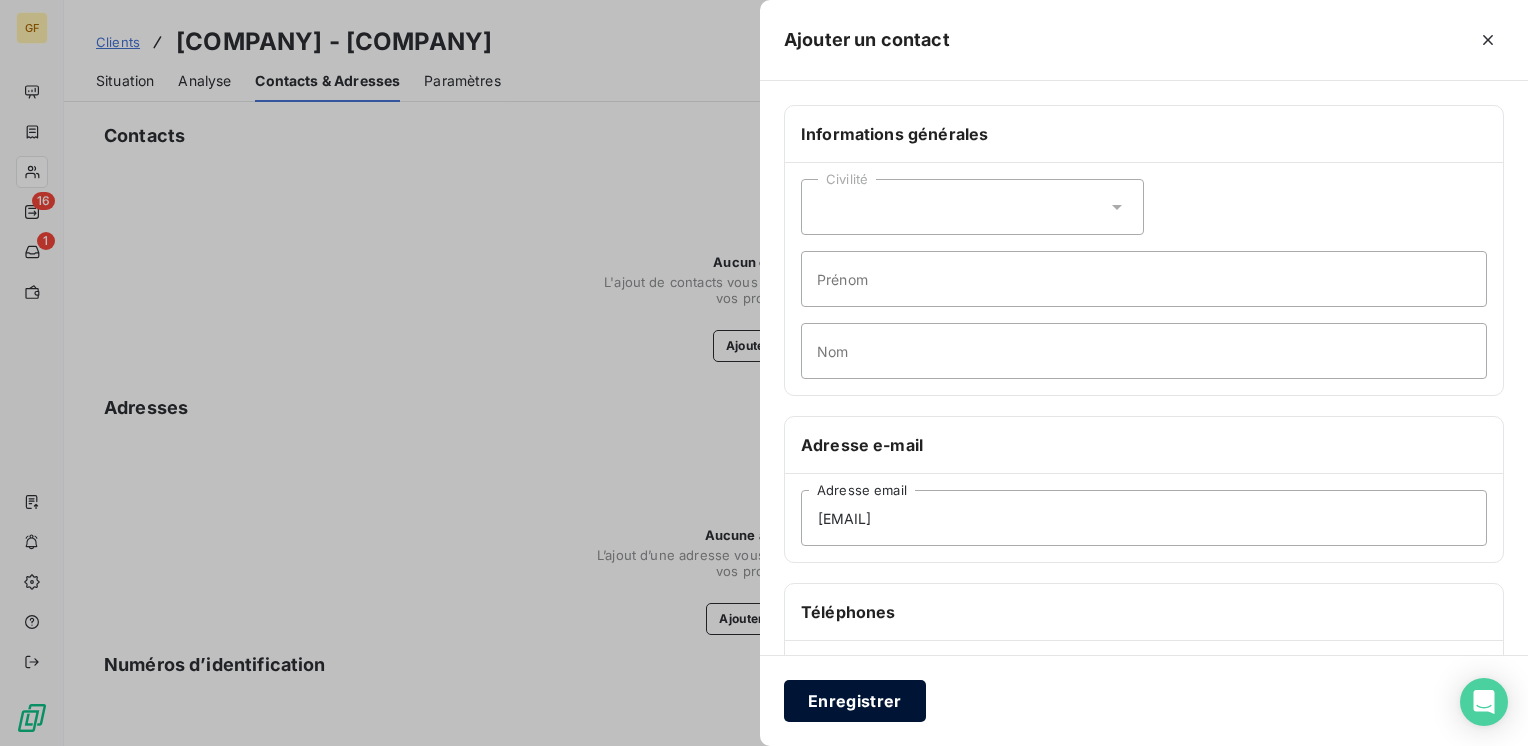 click on "Enregistrer" at bounding box center (855, 701) 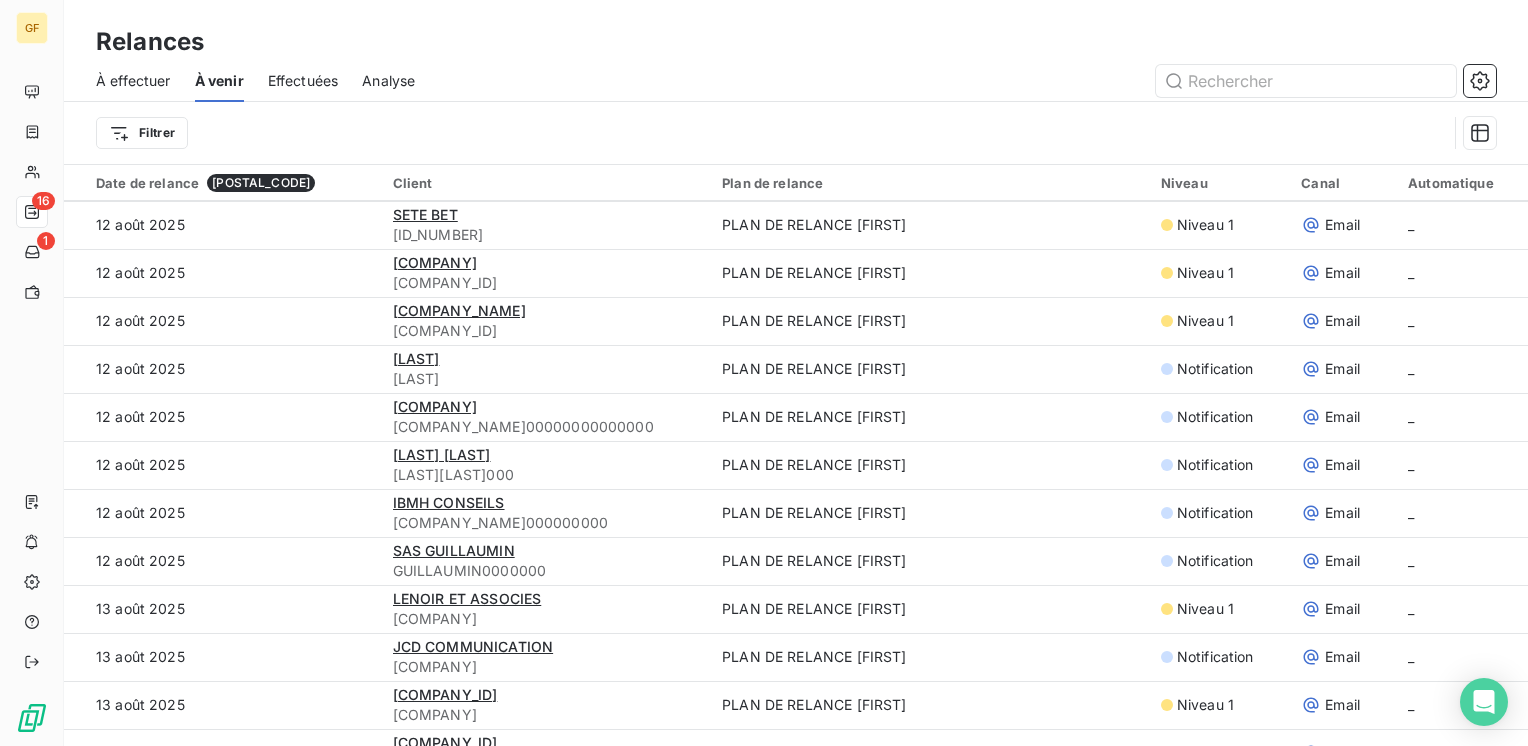 scroll, scrollTop: 2500, scrollLeft: 0, axis: vertical 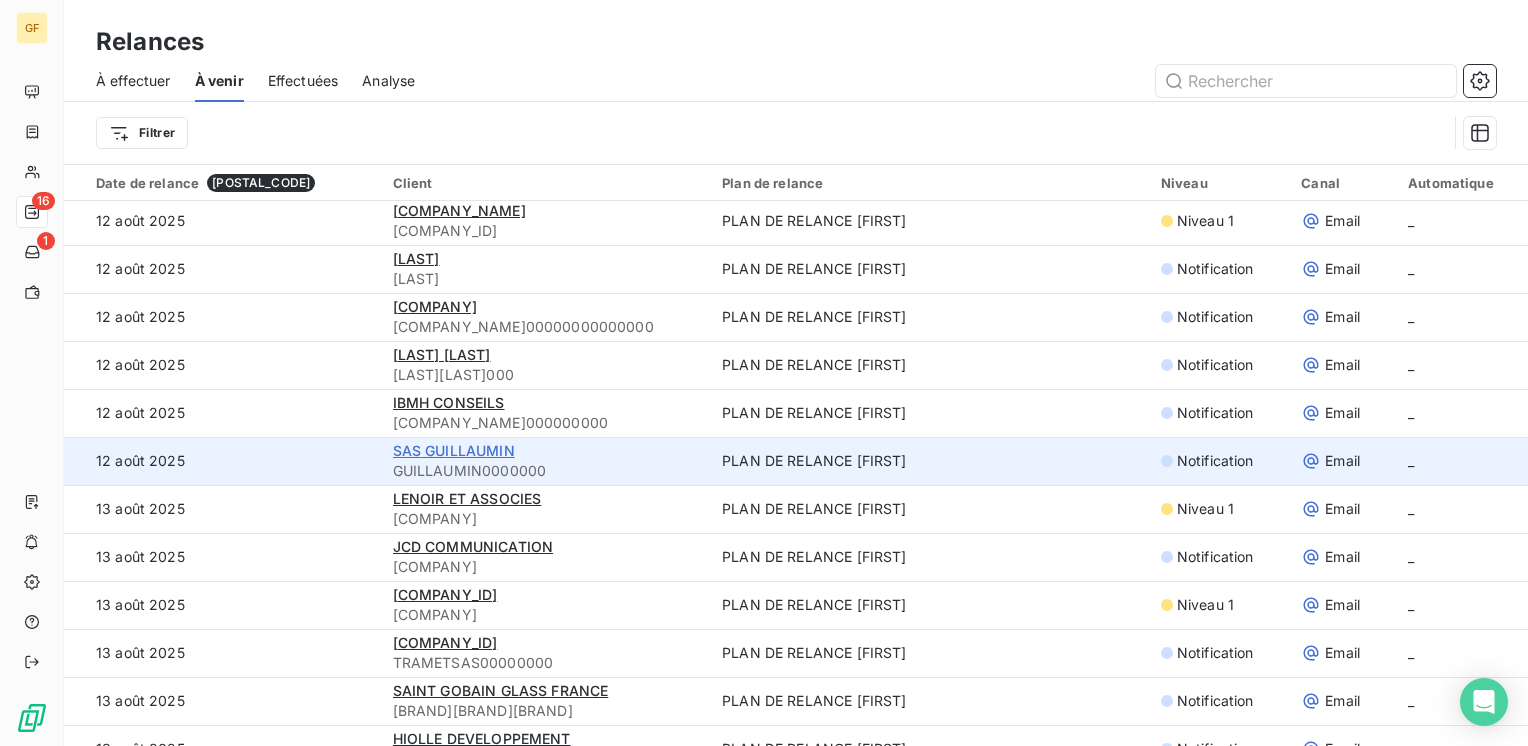 click on "SAS GUILLAUMIN" at bounding box center [454, 450] 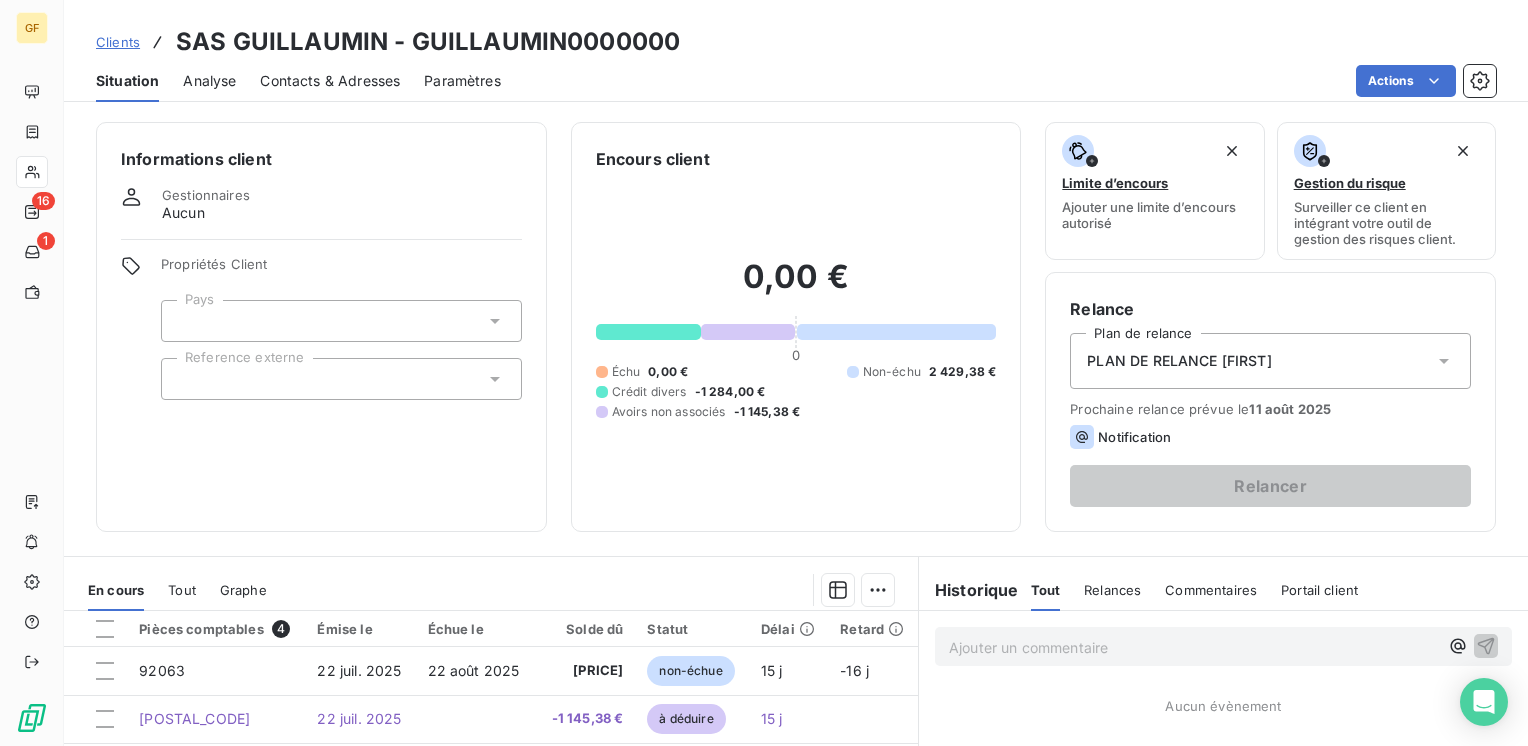 click on "Contacts & Adresses" at bounding box center (330, 81) 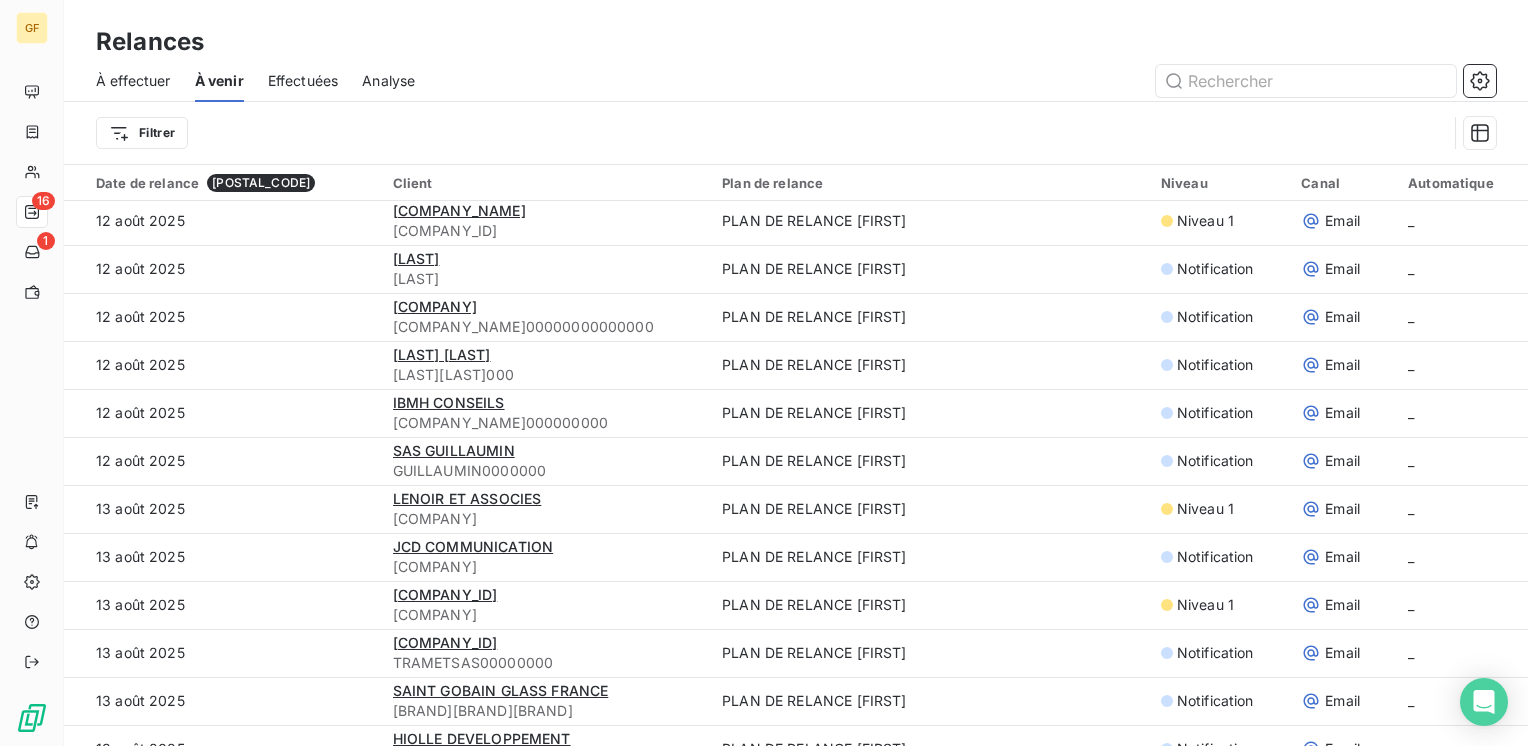 scroll, scrollTop: 2600, scrollLeft: 0, axis: vertical 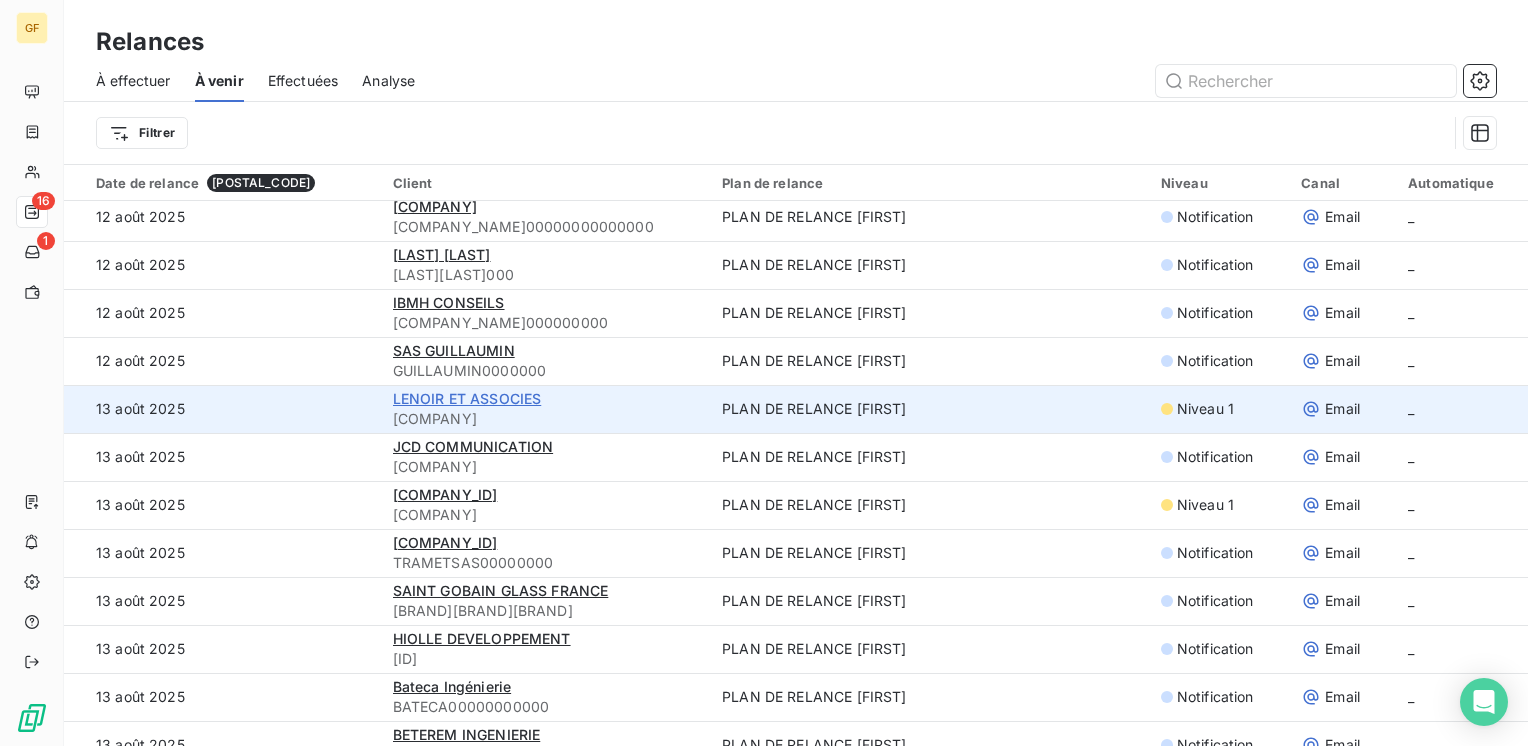 click on "LENOIR ET ASSOCIES" at bounding box center [467, 398] 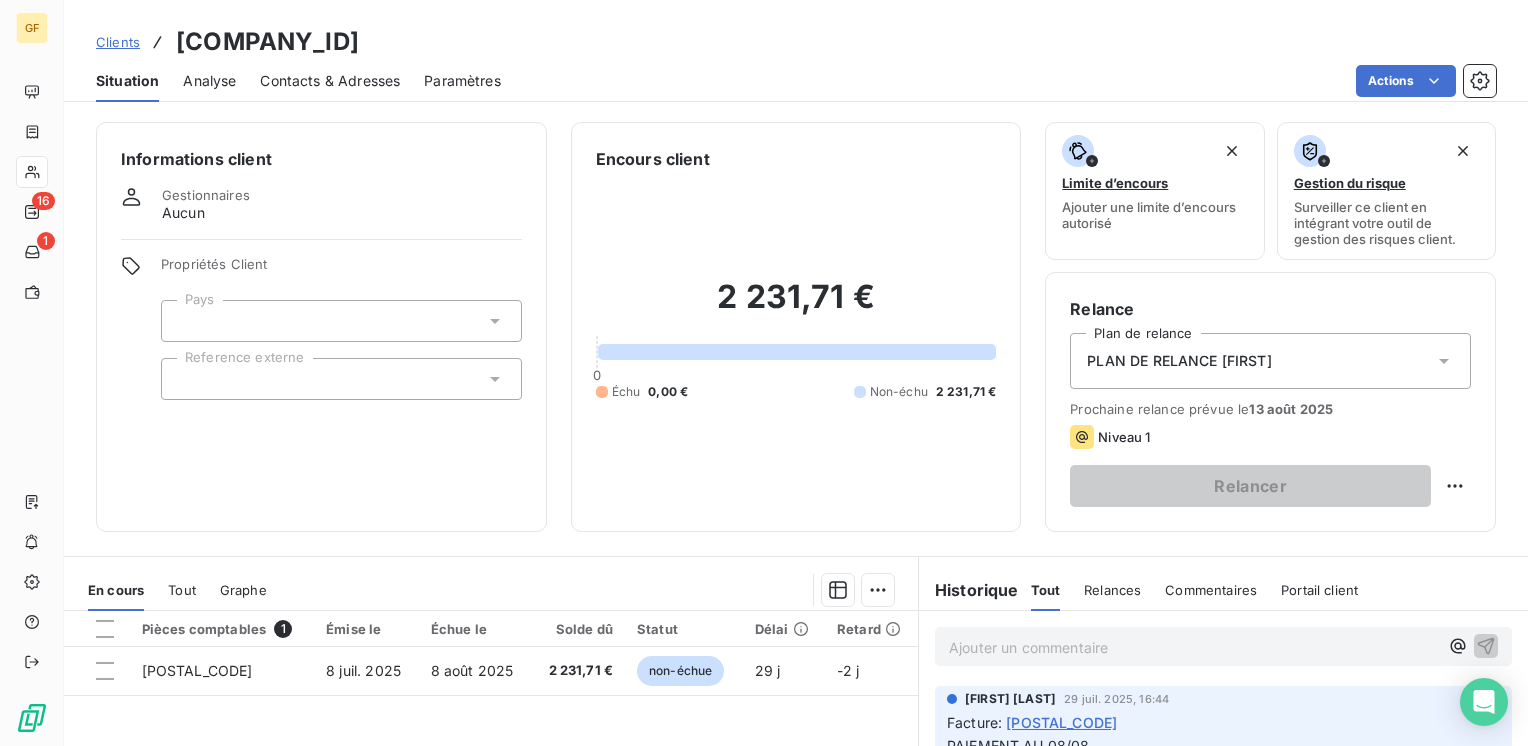click on "Contacts & Adresses" at bounding box center [330, 81] 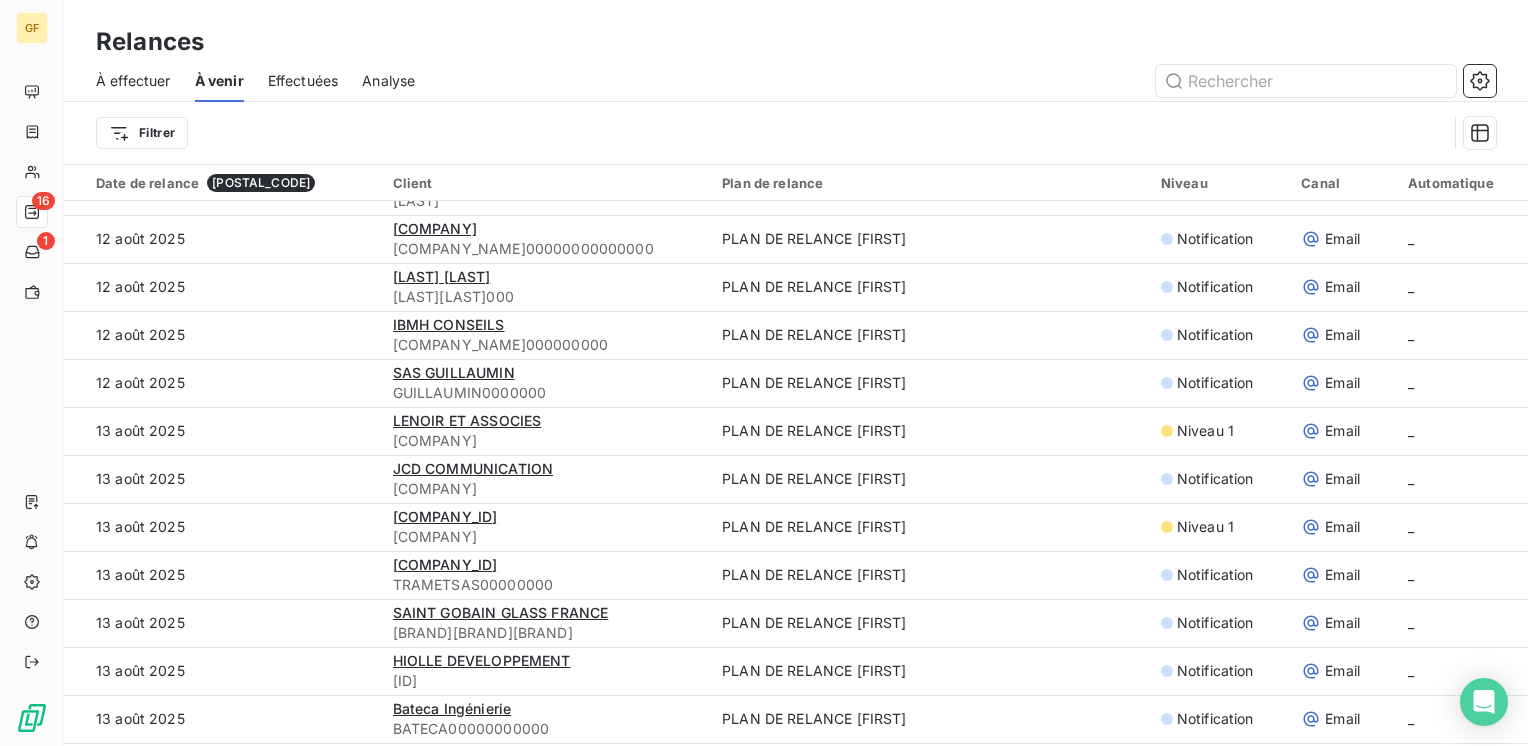 scroll, scrollTop: 2700, scrollLeft: 0, axis: vertical 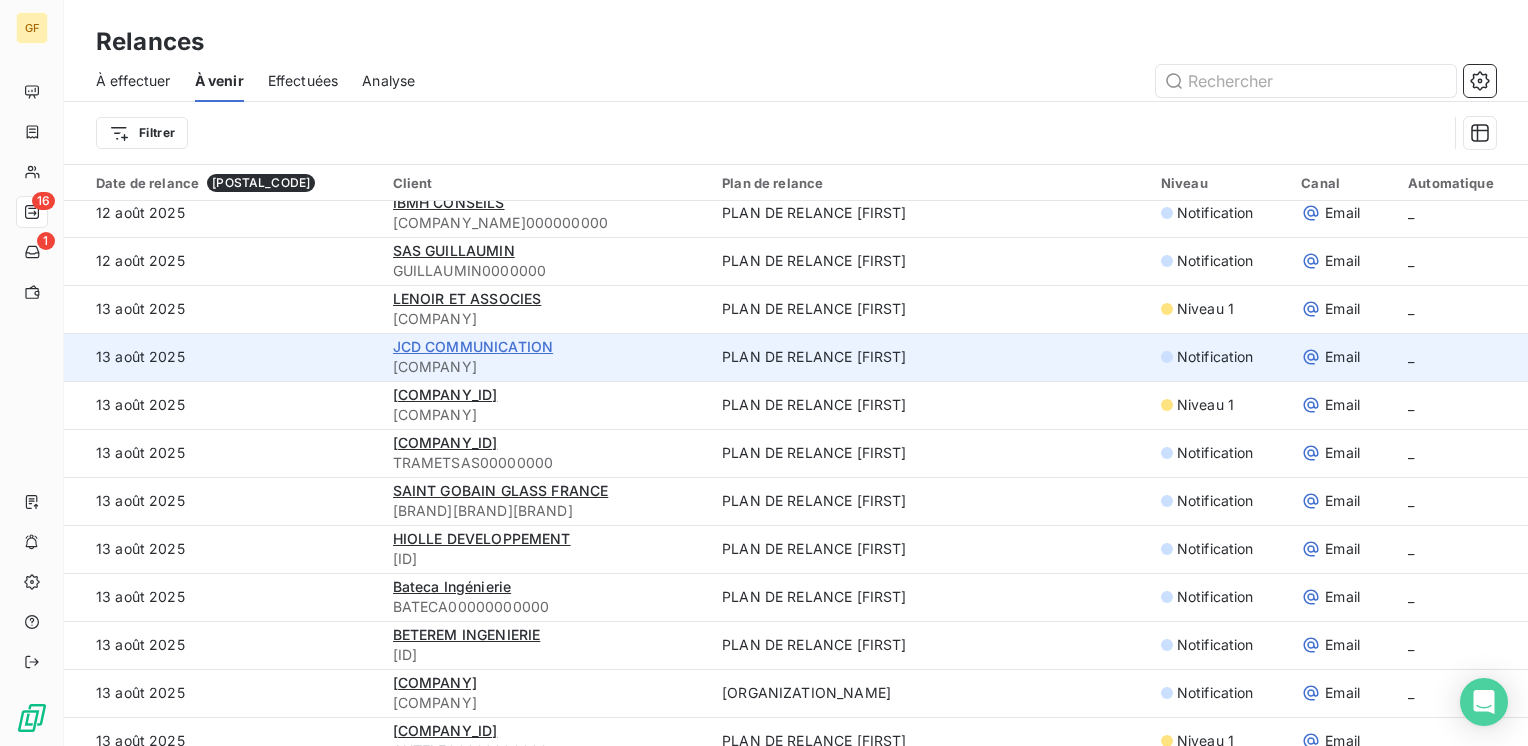 click on "JCD COMMUNICATION" at bounding box center (473, 346) 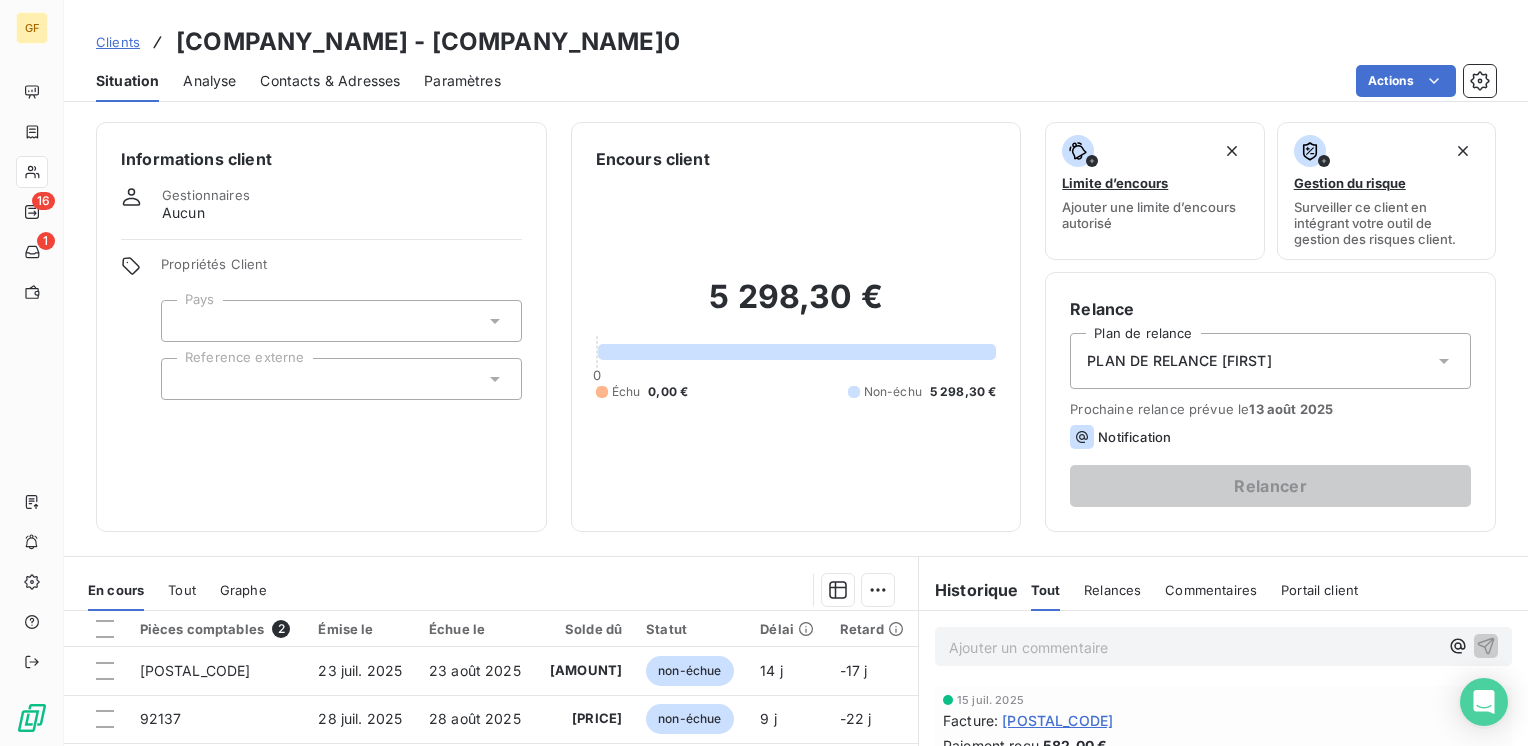 click on "Contacts & Adresses" at bounding box center [330, 81] 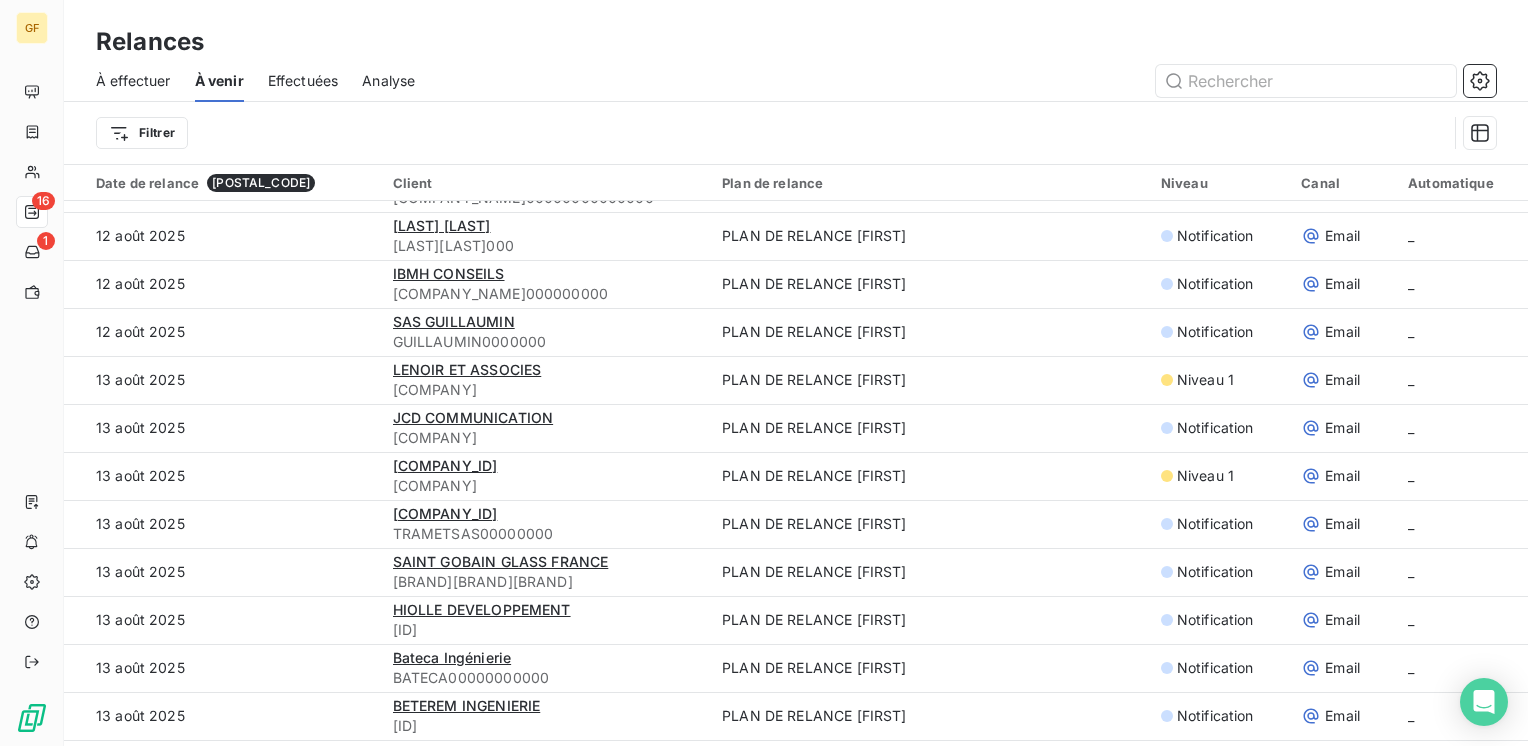 scroll, scrollTop: 2700, scrollLeft: 0, axis: vertical 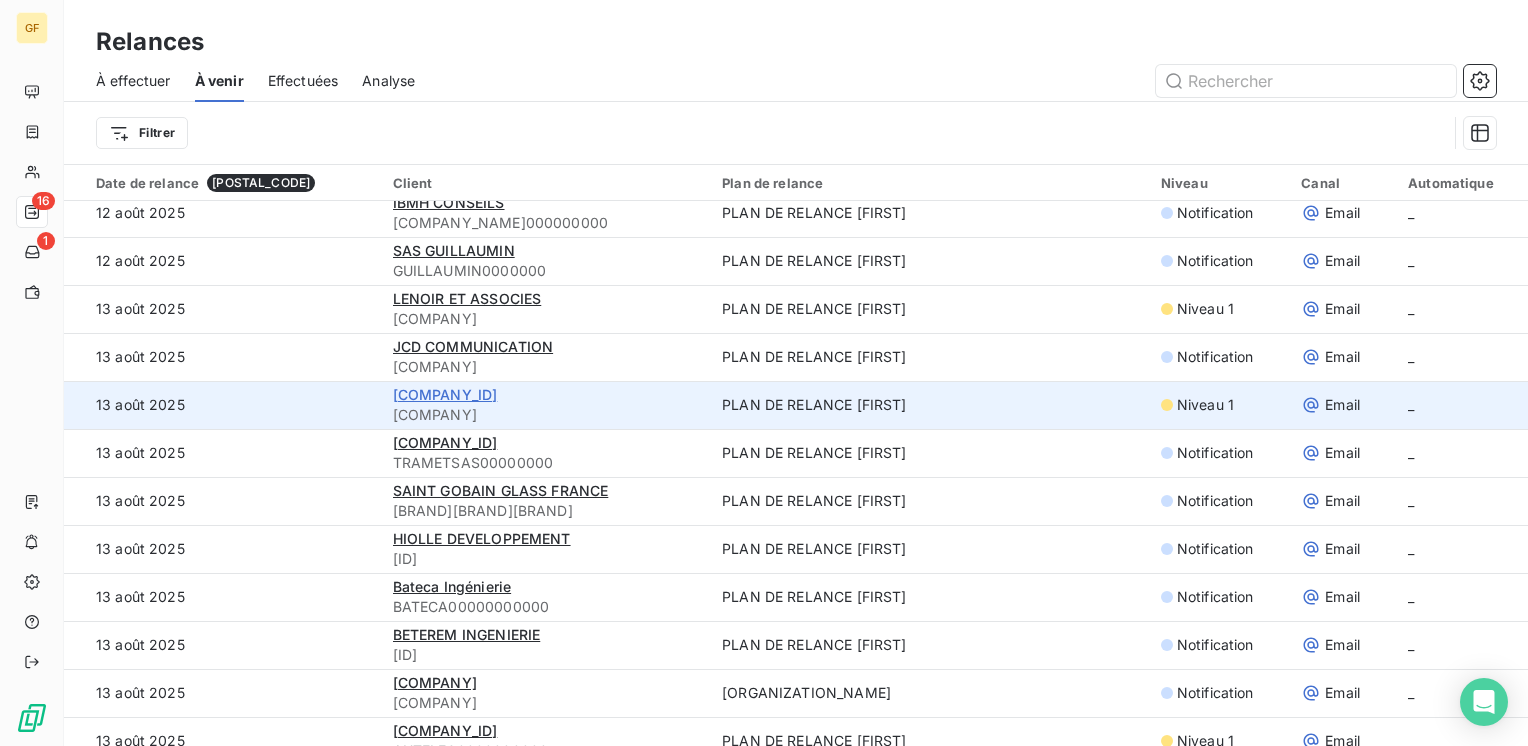click on "[COMPANY_ID]" at bounding box center [445, 394] 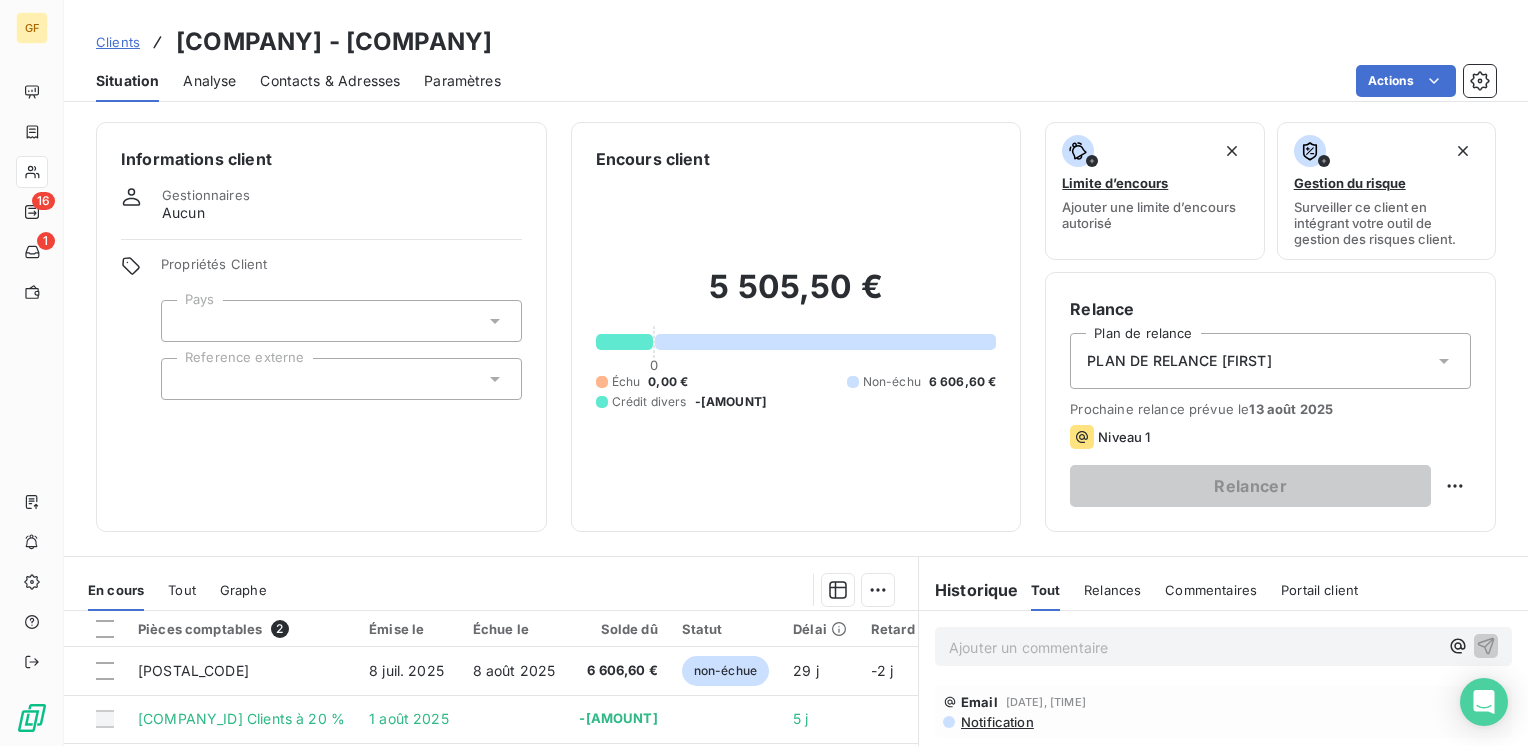 click on "Contacts & Adresses" at bounding box center [330, 81] 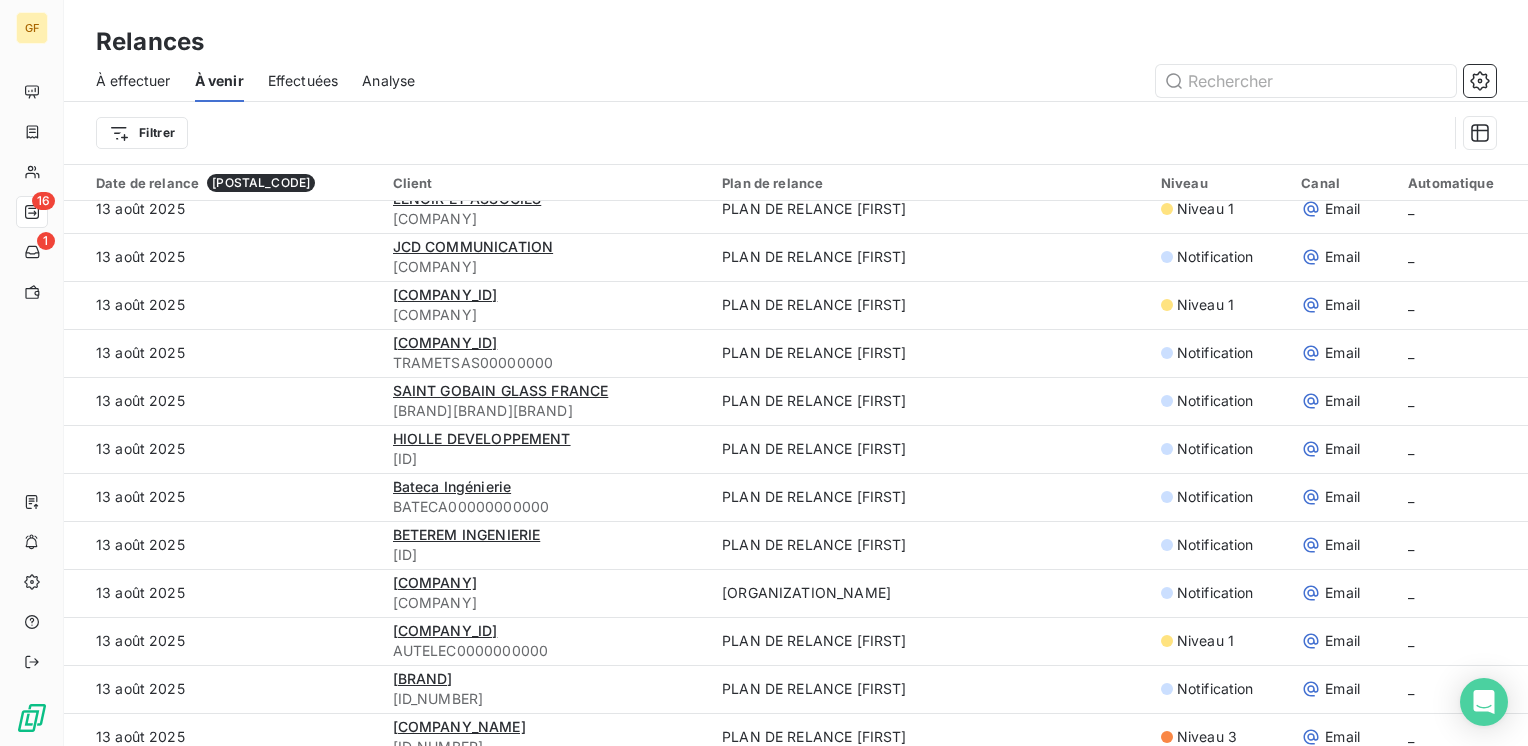 scroll, scrollTop: 2700, scrollLeft: 0, axis: vertical 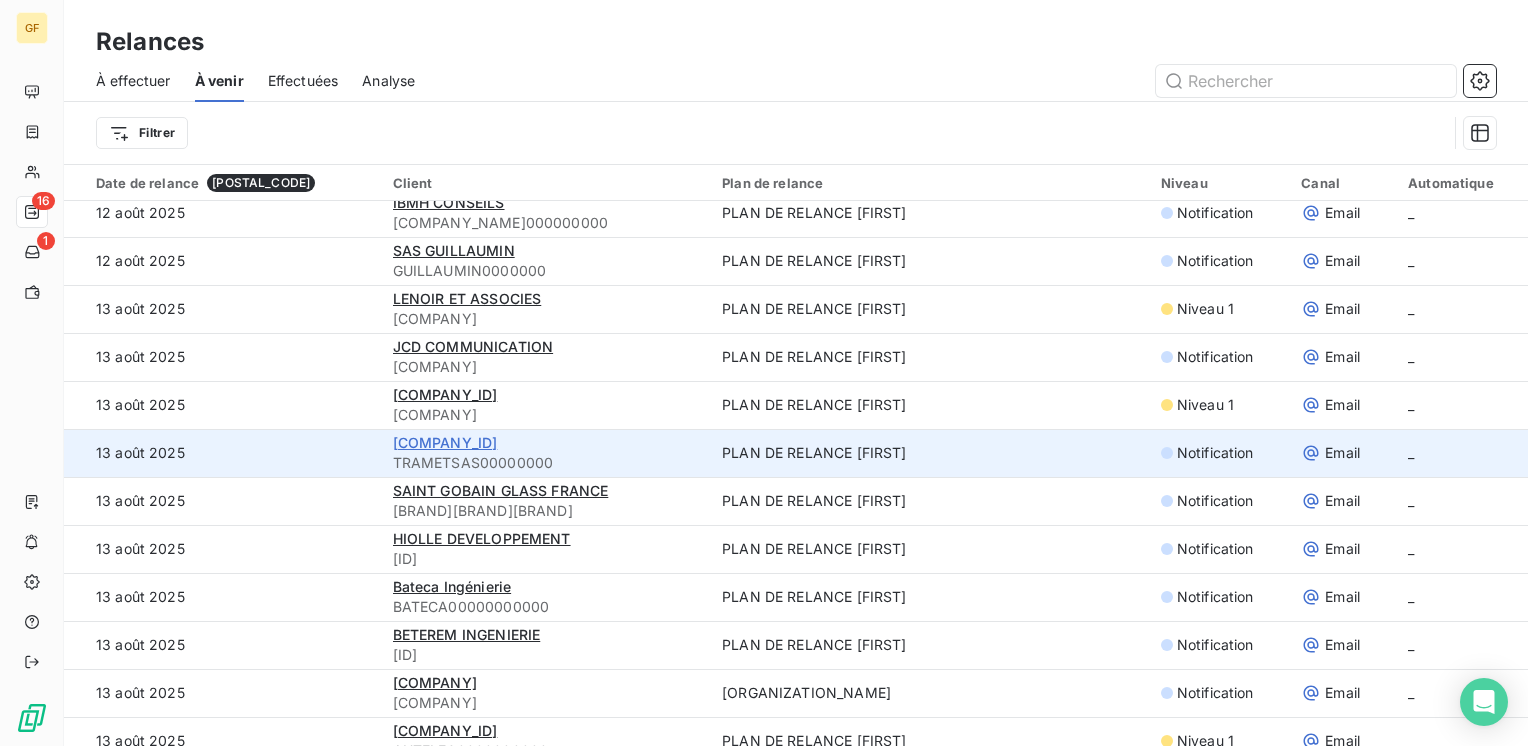 click on "[COMPANY_ID]" at bounding box center [445, 442] 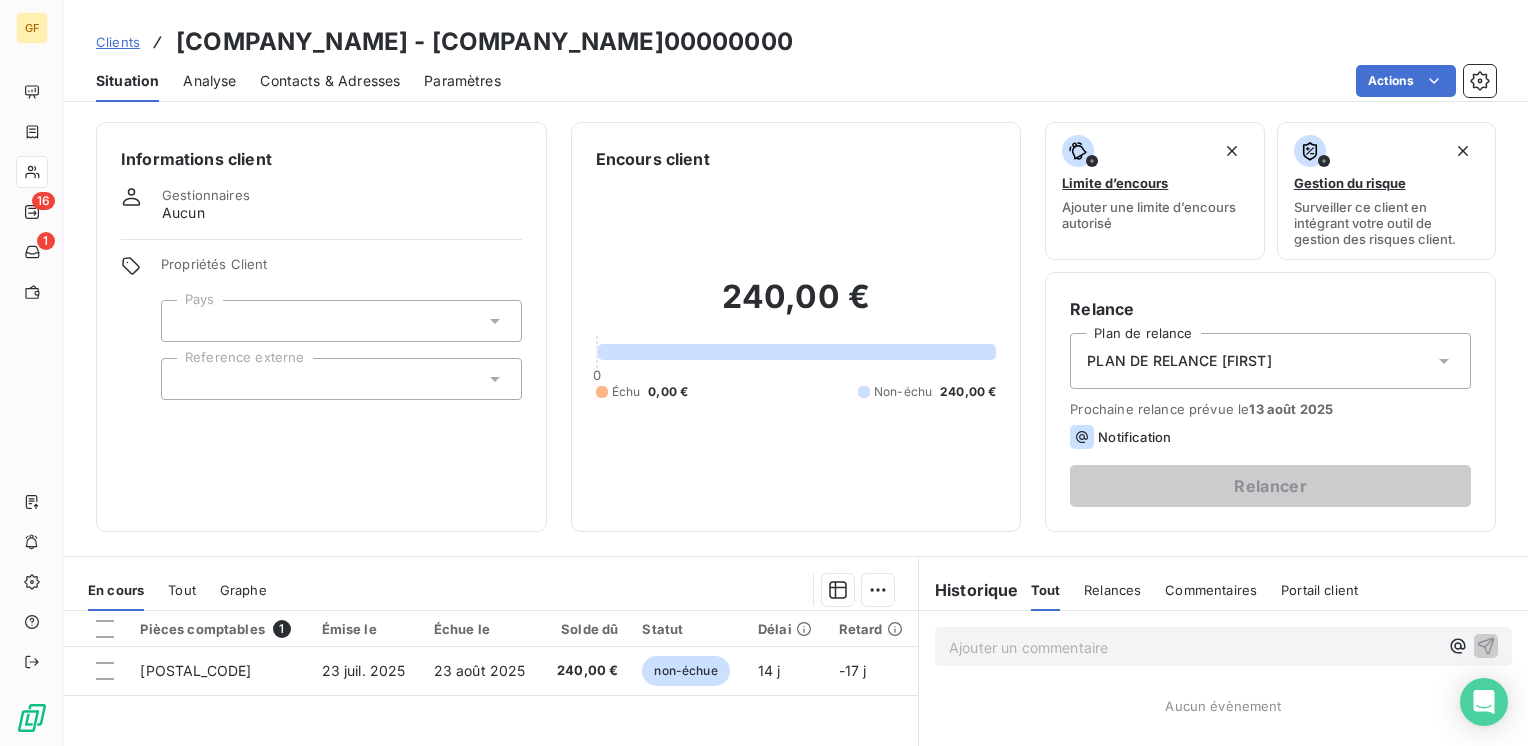 click on "Contacts & Adresses" at bounding box center (330, 81) 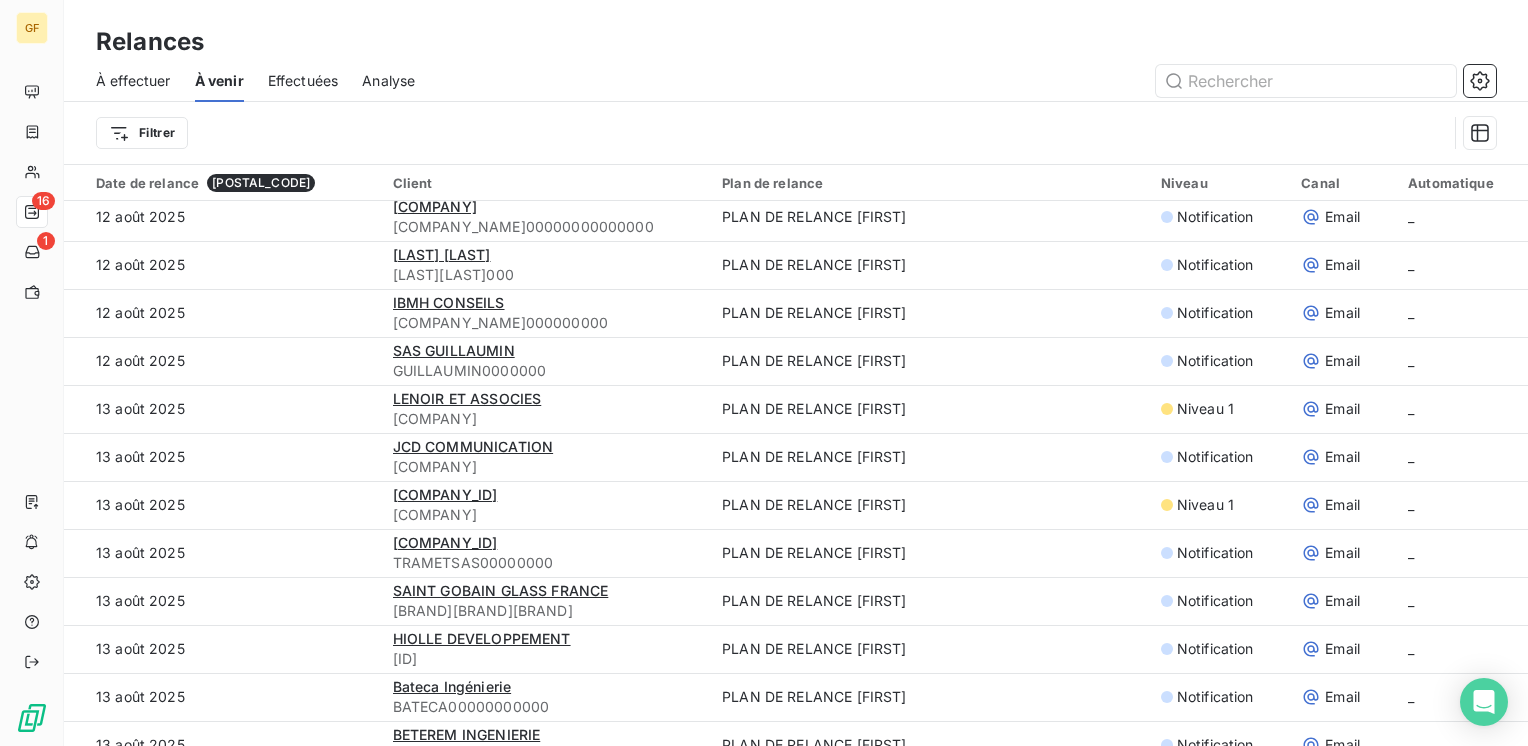 scroll, scrollTop: 2700, scrollLeft: 0, axis: vertical 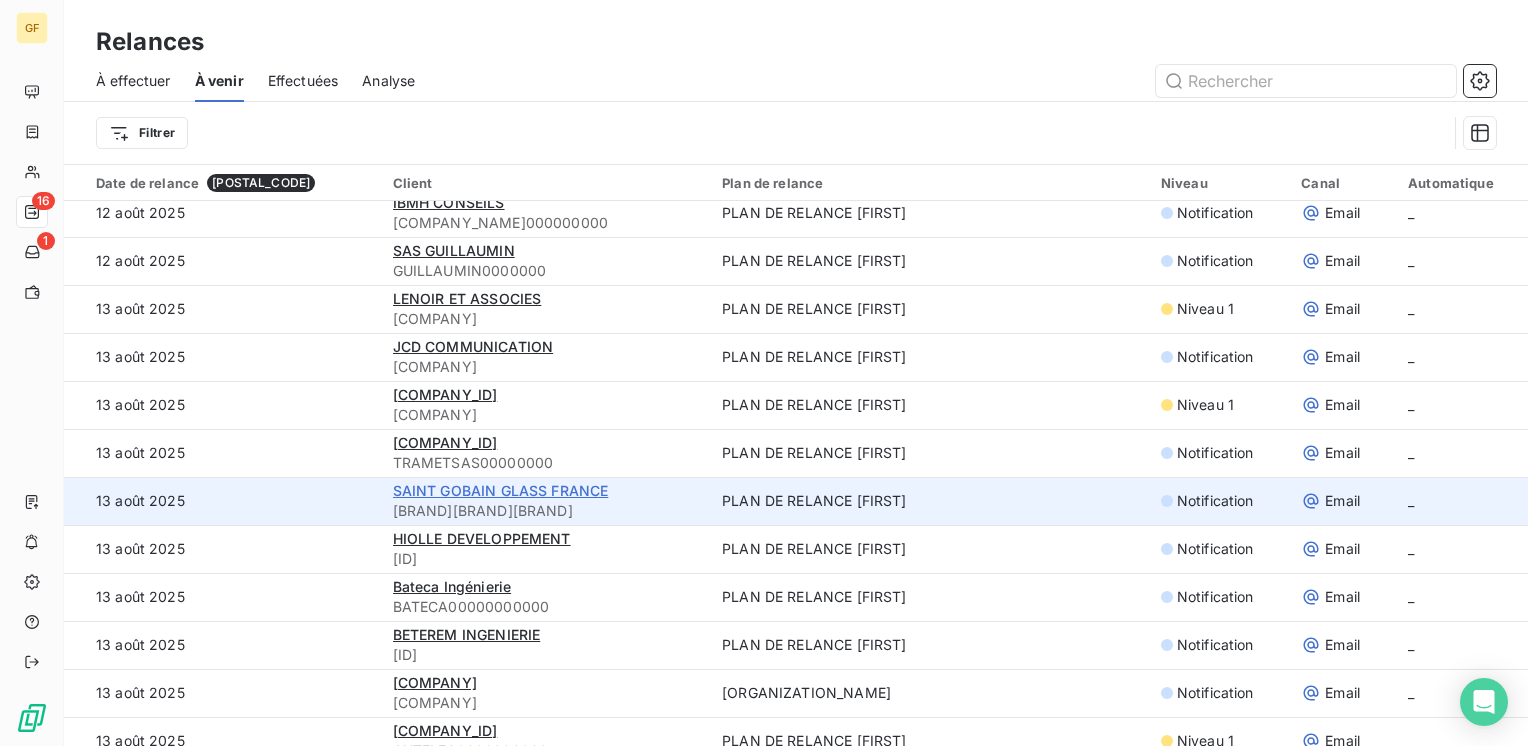 click on "SAINT GOBAIN GLASS FRANCE" at bounding box center (501, 490) 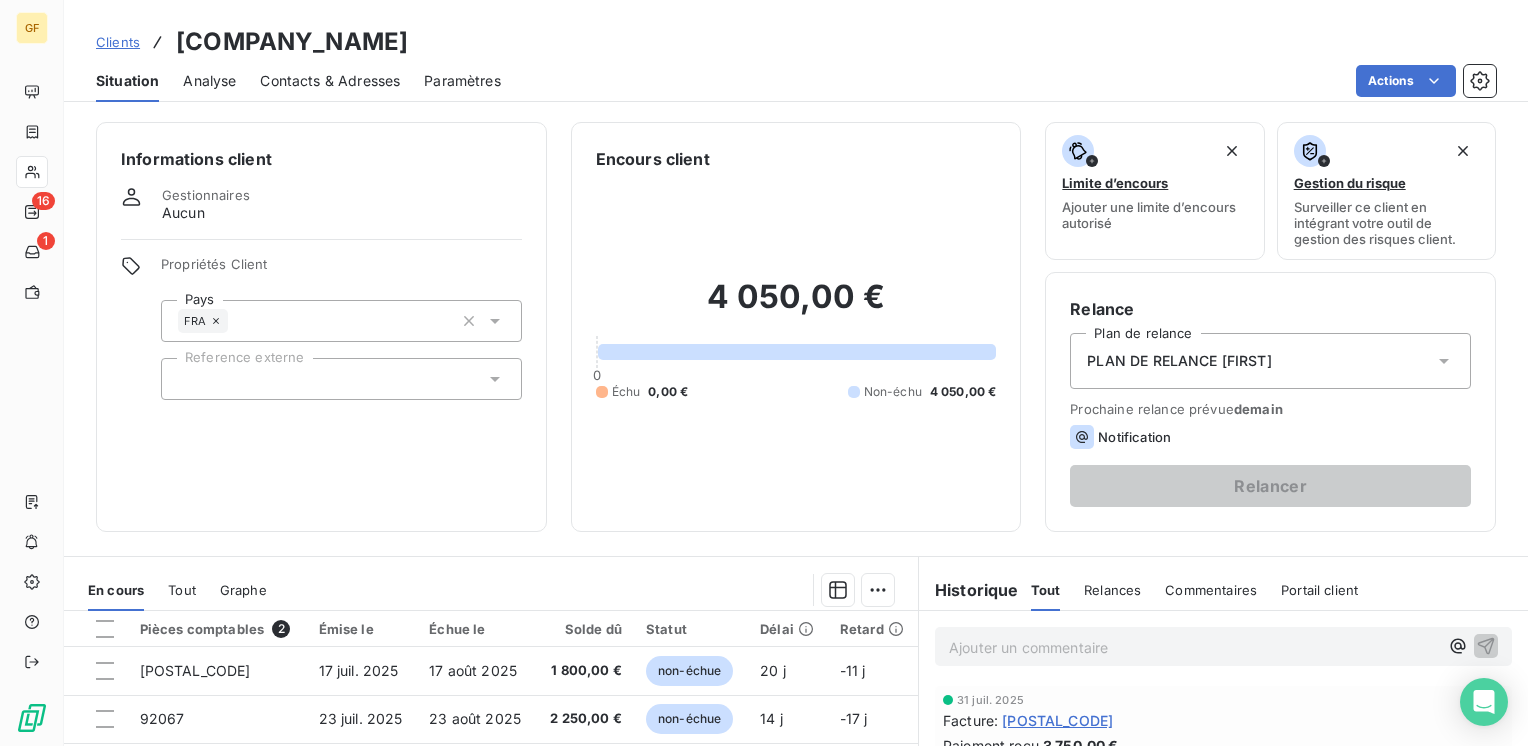 click on "Contacts & Adresses" at bounding box center (330, 81) 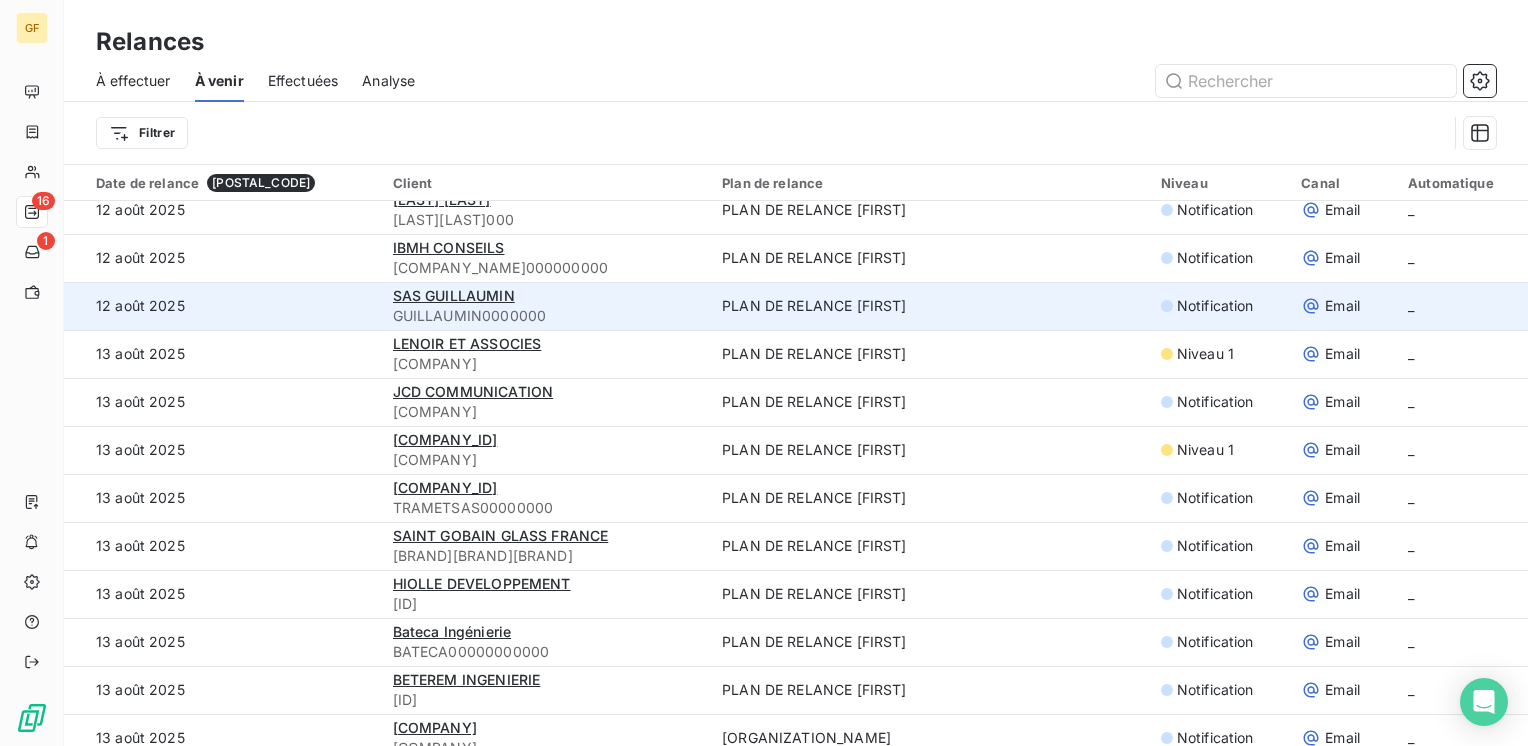 scroll, scrollTop: 2700, scrollLeft: 0, axis: vertical 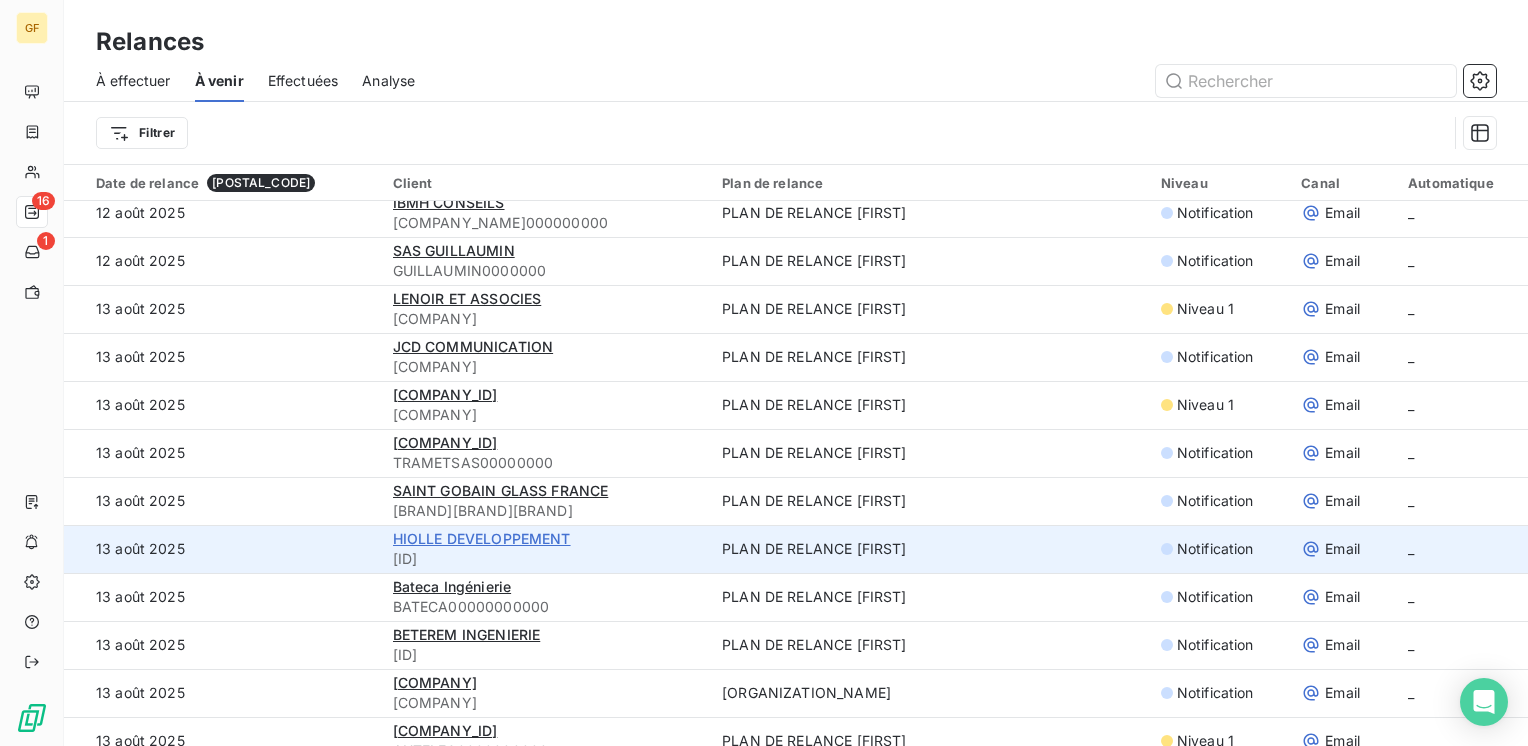 click on "HIOLLE DEVELOPPEMENT" at bounding box center [482, 538] 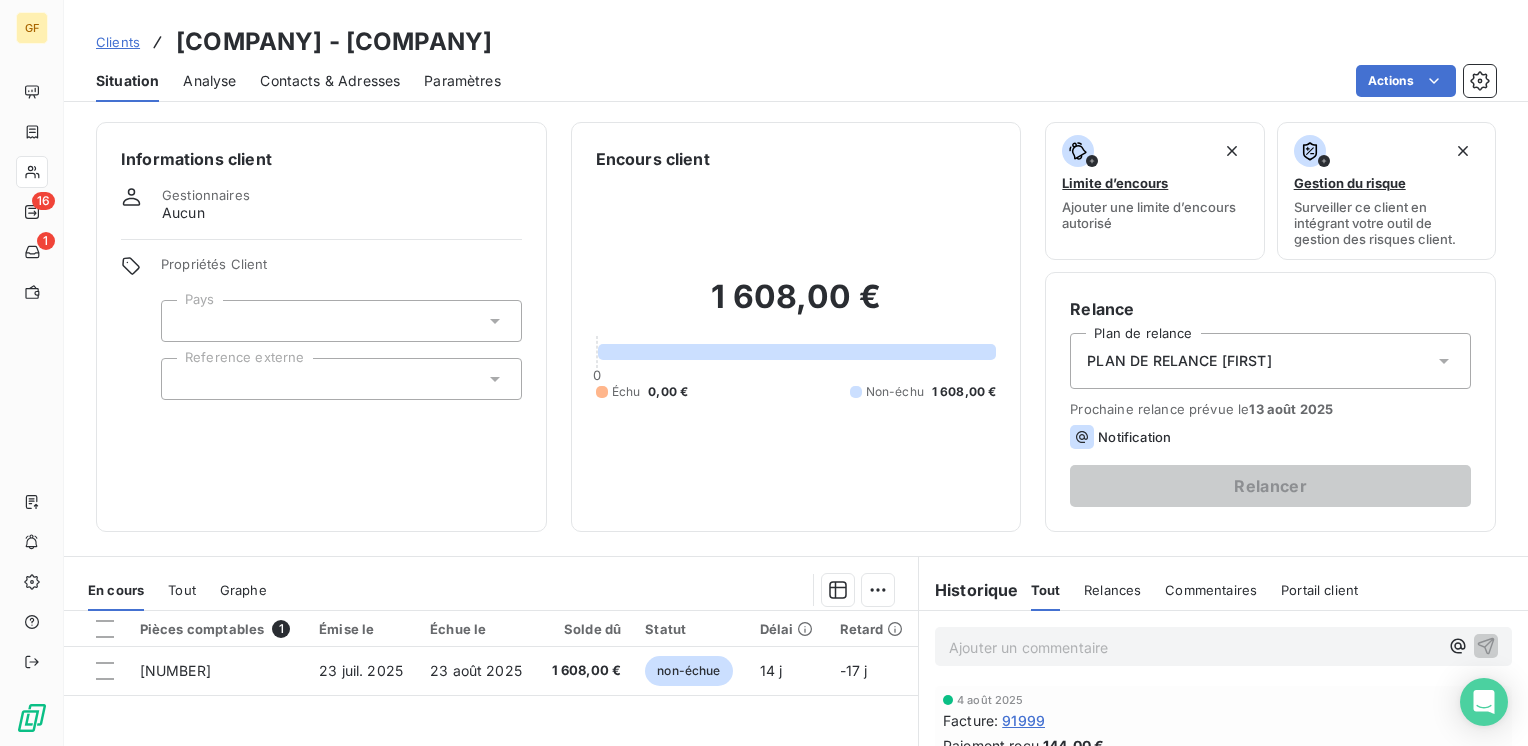 click on "Contacts & Adresses" at bounding box center [330, 81] 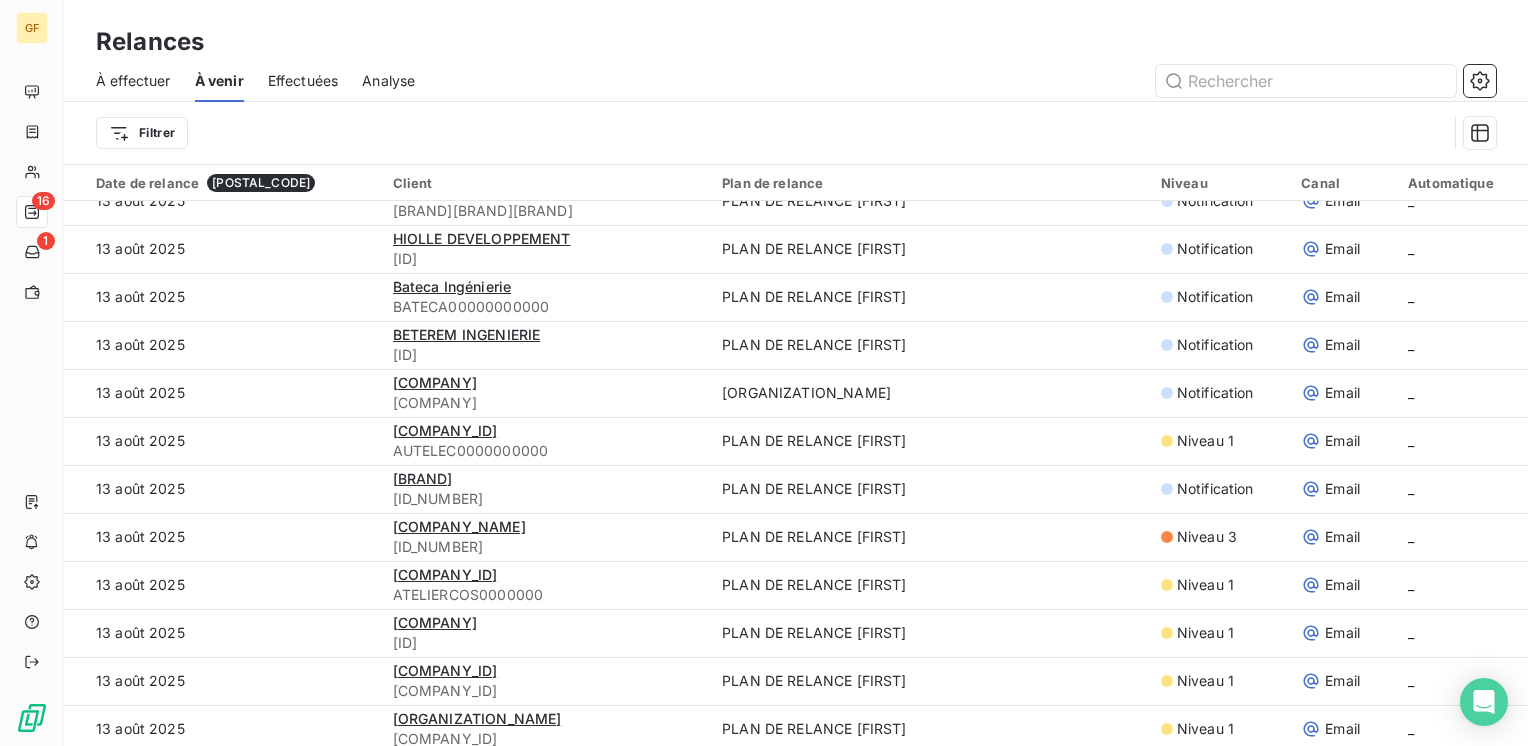 scroll, scrollTop: 2900, scrollLeft: 0, axis: vertical 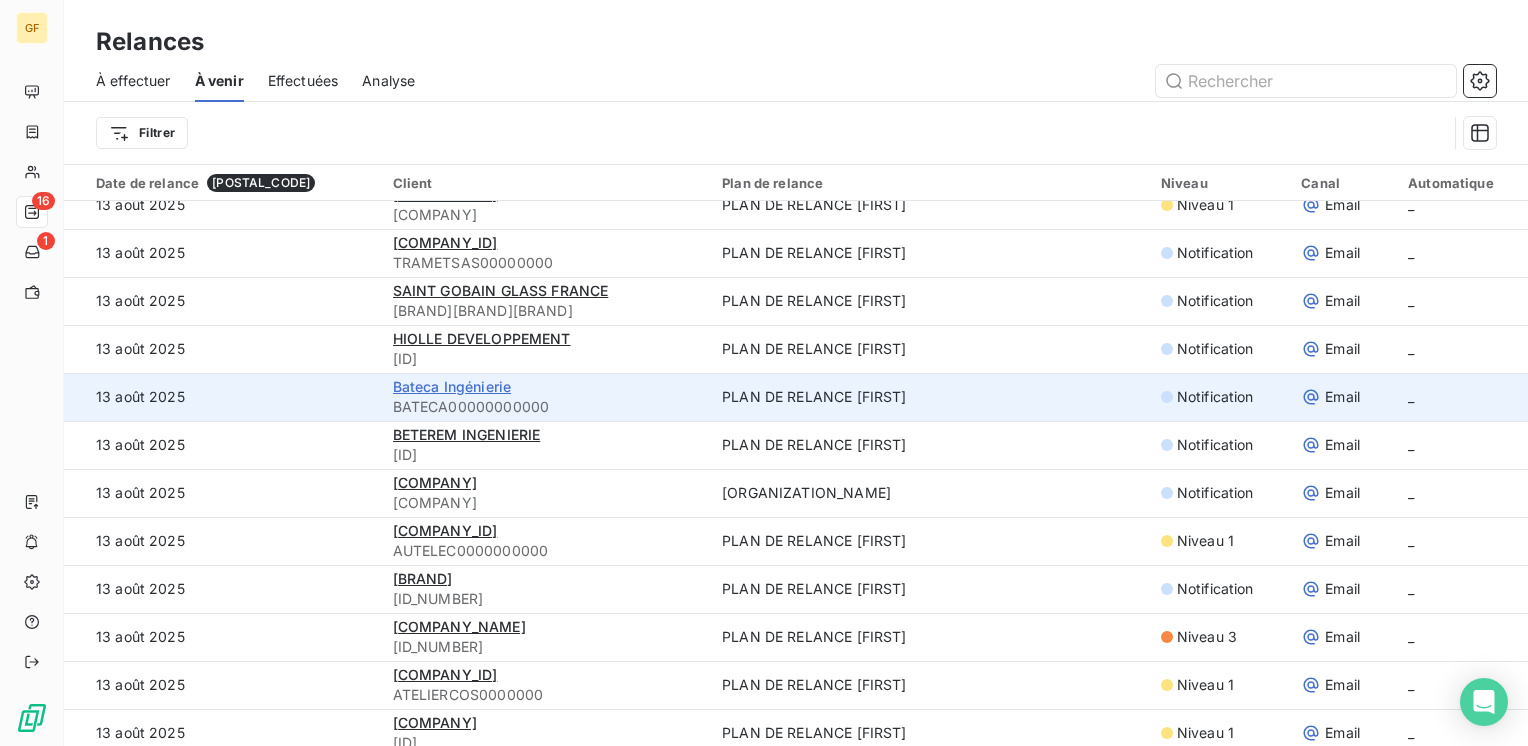 click on "Bateca Ingénierie" at bounding box center [452, 386] 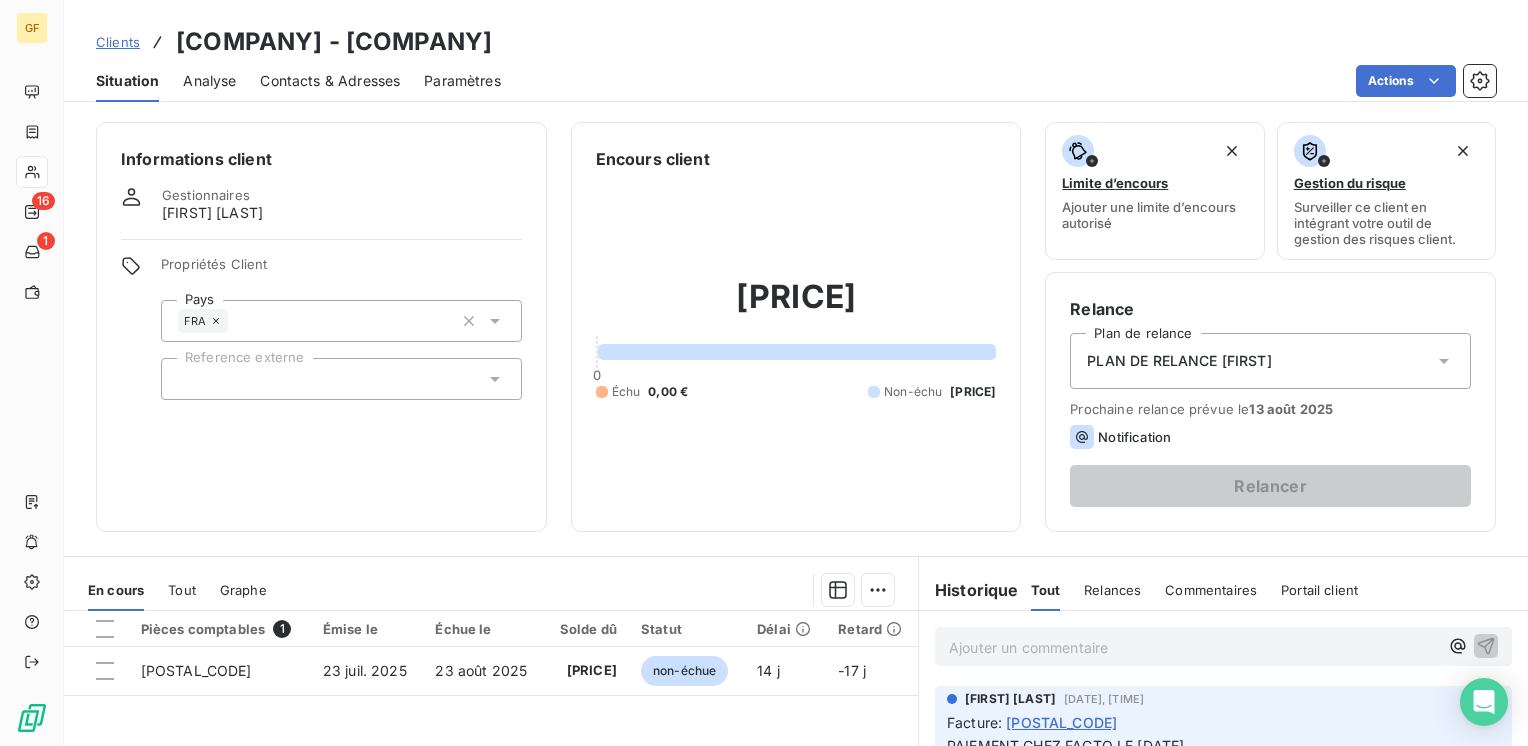 click on "Contacts & Adresses" at bounding box center (330, 81) 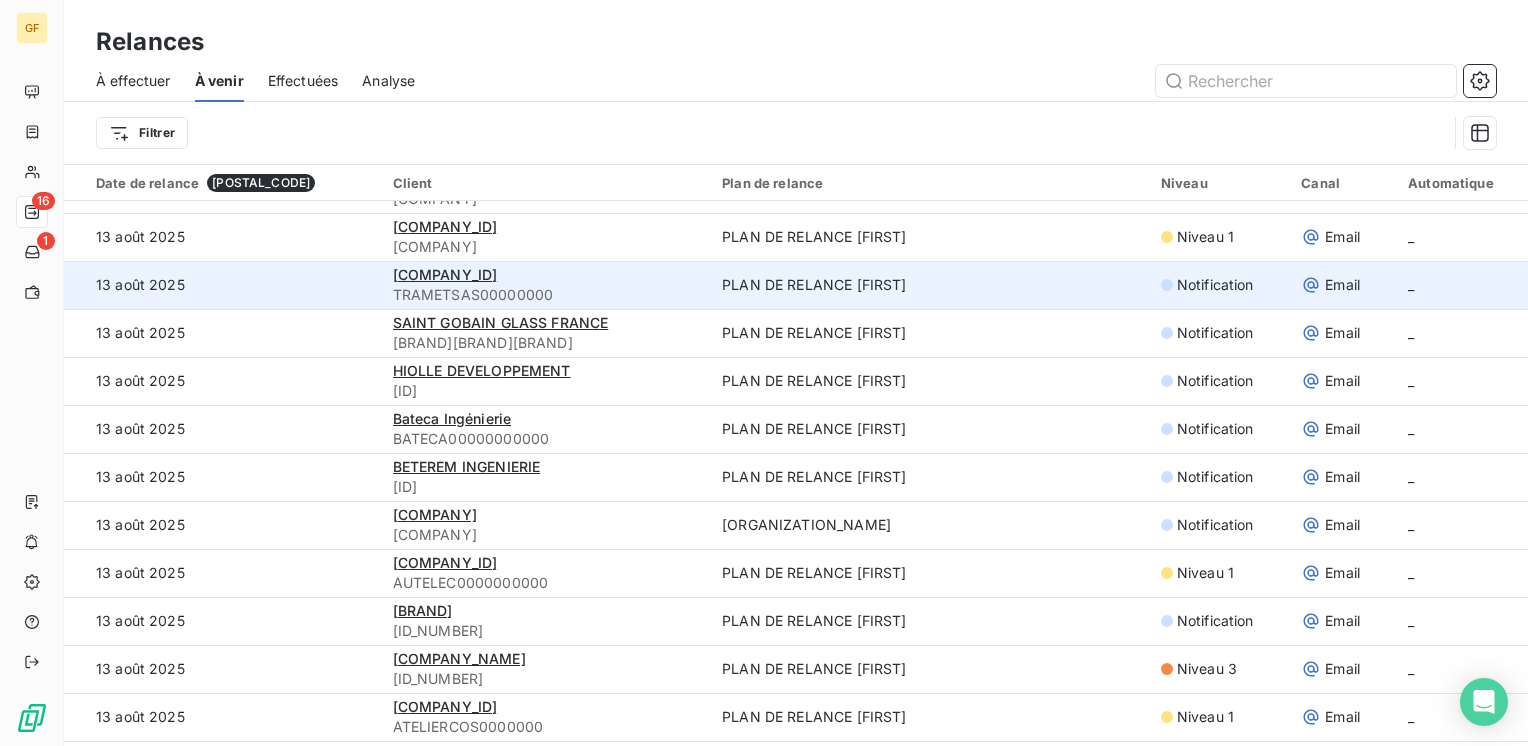 scroll, scrollTop: 2900, scrollLeft: 0, axis: vertical 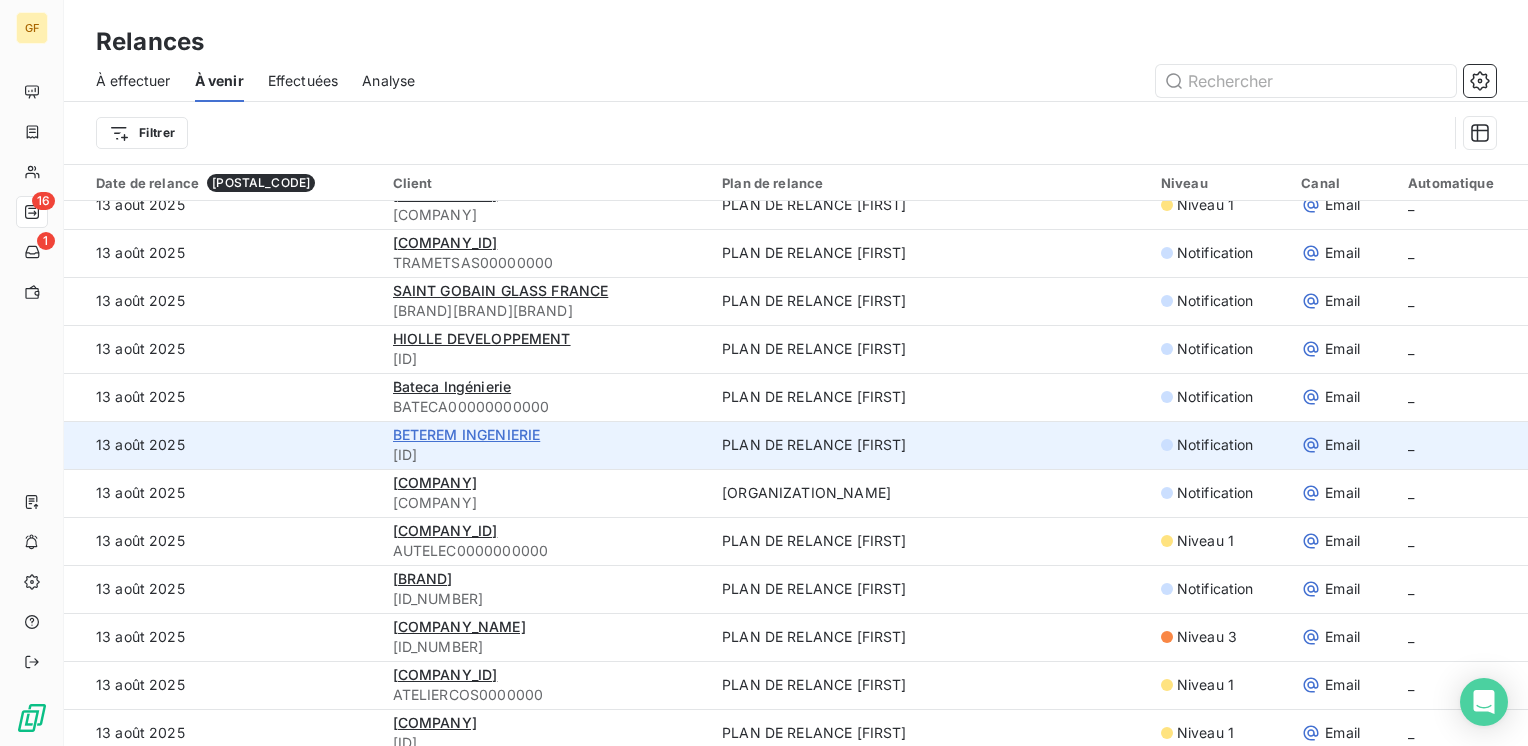 click on "BETEREM INGENIERIE" at bounding box center [467, 434] 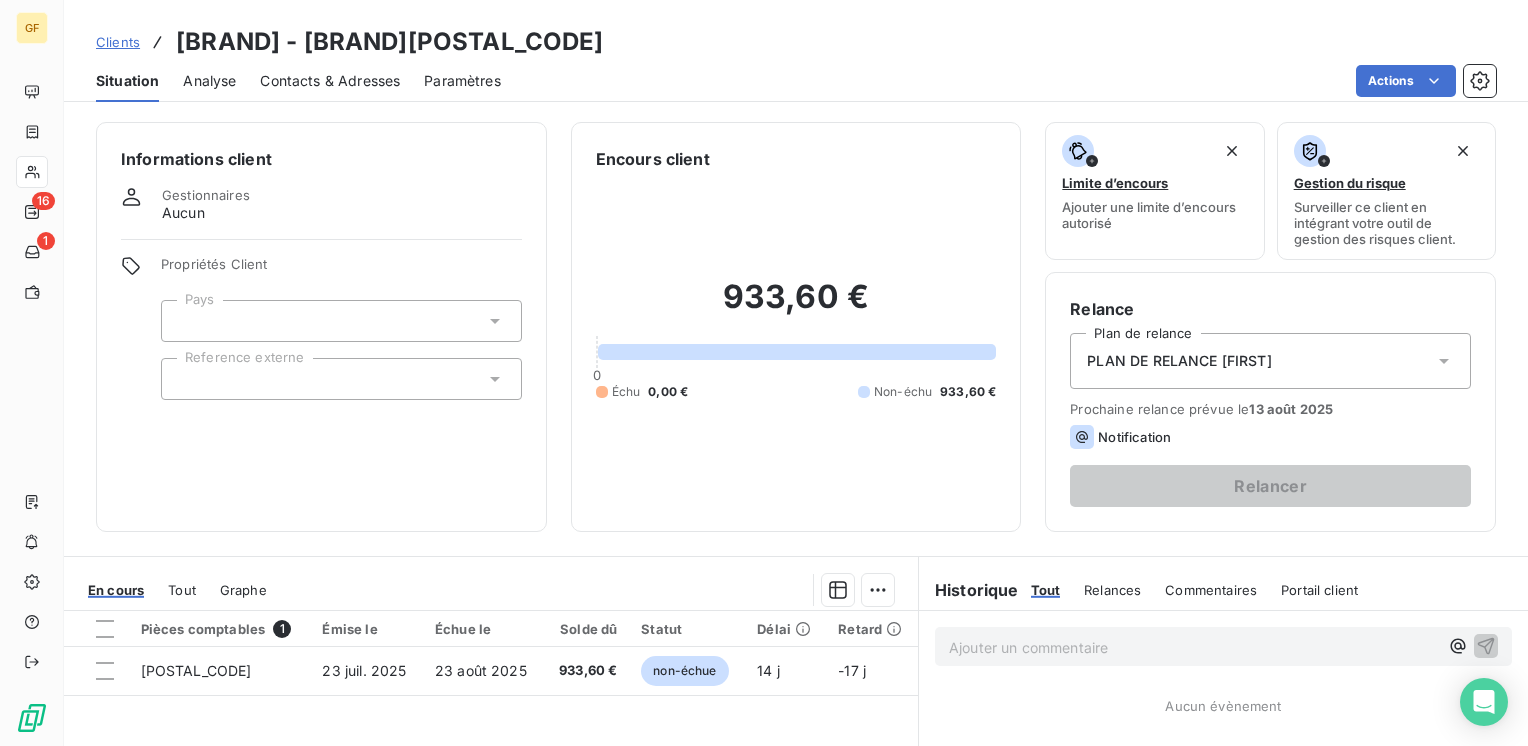 click on "Contacts & Adresses" at bounding box center [330, 81] 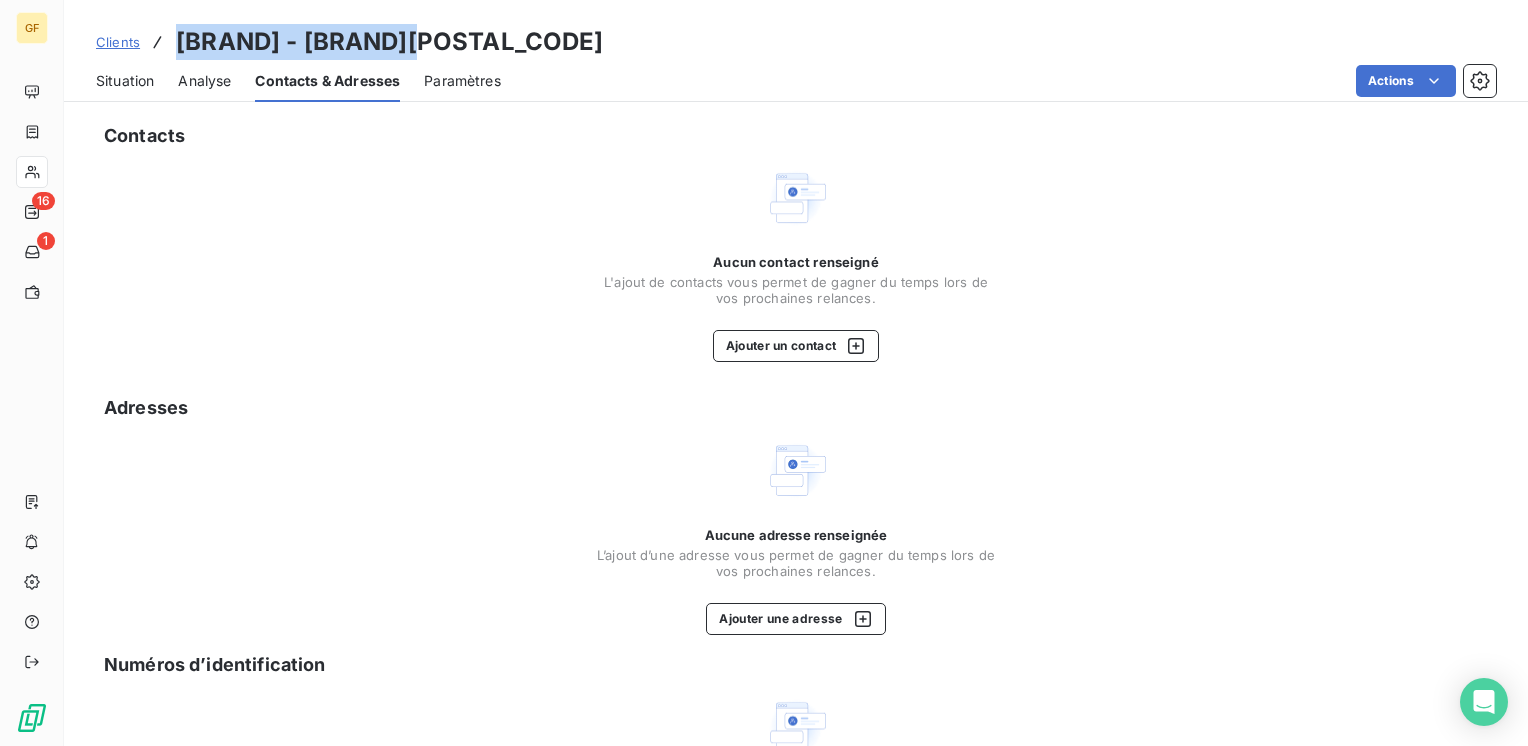 drag, startPoint x: 430, startPoint y: 41, endPoint x: 172, endPoint y: 36, distance: 258.04843 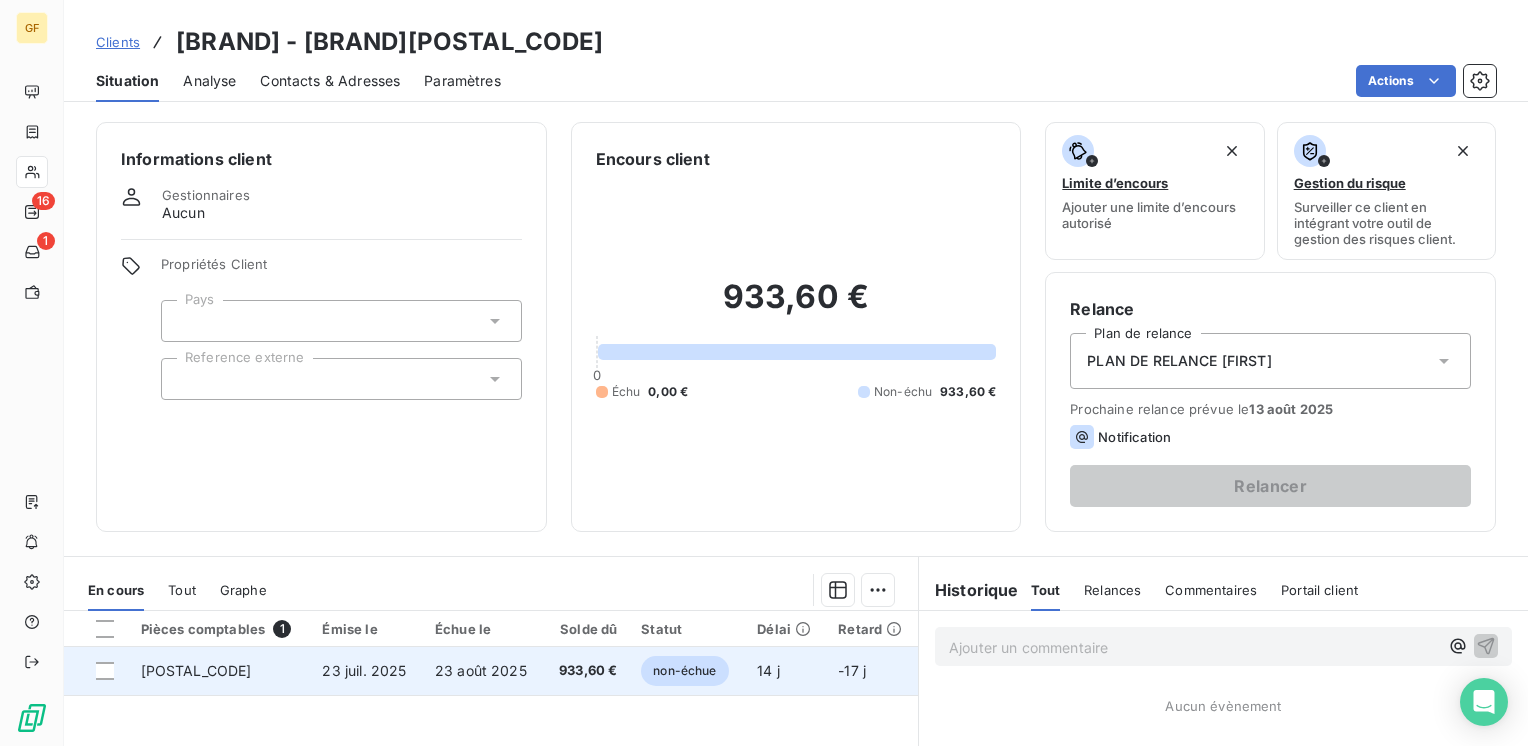 click on "23 août 2025" at bounding box center (481, 670) 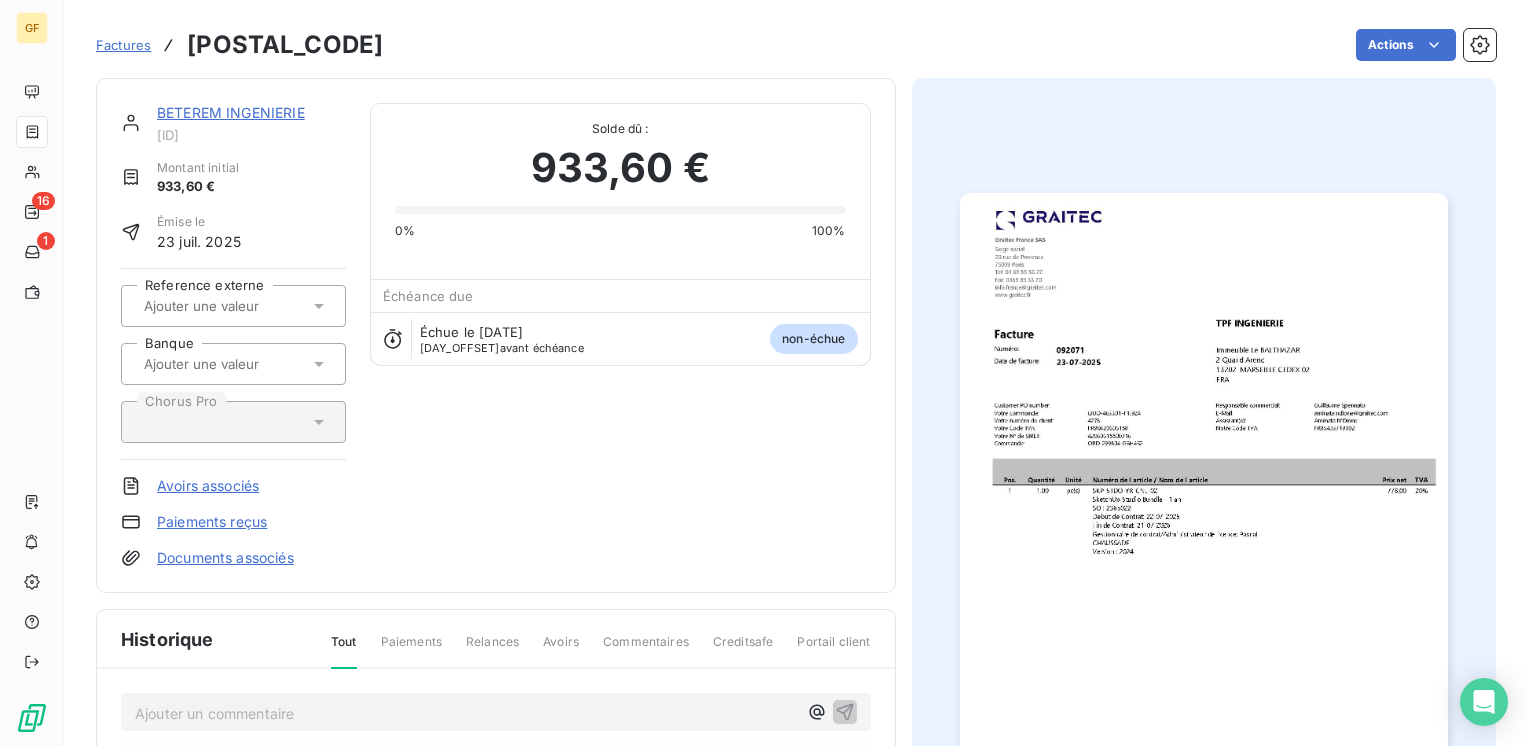 click at bounding box center [1204, 537] 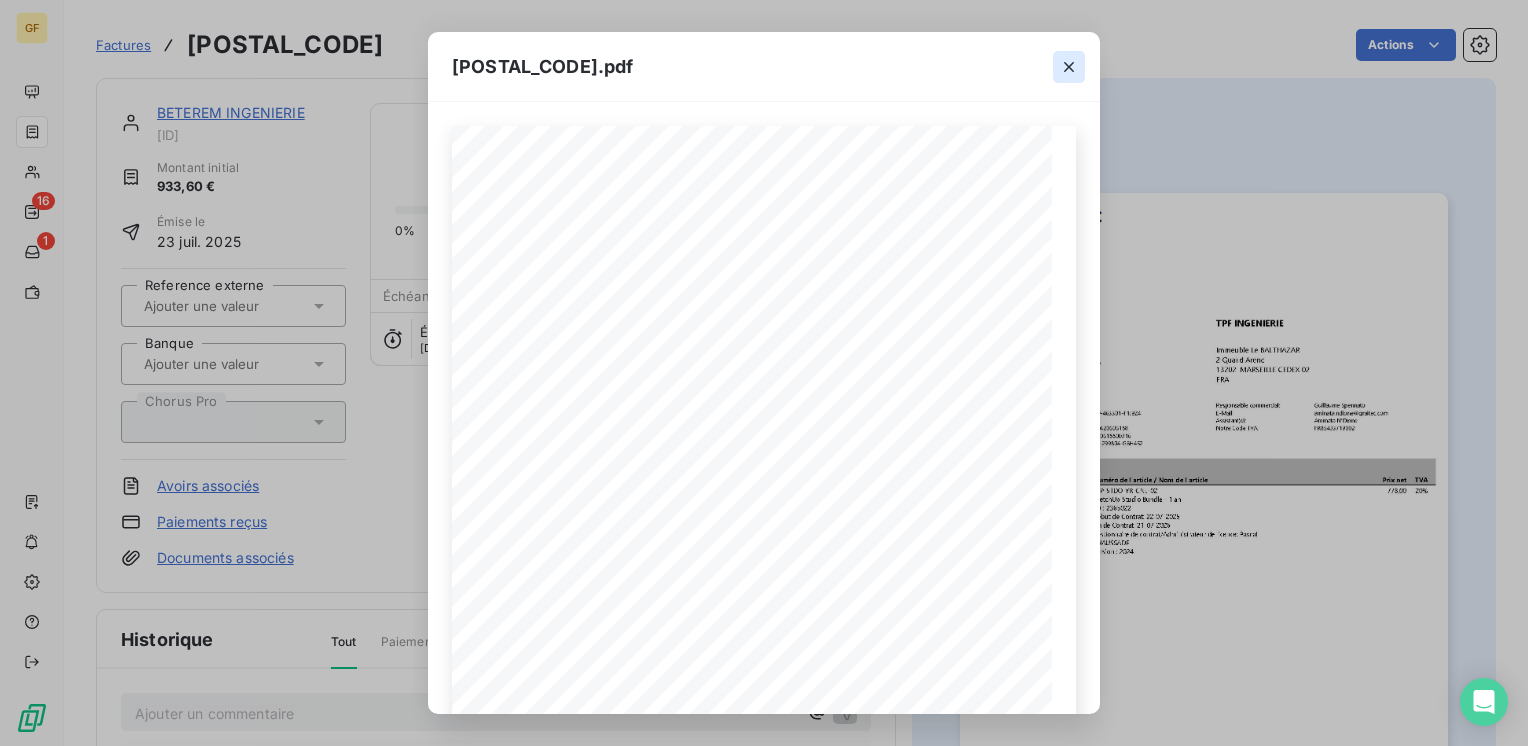 click 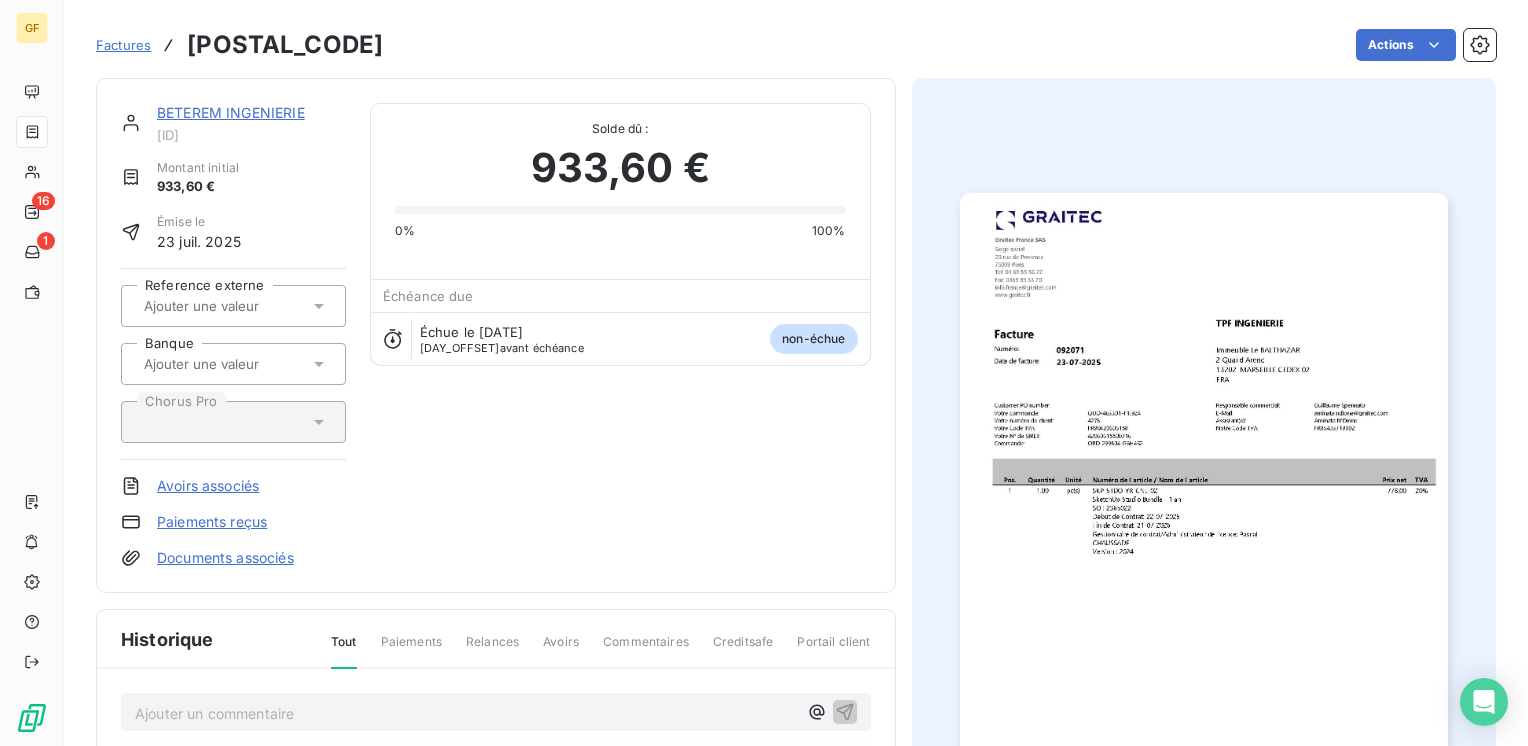 click on "BETEREM INGENIERIE" at bounding box center (231, 112) 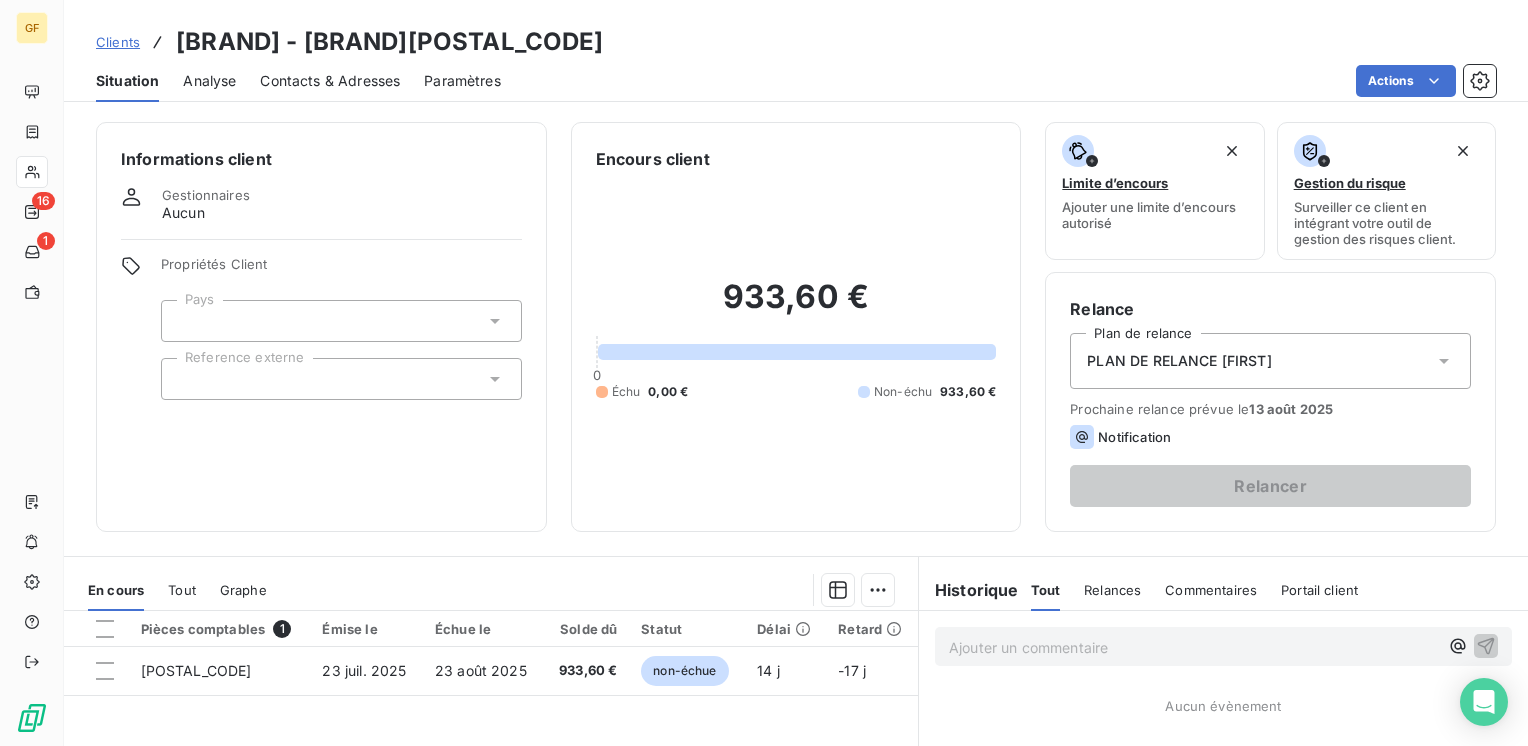 click on "Contacts & Adresses" at bounding box center (330, 81) 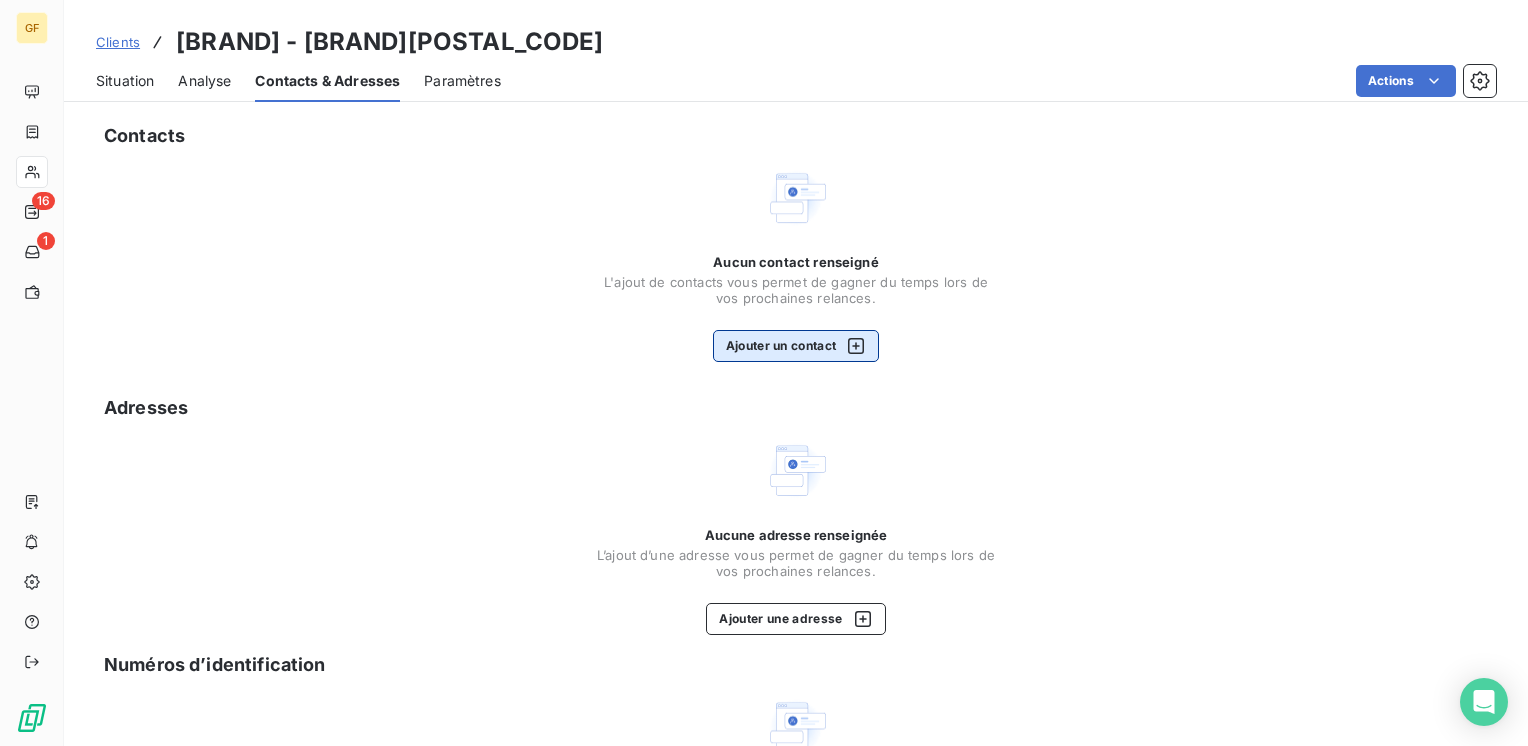 click on "Ajouter un contact" at bounding box center (796, 346) 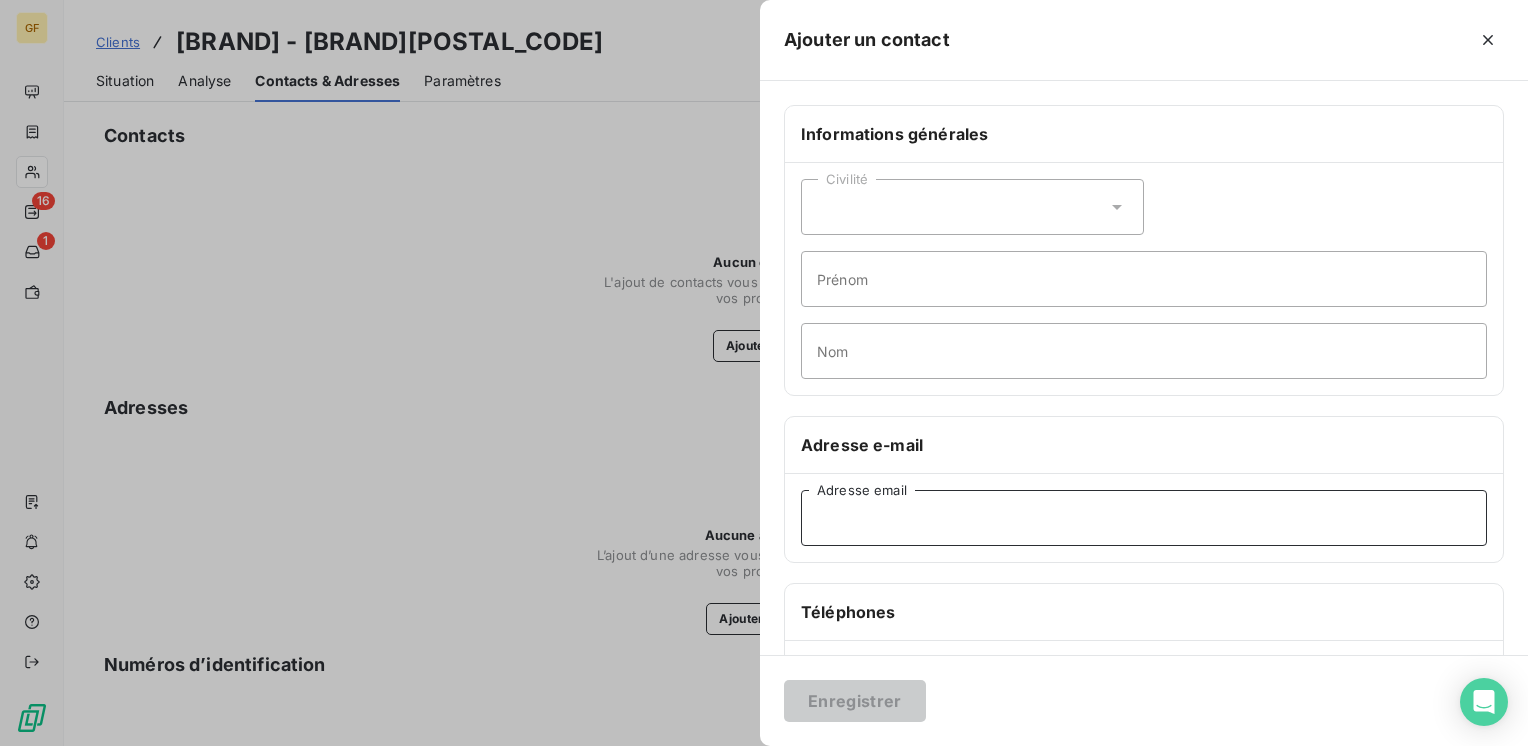 click on "Adresse email" at bounding box center (1144, 518) 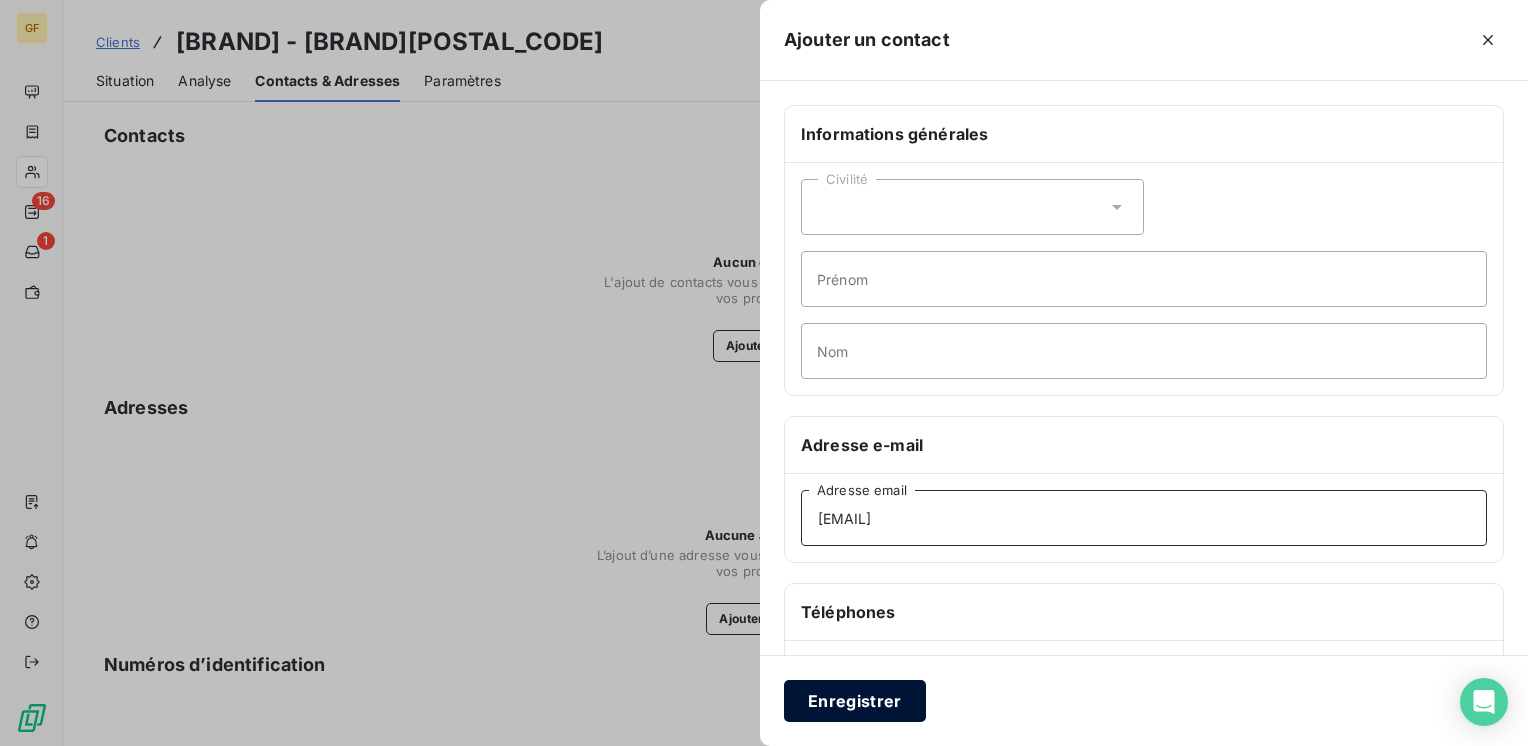 type on "[EMAIL]" 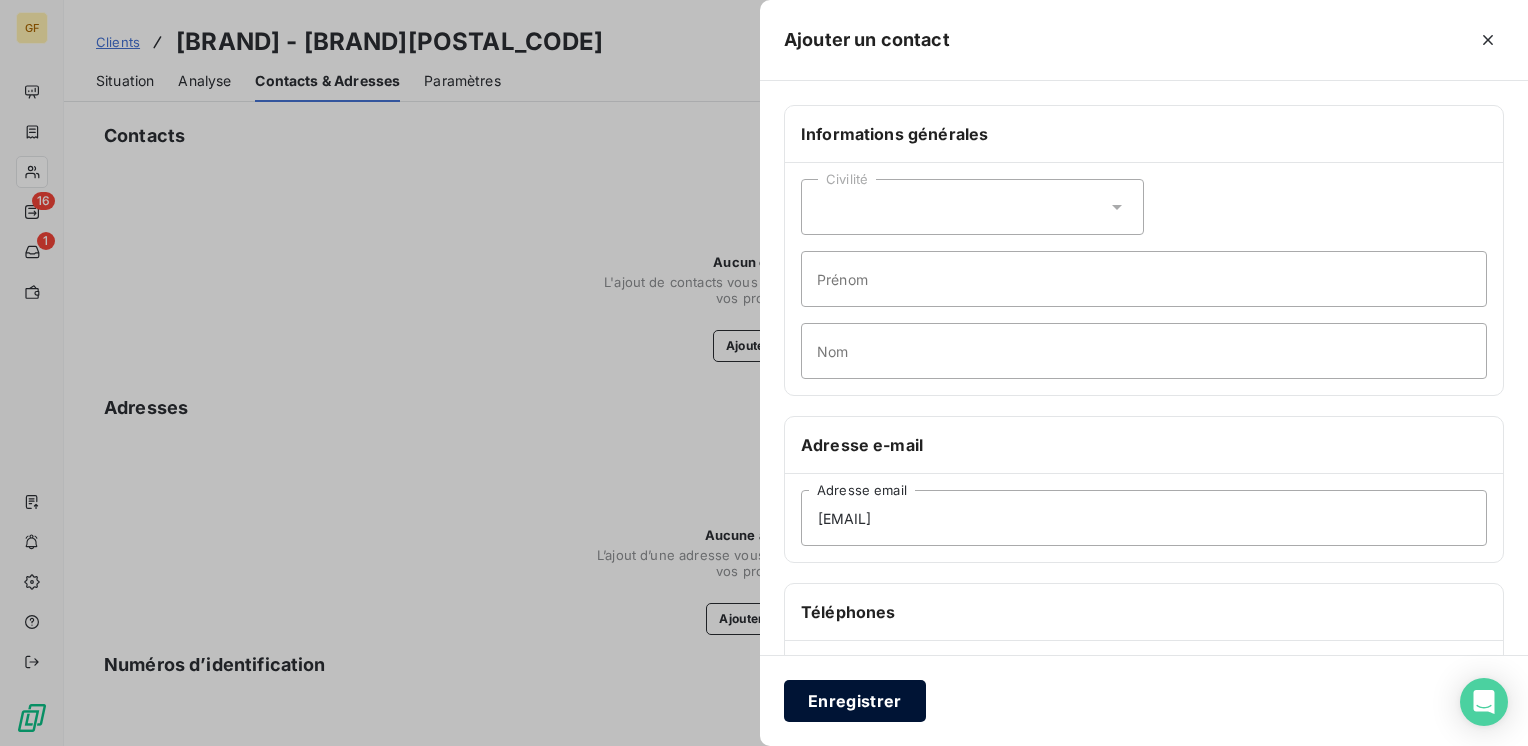 click on "Enregistrer" at bounding box center [855, 701] 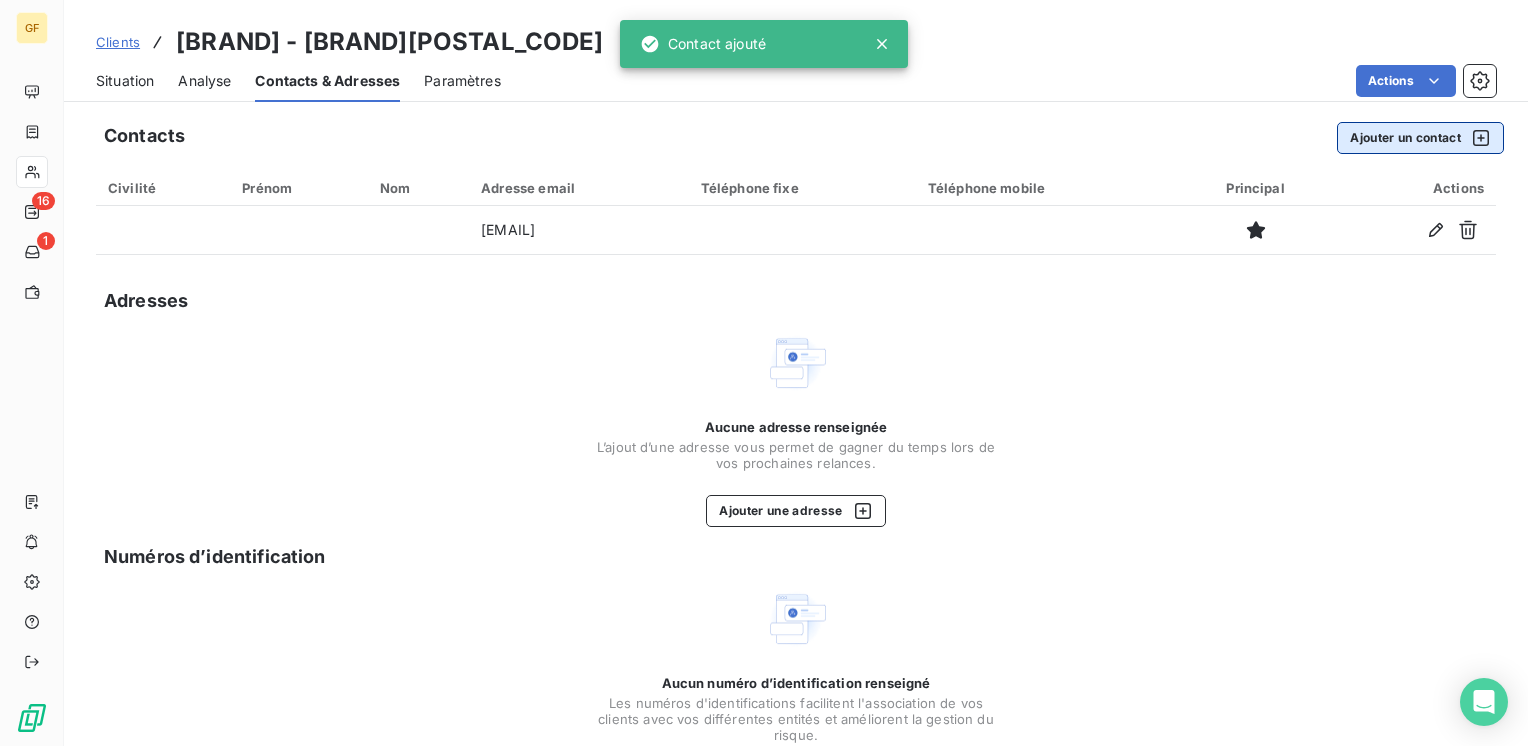 click on "Ajouter un contact" at bounding box center (1420, 138) 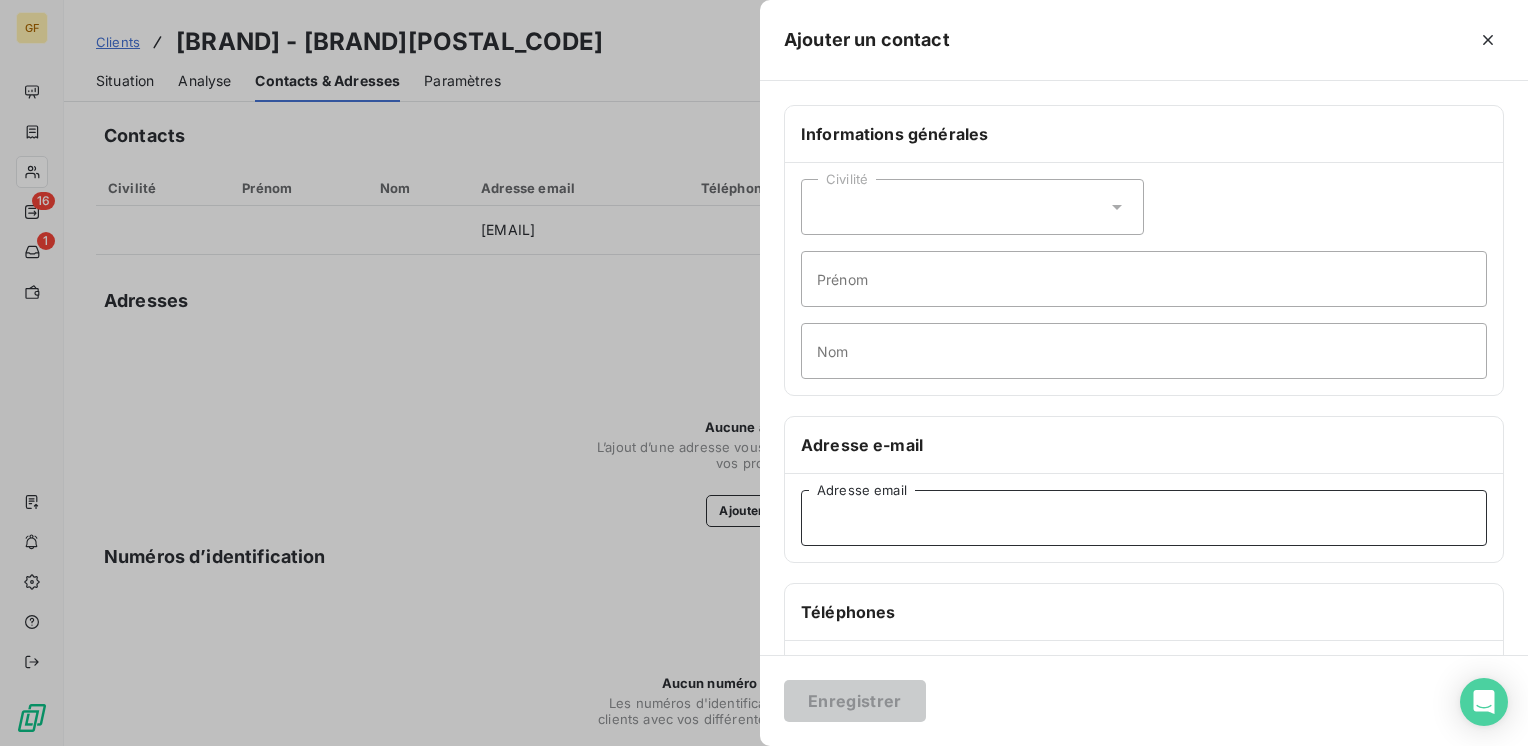 click on "Adresse email" at bounding box center (1144, 518) 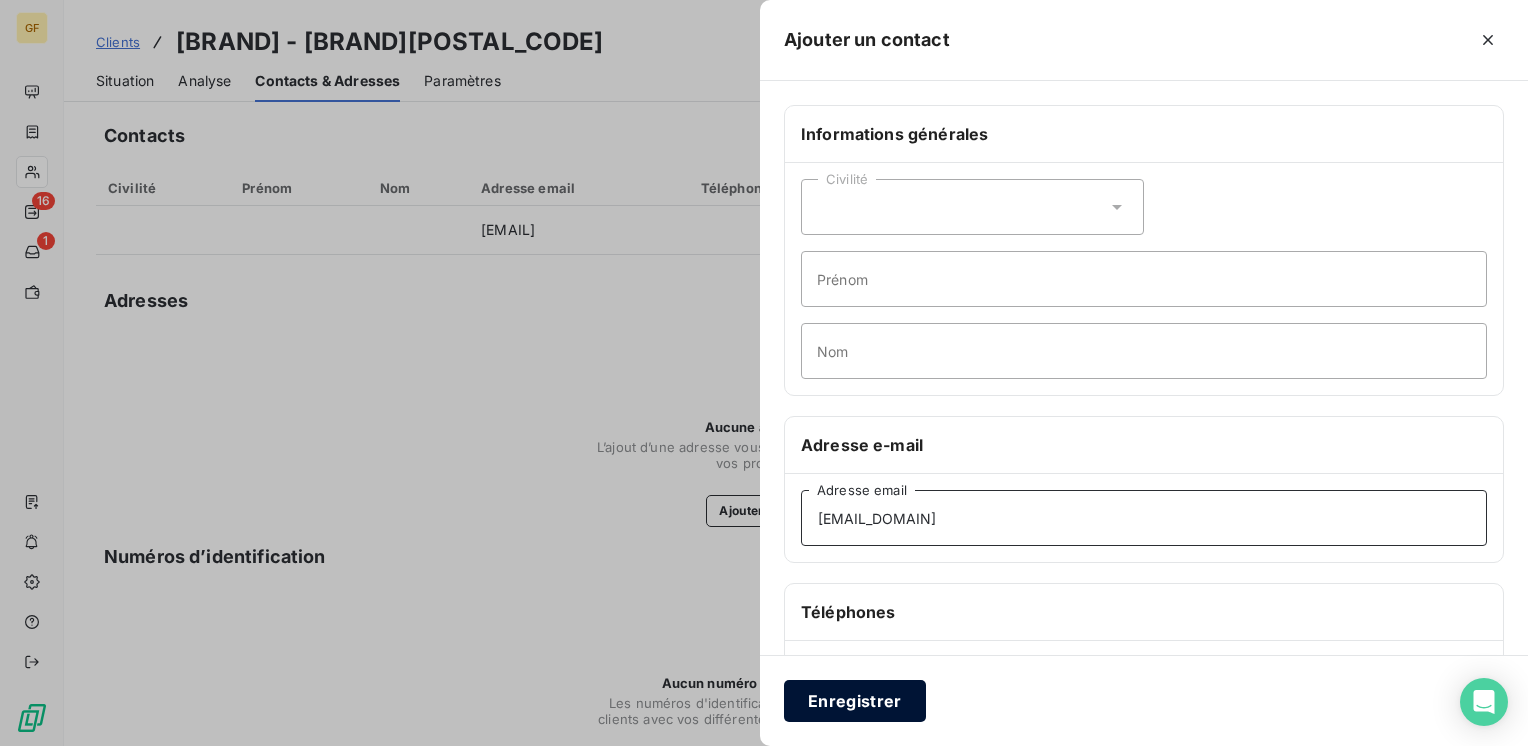 type on "[EMAIL_DOMAIN]" 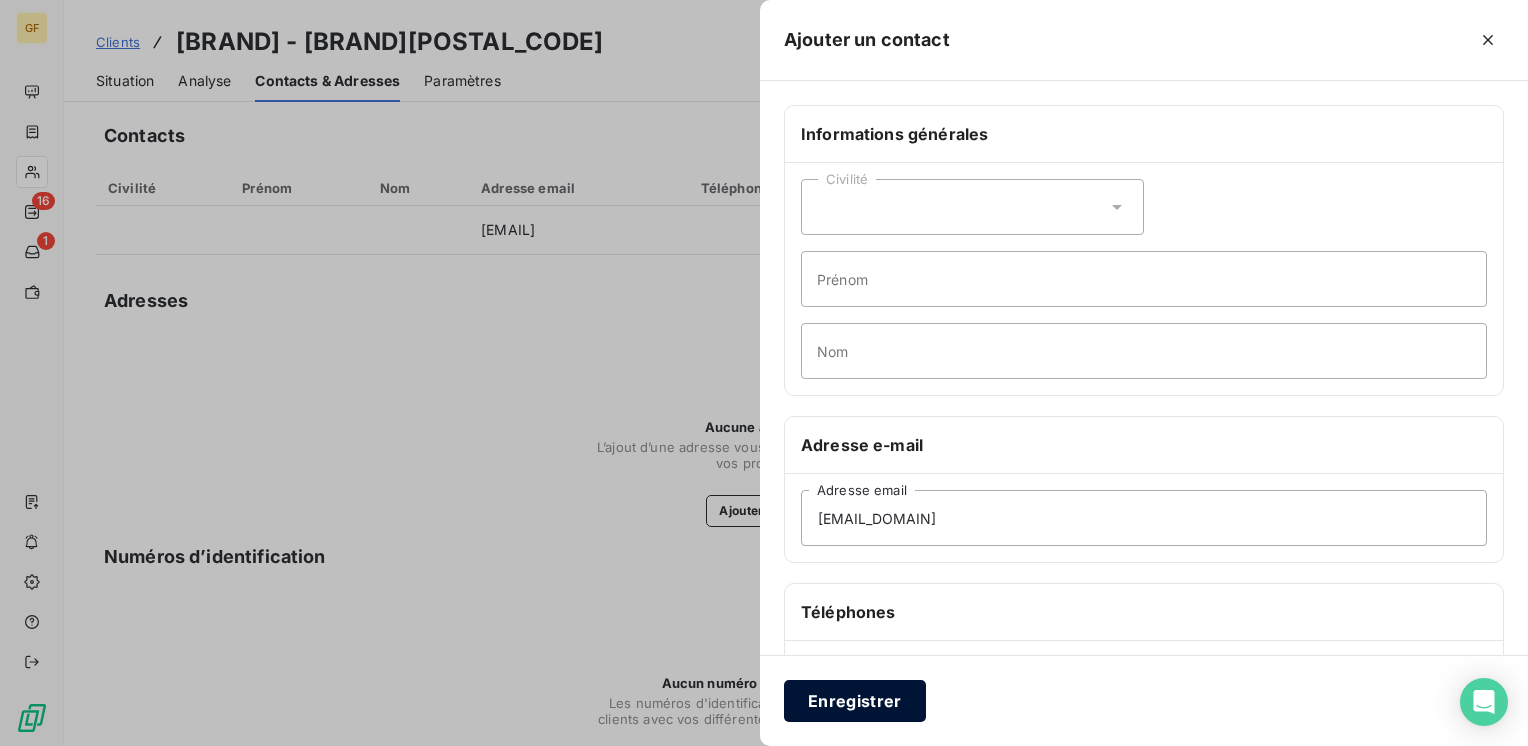 drag, startPoint x: 856, startPoint y: 690, endPoint x: 842, endPoint y: 691, distance: 14.035668 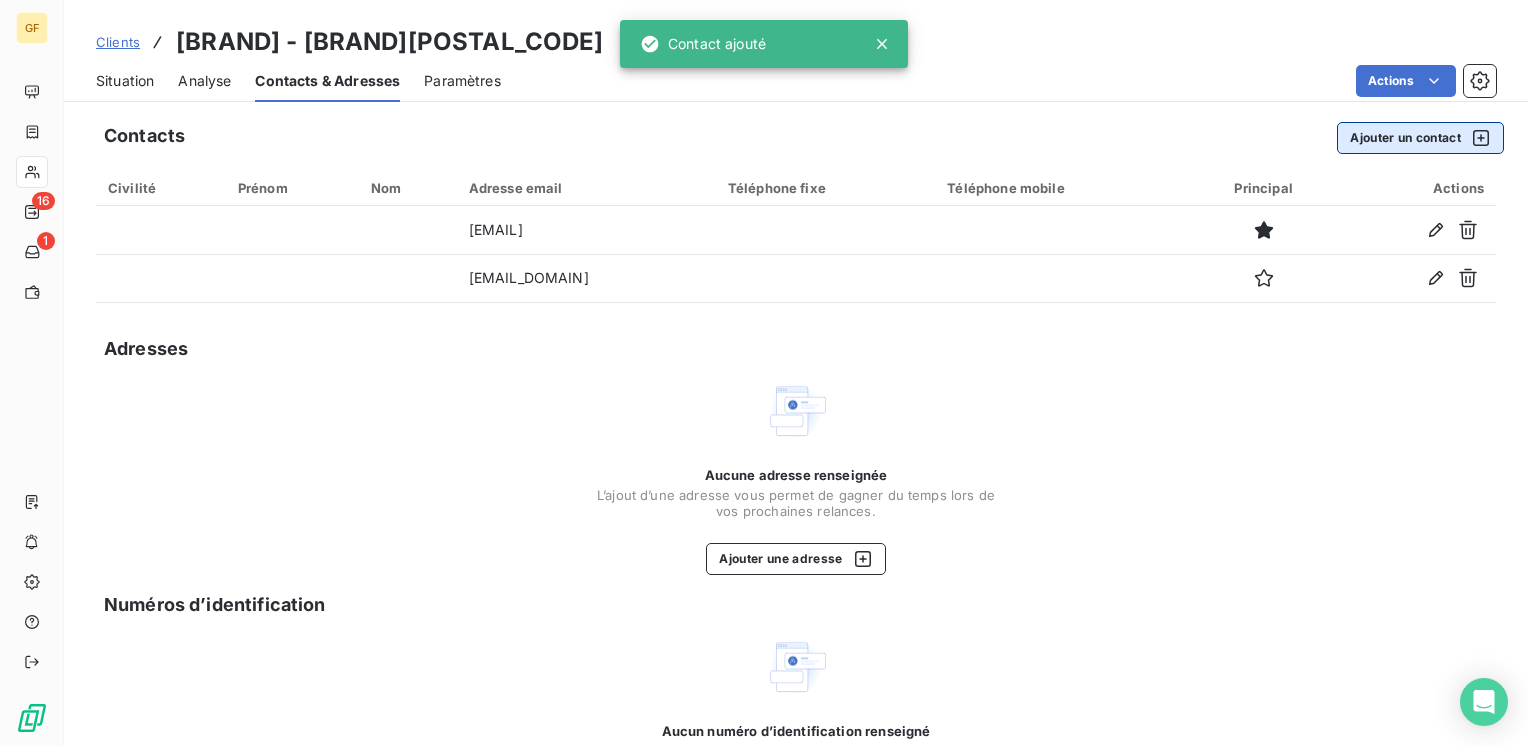 click on "Ajouter un contact" at bounding box center [1420, 138] 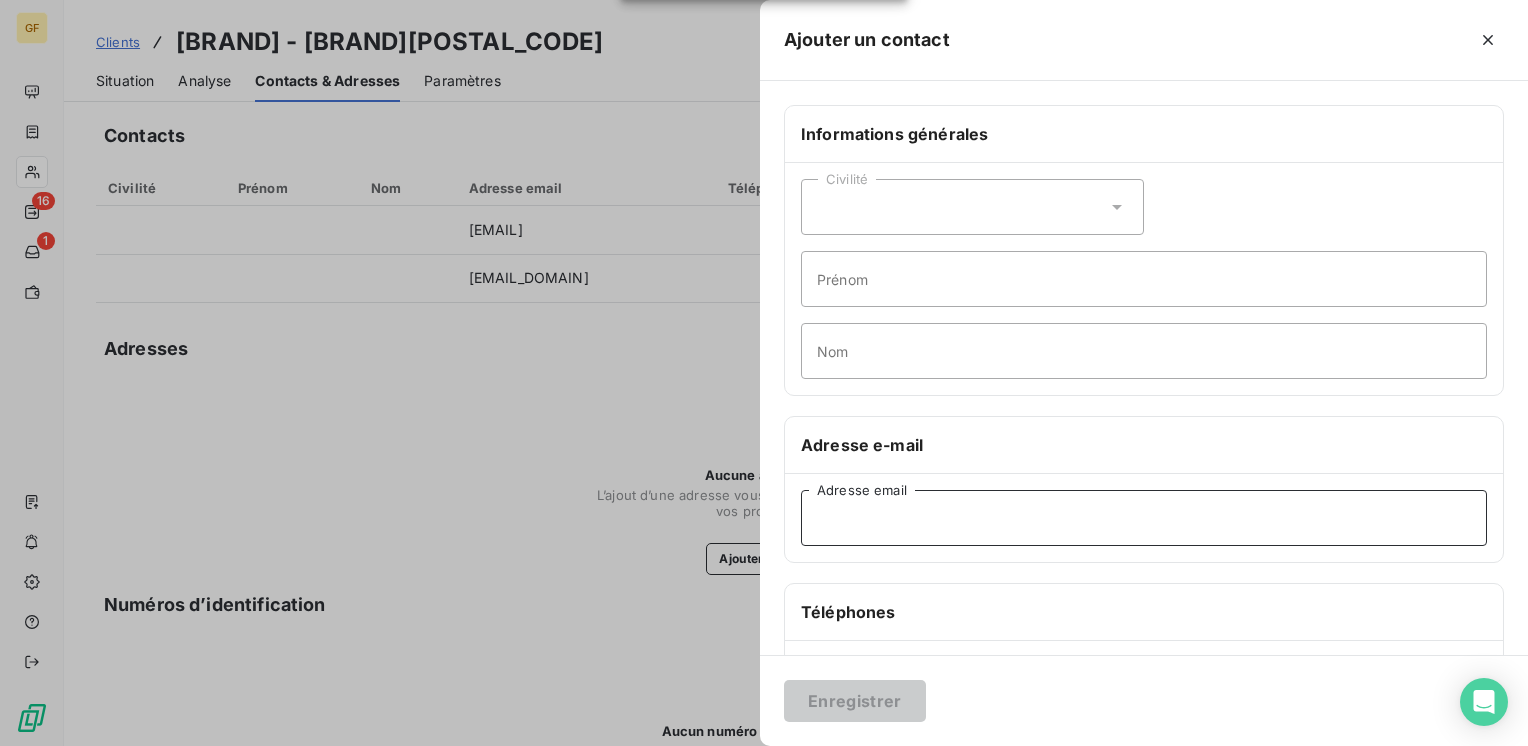 click on "Adresse email" at bounding box center (1144, 518) 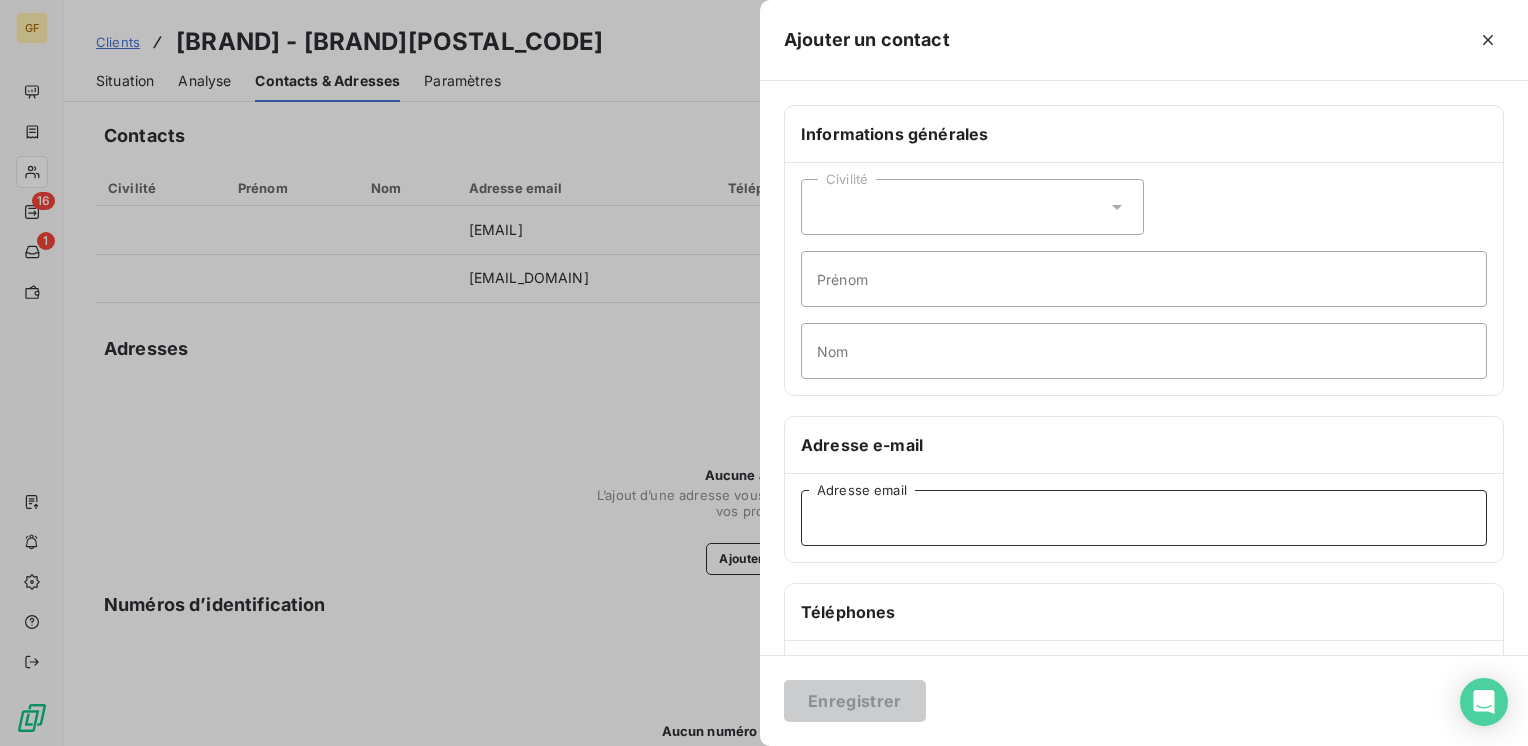 paste on "[EMAIL]" 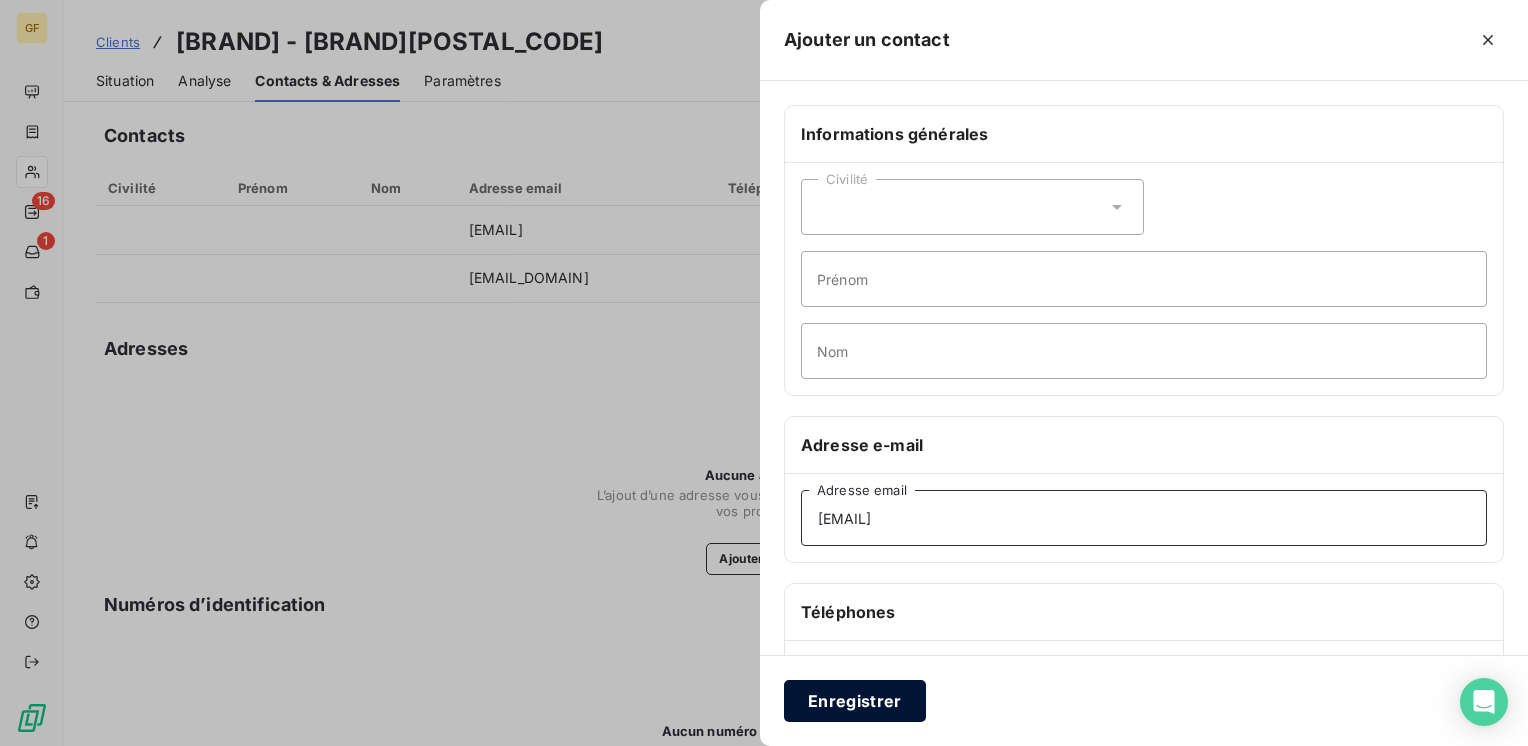 type on "[EMAIL]" 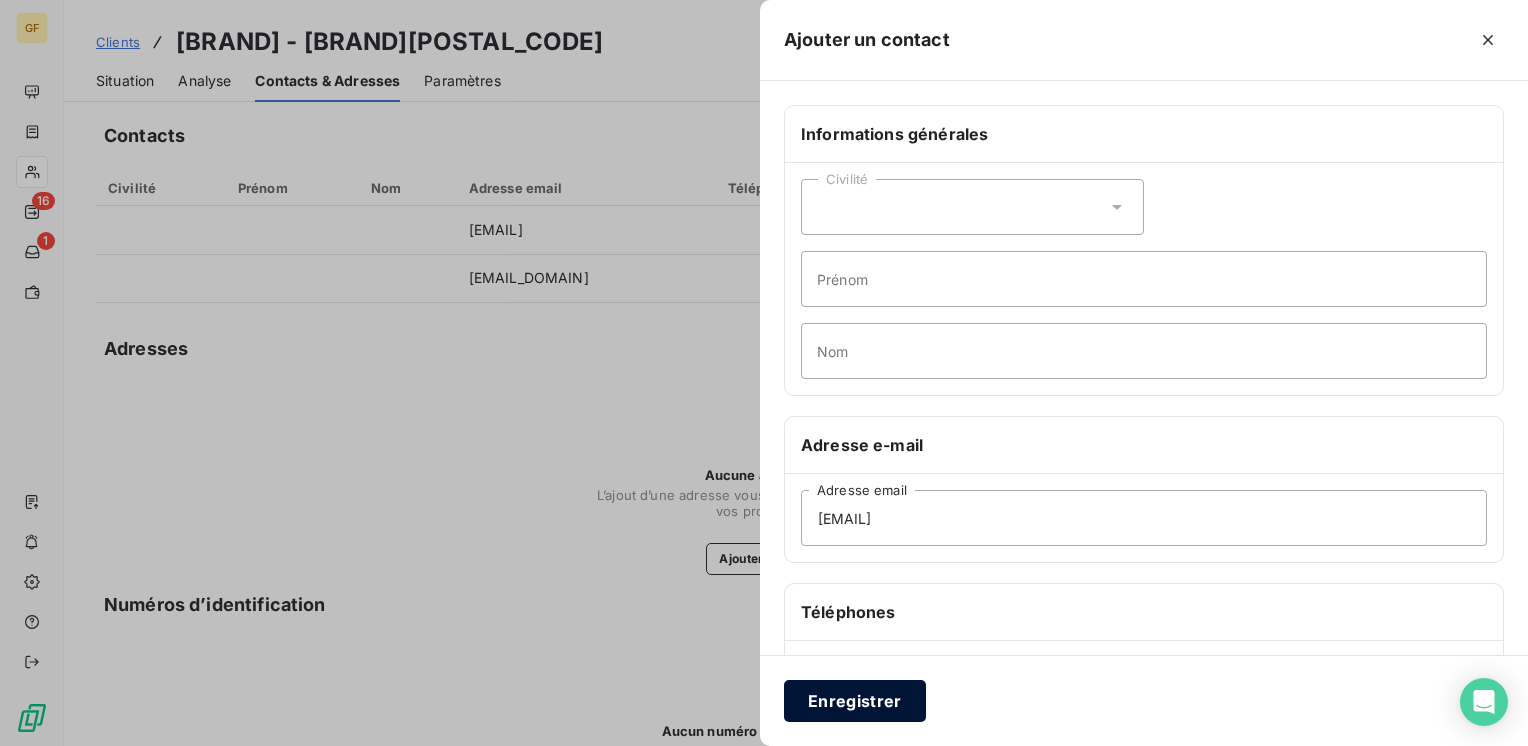 click on "Enregistrer" at bounding box center (855, 701) 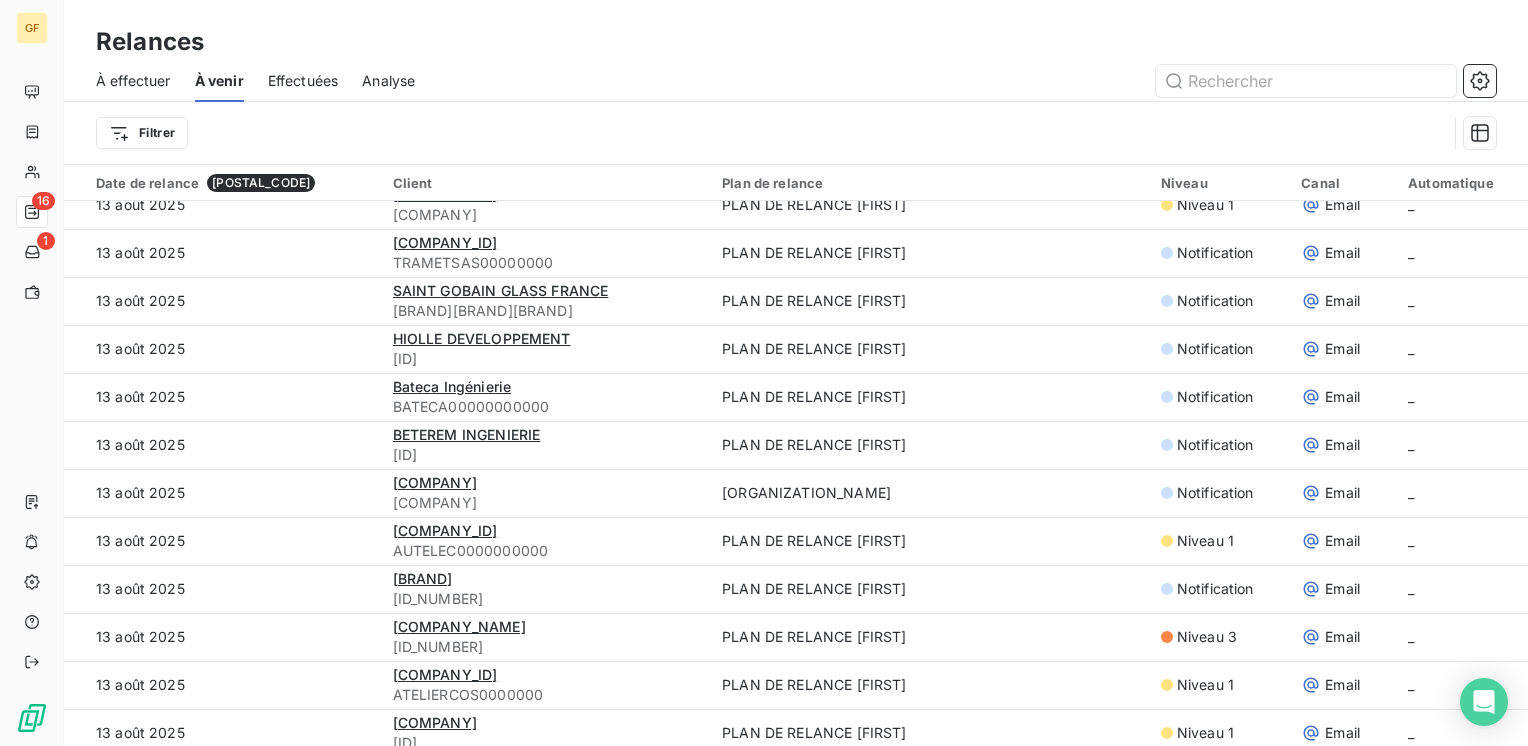 scroll, scrollTop: 3000, scrollLeft: 0, axis: vertical 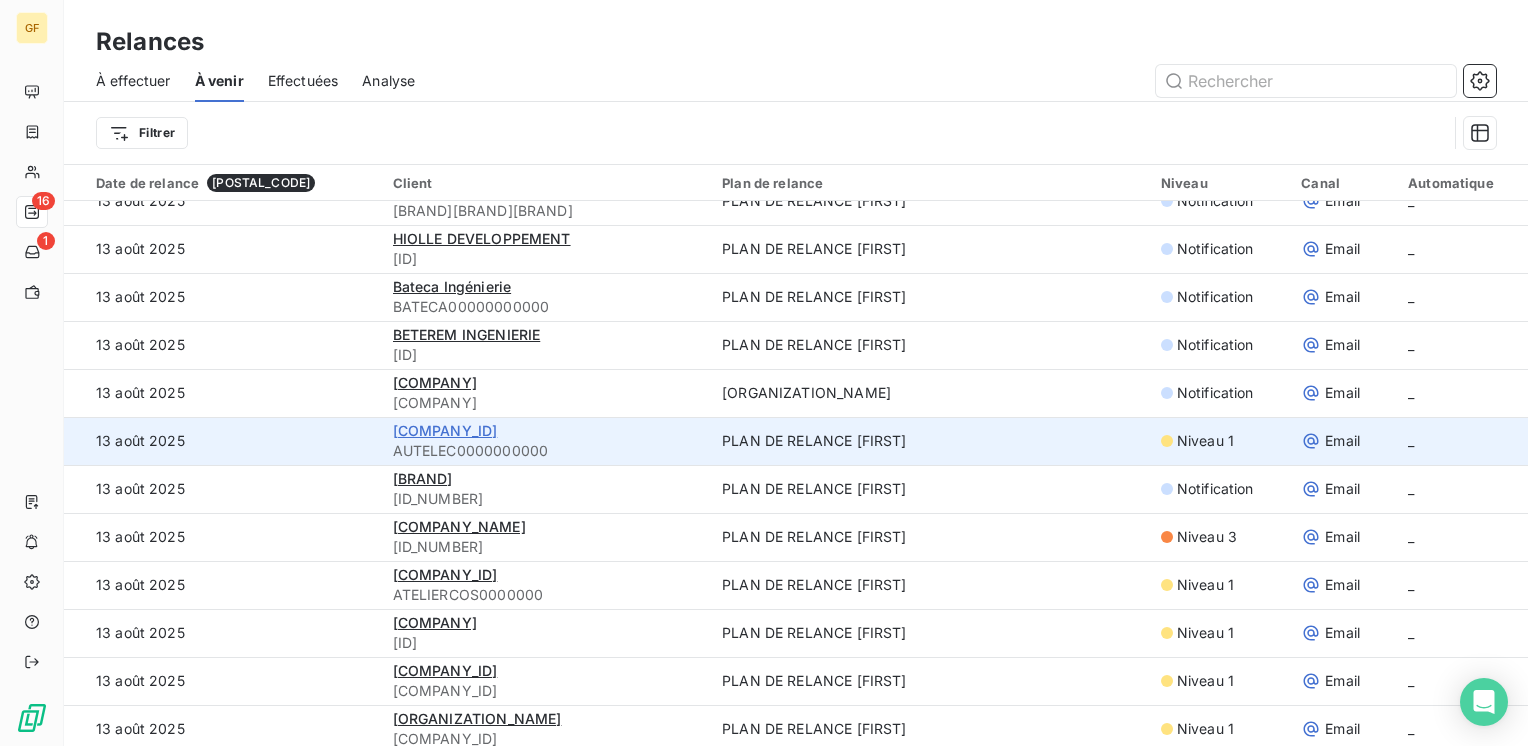 click on "[COMPANY_ID]" at bounding box center (445, 430) 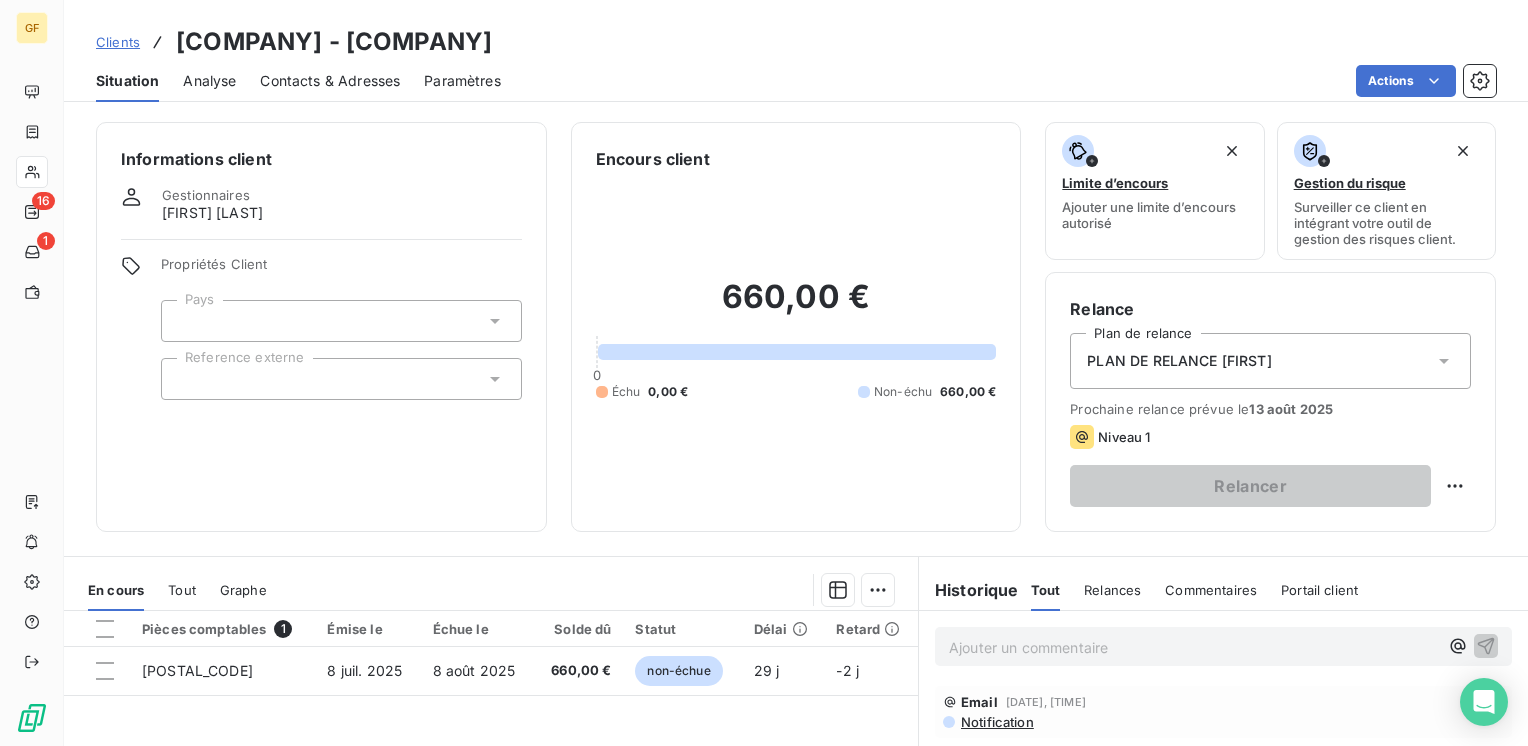 click on "Contacts & Adresses" at bounding box center (330, 81) 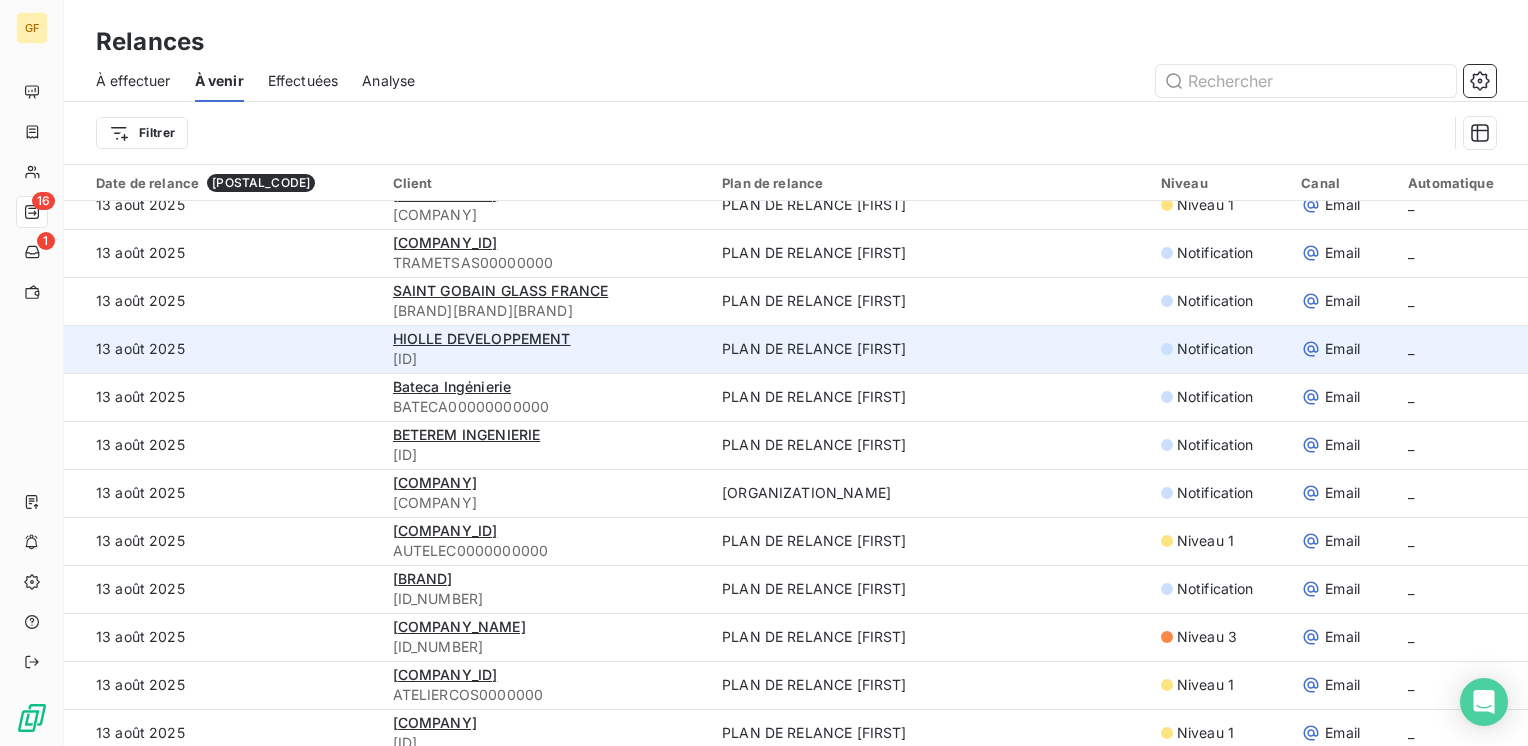 scroll, scrollTop: 3000, scrollLeft: 0, axis: vertical 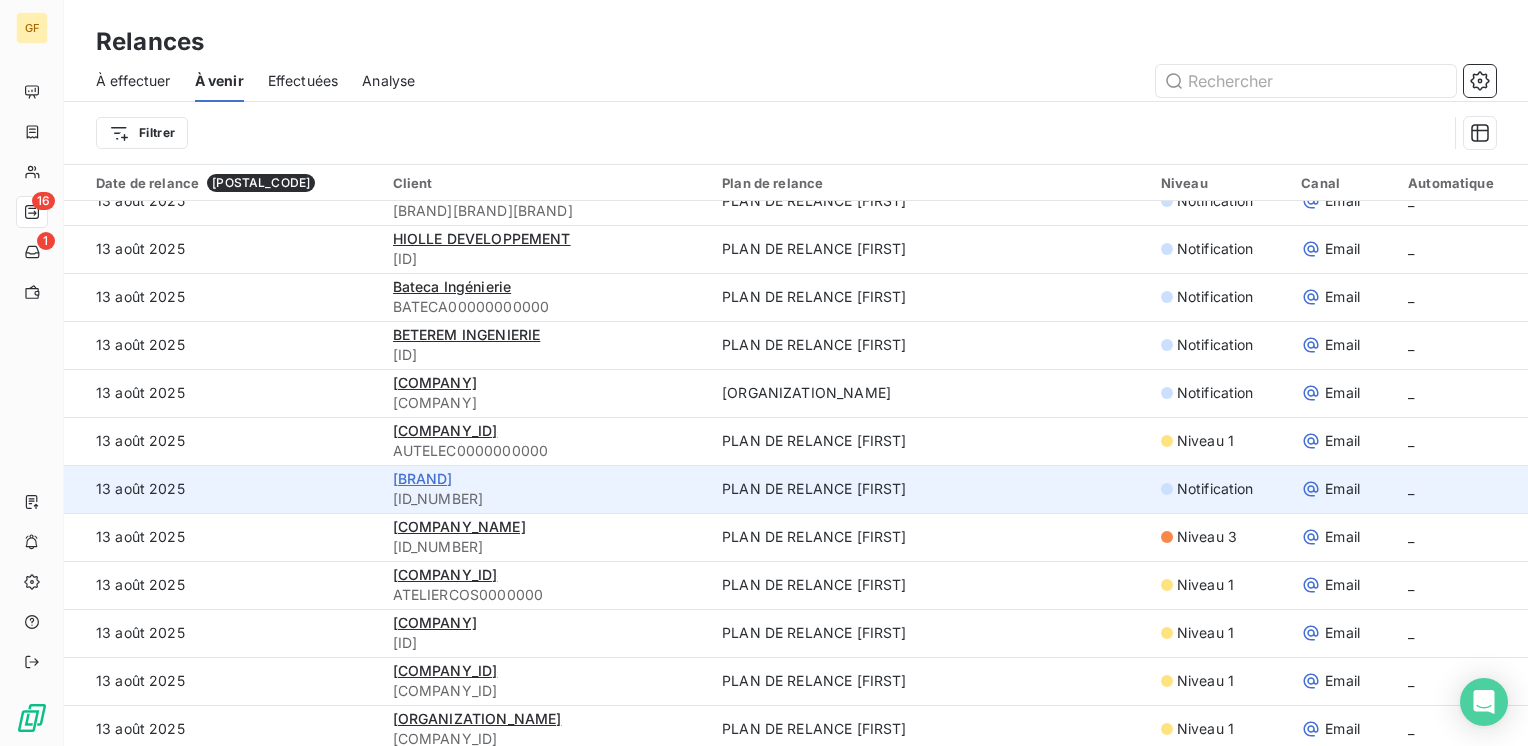 click on "[BRAND]" at bounding box center (423, 478) 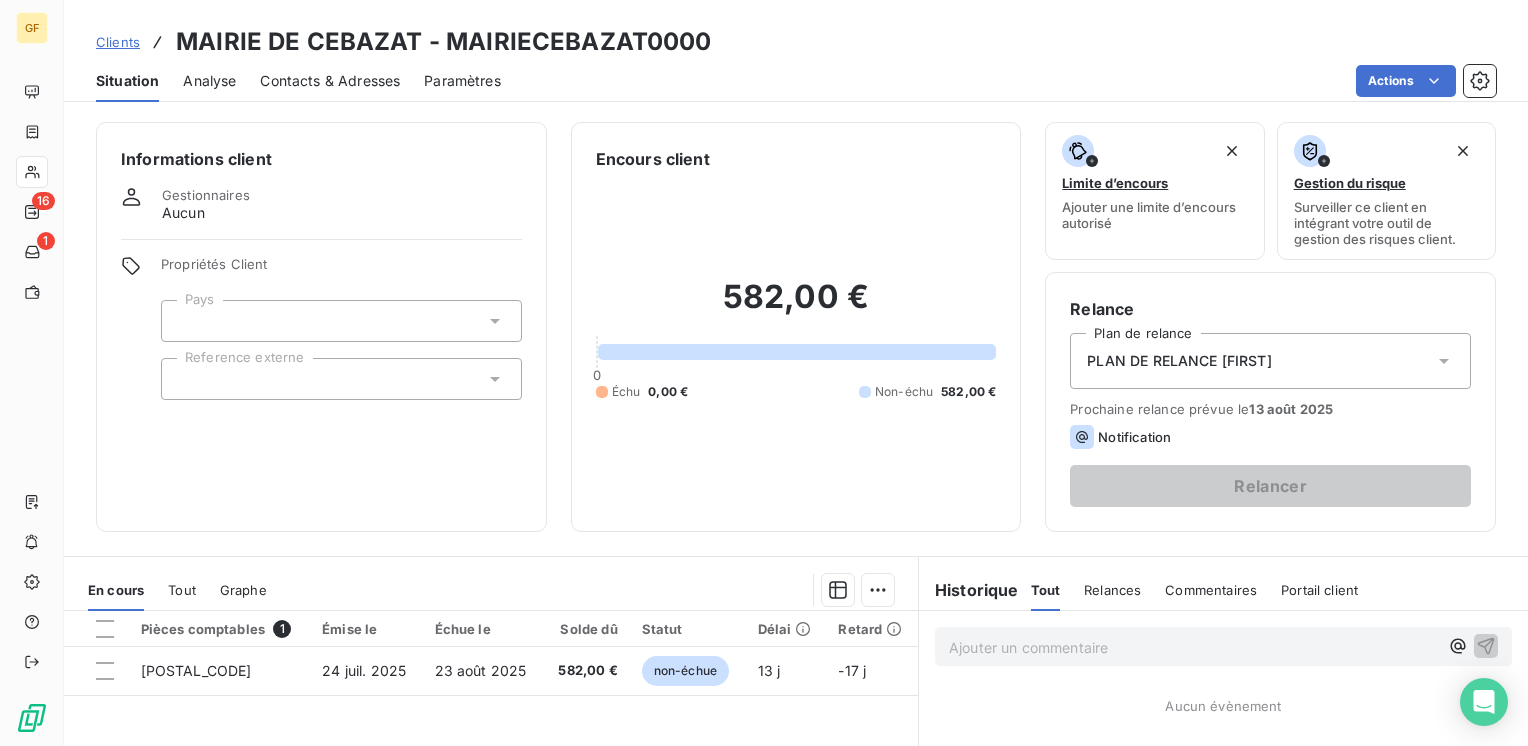 click on "Contacts & Adresses" at bounding box center [330, 81] 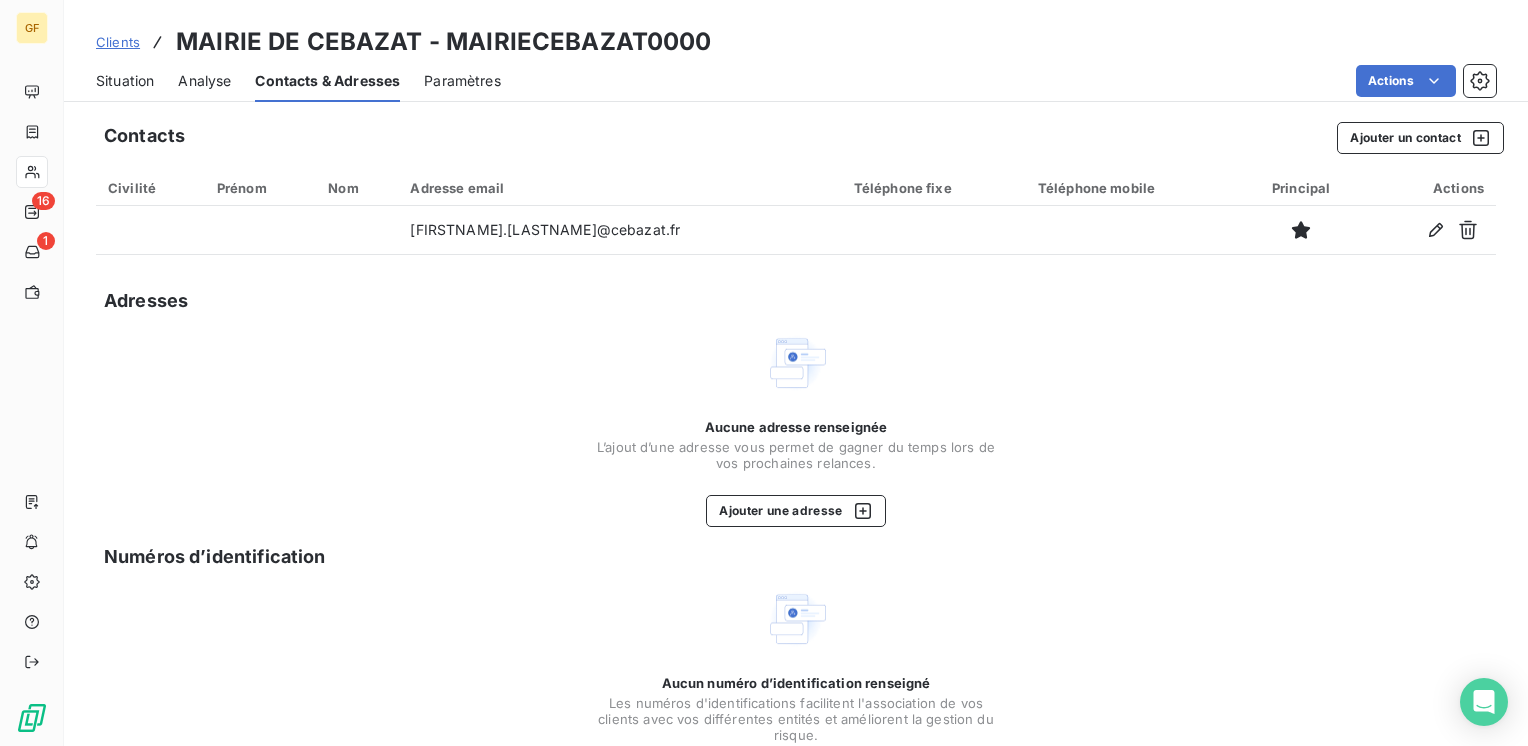 click on "Situation" at bounding box center (125, 81) 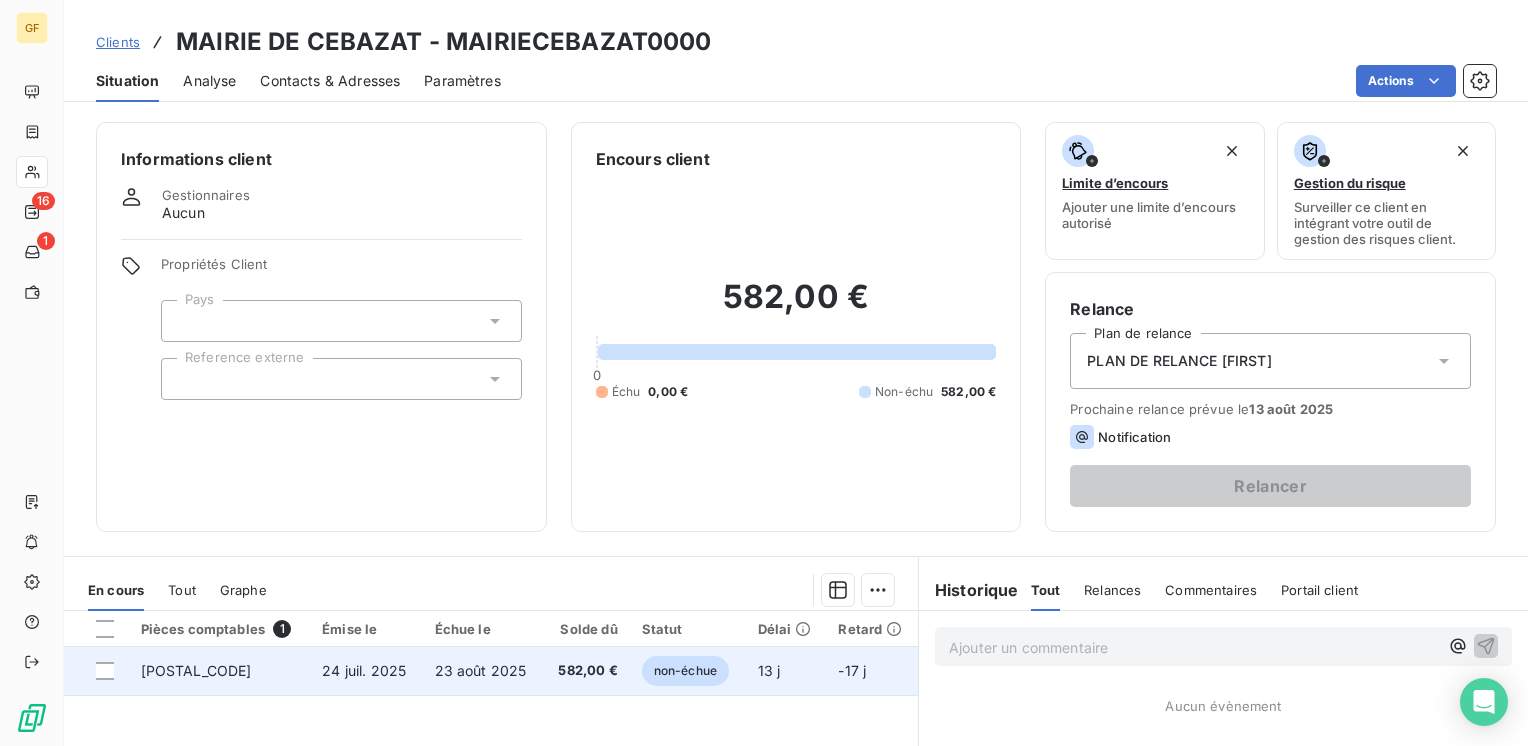 click on "23 août 2025" at bounding box center [481, 670] 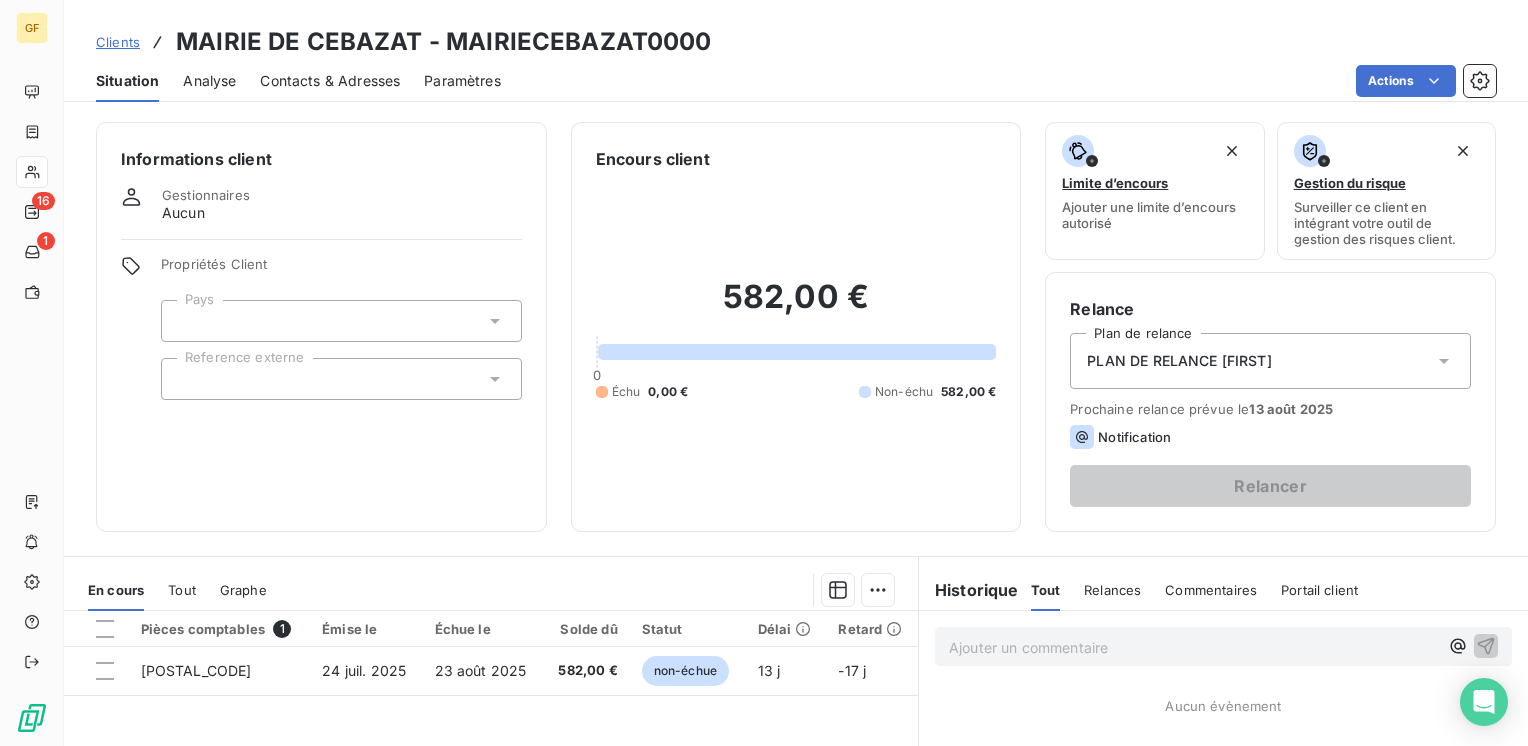 click on "Contacts & Adresses" at bounding box center (330, 81) 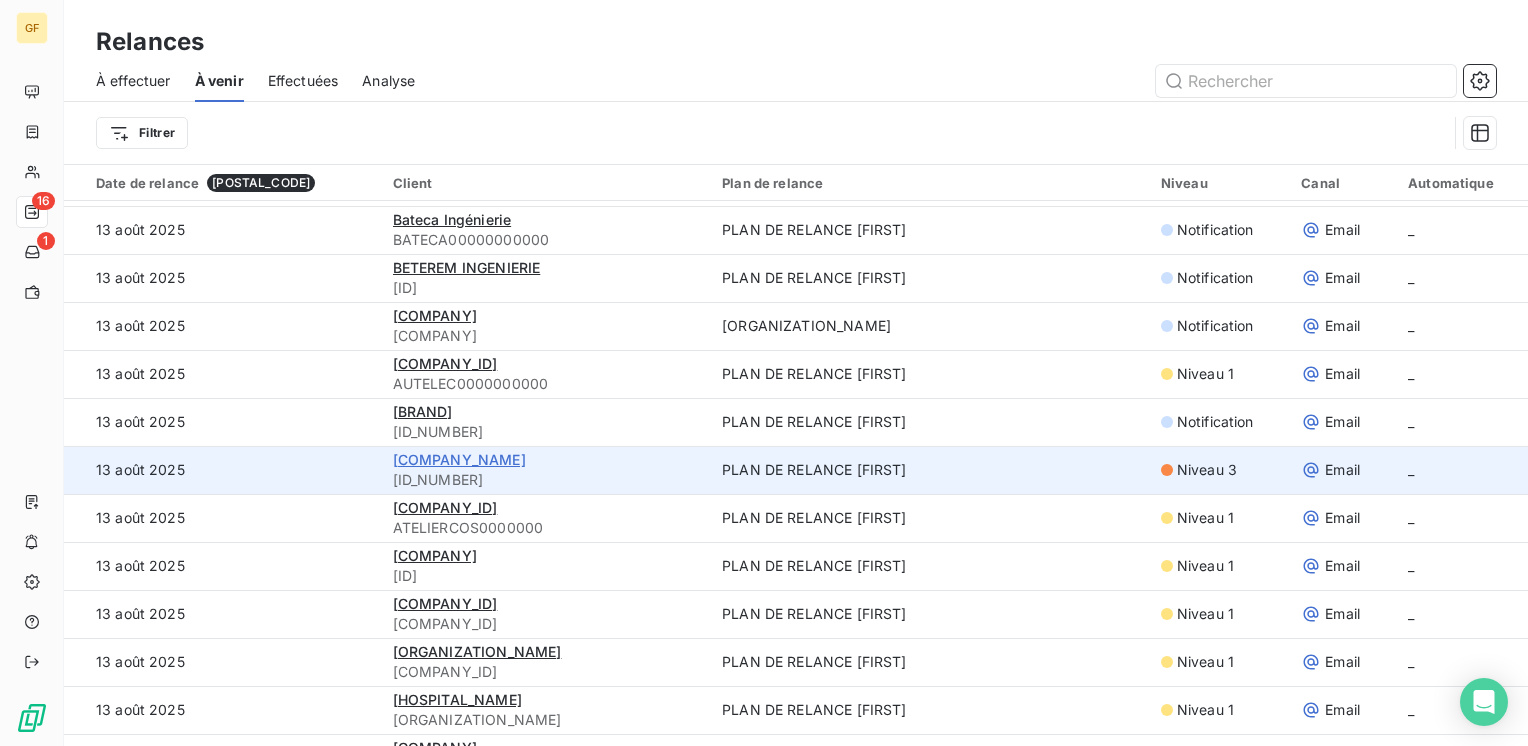 scroll, scrollTop: 3100, scrollLeft: 0, axis: vertical 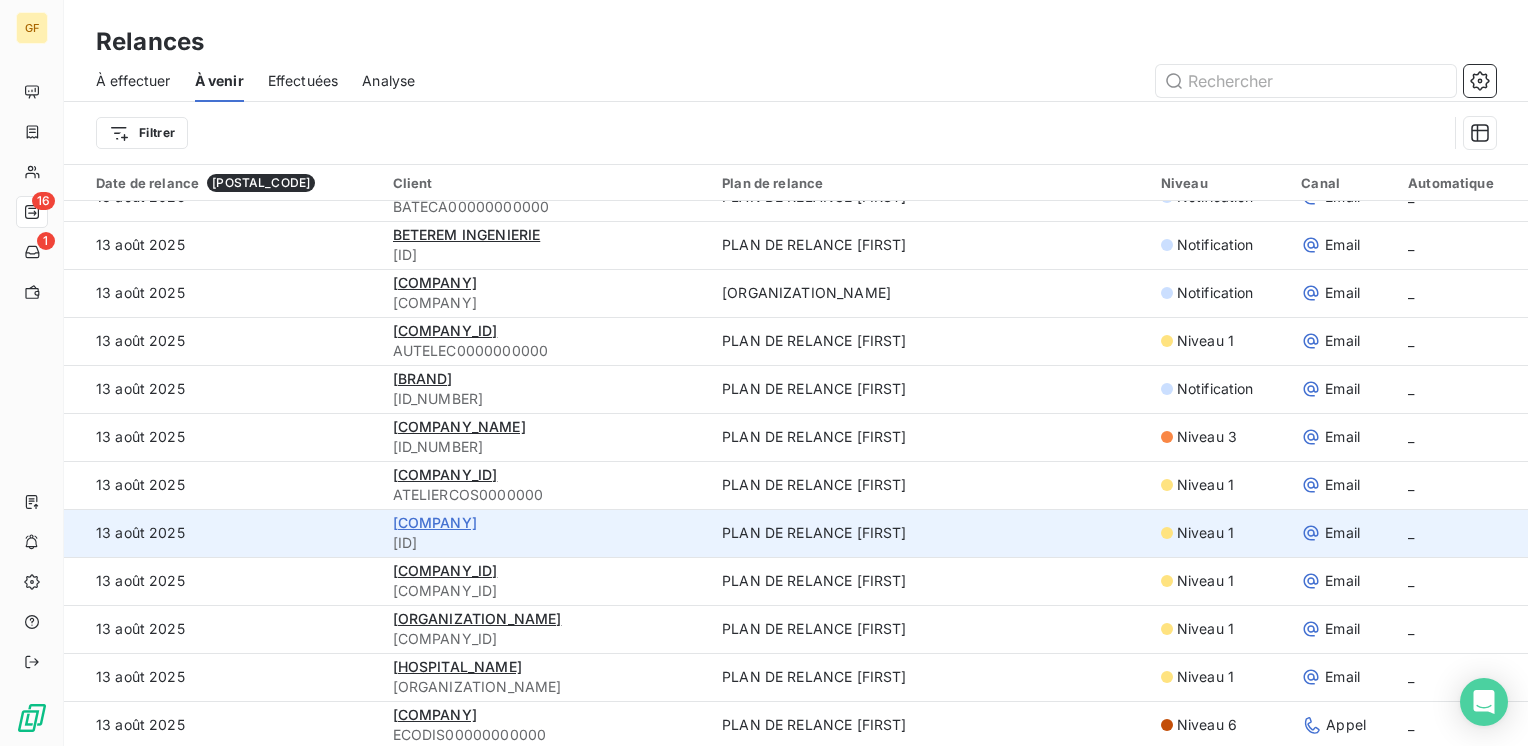 click on "[COMPANY]" at bounding box center (435, 522) 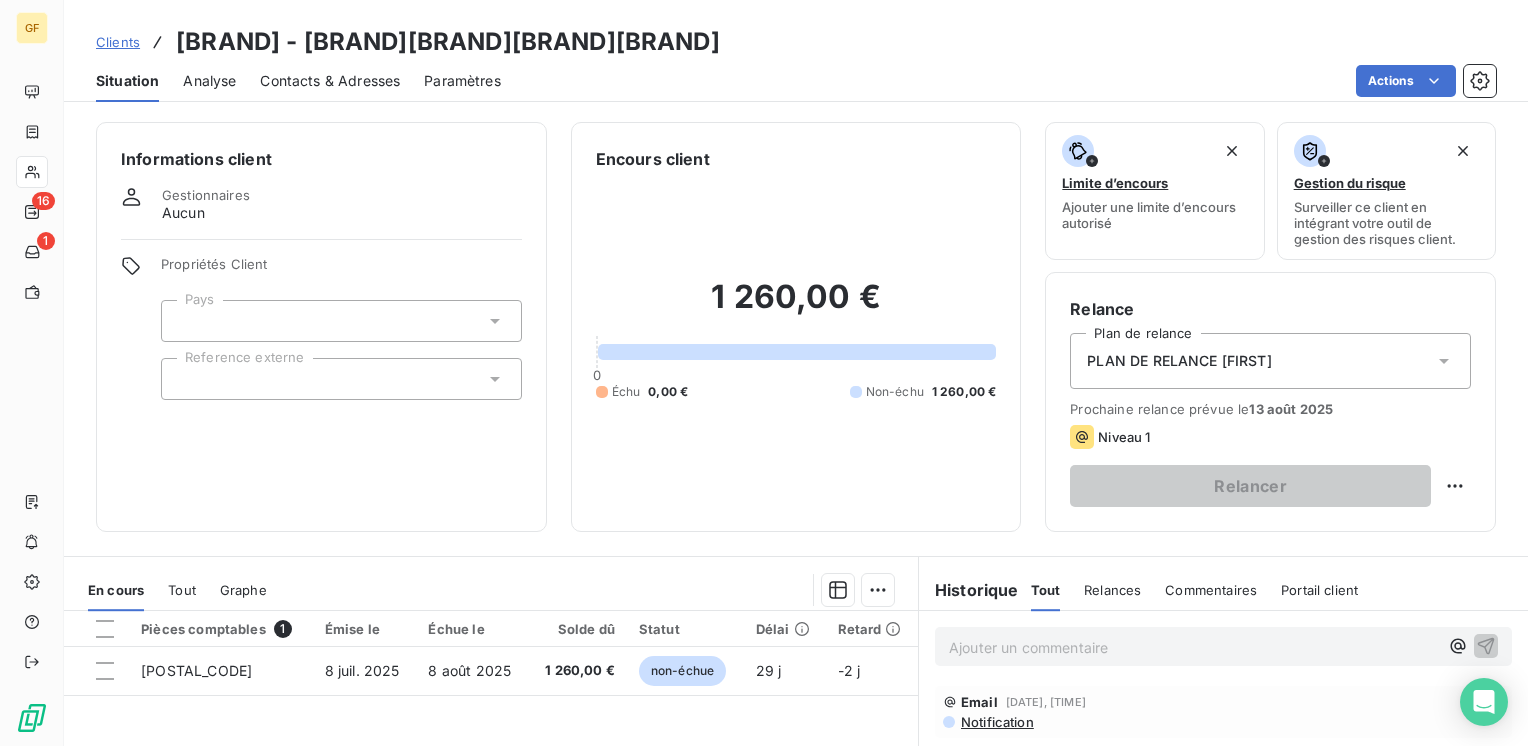 click on "Contacts & Adresses" at bounding box center (330, 81) 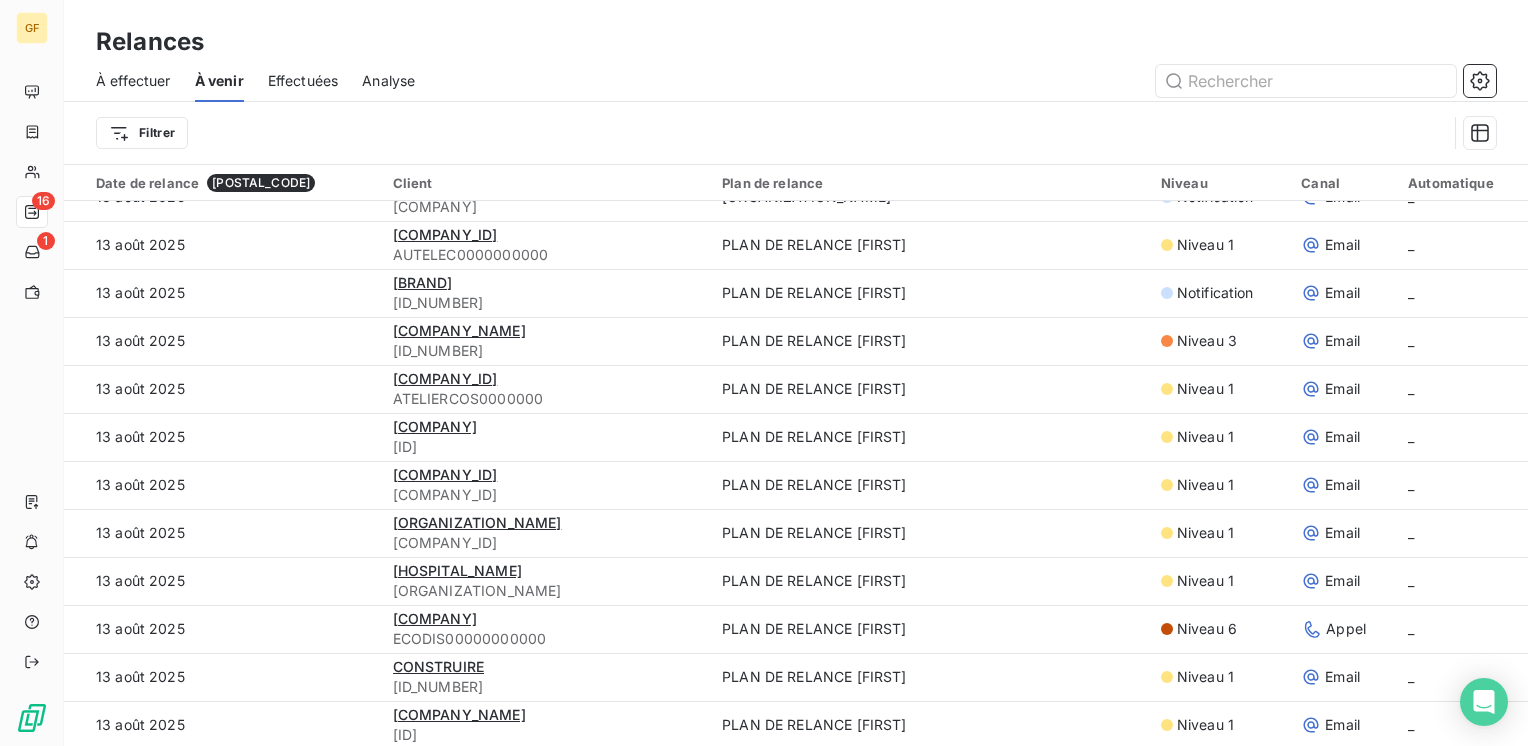 scroll, scrollTop: 3200, scrollLeft: 0, axis: vertical 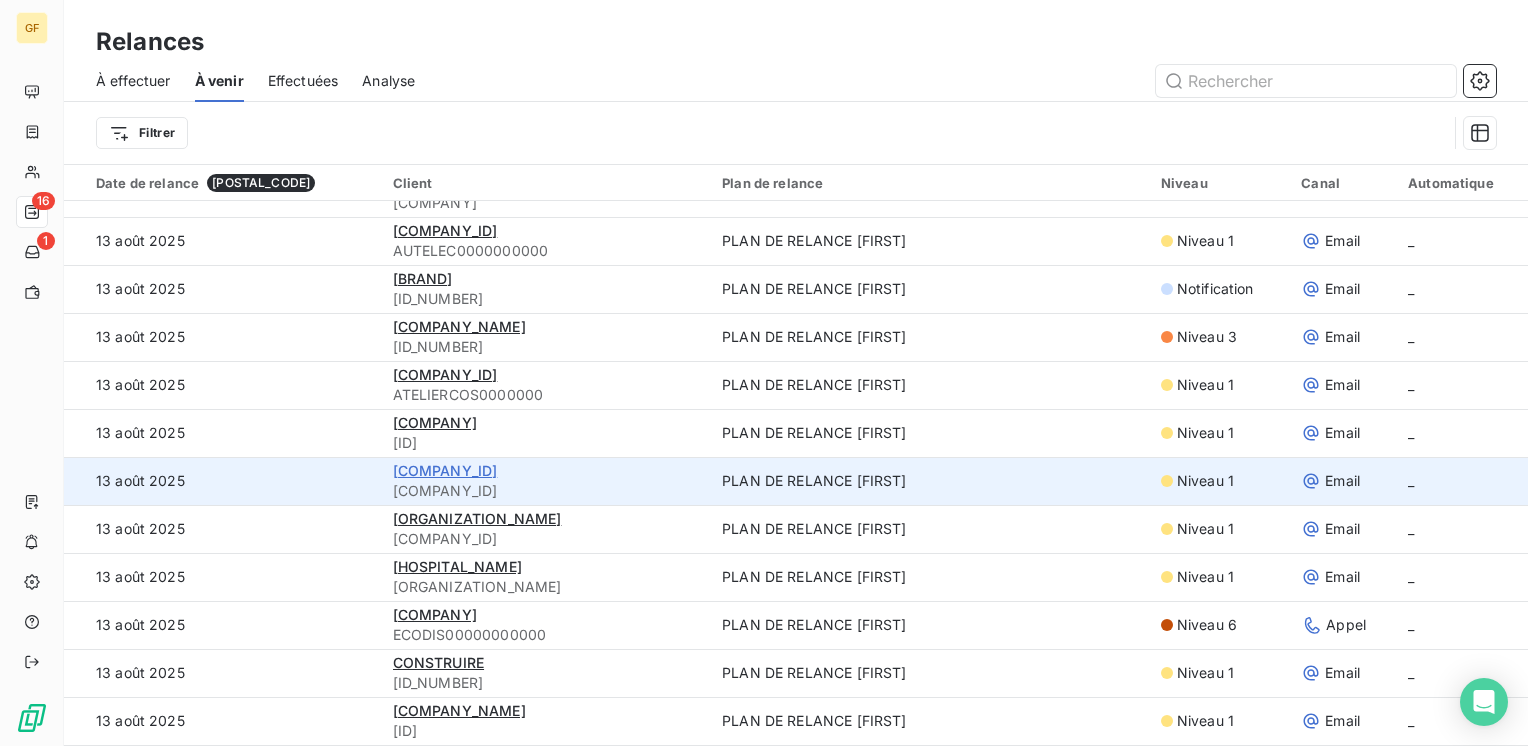 click on "[COMPANY_ID]" at bounding box center (445, 470) 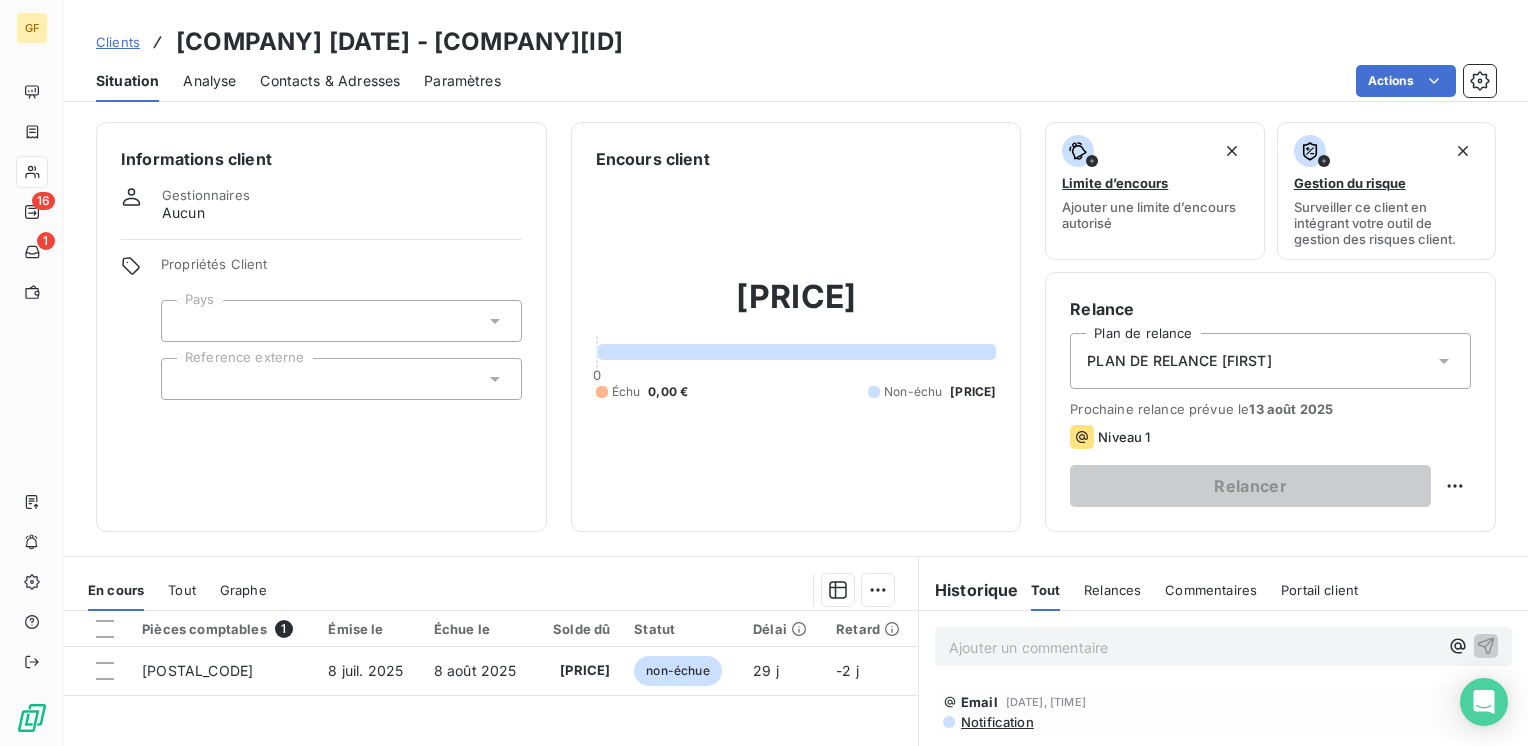 click on "Contacts & Adresses" at bounding box center (330, 81) 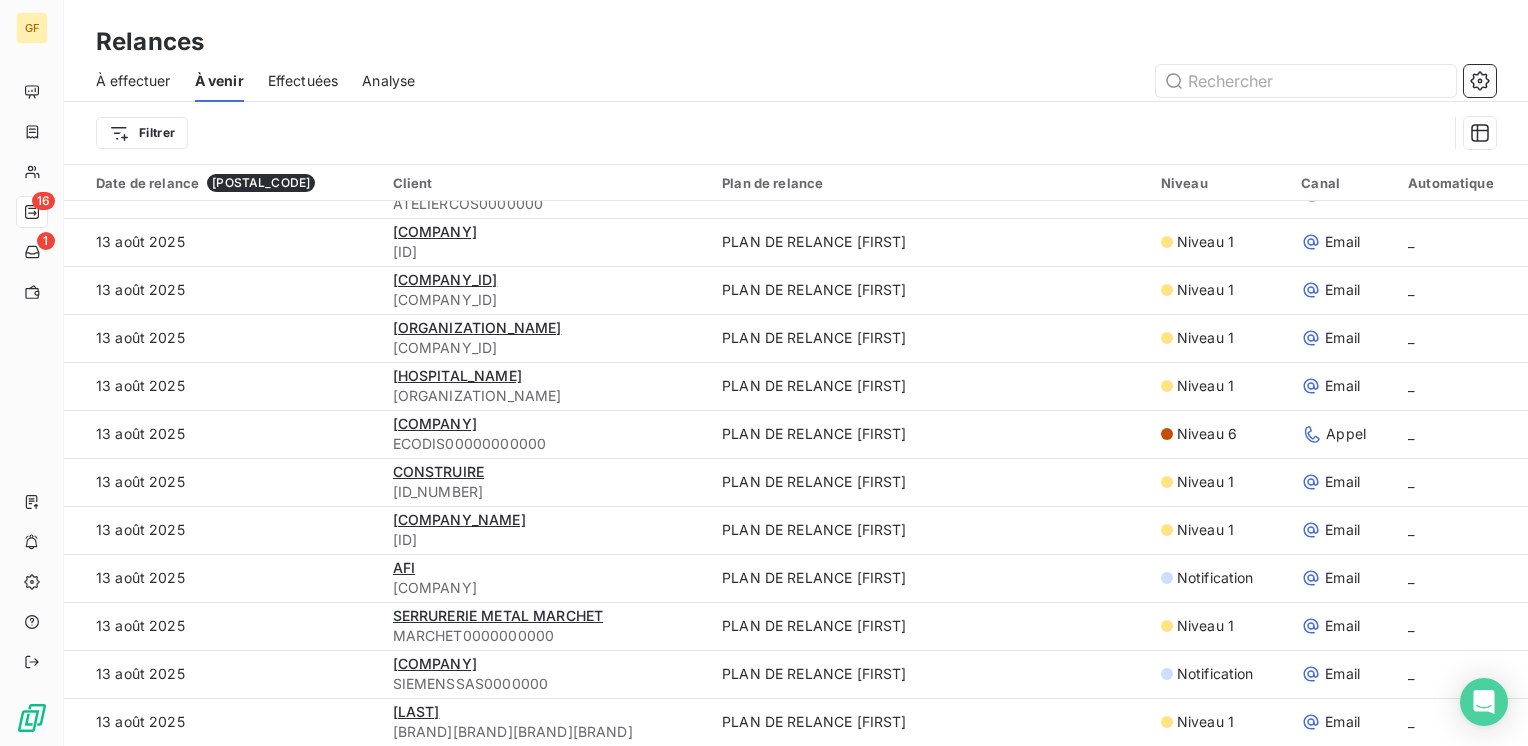 scroll, scrollTop: 3355, scrollLeft: 0, axis: vertical 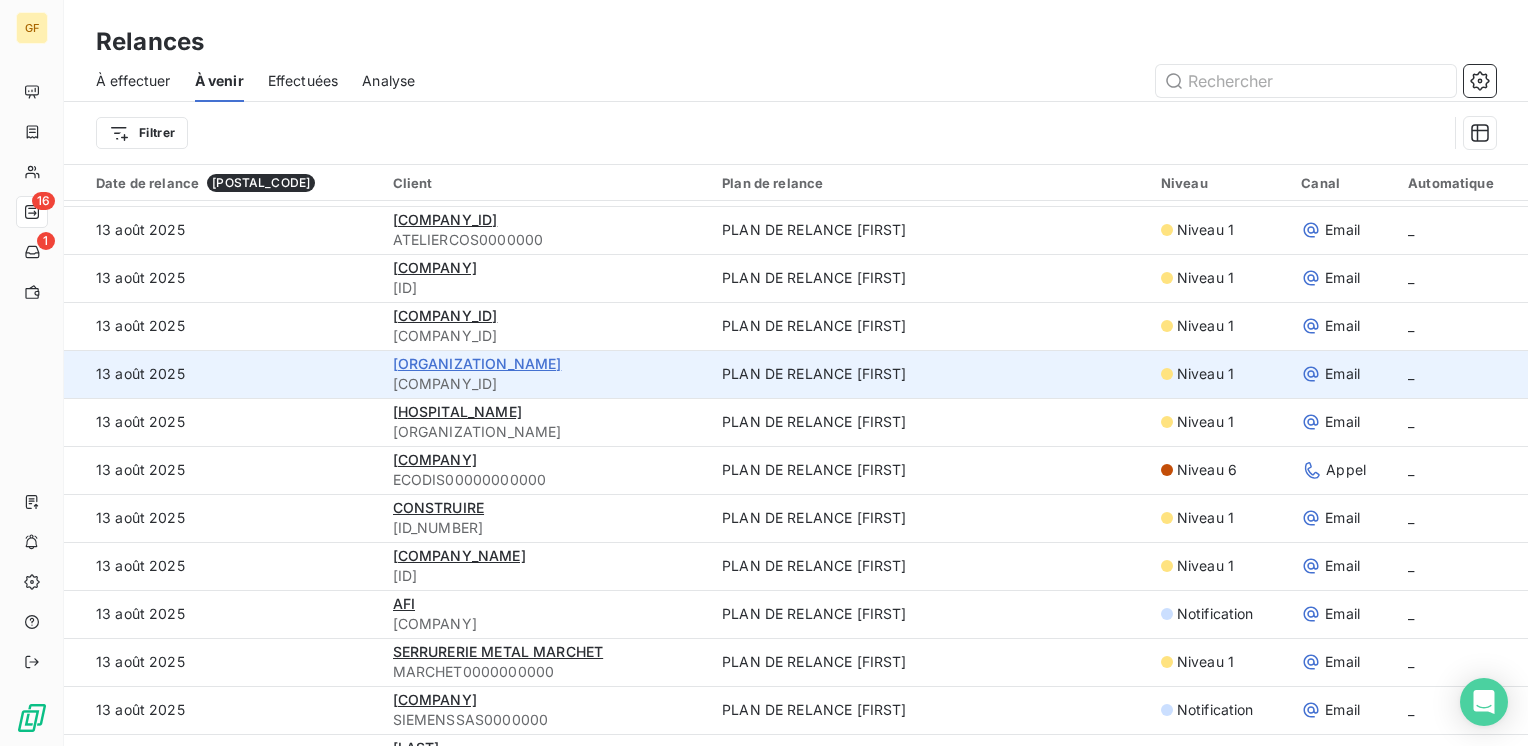 click on "[ORGANIZATION_NAME]" at bounding box center (477, 363) 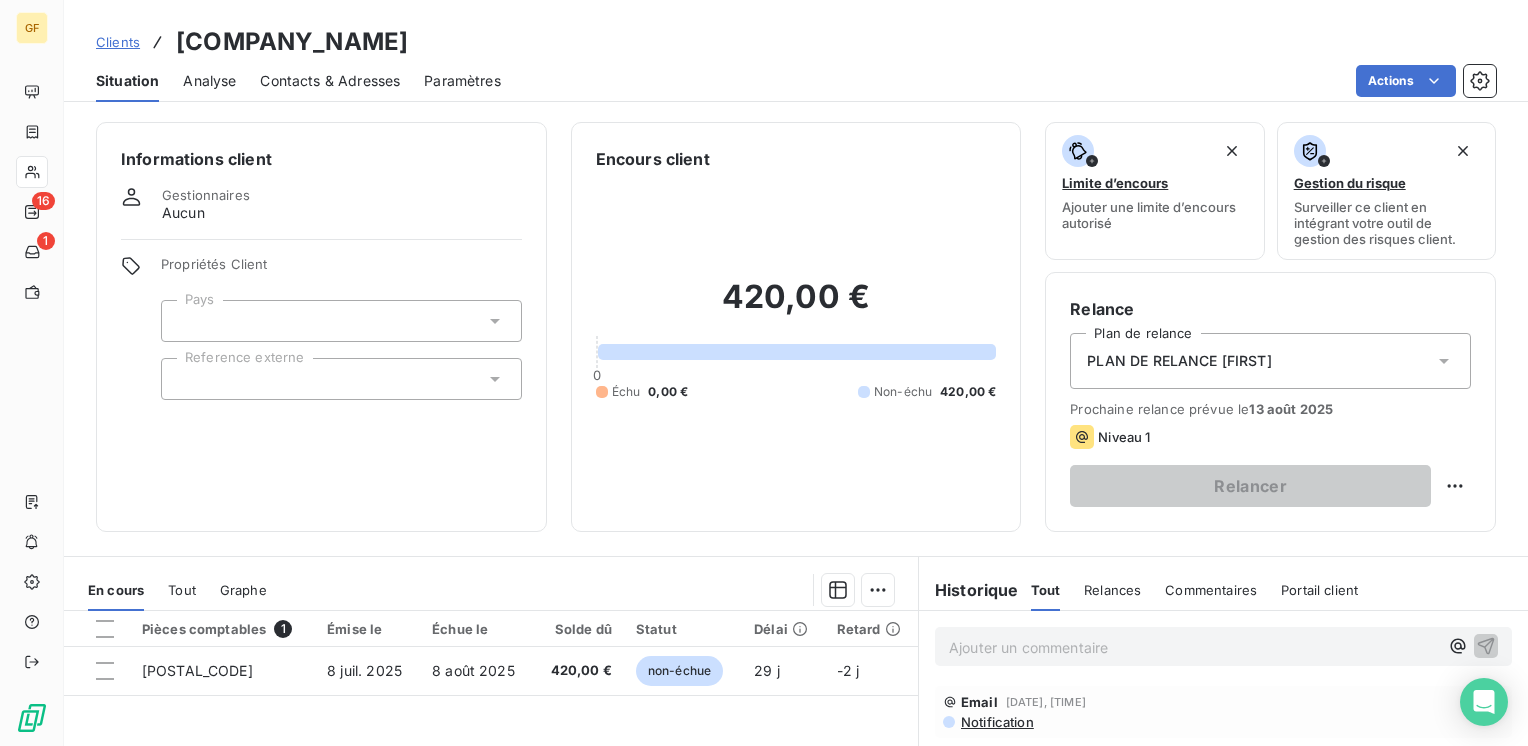 click on "Contacts & Adresses" at bounding box center (330, 81) 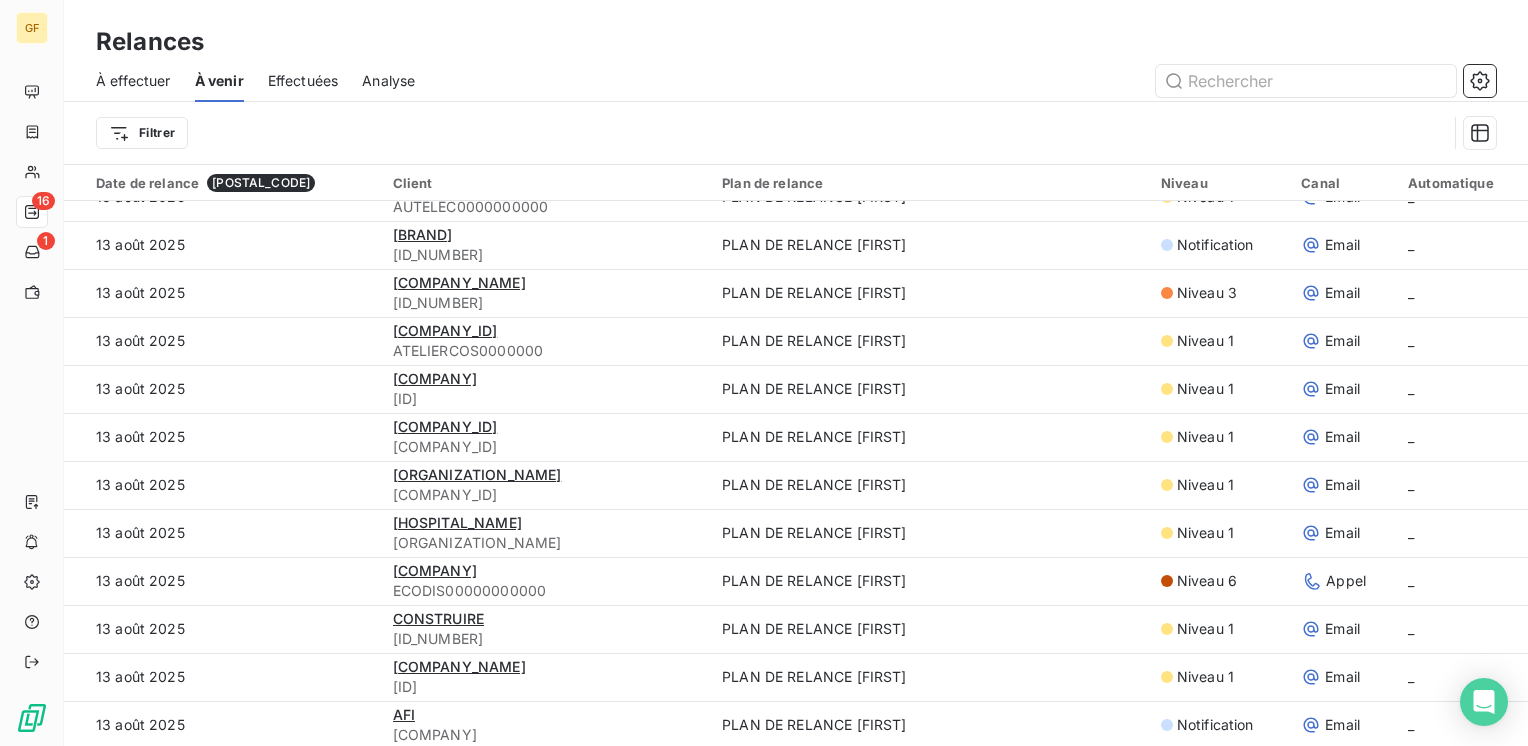 scroll, scrollTop: 3300, scrollLeft: 0, axis: vertical 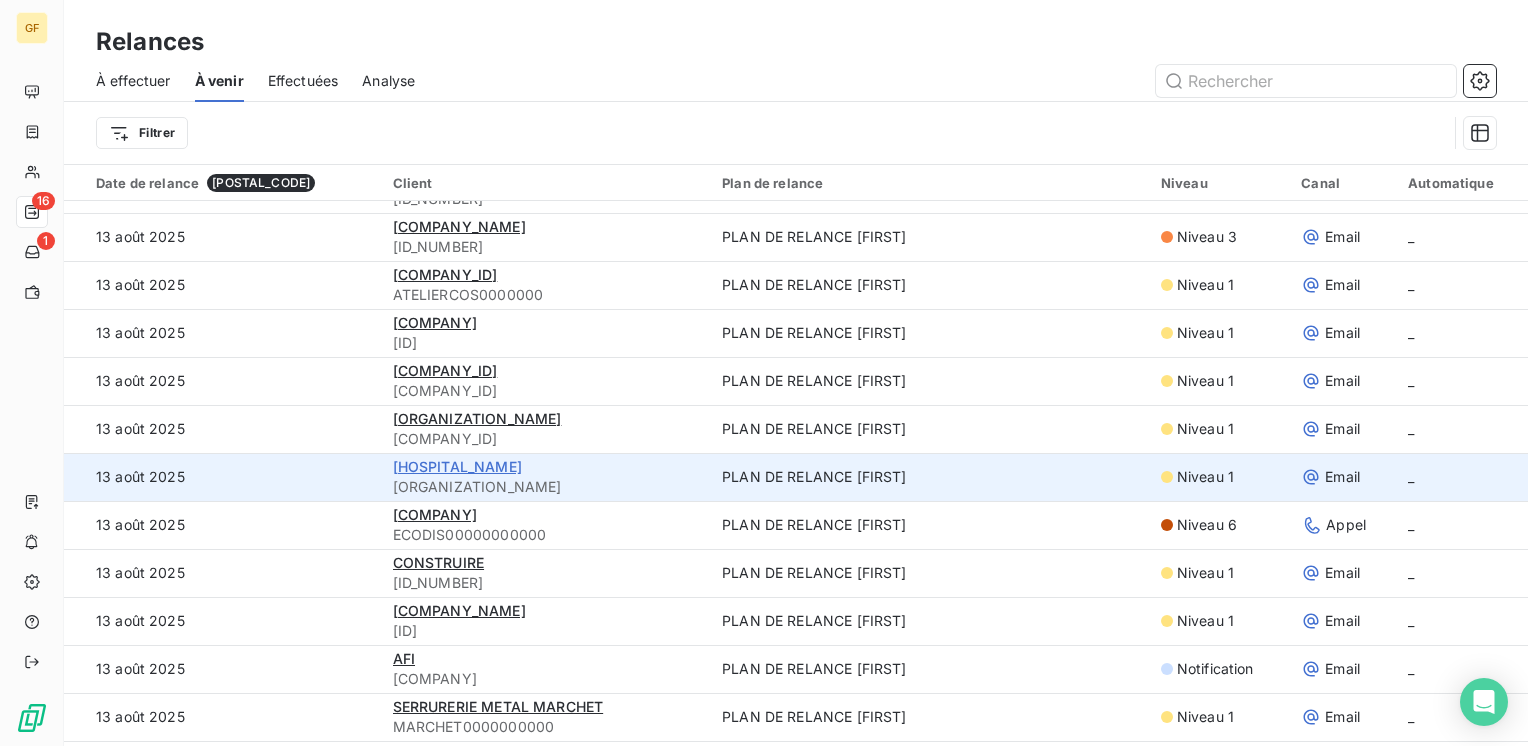 click on "[HOSPITAL_NAME]" at bounding box center (457, 466) 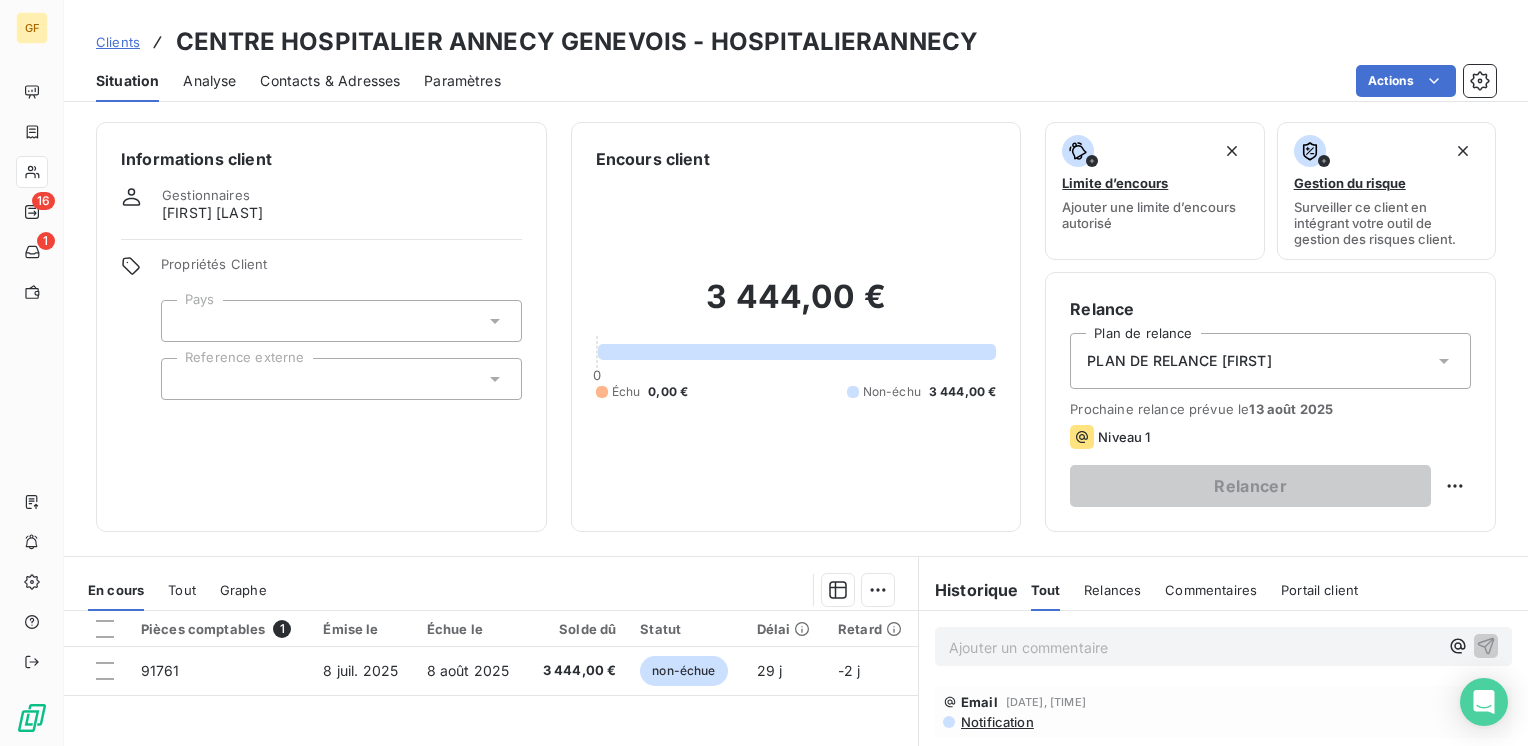 click on "Contacts & Adresses" at bounding box center (330, 81) 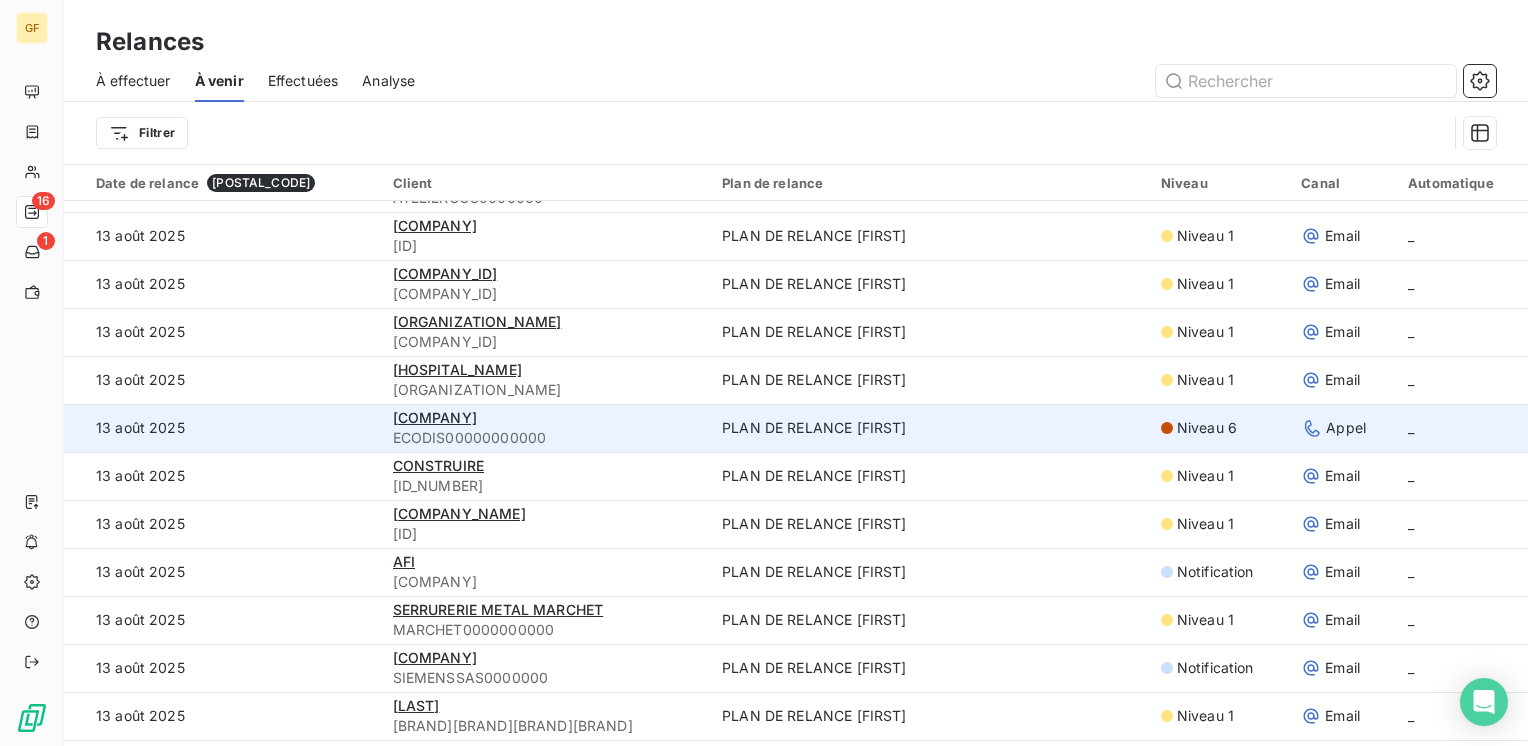 scroll, scrollTop: 3400, scrollLeft: 0, axis: vertical 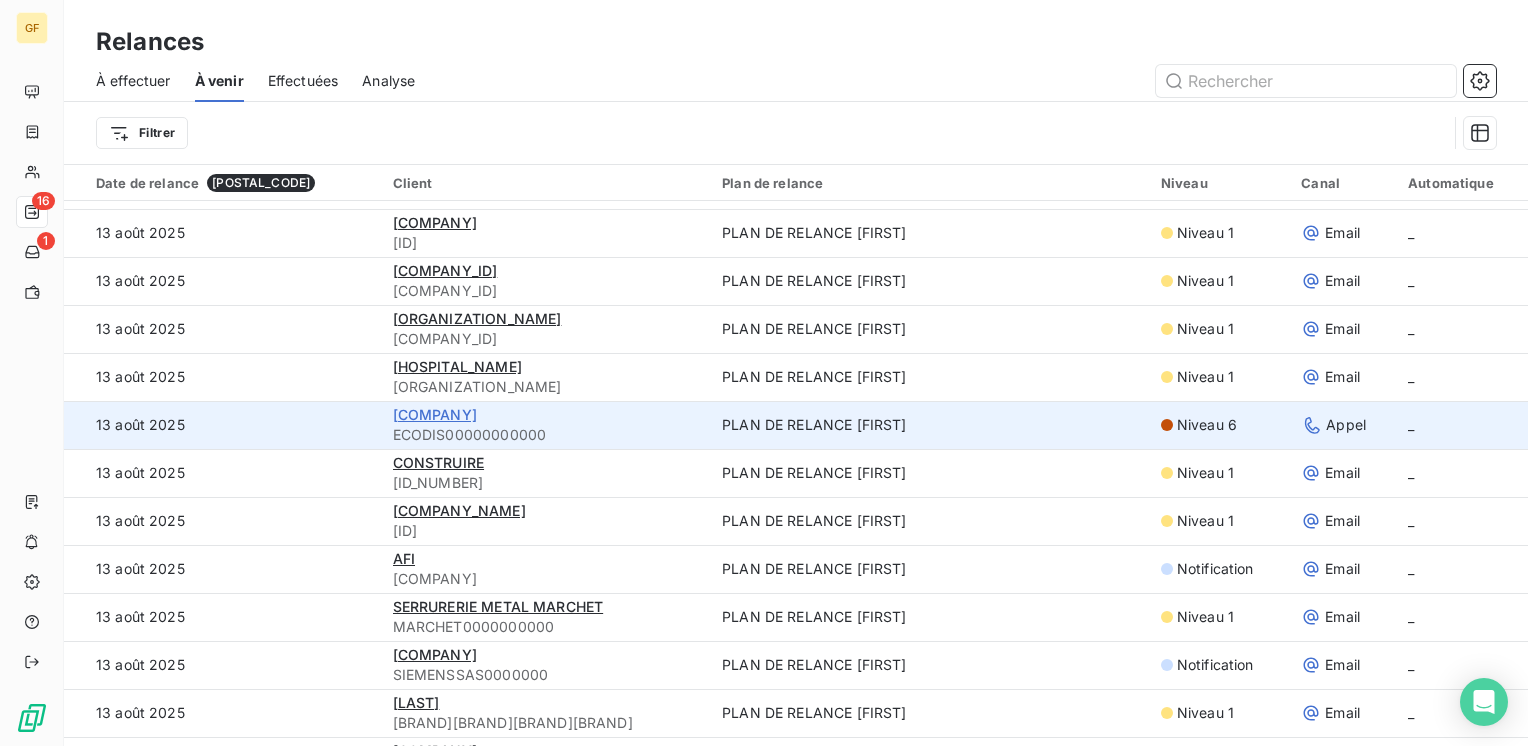 click on "[COMPANY]" at bounding box center [435, 414] 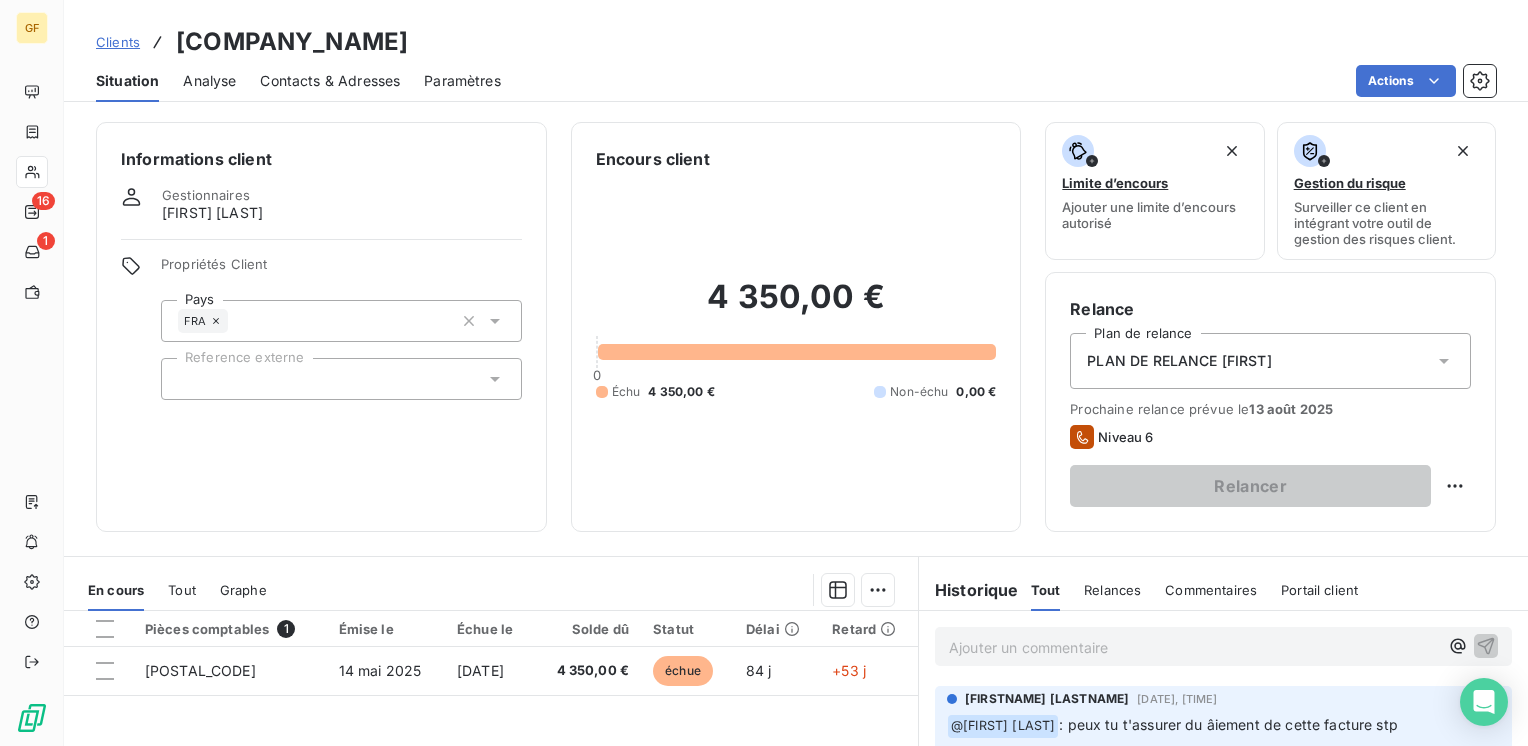 click on "Contacts & Adresses" at bounding box center (330, 81) 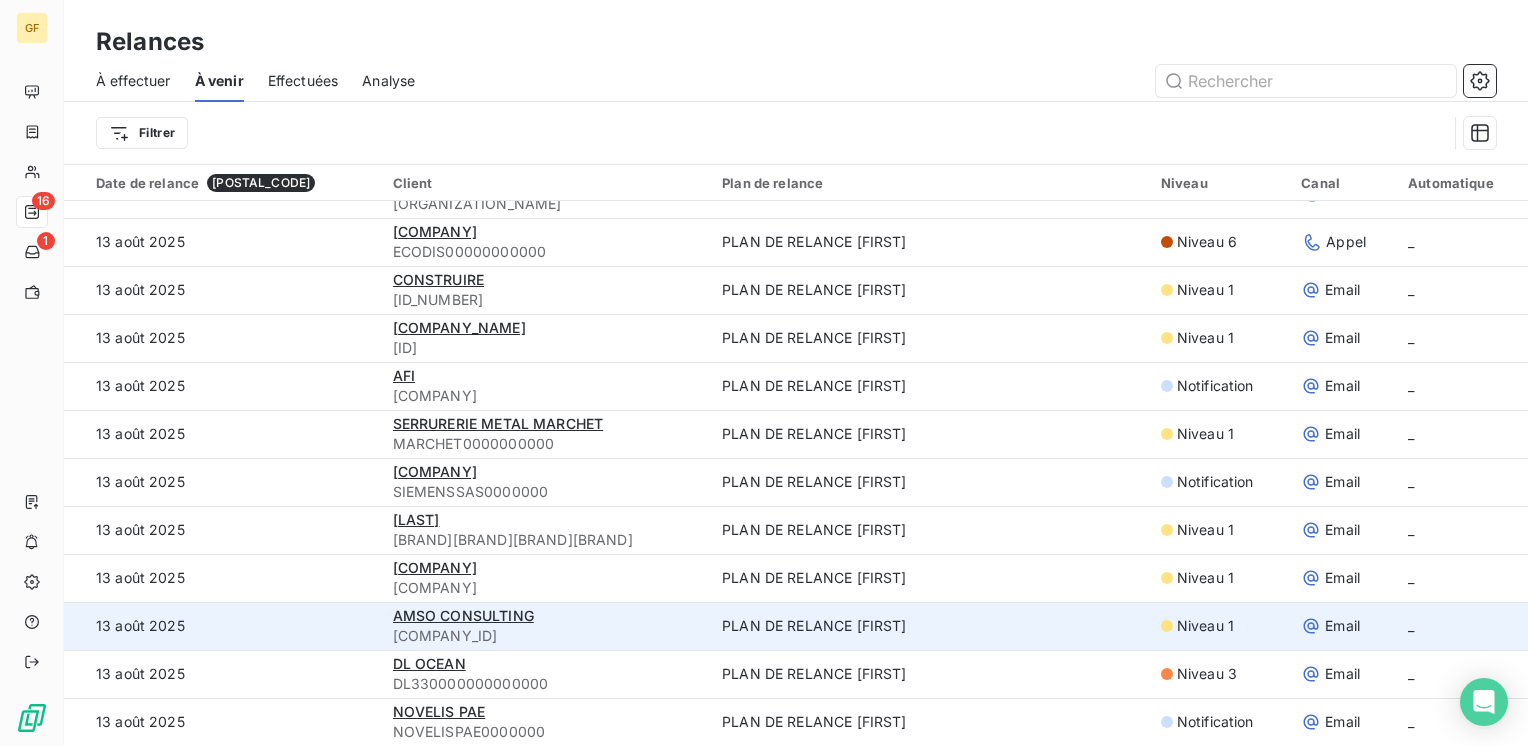 scroll, scrollTop: 3555, scrollLeft: 0, axis: vertical 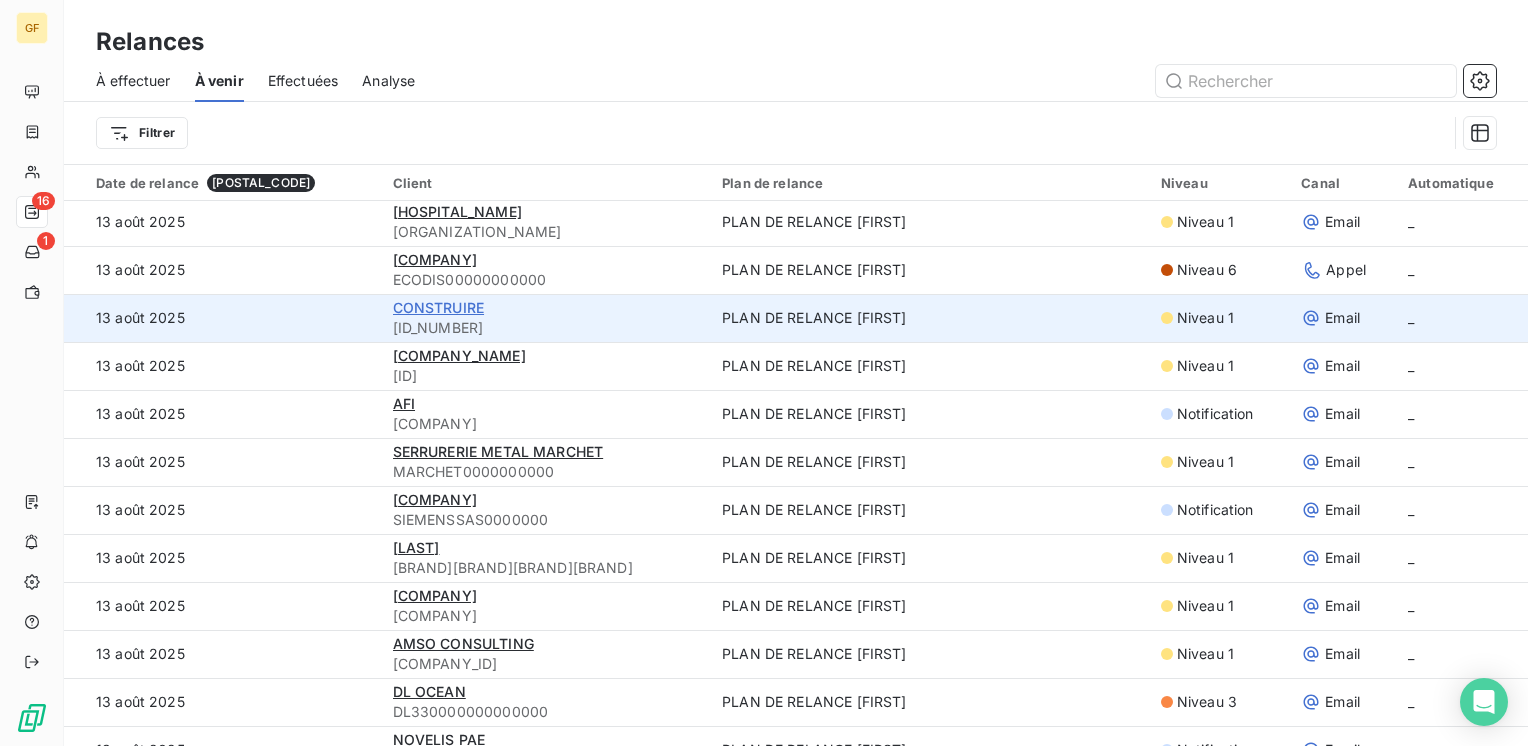 click on "CONSTRUIRE" at bounding box center (439, 307) 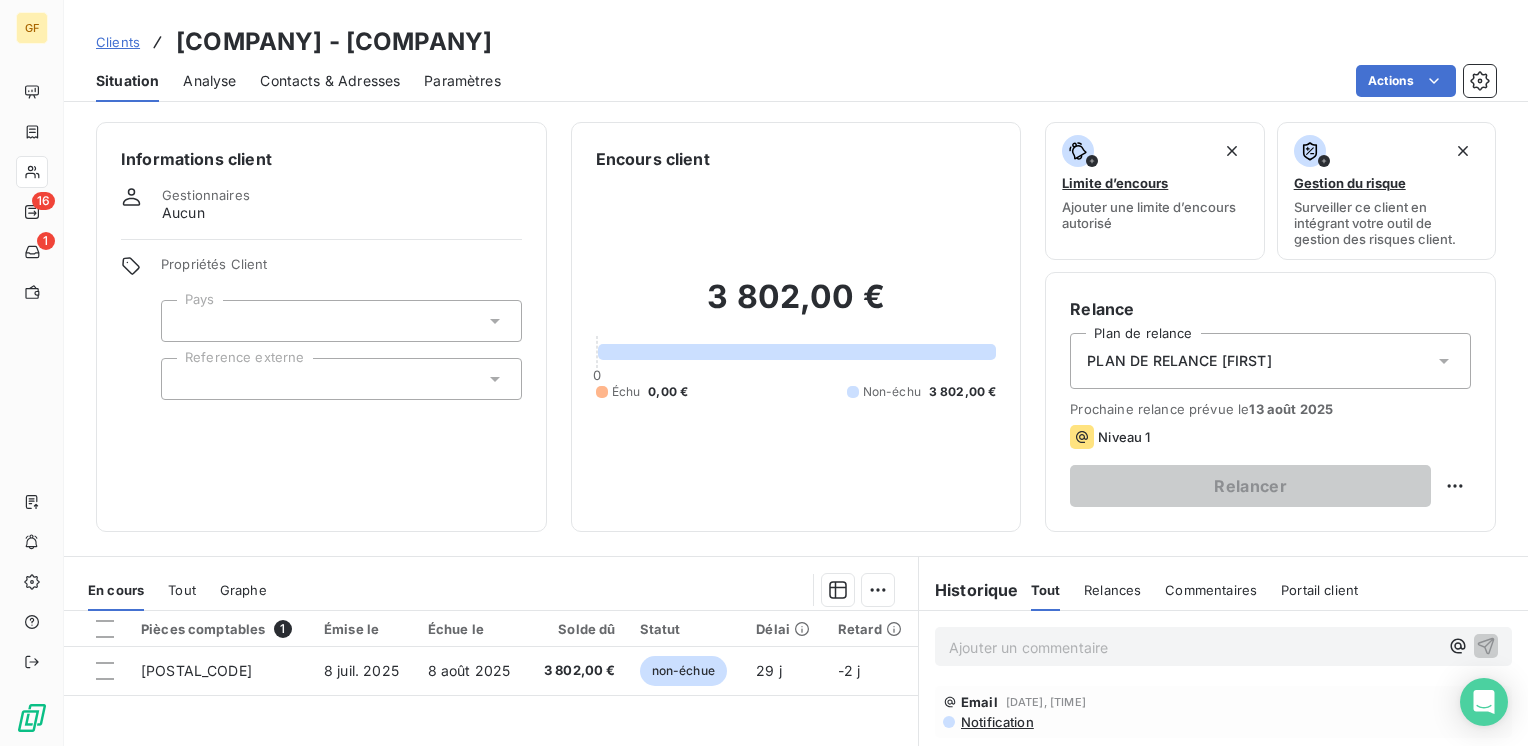 click on "Contacts & Adresses" at bounding box center (330, 81) 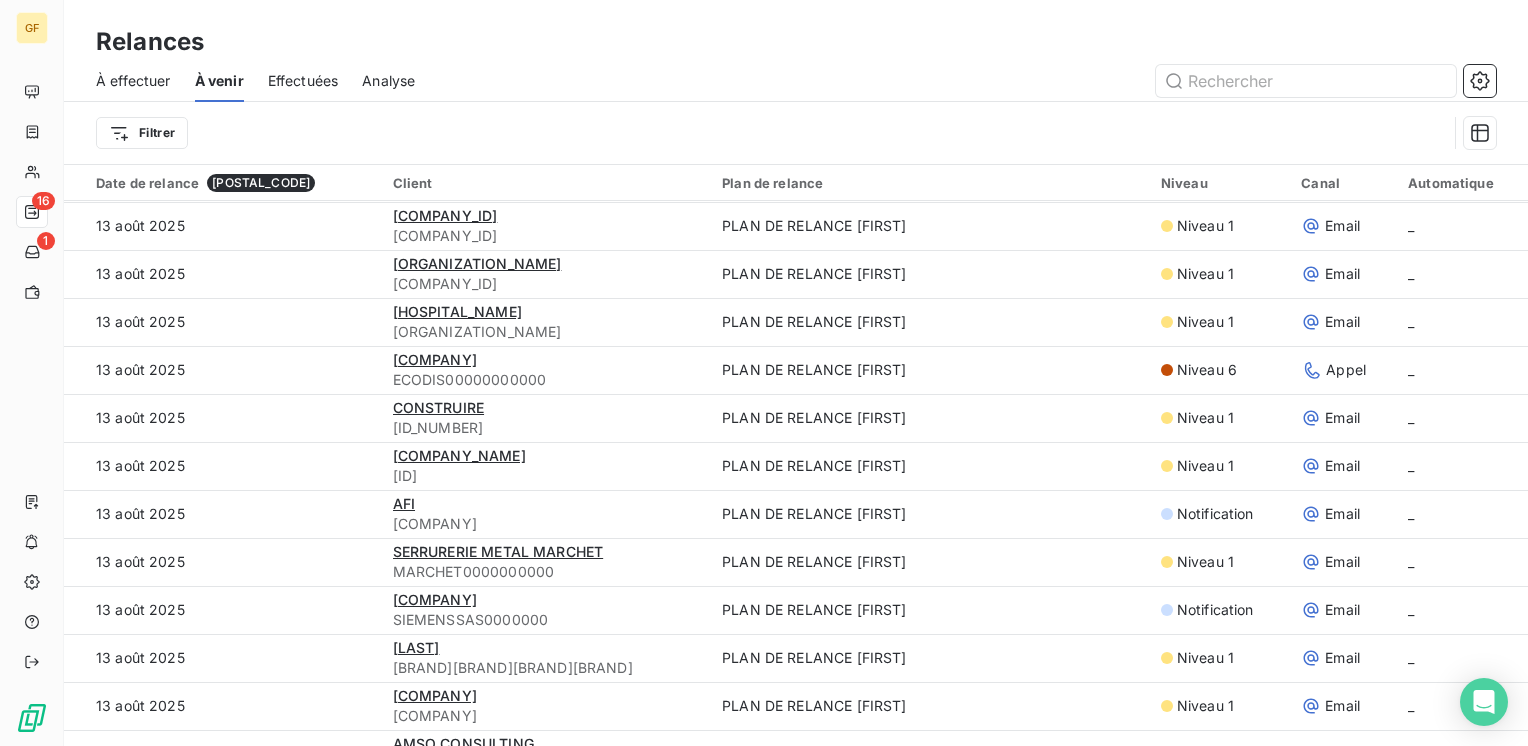 scroll, scrollTop: 3500, scrollLeft: 0, axis: vertical 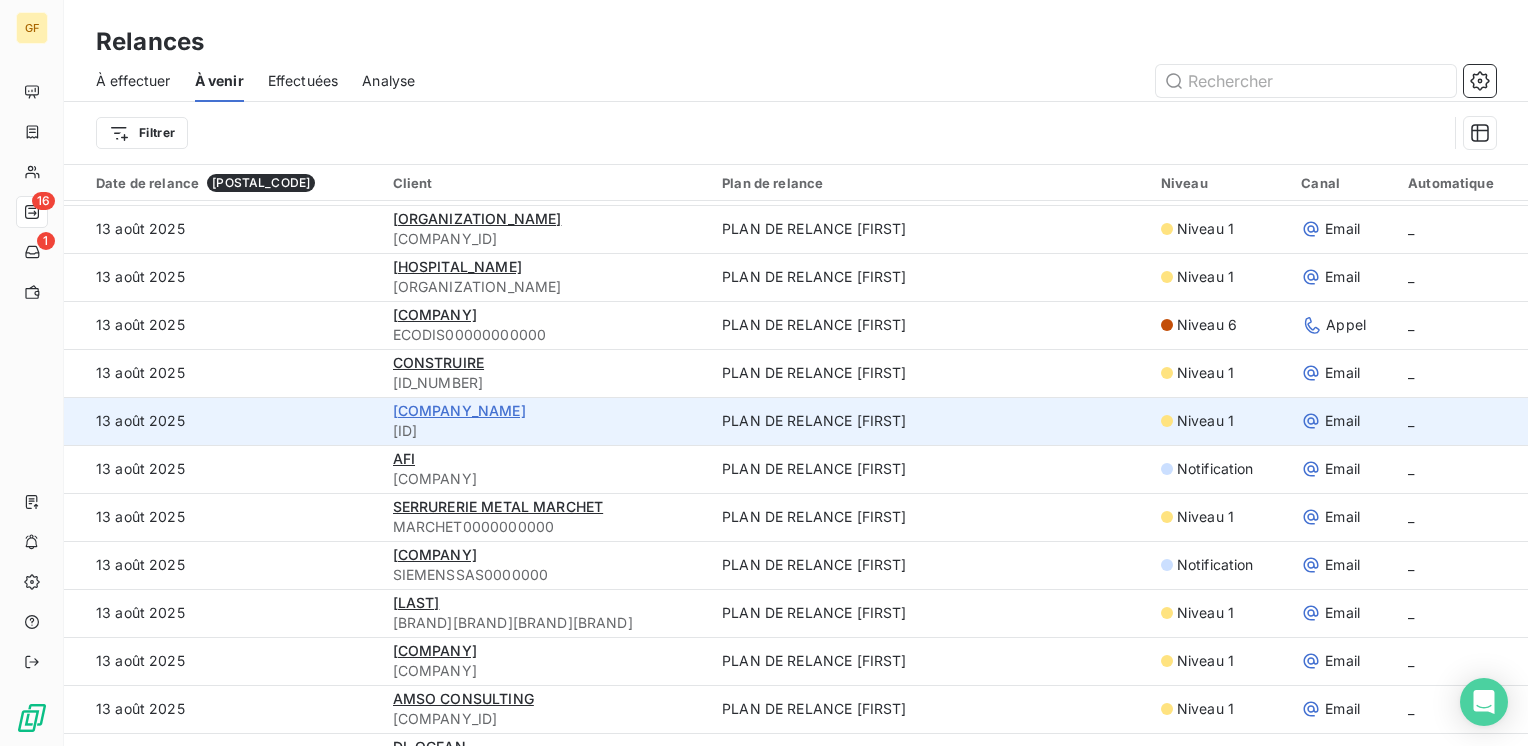 click on "[COMPANY_NAME]" at bounding box center [459, 410] 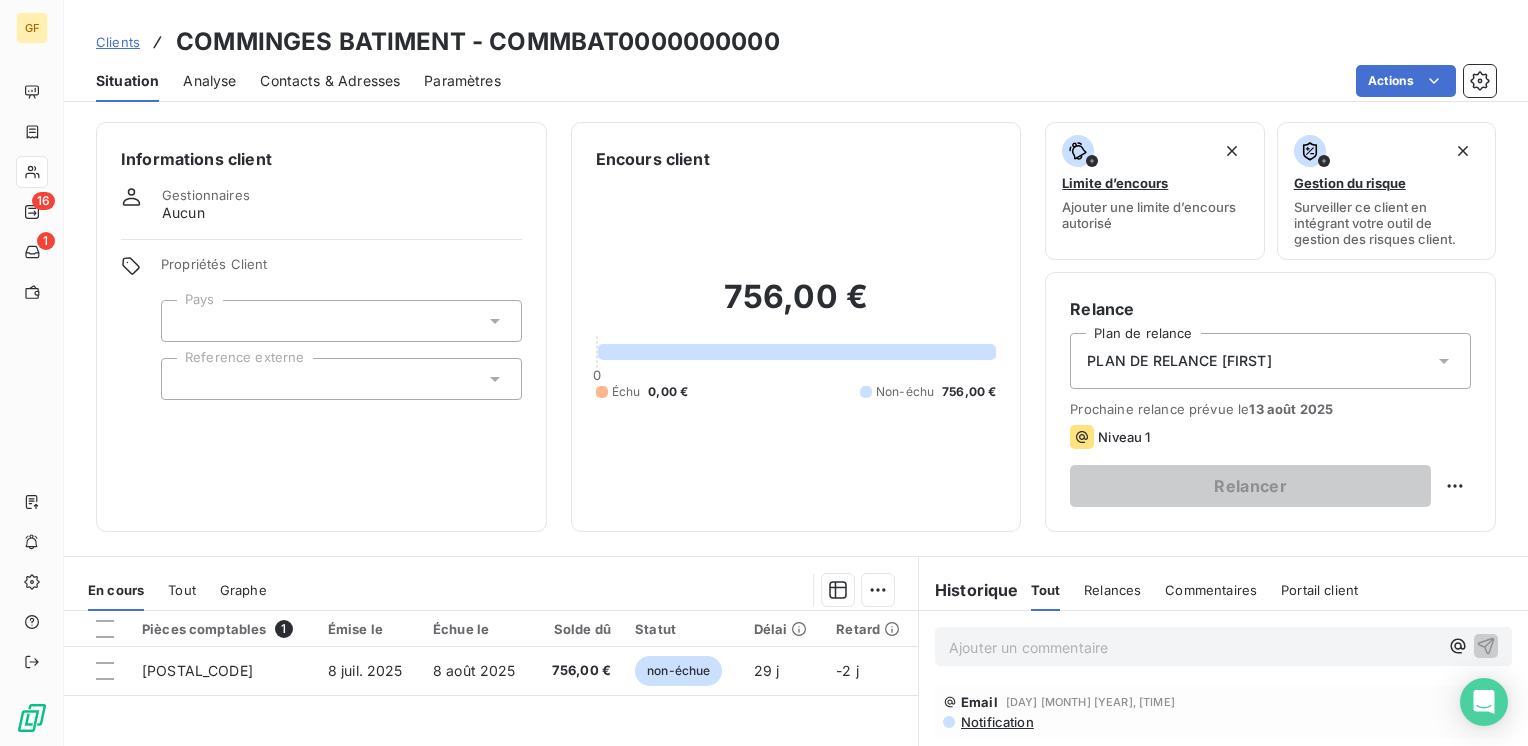 click on "Contacts & Adresses" at bounding box center (330, 81) 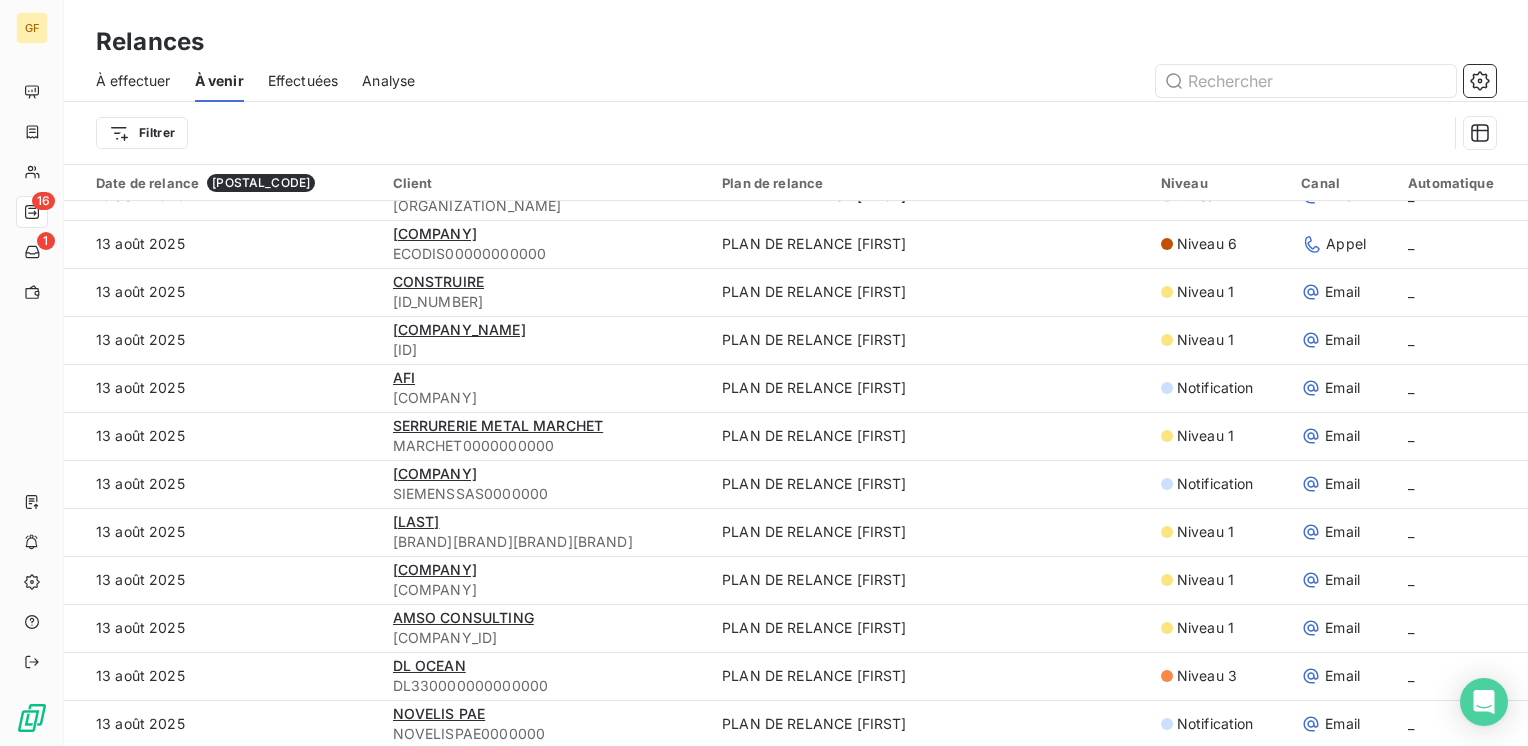 scroll, scrollTop: 3600, scrollLeft: 0, axis: vertical 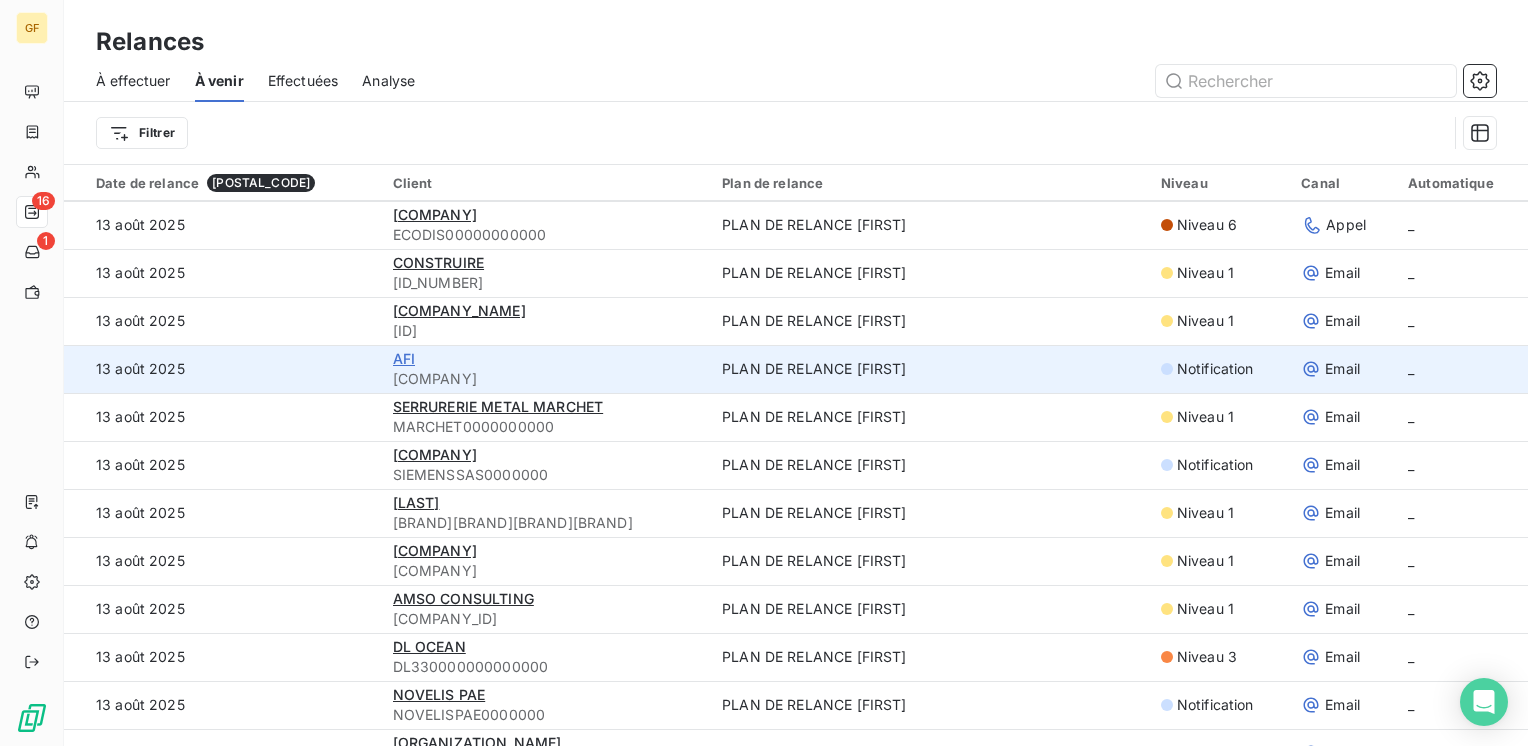click on "AFI" at bounding box center [404, 358] 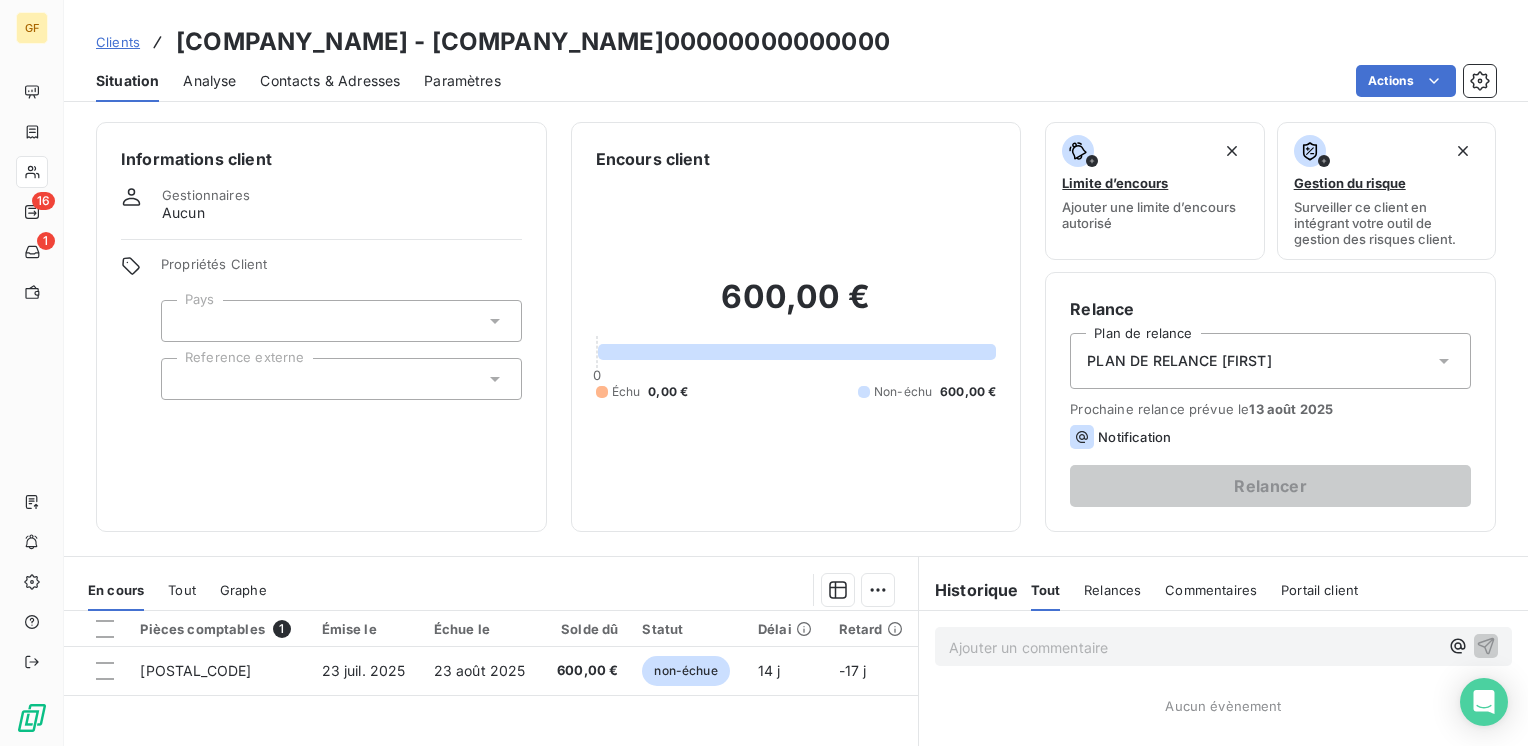 click on "Contacts & Adresses" at bounding box center (330, 81) 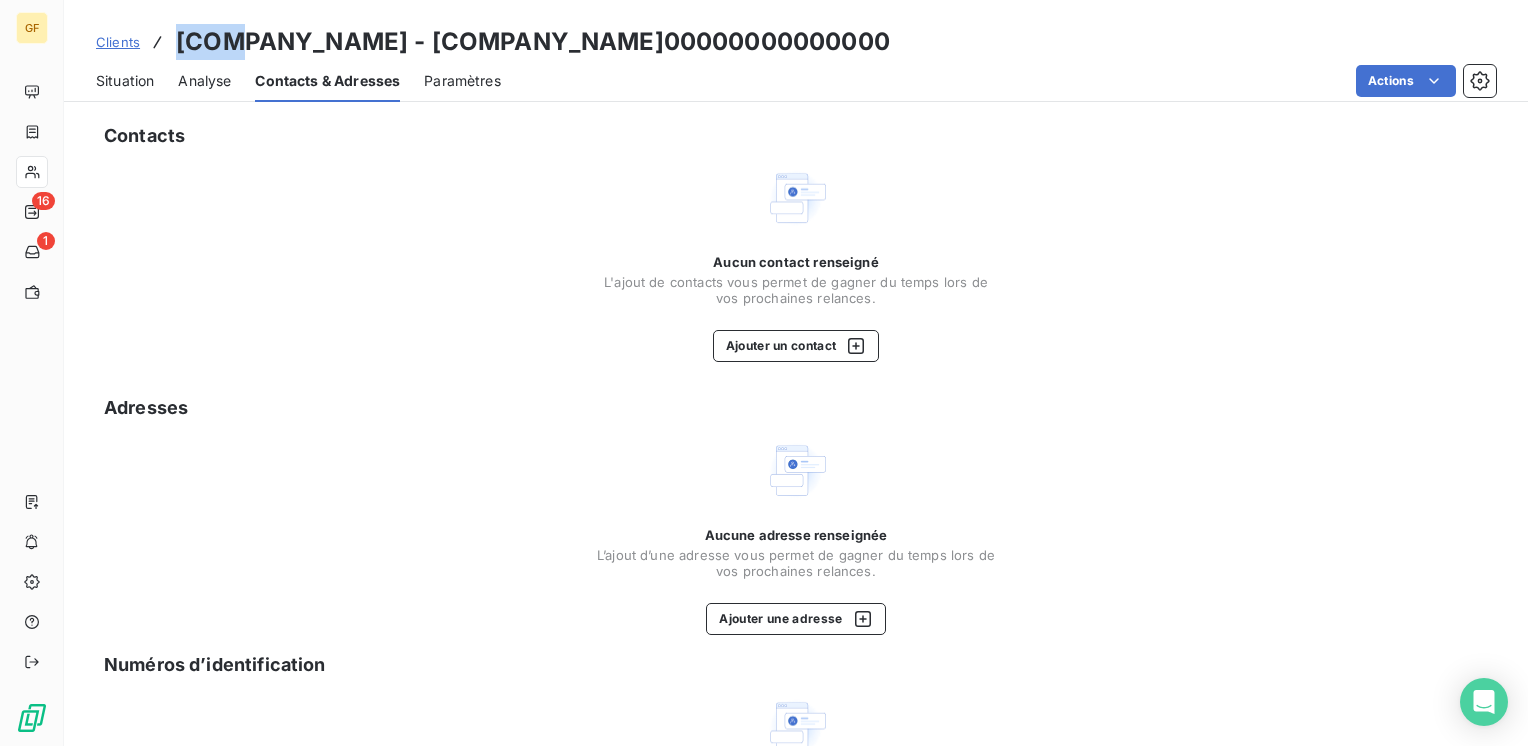 drag, startPoint x: 213, startPoint y: 39, endPoint x: 180, endPoint y: 47, distance: 33.955853 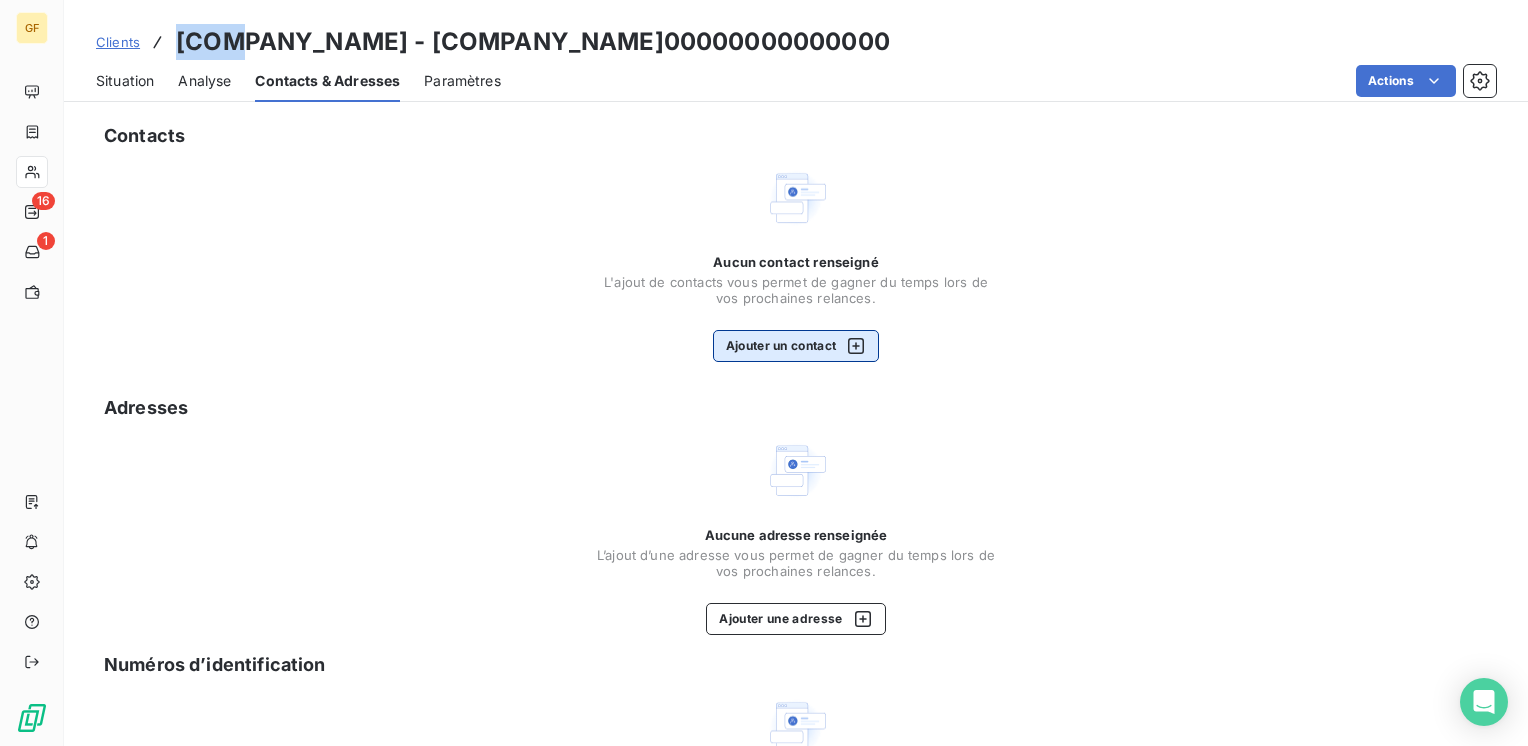click on "Ajouter un contact" at bounding box center (796, 346) 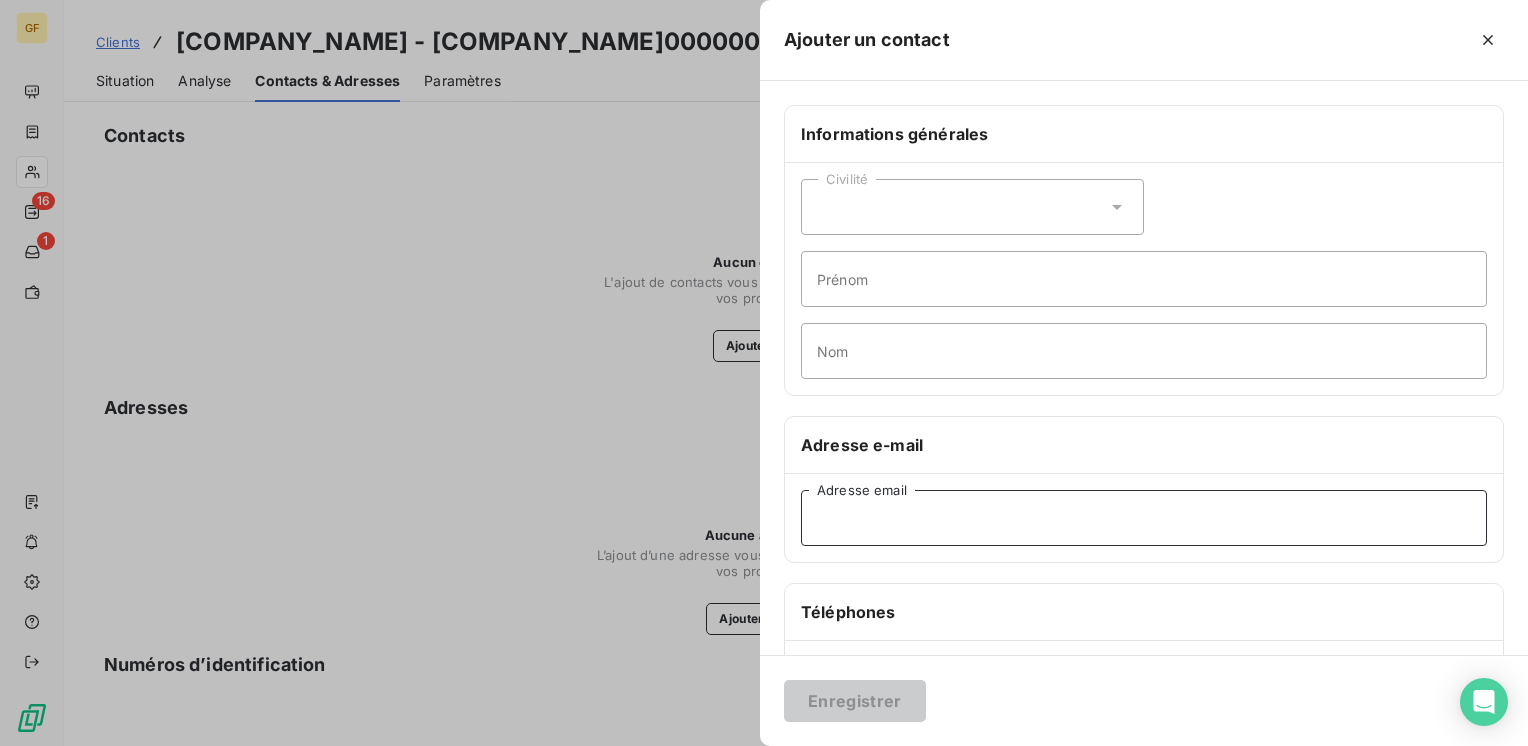 click on "Adresse email" at bounding box center [1144, 518] 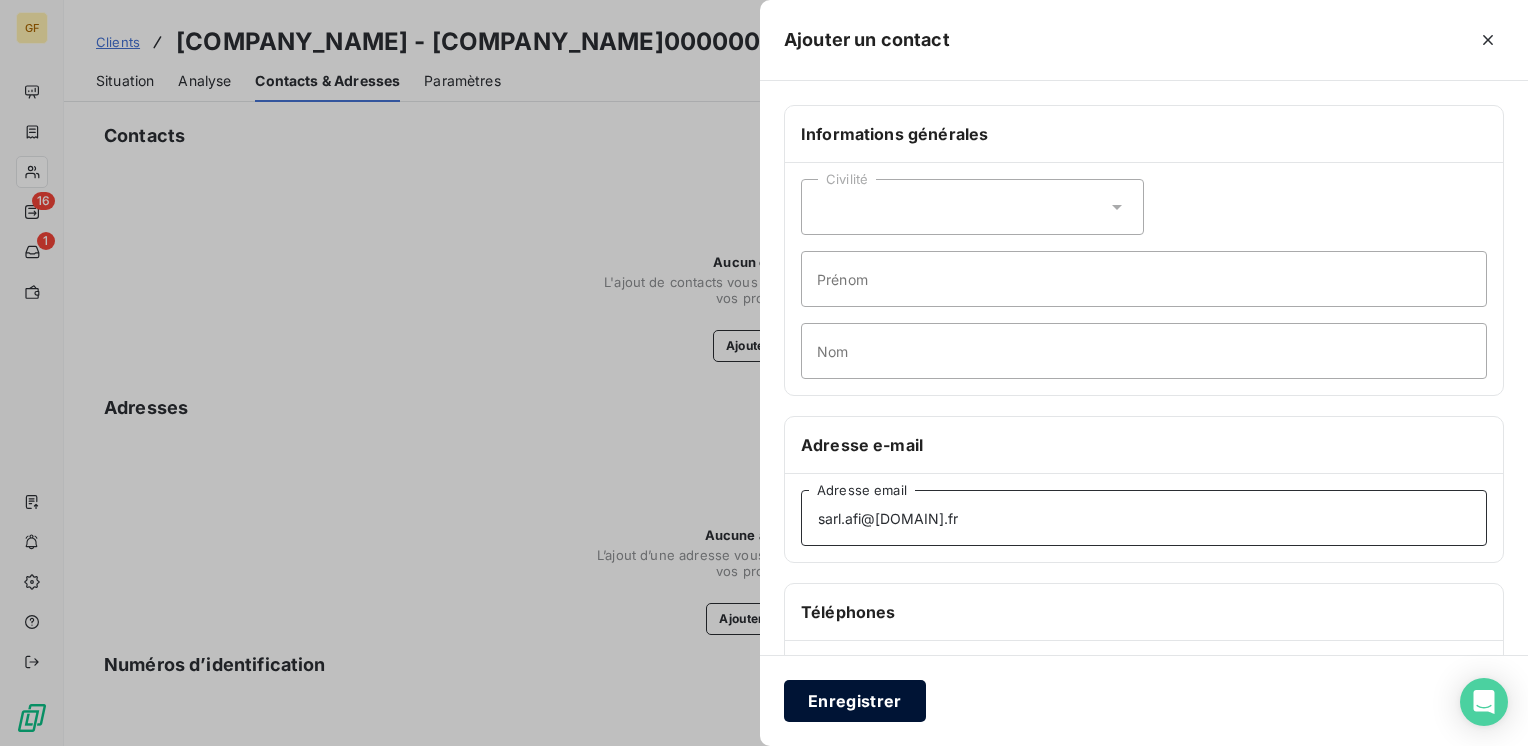 type on "sarl.afi@[DOMAIN].fr" 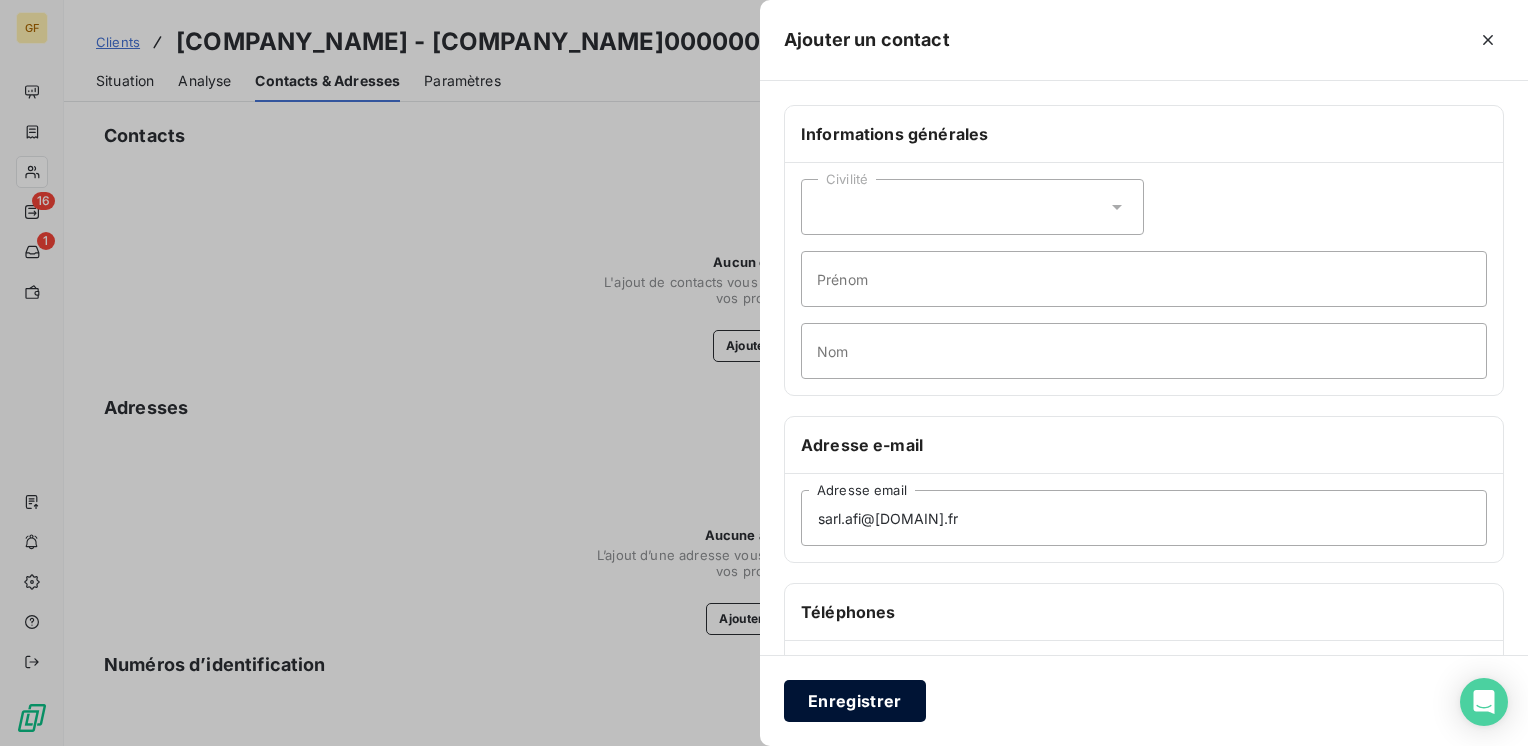 click on "Enregistrer" at bounding box center (855, 701) 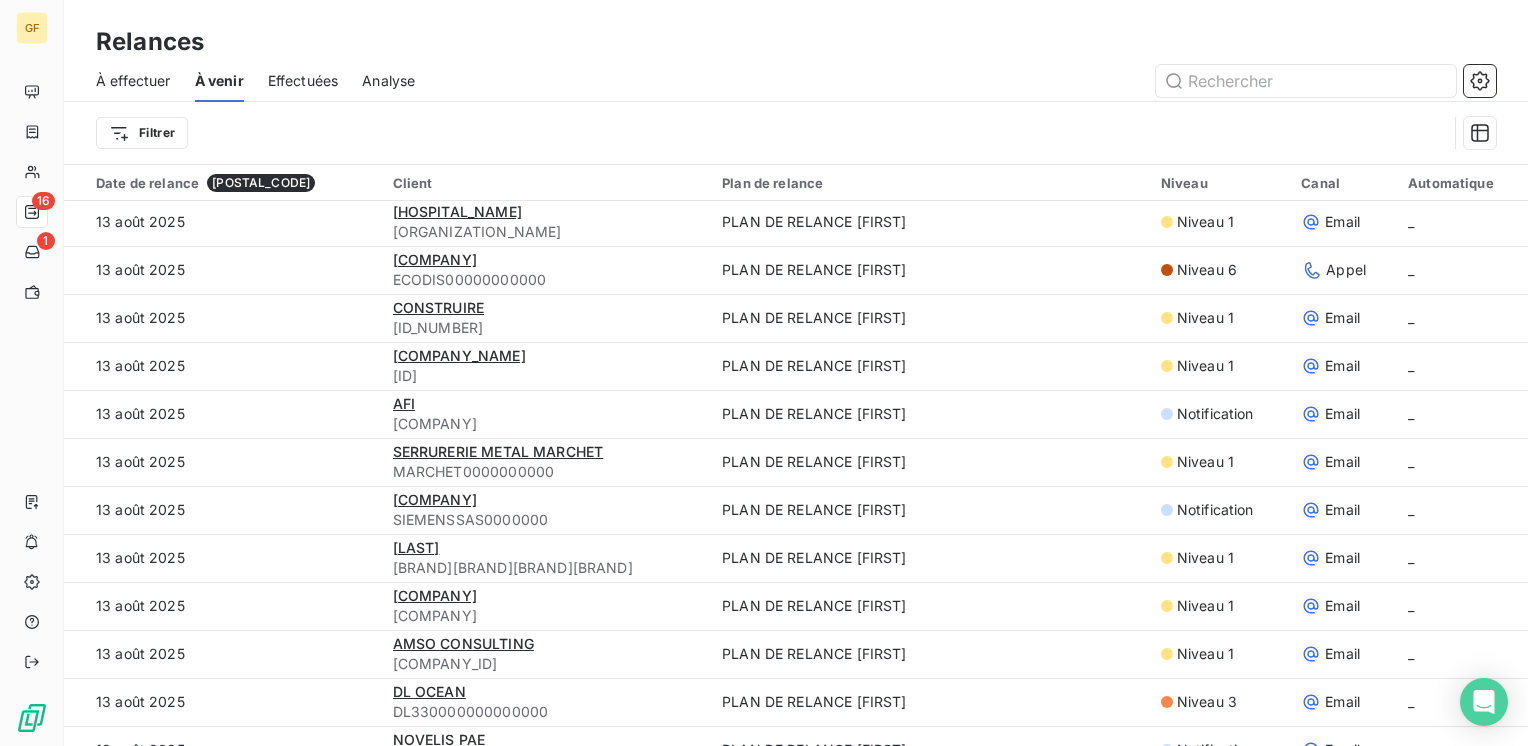 scroll, scrollTop: 3600, scrollLeft: 0, axis: vertical 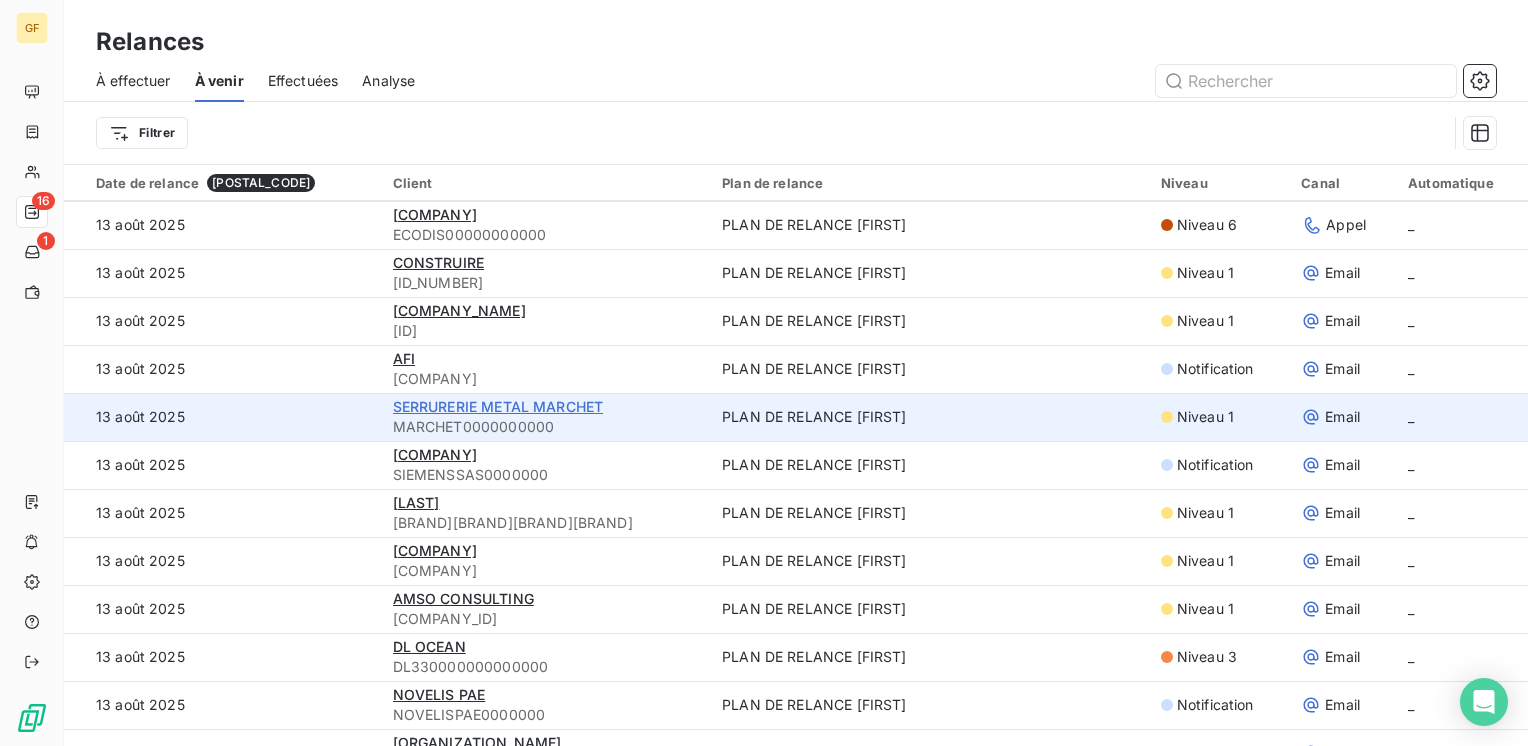 click on "SERRURERIE METAL MARCHET" at bounding box center [498, 406] 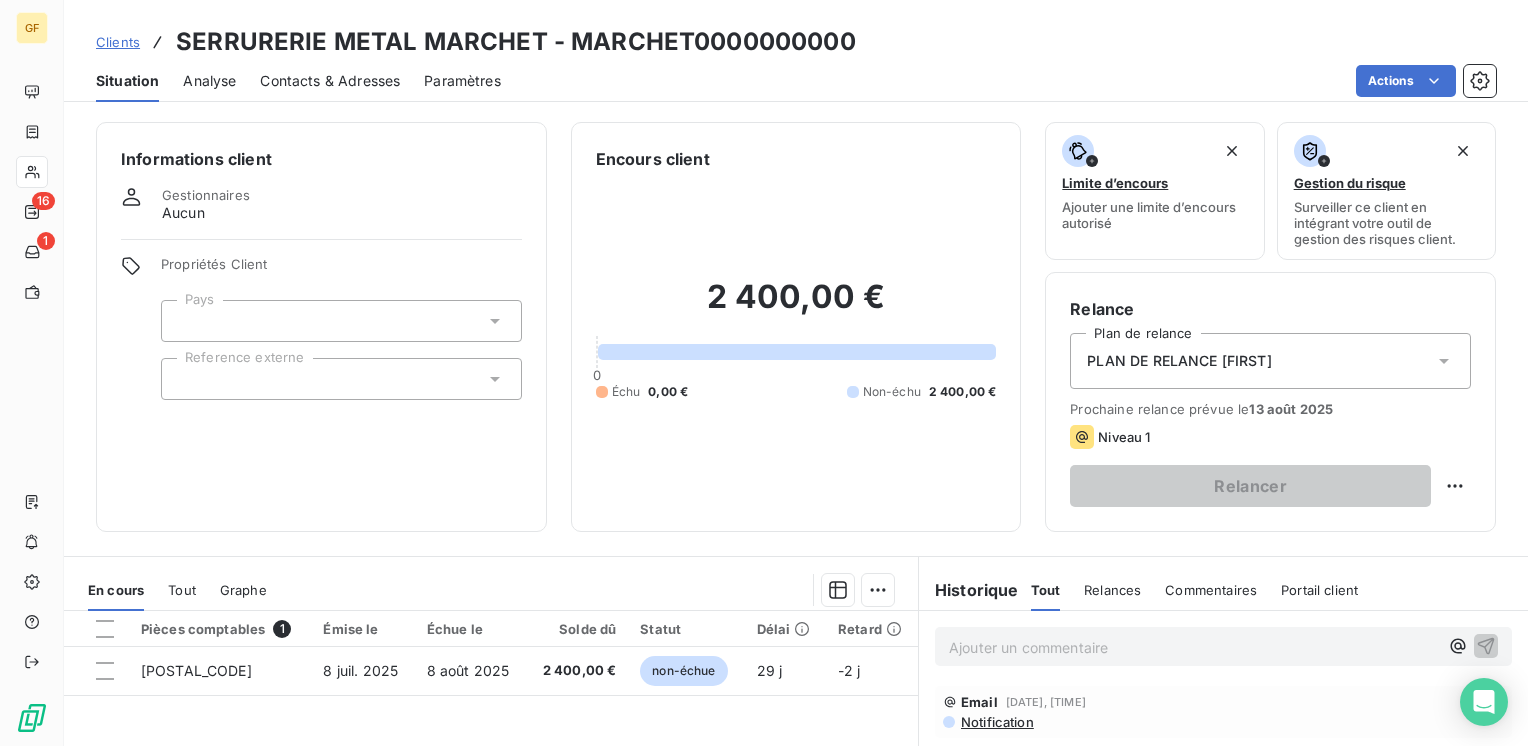 click on "Contacts & Adresses" at bounding box center (330, 81) 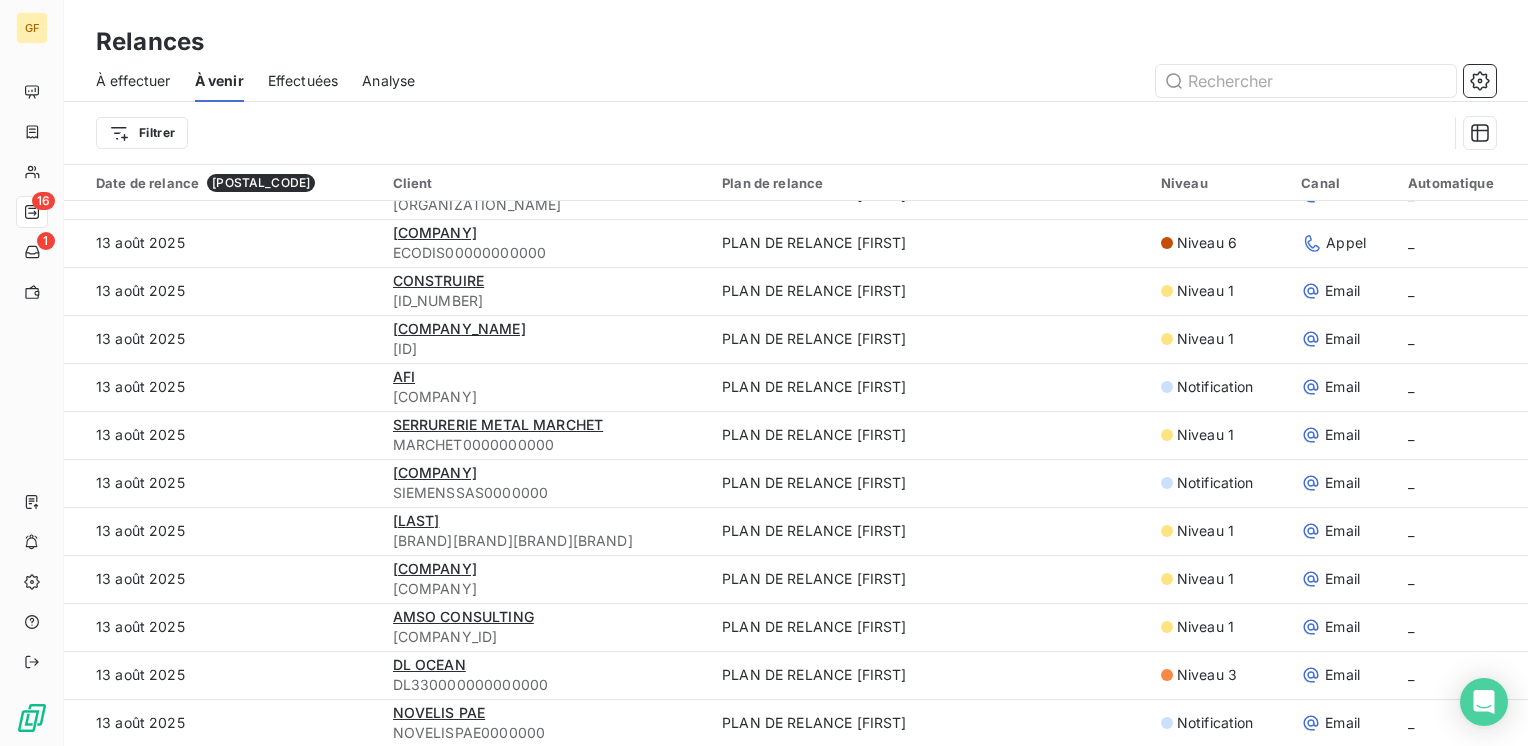 scroll, scrollTop: 3600, scrollLeft: 0, axis: vertical 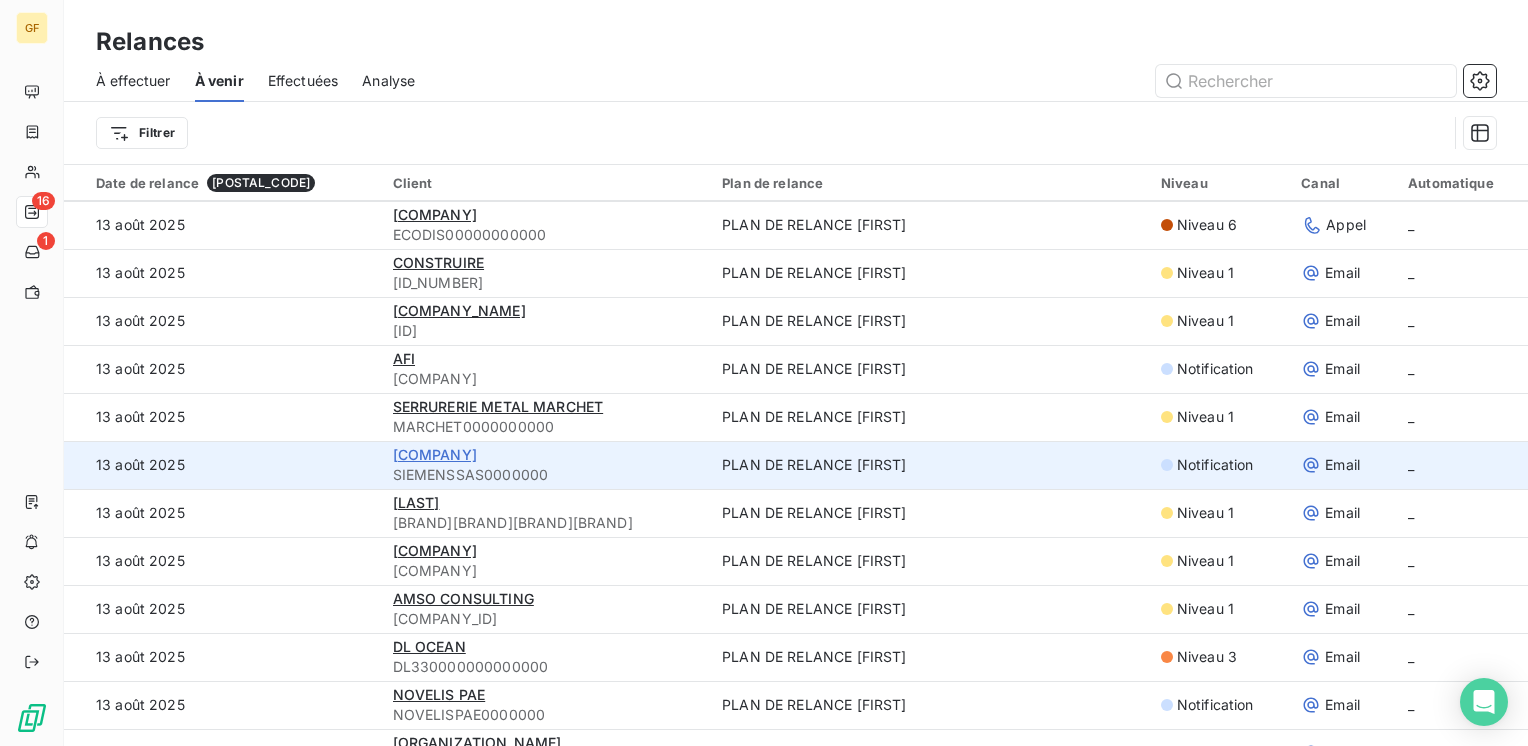 click on "[COMPANY]" at bounding box center [435, 454] 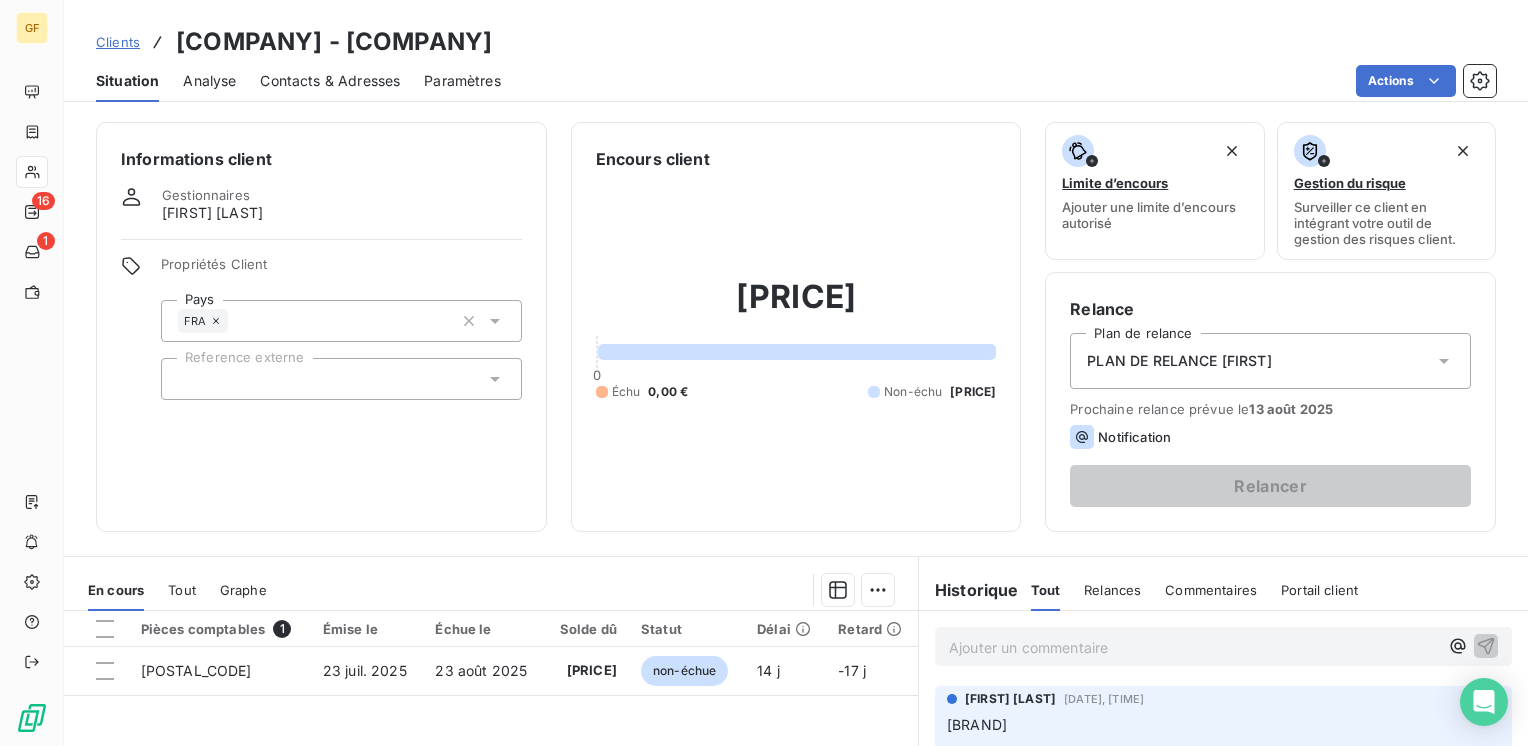 click on "Contacts & Adresses" at bounding box center (330, 81) 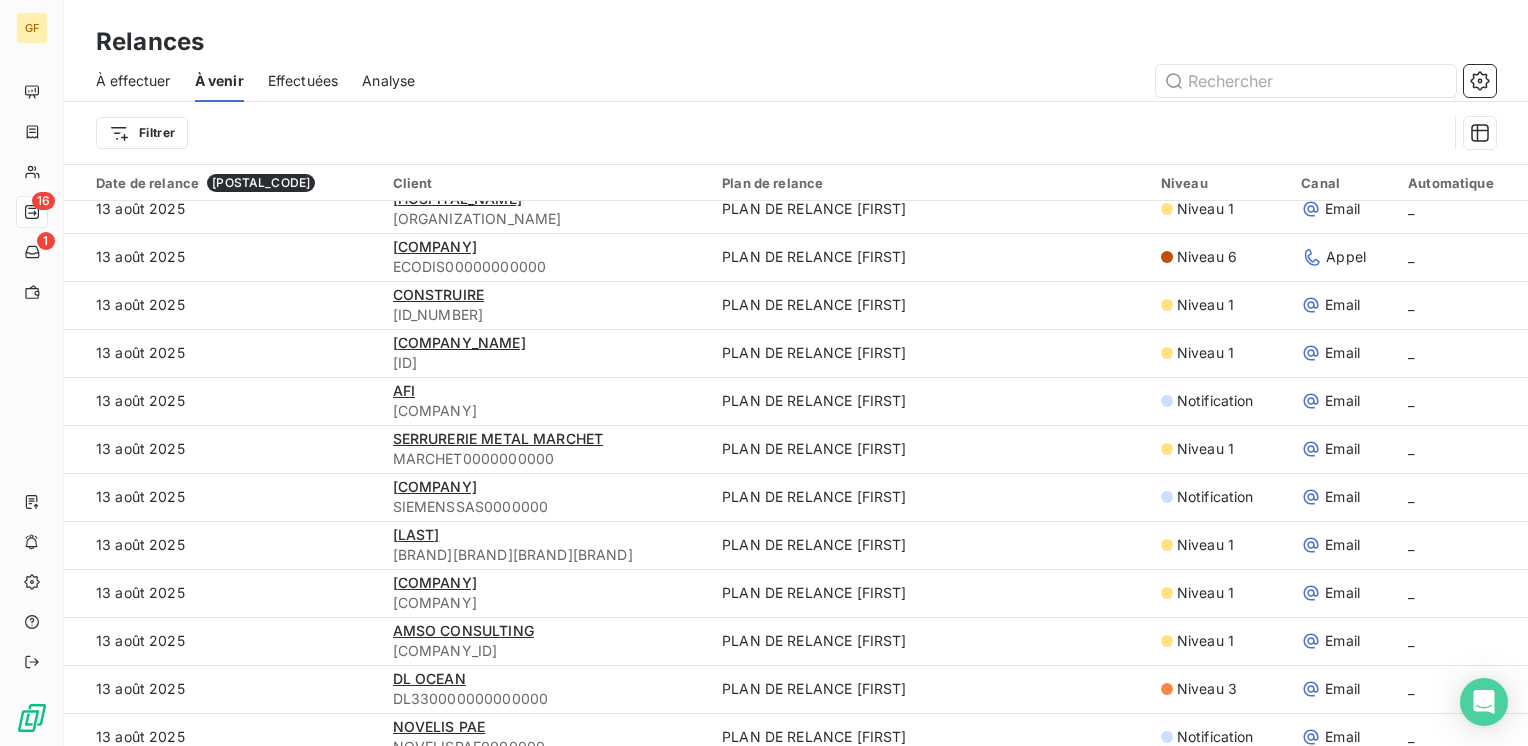 scroll, scrollTop: 3600, scrollLeft: 0, axis: vertical 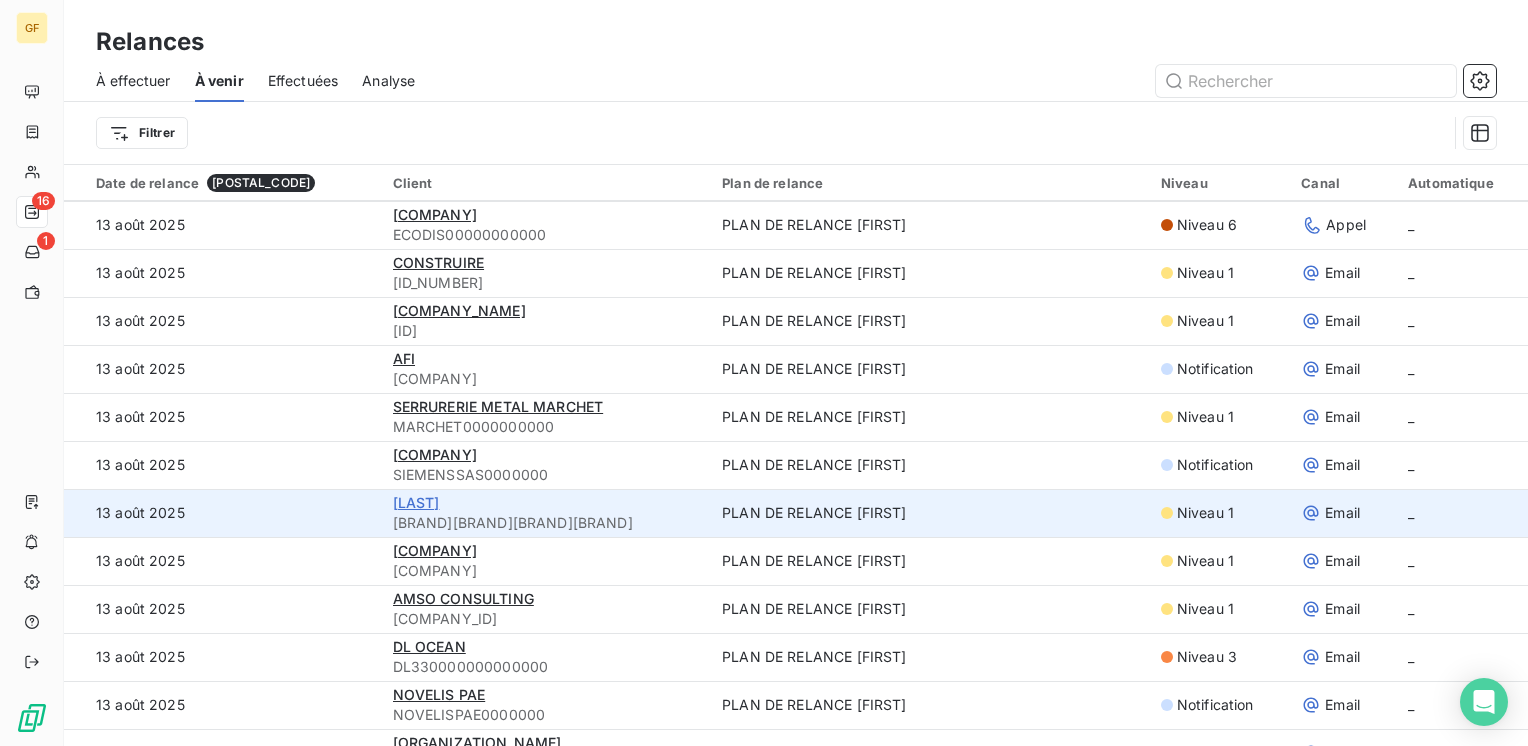 click on "[LAST]" at bounding box center (416, 502) 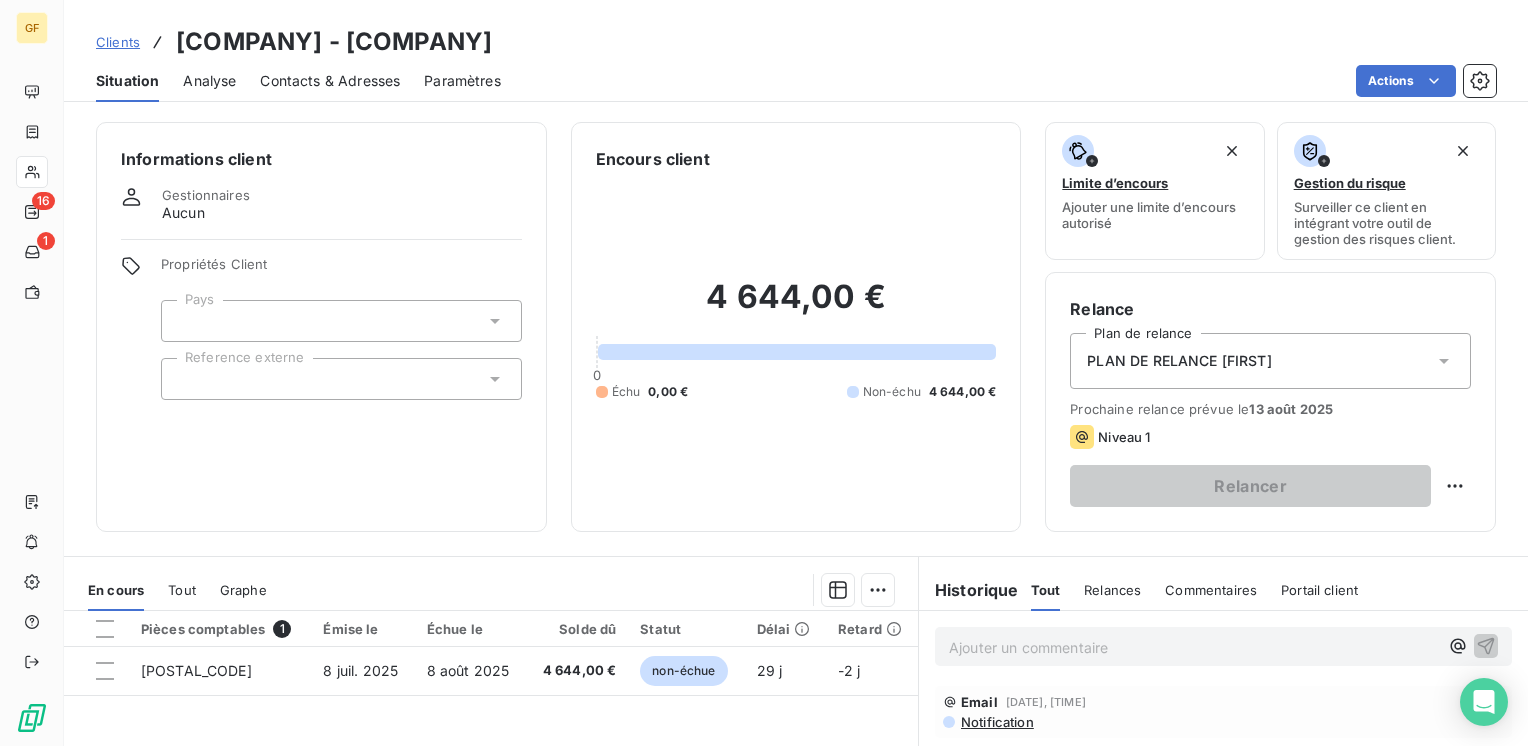 click on "Contacts & Adresses" at bounding box center (330, 81) 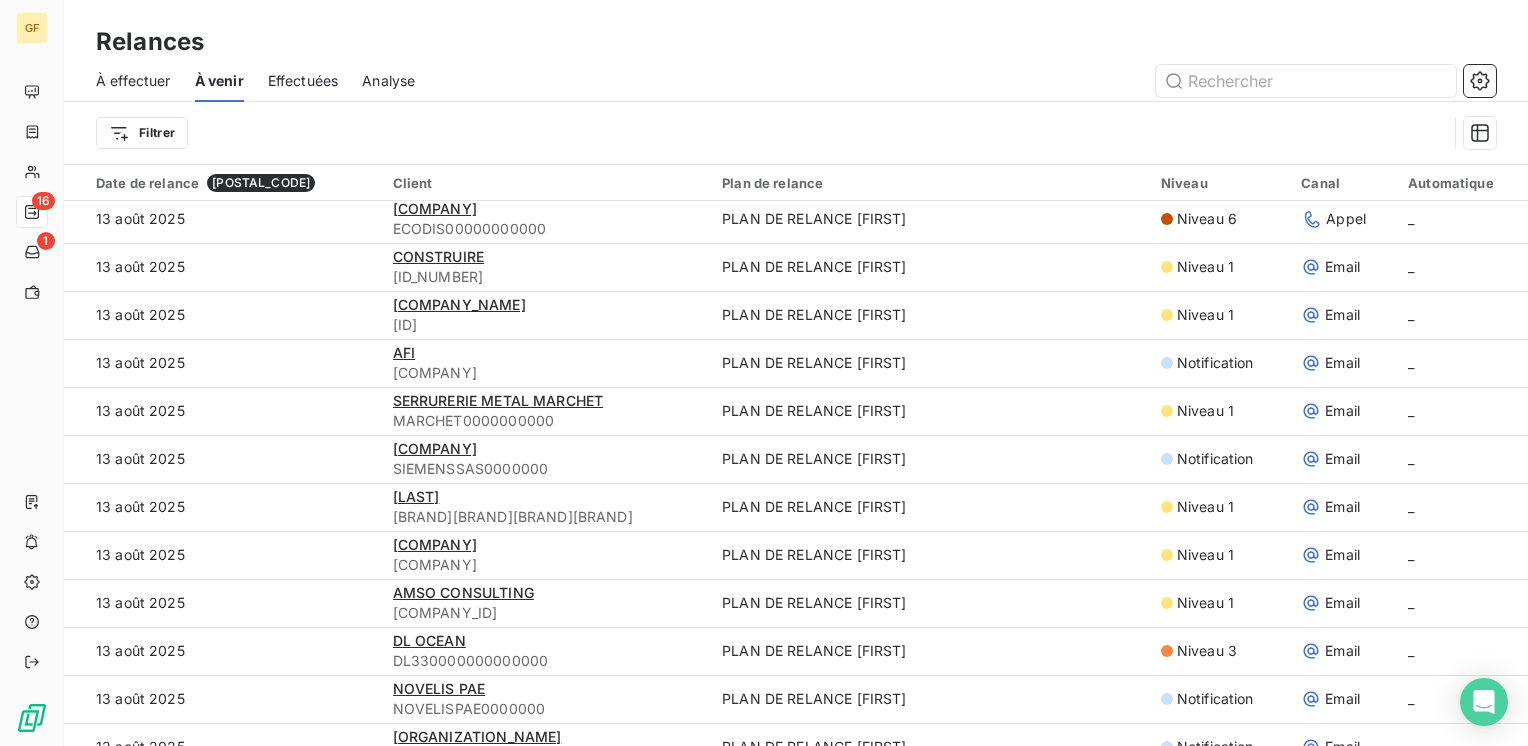 scroll, scrollTop: 3700, scrollLeft: 0, axis: vertical 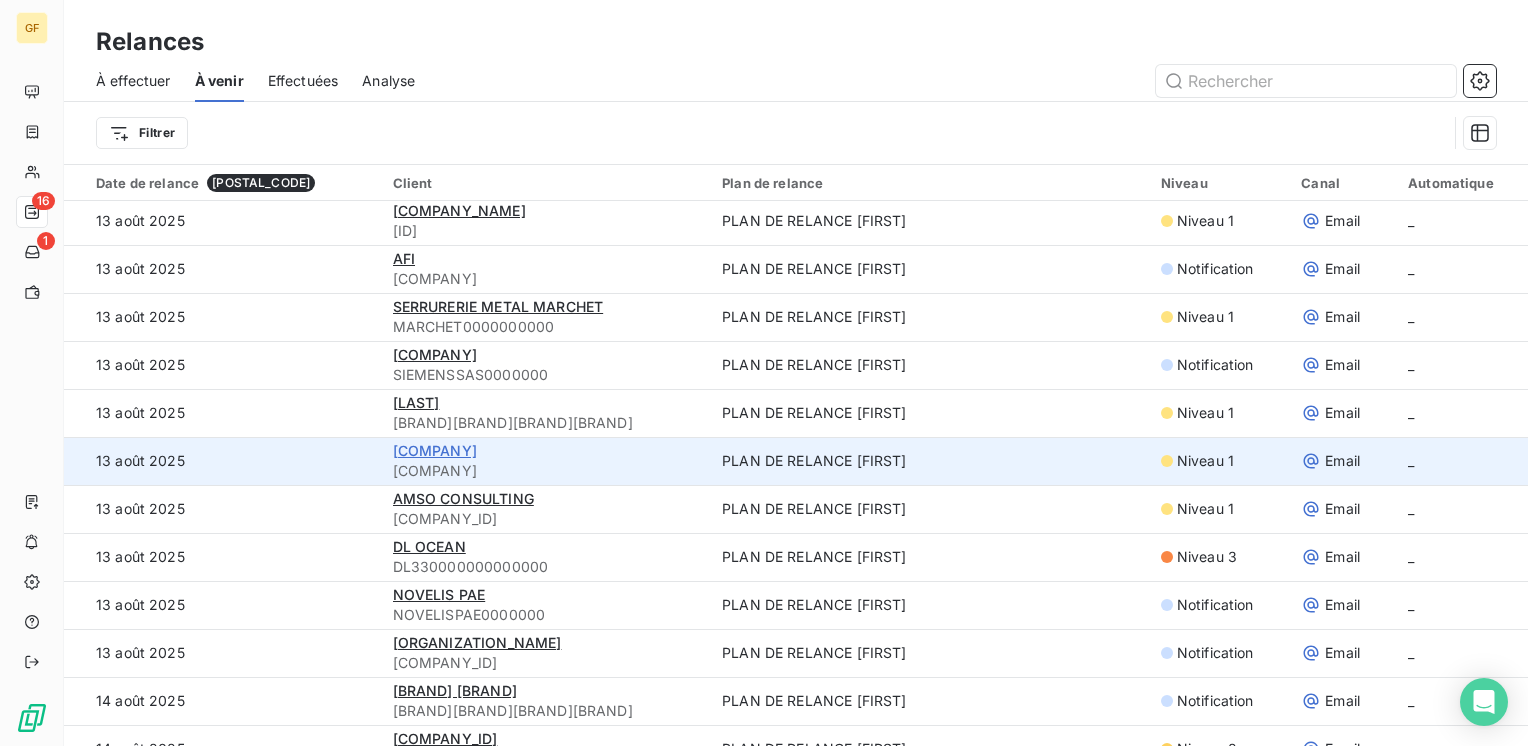 click on "[COMPANY]" at bounding box center (435, 450) 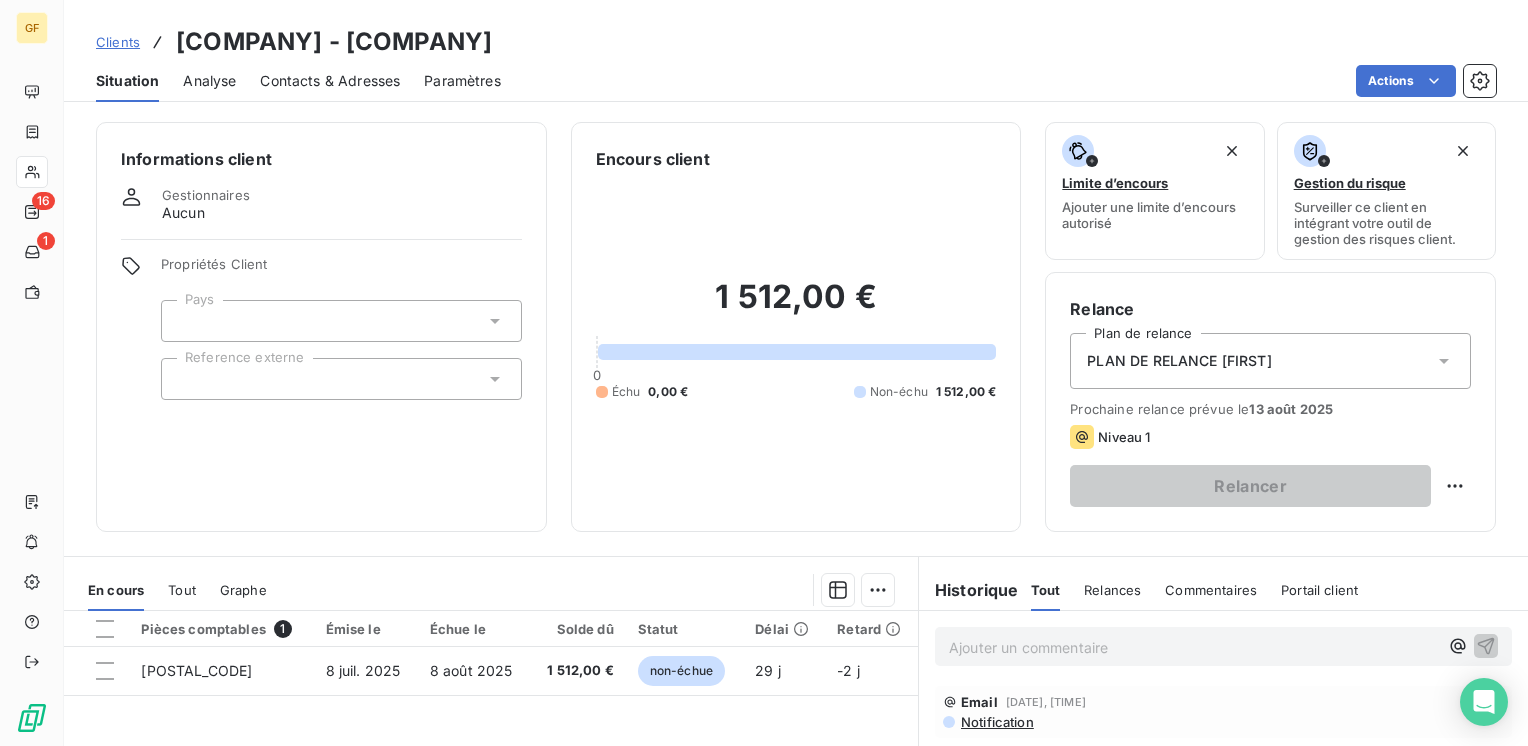click on "Contacts & Adresses" at bounding box center [330, 81] 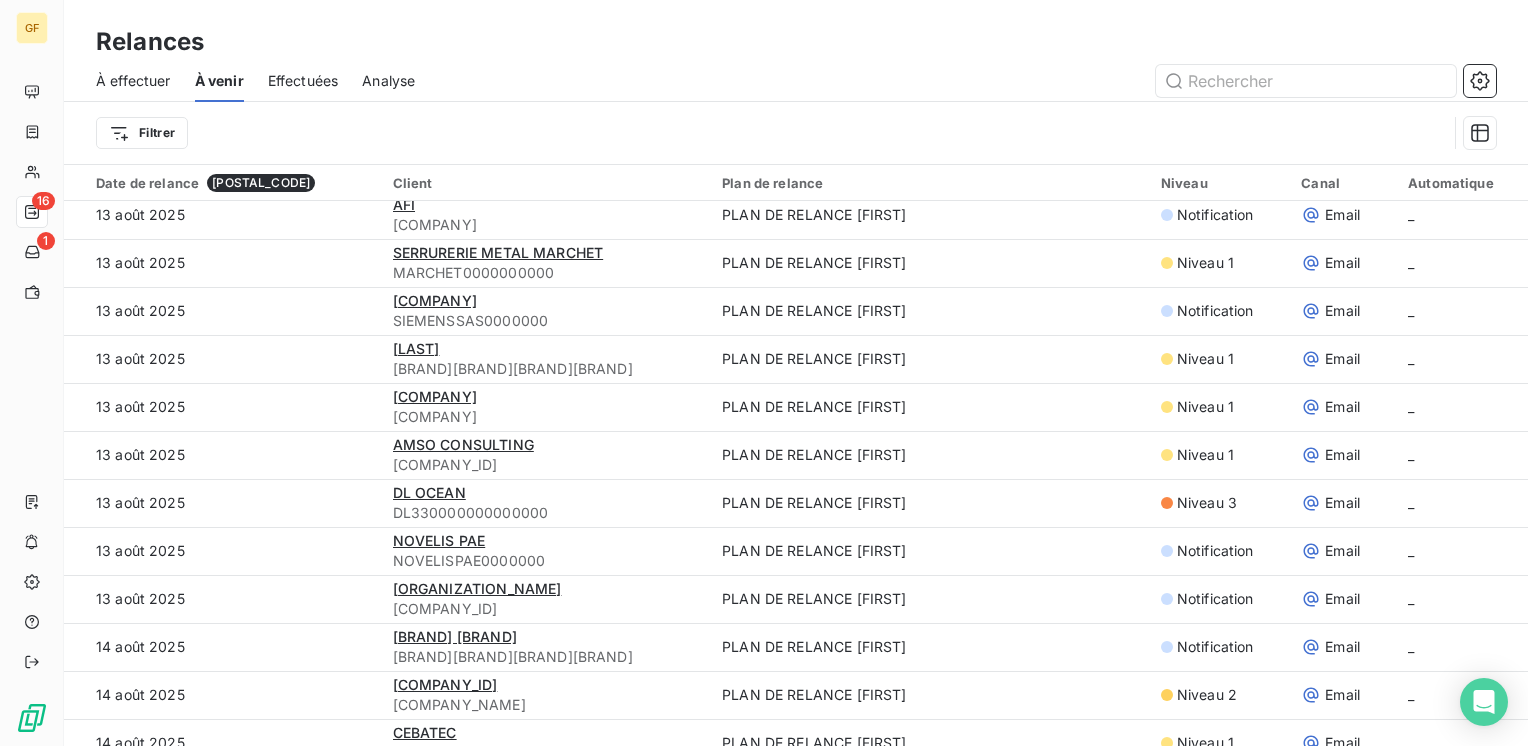 scroll, scrollTop: 3755, scrollLeft: 0, axis: vertical 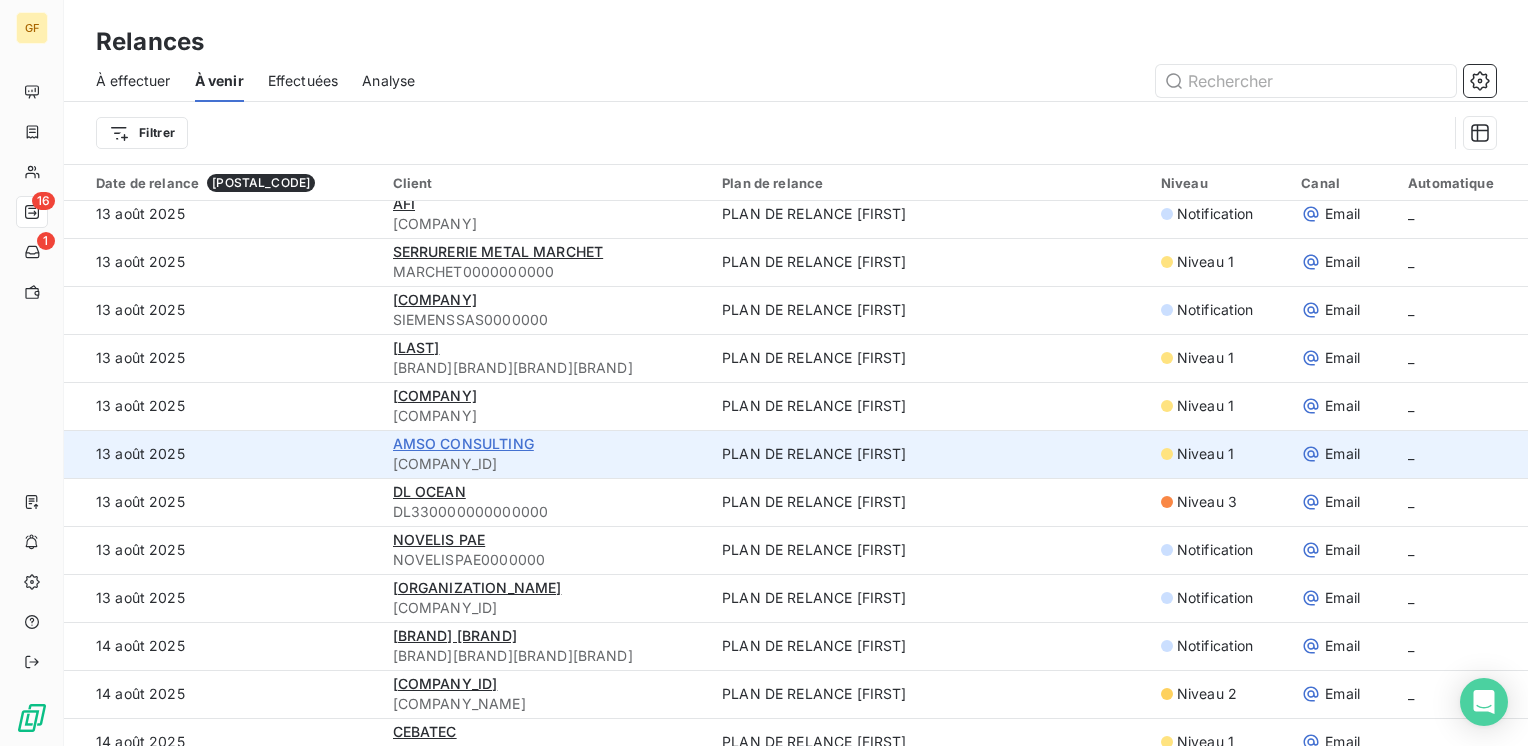 click on "AMSO CONSULTING" at bounding box center (463, 443) 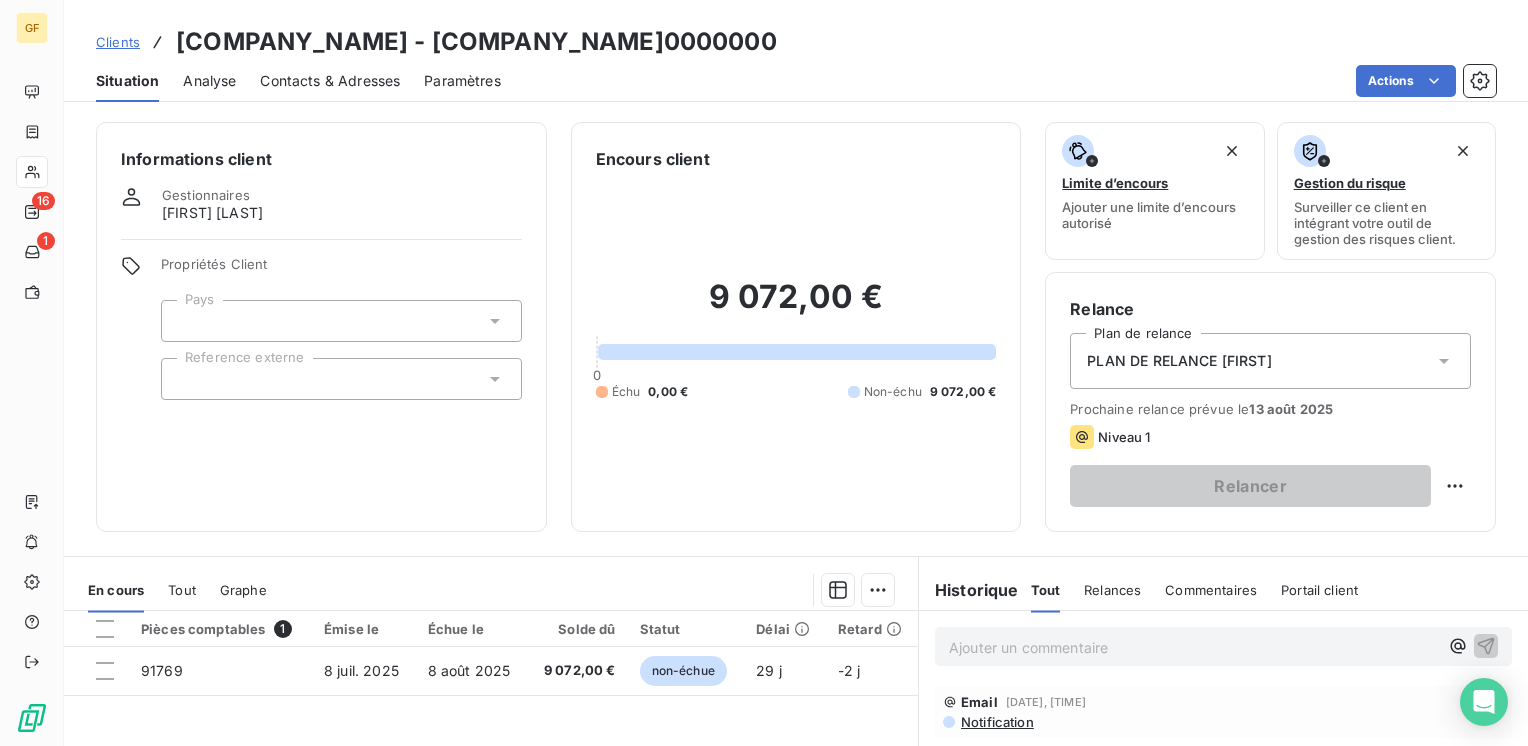 click on "Contacts & Adresses" at bounding box center (330, 81) 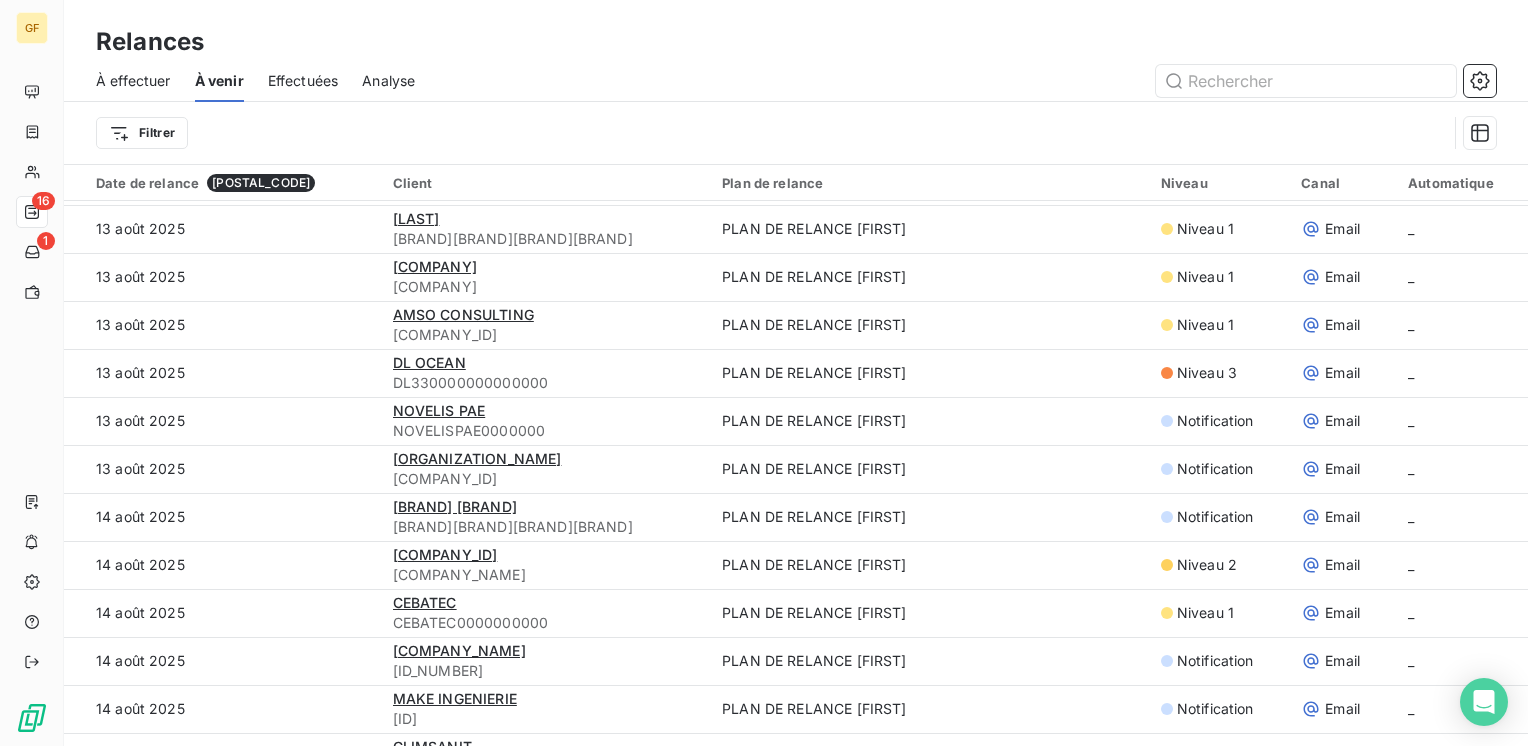 scroll, scrollTop: 3900, scrollLeft: 0, axis: vertical 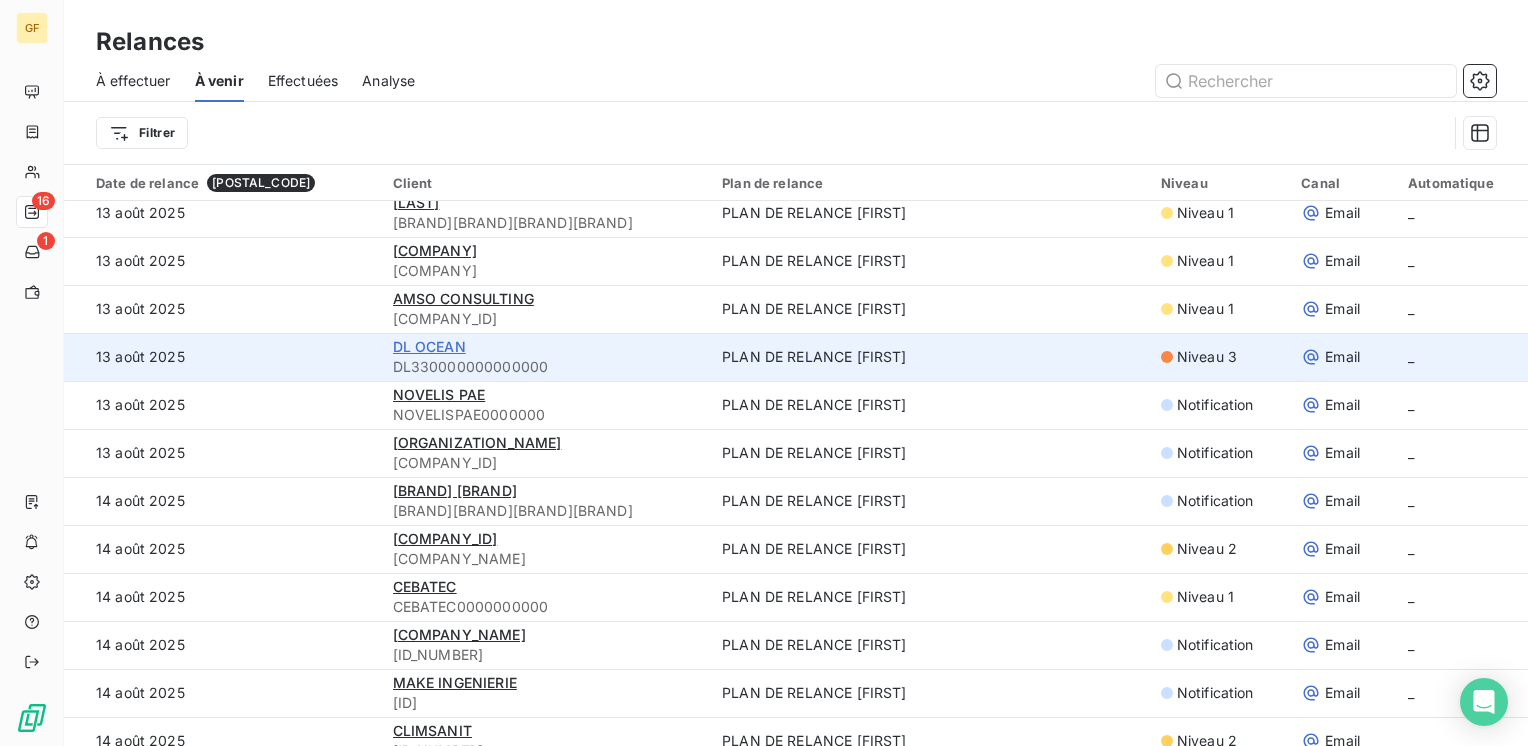 click on "DL OCEAN" at bounding box center (429, 346) 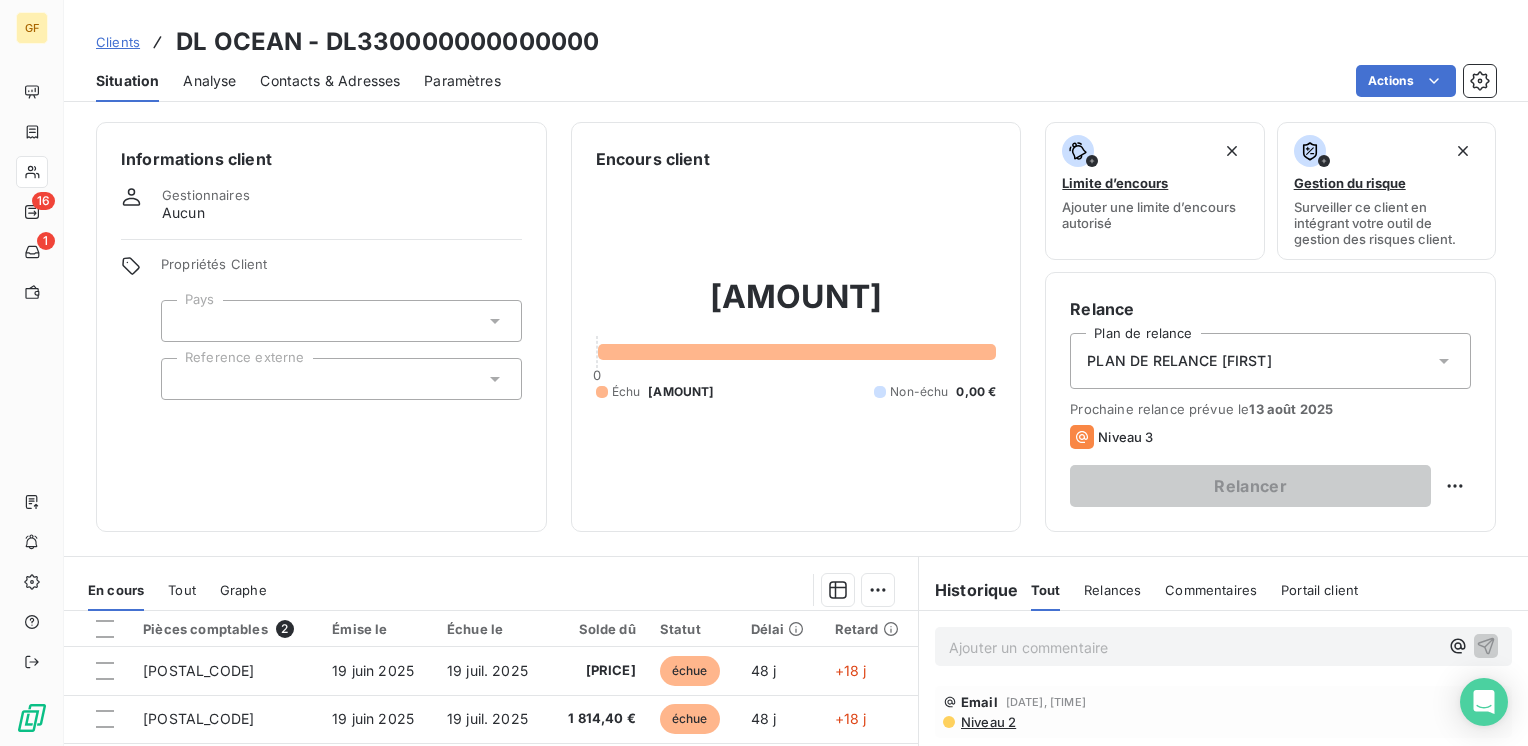 click on "Contacts & Adresses" at bounding box center [330, 81] 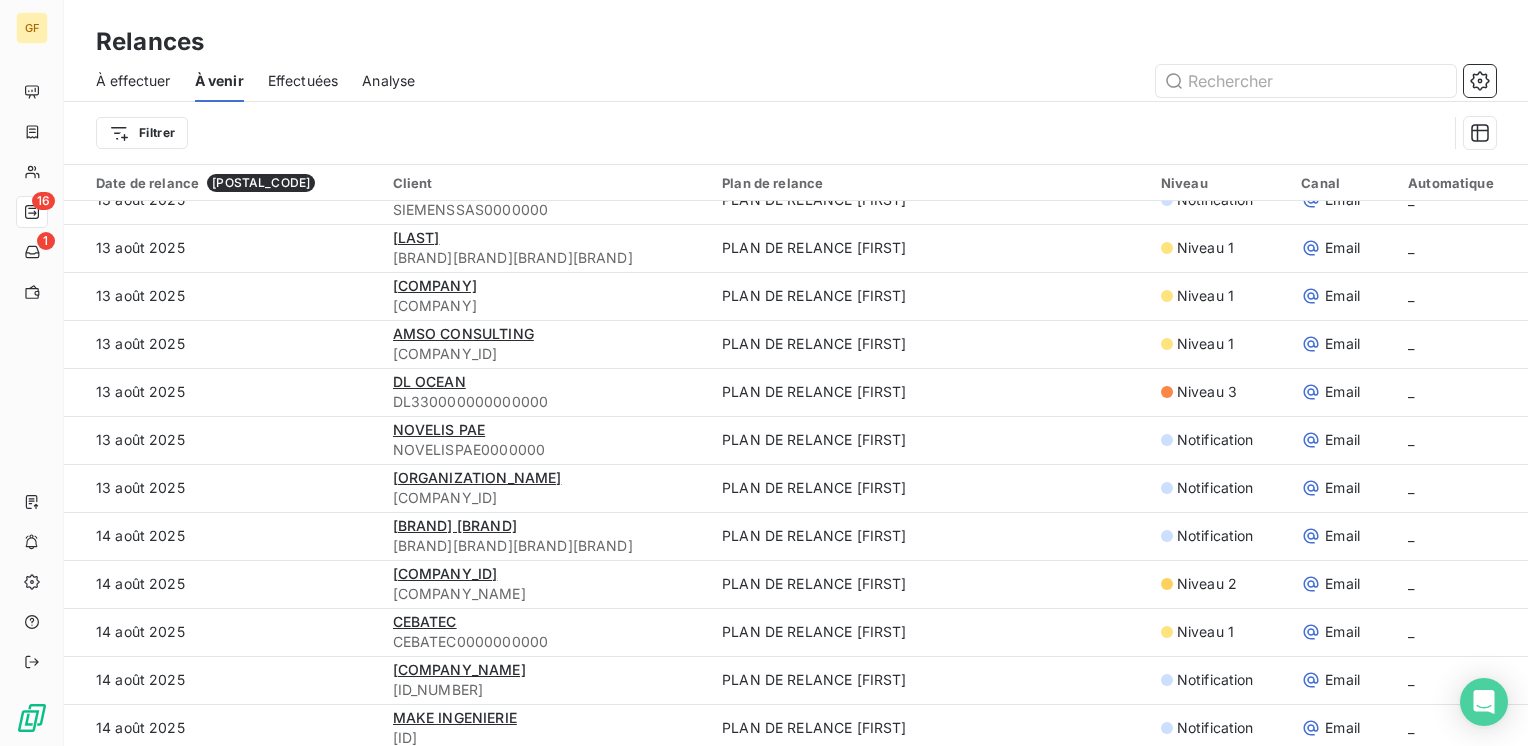 scroll, scrollTop: 3900, scrollLeft: 0, axis: vertical 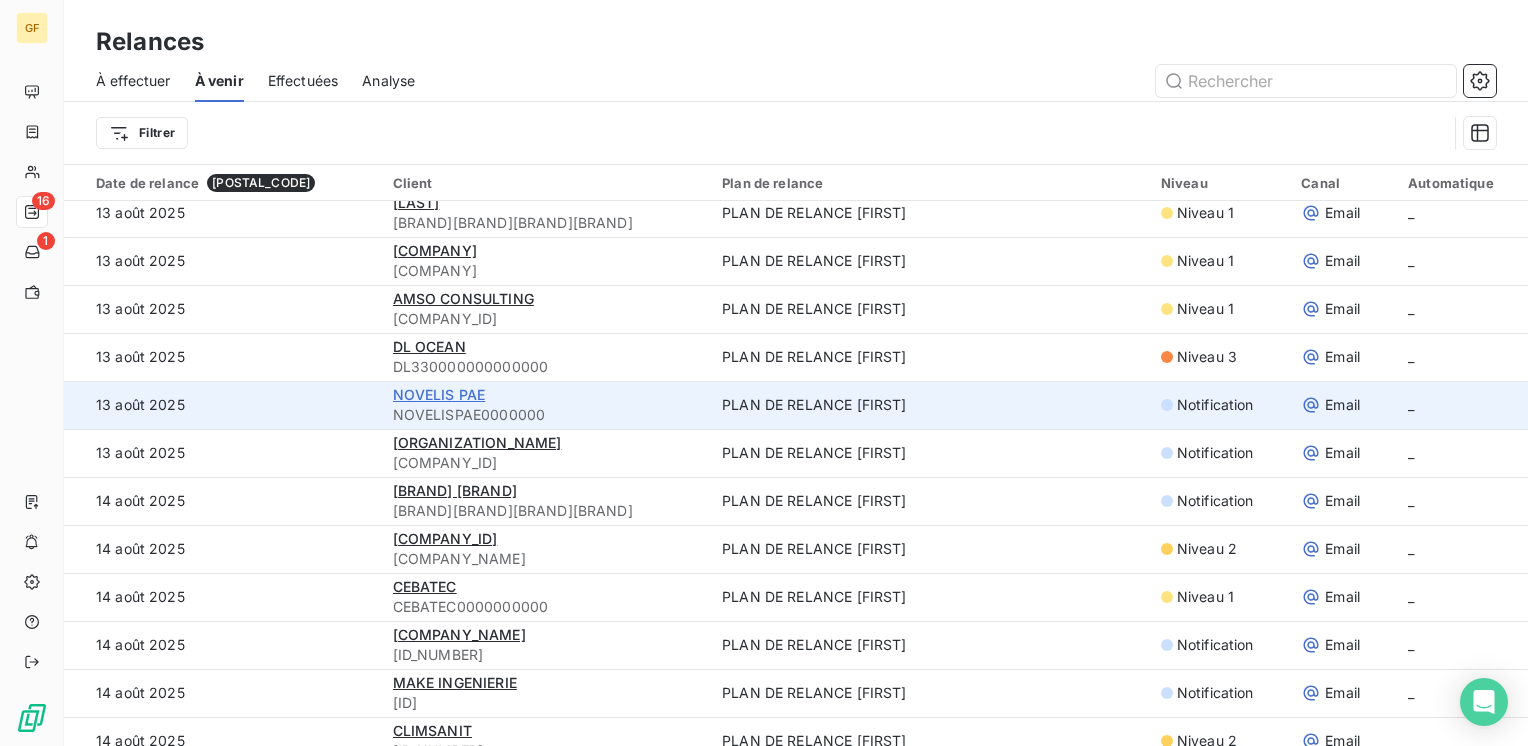 click on "NOVELIS PAE" at bounding box center [439, 394] 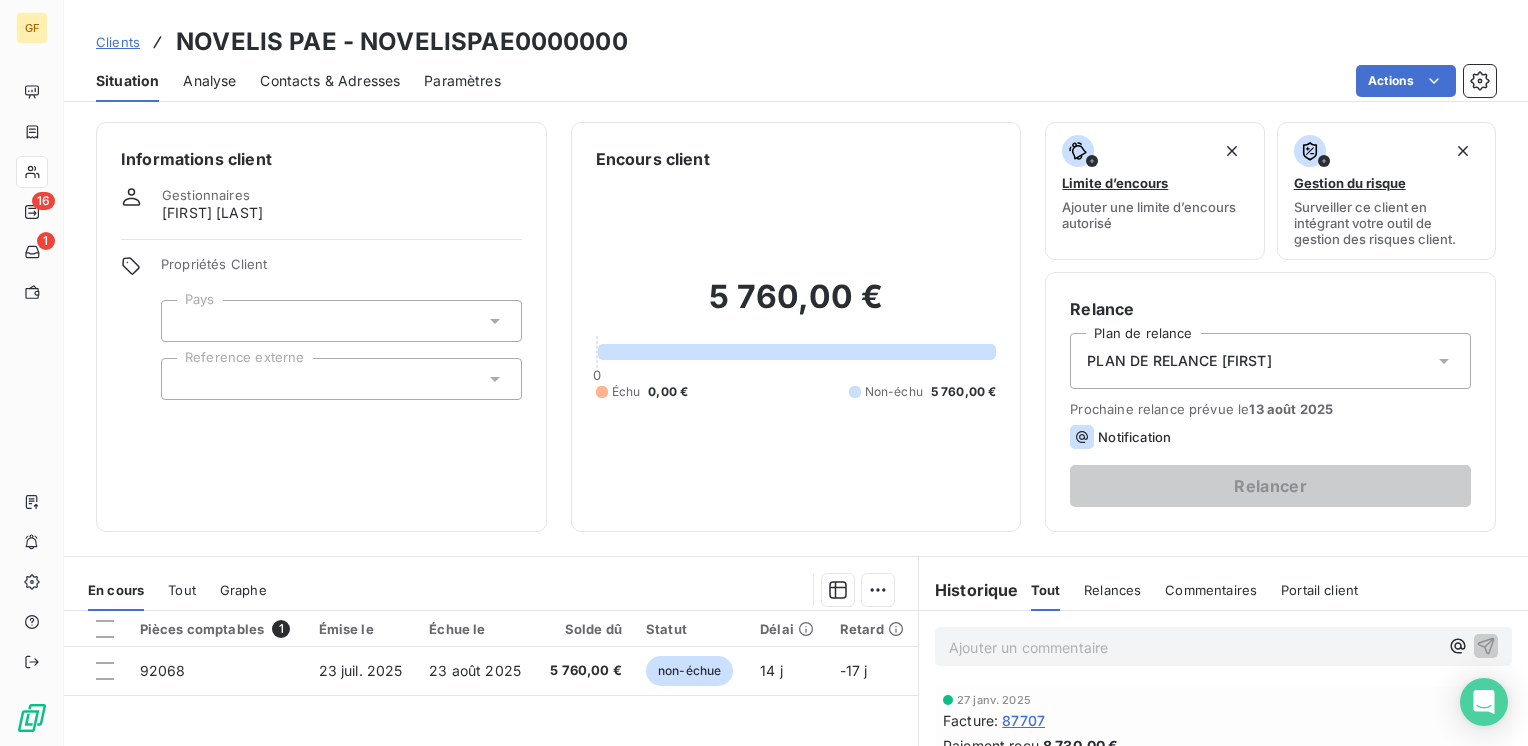 click on "Contacts & Adresses" at bounding box center [330, 81] 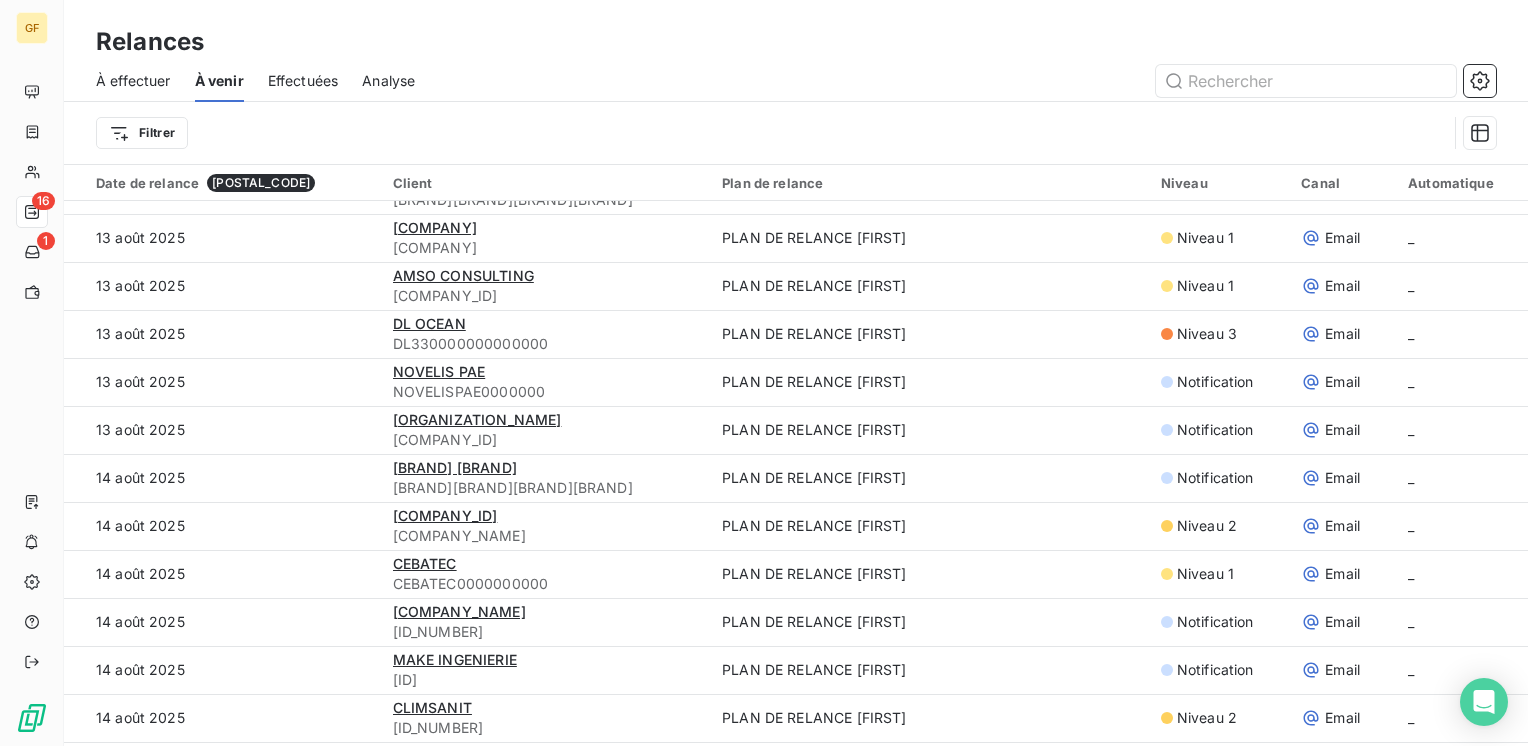 scroll, scrollTop: 3955, scrollLeft: 0, axis: vertical 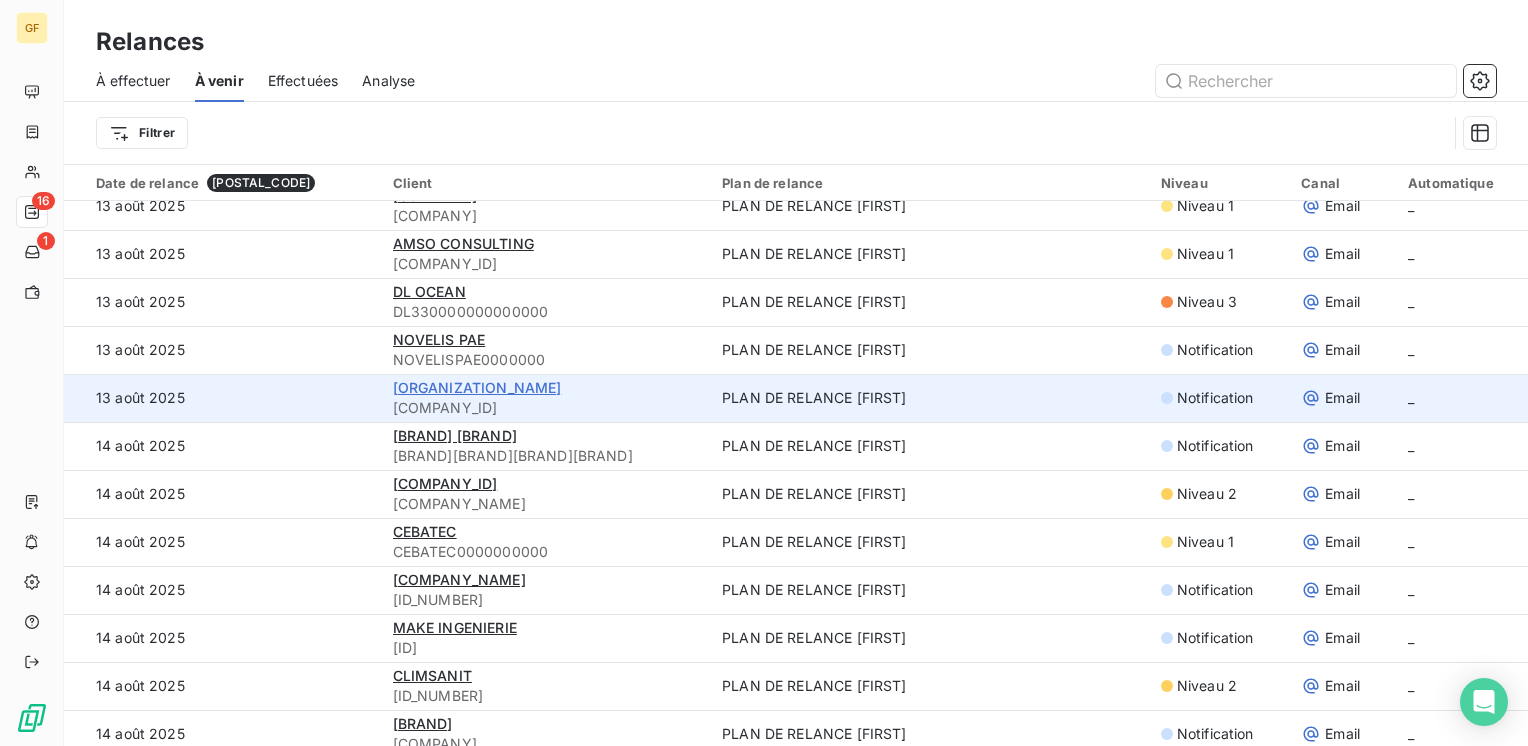 click on "[ORGANIZATION_NAME]" at bounding box center (477, 387) 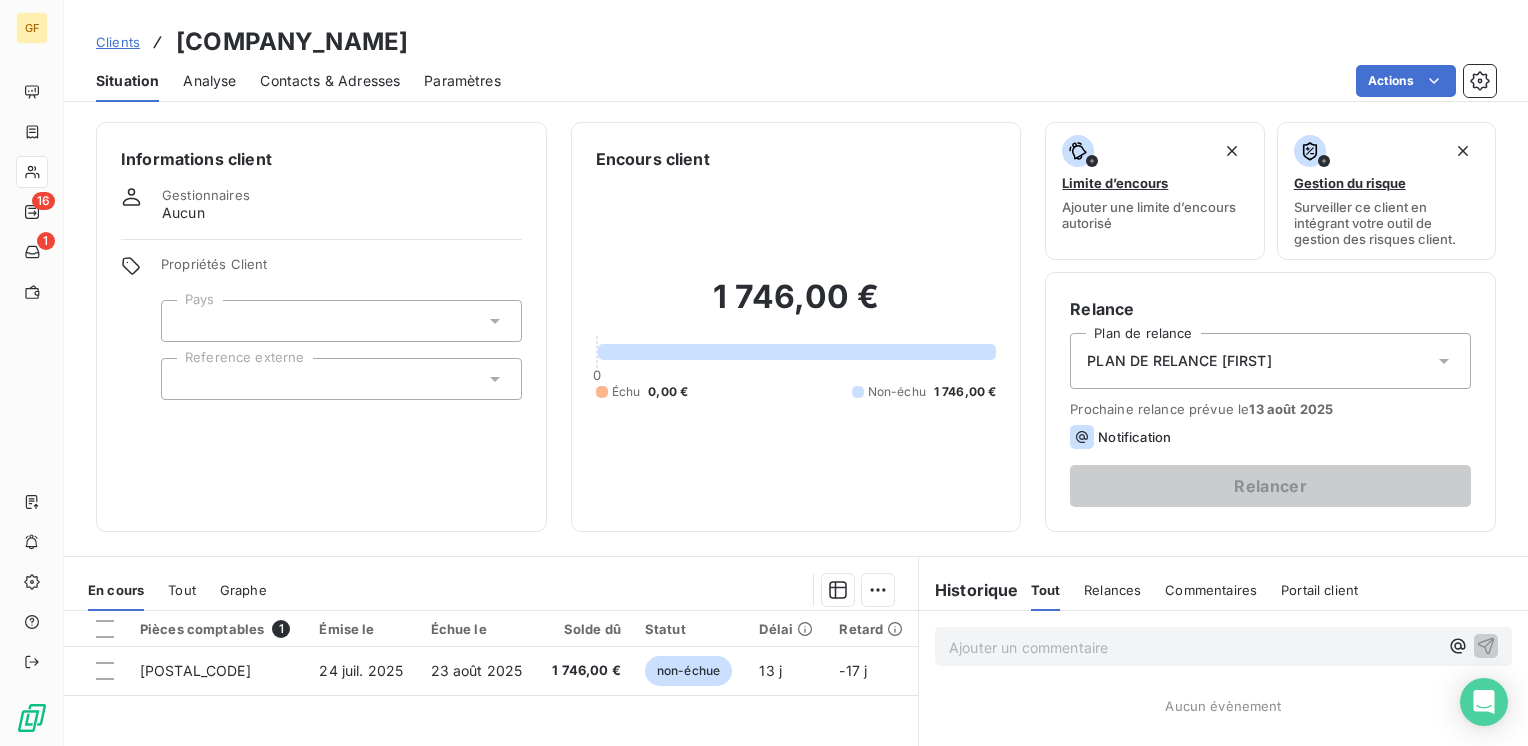 click on "Contacts & Adresses" at bounding box center (330, 81) 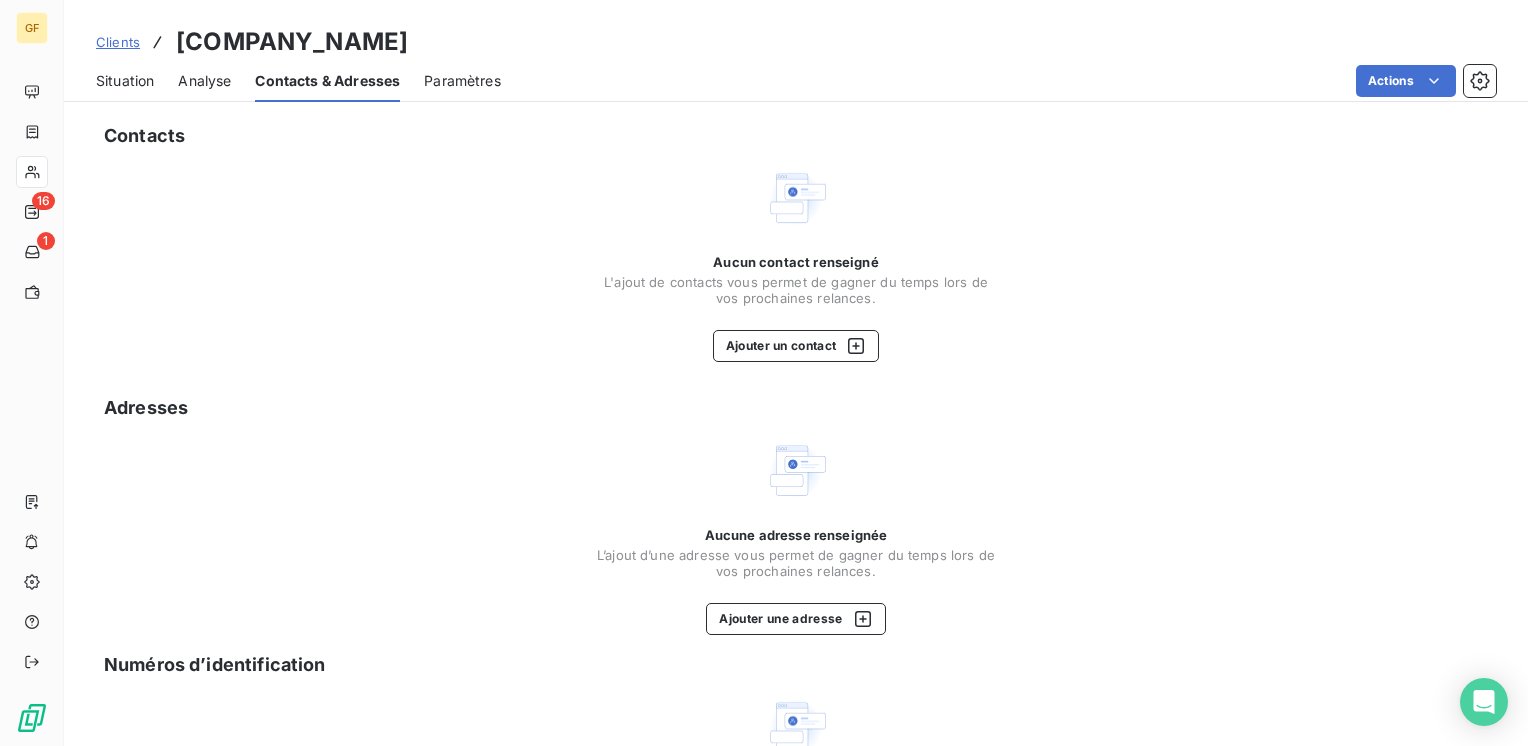 drag, startPoint x: 623, startPoint y: 42, endPoint x: 180, endPoint y: 46, distance: 443.01807 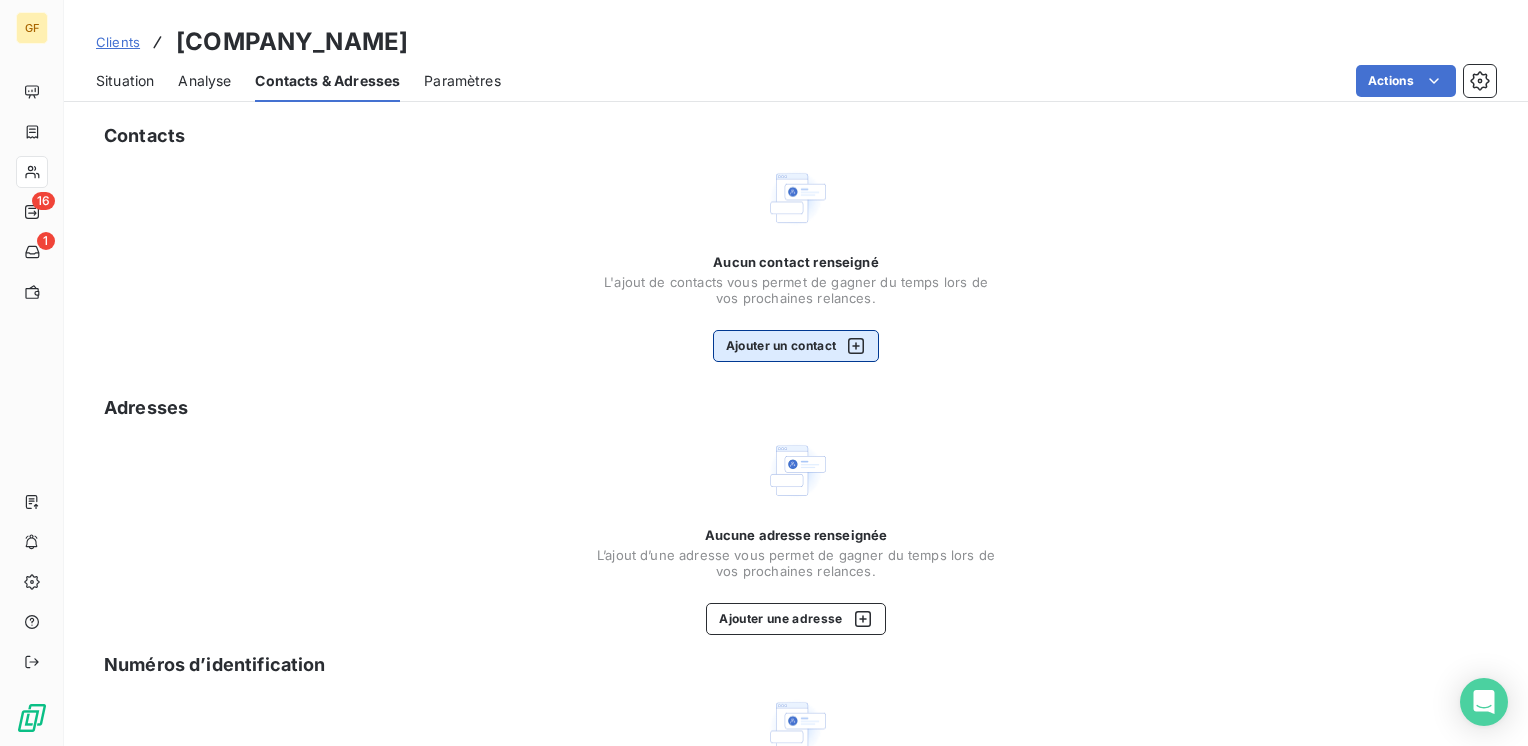 click on "Ajouter un contact" at bounding box center [796, 346] 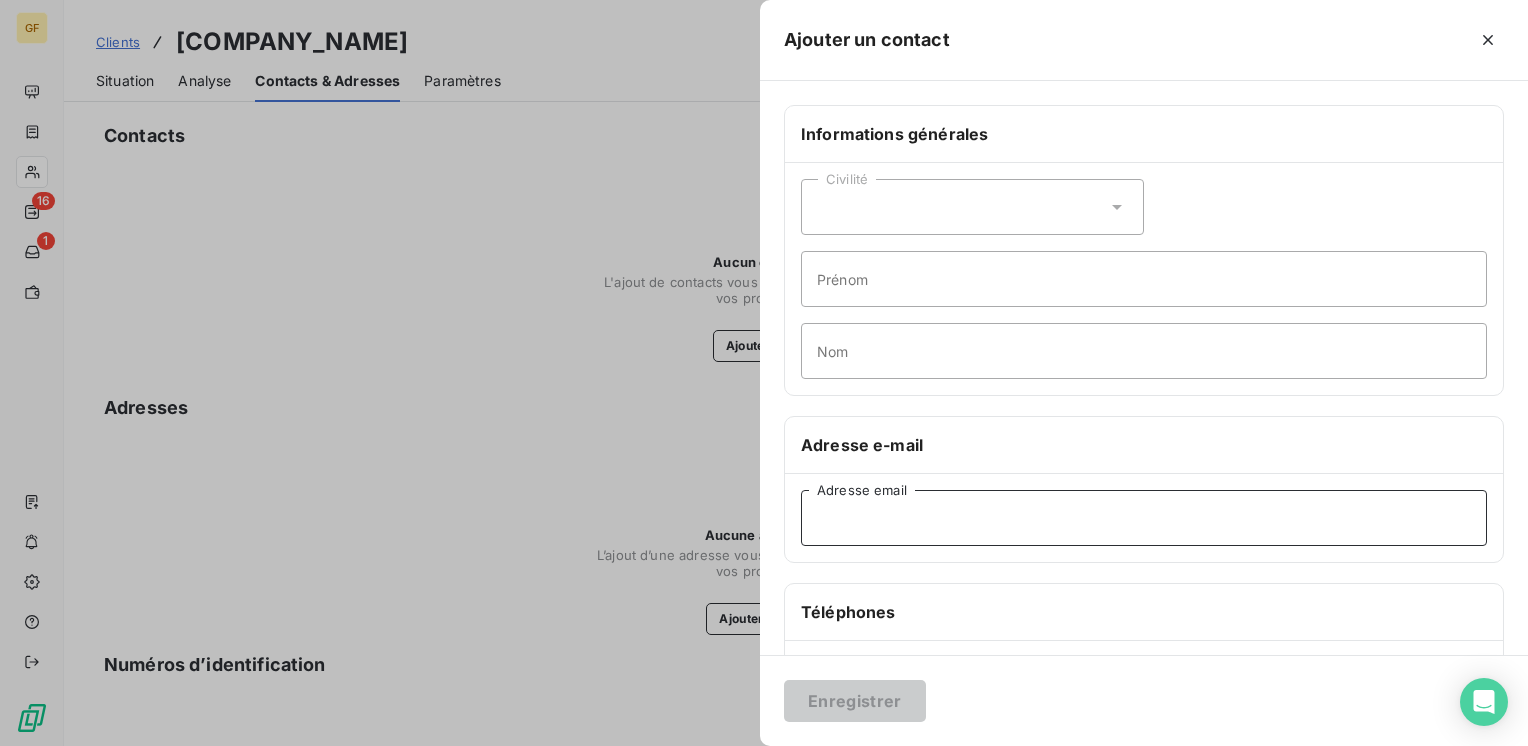 click on "Adresse email" at bounding box center (1144, 518) 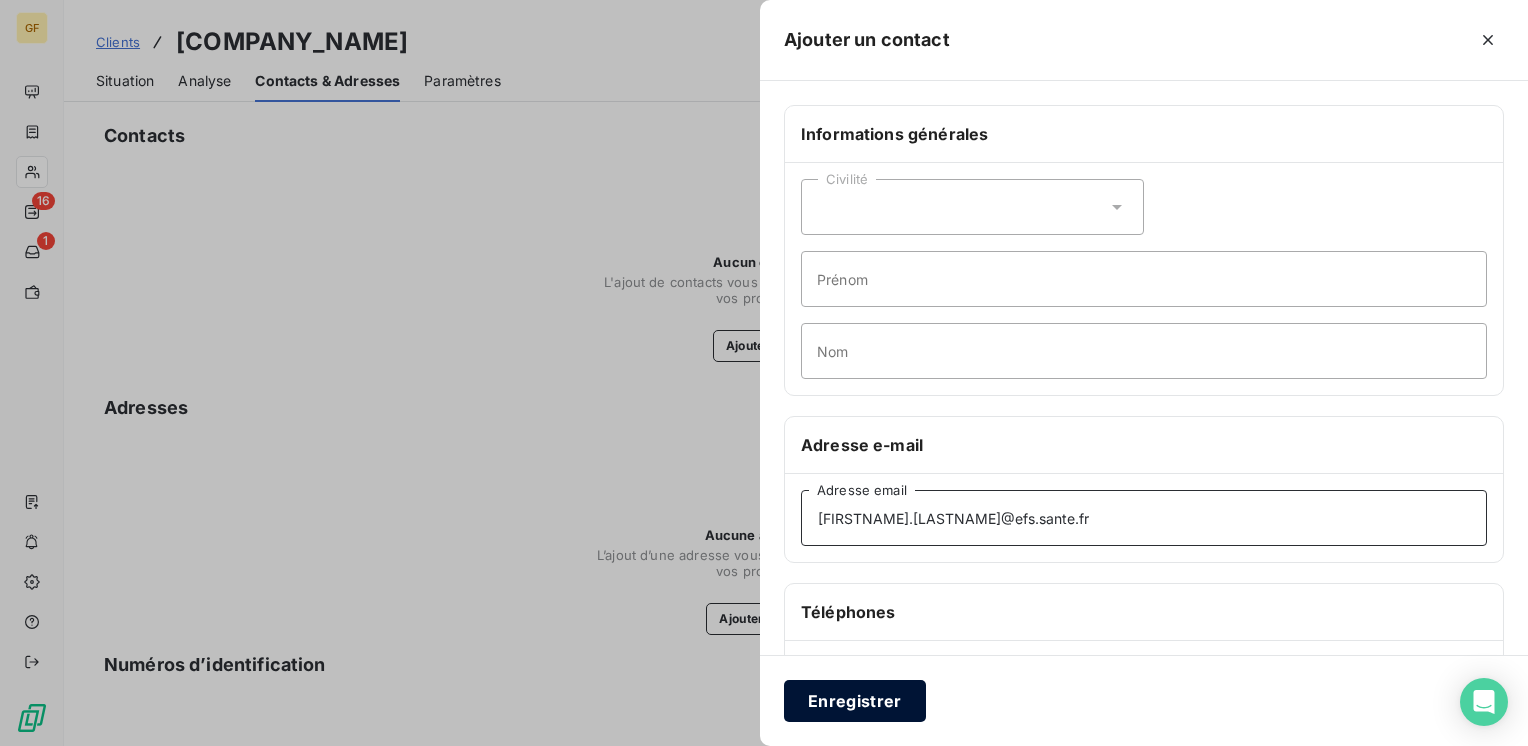 type on "[FIRSTNAME].[LASTNAME]@efs.sante.fr" 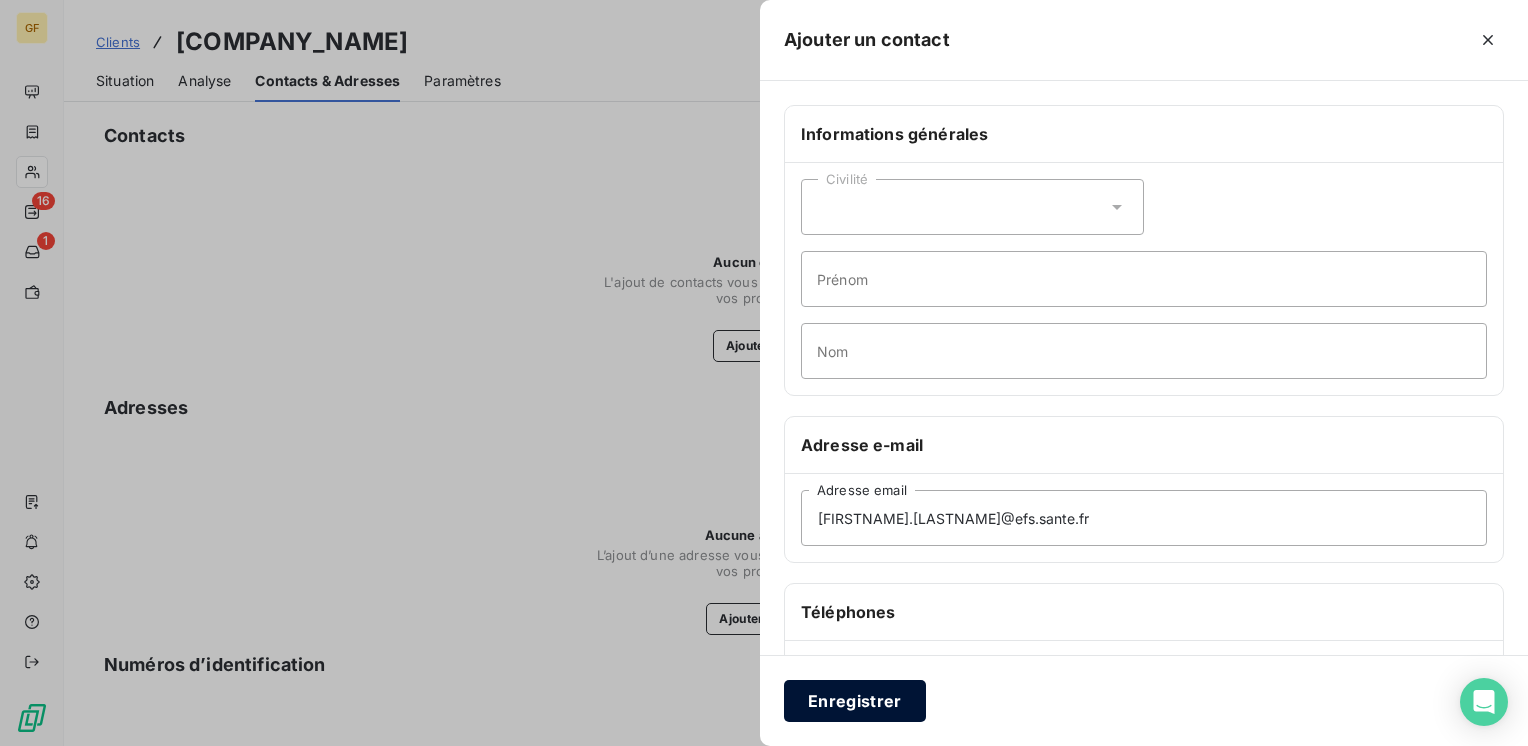 click on "Enregistrer" at bounding box center (855, 701) 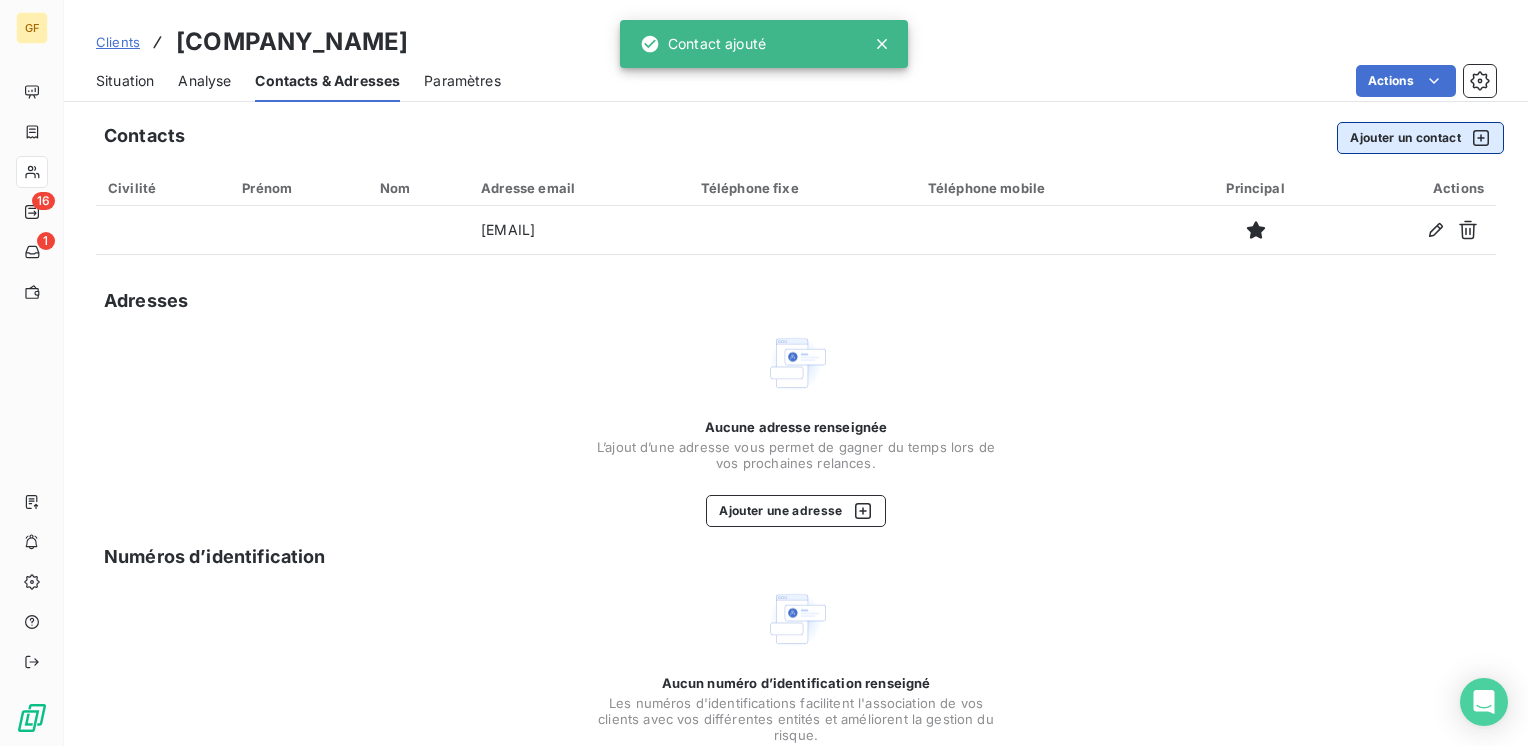 click on "Ajouter un contact" at bounding box center (1420, 138) 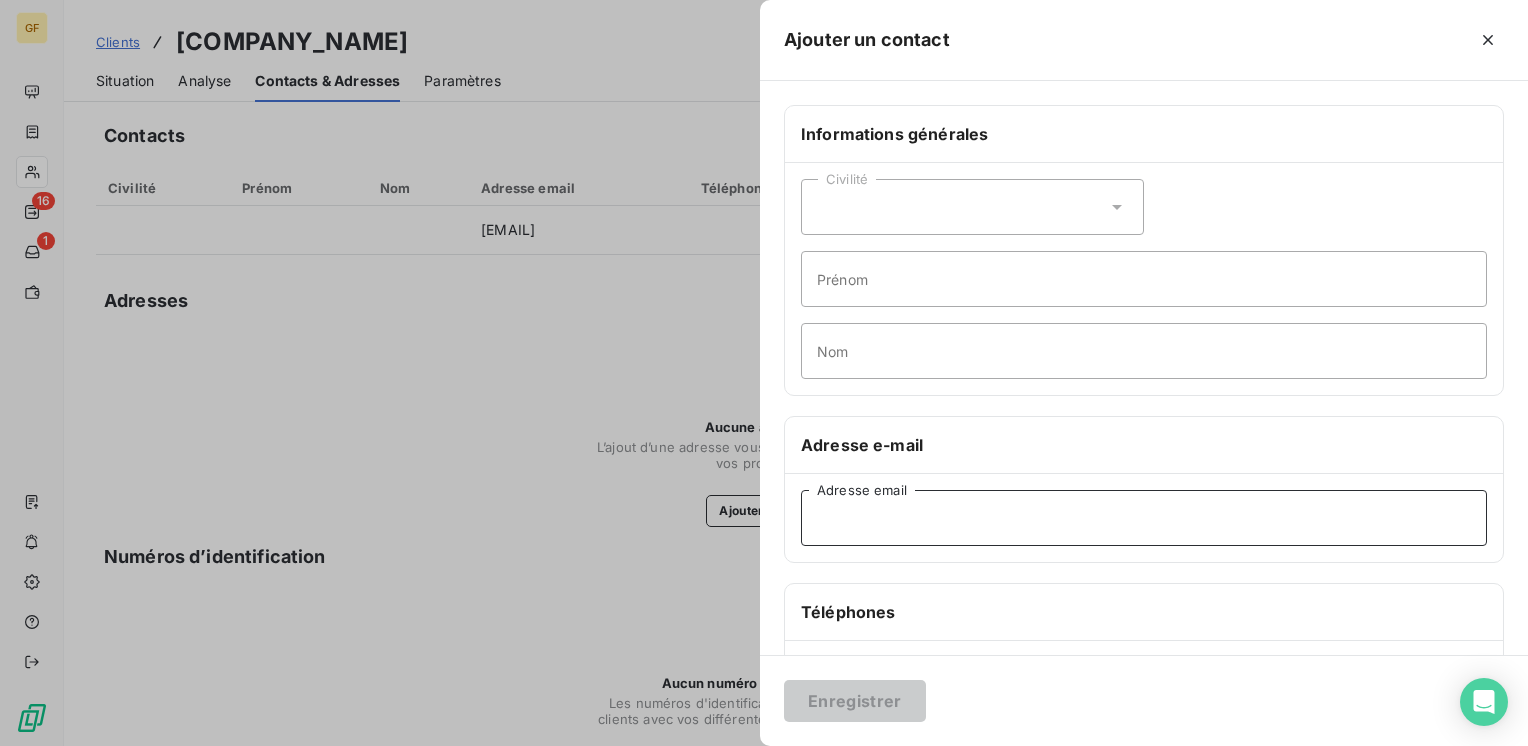 click on "Adresse email" at bounding box center (1144, 518) 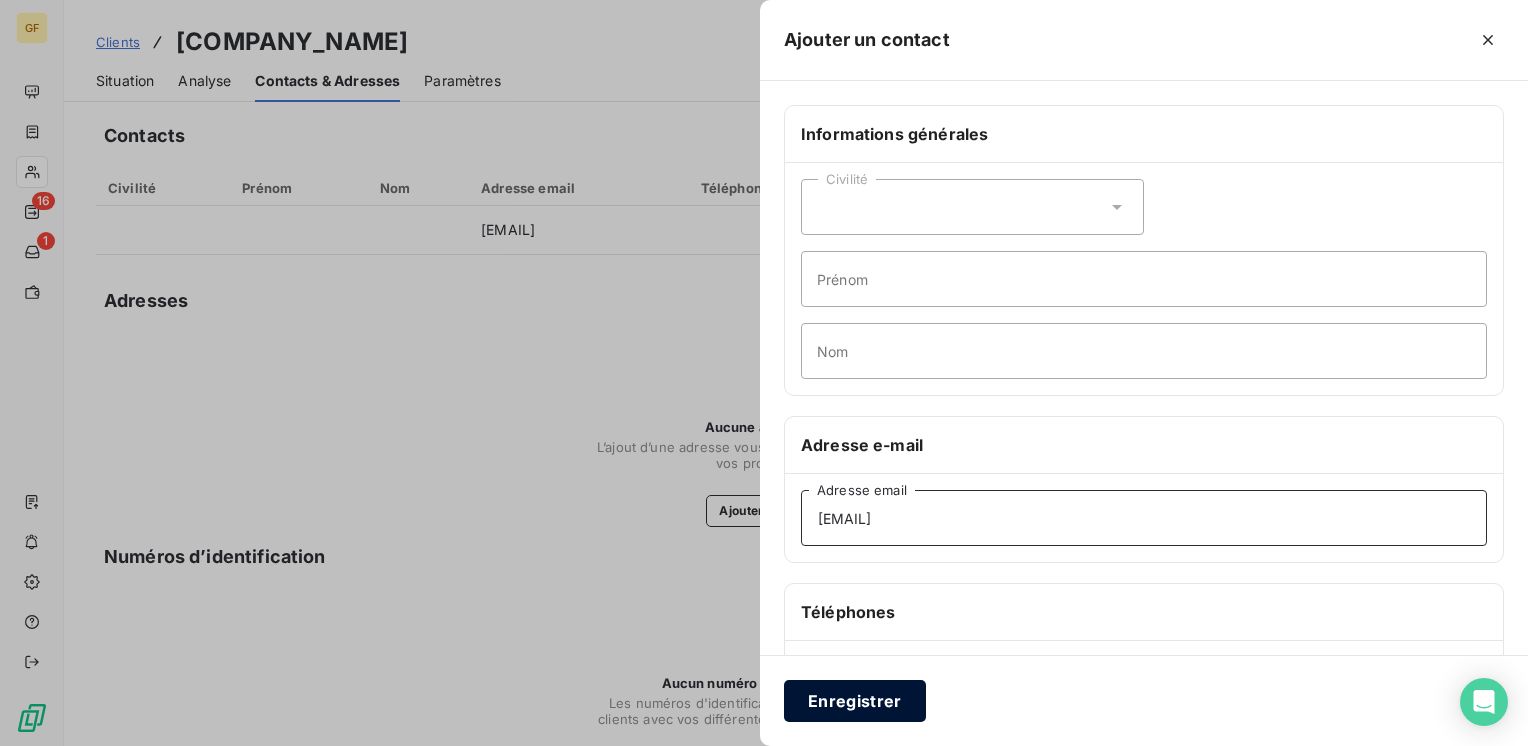 type on "[EMAIL]" 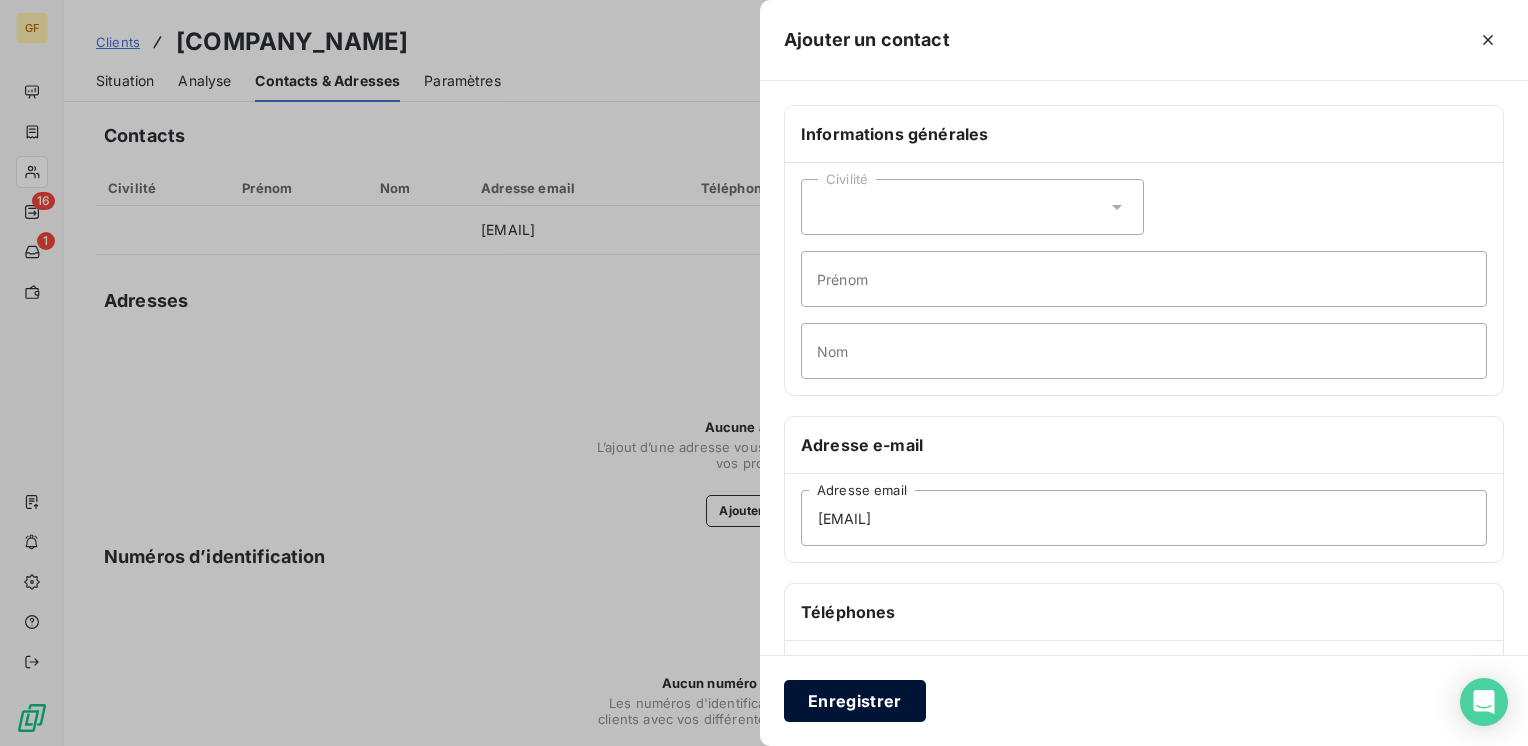 click on "Enregistrer" at bounding box center (855, 701) 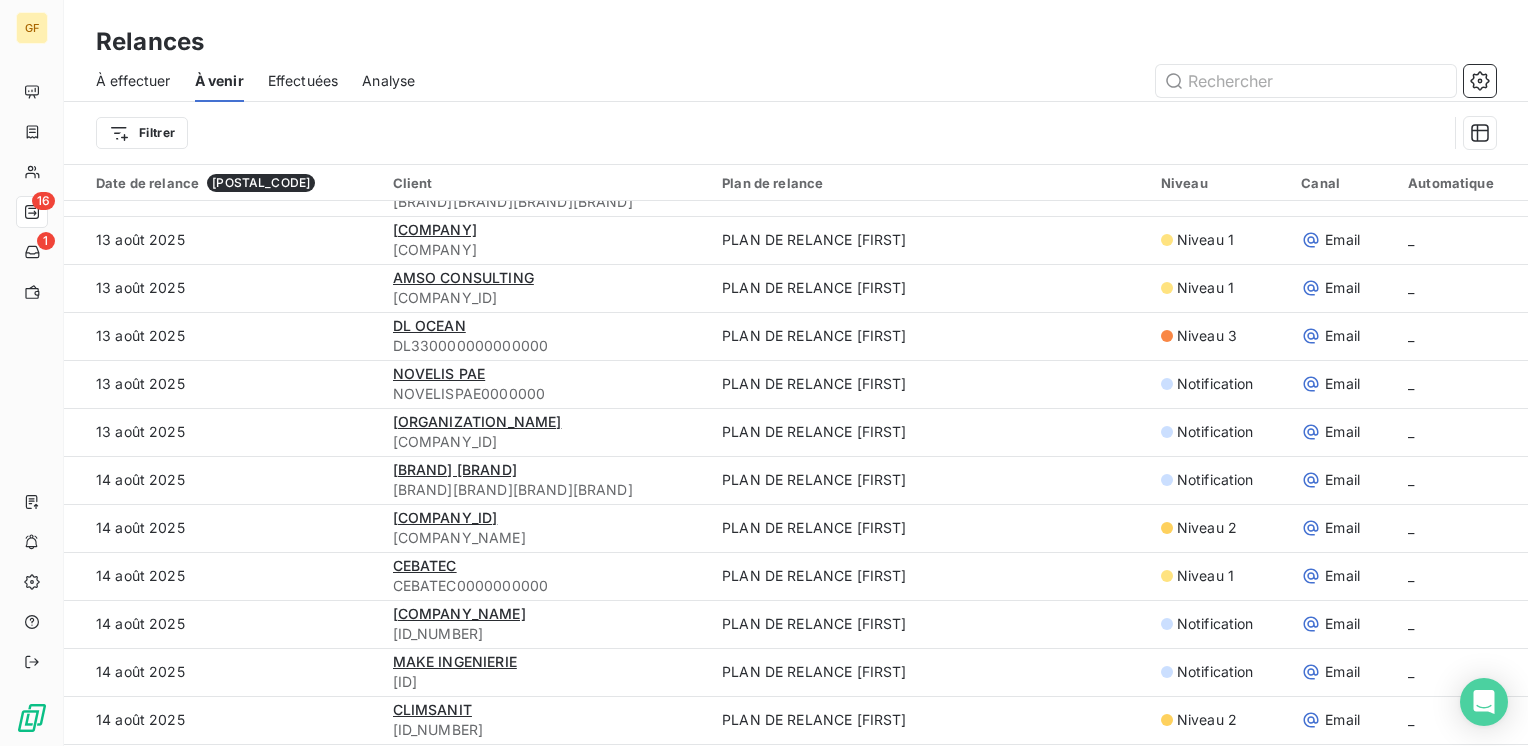 scroll, scrollTop: 4000, scrollLeft: 0, axis: vertical 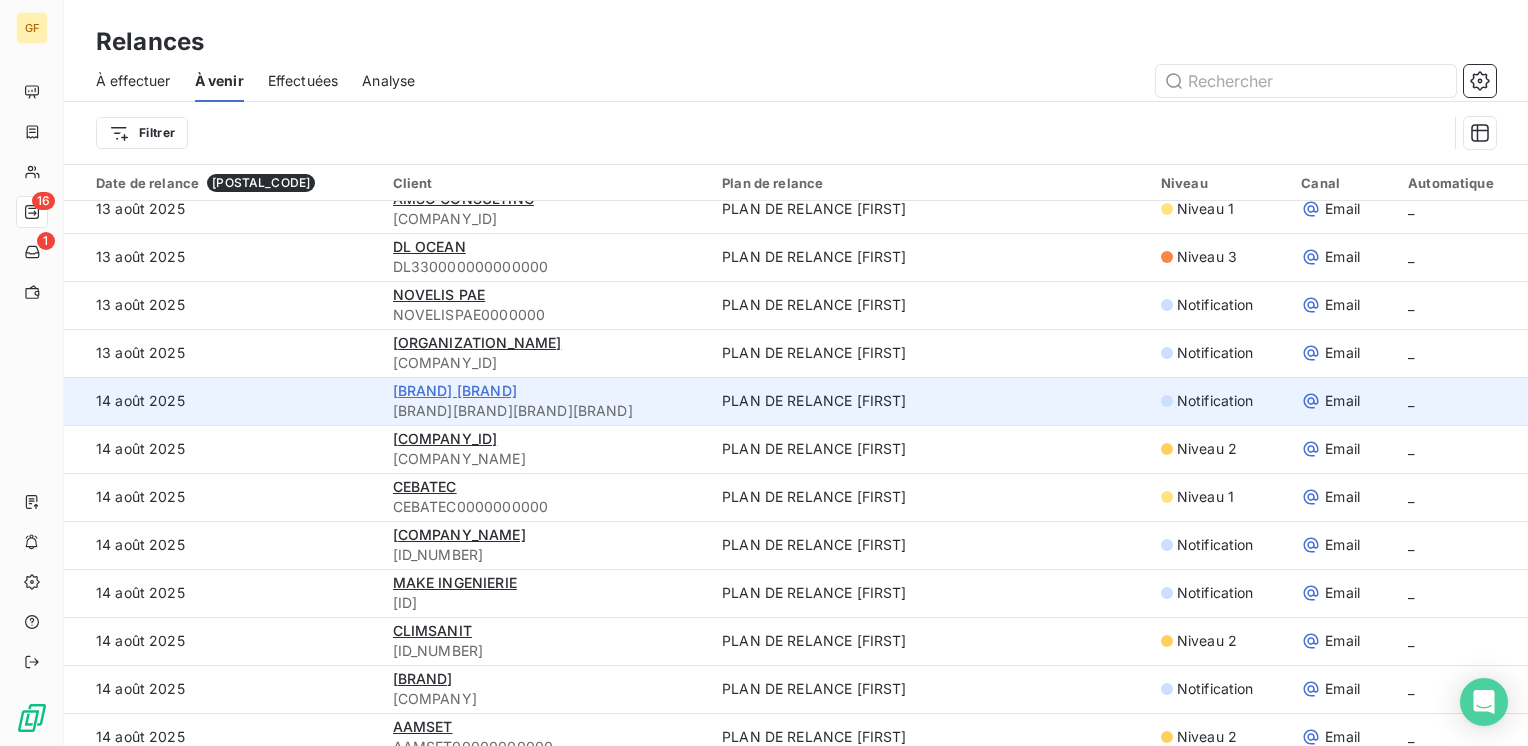 click on "[BRAND] [BRAND]" at bounding box center [455, 390] 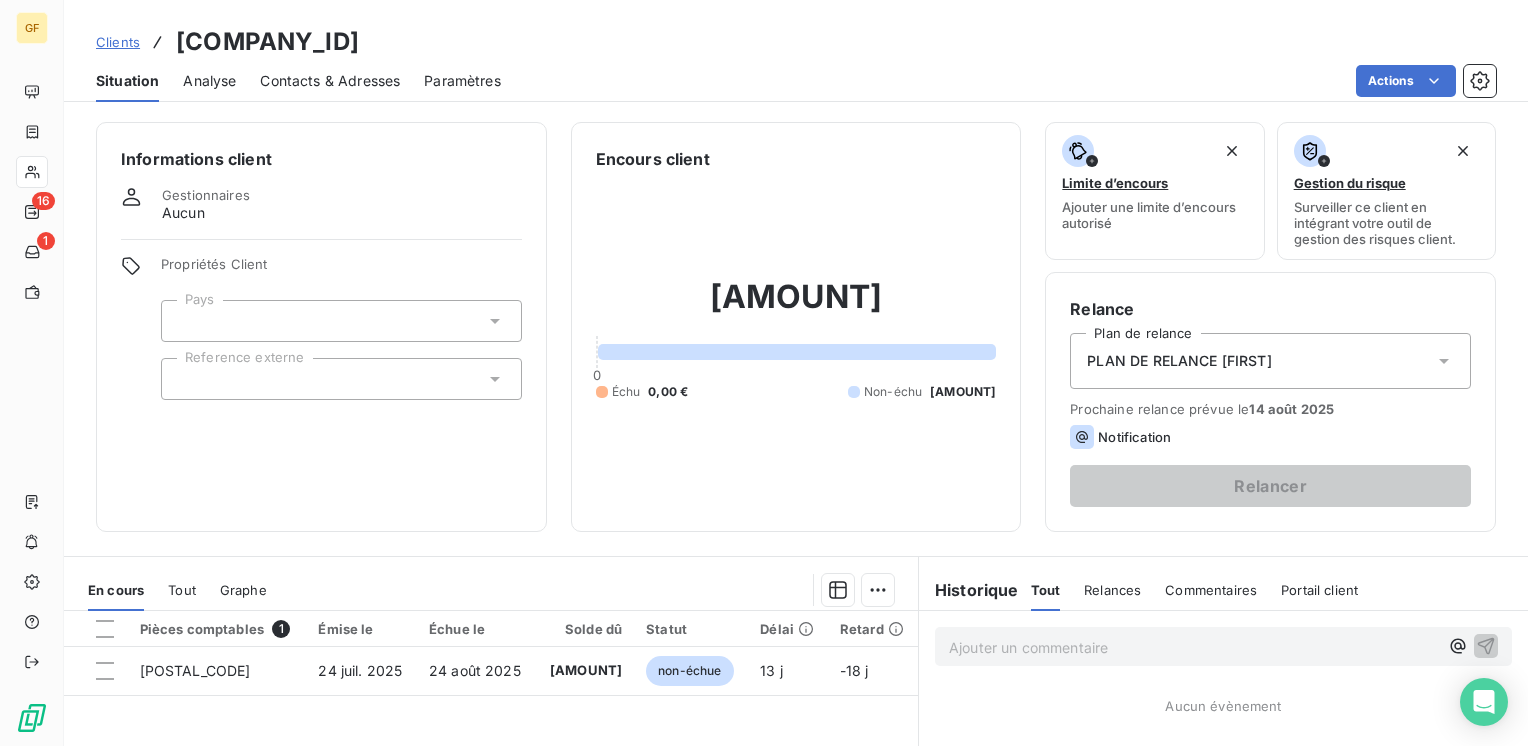 click on "Contacts & Adresses" at bounding box center (330, 81) 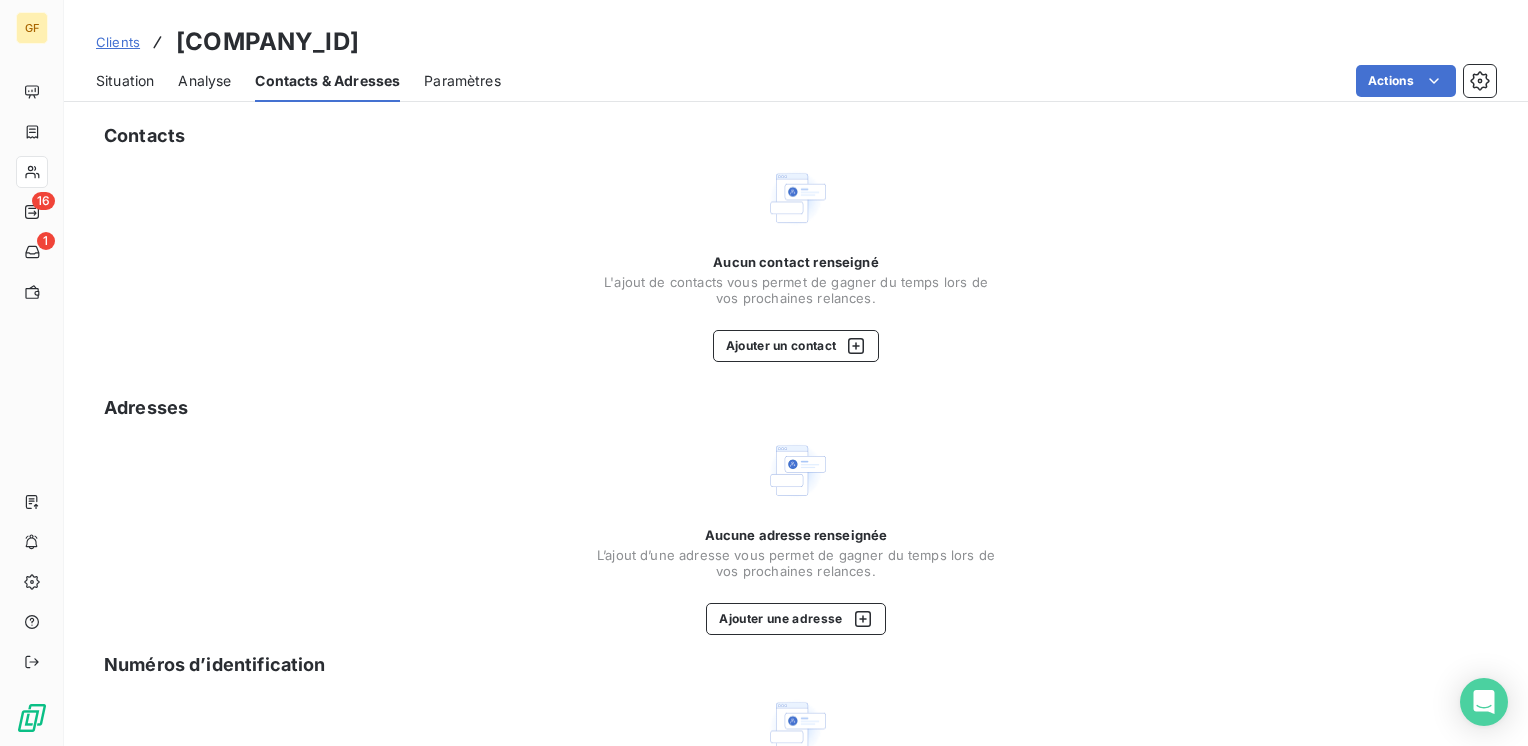 drag, startPoint x: 540, startPoint y: 40, endPoint x: 176, endPoint y: 38, distance: 364.0055 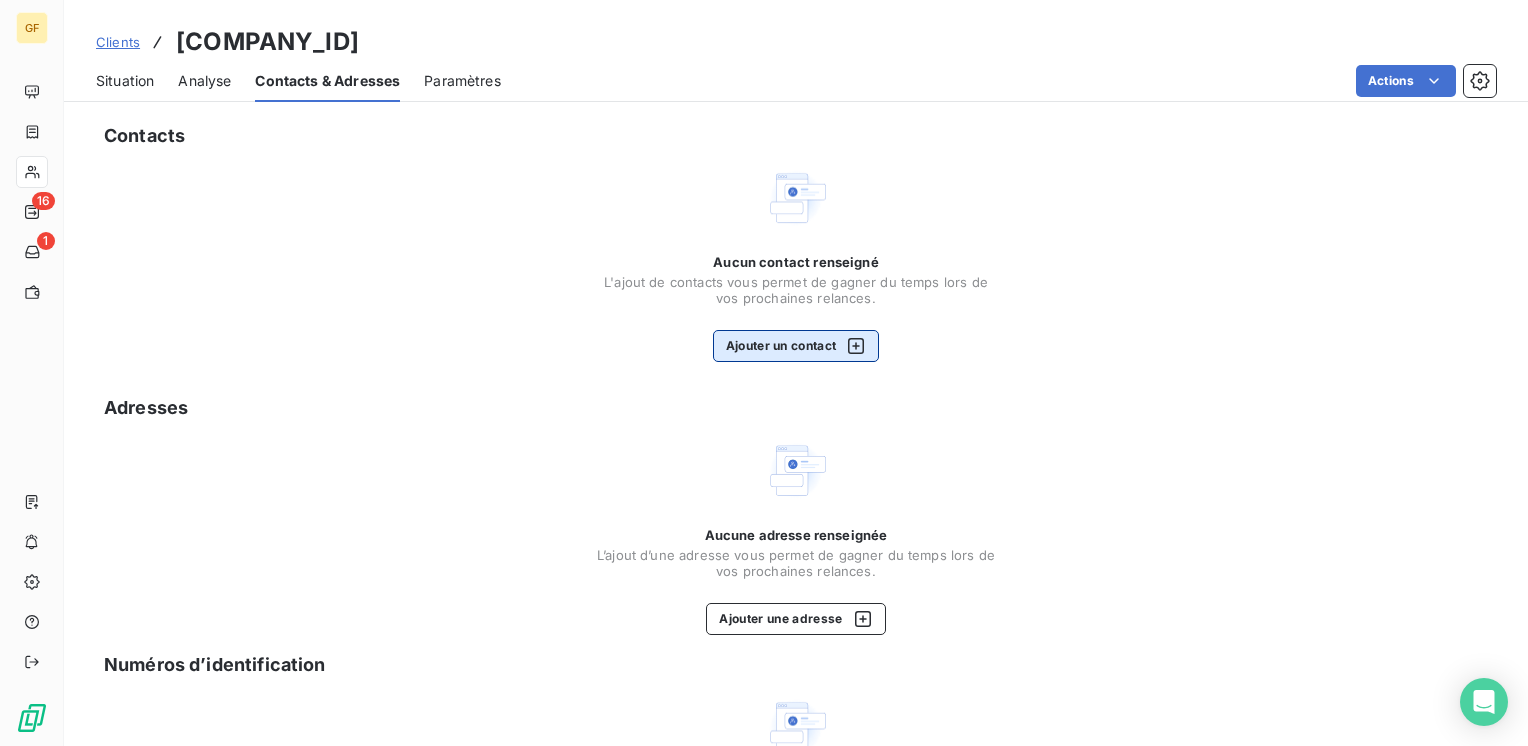 click on "Ajouter un contact" at bounding box center (796, 346) 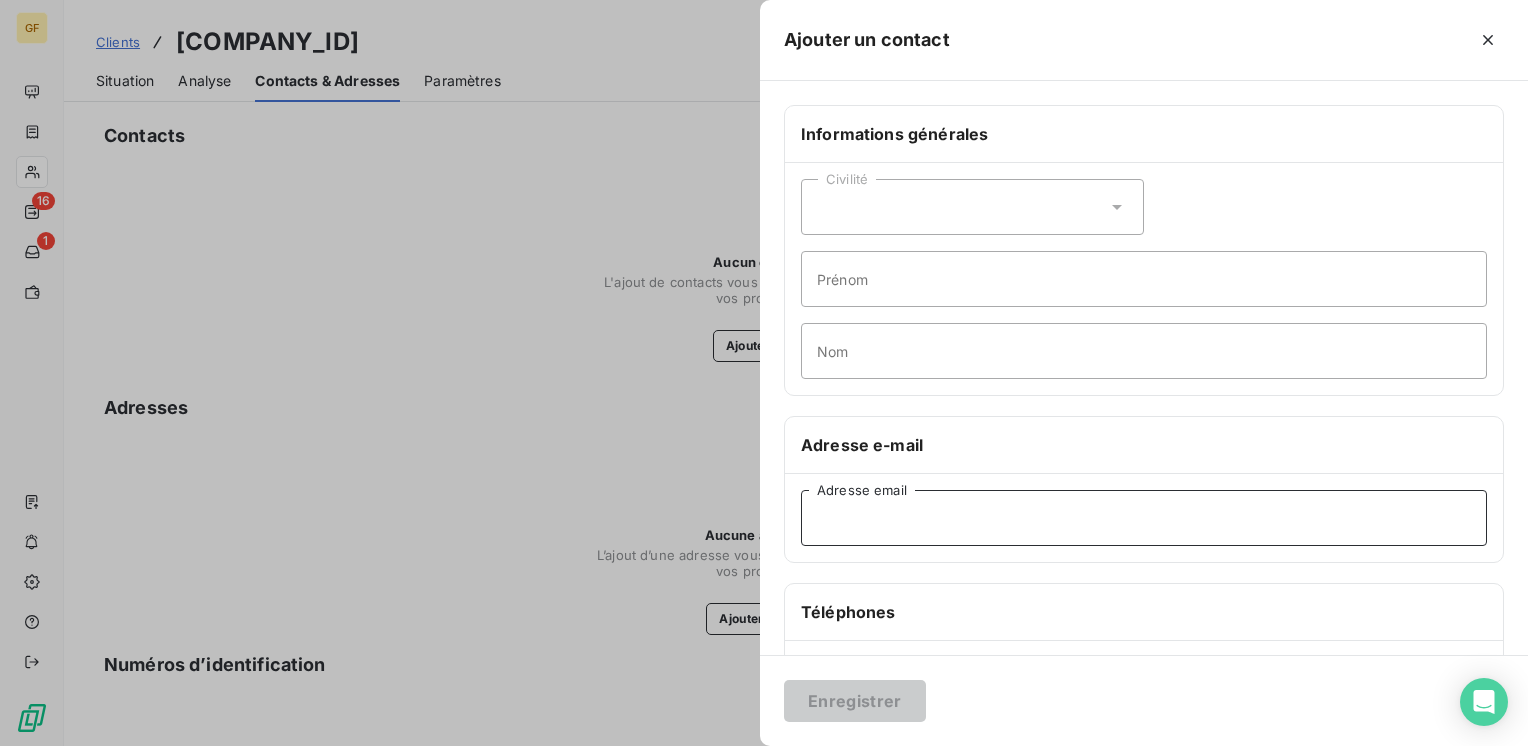 click on "Adresse email" at bounding box center (1144, 518) 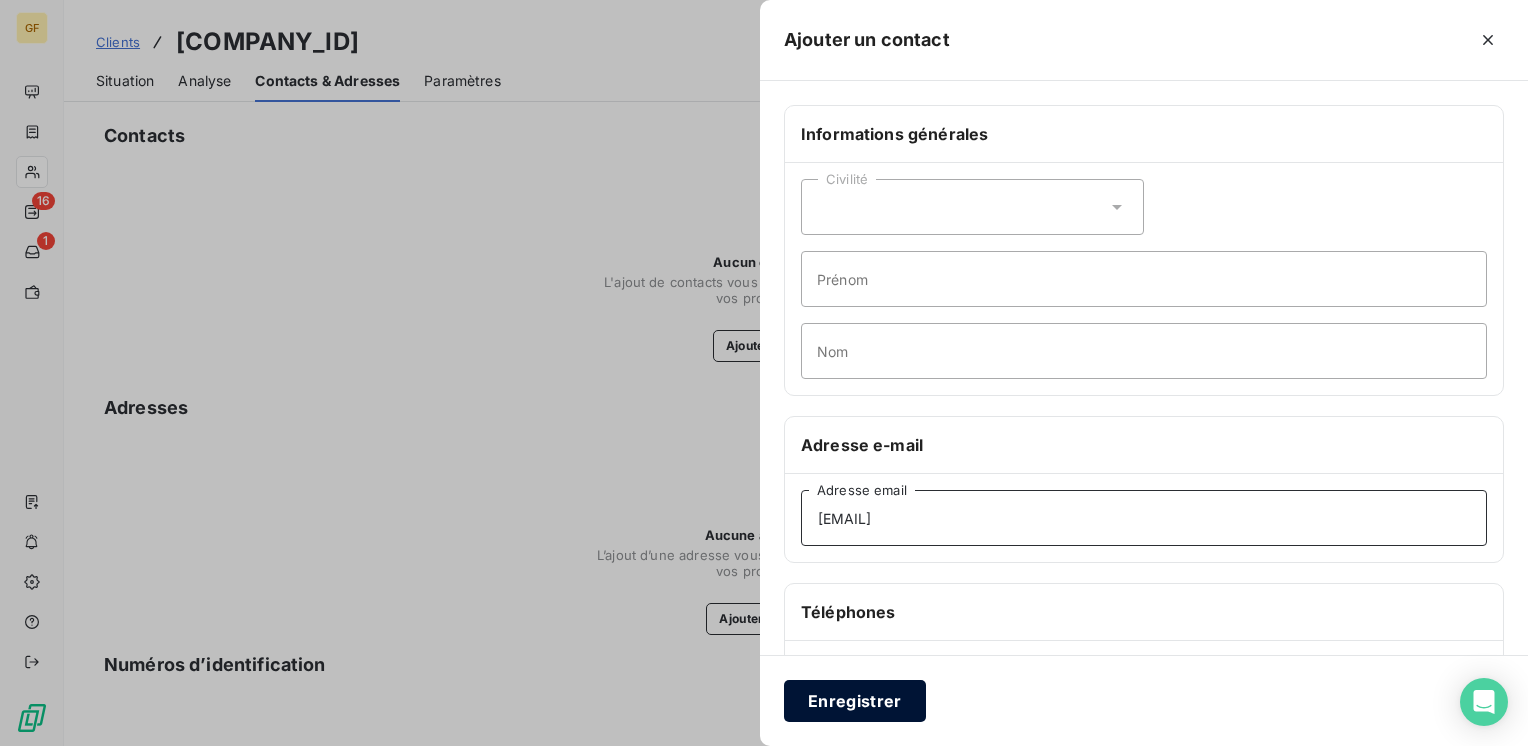 type on "[EMAIL]" 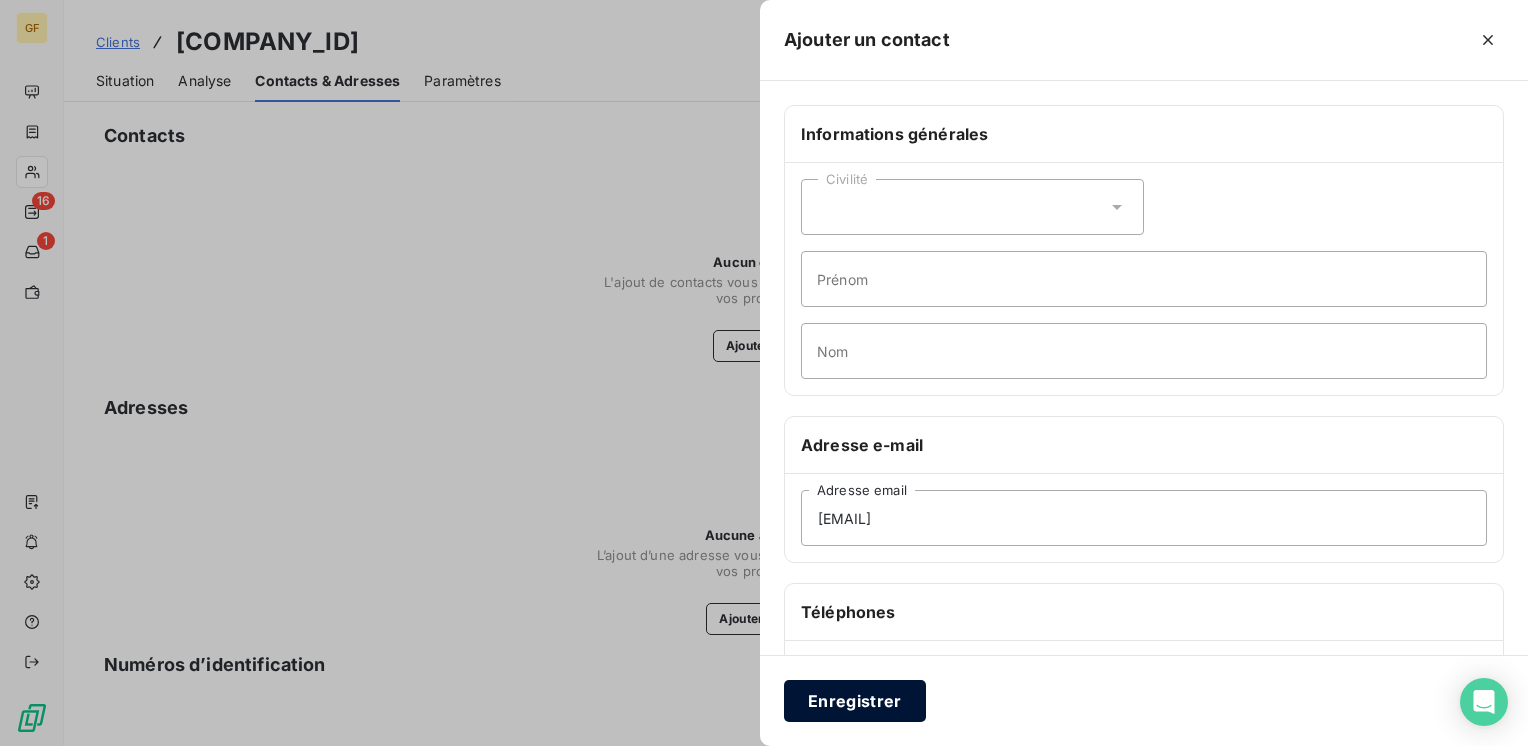 click on "Enregistrer" at bounding box center (855, 701) 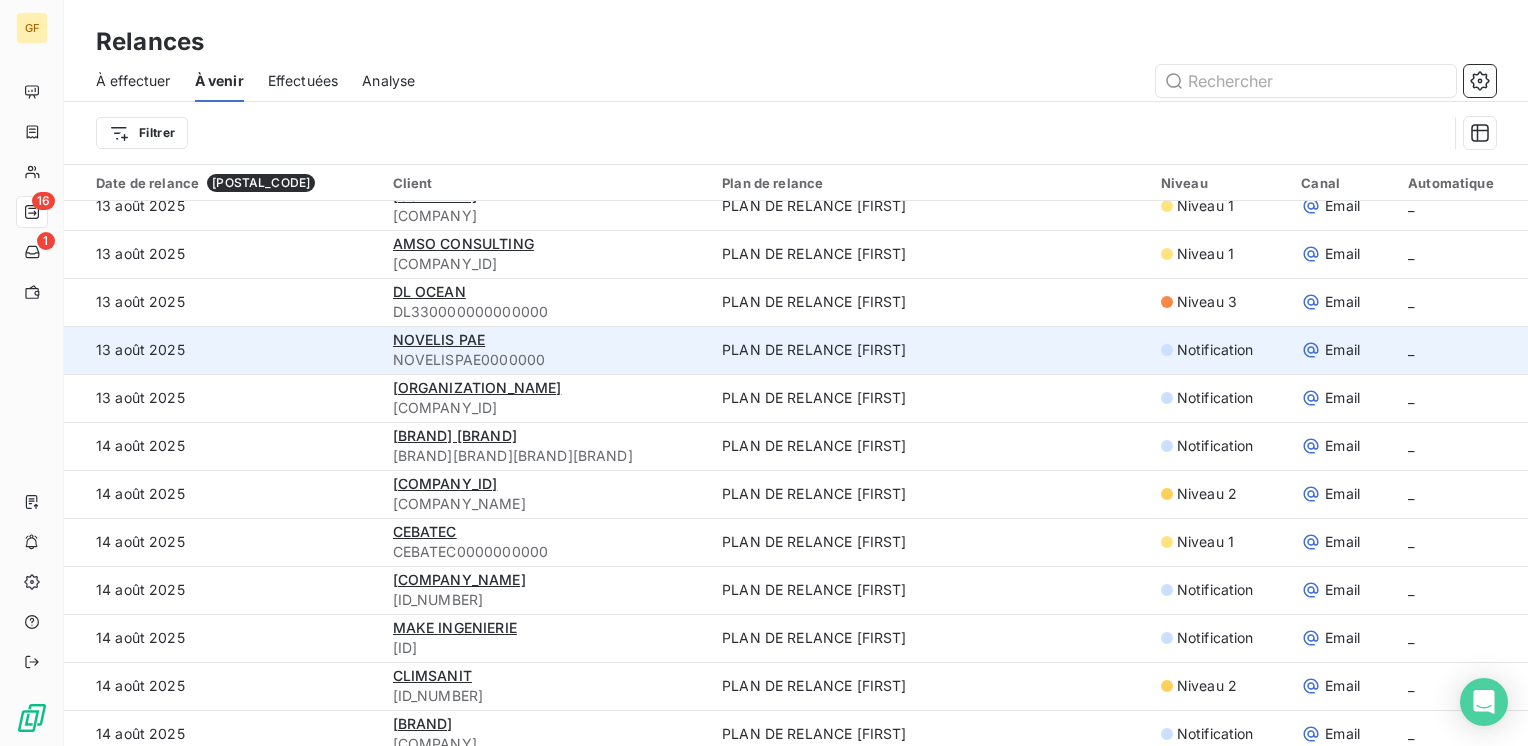 scroll, scrollTop: 4055, scrollLeft: 0, axis: vertical 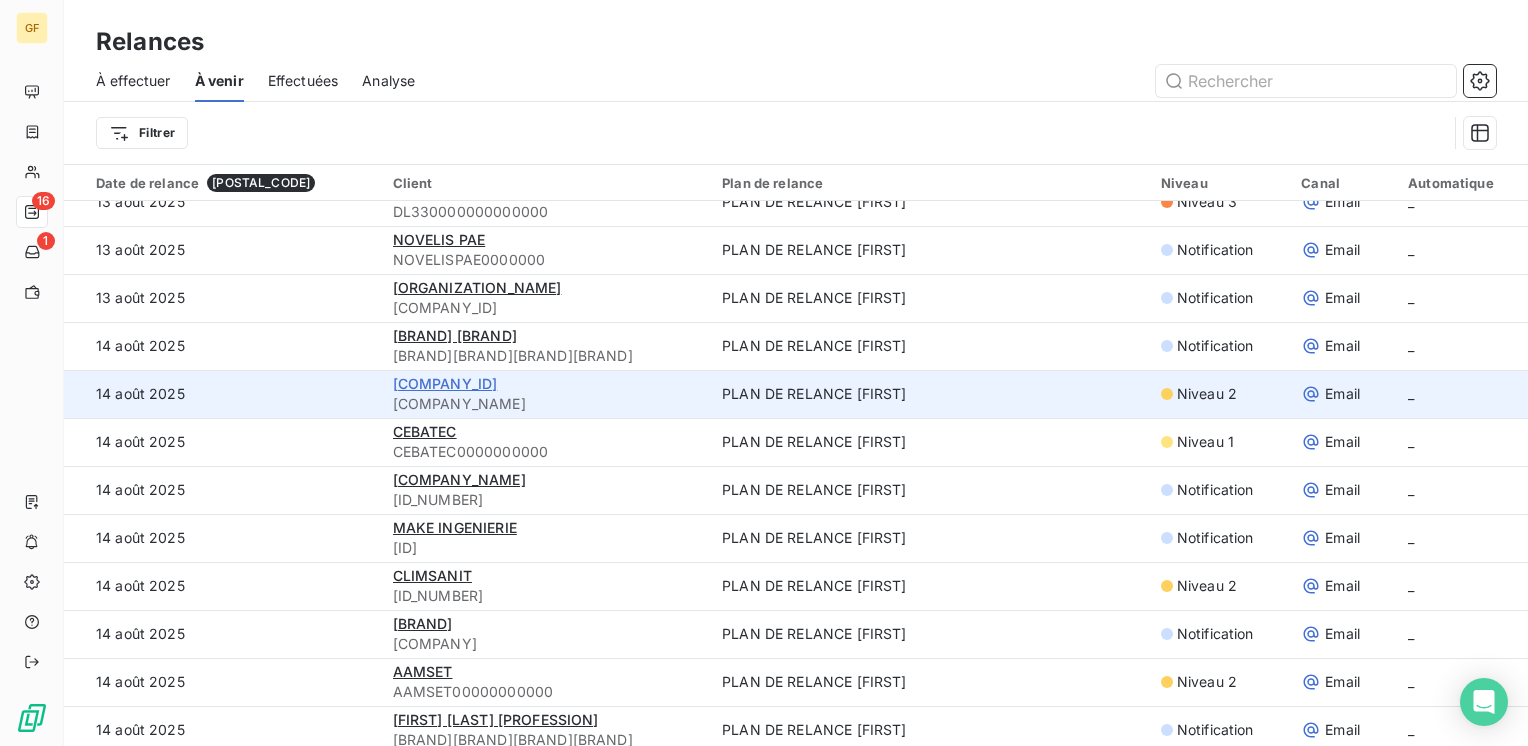 click on "[COMPANY_ID]" at bounding box center [445, 383] 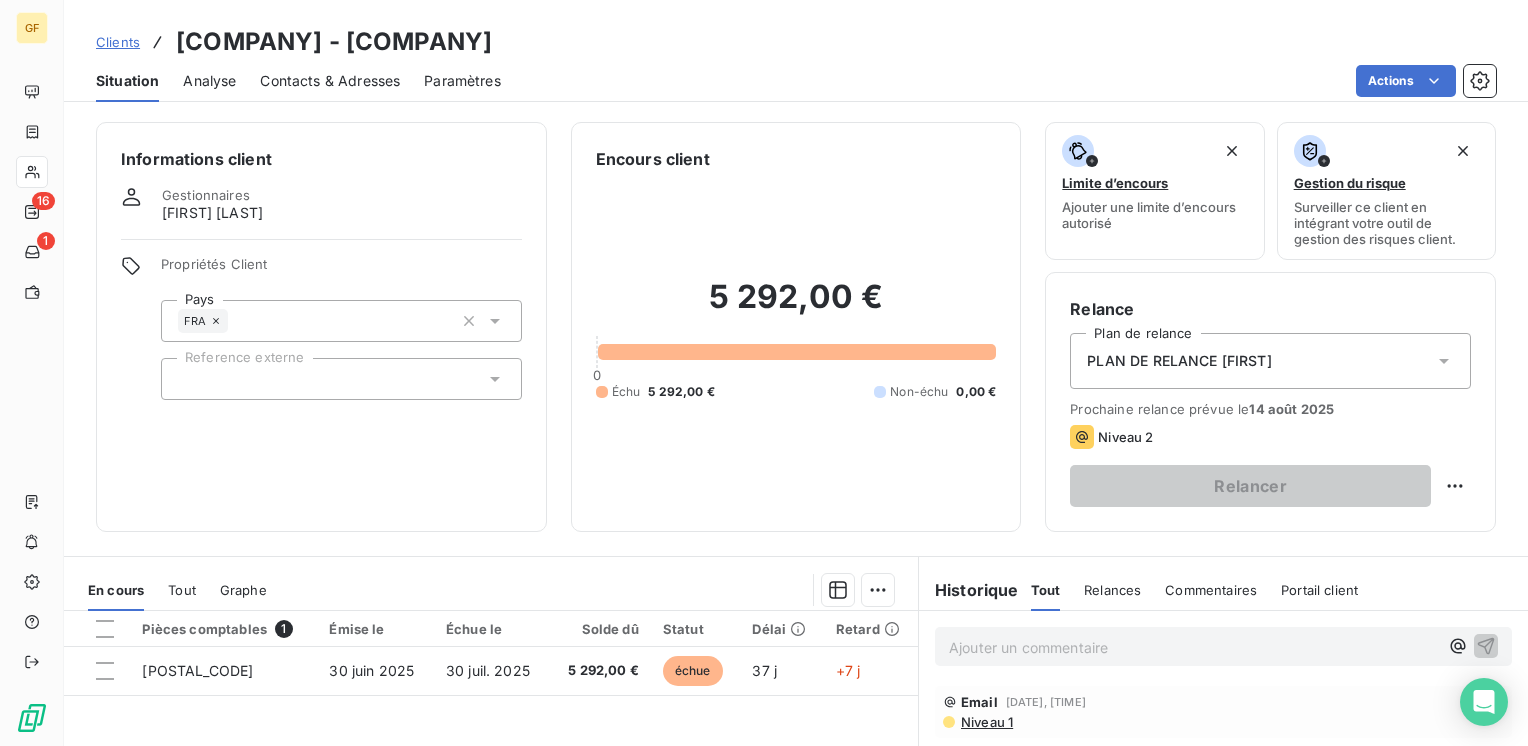 click on "Contacts & Adresses" at bounding box center (330, 81) 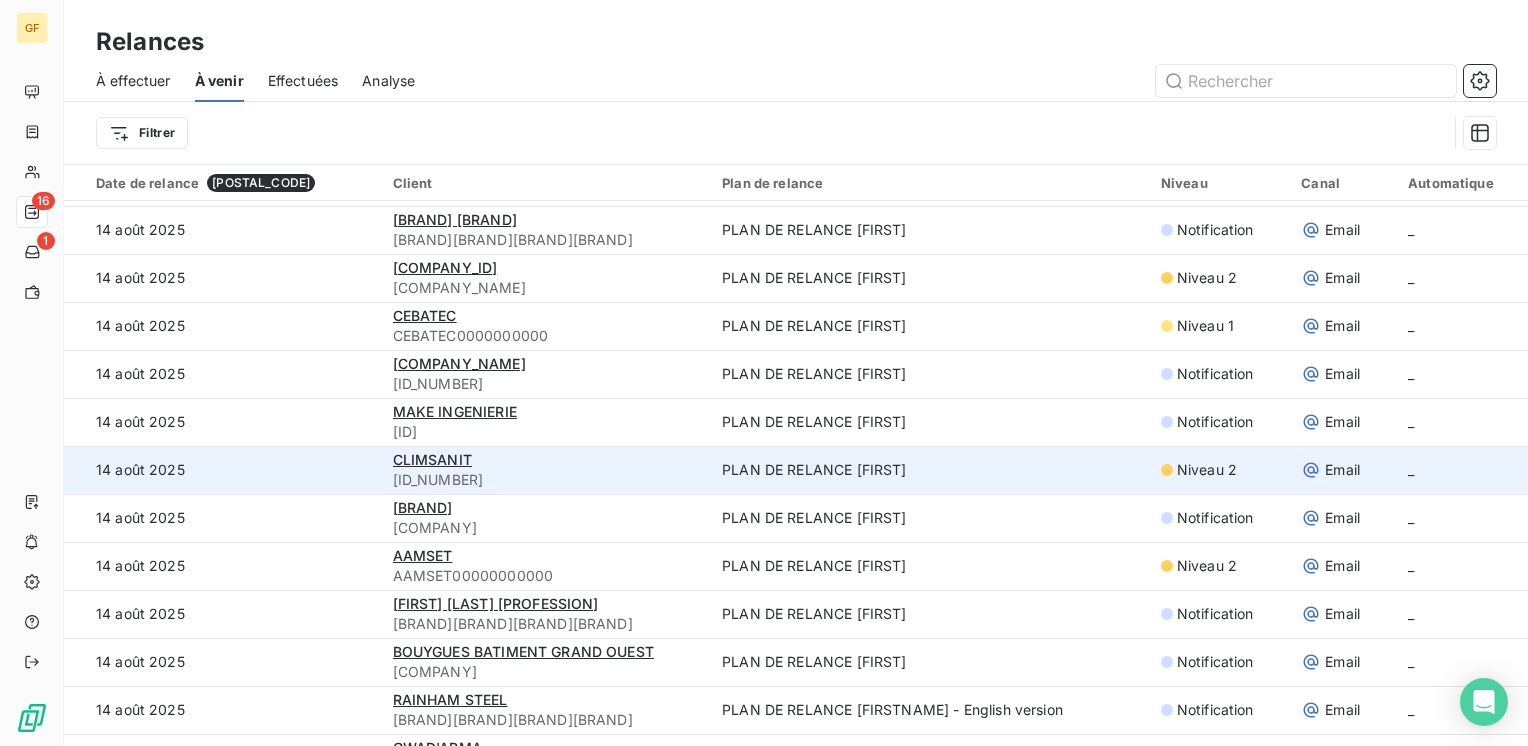 scroll, scrollTop: 4155, scrollLeft: 0, axis: vertical 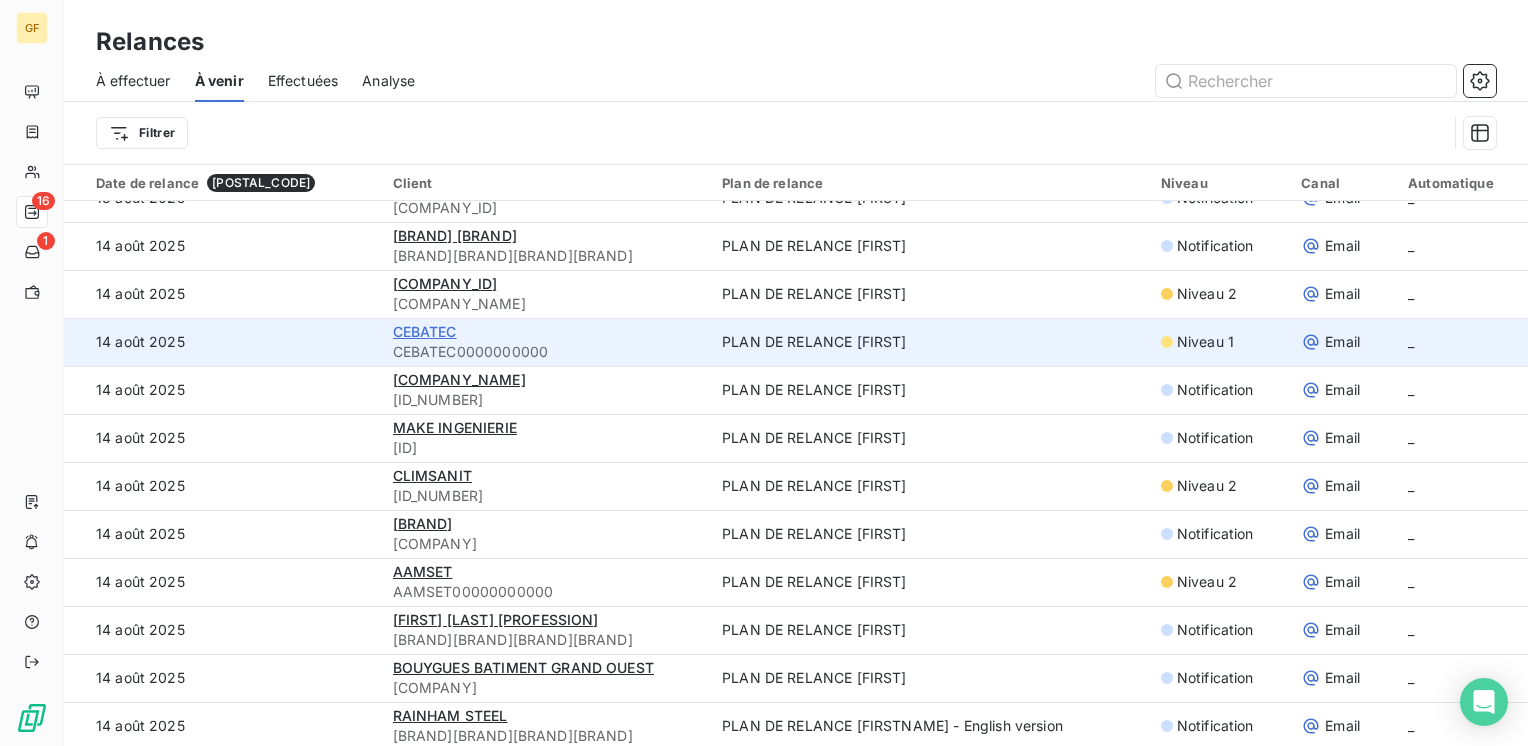 click on "CEBATEC" at bounding box center (425, 331) 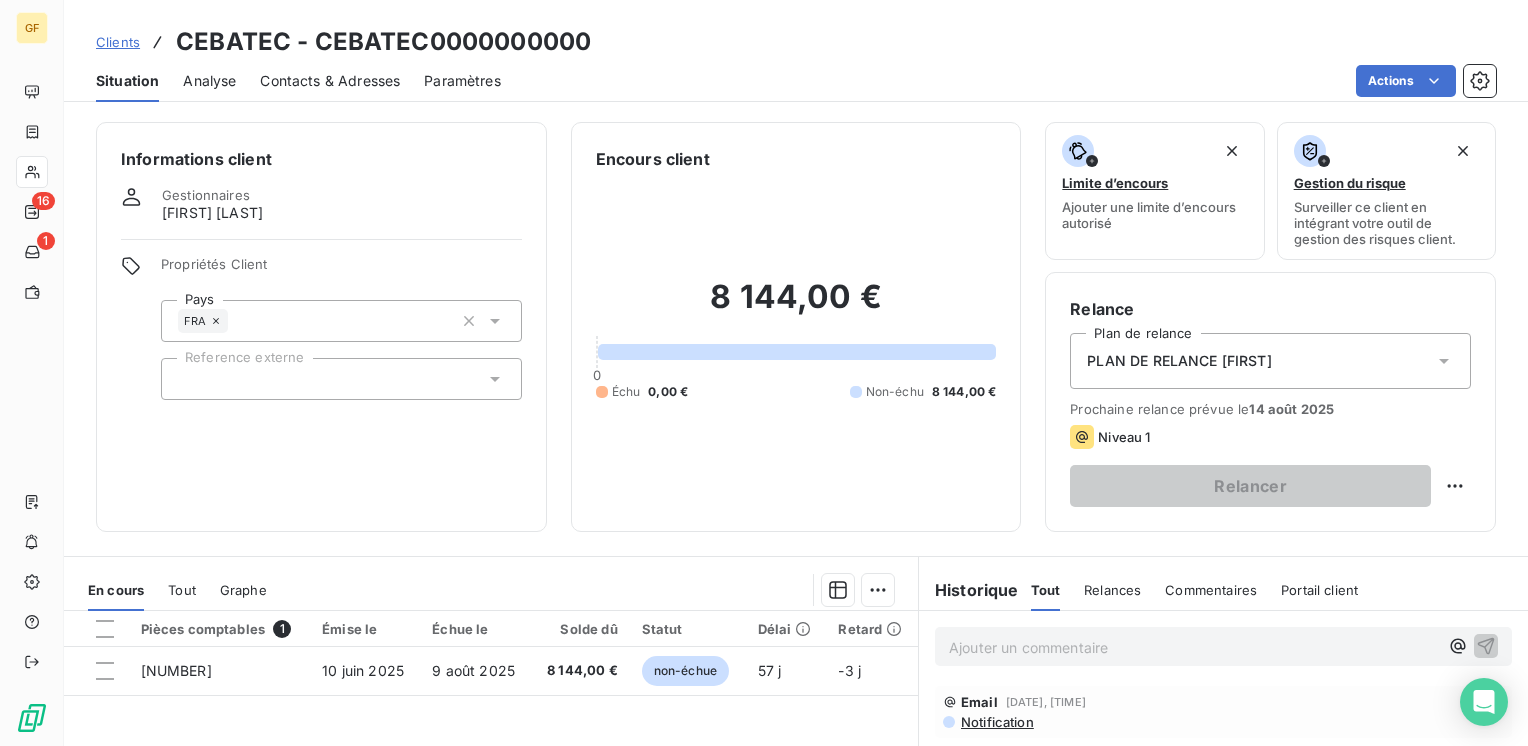 click on "Contacts & Adresses" at bounding box center [330, 81] 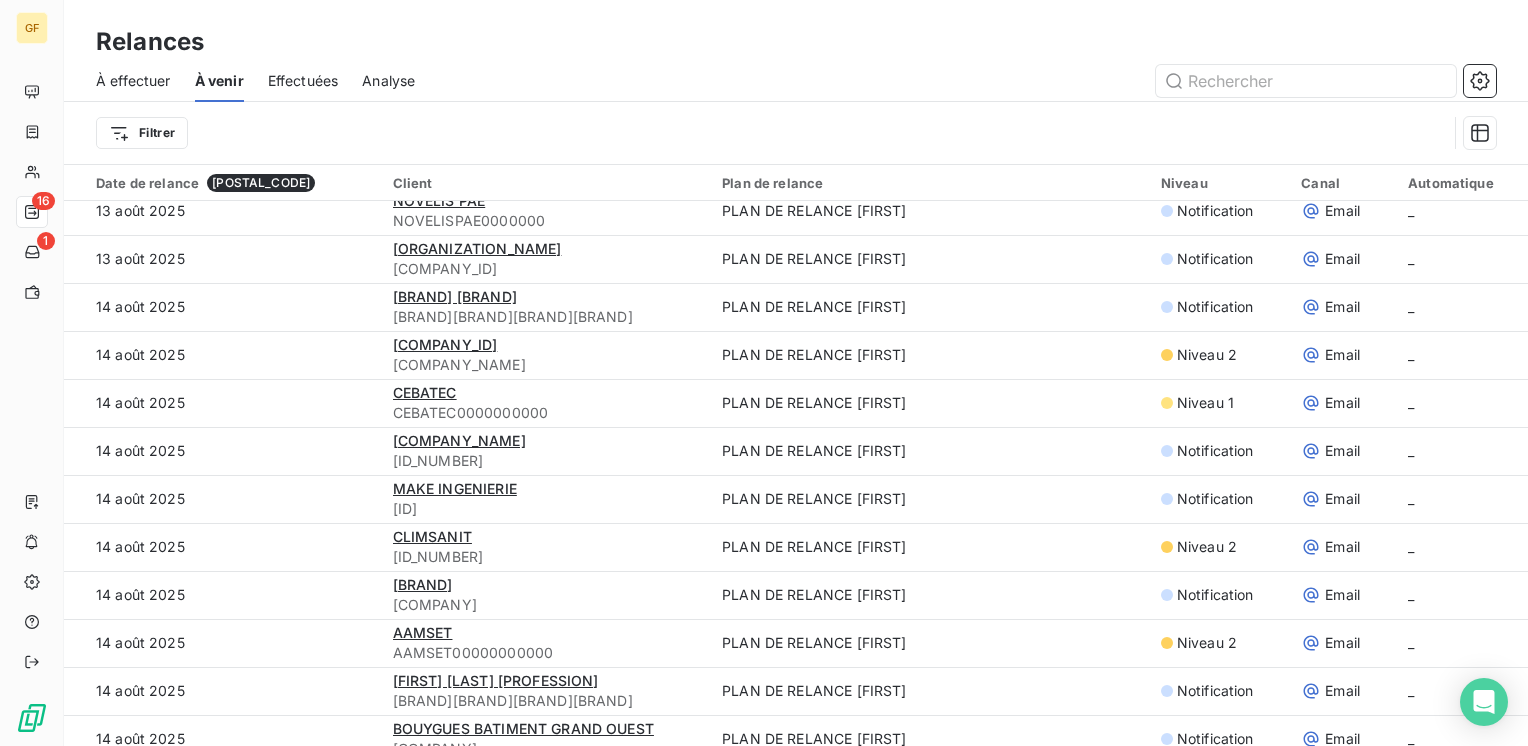 scroll, scrollTop: 4100, scrollLeft: 0, axis: vertical 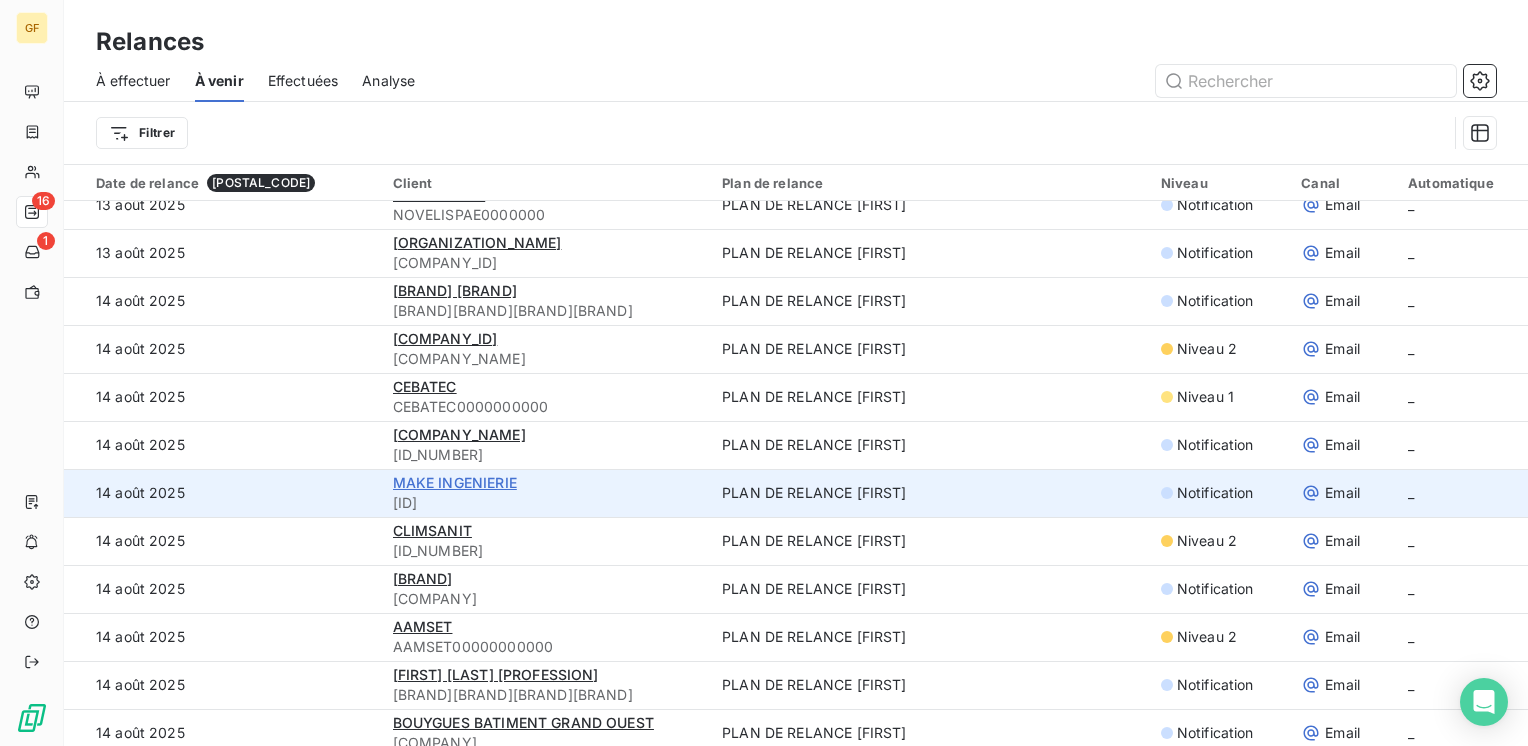 click on "MAKE INGENIERIE" at bounding box center (455, 482) 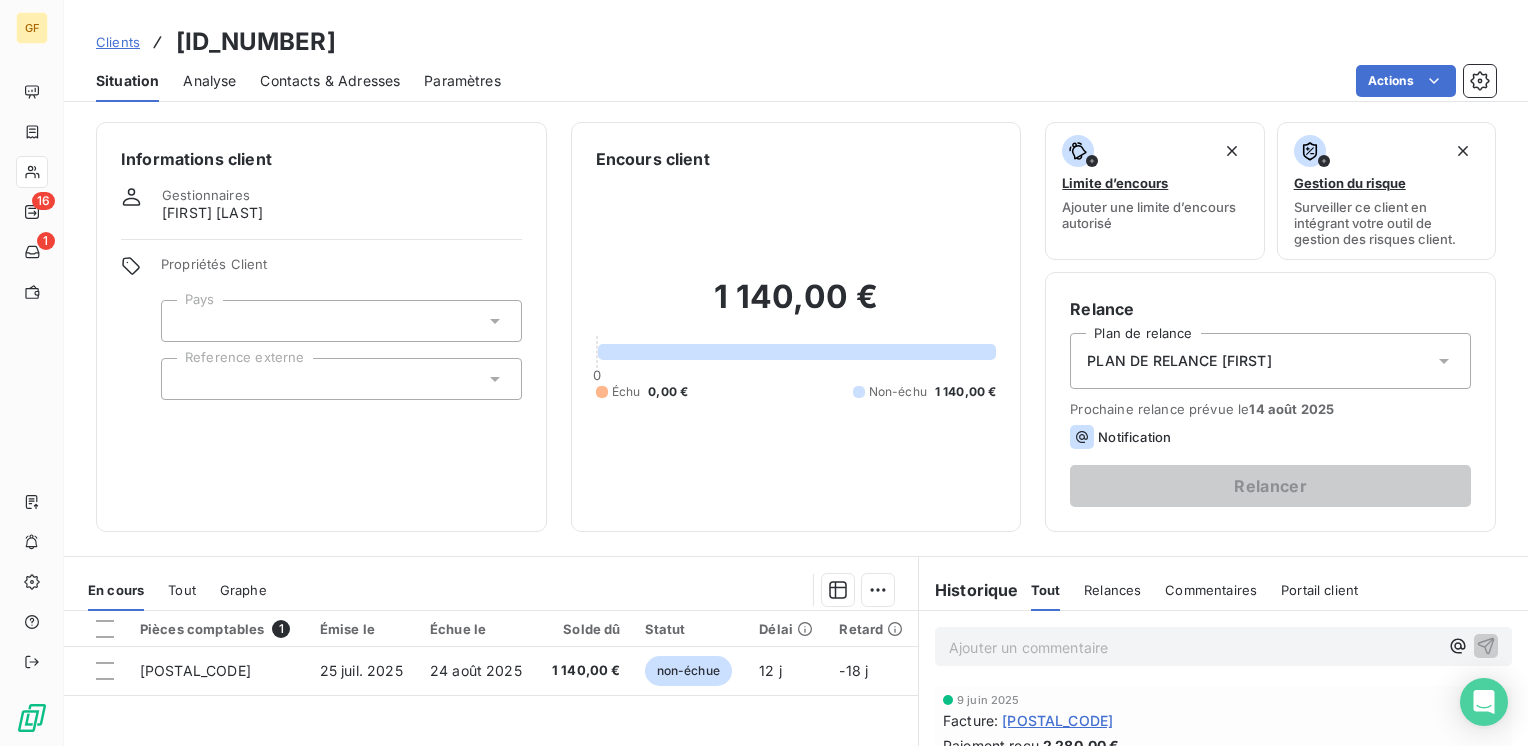 click on "Contacts & Adresses" at bounding box center (330, 81) 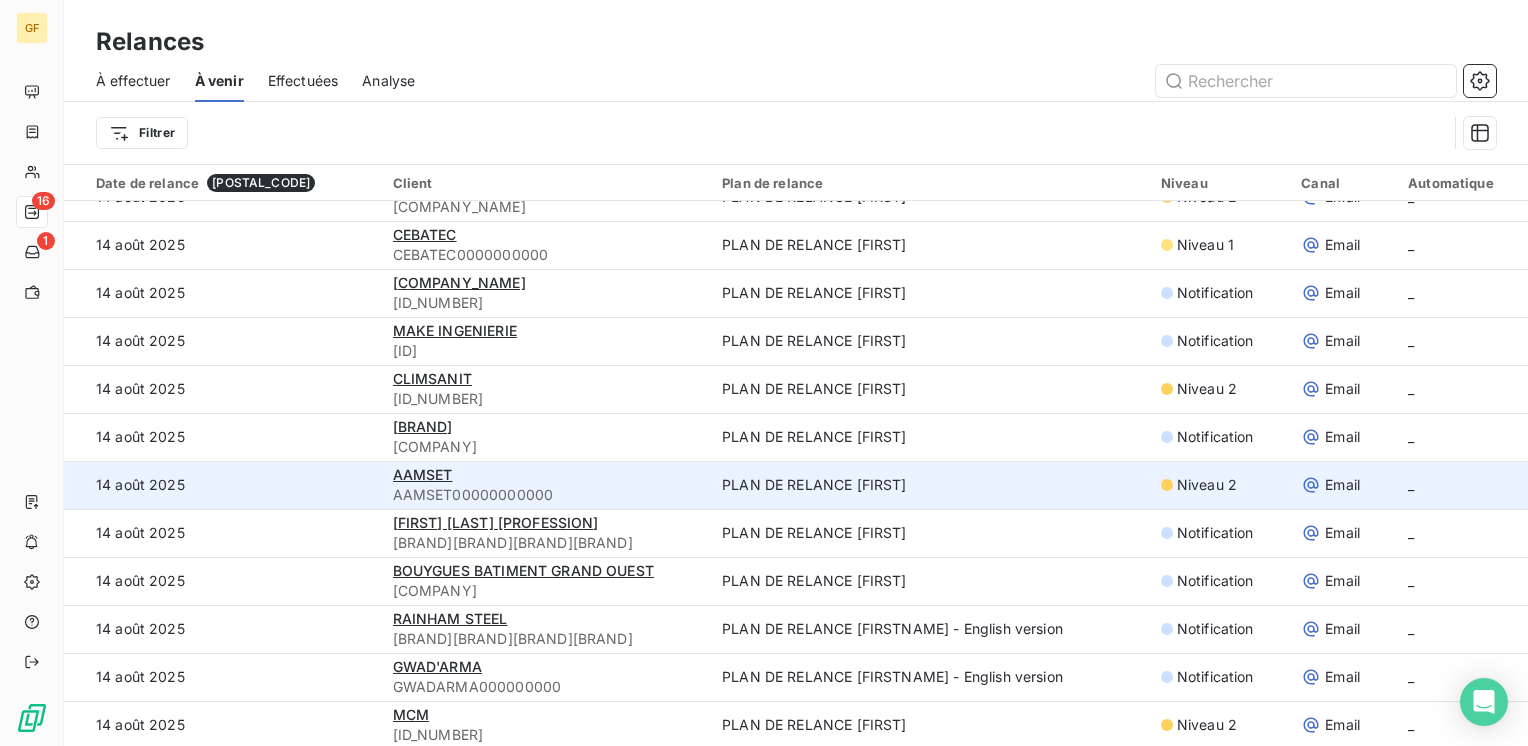 scroll, scrollTop: 4255, scrollLeft: 0, axis: vertical 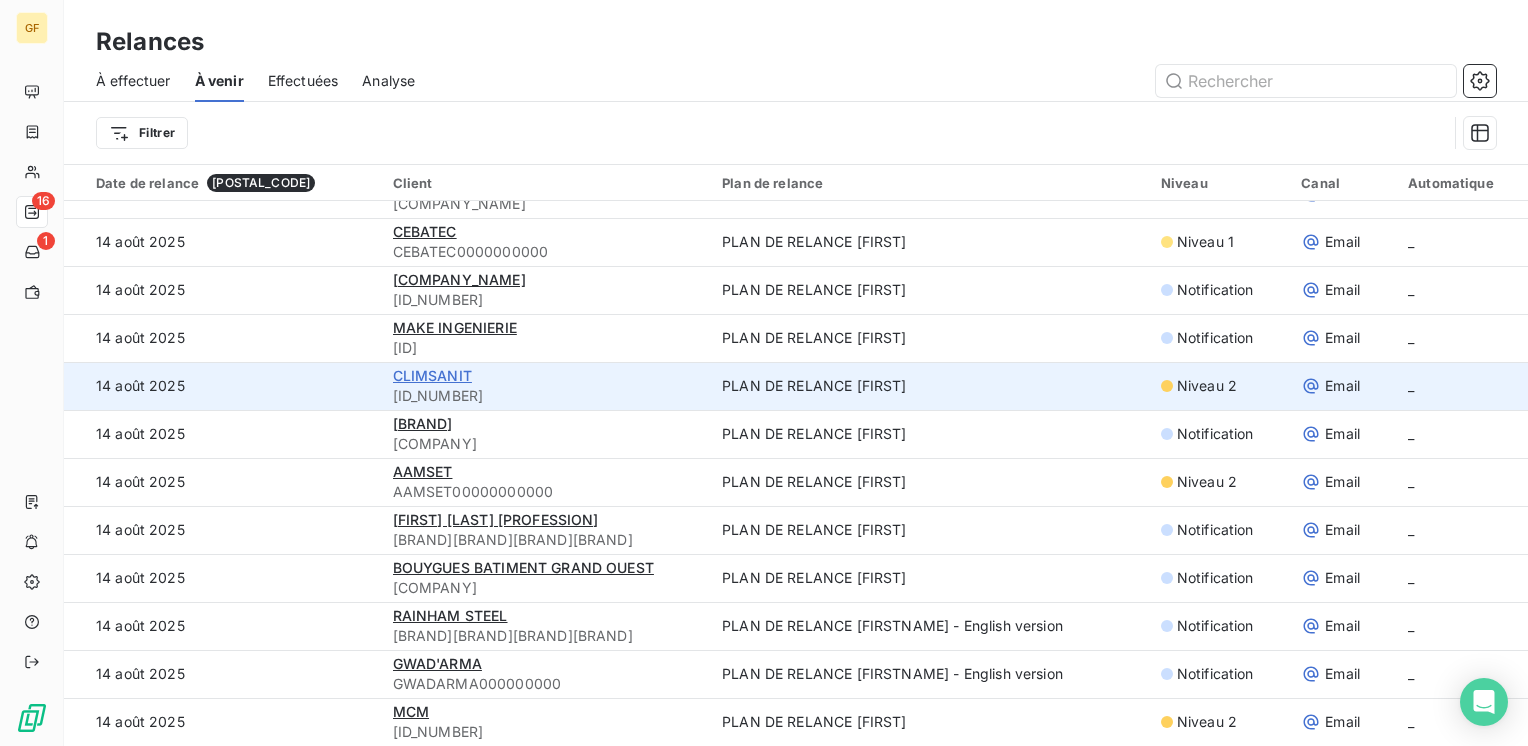 click on "CLIMSANIT" at bounding box center [432, 375] 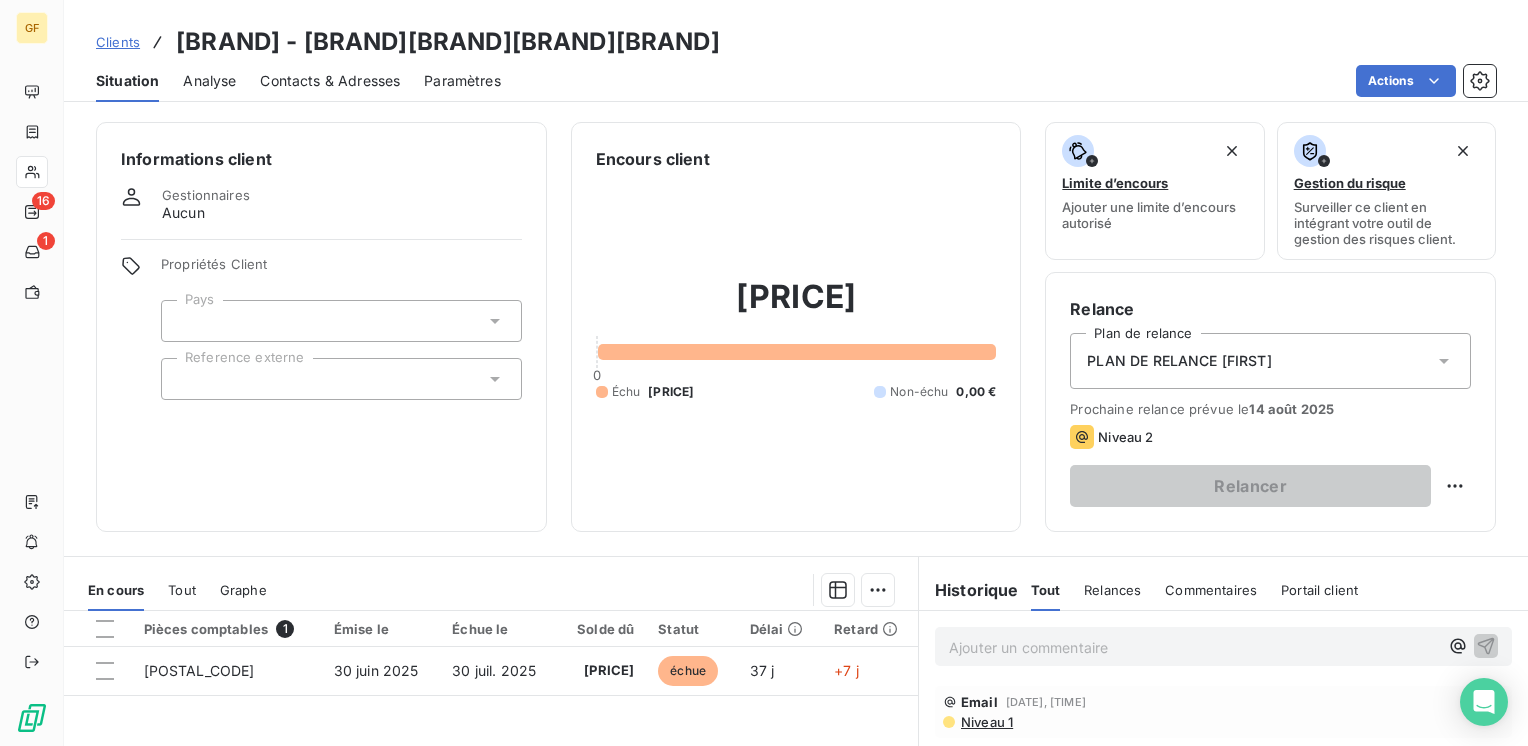 click on "Contacts & Adresses" at bounding box center [330, 81] 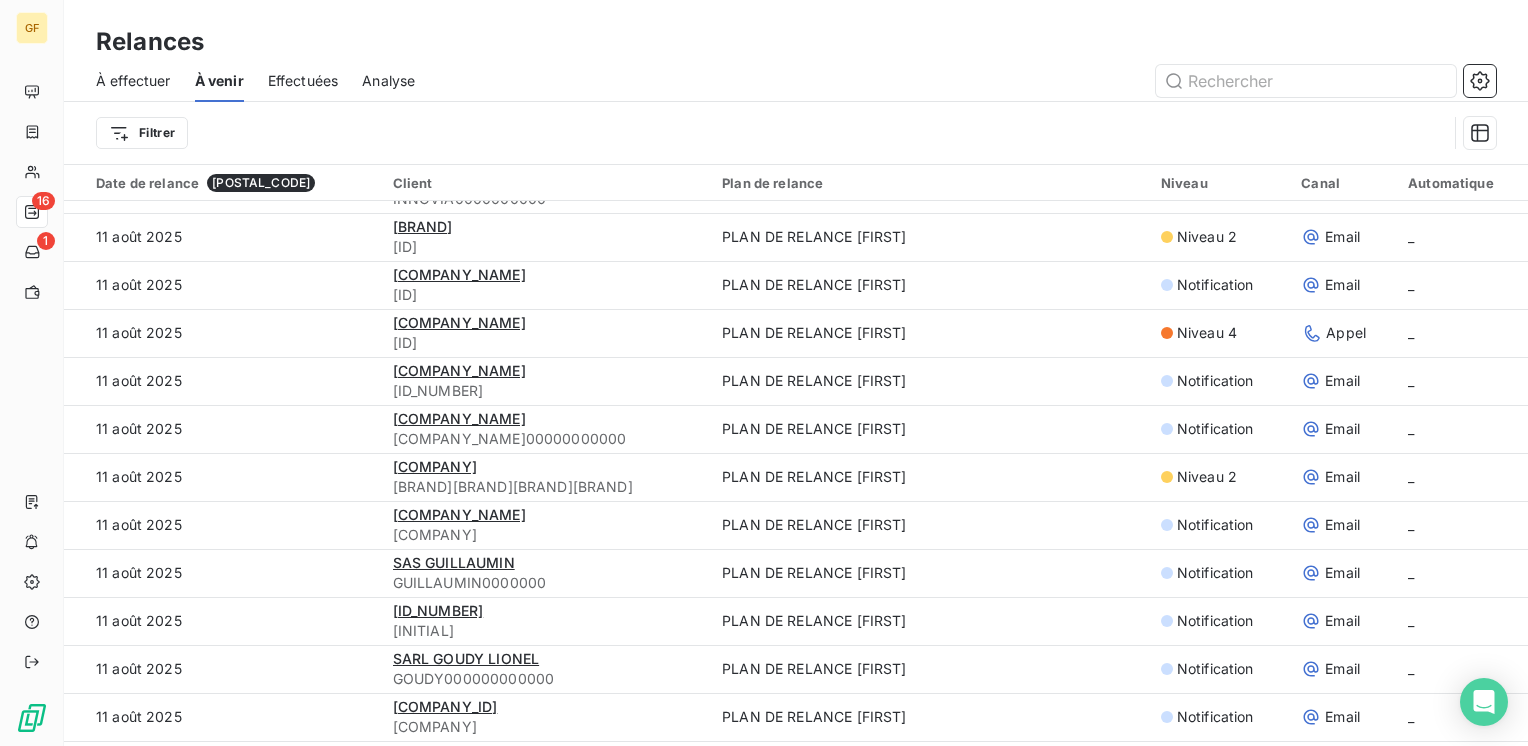 scroll, scrollTop: 4255, scrollLeft: 0, axis: vertical 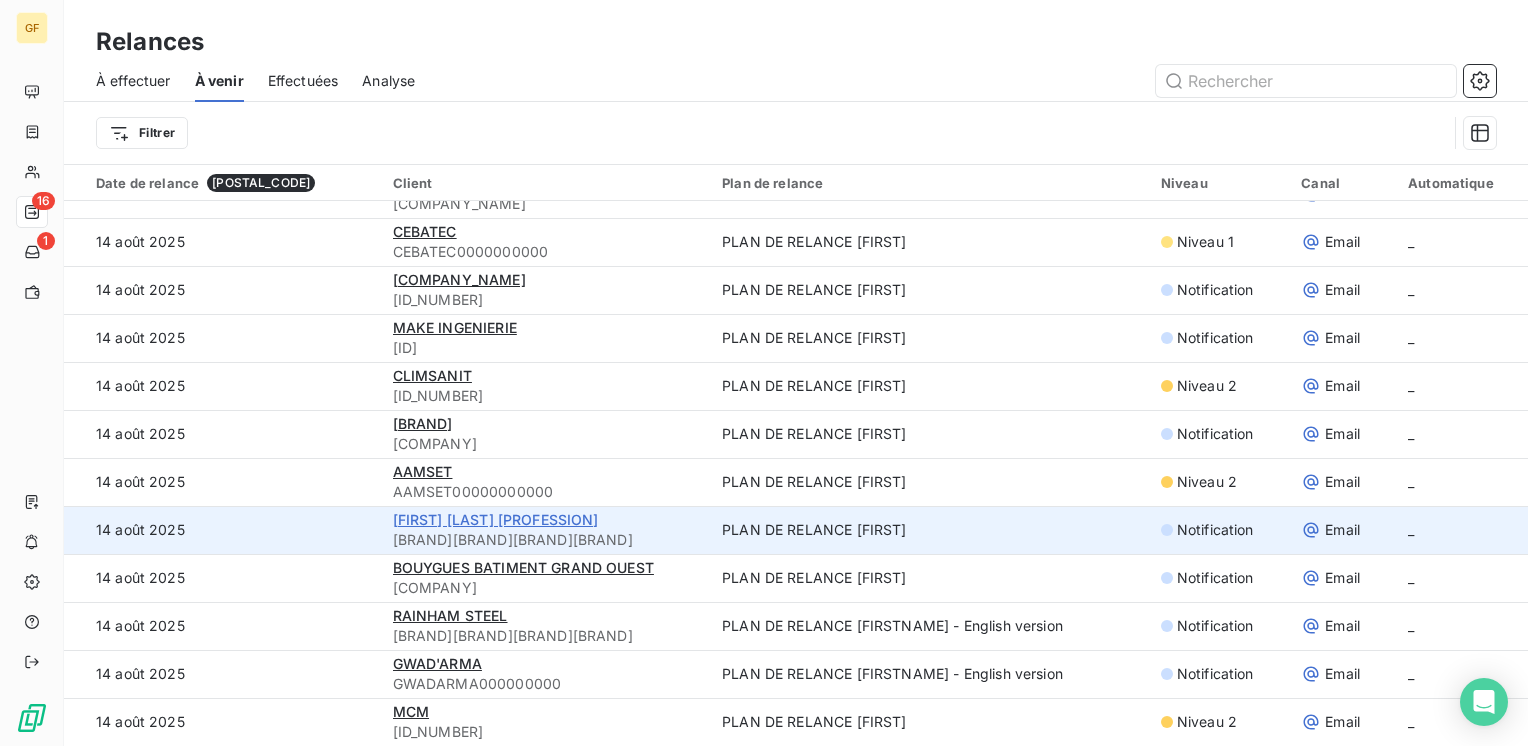 click on "[FIRST] [LAST] [PROFESSION]" at bounding box center (496, 519) 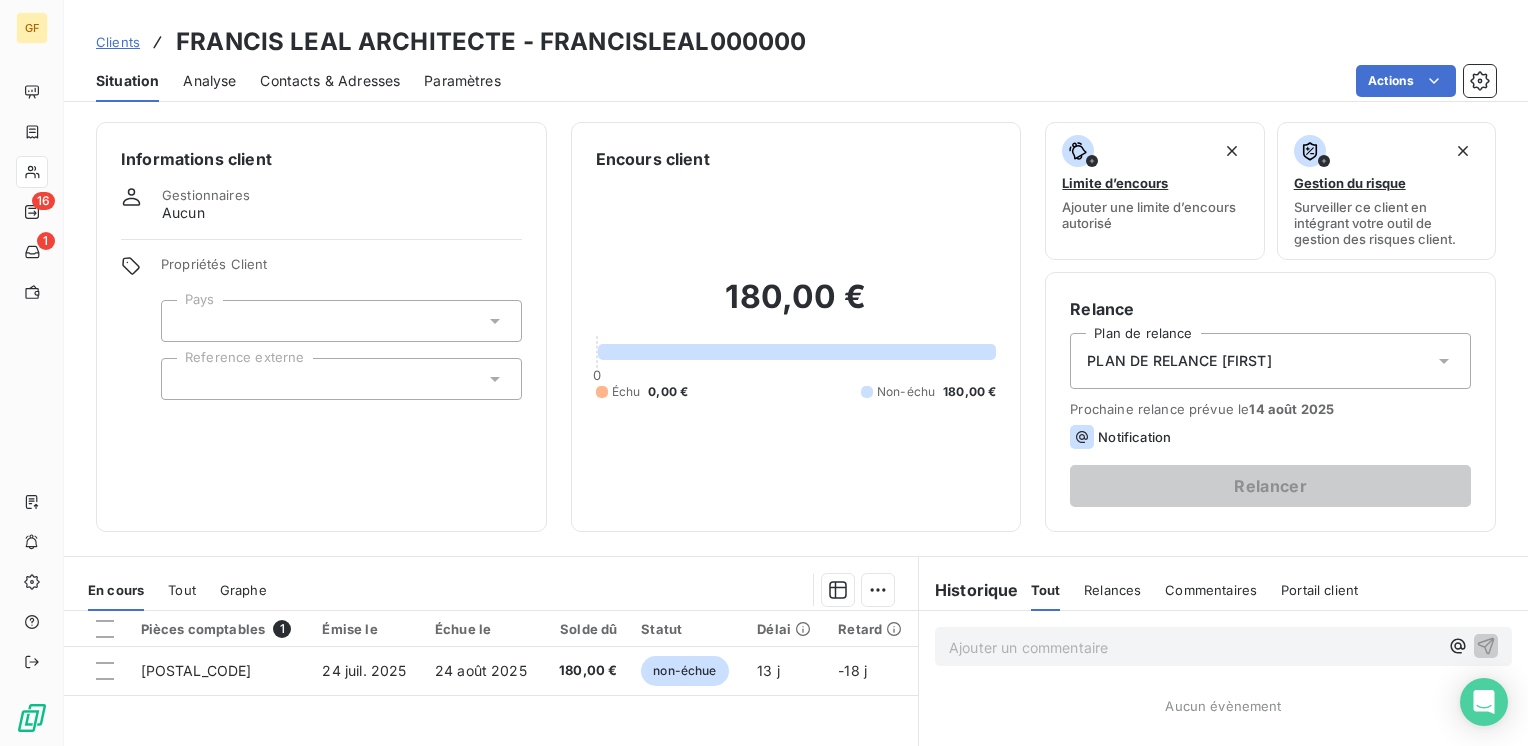 click on "Contacts & Adresses" at bounding box center [330, 81] 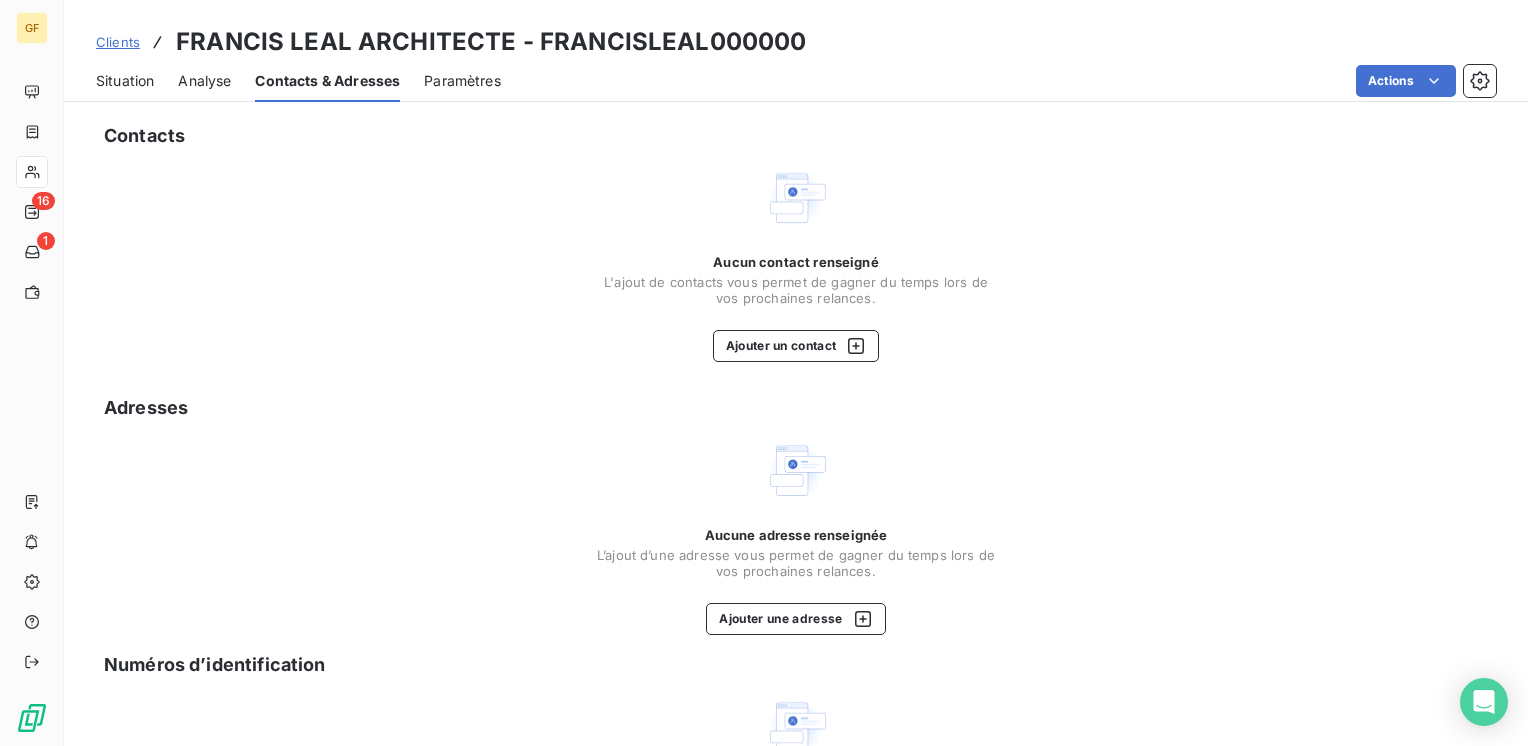 click on "Situation" at bounding box center (125, 81) 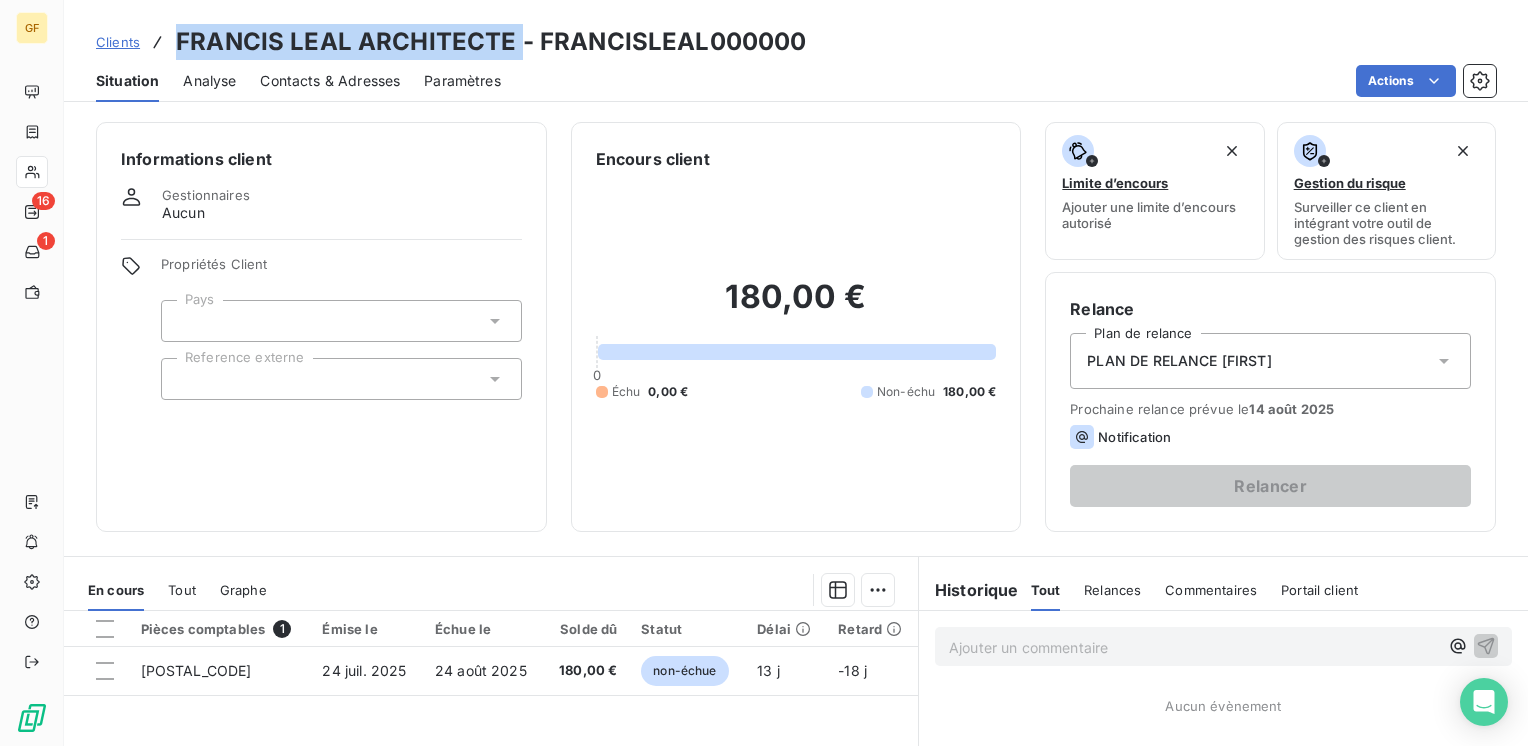 drag, startPoint x: 512, startPoint y: 39, endPoint x: 180, endPoint y: 45, distance: 332.0542 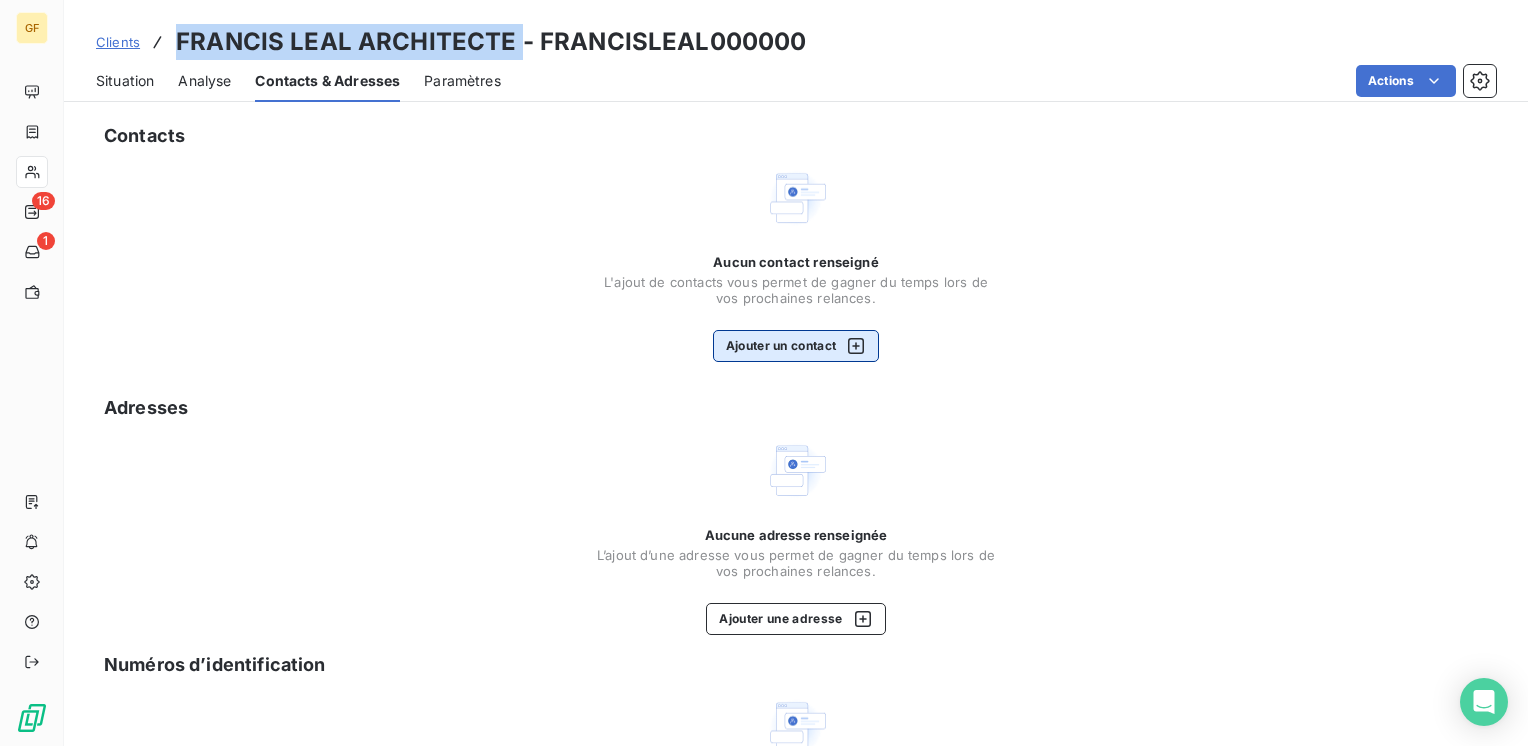 click on "Ajouter un contact" at bounding box center (796, 346) 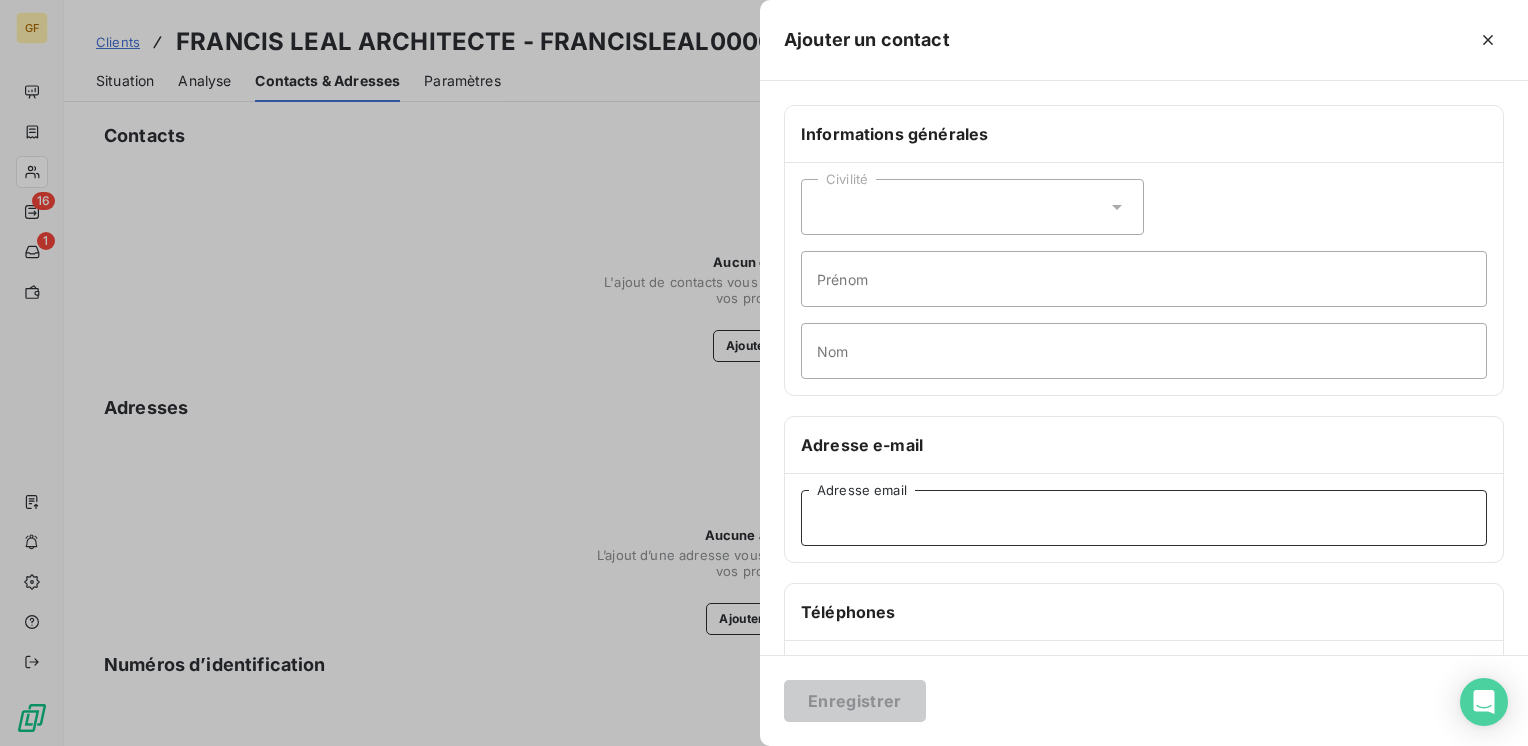 click on "Adresse email" at bounding box center [1144, 518] 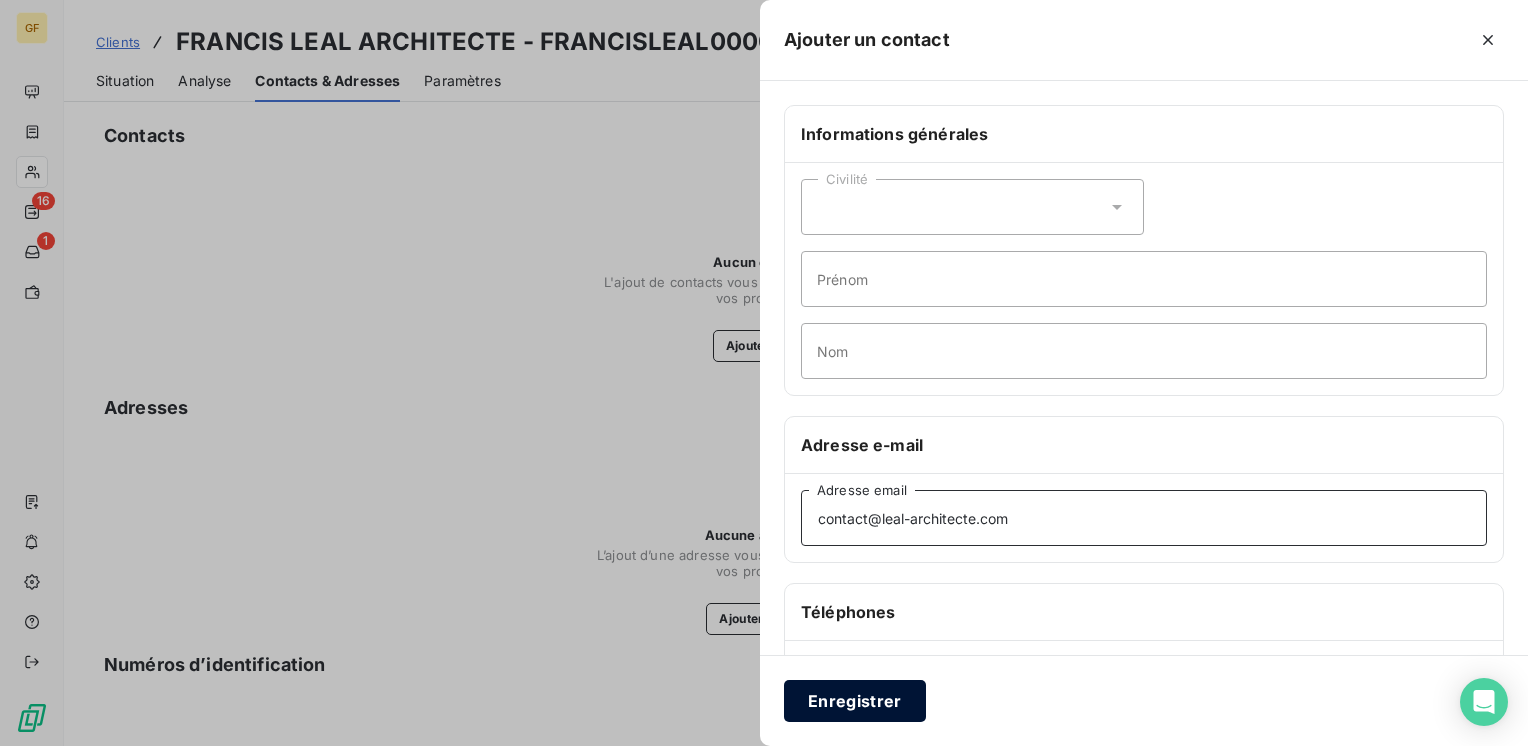 type on "contact@leal-architecte.com" 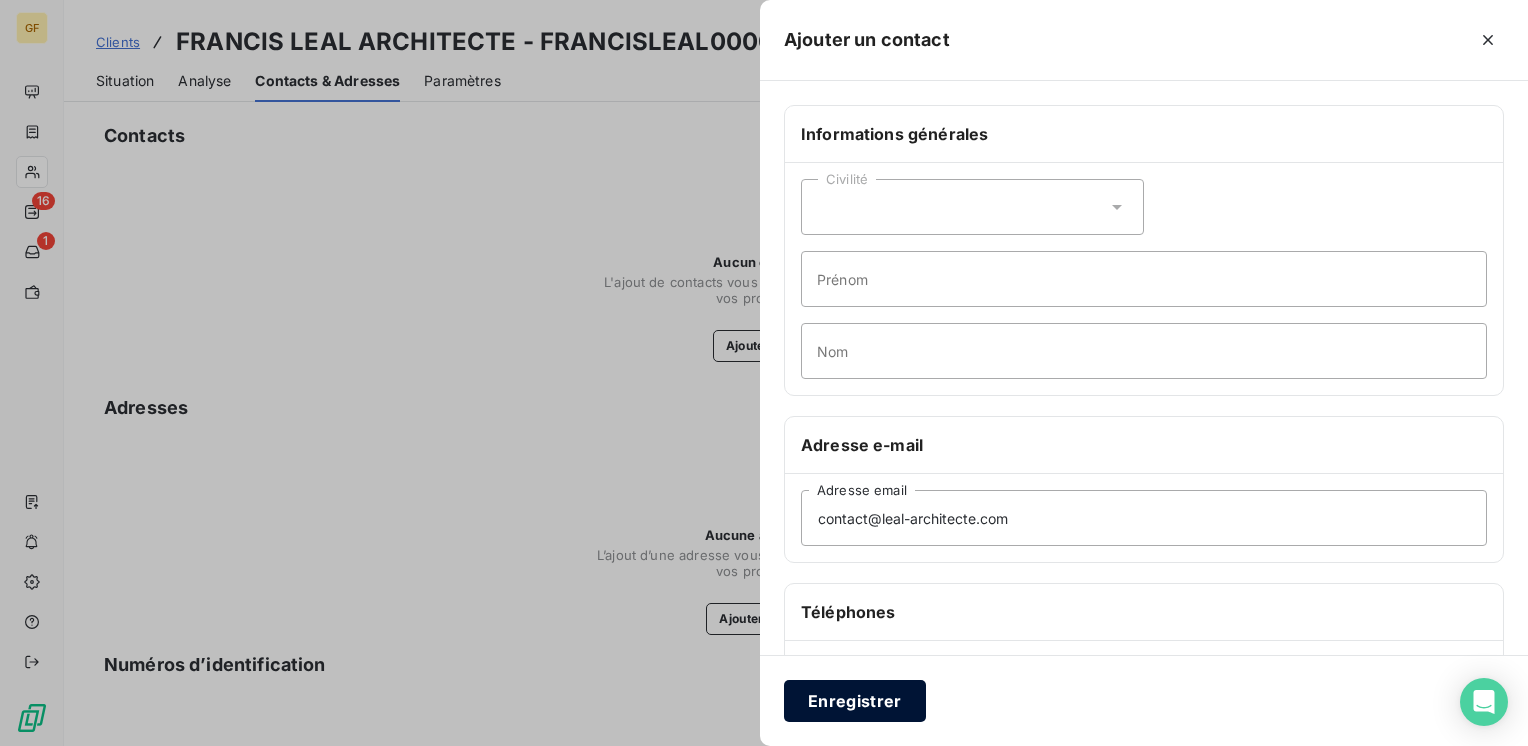 click on "Enregistrer" at bounding box center [855, 701] 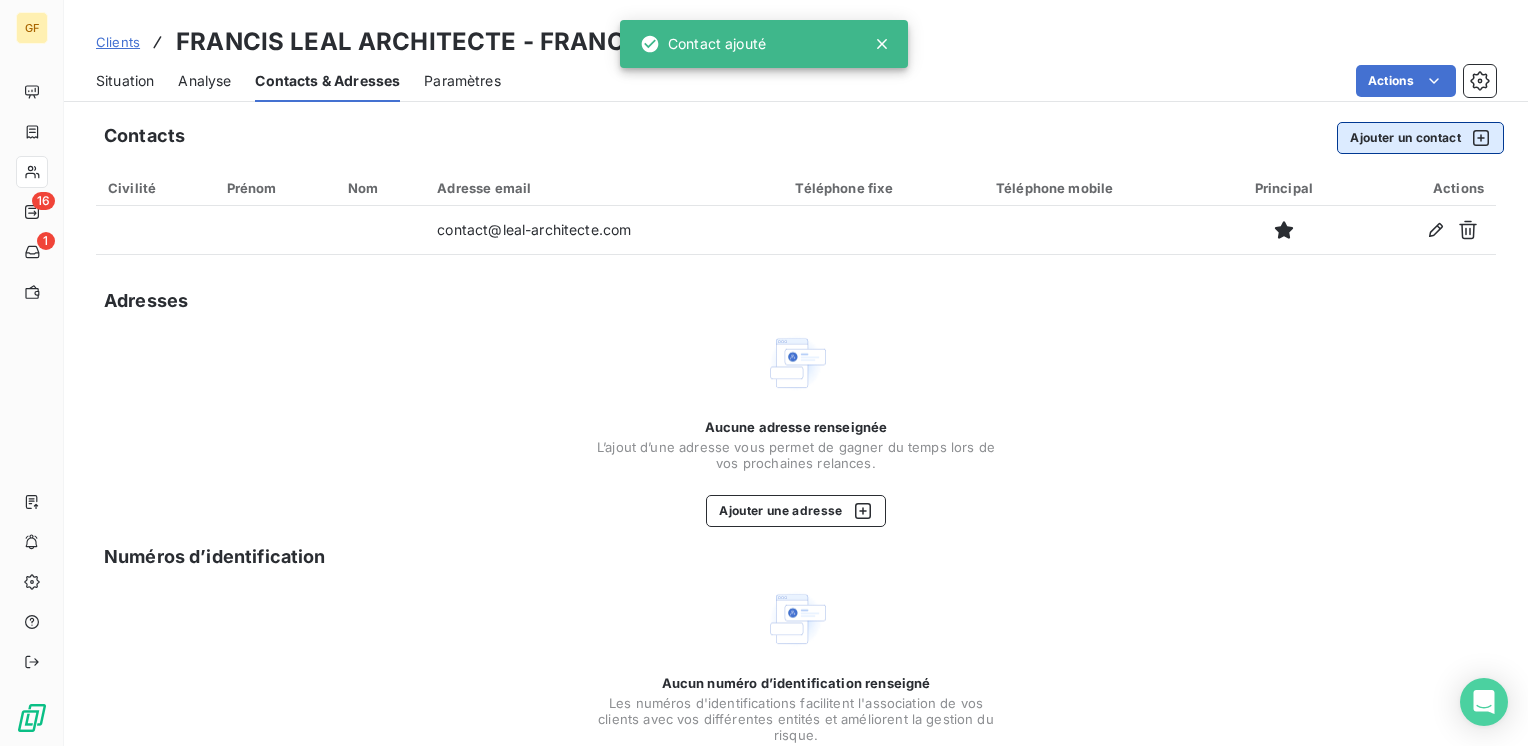 click on "Ajouter un contact" at bounding box center (1420, 138) 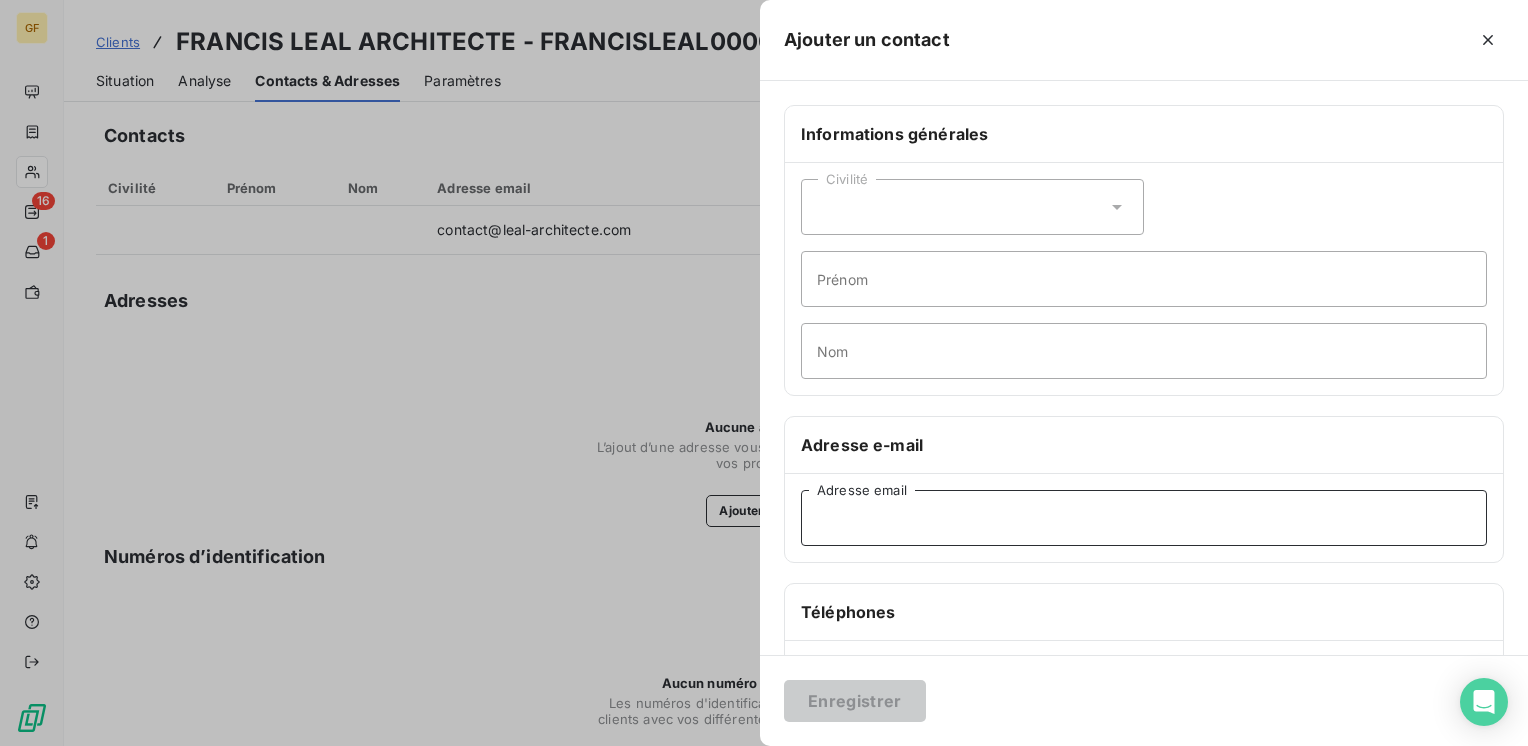 click on "Adresse email" at bounding box center [1144, 518] 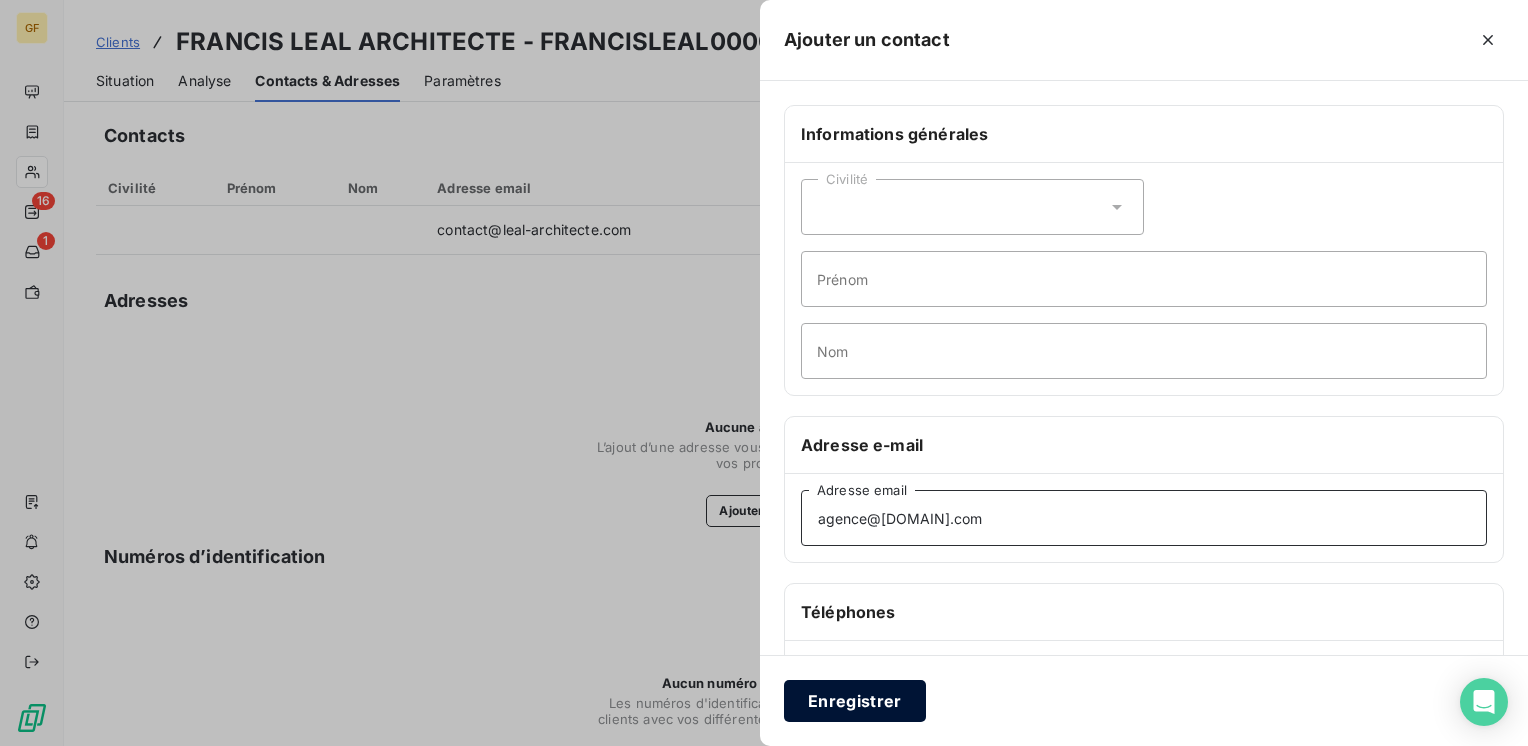 type on "agence@[DOMAIN].com" 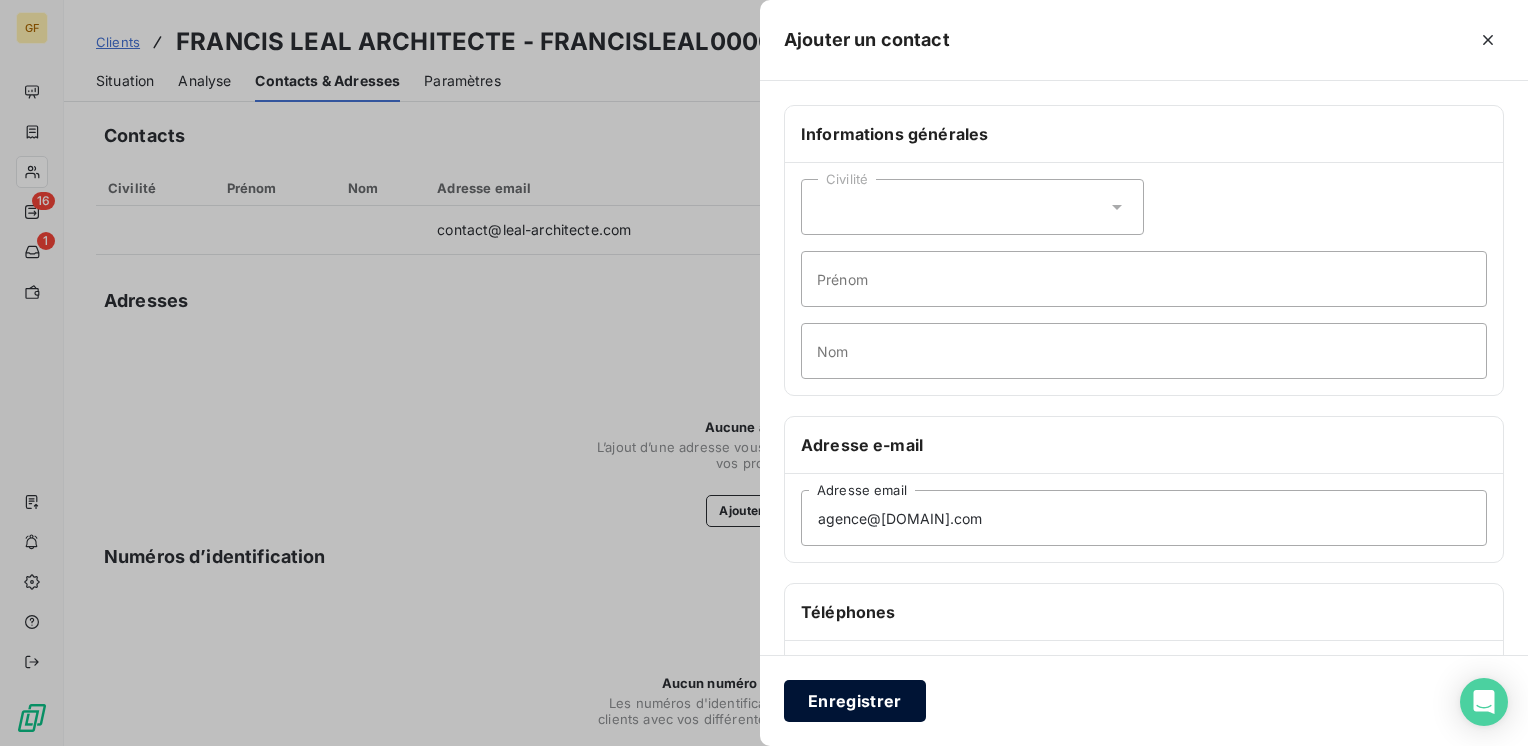 click on "Enregistrer" at bounding box center (855, 701) 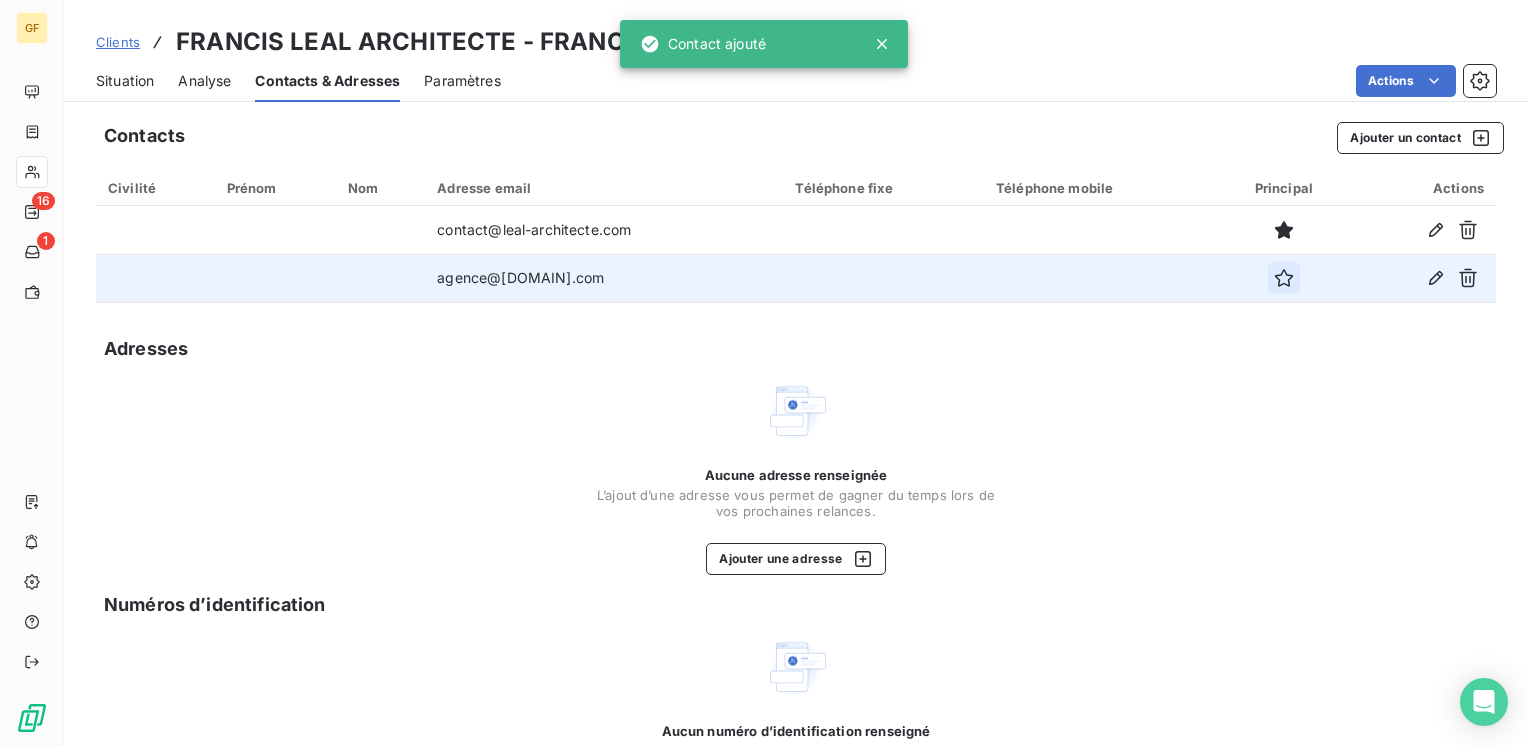 click at bounding box center [1284, 278] 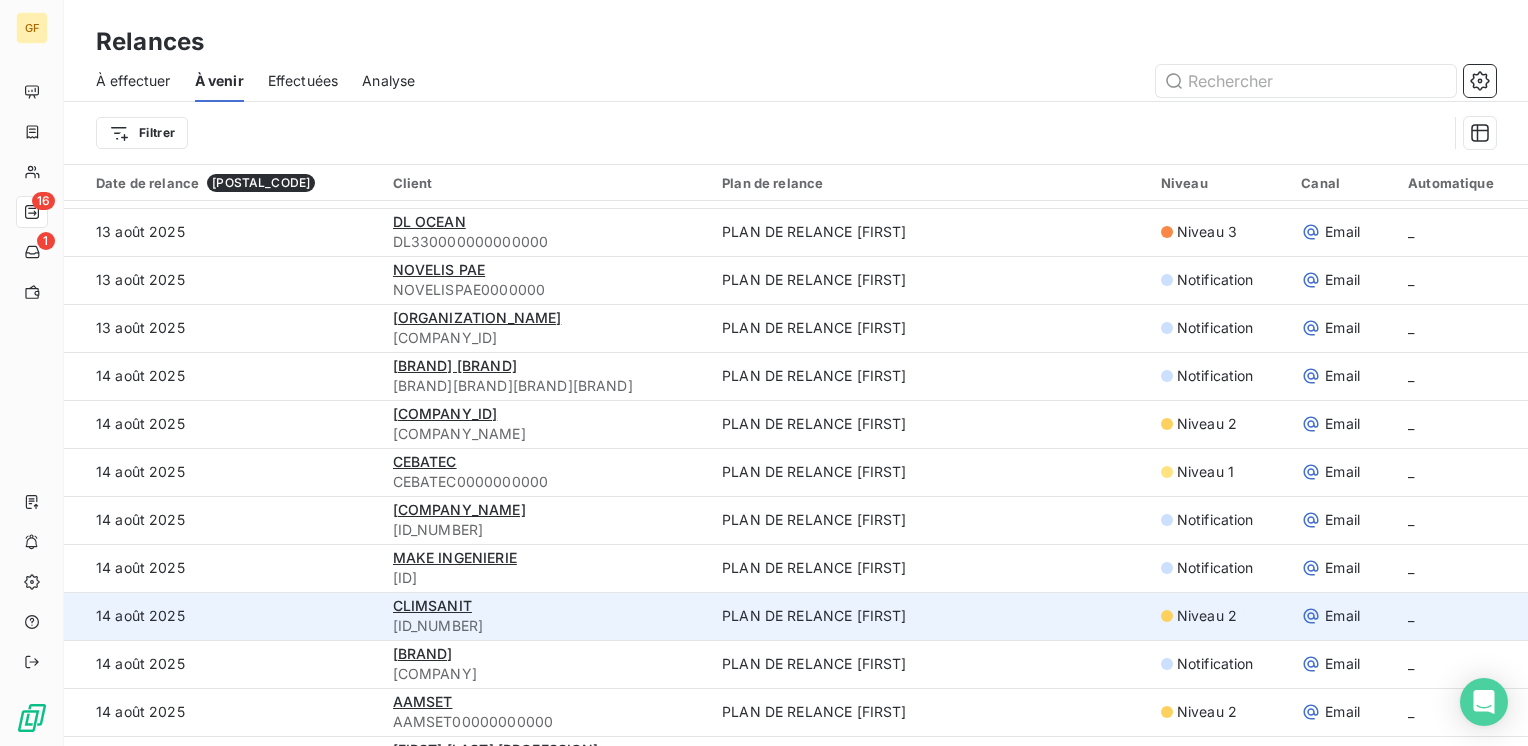scroll, scrollTop: 4255, scrollLeft: 0, axis: vertical 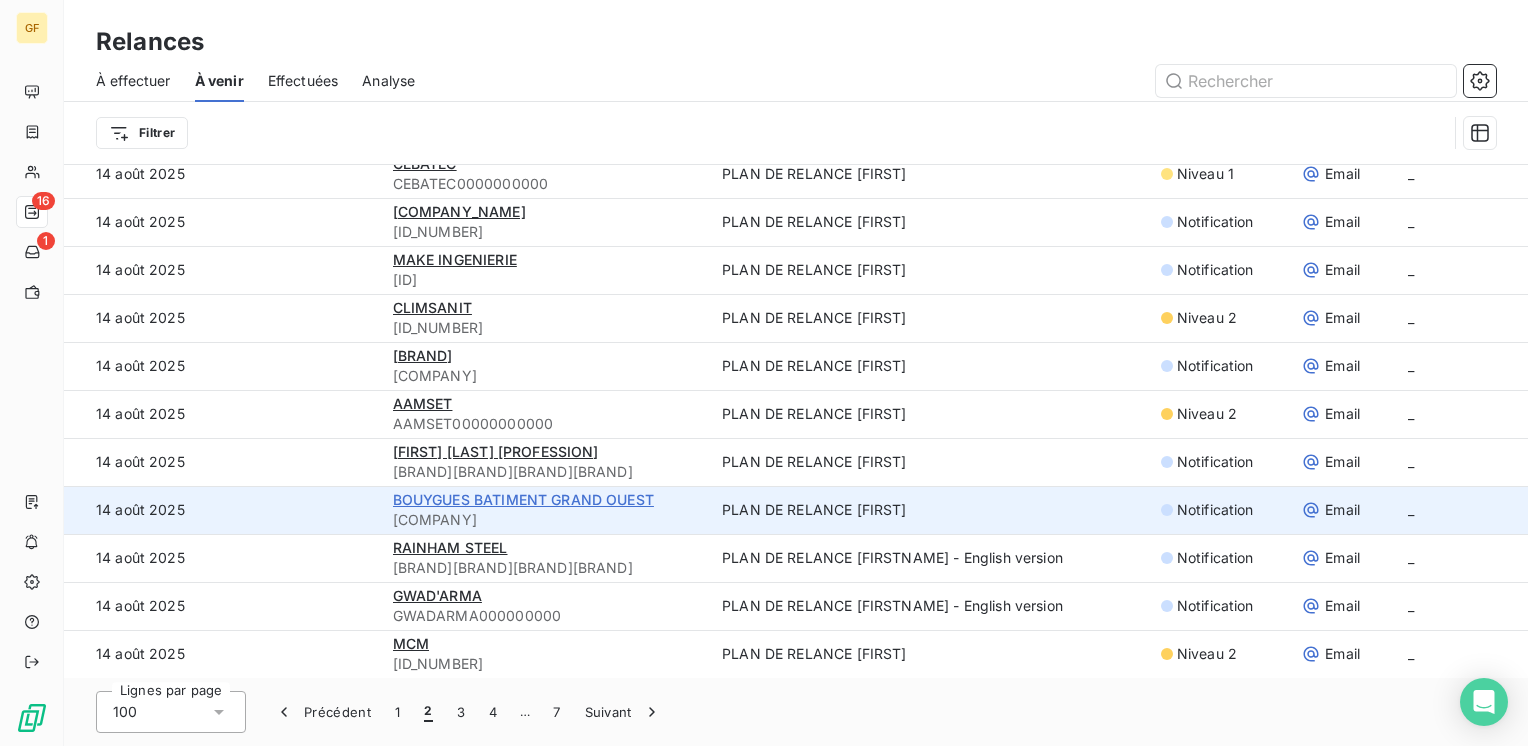 click on "BOUYGUES BATIMENT GRAND OUEST" at bounding box center [523, 499] 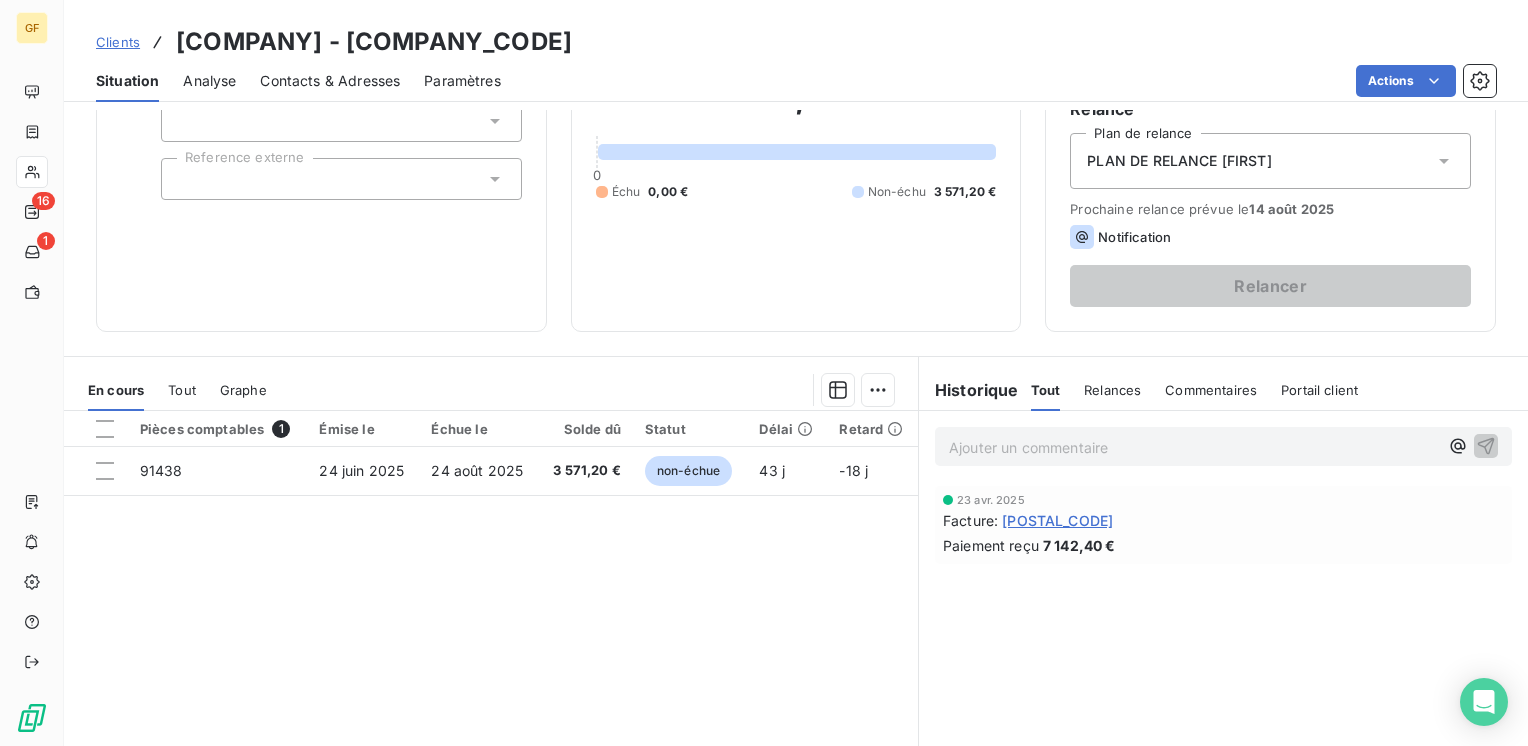scroll, scrollTop: 100, scrollLeft: 0, axis: vertical 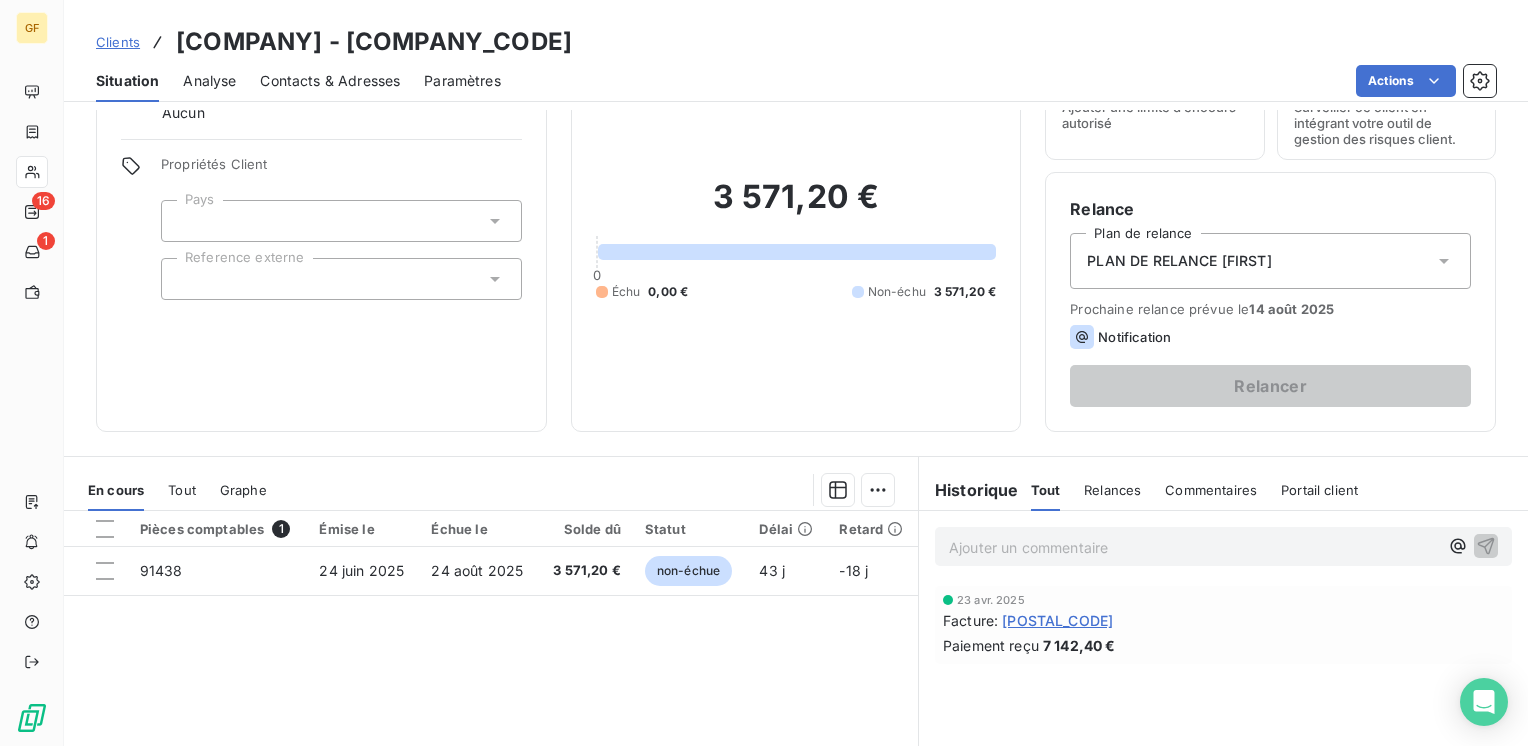click on "PLAN DE RELANCE [FIRST]" at bounding box center [1270, 261] 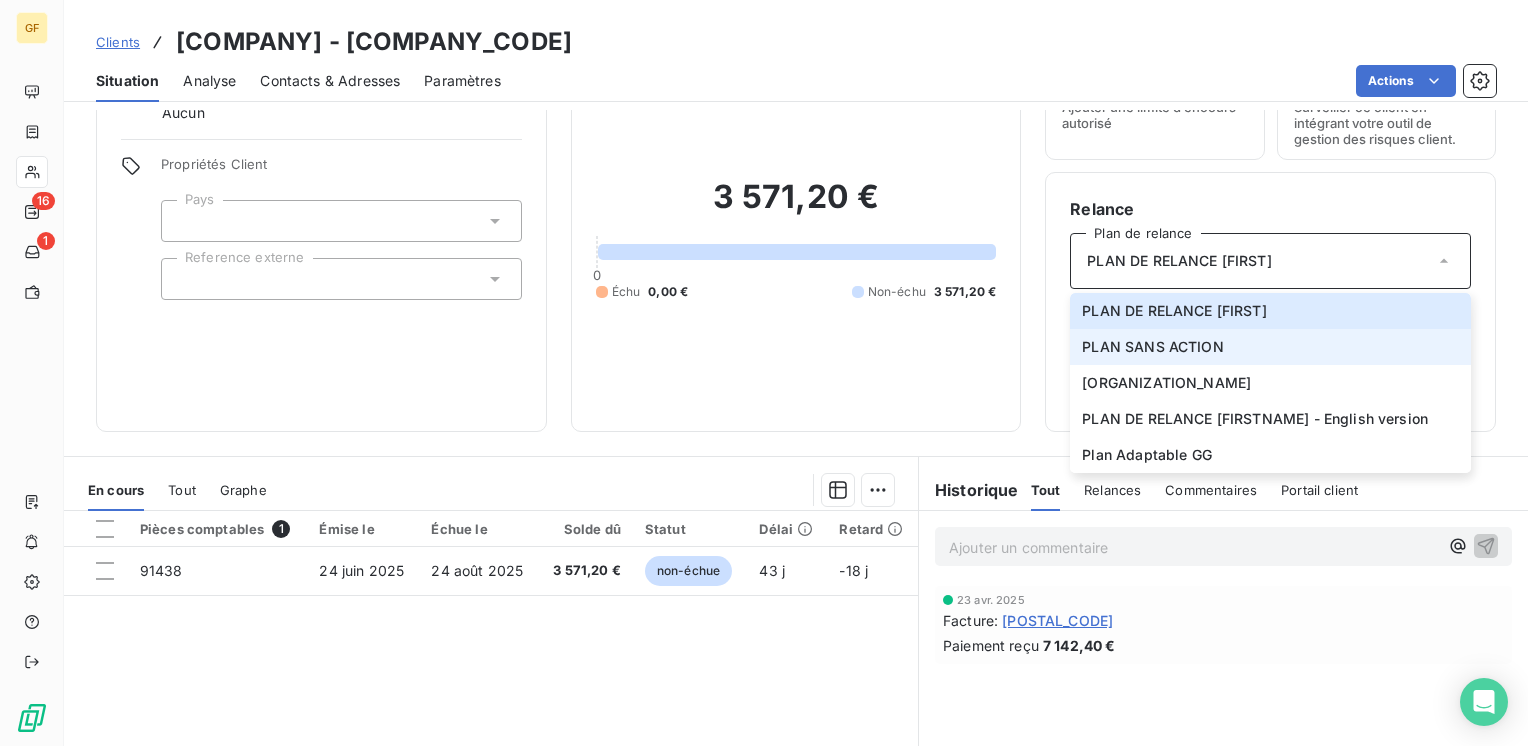 click on "PLAN SANS ACTION" at bounding box center (1152, 347) 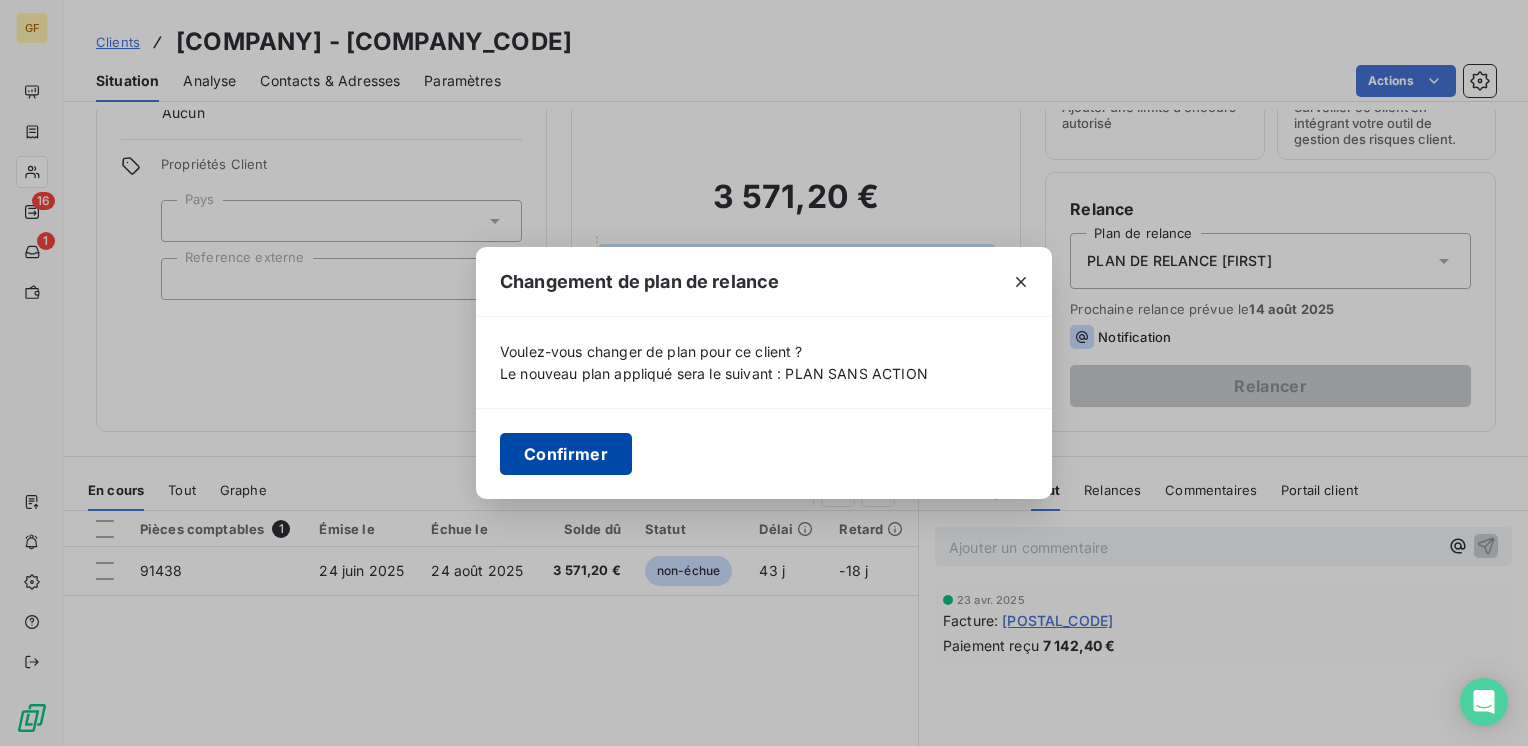 click on "Confirmer" at bounding box center [566, 454] 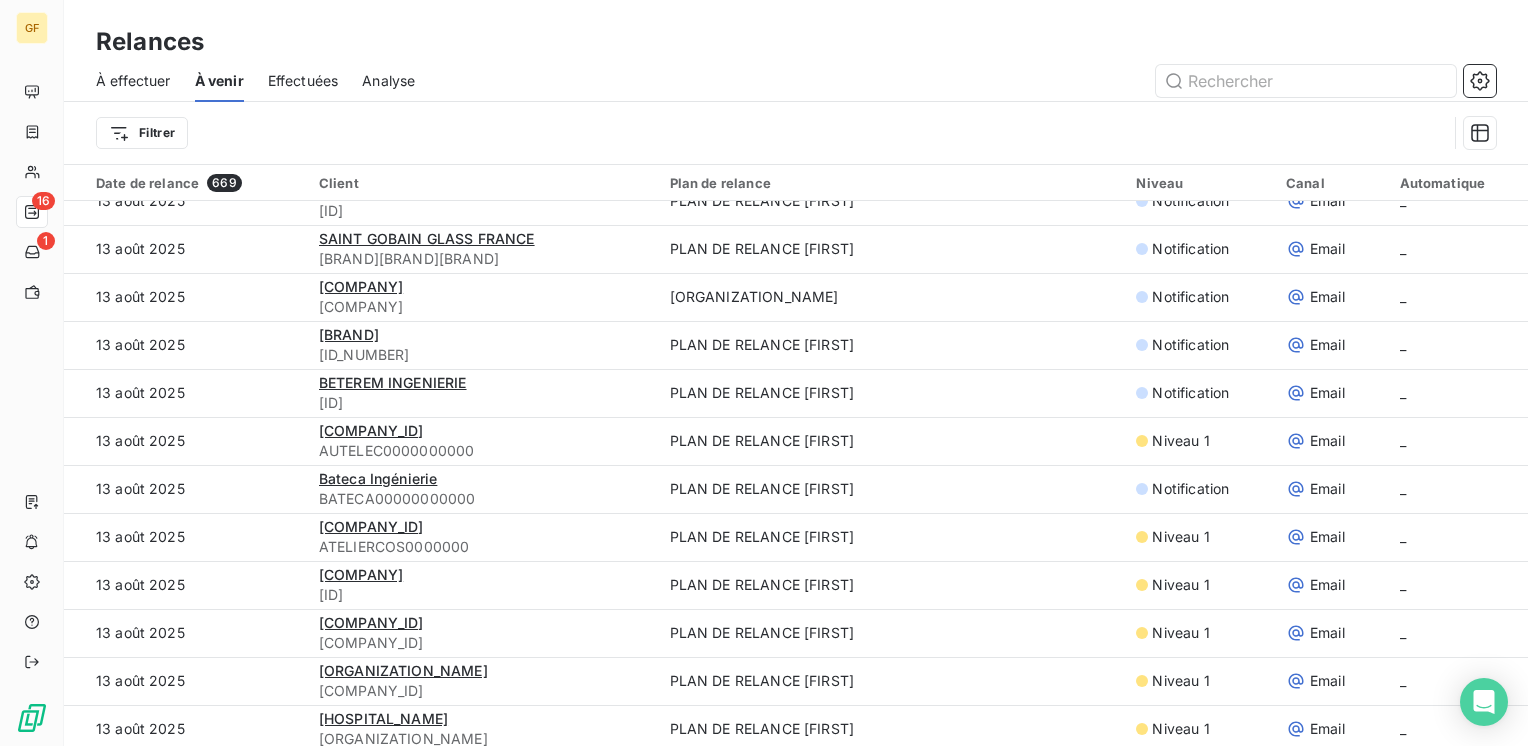 scroll, scrollTop: 4255, scrollLeft: 0, axis: vertical 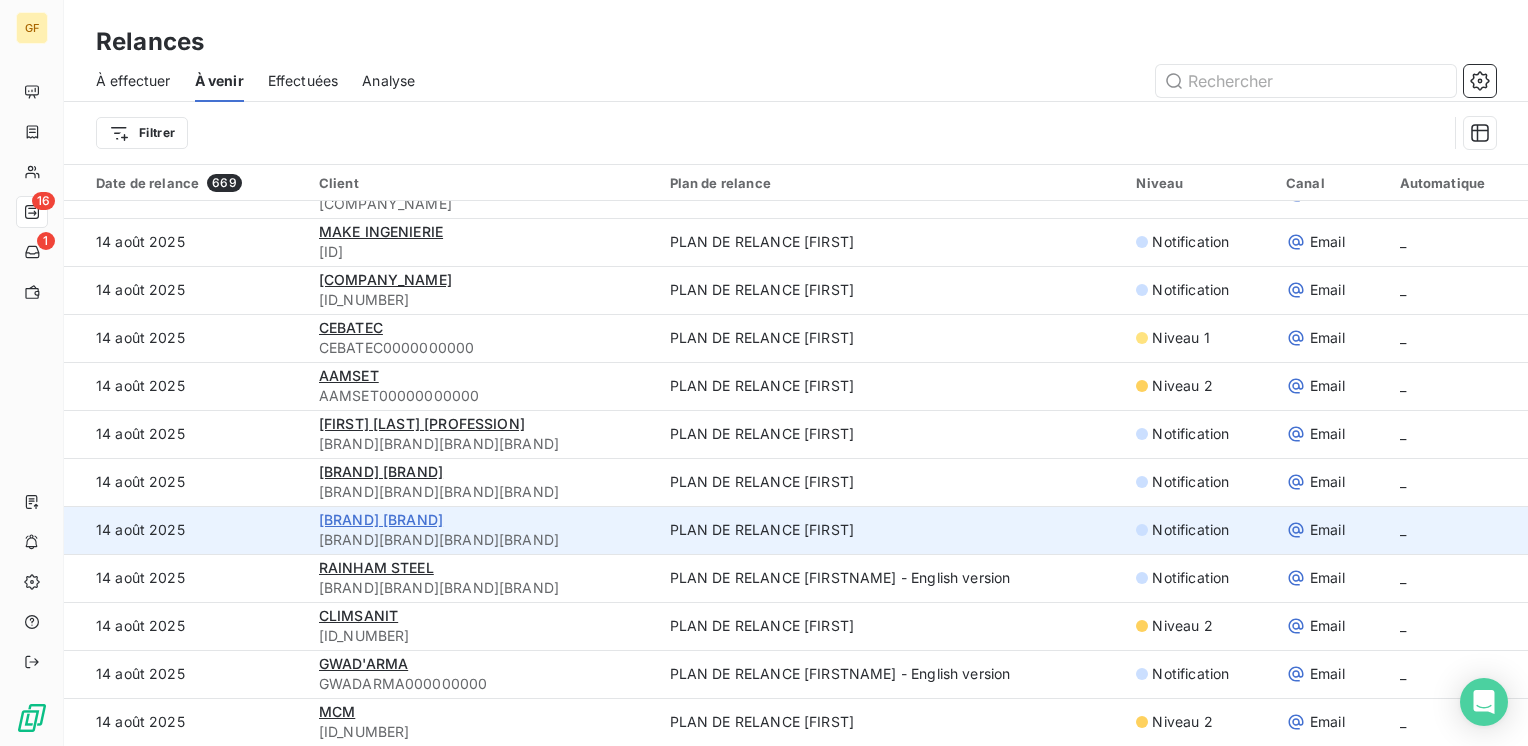 click on "[BRAND] [BRAND]" at bounding box center (381, 519) 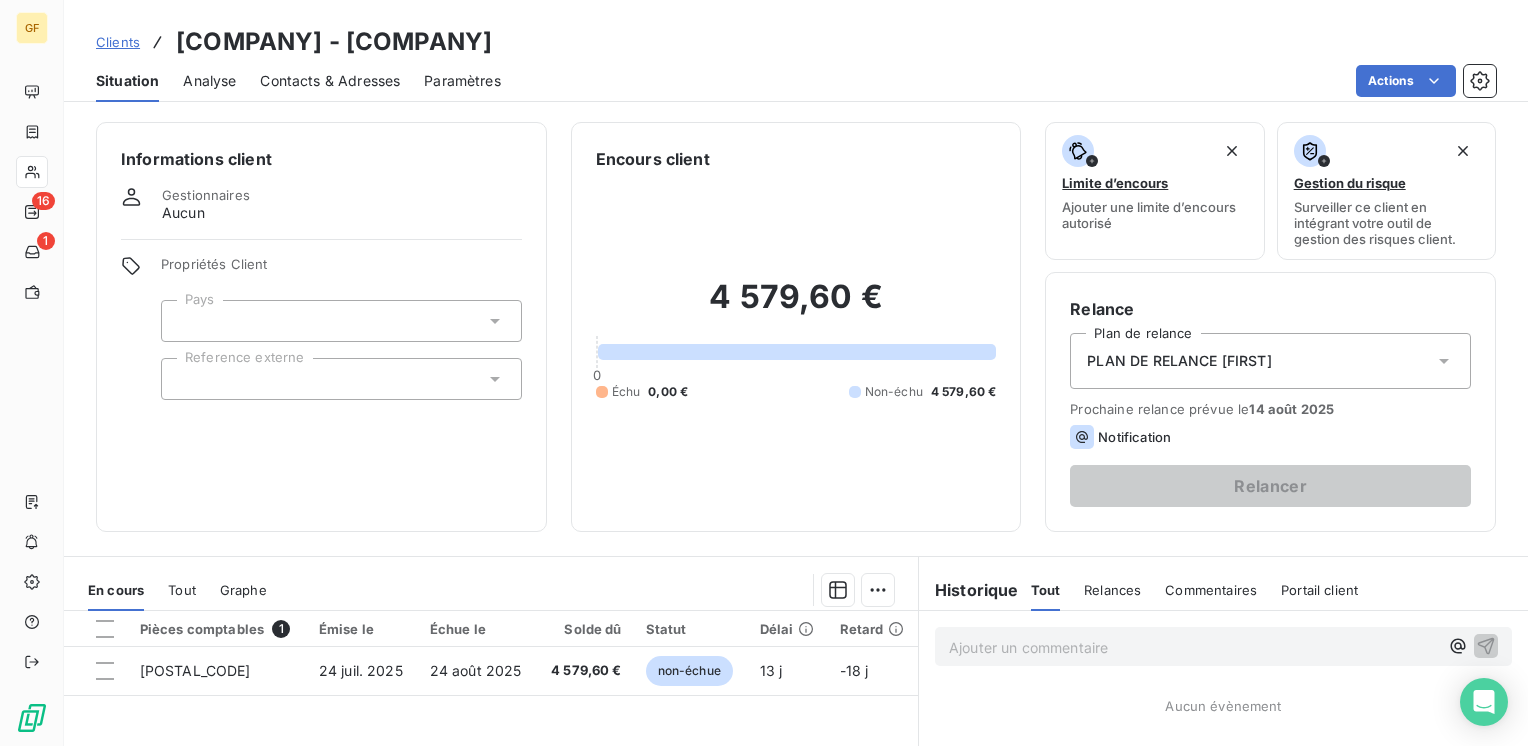 click on "Contacts & Adresses" at bounding box center [330, 81] 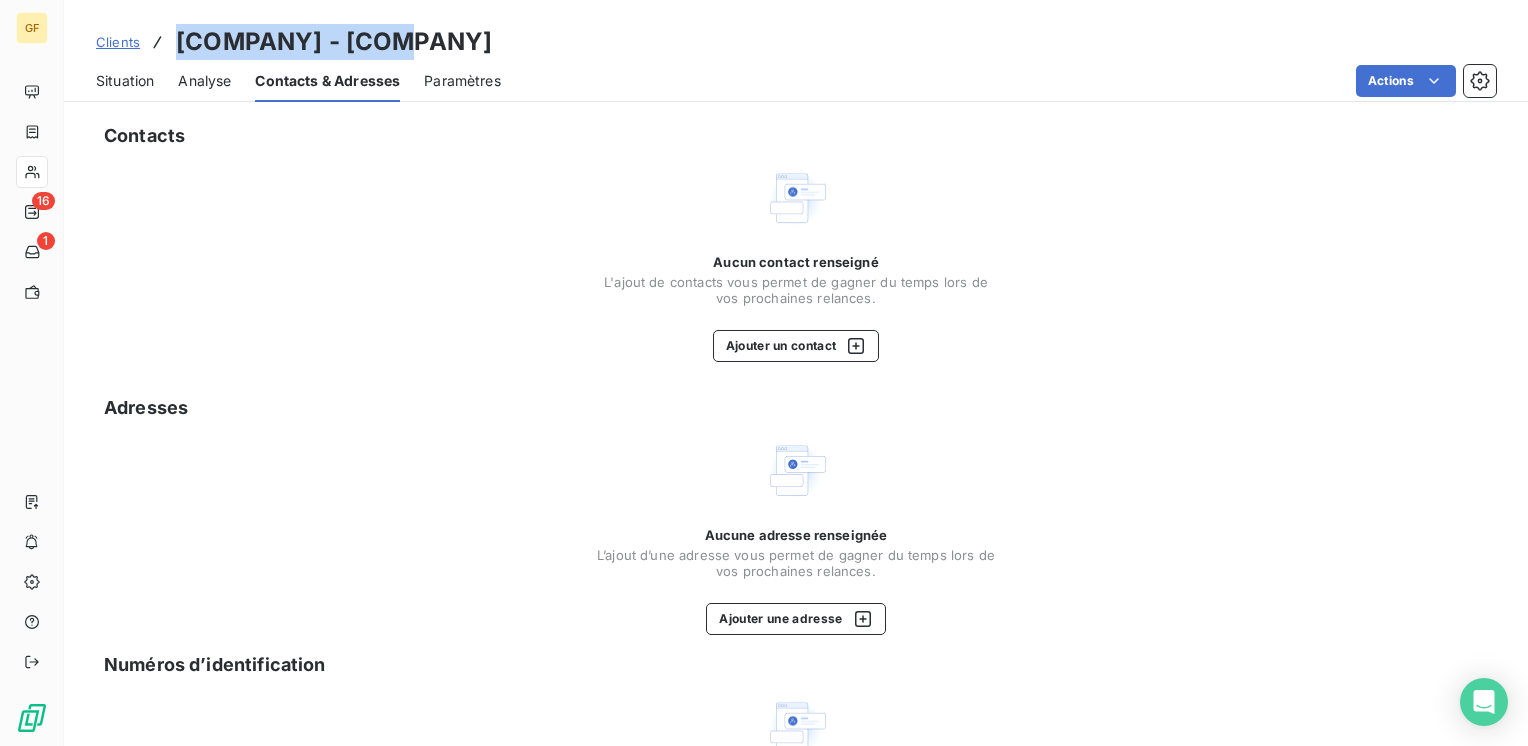 drag, startPoint x: 411, startPoint y: 38, endPoint x: 180, endPoint y: 43, distance: 231.05411 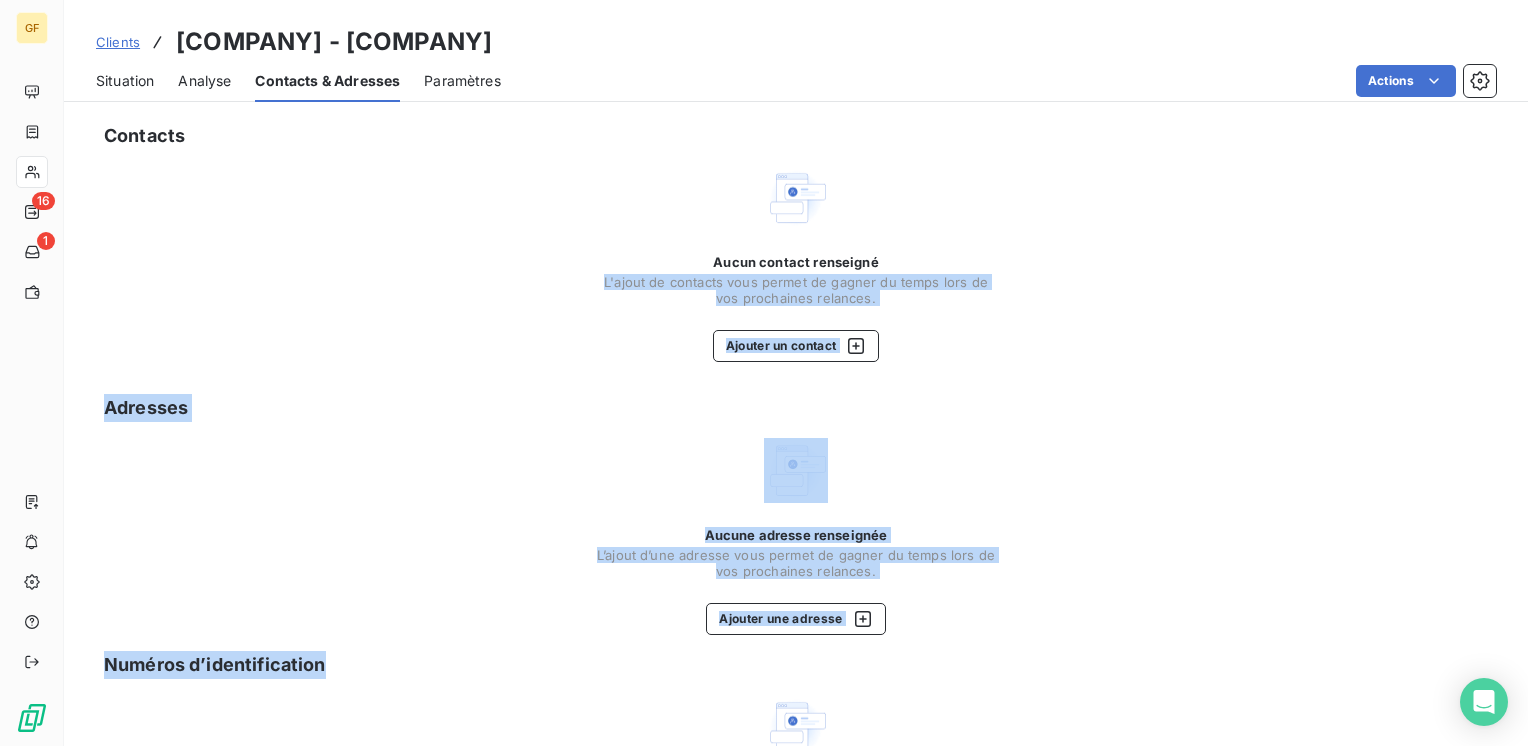 drag, startPoint x: 379, startPoint y: 578, endPoint x: 356, endPoint y: 659, distance: 84.20214 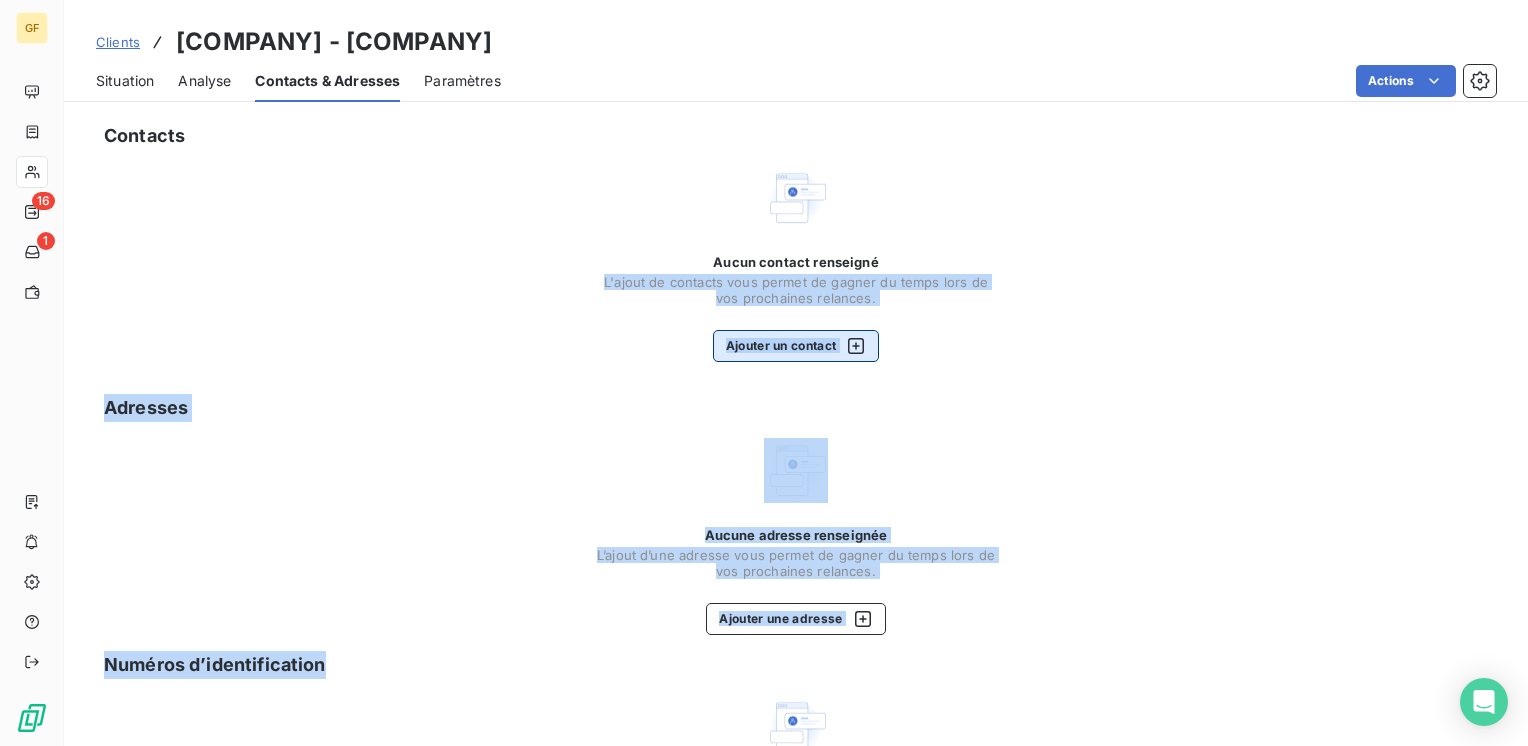 click on "Ajouter un contact" at bounding box center [796, 346] 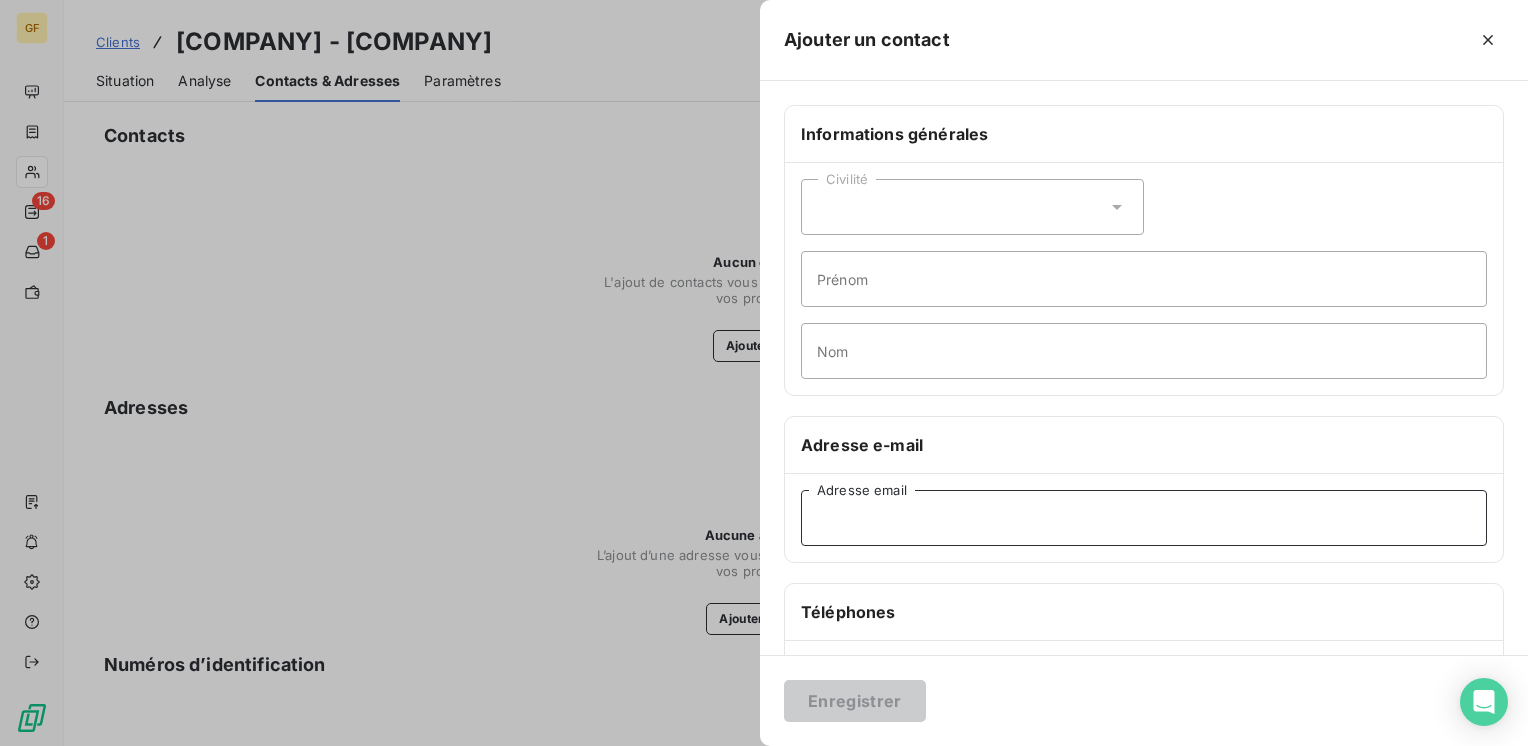 click on "Adresse email" at bounding box center [1144, 518] 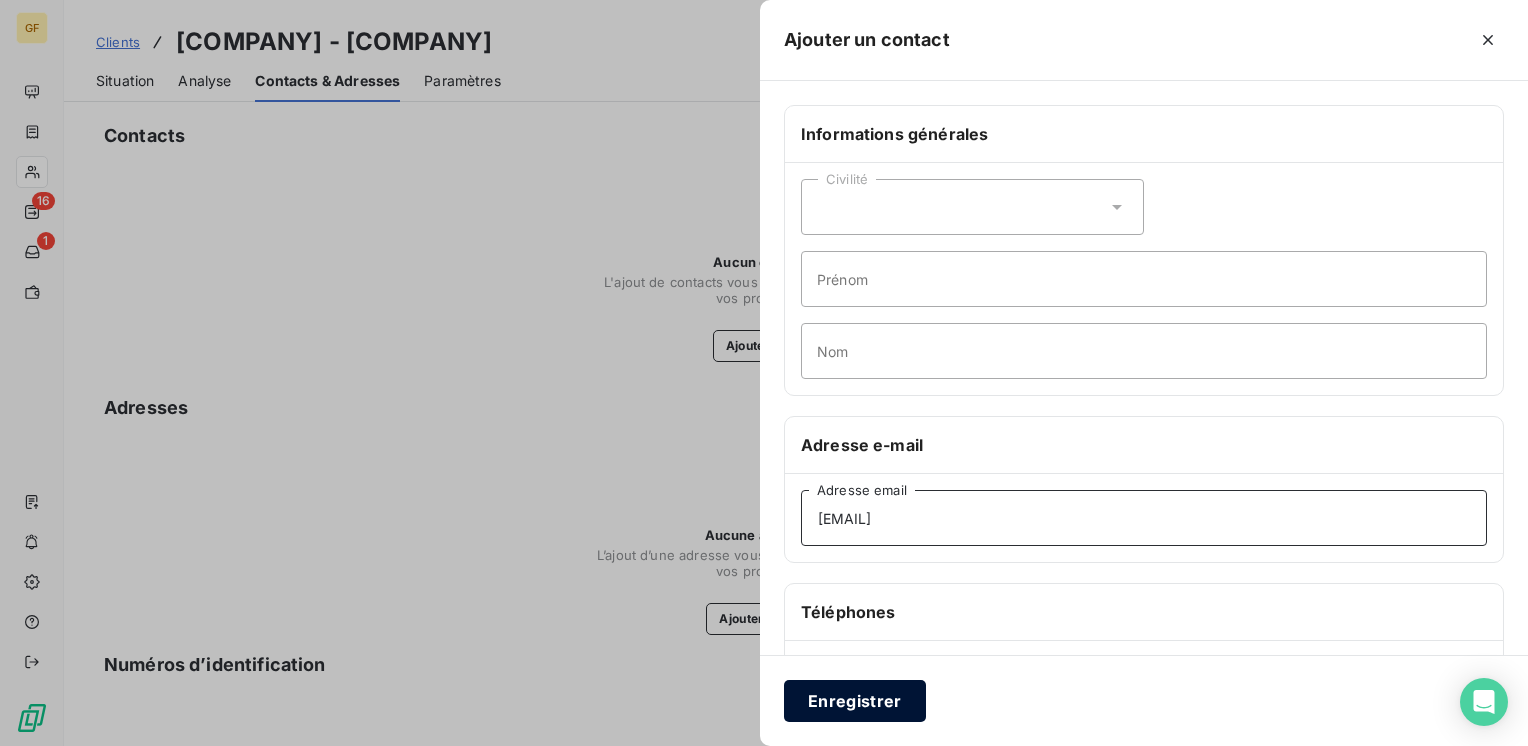 type on "[EMAIL]" 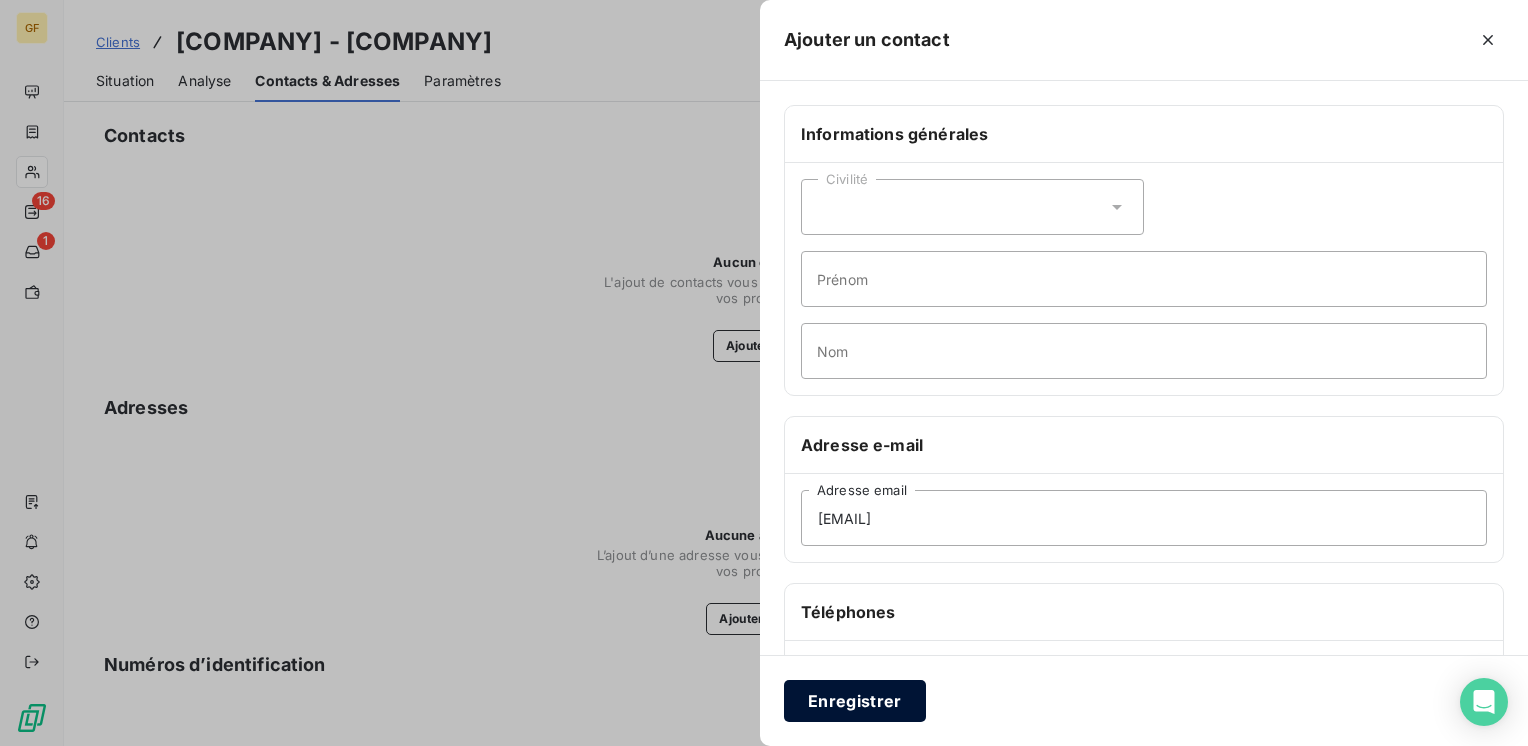 click on "Enregistrer" at bounding box center (855, 701) 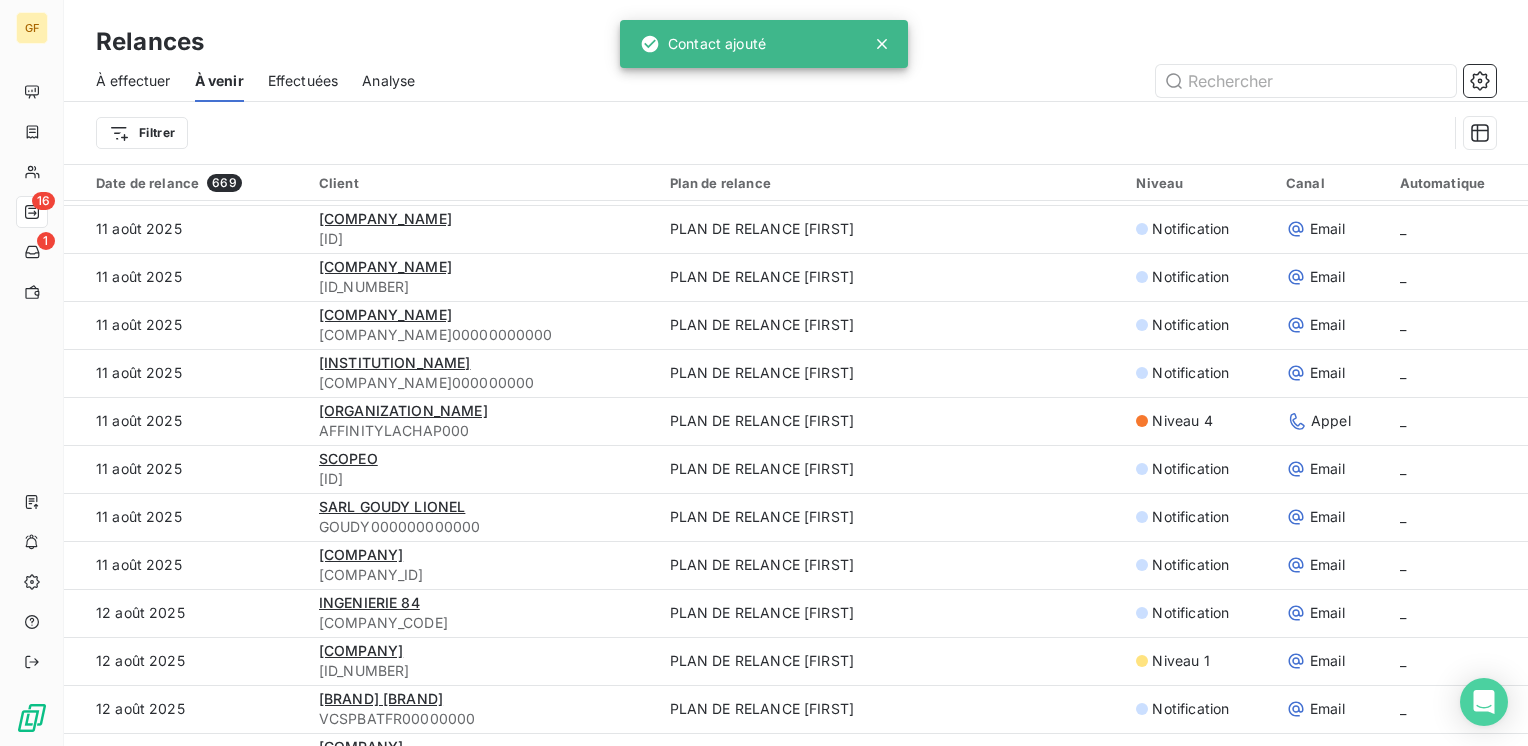 scroll, scrollTop: 4255, scrollLeft: 0, axis: vertical 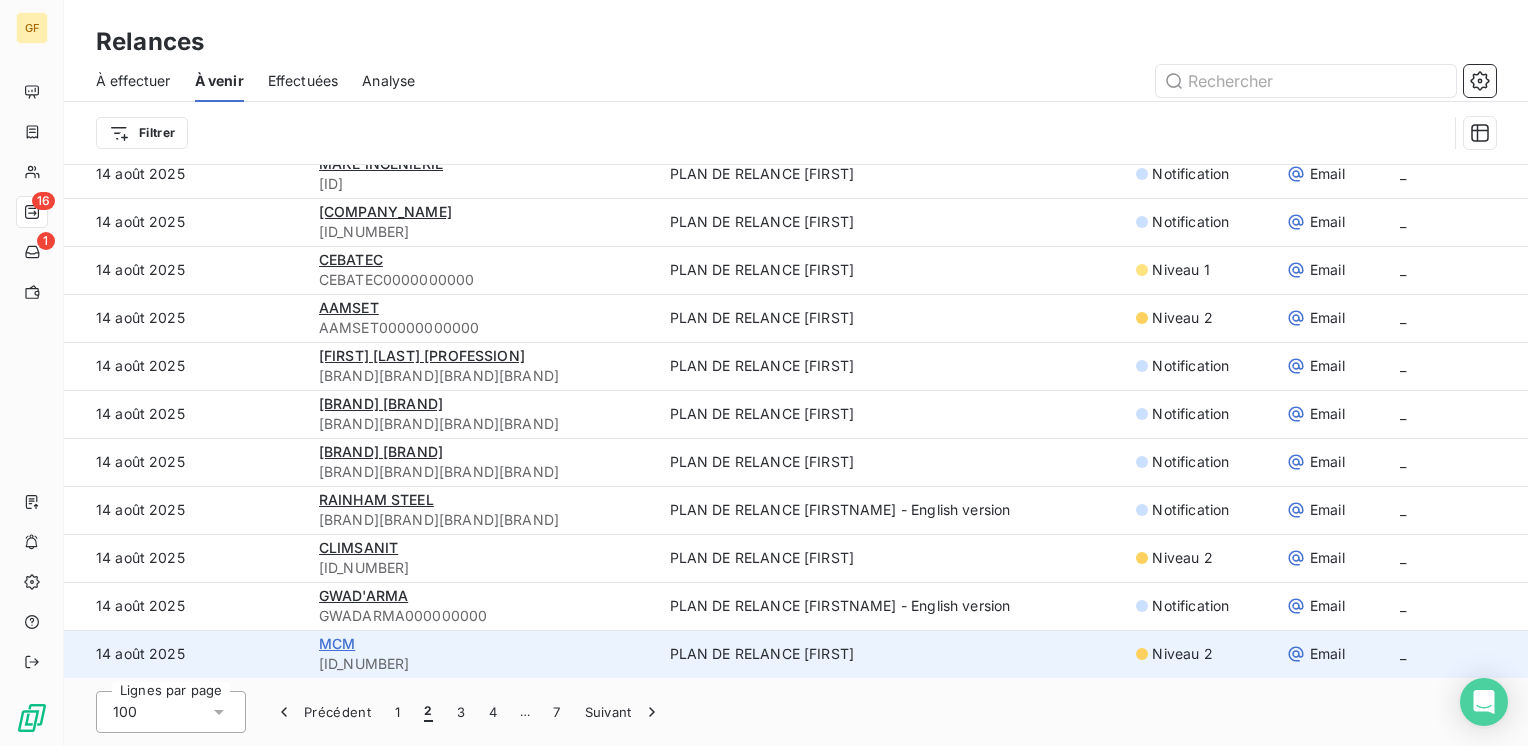 click on "MCM" at bounding box center [337, 643] 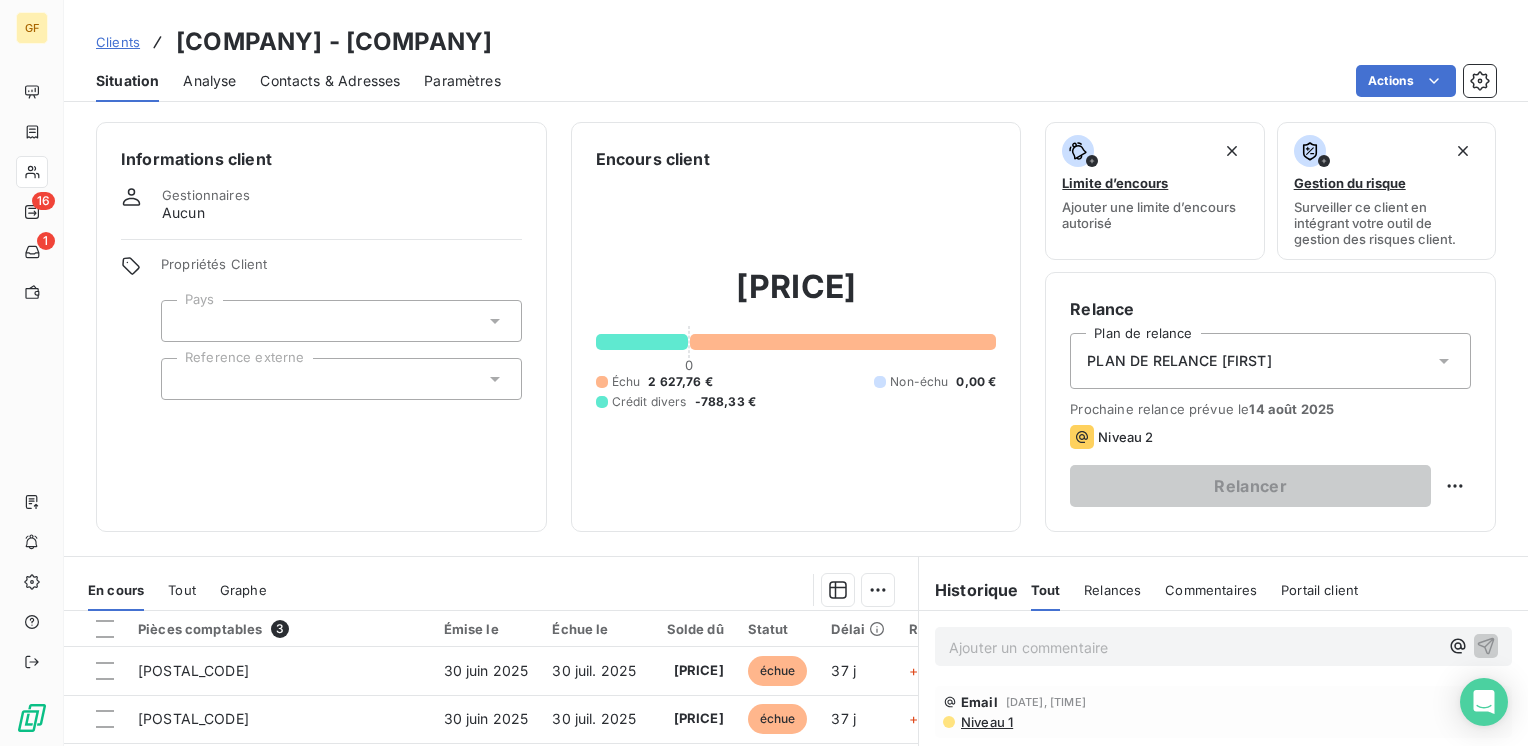 click on "Contacts & Adresses" at bounding box center (330, 81) 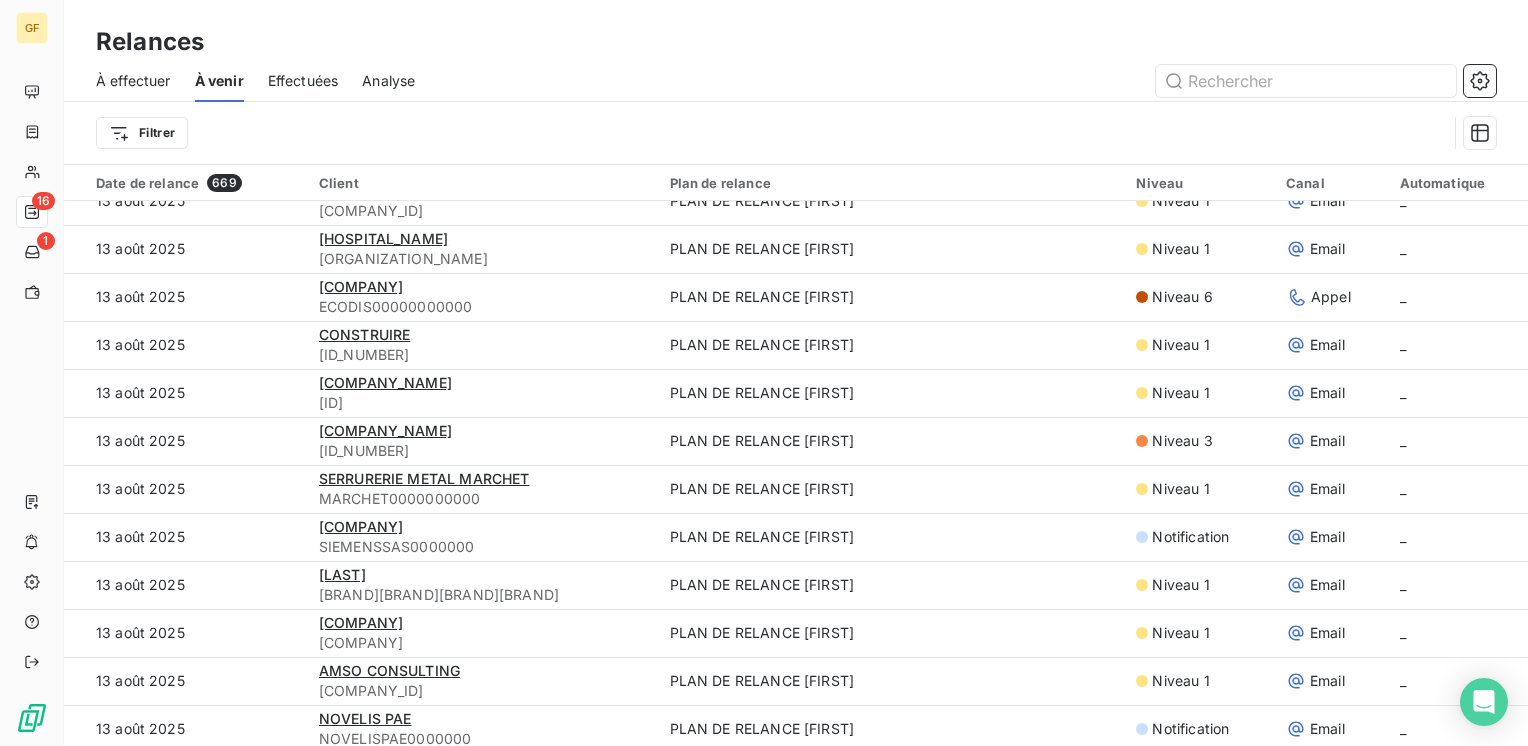 scroll, scrollTop: 4255, scrollLeft: 0, axis: vertical 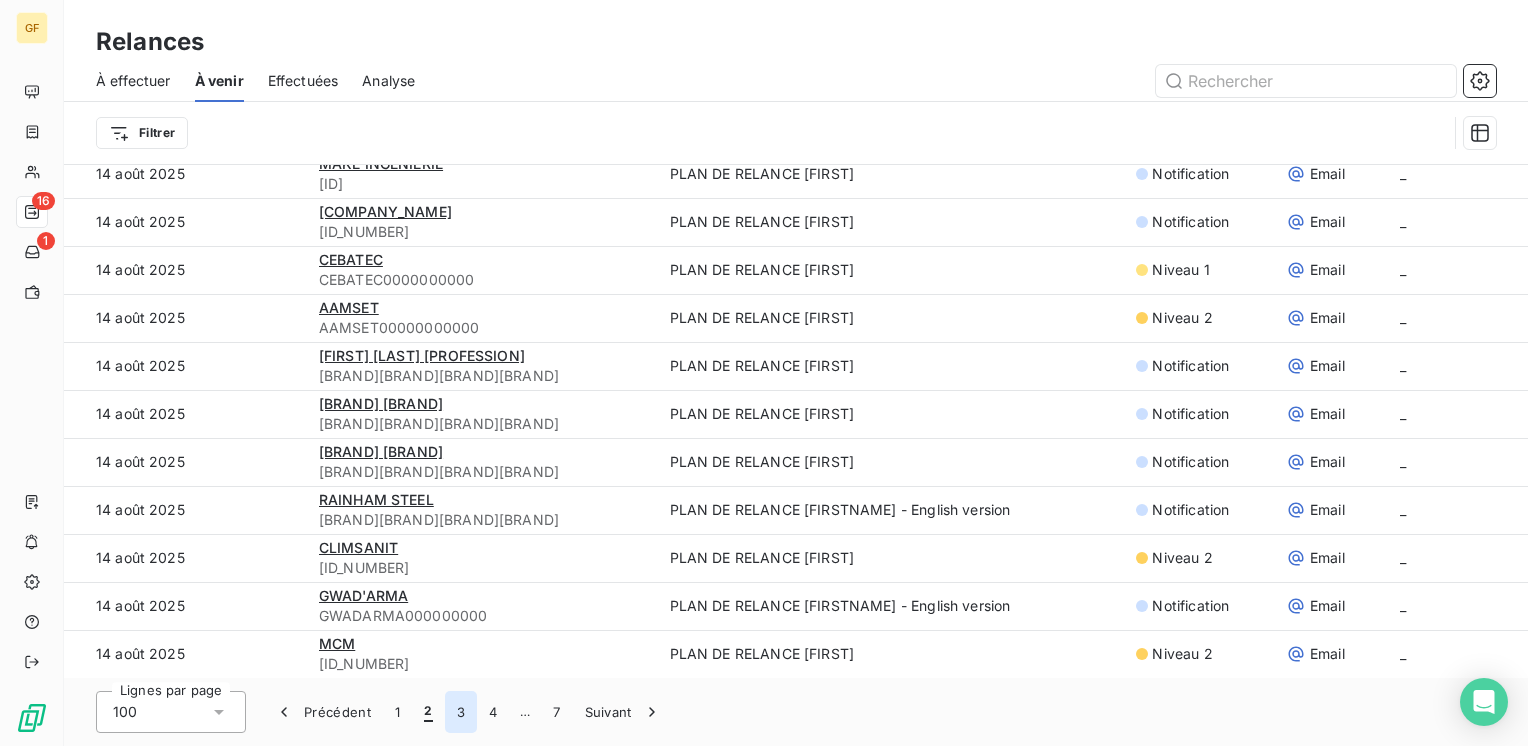 click on "3" at bounding box center (461, 712) 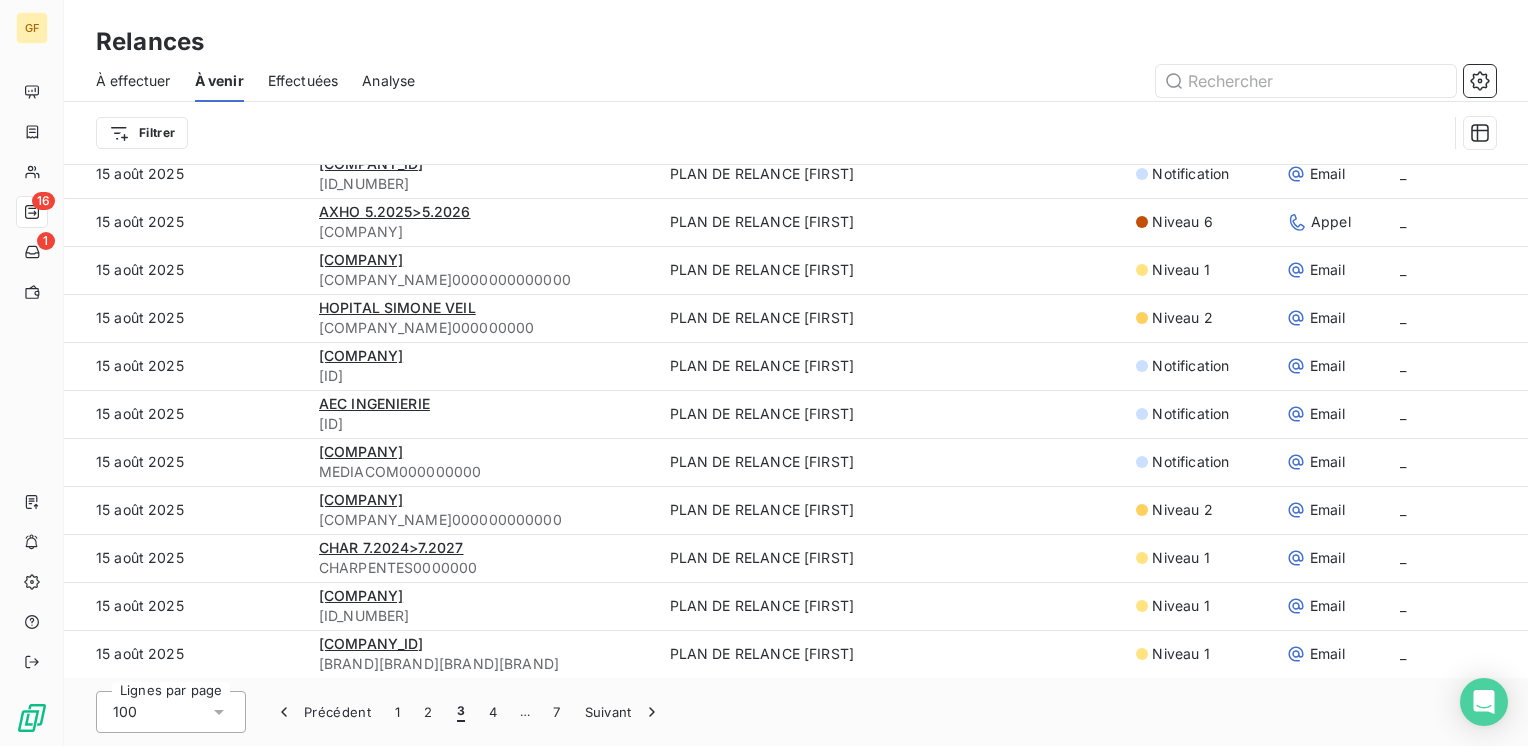 scroll, scrollTop: 0, scrollLeft: 0, axis: both 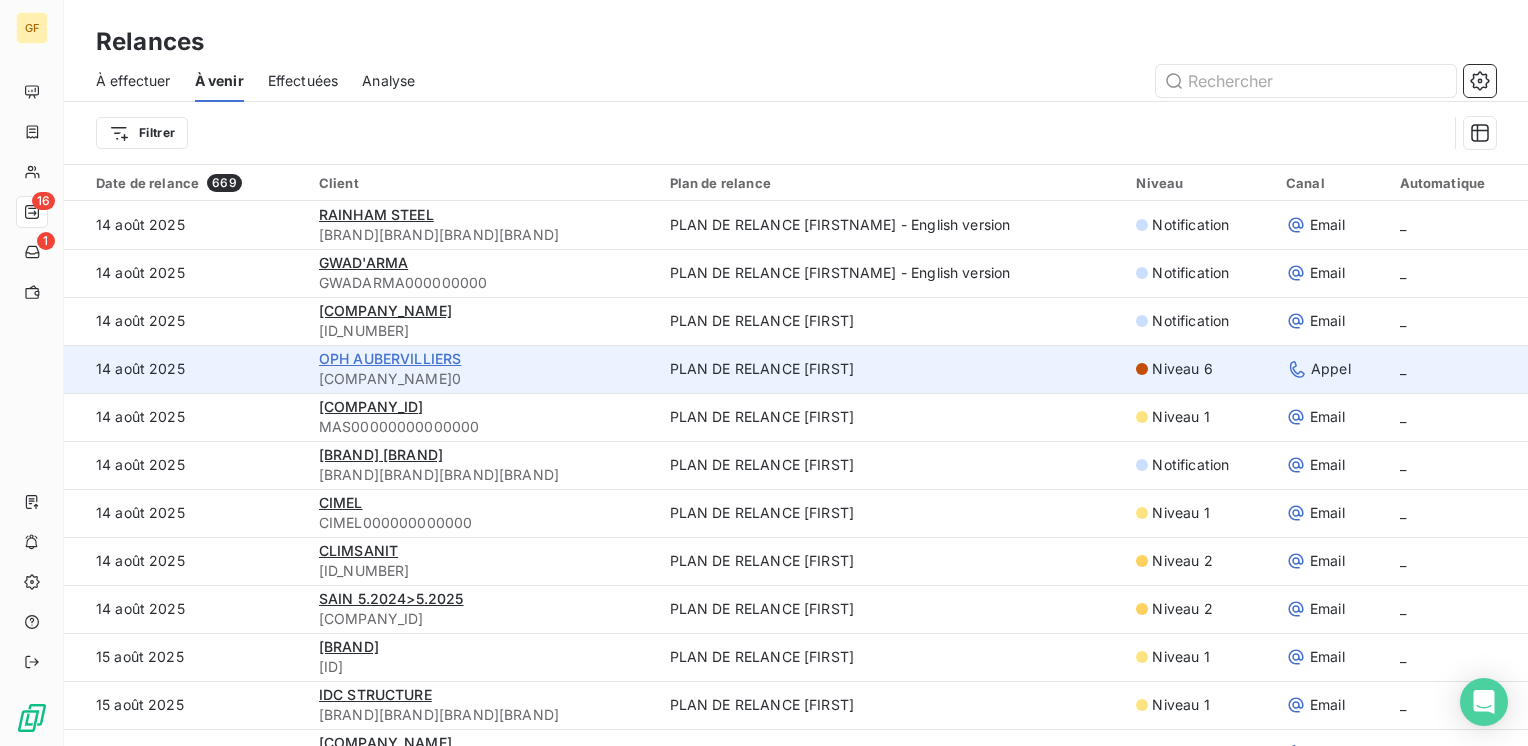click on "OPH AUBERVILLIERS" at bounding box center (390, 358) 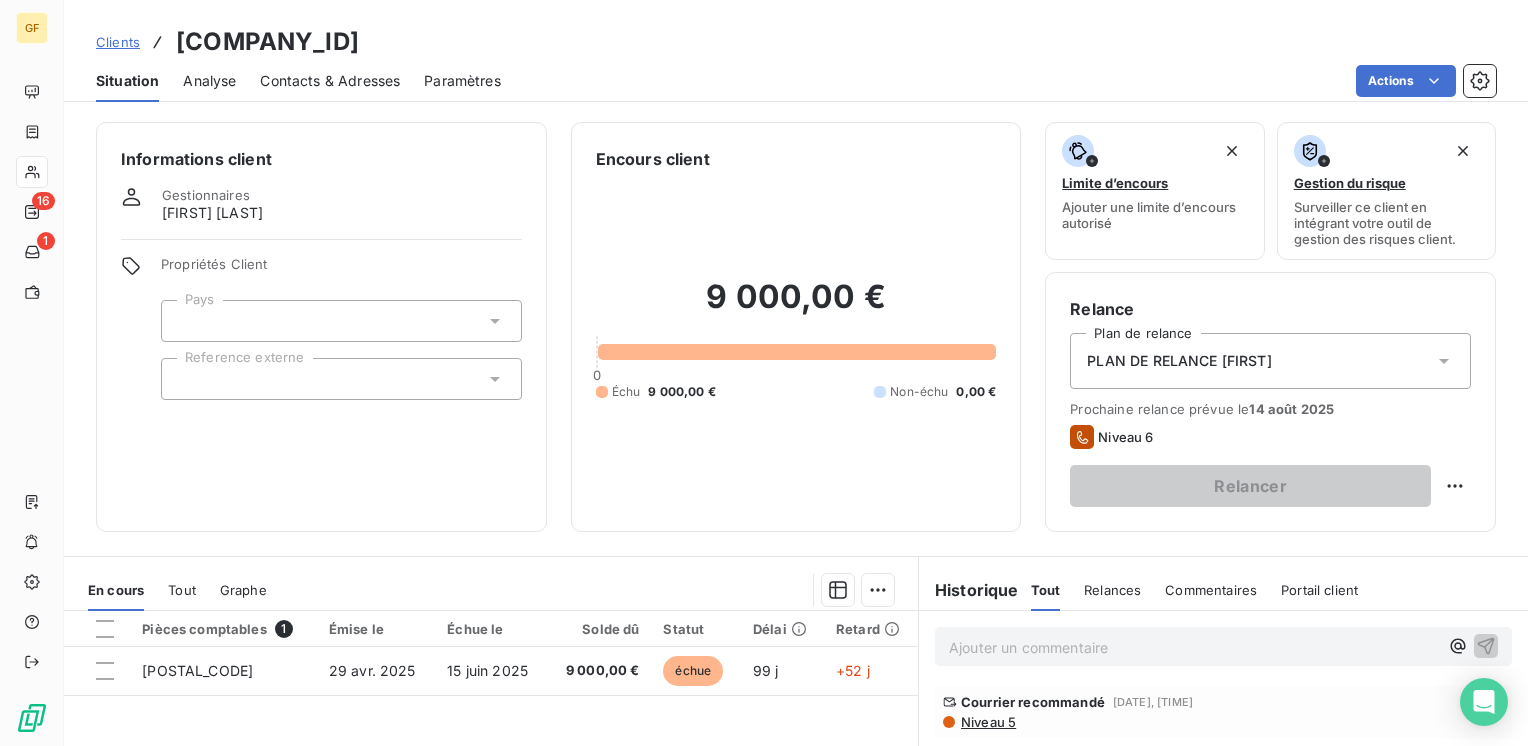 click on "Contacts & Adresses" at bounding box center (330, 81) 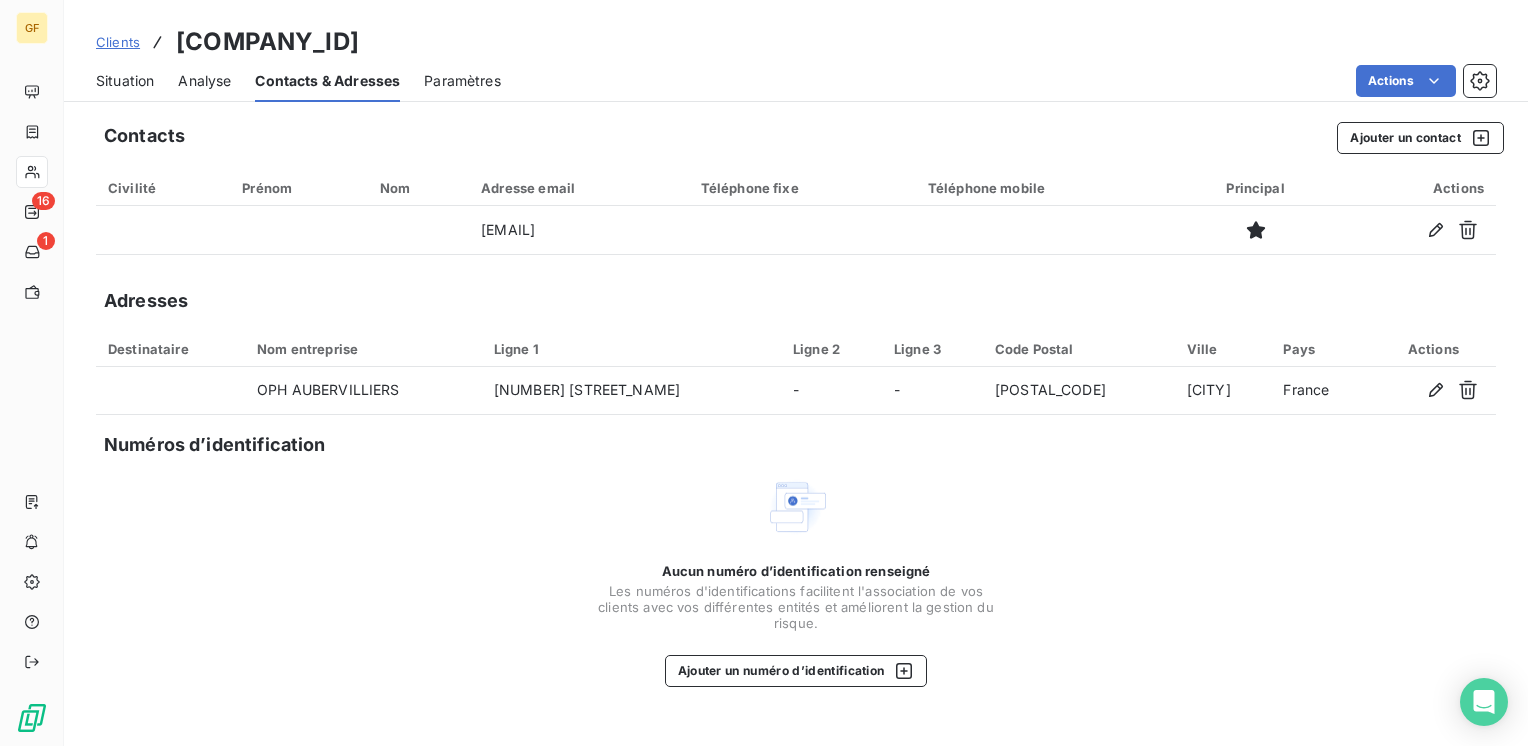 click on "Situation" at bounding box center (125, 81) 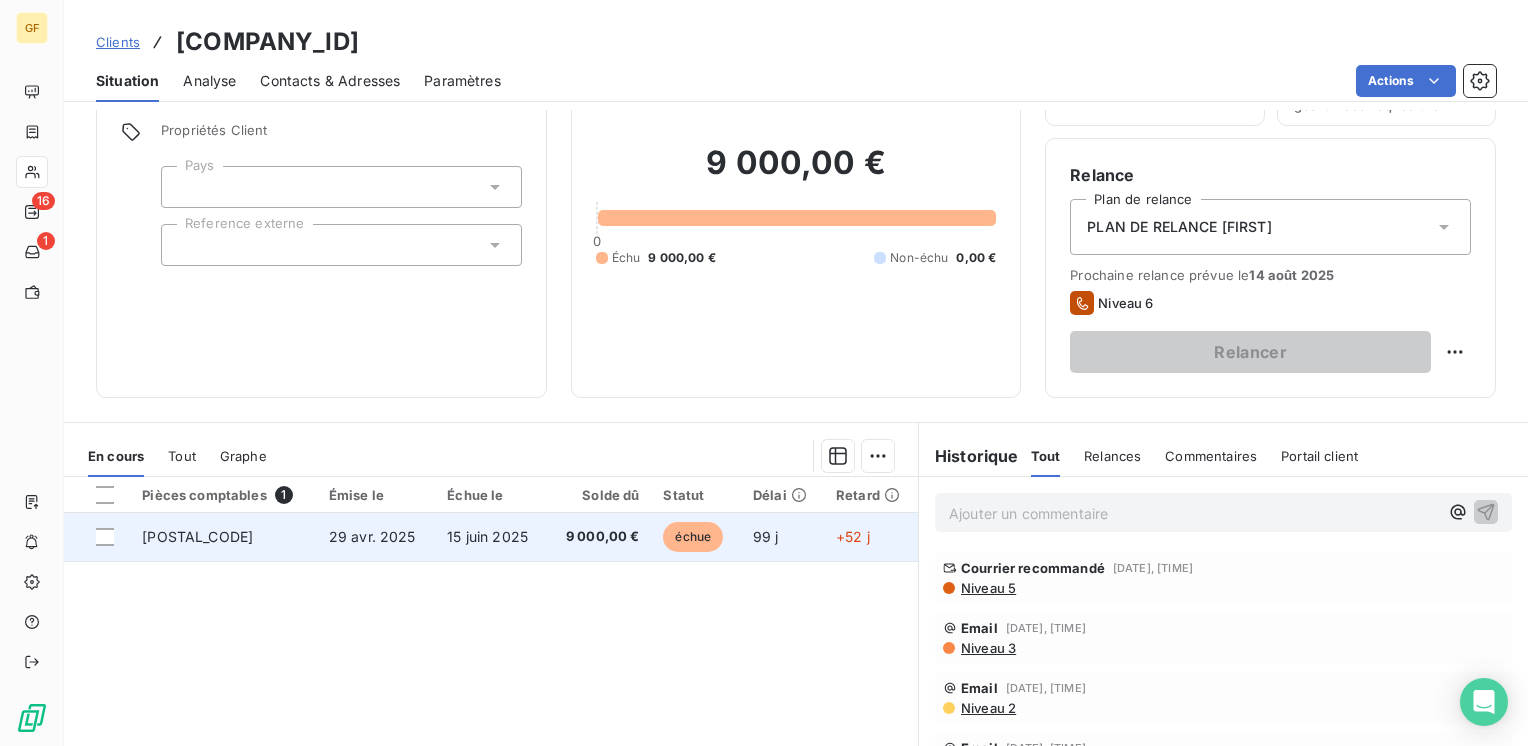 scroll, scrollTop: 100, scrollLeft: 0, axis: vertical 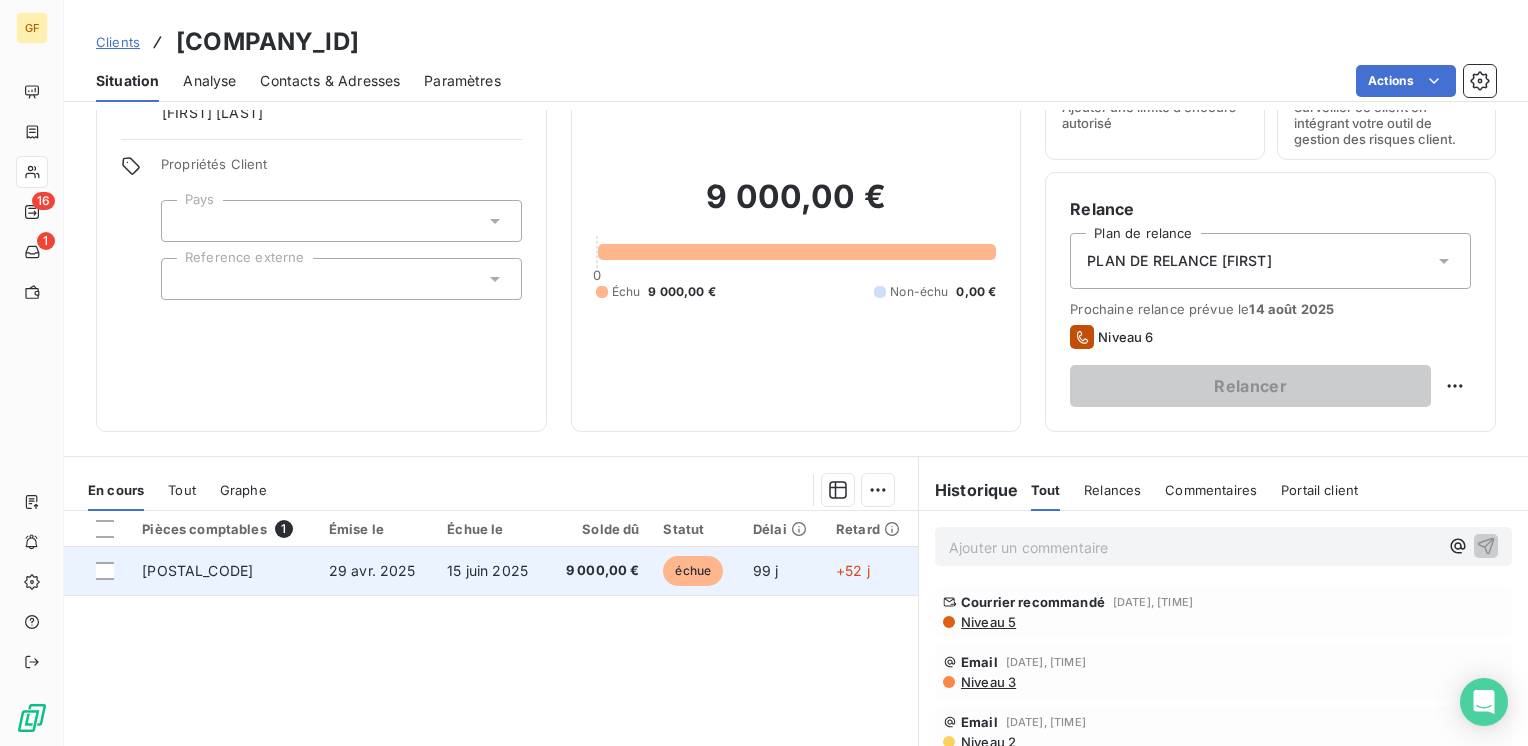 click on "9 000,00 €" at bounding box center [599, 571] 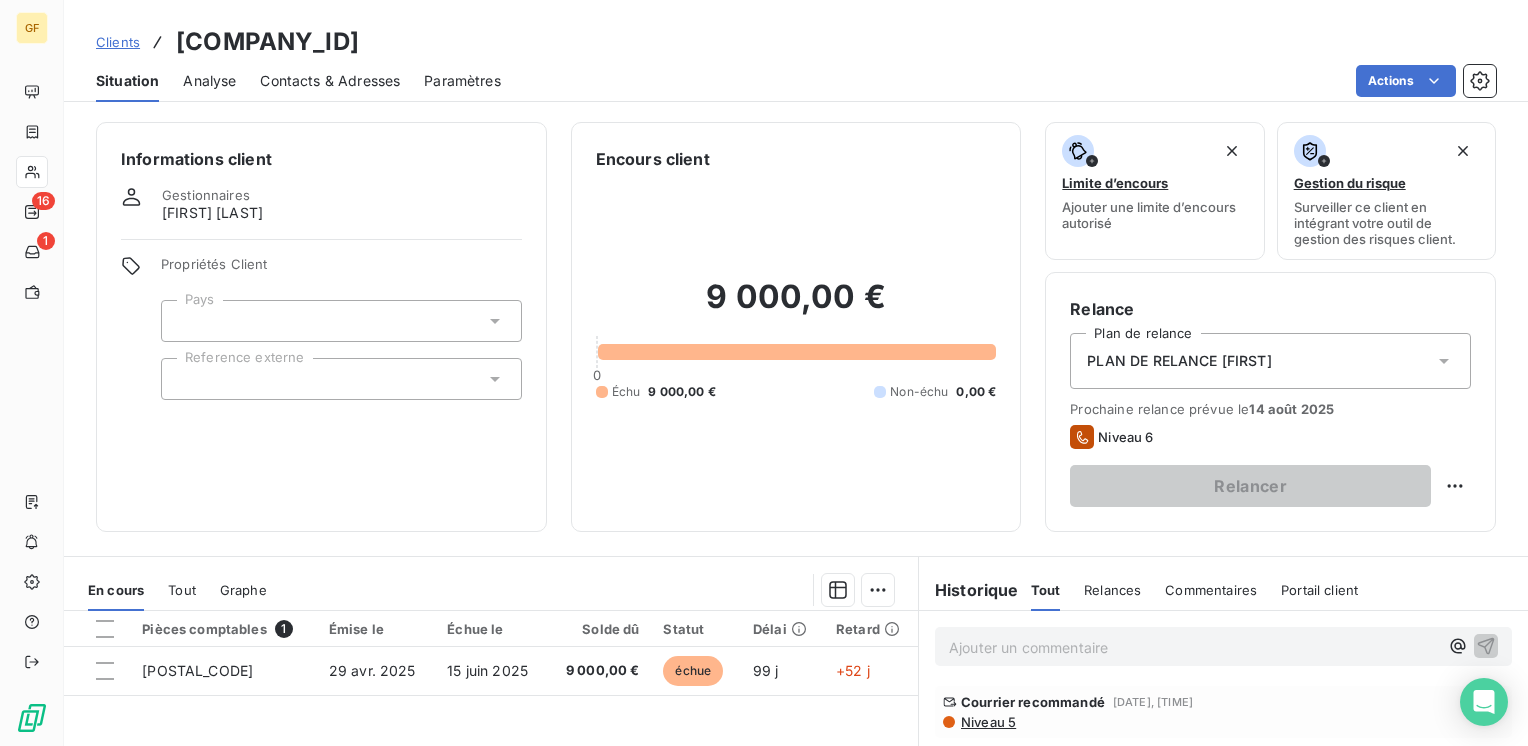 scroll, scrollTop: 200, scrollLeft: 0, axis: vertical 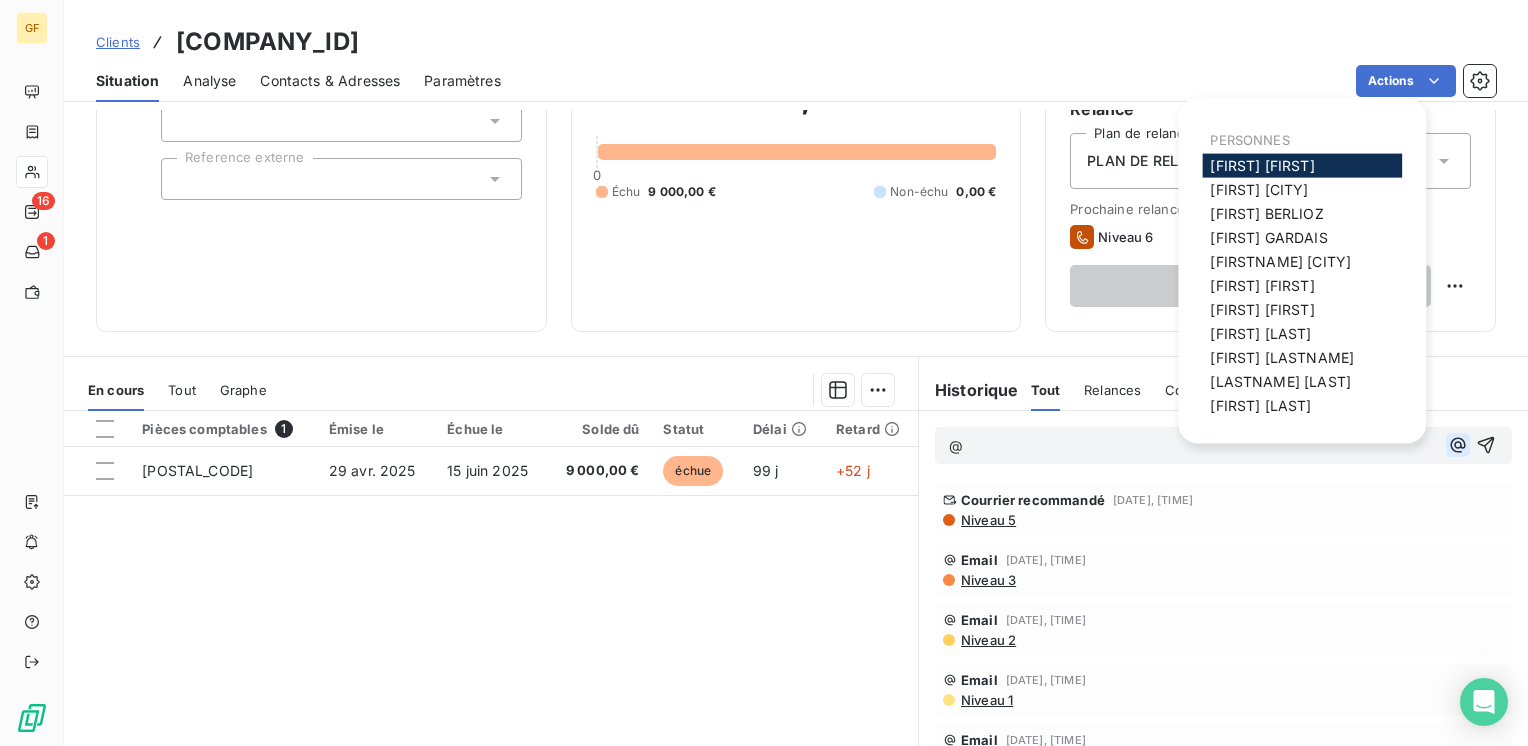 click 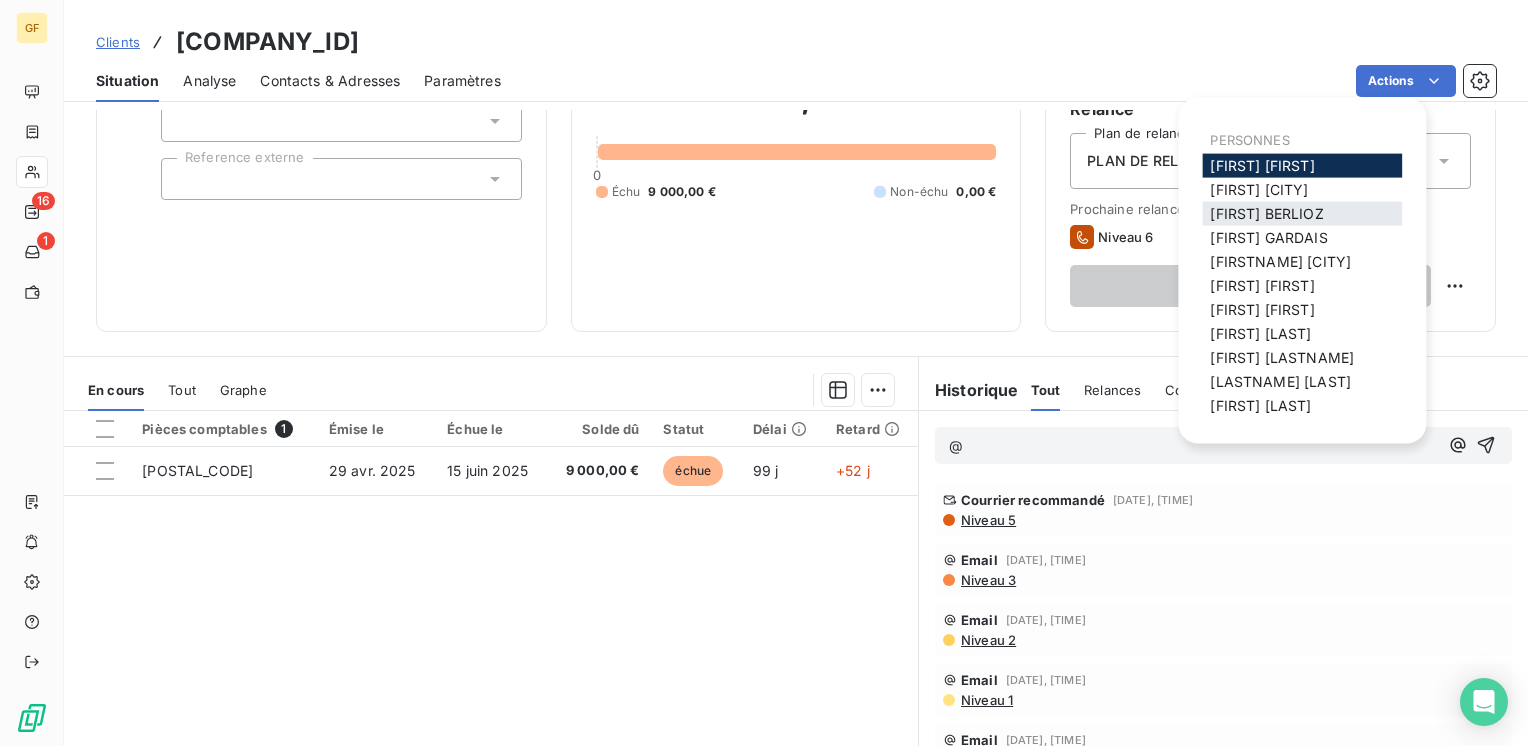 click on "[FIRST] [LAST]" at bounding box center [1266, 213] 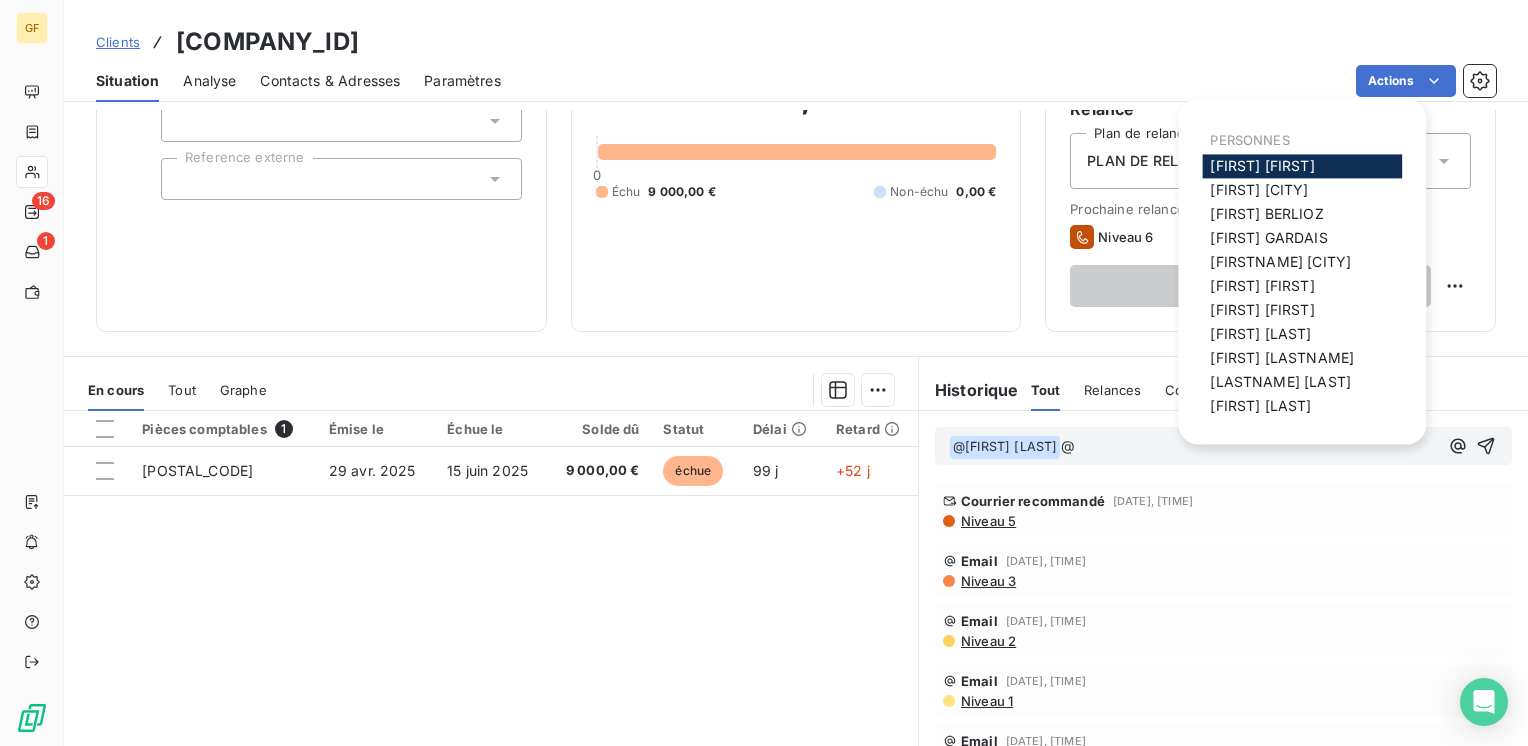 drag, startPoint x: 1225, startPoint y: 162, endPoint x: 1228, endPoint y: 174, distance: 12.369317 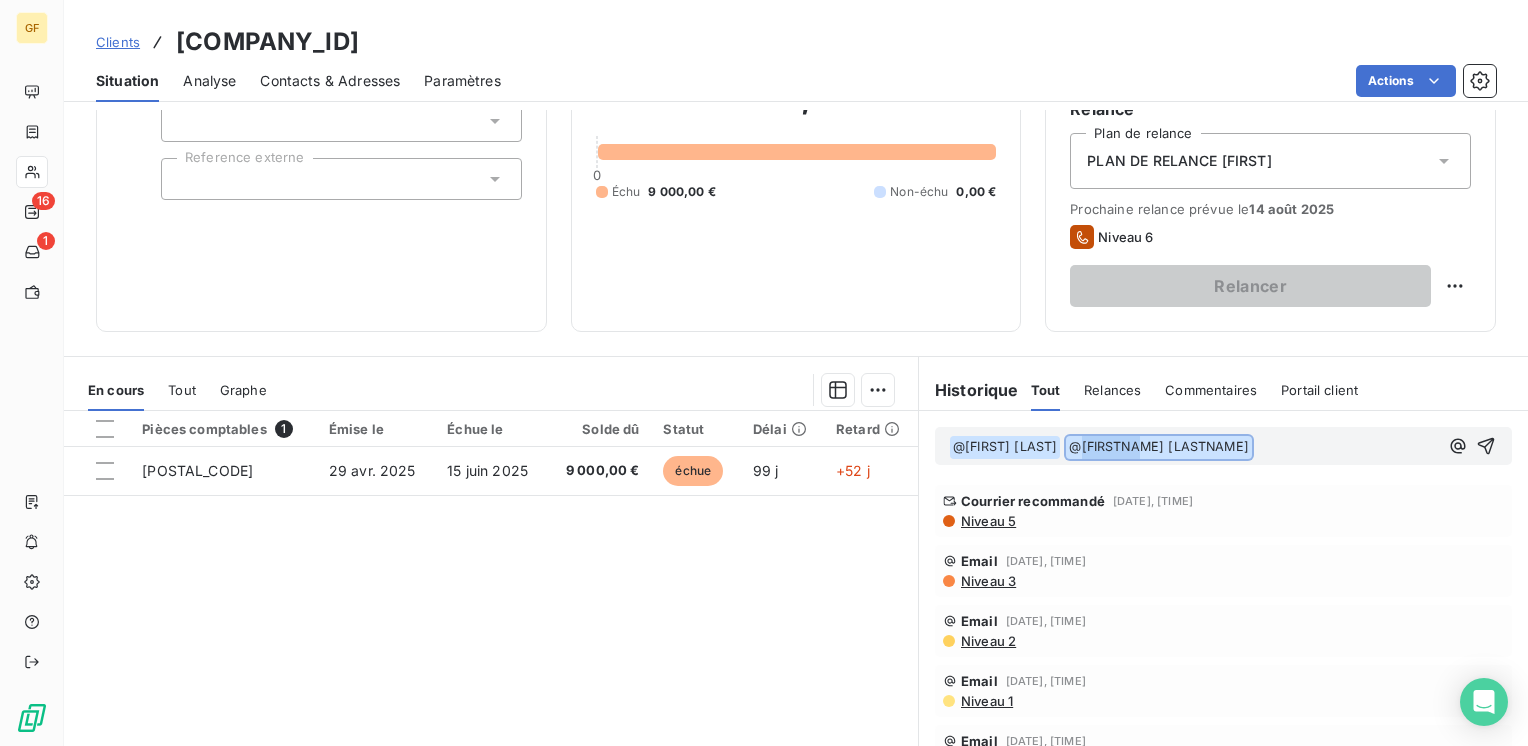 drag, startPoint x: 1076, startPoint y: 445, endPoint x: 1153, endPoint y: 451, distance: 77.23341 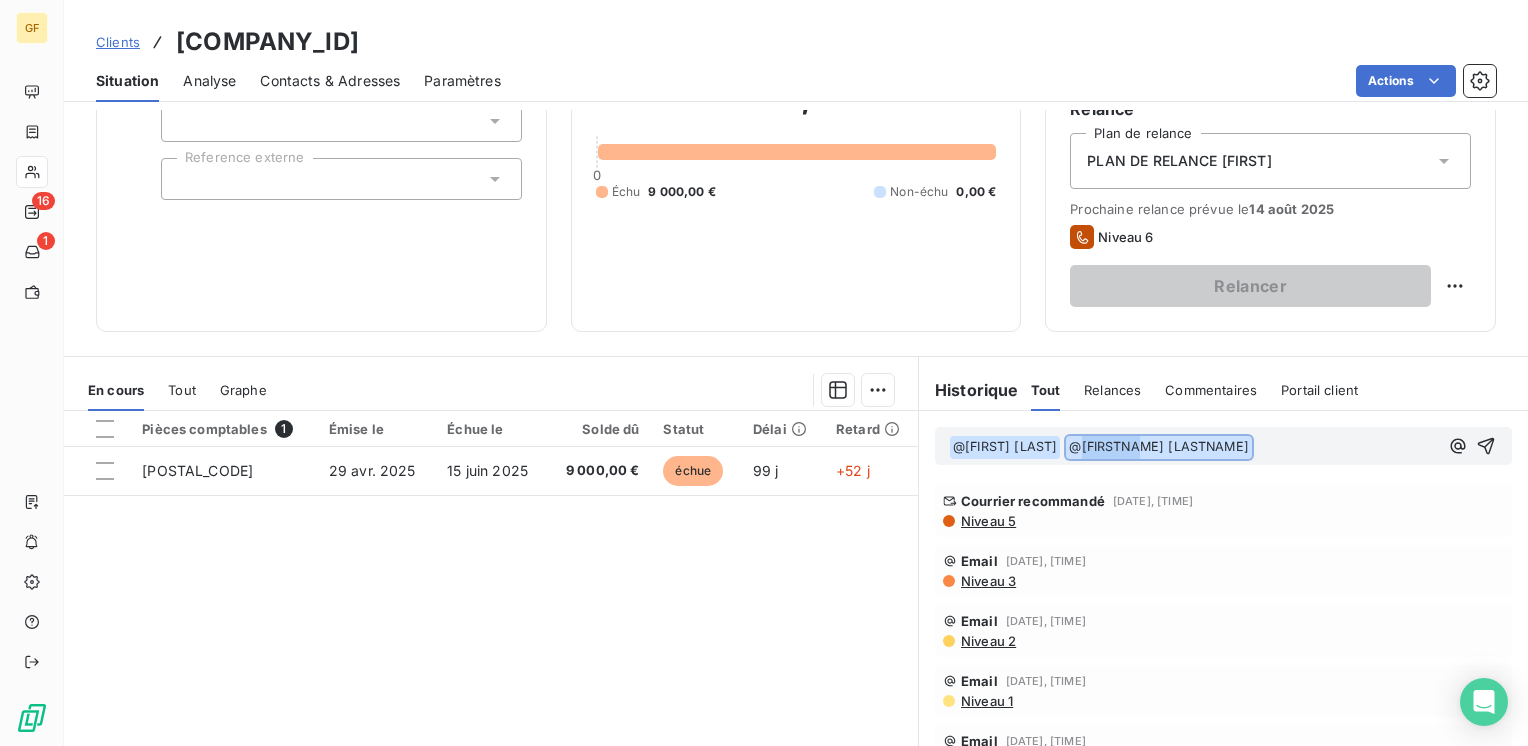 click on "@ [FIRST] [LAST] ﻿" at bounding box center [1158, 447] 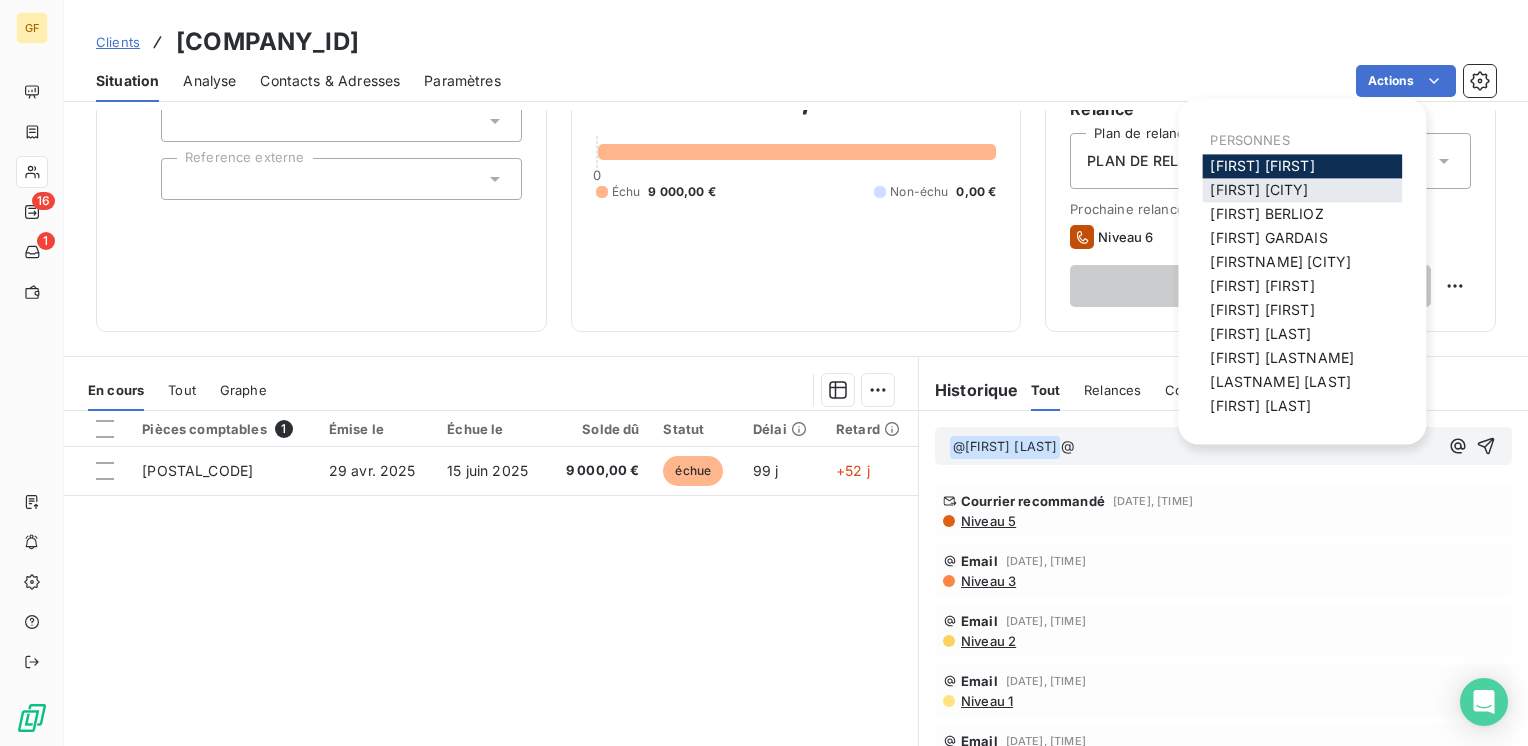 click on "[FIRST] [LAST]" at bounding box center [1259, 189] 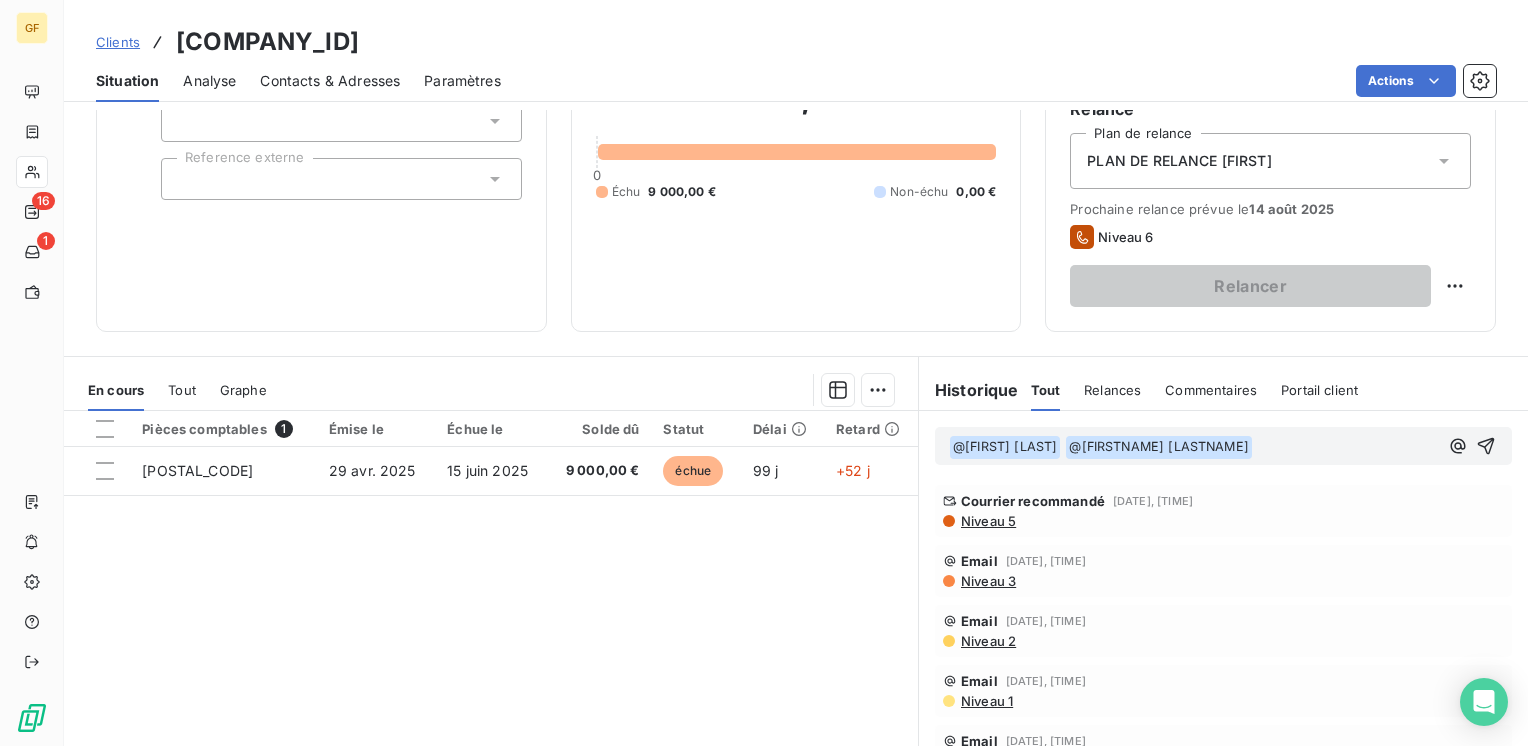 click on "﻿ @ [FIRSTNAME] ﻿   @ [FIRSTNAME] ﻿ ﻿" at bounding box center (1193, 447) 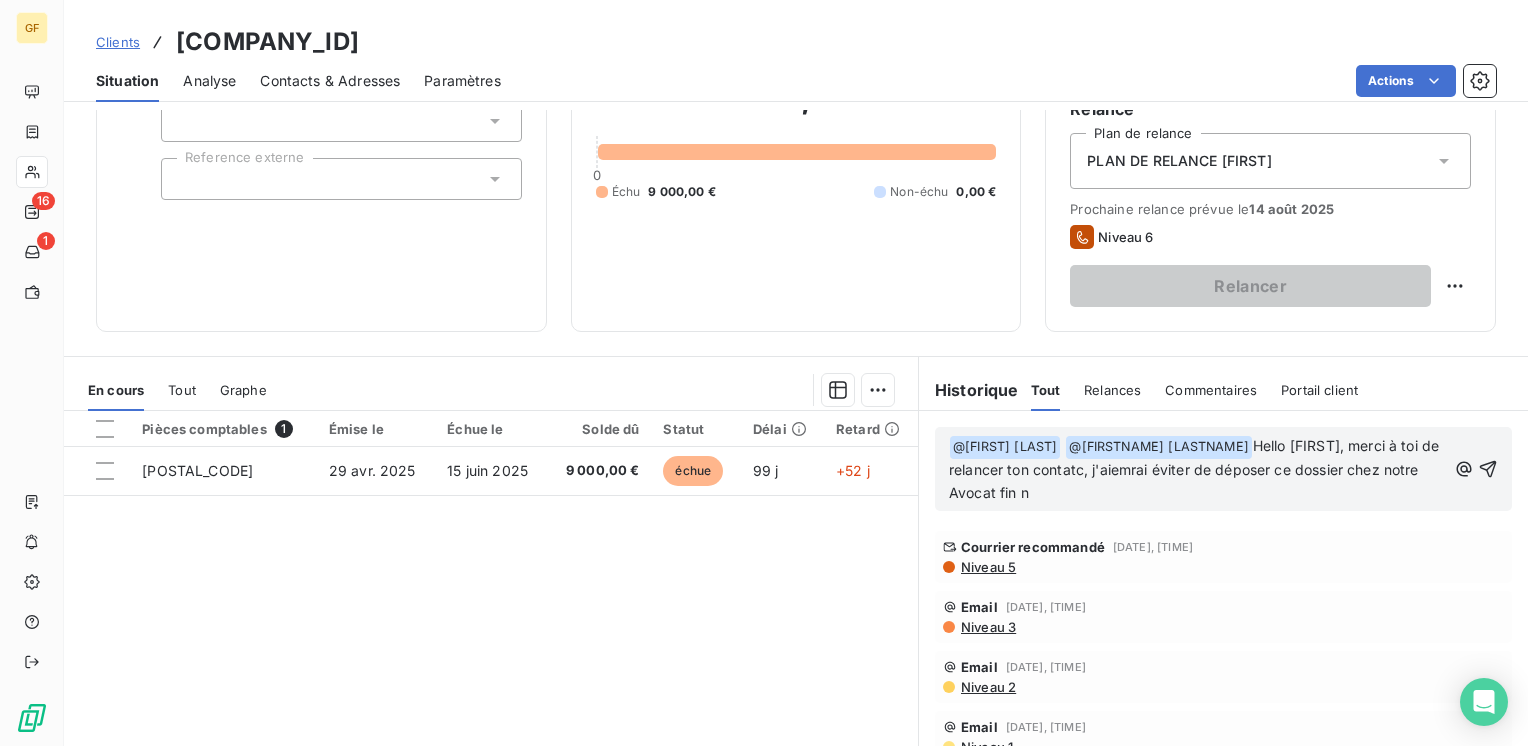 click on "Hello [FIRST], merci à toi de relancer ton contatc, j'aiemrai éviter de déposer ce dossier chez notre Avocat fin n" at bounding box center [1196, 469] 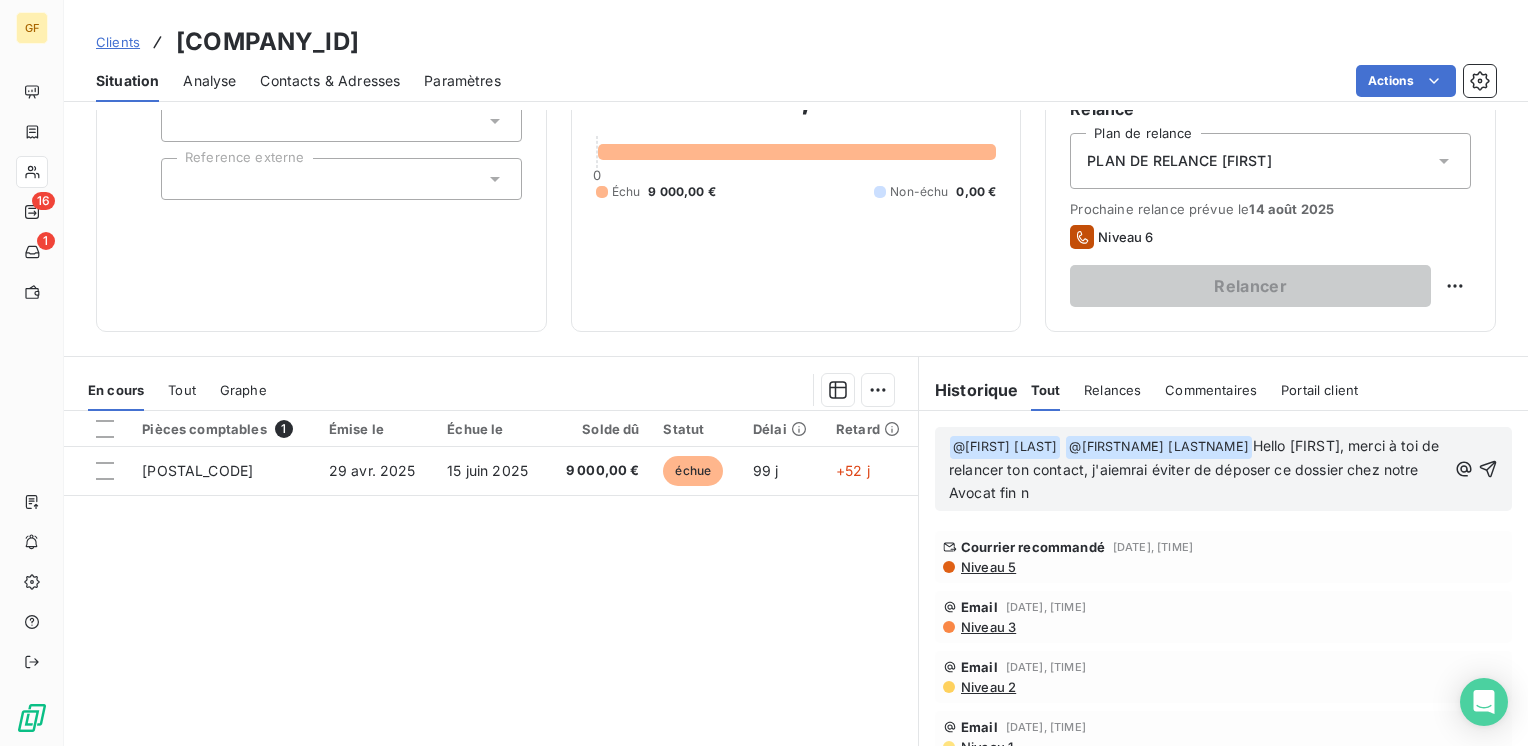 click on "Hello [FIRST], merci à toi de relancer ton contact, j'aiemrai éviter de déposer ce dossier chez notre Avocat fin n" at bounding box center (1196, 469) 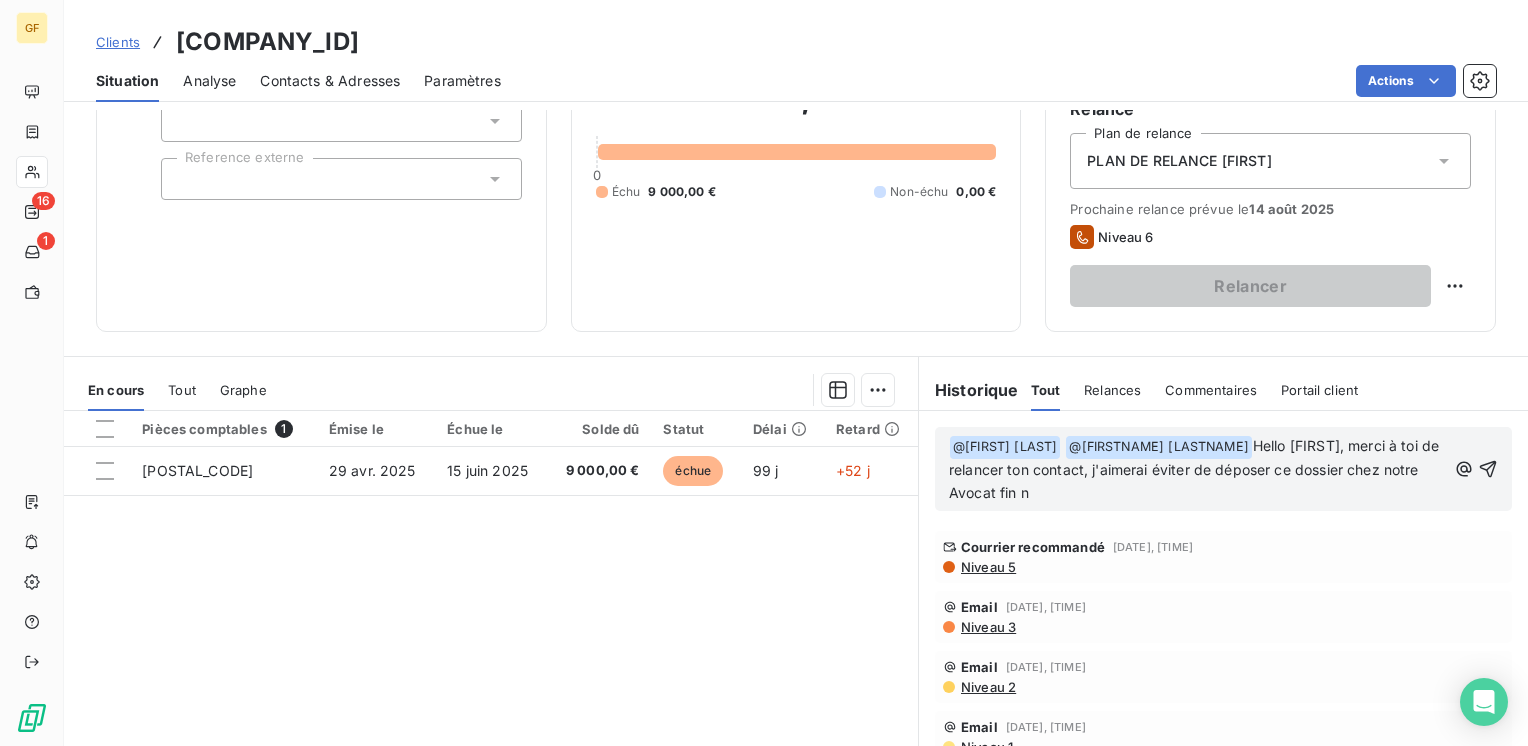 click on "Hello [FIRST], merci à toi de relancer ton contact, j'aimerai éviter de déposer ce dossier chez notre Avocat fin n" at bounding box center (1196, 469) 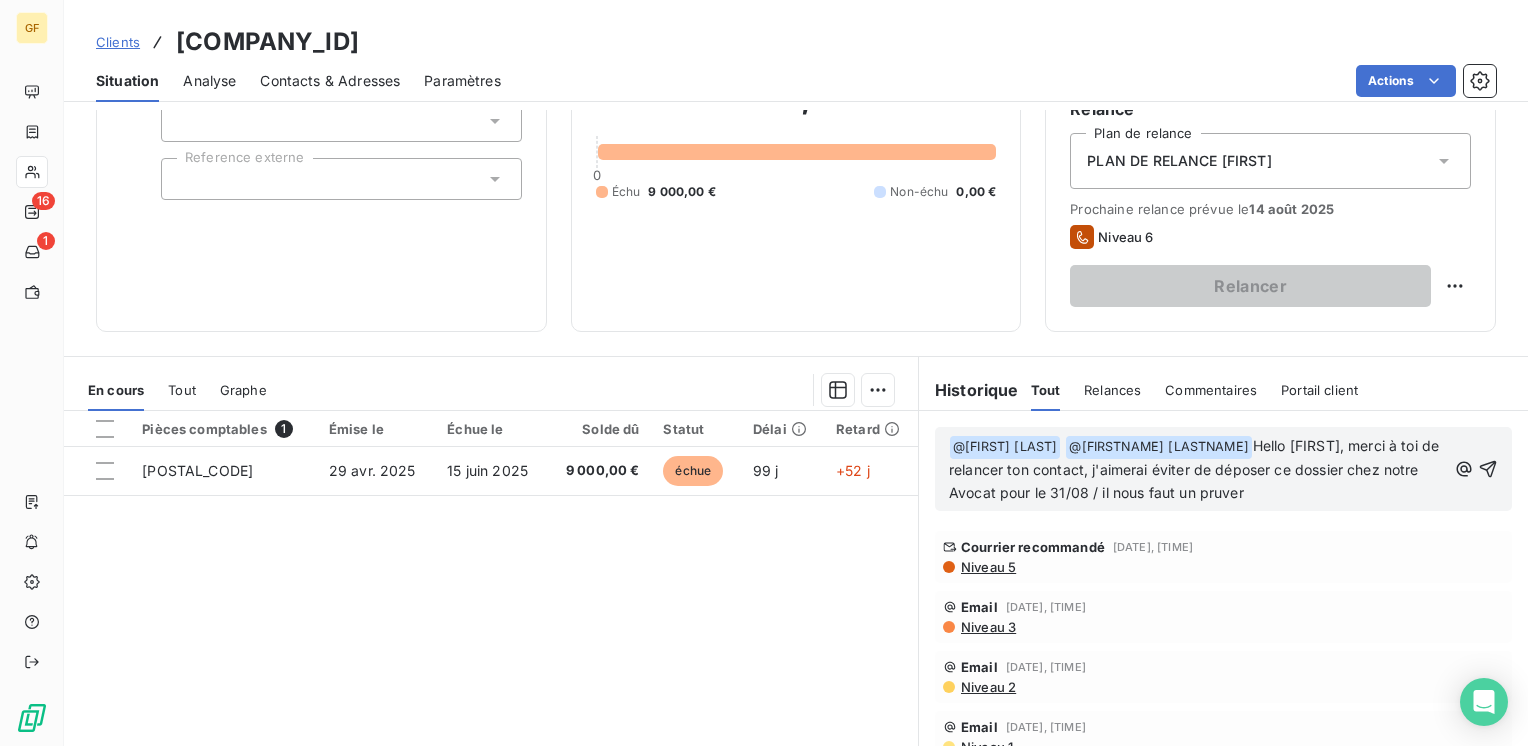 click on "Hello [FIRST], merci à toi de relancer ton contact, j'aimerai éviter de déposer ce dossier chez notre Avocat pour le 31/08 / il nous faut un pruver" at bounding box center [1196, 469] 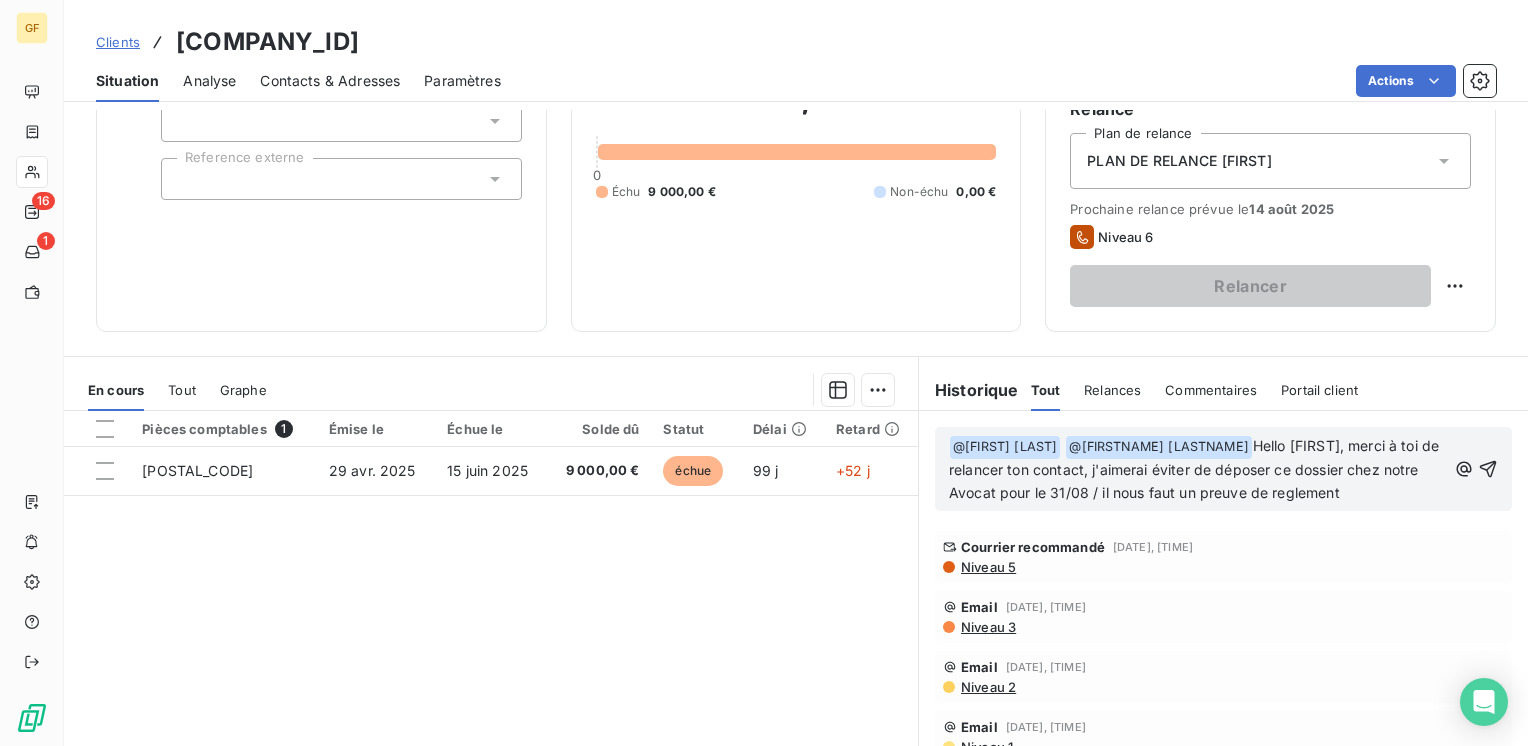 click on "Hello [FIRST], merci à toi de relancer ton contact, j'aimerai éviter de déposer ce dossier chez notre Avocat pour le 31/08 / il nous faut un preuve de reglement" at bounding box center [1196, 469] 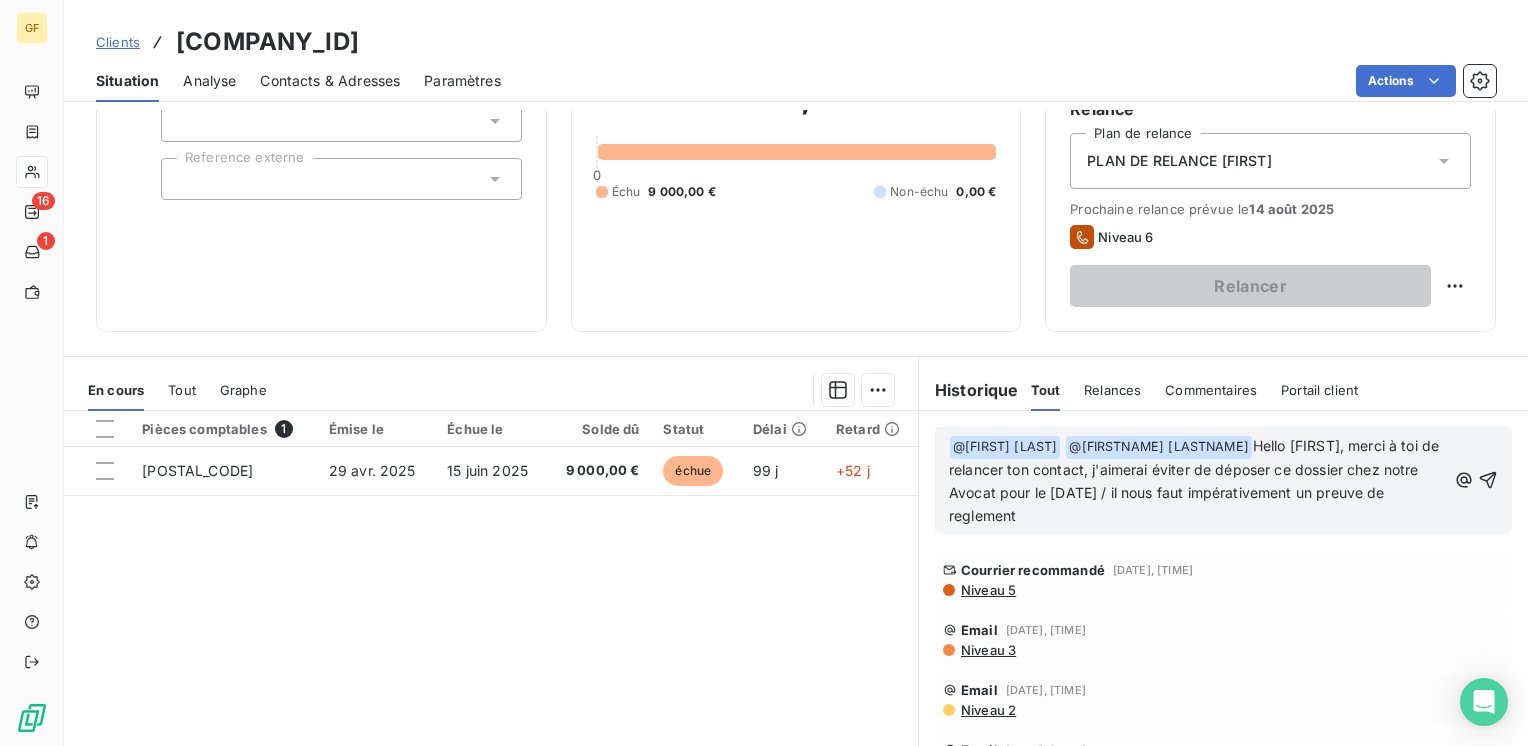 click on "Hello [FIRST], merci à toi de relancer ton contact, j'aimerai éviter de déposer ce dossier chez notre Avocat pour le [DATE] / il nous faut impérativement un preuve de reglement" at bounding box center [1196, 480] 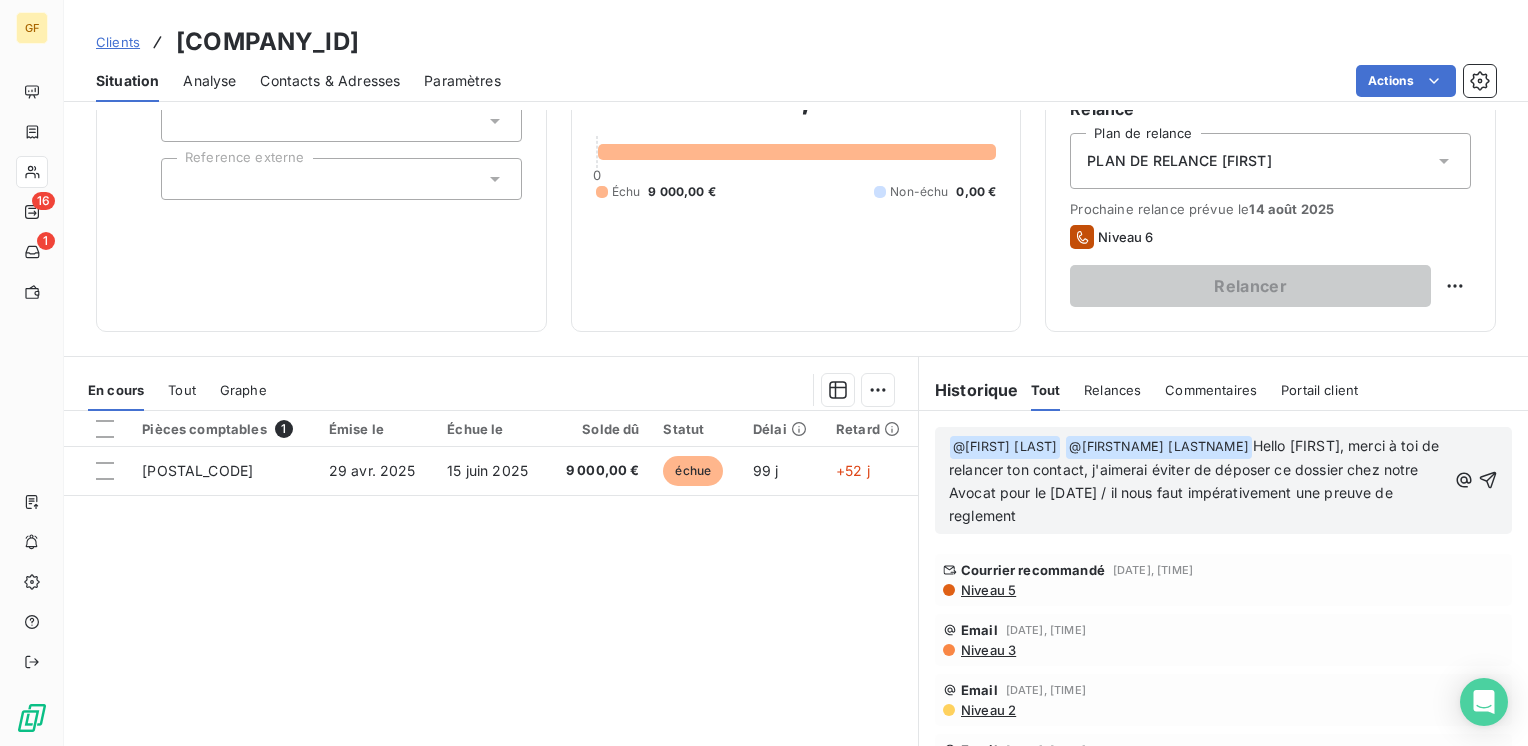 click on "﻿ @ [FIRST] [LAST] ﻿   @ [FIRST] [LAST] ﻿  Hello [FIRST], merci à toi de relancer ton contact, j'aimerai éviter de déposer ce dossier chez notre Avocat pour le 31/08 / il nous faut imperativement une preuve de reglement" at bounding box center (1223, 480) 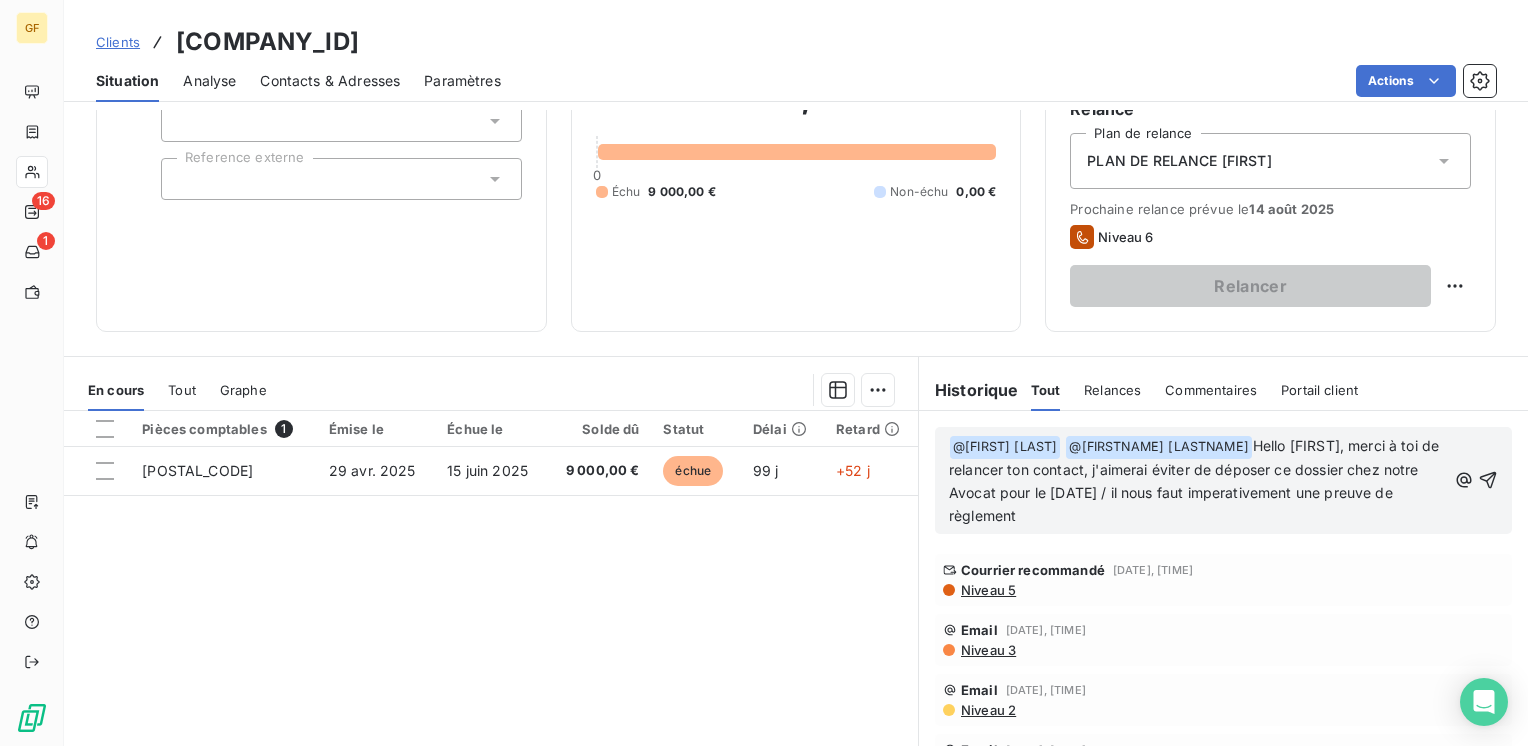 click on "Courrier recommandé [DATE], [TIME] Niveau 5" at bounding box center (1223, 580) 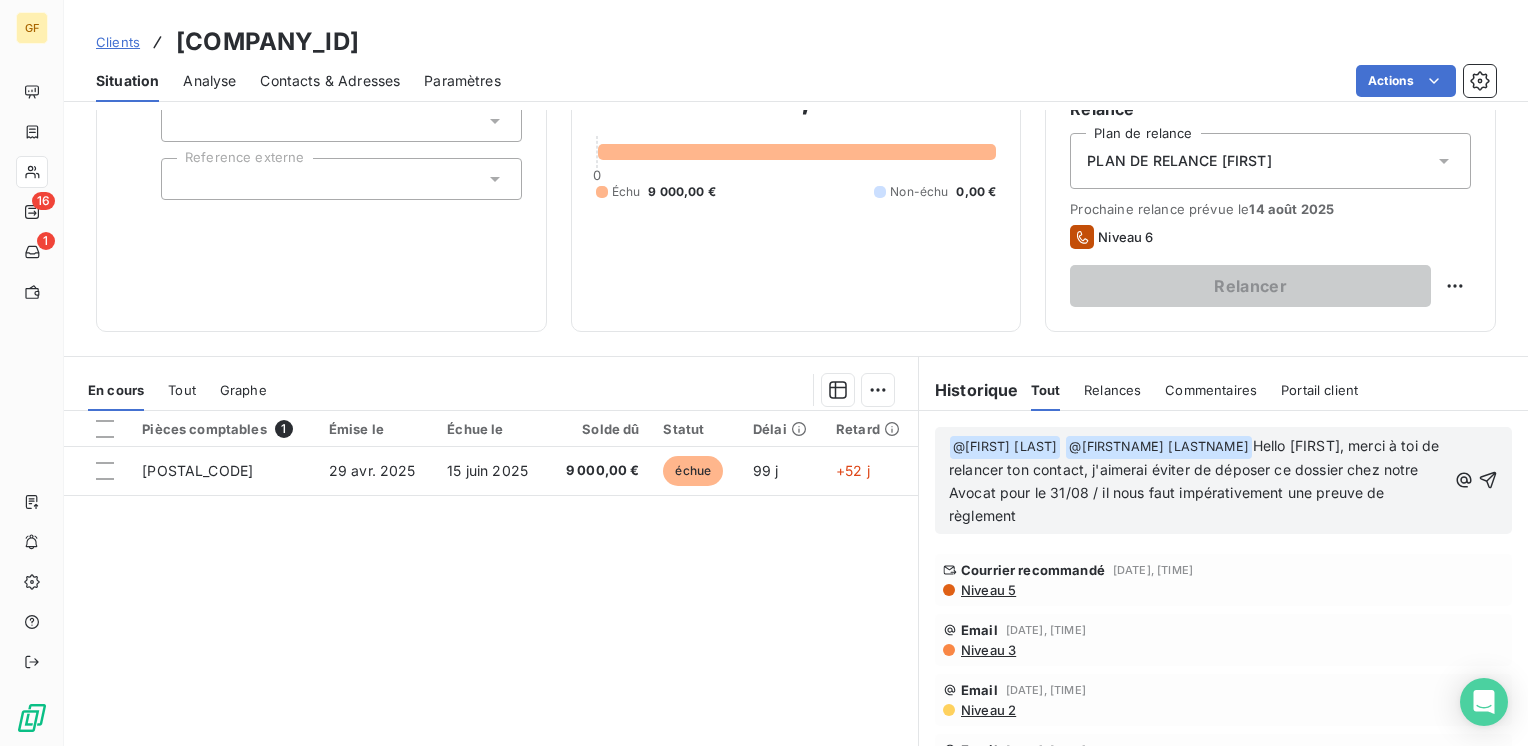click on "Hello [FIRST], merci à toi de relancer ton contact, j'aimerai éviter de déposer ce dossier chez notre Avocat pour le 31/08 / il nous faut impérativement une preuve de règlement" at bounding box center [1196, 480] 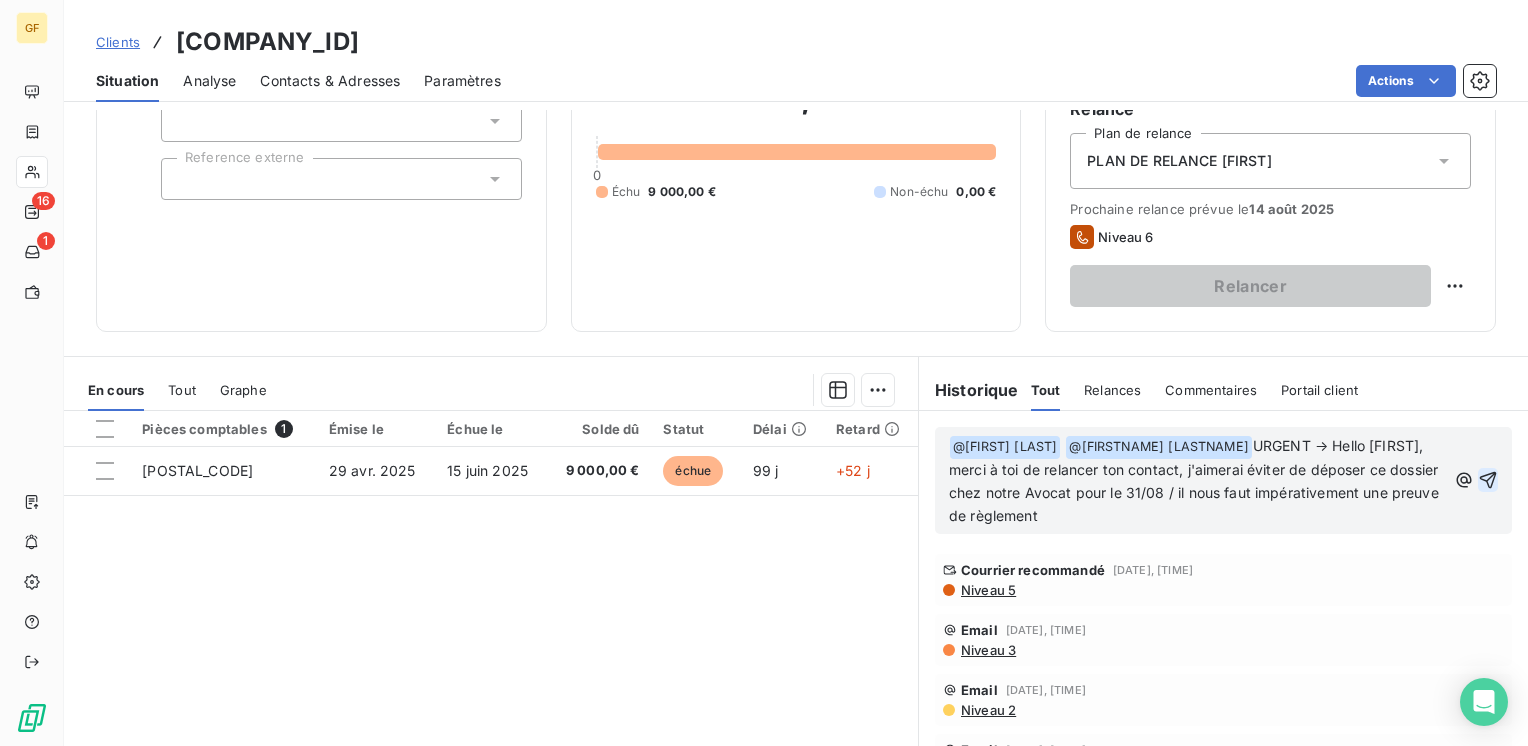 click 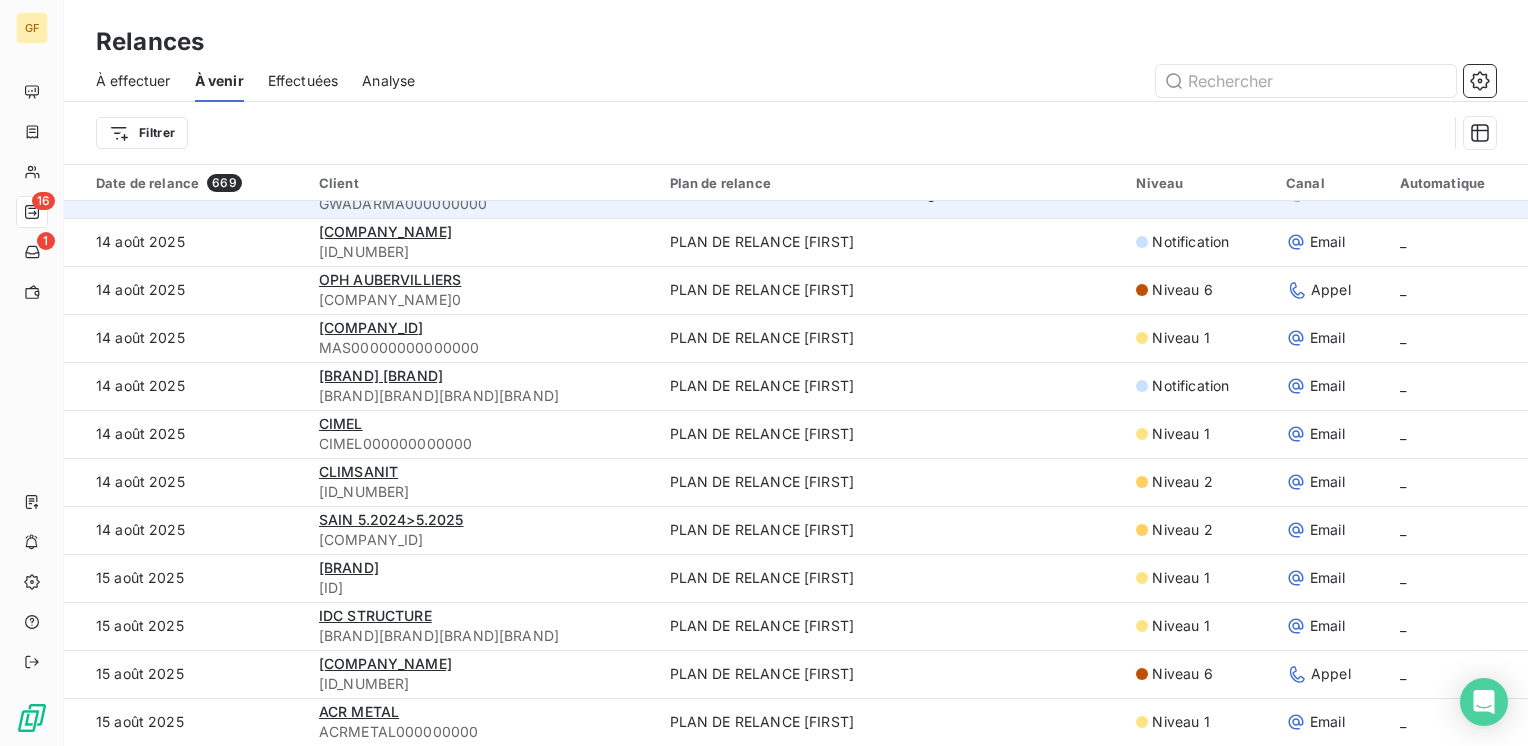 scroll, scrollTop: 100, scrollLeft: 0, axis: vertical 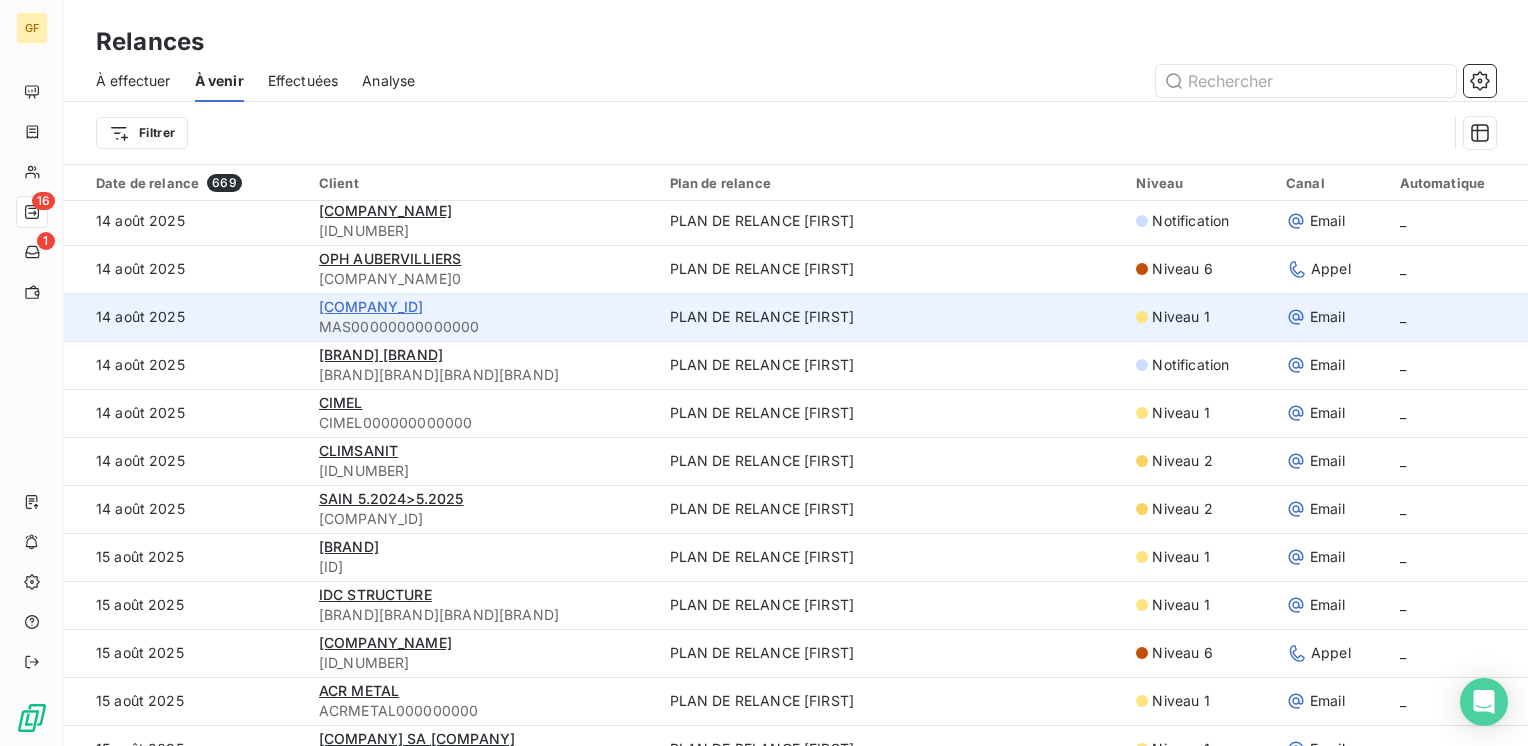 click on "[COMPANY_ID]" at bounding box center [371, 306] 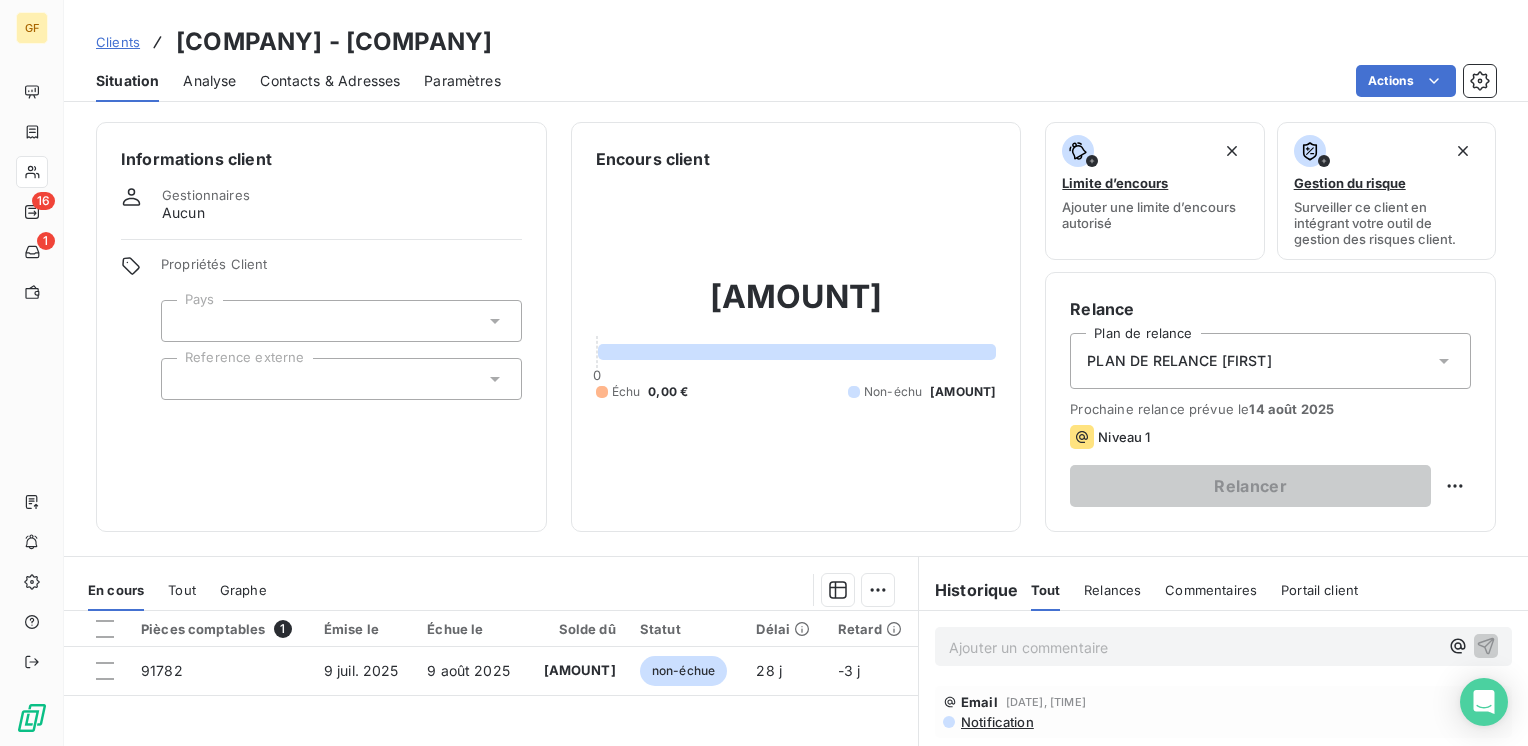 click on "Contacts & Adresses" at bounding box center (330, 81) 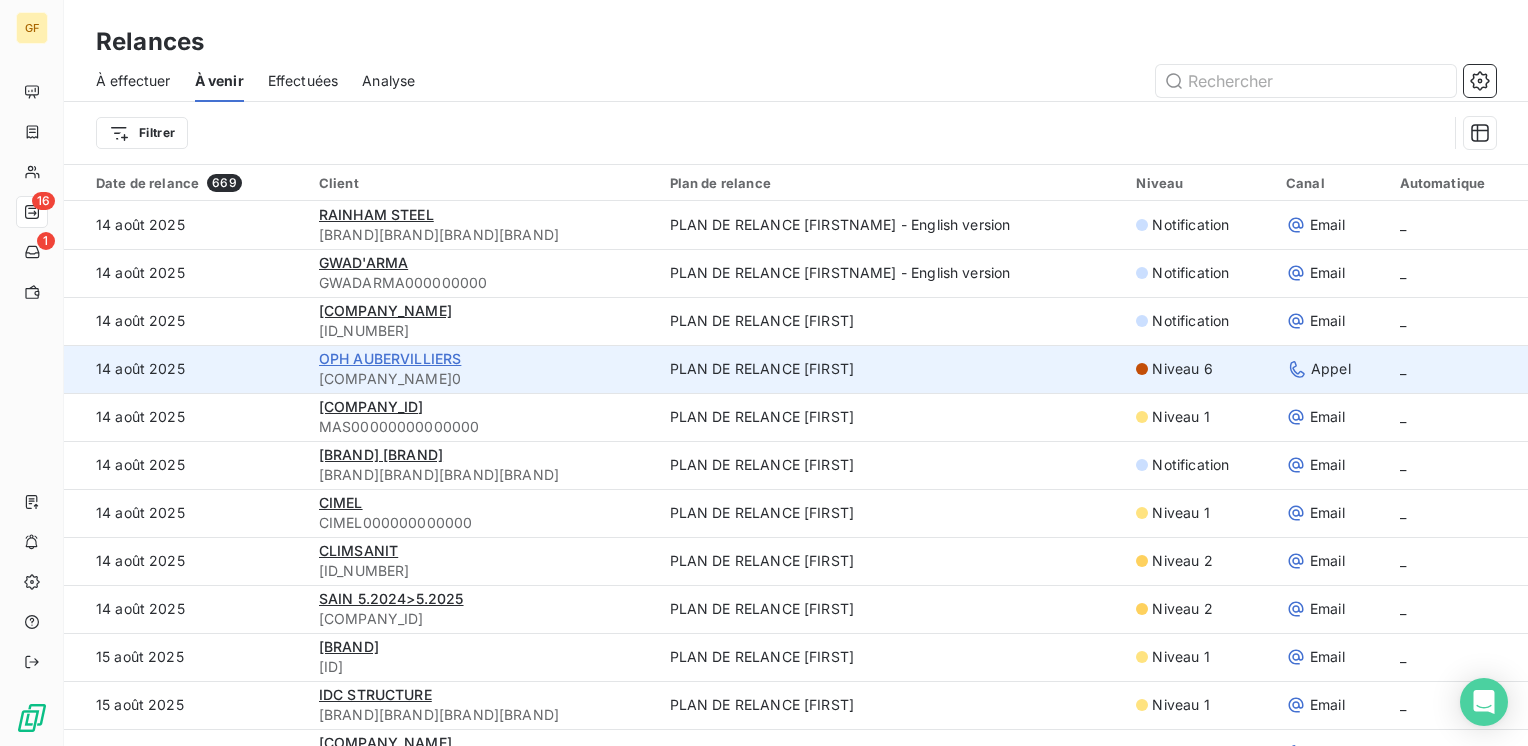scroll, scrollTop: 100, scrollLeft: 0, axis: vertical 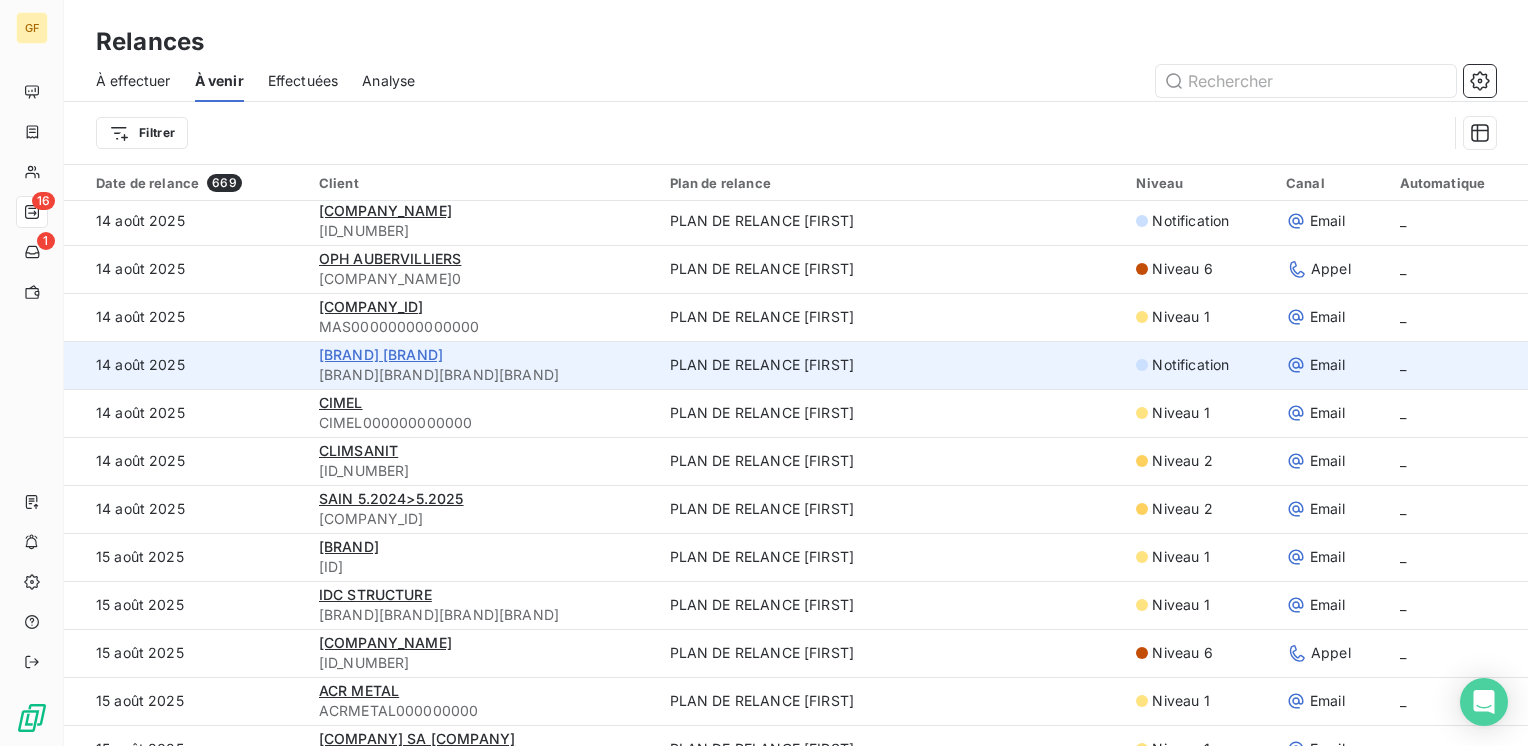 click on "[BRAND] [BRAND]" at bounding box center (381, 354) 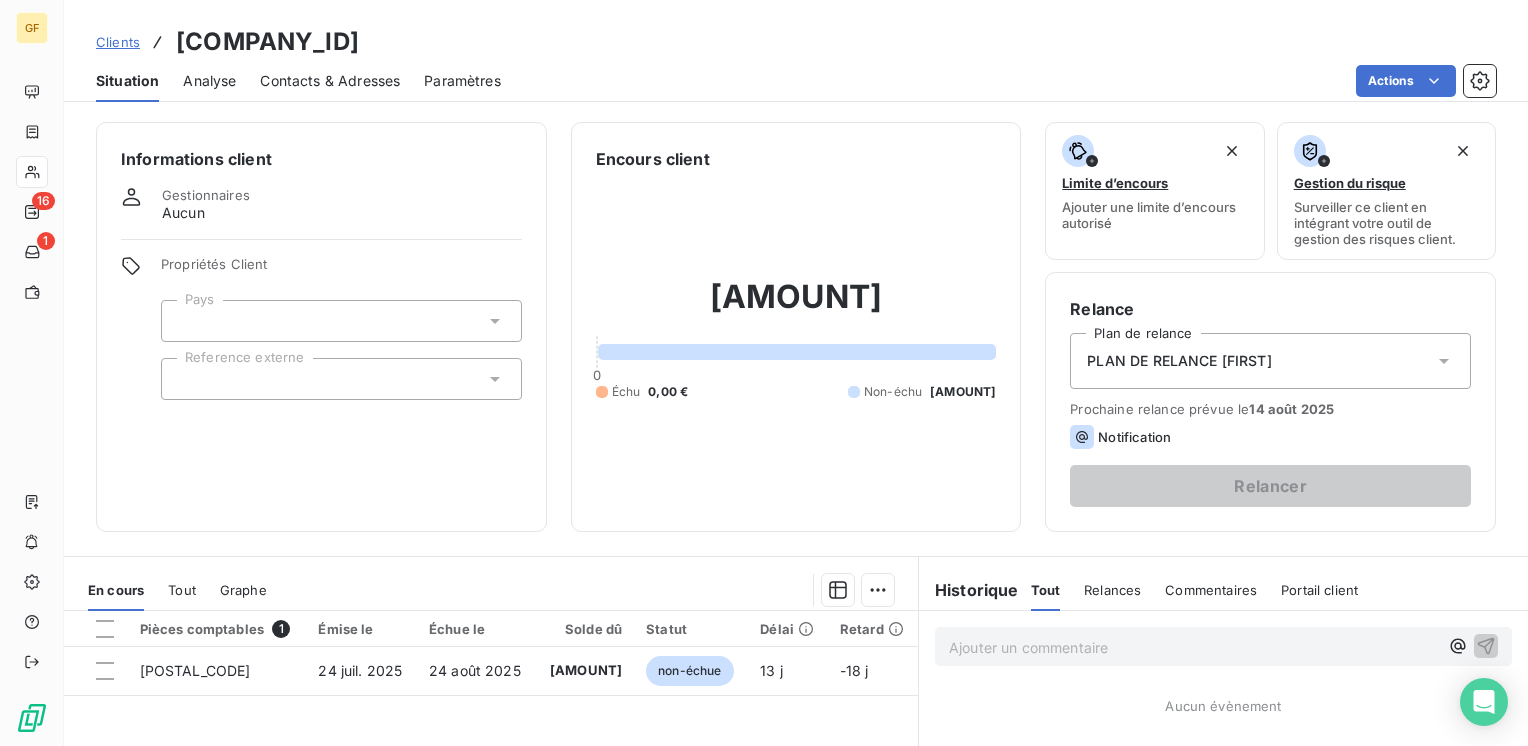 click on "Contacts & Adresses" at bounding box center [330, 81] 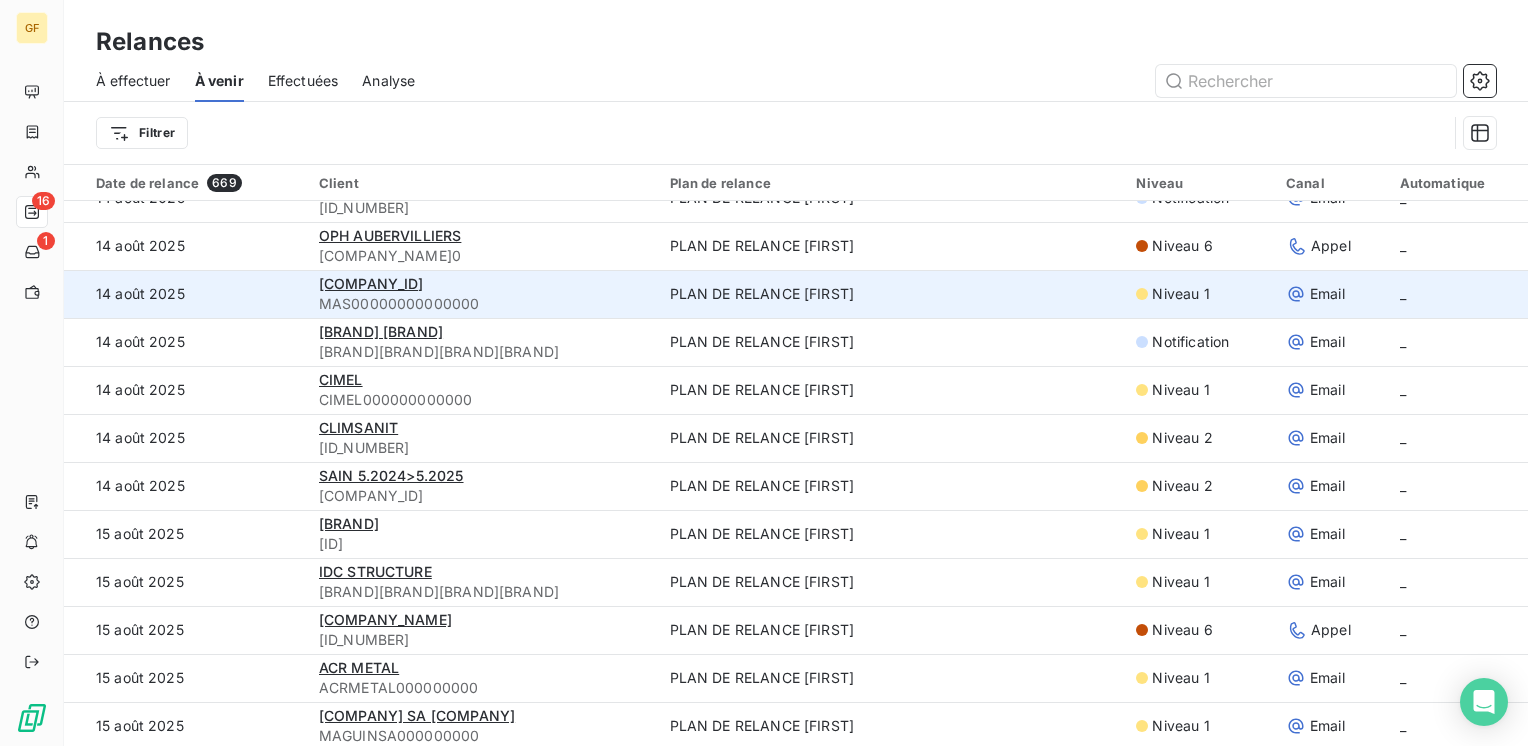 scroll, scrollTop: 200, scrollLeft: 0, axis: vertical 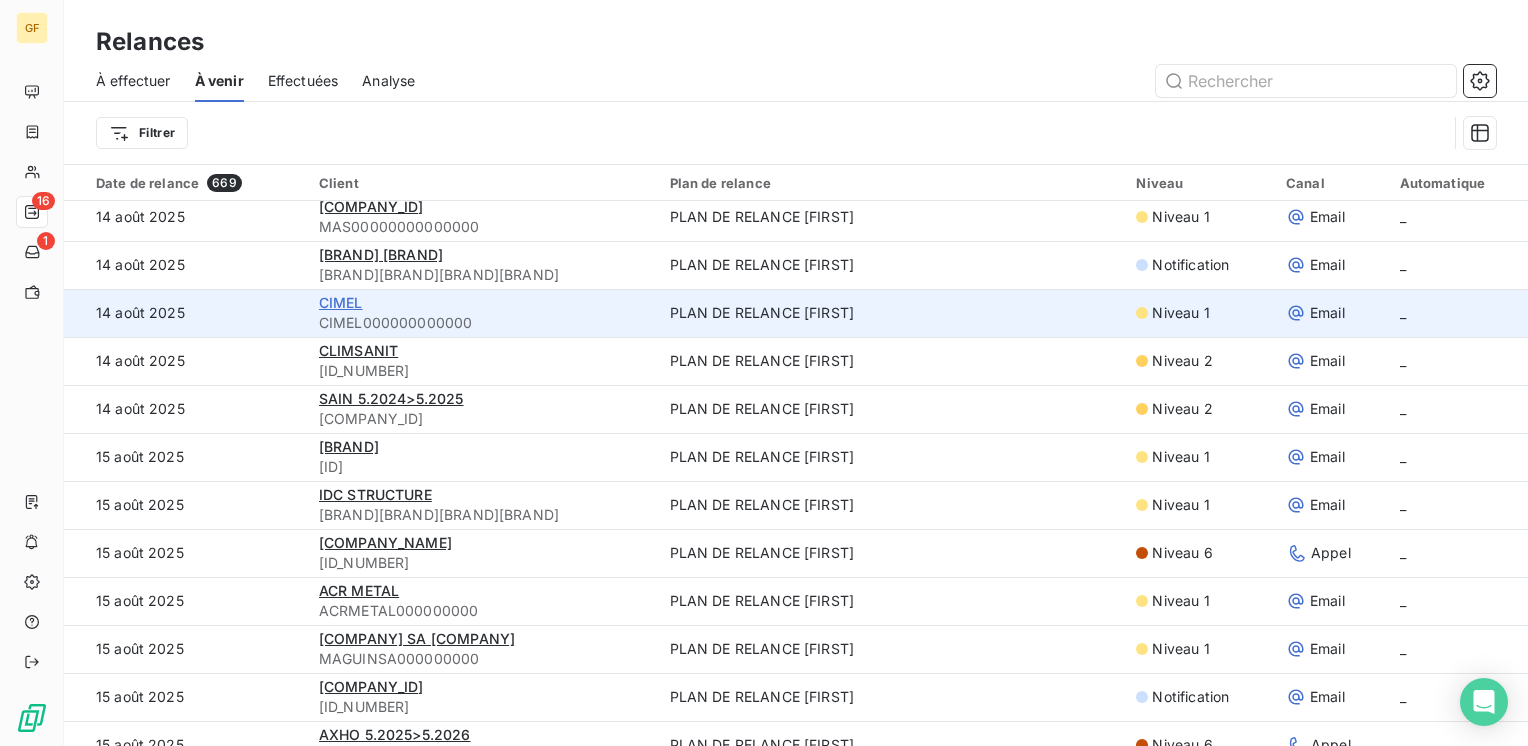 click on "CIMEL" at bounding box center (341, 302) 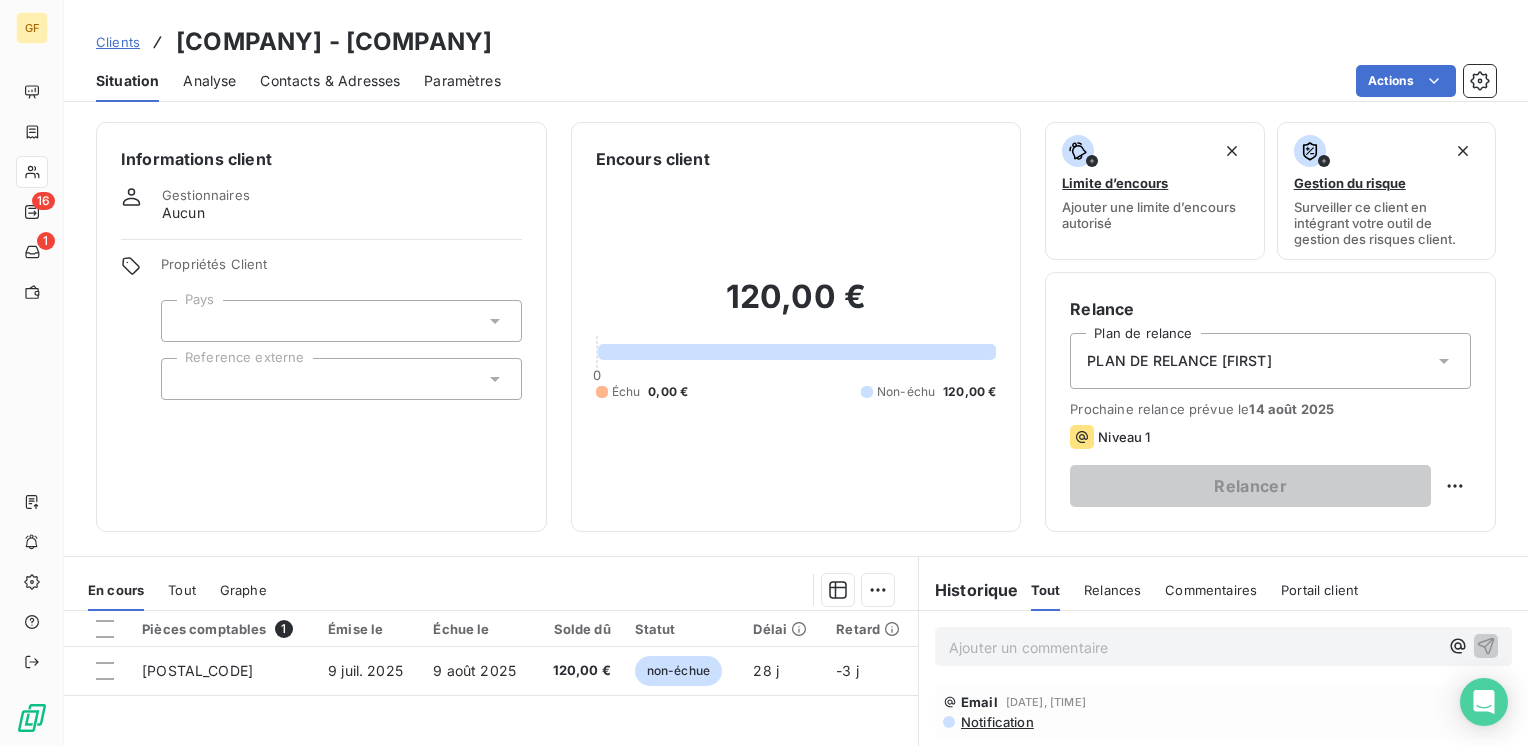 click on "Contacts & Adresses" at bounding box center (330, 81) 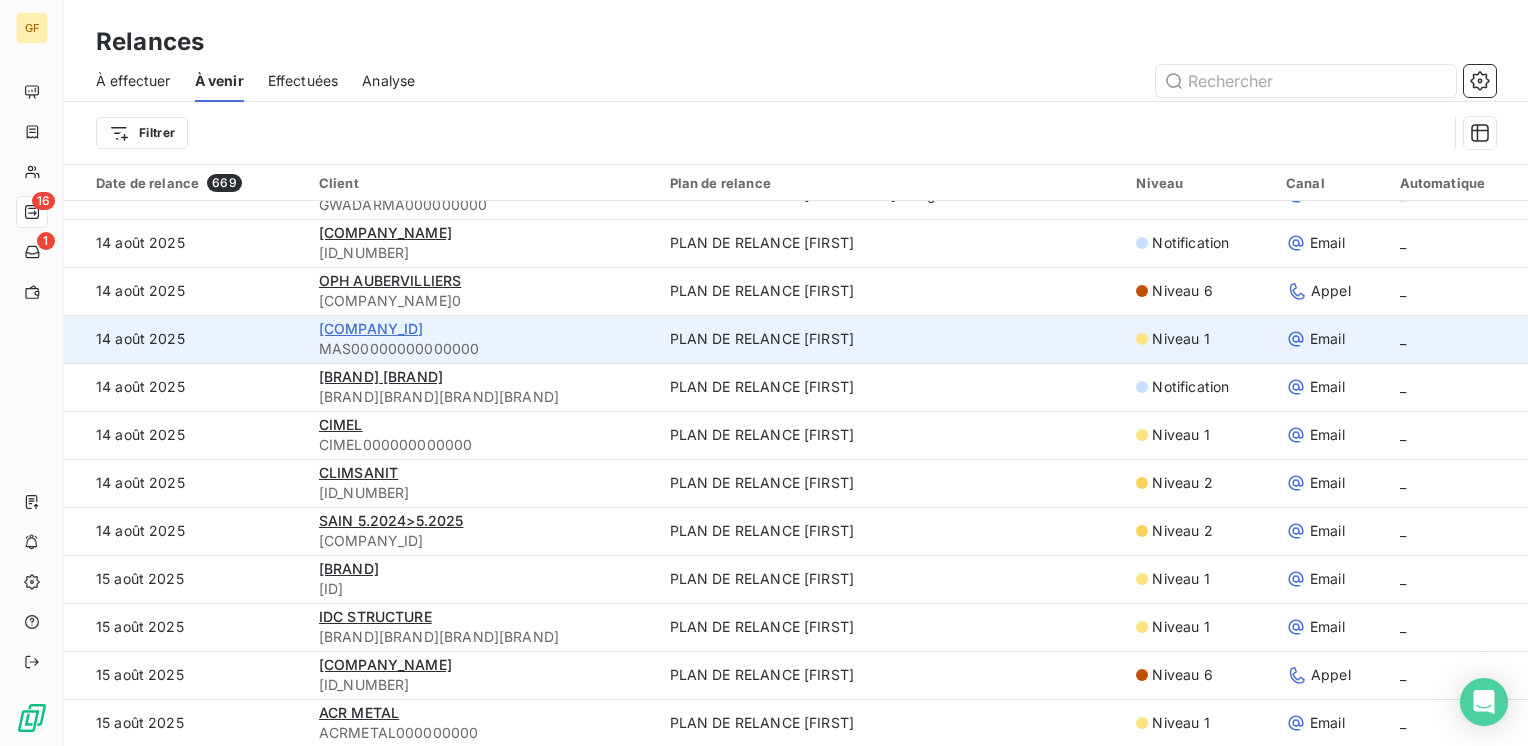scroll, scrollTop: 100, scrollLeft: 0, axis: vertical 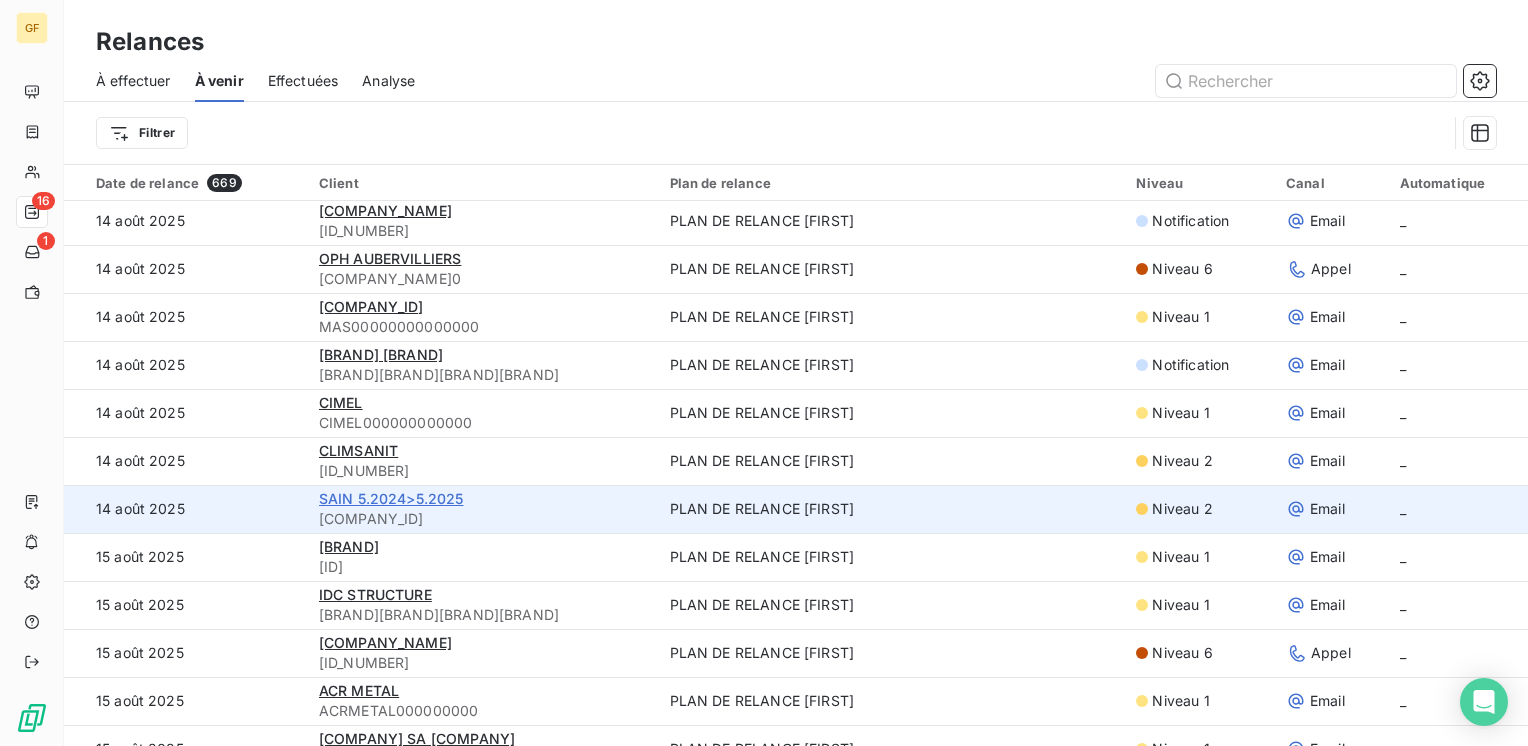 click on "SAIN 5.2024>5.2025" at bounding box center (391, 498) 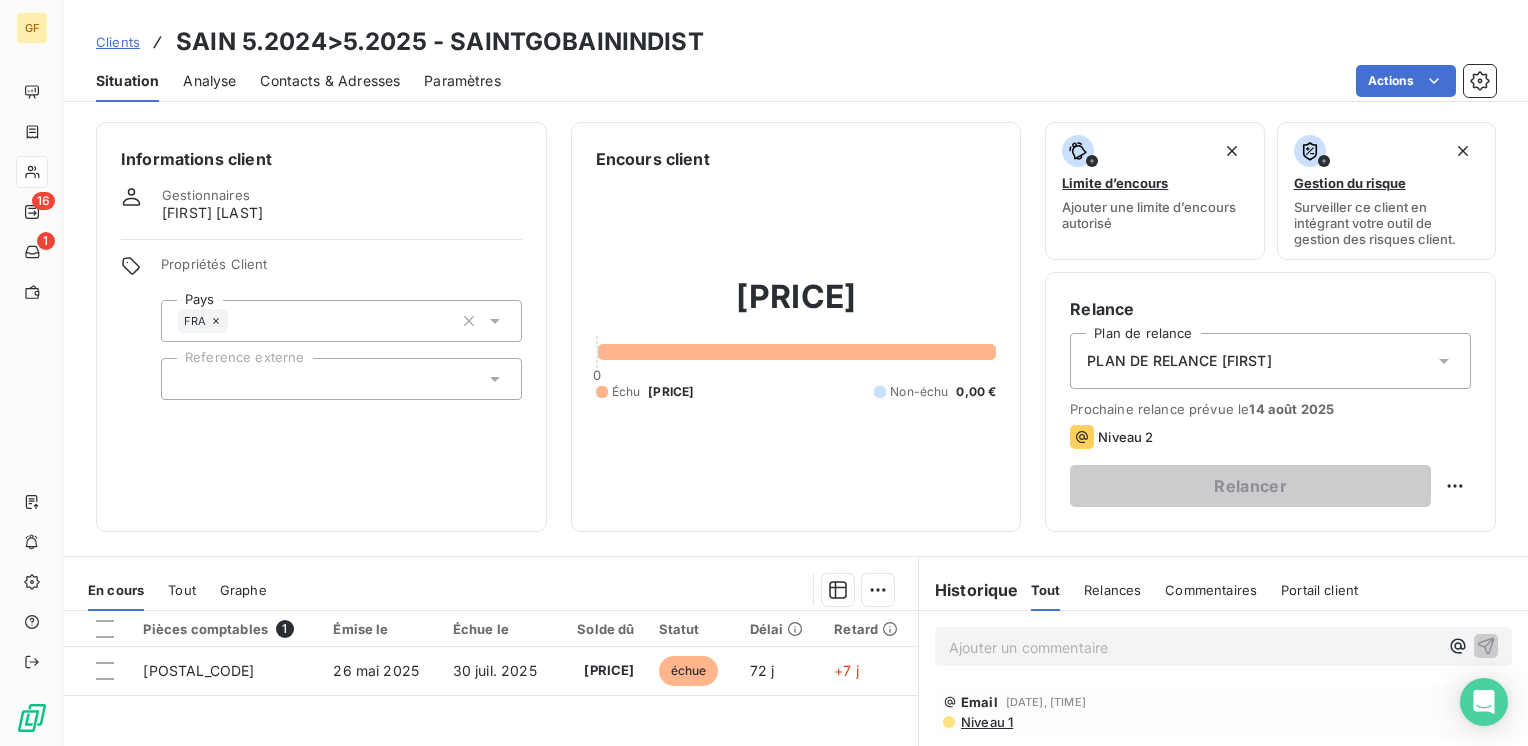 click on "Contacts & Adresses" at bounding box center [330, 81] 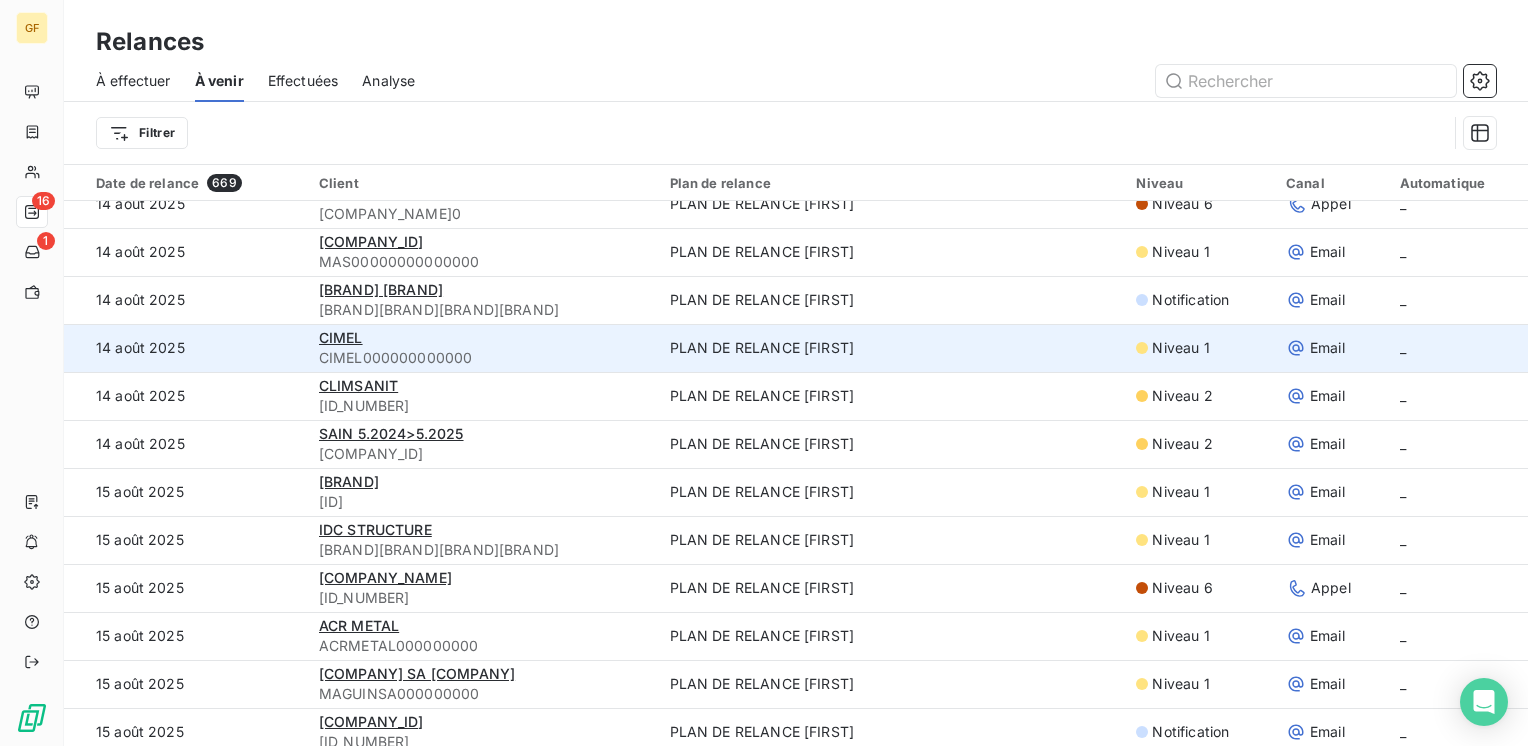 scroll, scrollTop: 200, scrollLeft: 0, axis: vertical 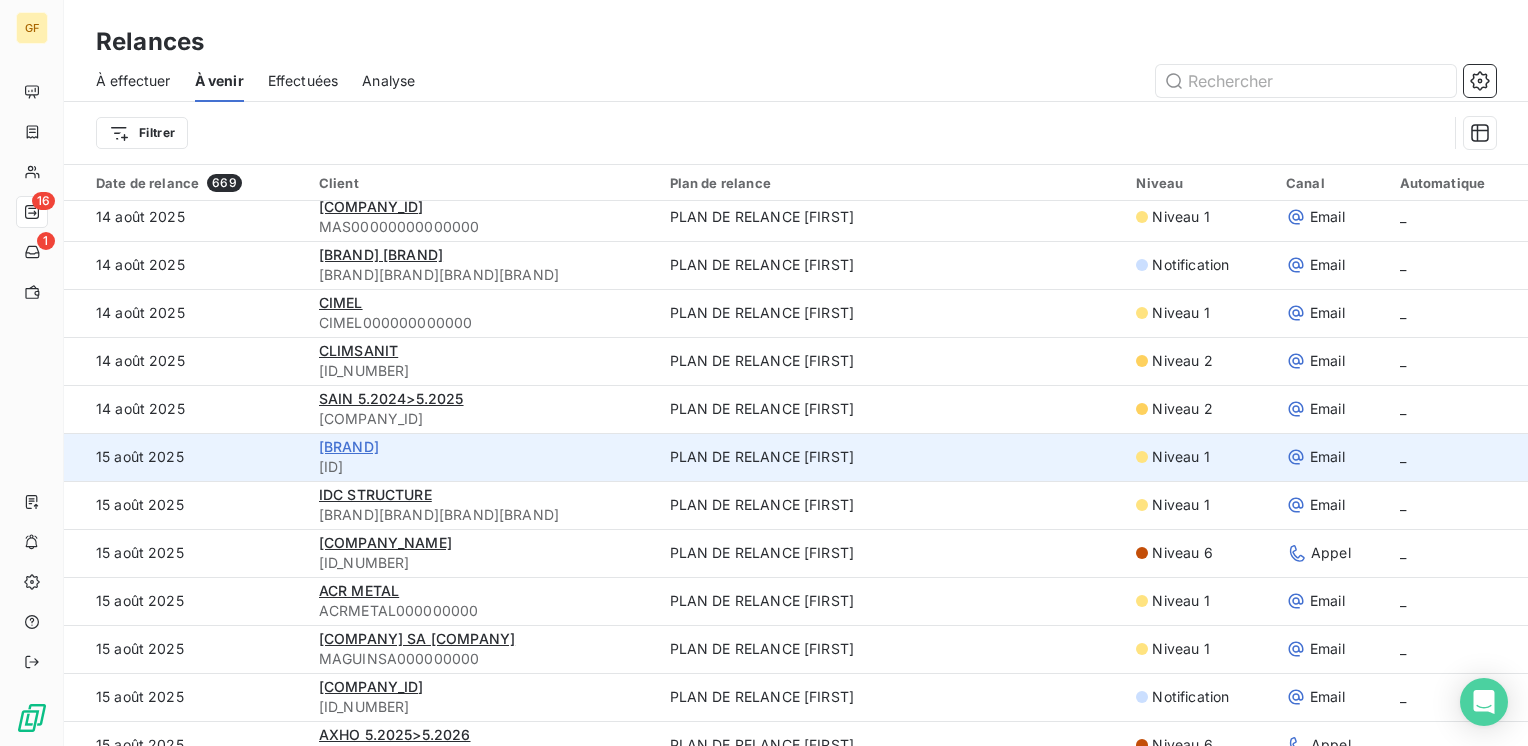 click on "[BRAND]" at bounding box center [349, 446] 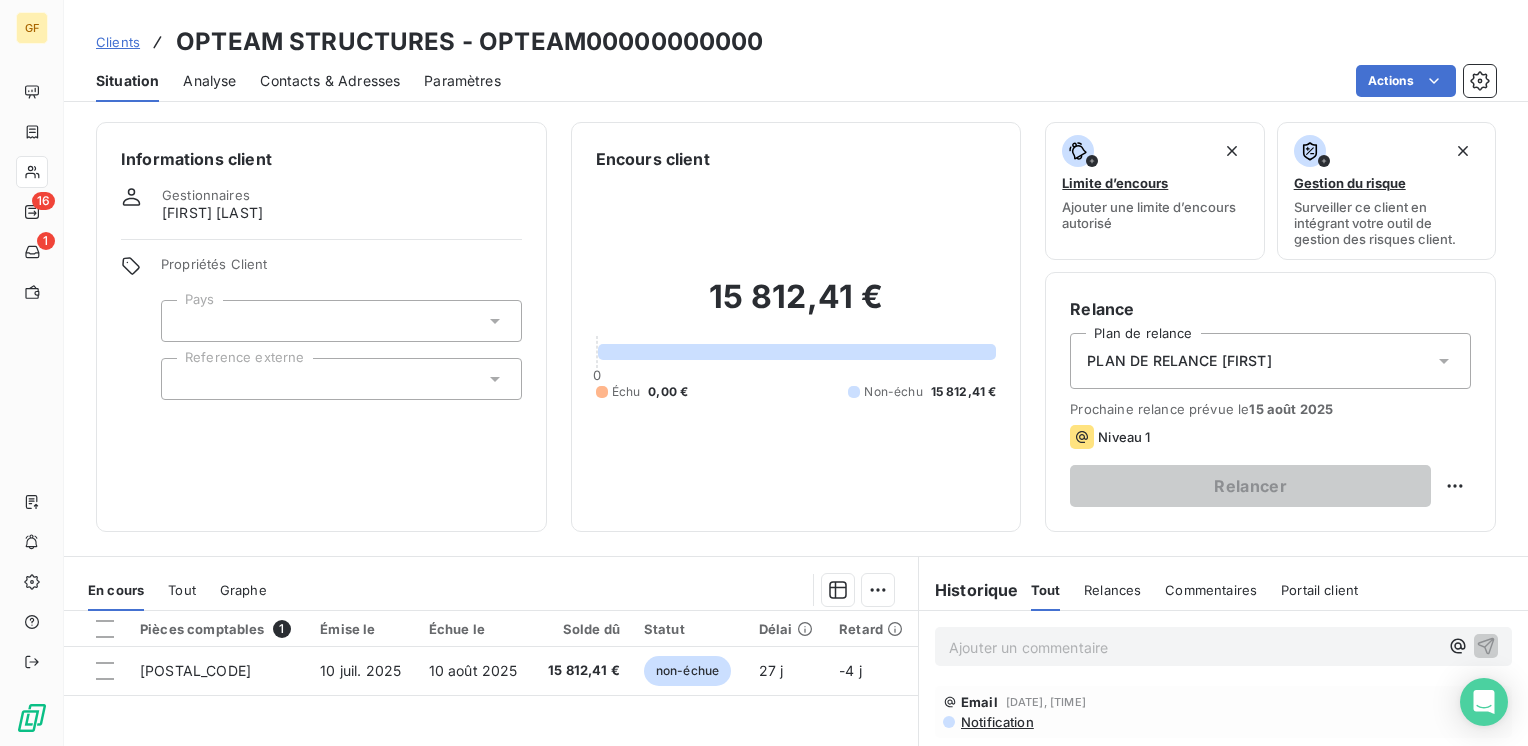 click on "Contacts & Adresses" at bounding box center [330, 81] 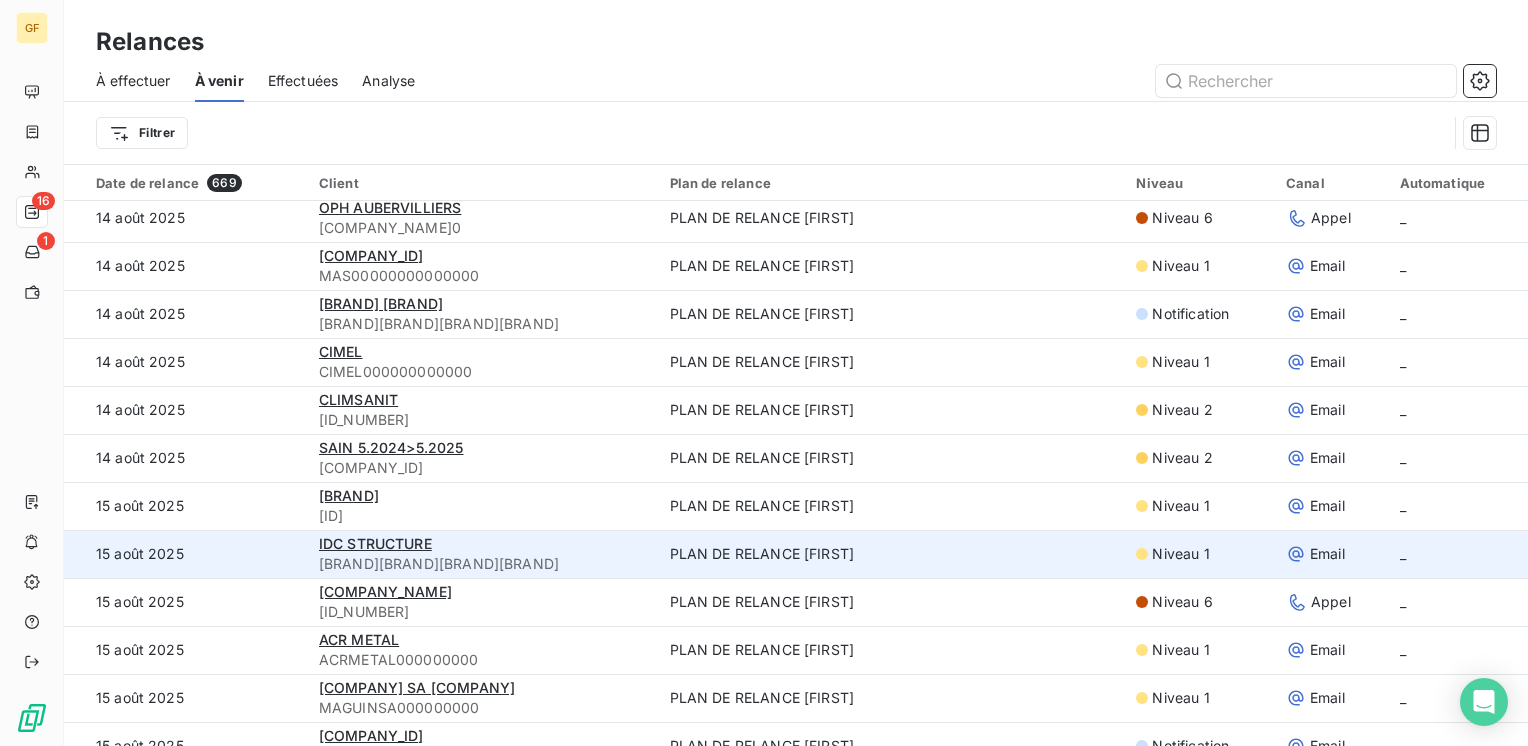 scroll, scrollTop: 300, scrollLeft: 0, axis: vertical 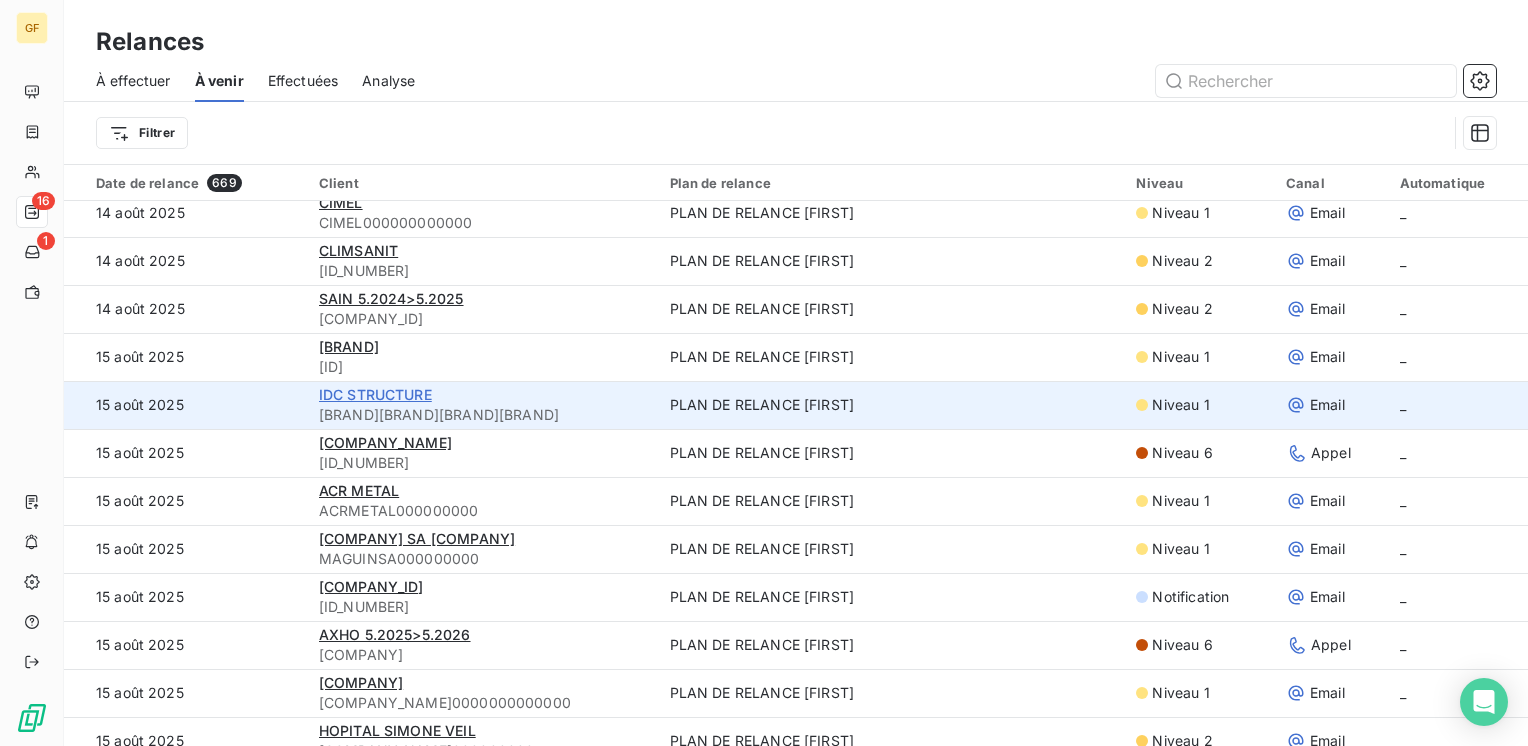 click on "IDC STRUCTURE" at bounding box center [375, 394] 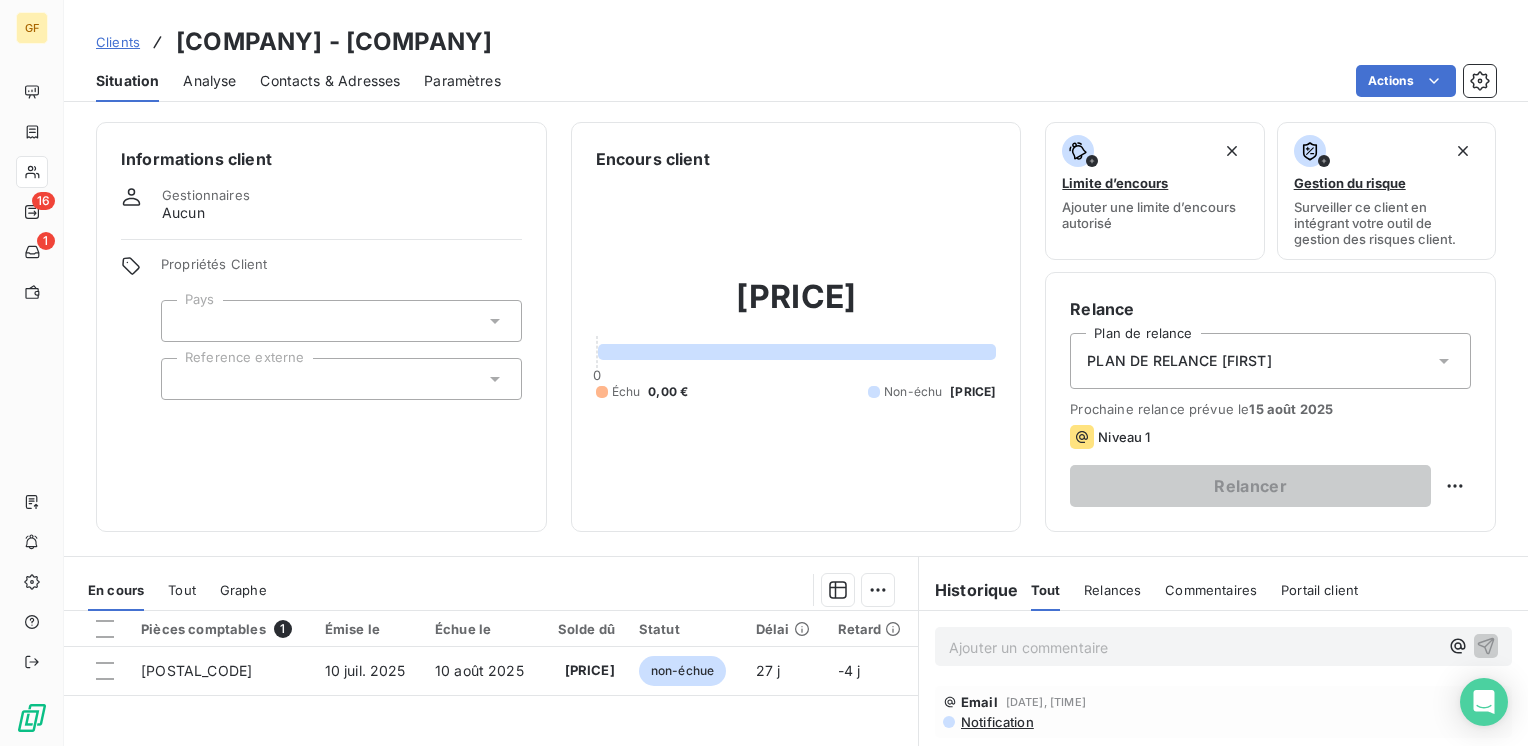 click on "Contacts & Adresses" at bounding box center [330, 81] 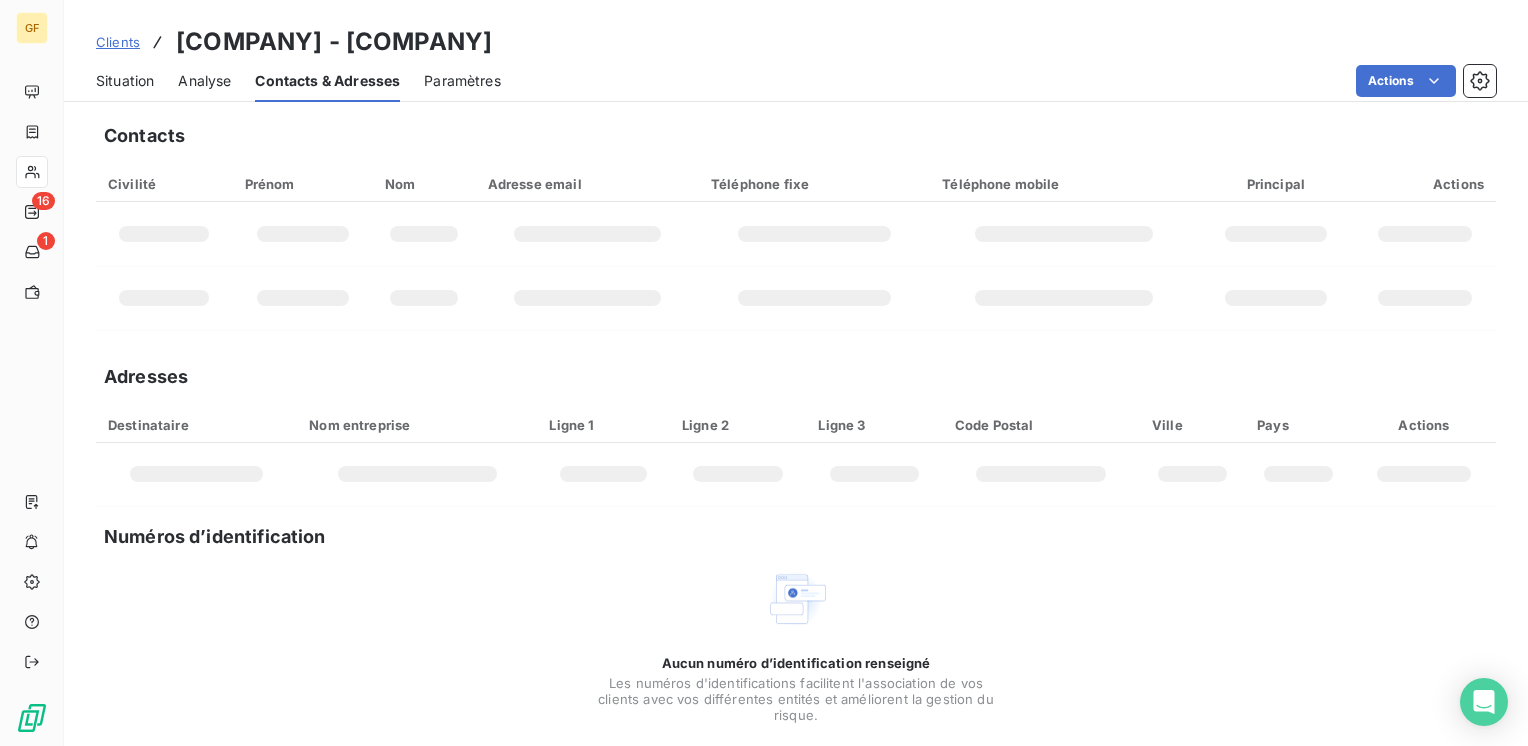 click on "Situation" at bounding box center (125, 81) 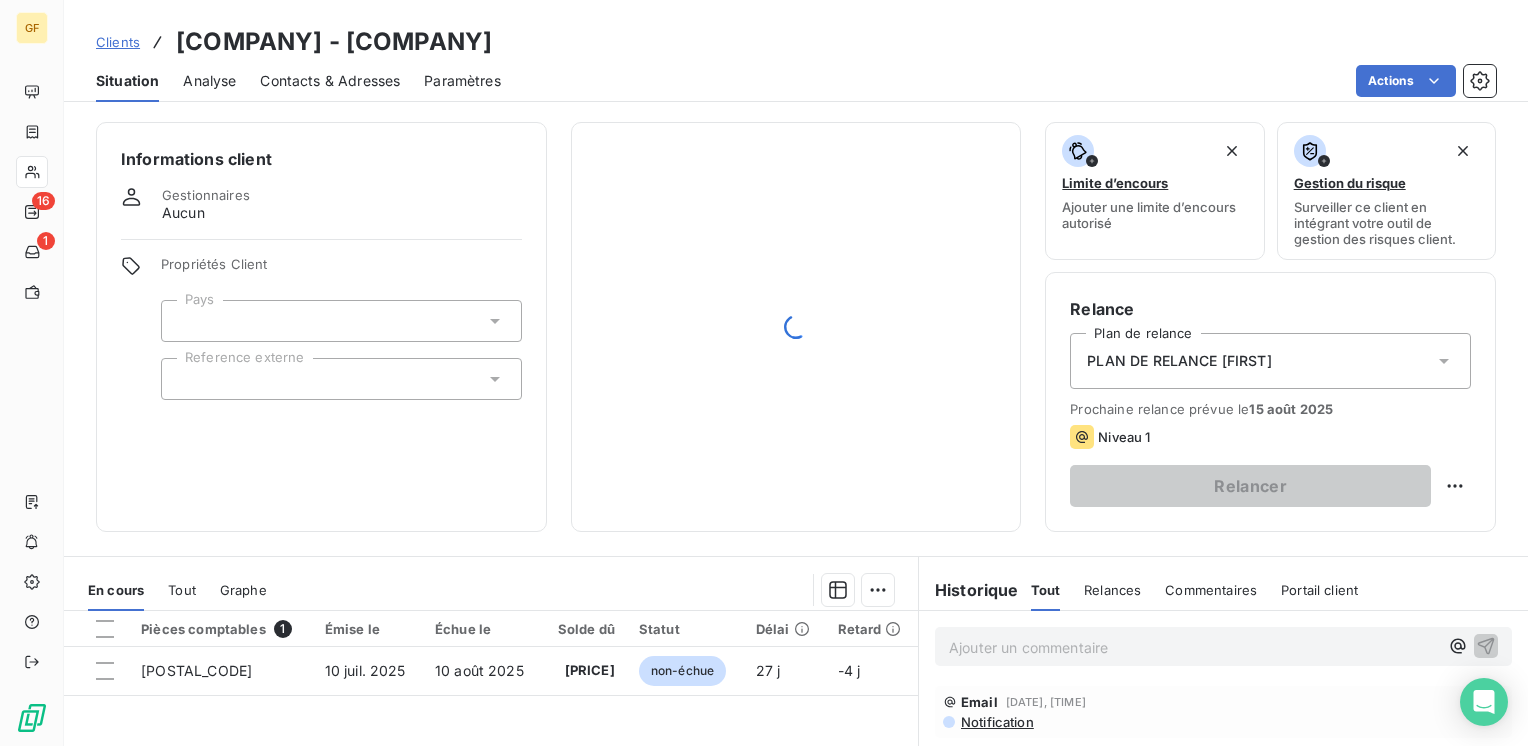 click on "Contacts & Adresses" at bounding box center (330, 81) 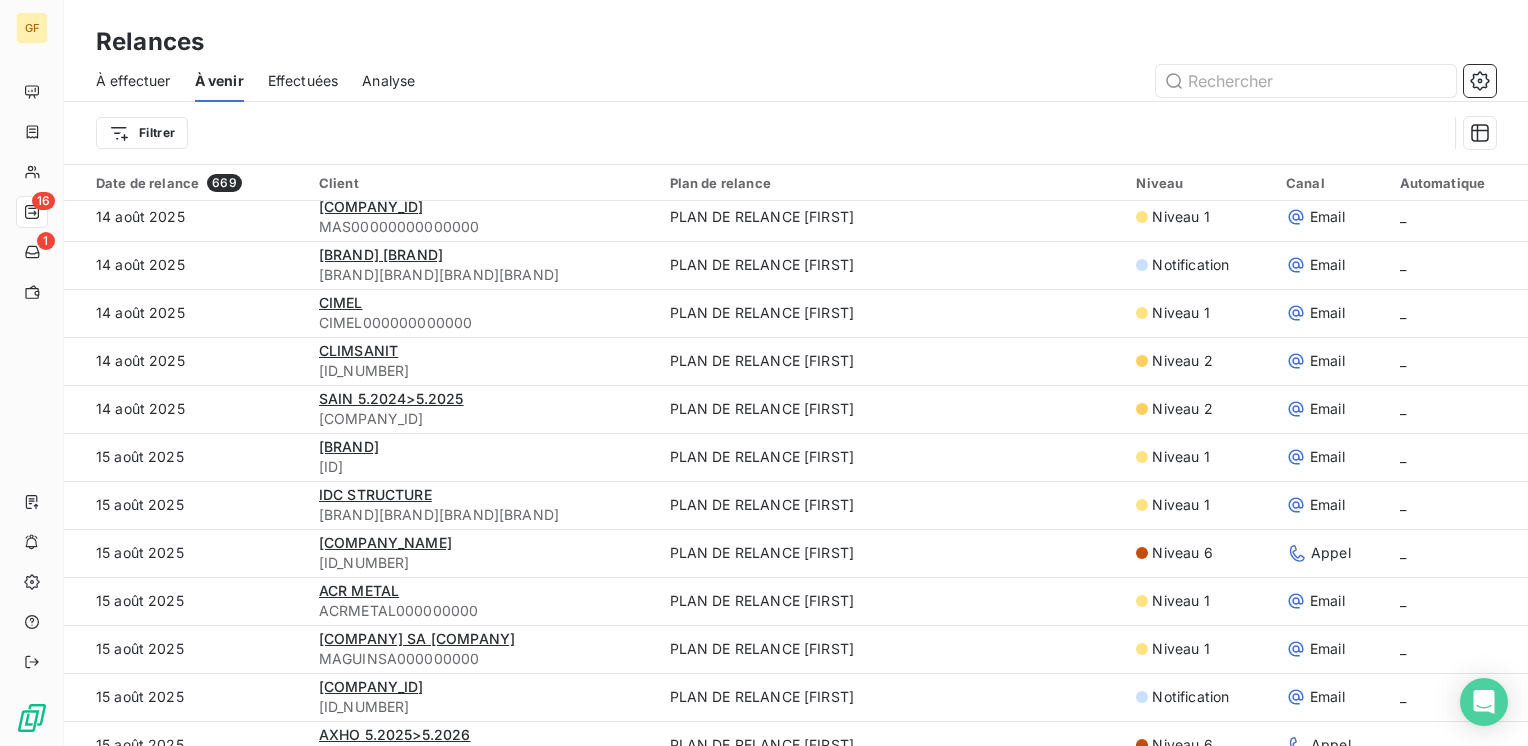 scroll, scrollTop: 300, scrollLeft: 0, axis: vertical 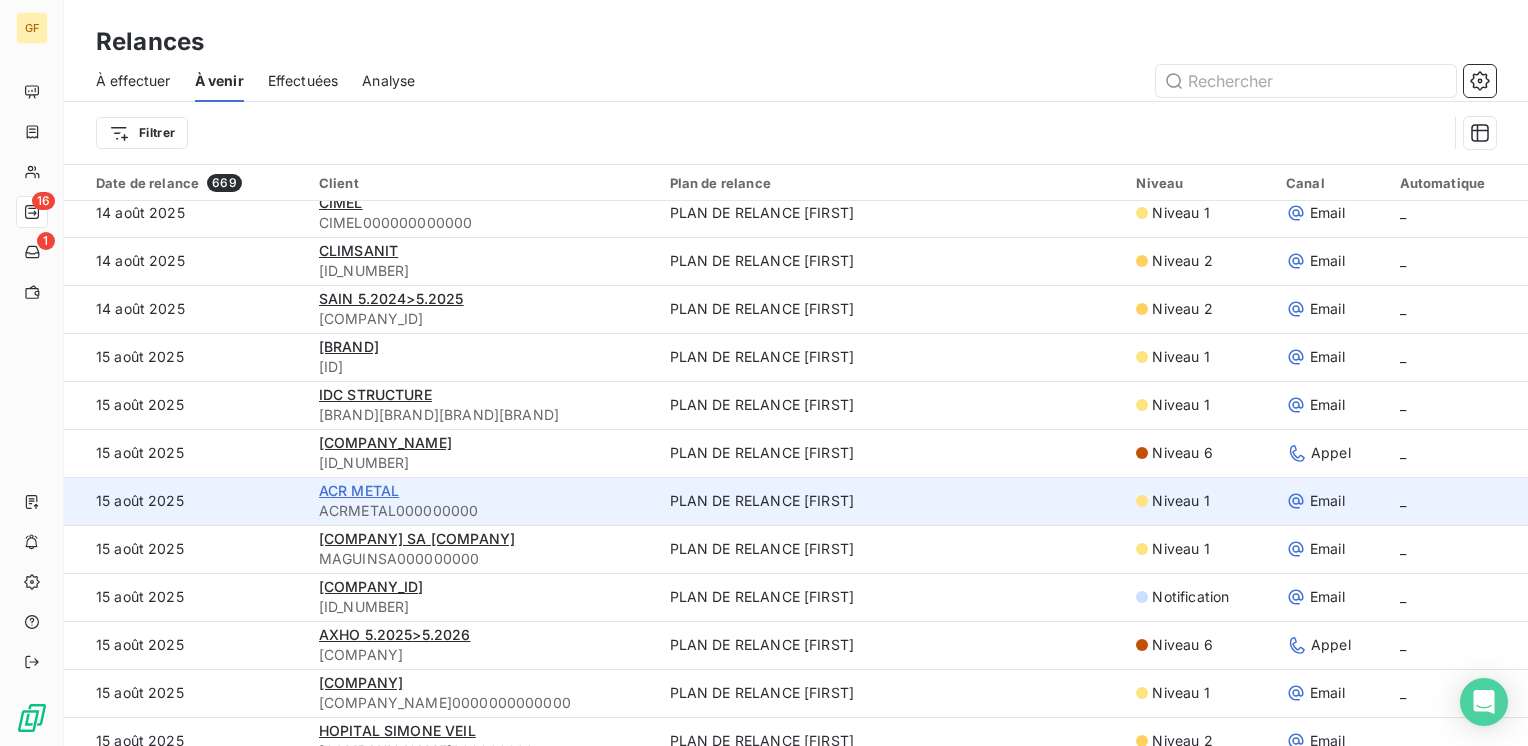 click on "ACR METAL" at bounding box center (359, 490) 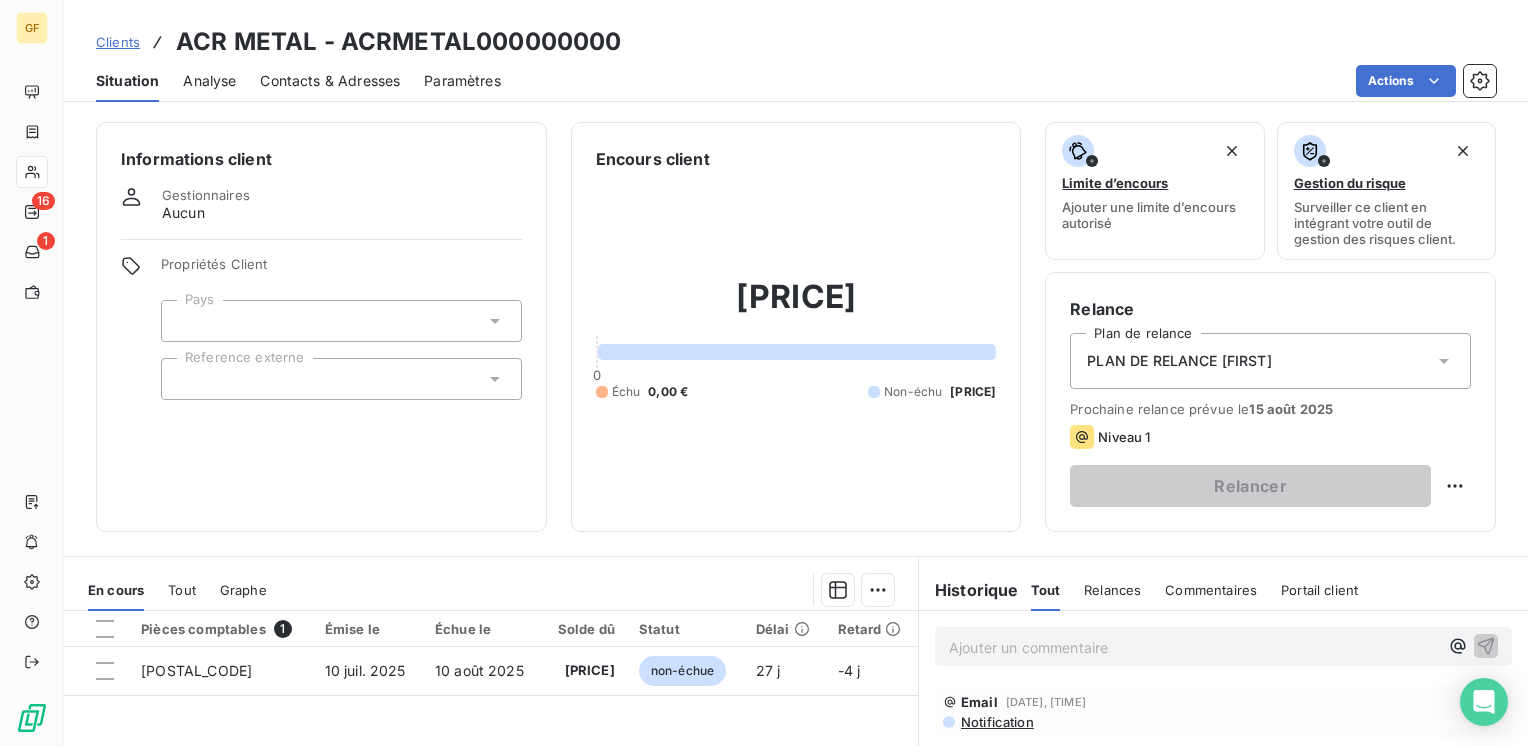 click on "Contacts & Adresses" at bounding box center (330, 81) 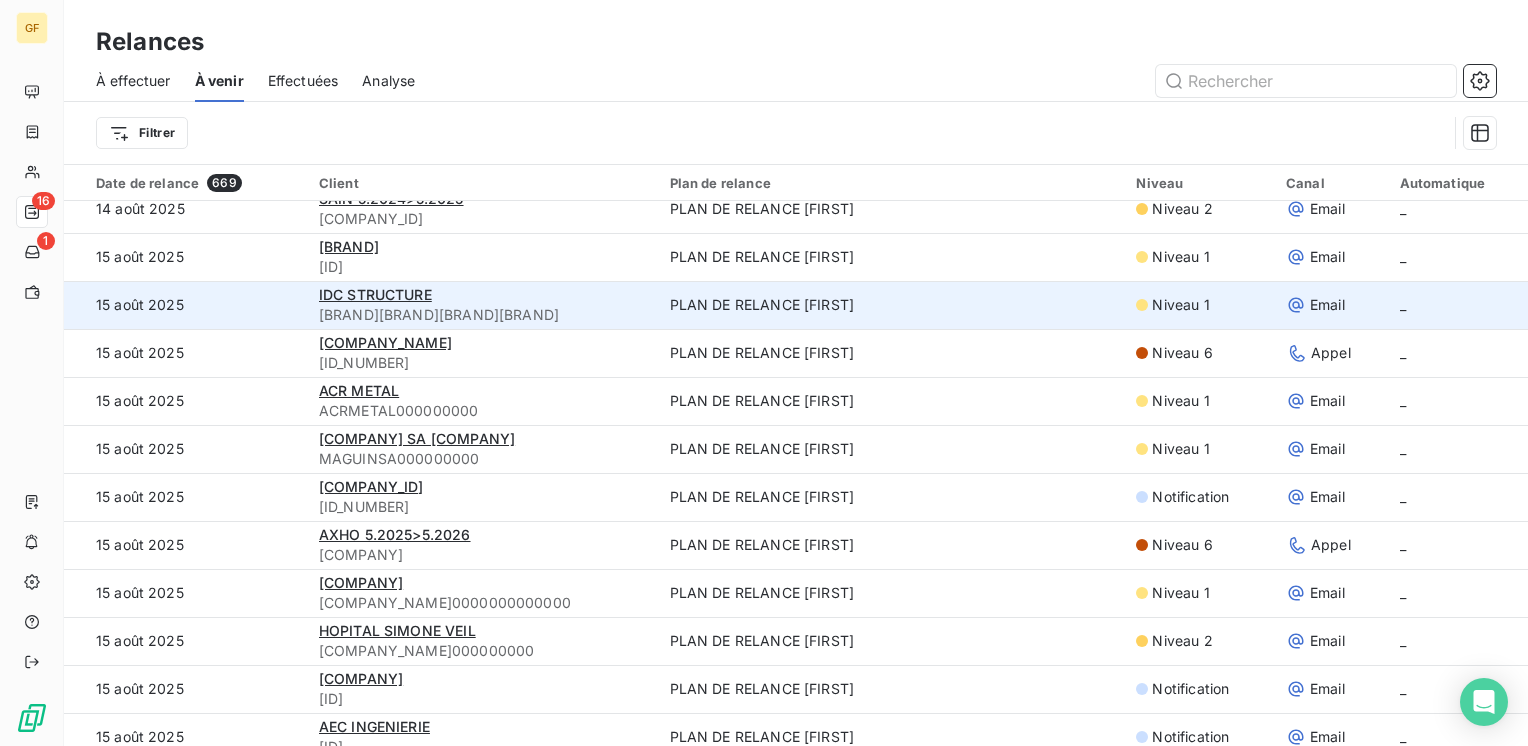 scroll, scrollTop: 500, scrollLeft: 0, axis: vertical 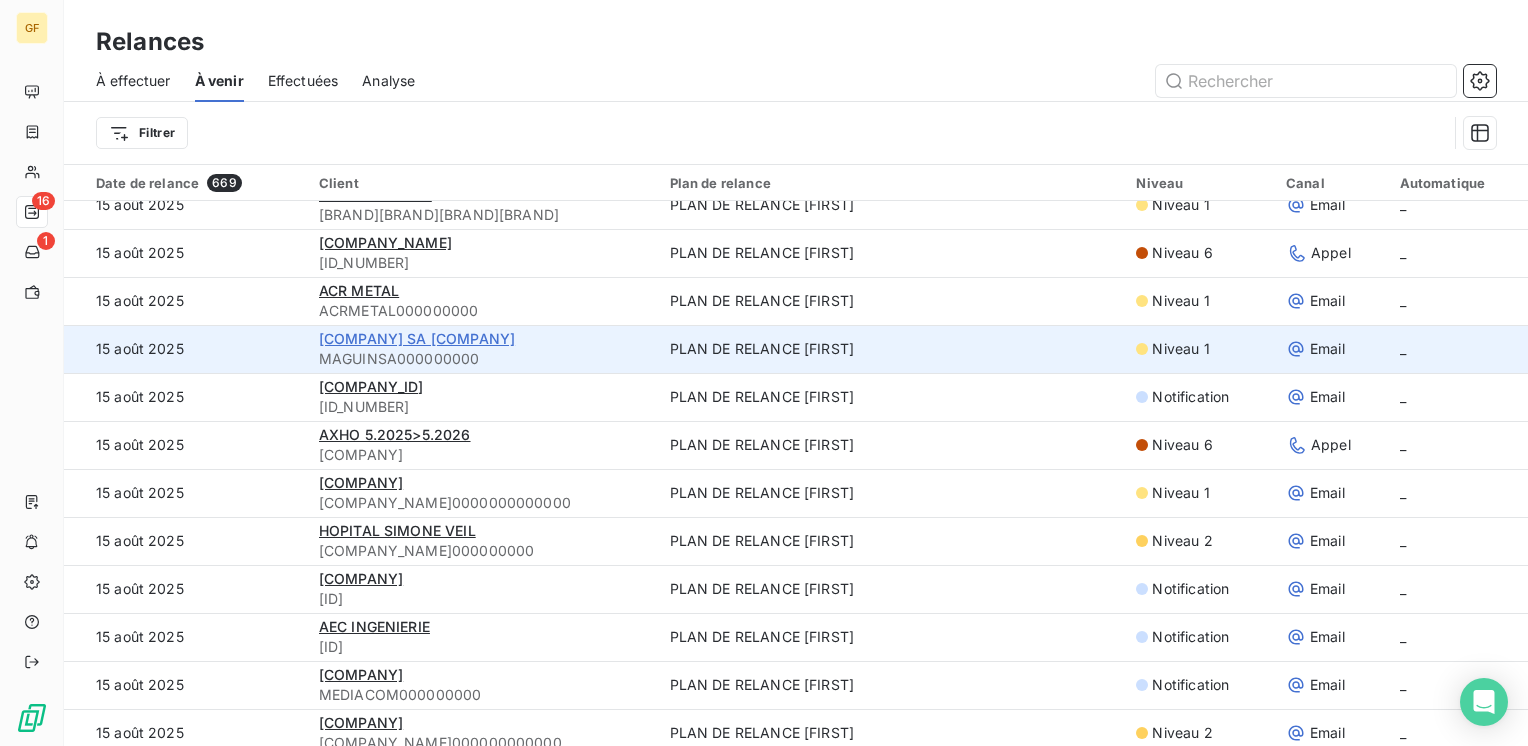 click on "[COMPANY] SA [COMPANY]" at bounding box center [417, 338] 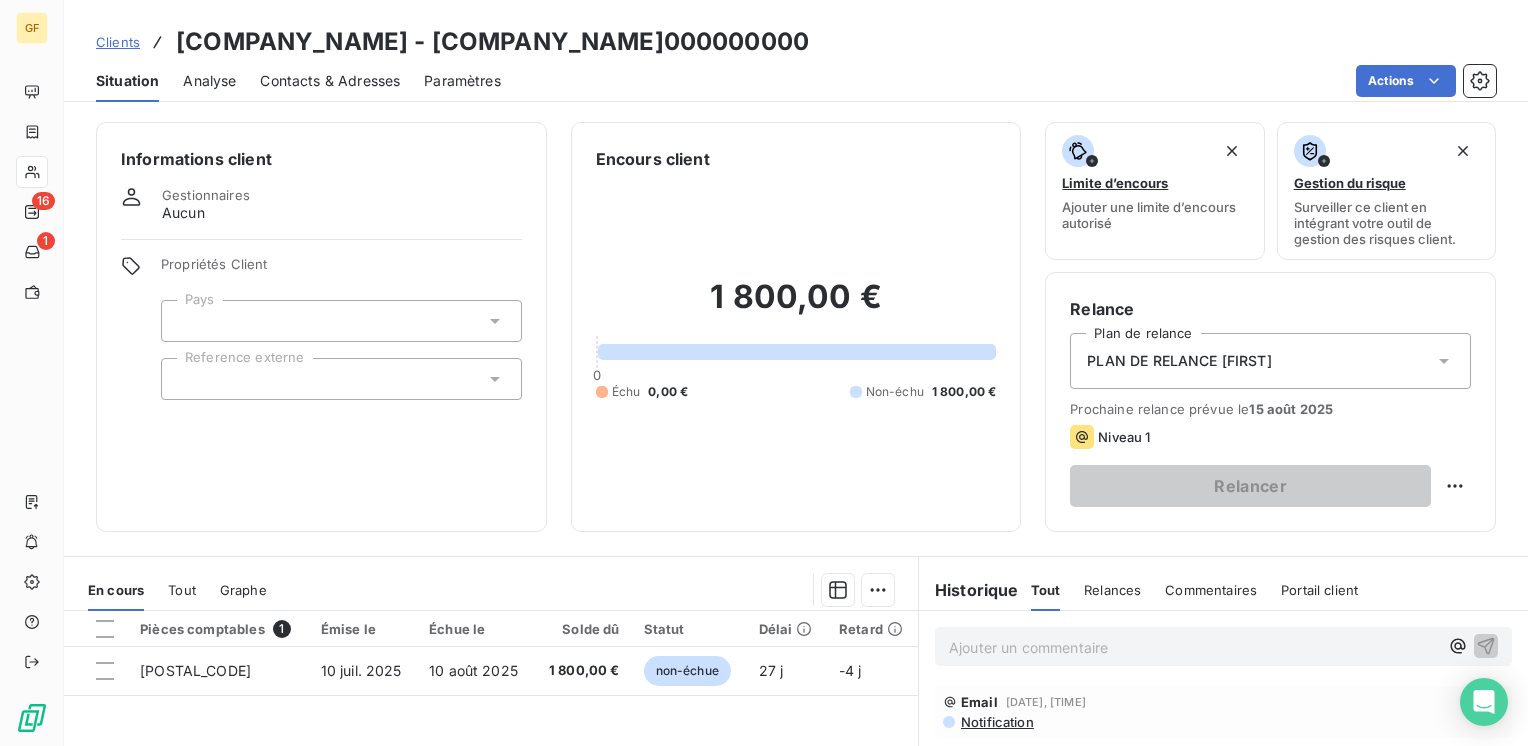click on "Contacts & Adresses" at bounding box center (330, 81) 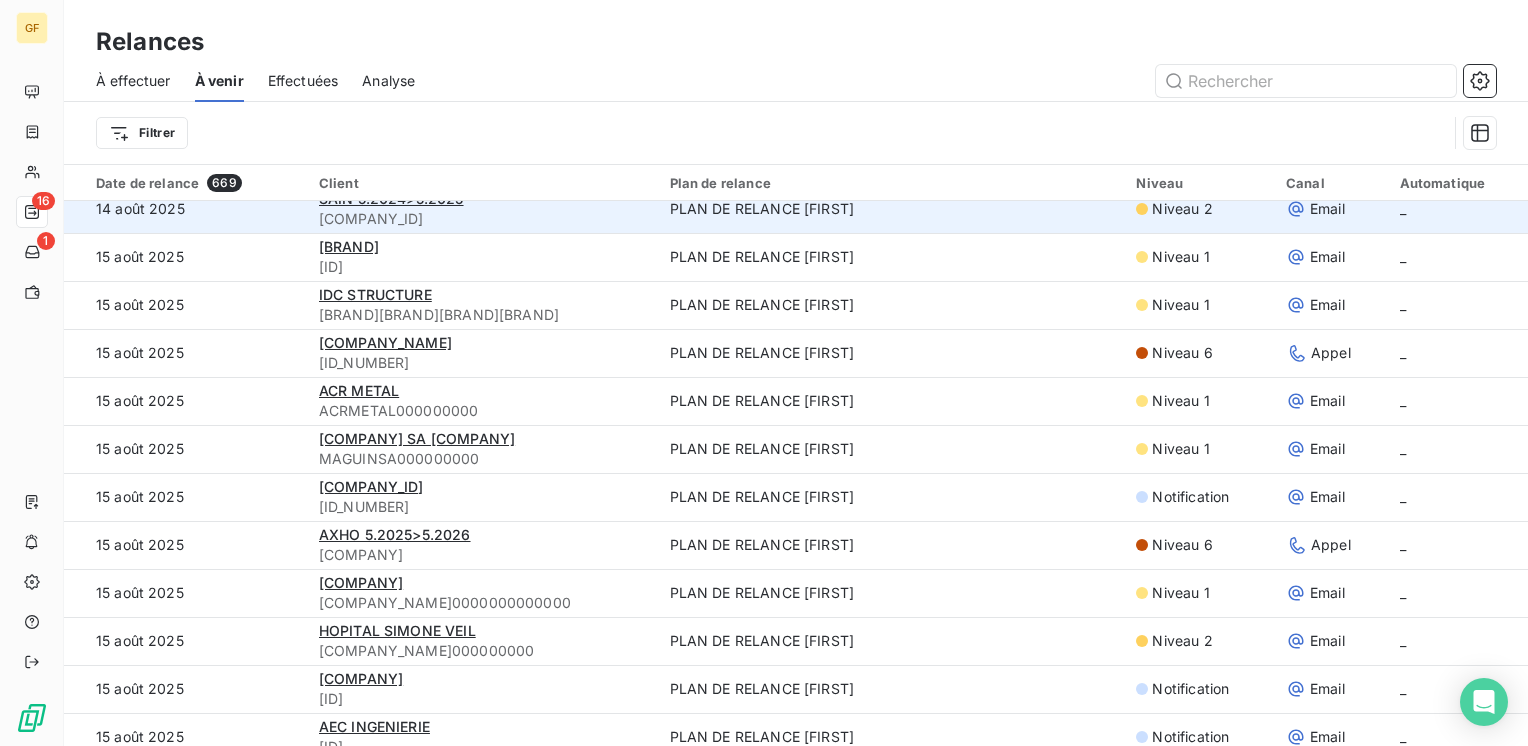 scroll, scrollTop: 500, scrollLeft: 0, axis: vertical 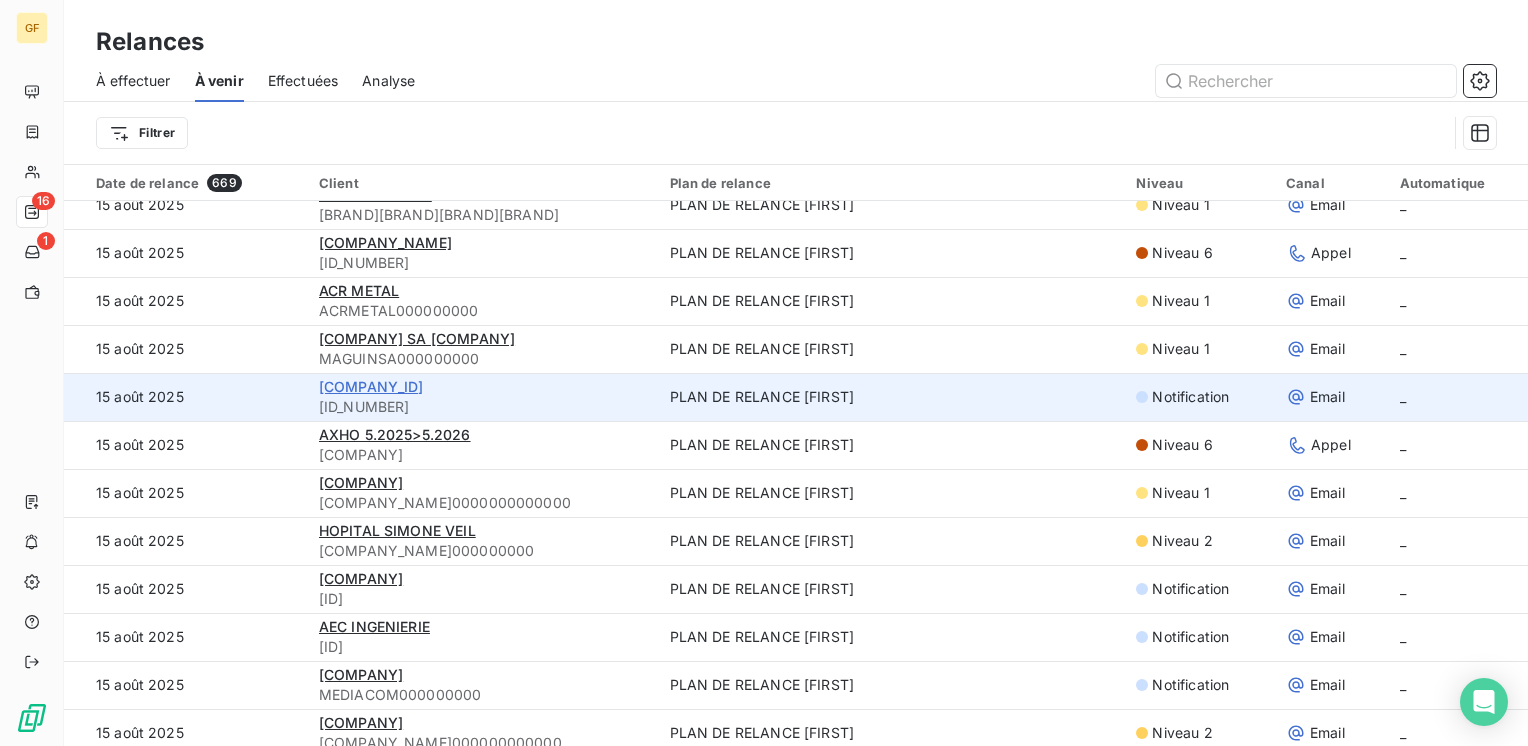 click on "[COMPANY_ID]" at bounding box center [371, 386] 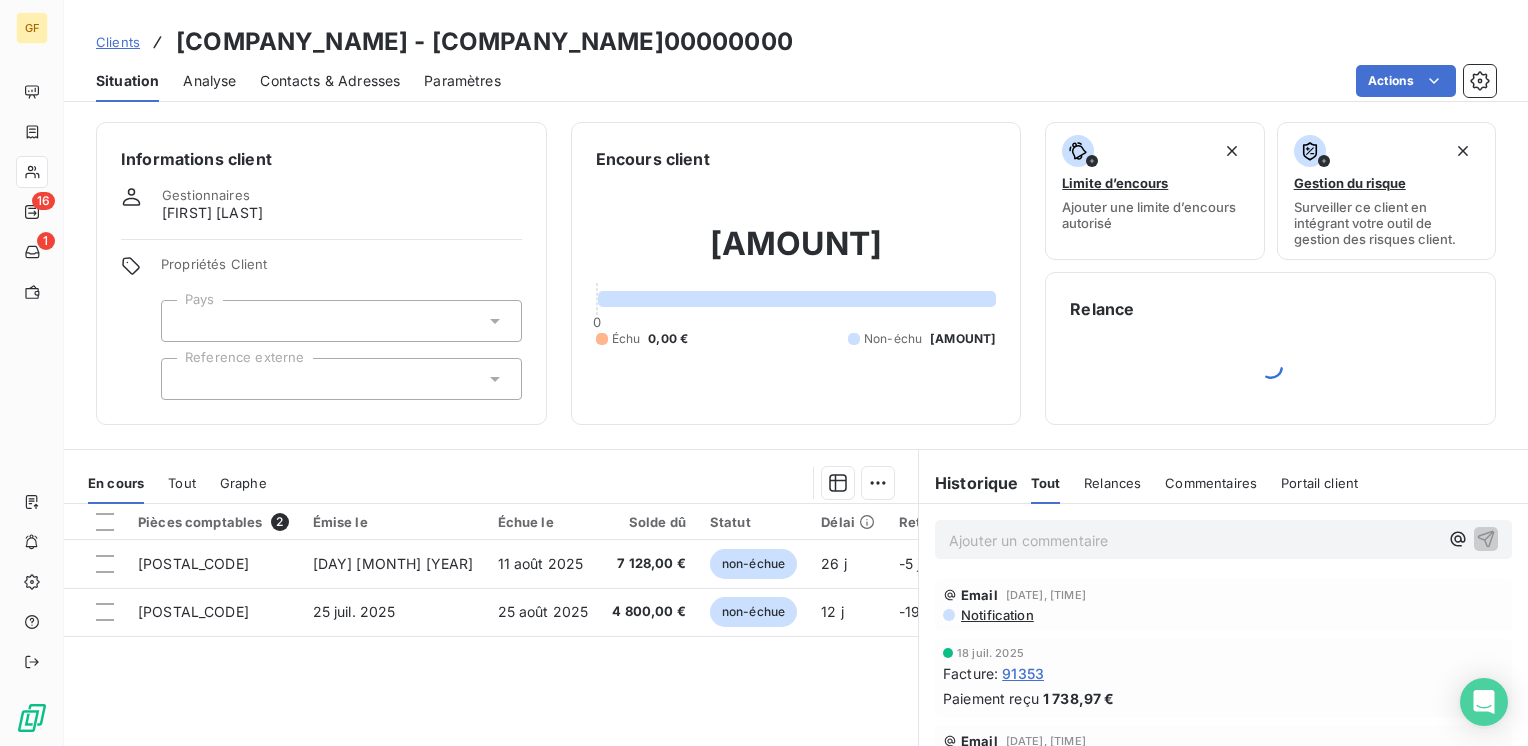 click on "Contacts & Adresses" at bounding box center (330, 81) 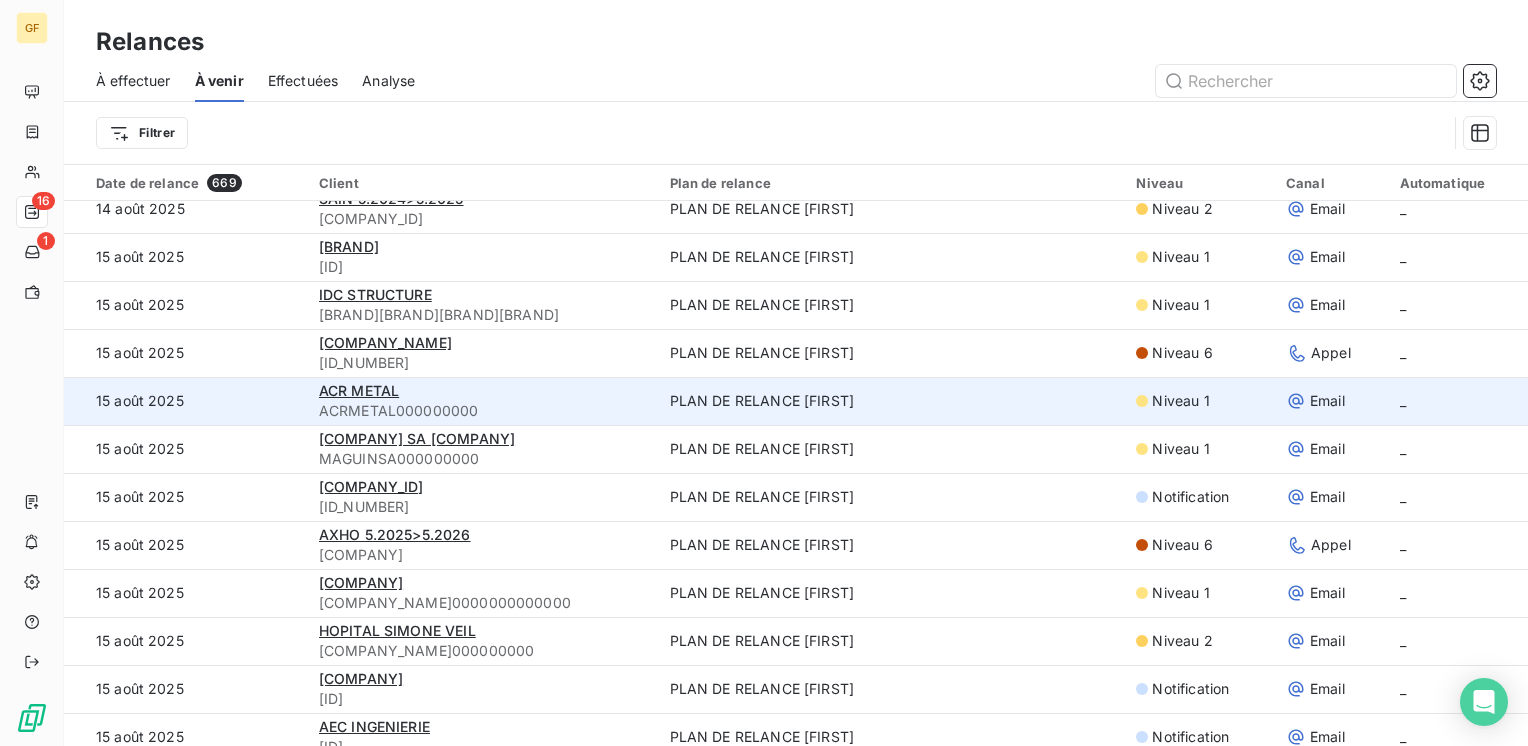 scroll, scrollTop: 500, scrollLeft: 0, axis: vertical 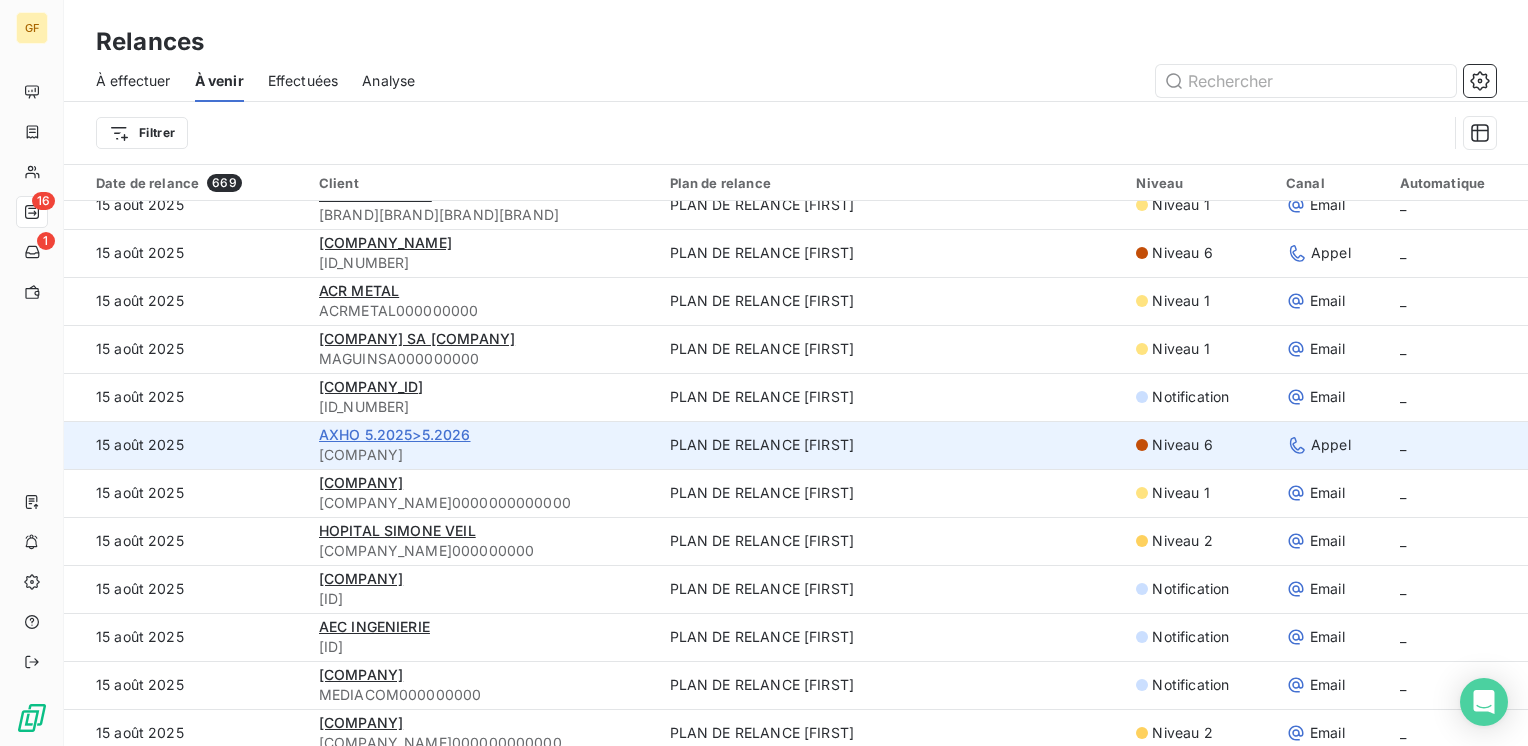click on "AXHO 5.2025>5.2026" at bounding box center (395, 434) 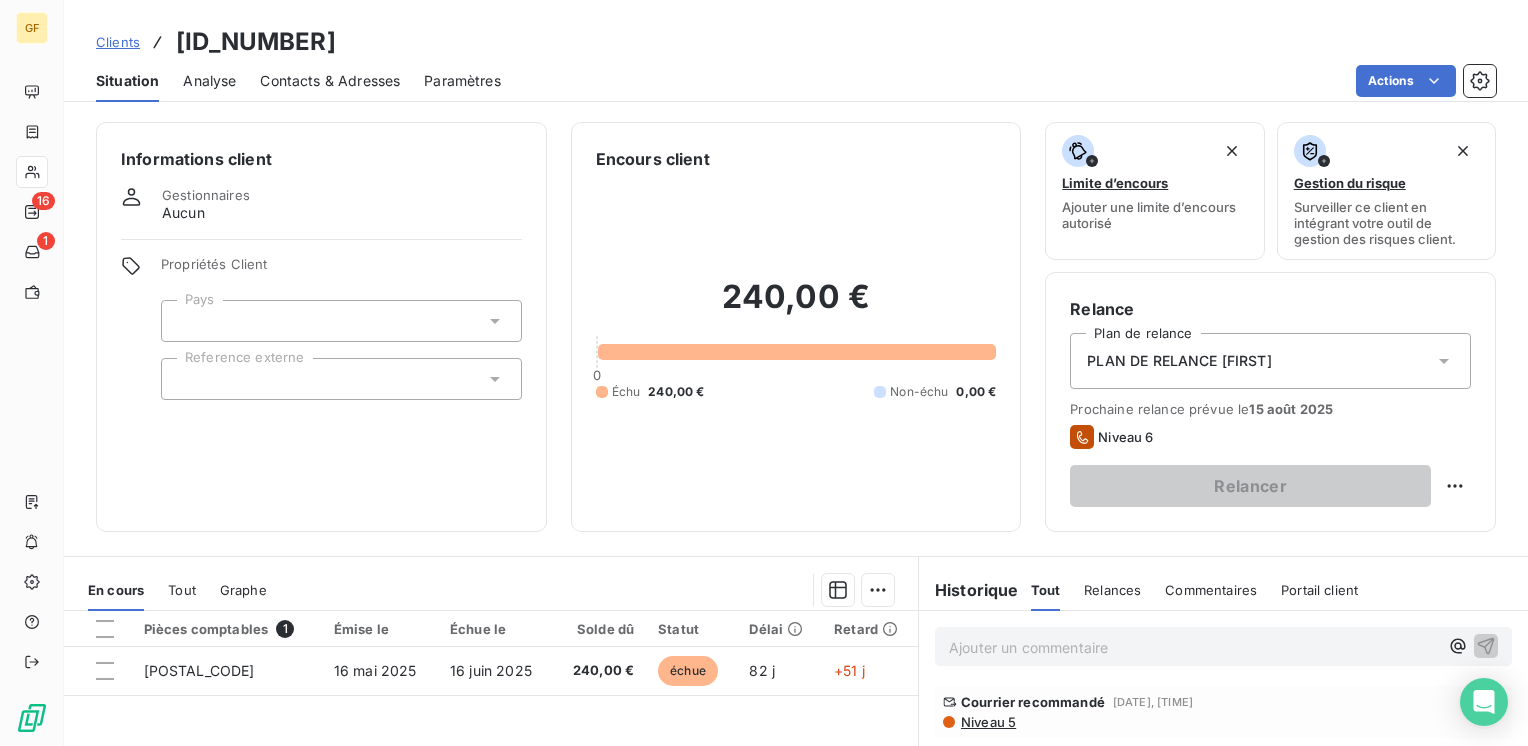click on "Contacts & Adresses" at bounding box center (330, 81) 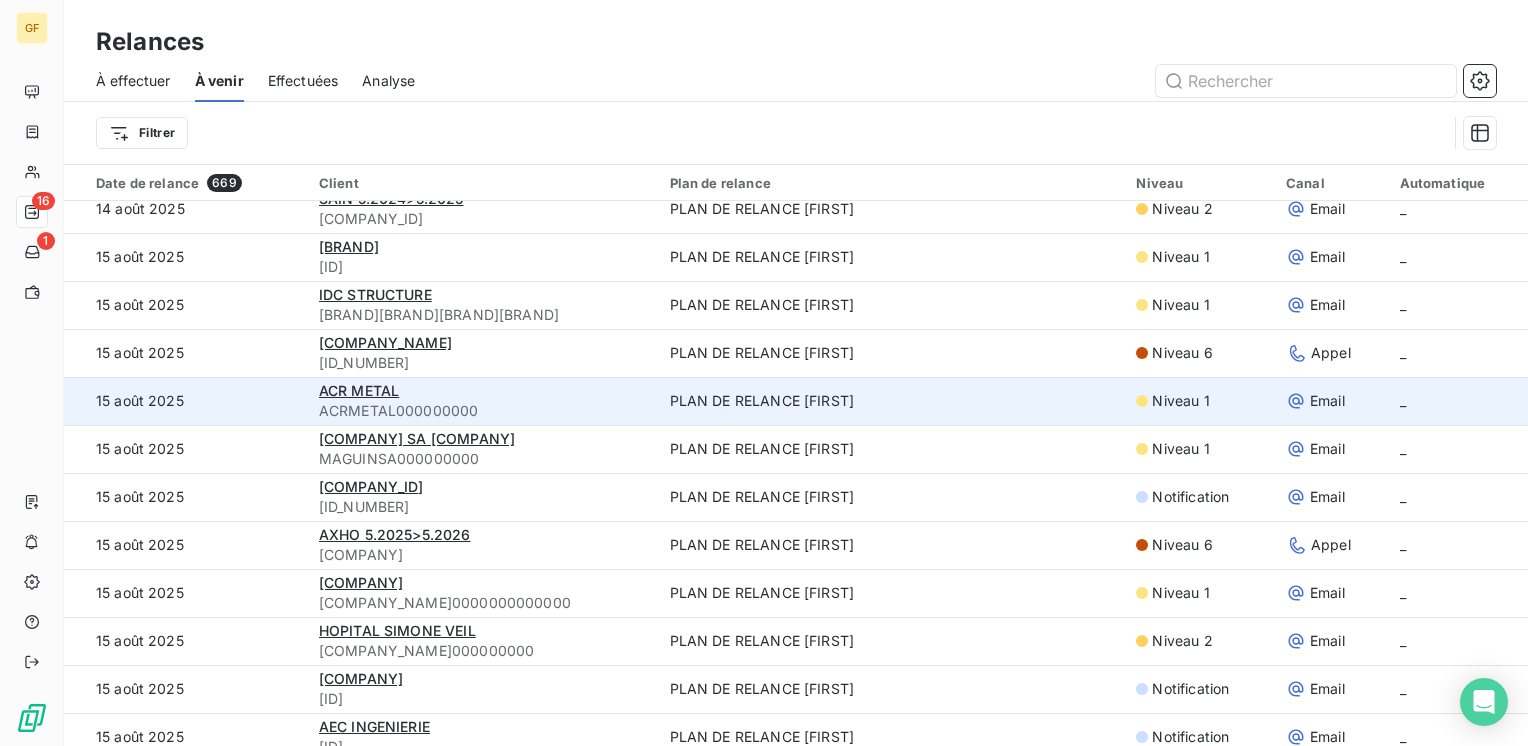 scroll, scrollTop: 500, scrollLeft: 0, axis: vertical 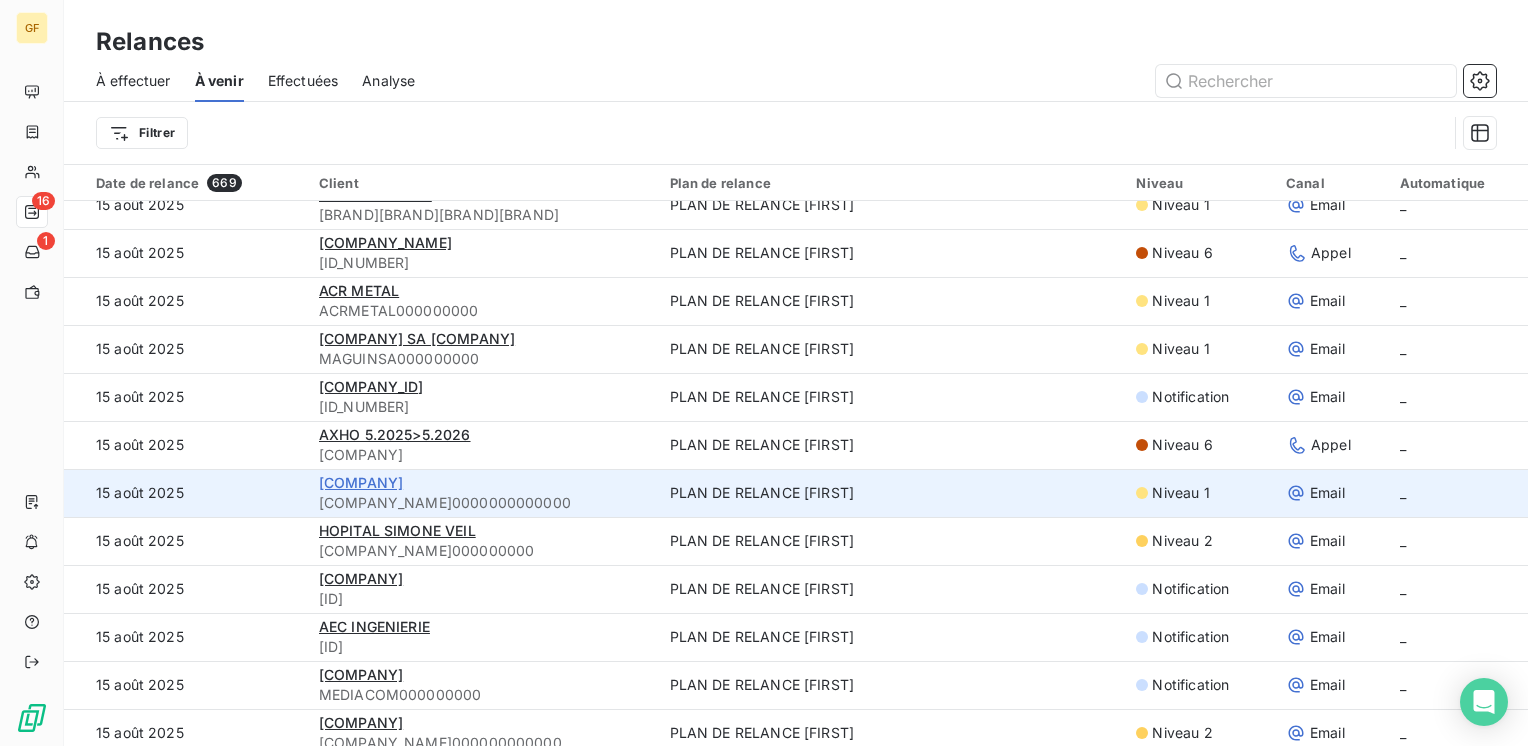 click on "[COMPANY]" at bounding box center [361, 482] 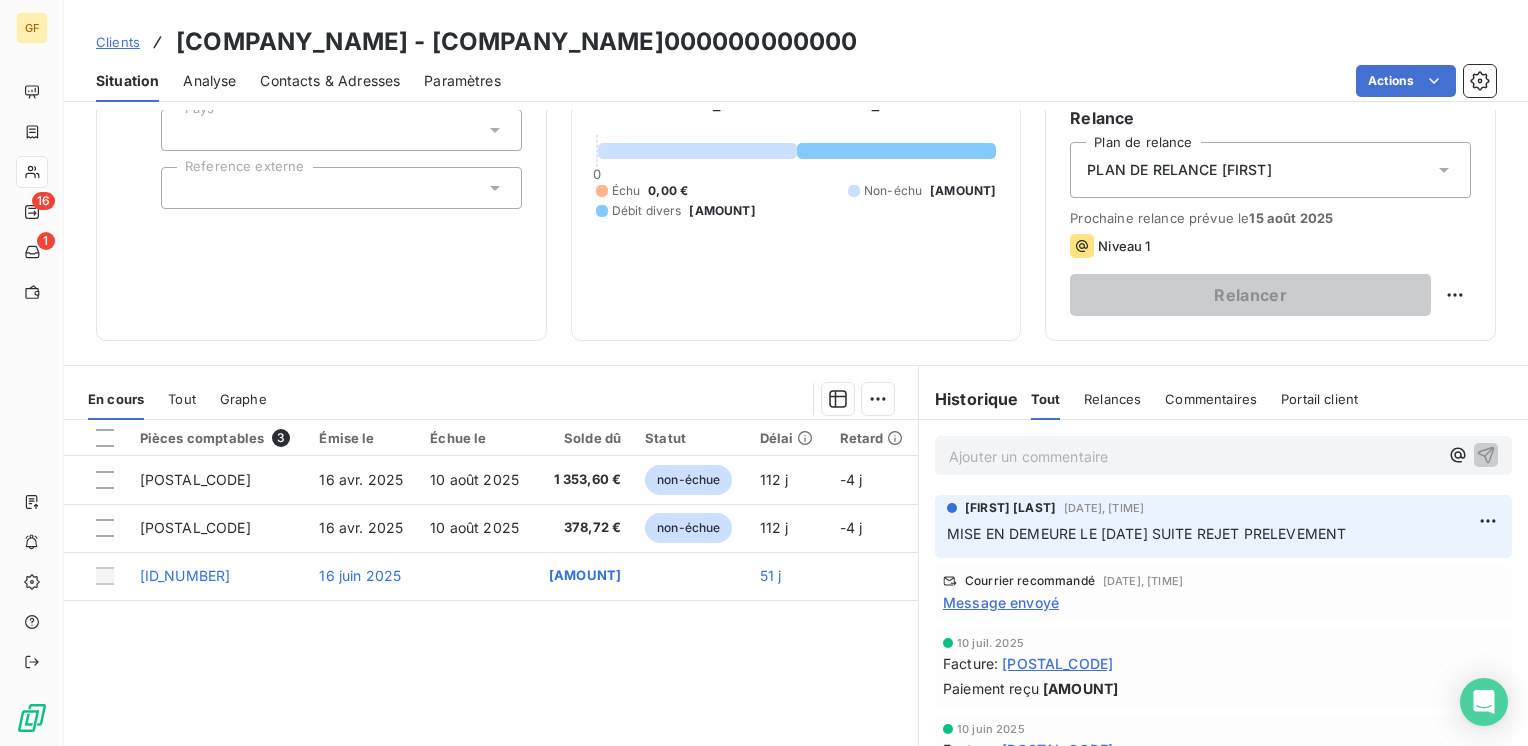 scroll, scrollTop: 200, scrollLeft: 0, axis: vertical 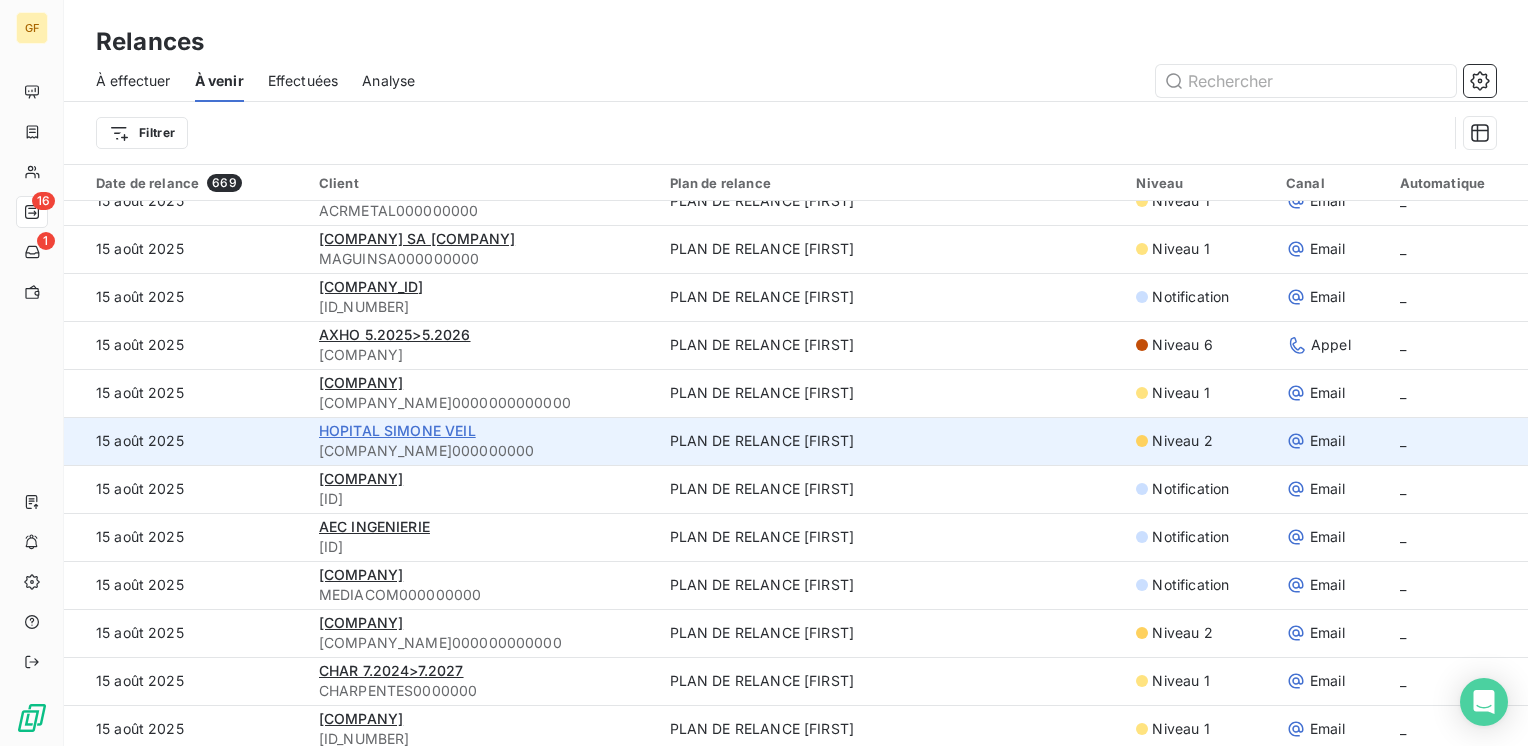 click on "HOPITAL SIMONE VEIL" at bounding box center [397, 430] 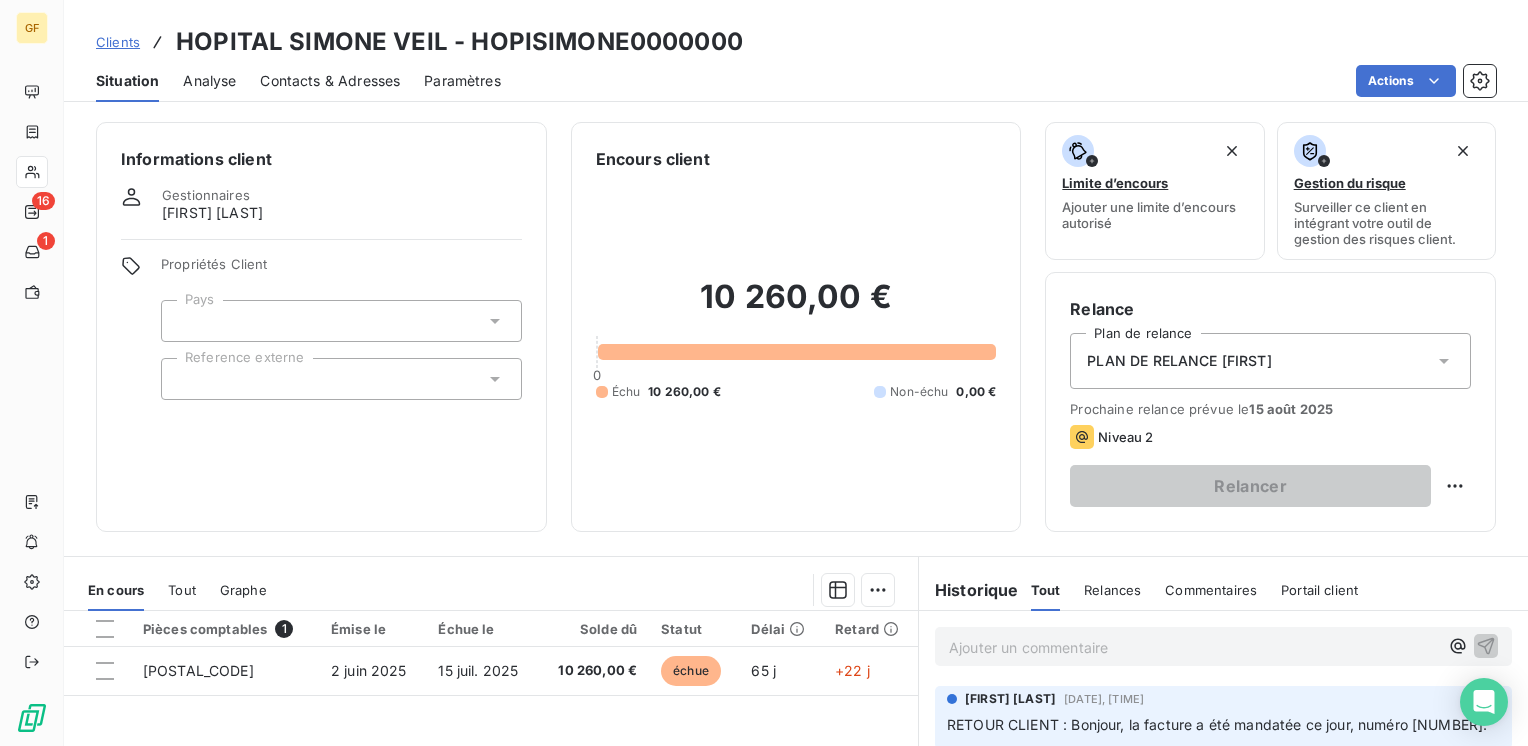 click on "Contacts & Adresses" at bounding box center (330, 81) 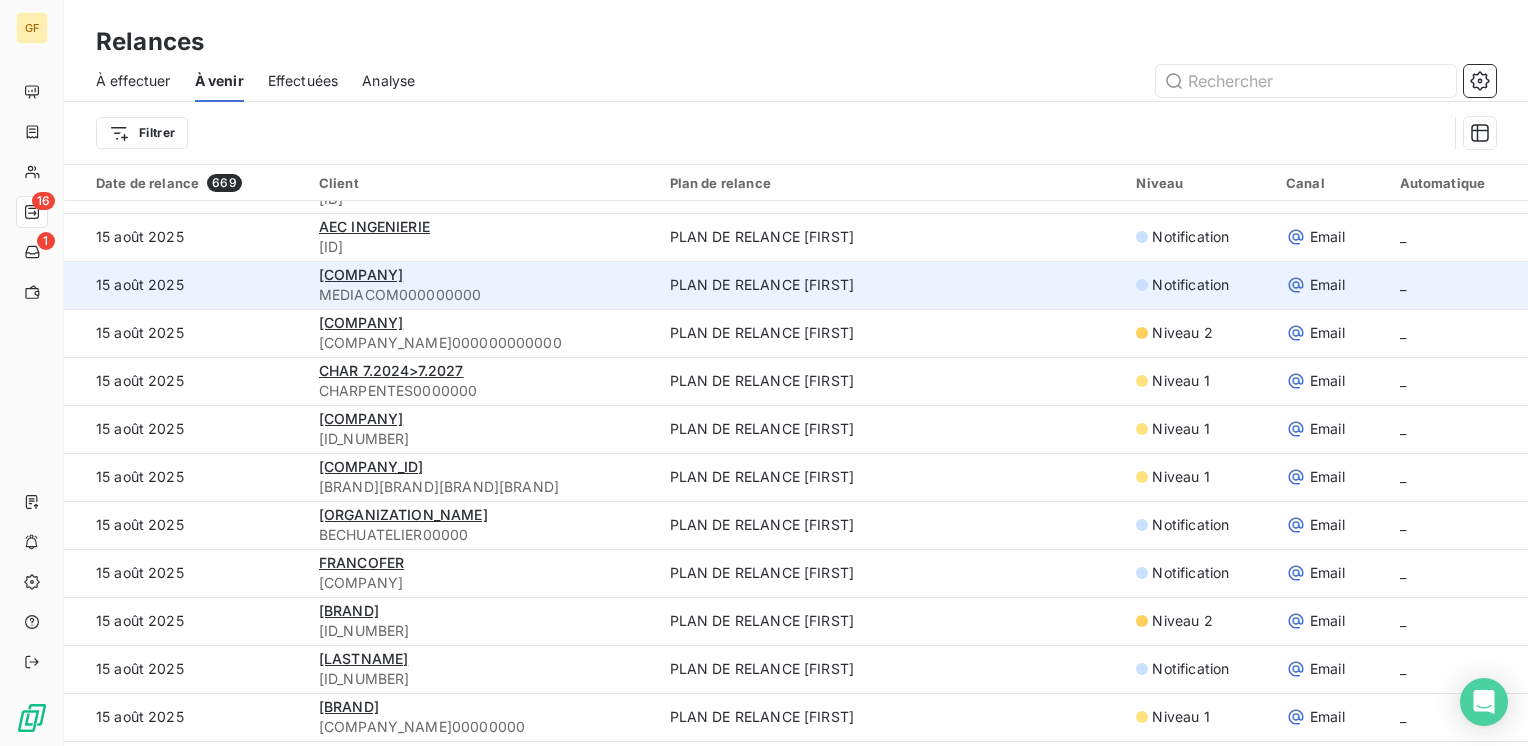 scroll, scrollTop: 700, scrollLeft: 0, axis: vertical 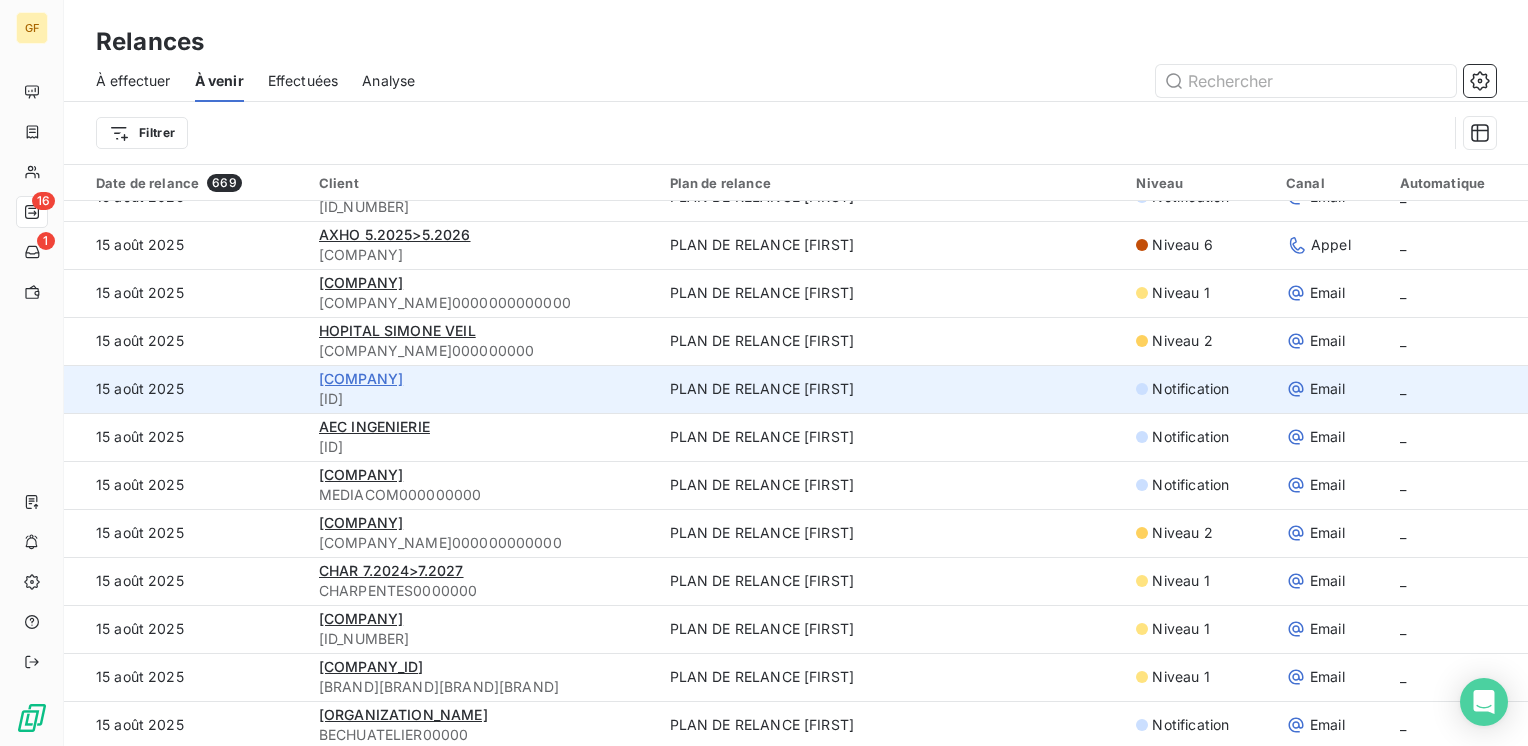 click on "[COMPANY]" at bounding box center (361, 378) 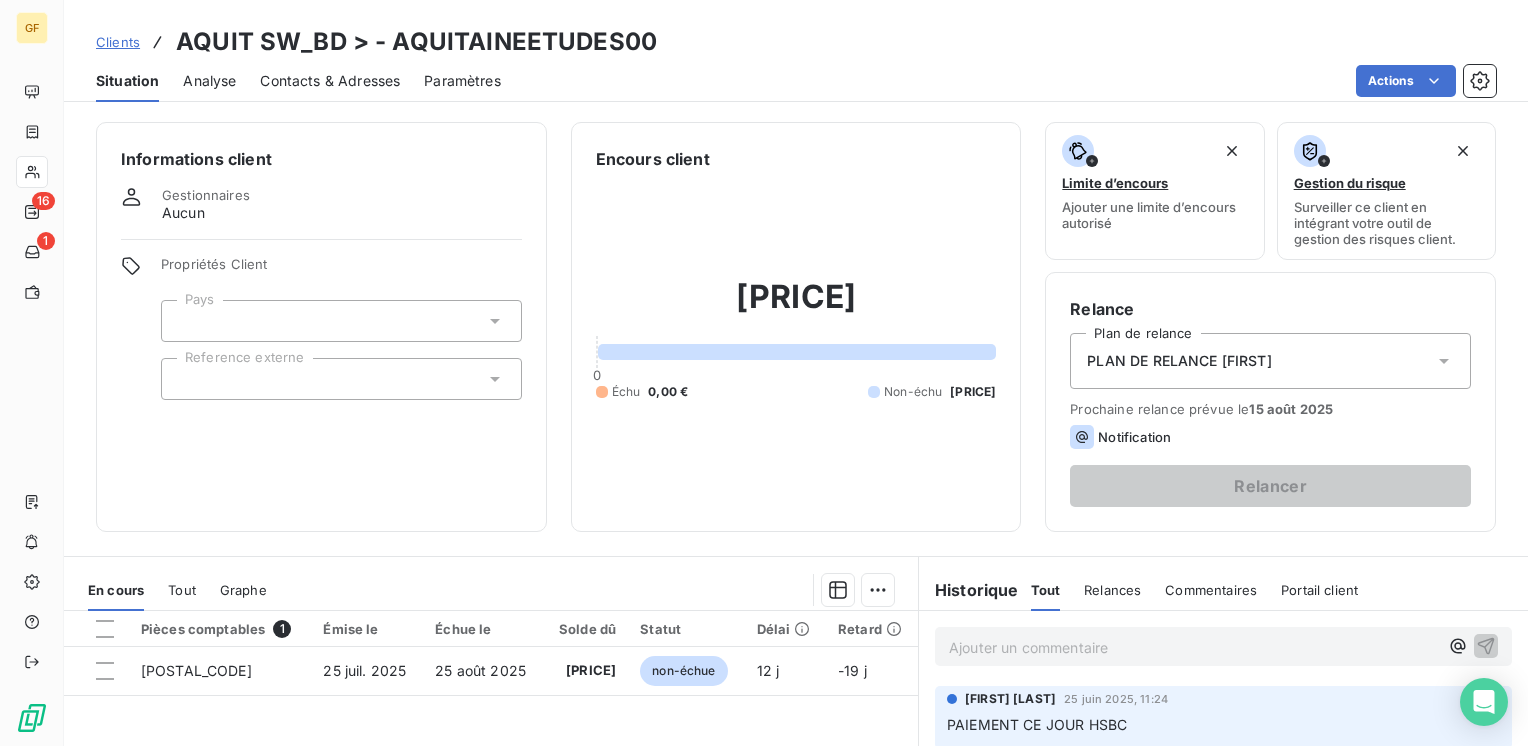 click on "Contacts & Adresses" at bounding box center (330, 81) 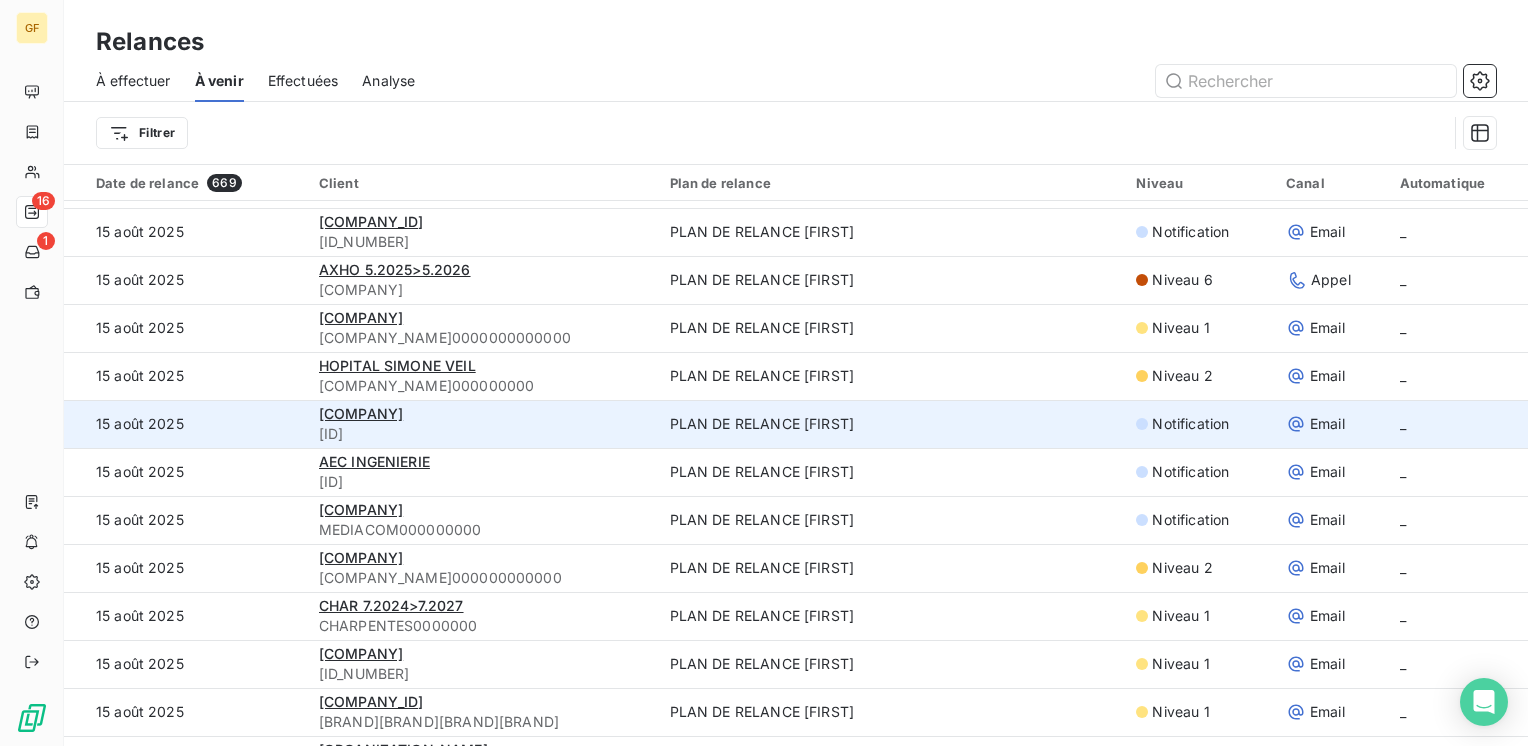 scroll, scrollTop: 700, scrollLeft: 0, axis: vertical 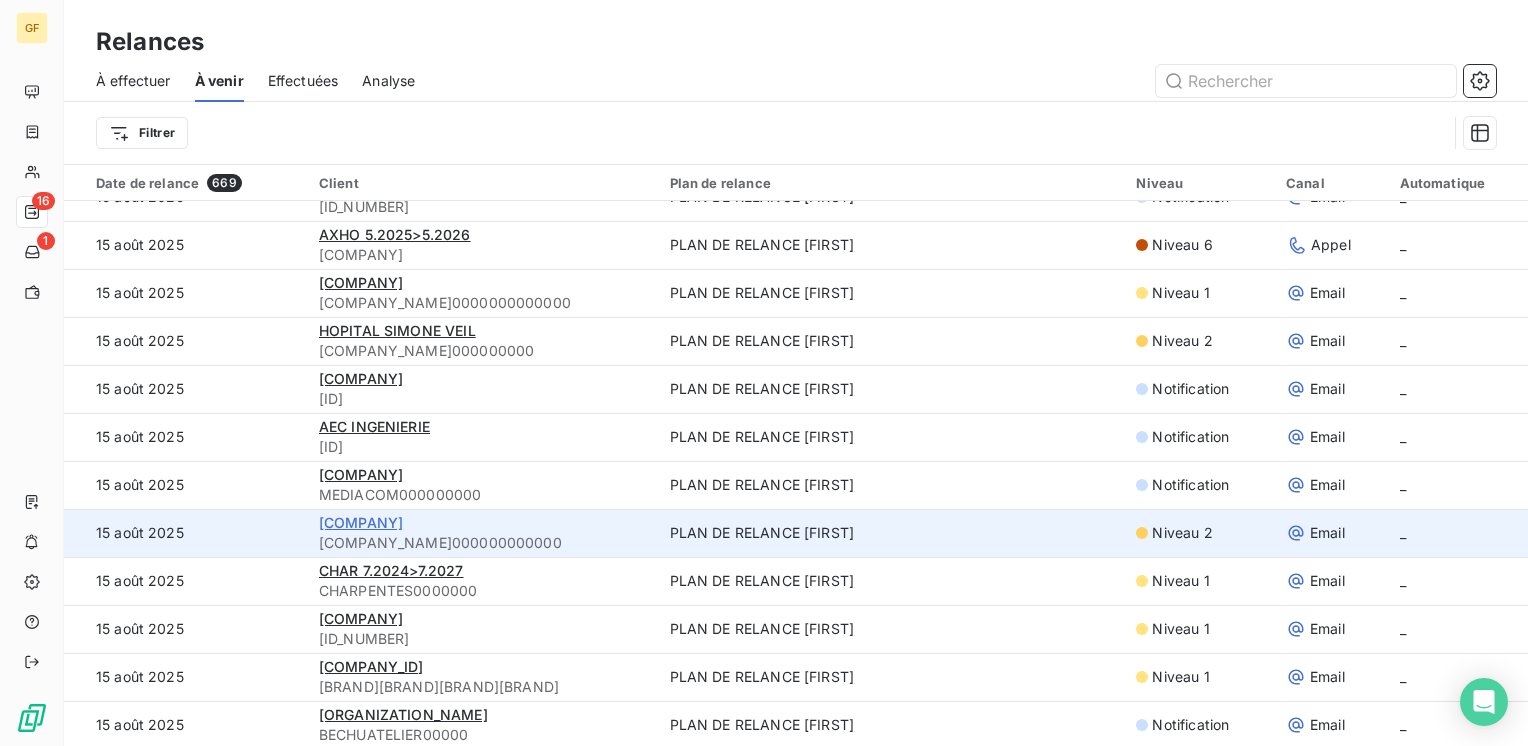 click on "[COMPANY]" at bounding box center (361, 522) 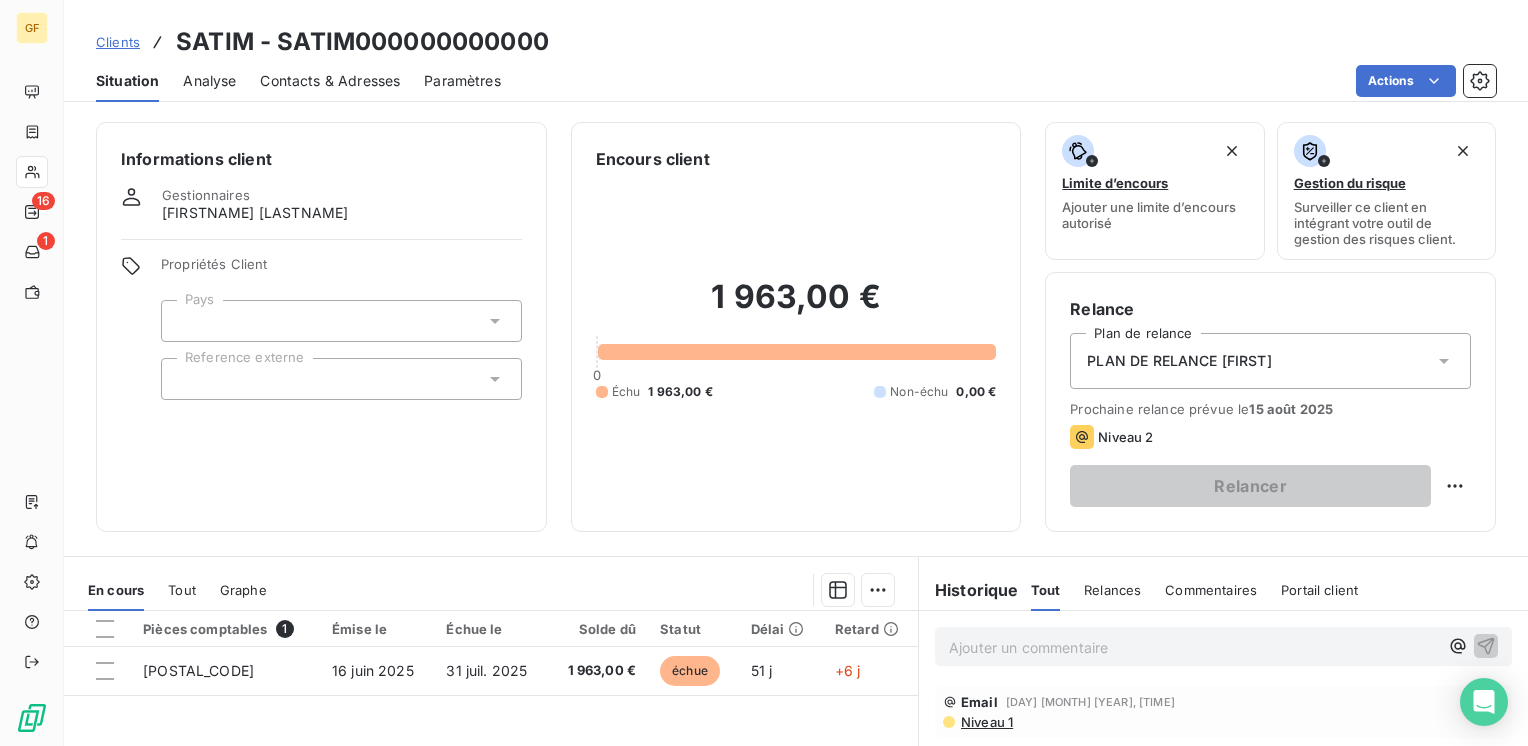 click on "Contacts & Adresses" at bounding box center [330, 81] 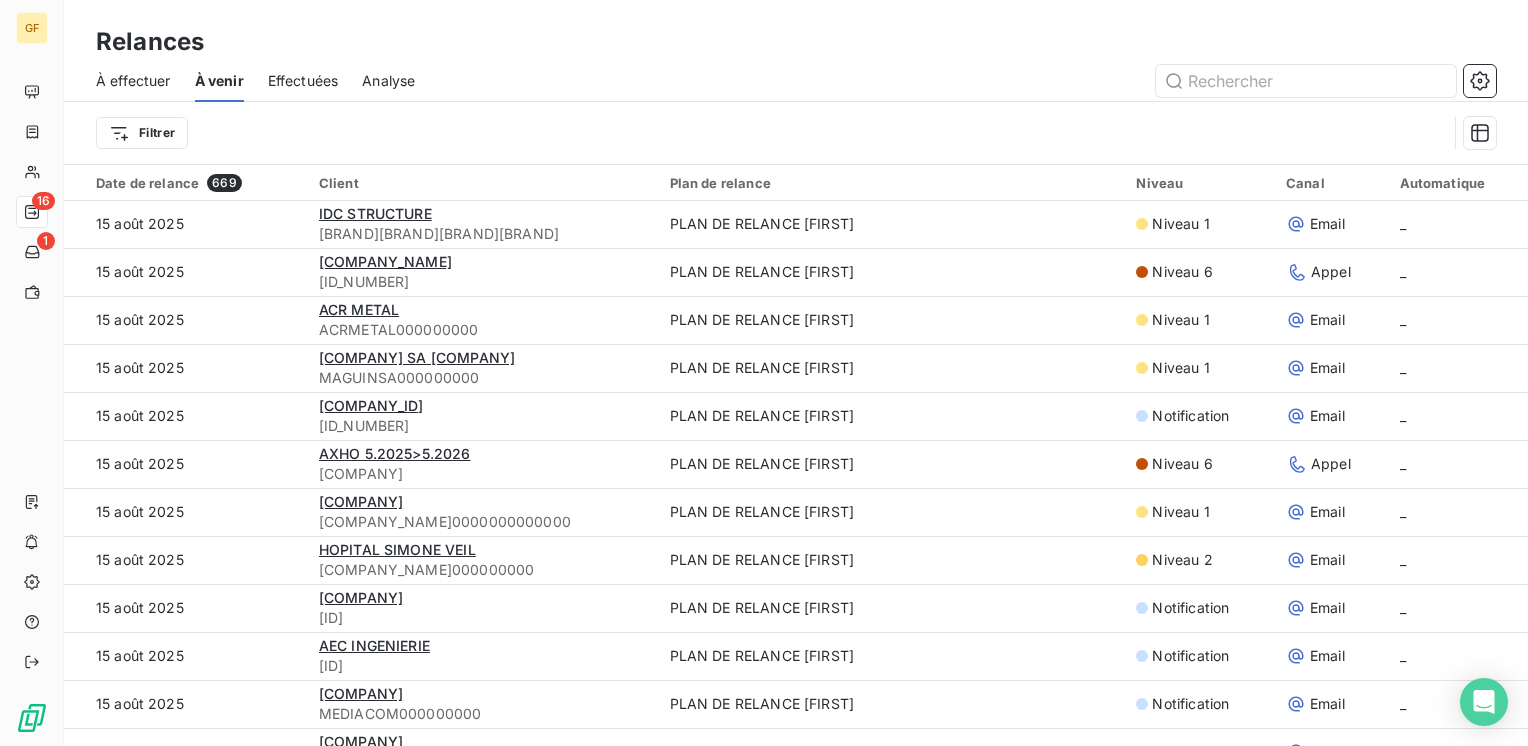scroll, scrollTop: 500, scrollLeft: 0, axis: vertical 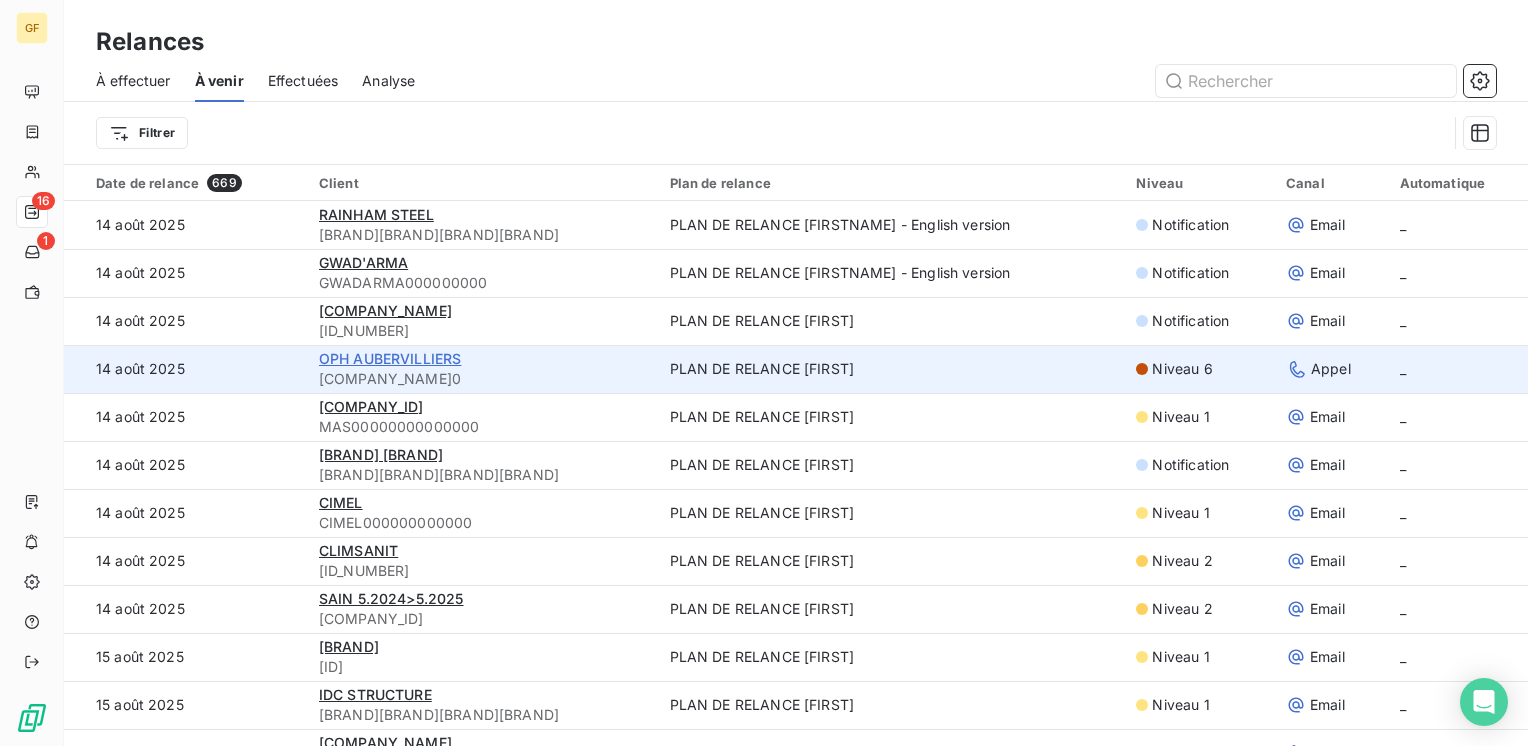 click on "OPH AUBERVILLIERS" at bounding box center [390, 358] 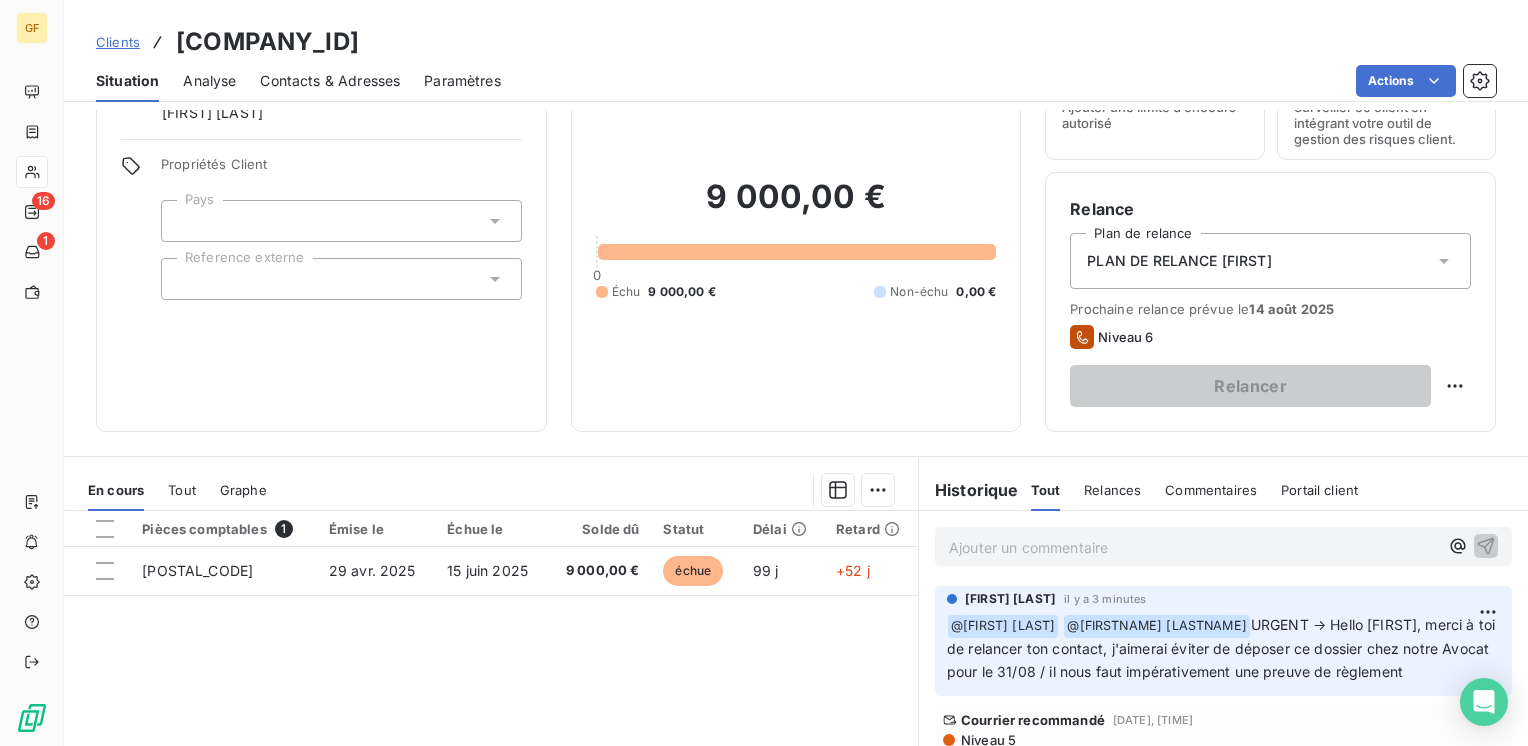 scroll, scrollTop: 200, scrollLeft: 0, axis: vertical 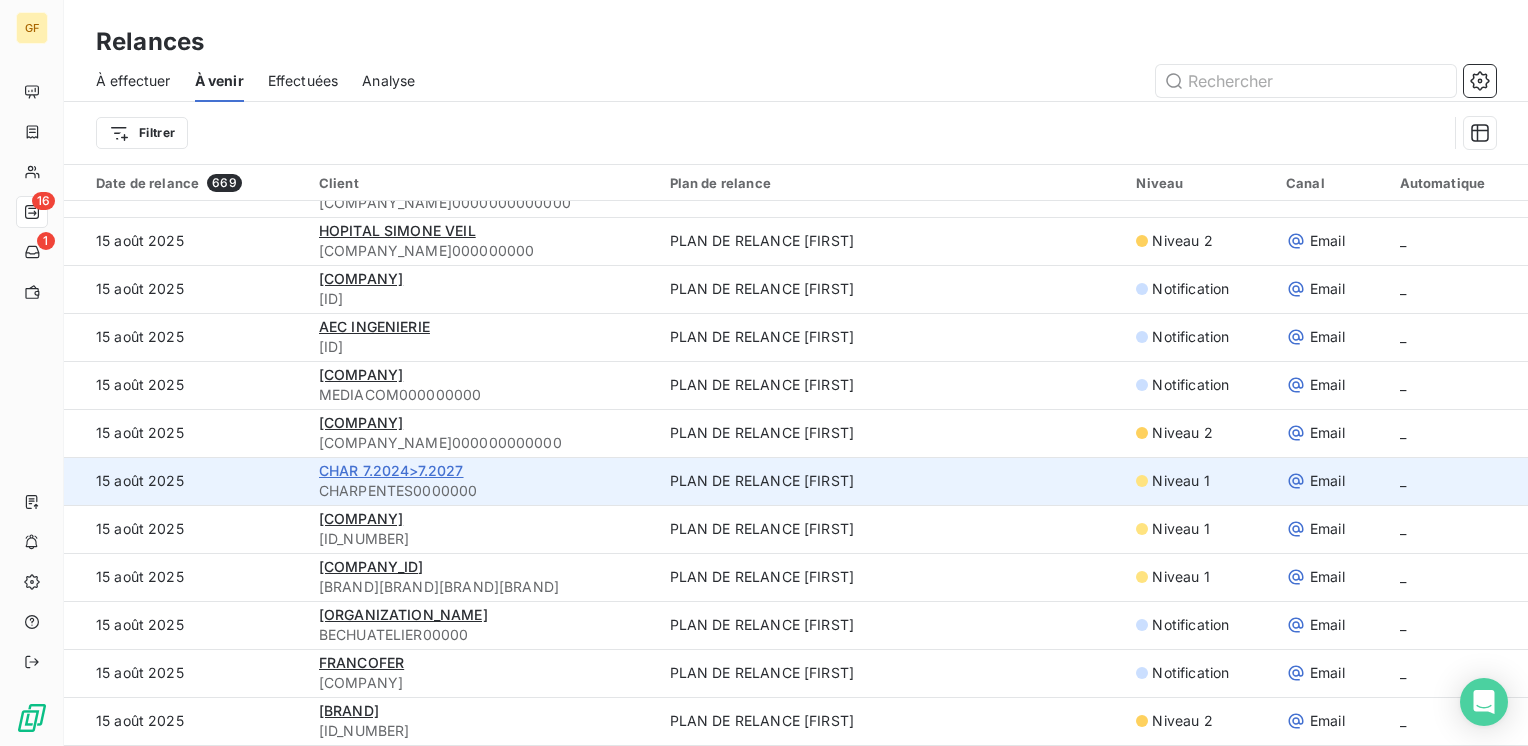 click on "CHAR 7.2024>7.2027" at bounding box center [391, 470] 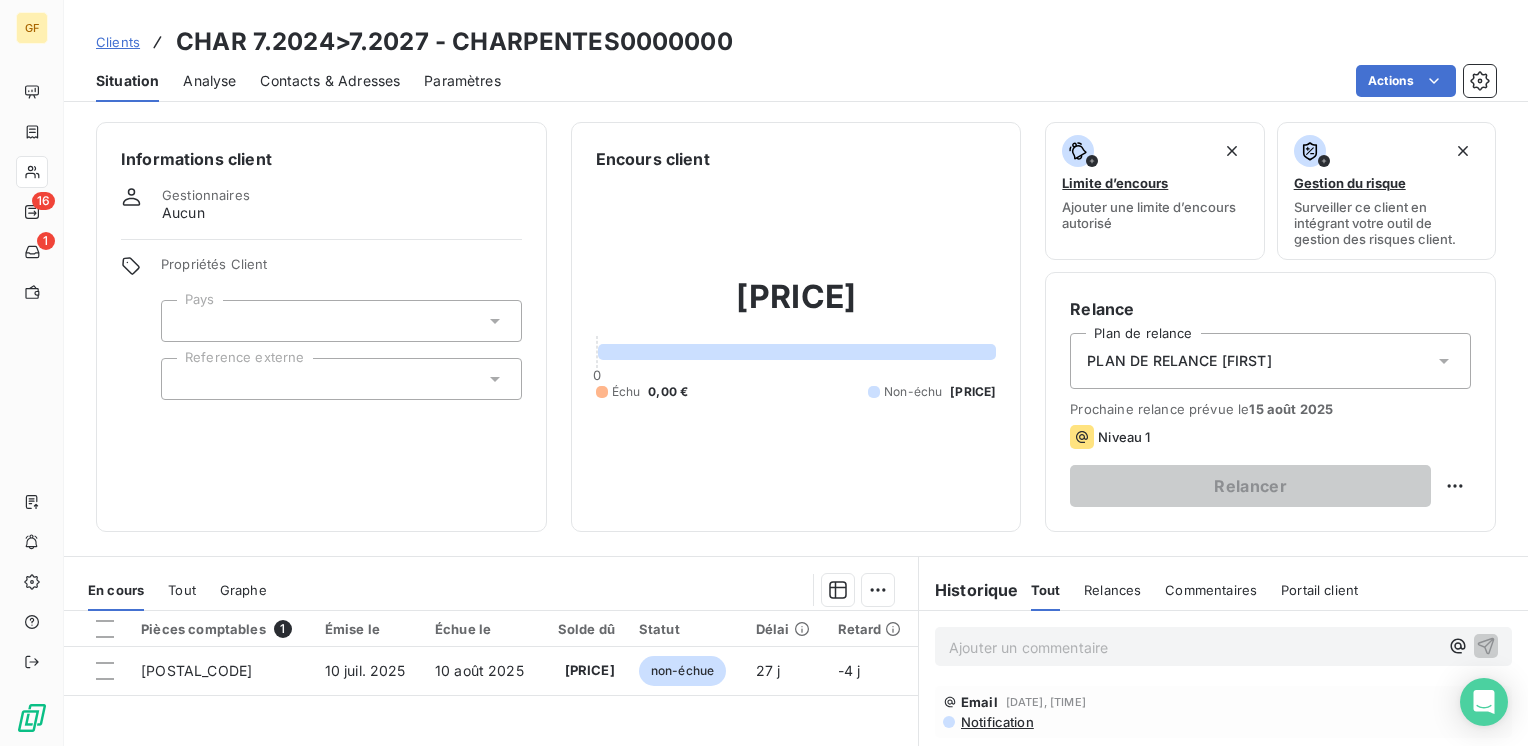click on "Contacts & Adresses" at bounding box center (330, 81) 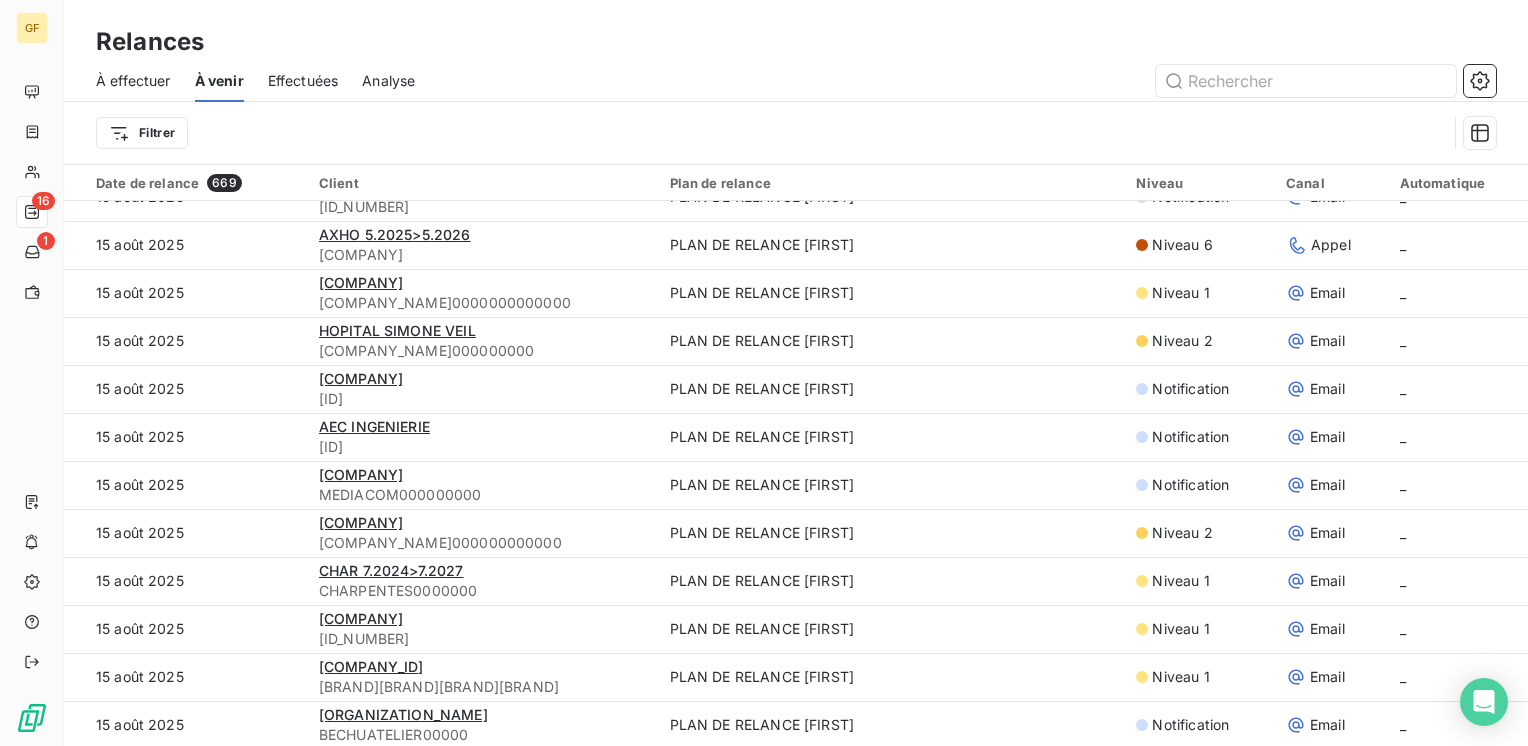 scroll, scrollTop: 800, scrollLeft: 0, axis: vertical 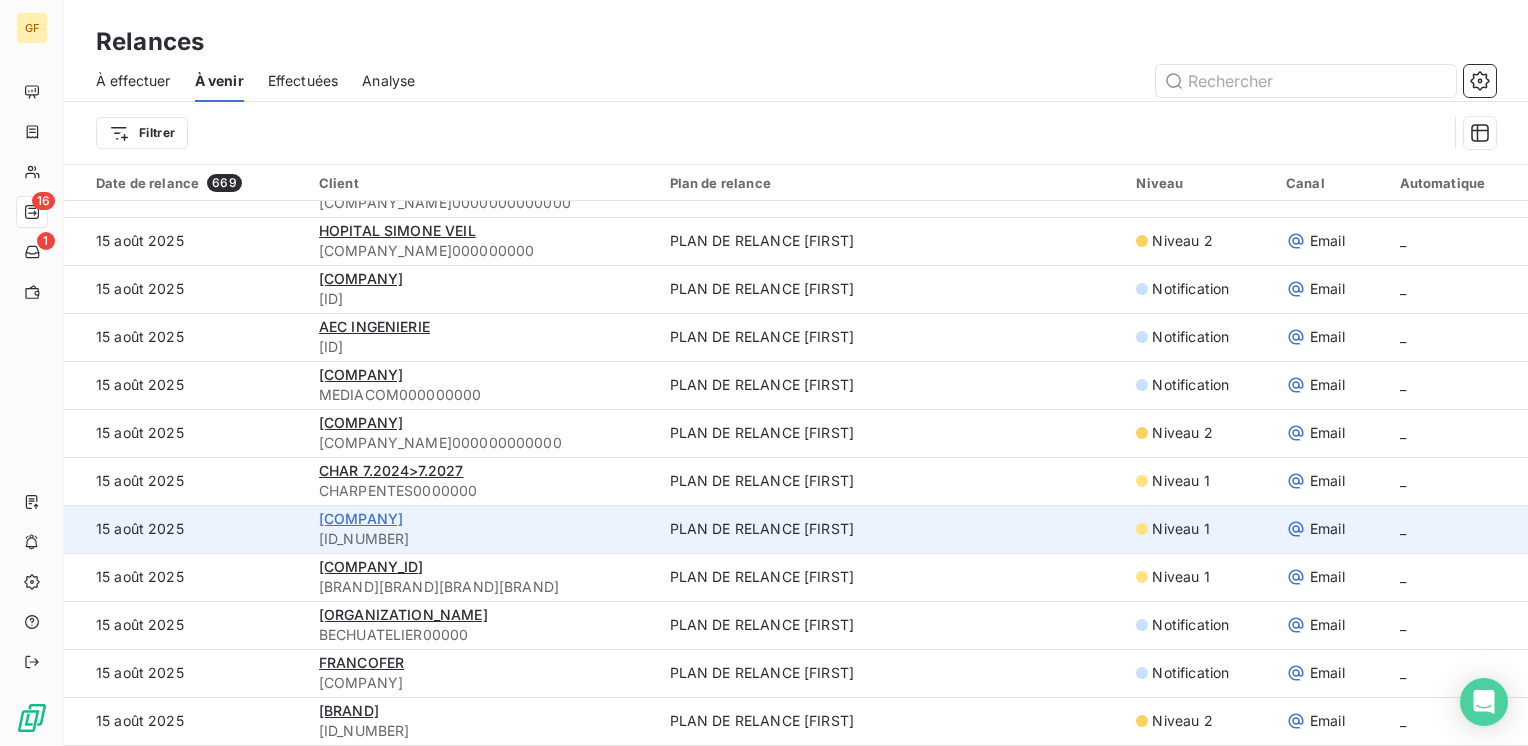 click on "[COMPANY]" at bounding box center (361, 518) 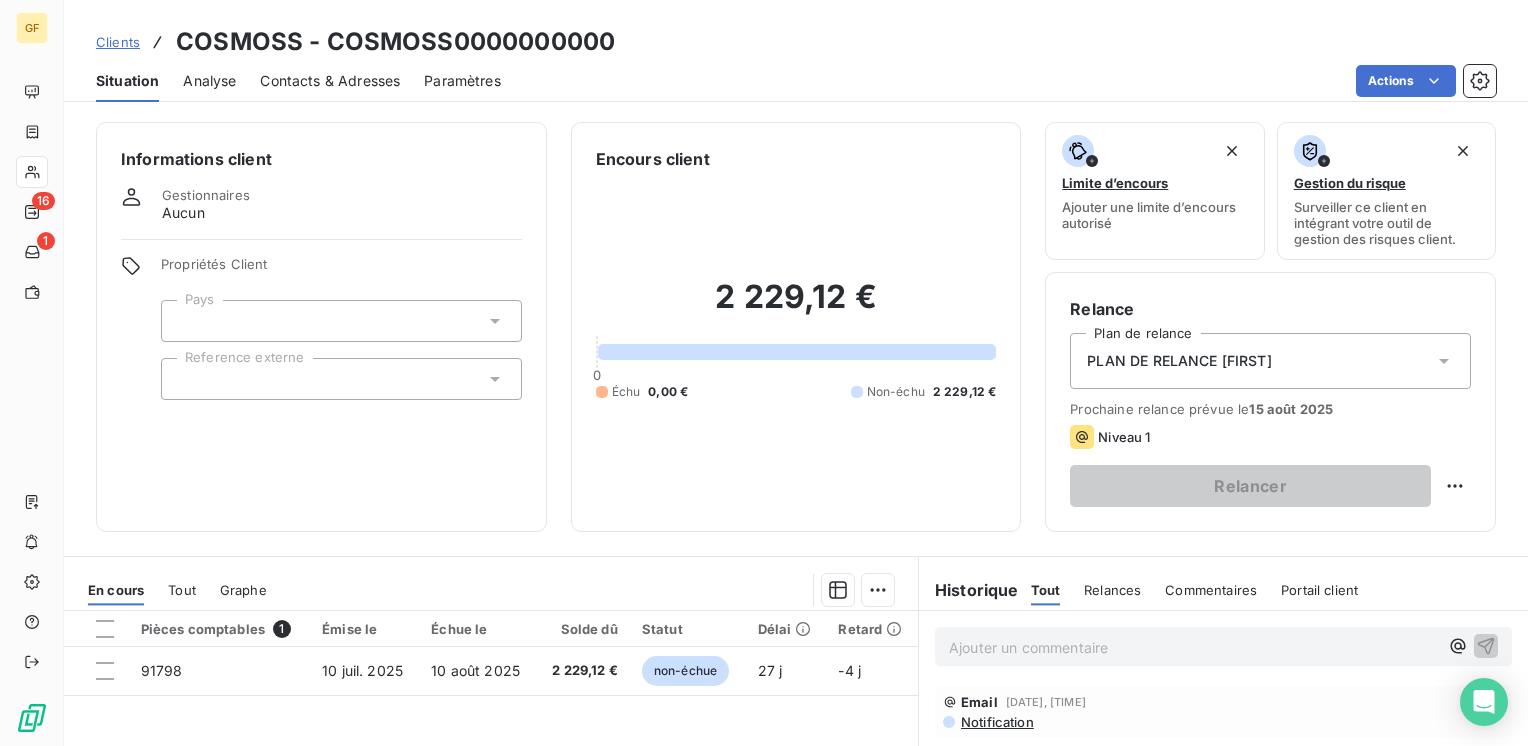 click on "Contacts & Adresses" at bounding box center [330, 81] 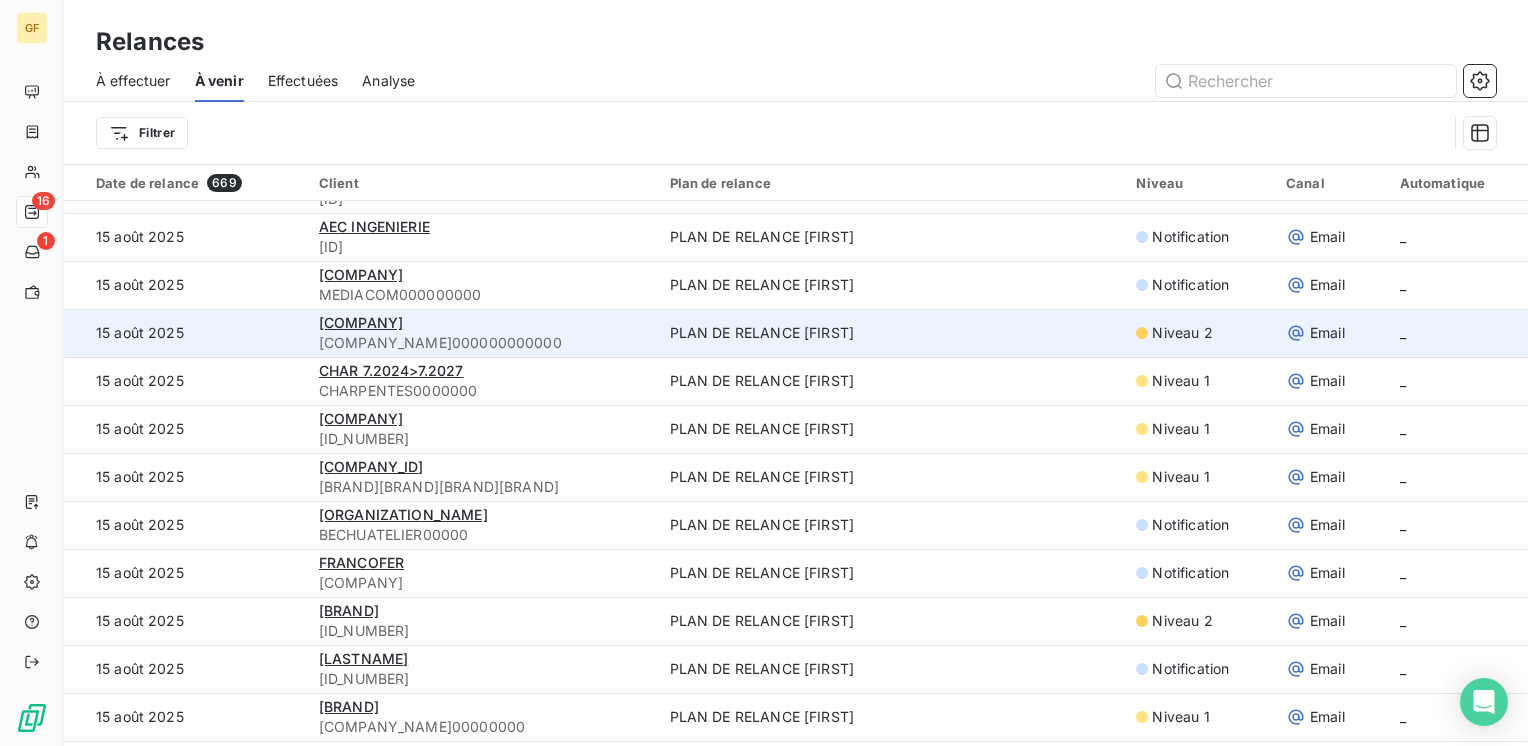 scroll, scrollTop: 1000, scrollLeft: 0, axis: vertical 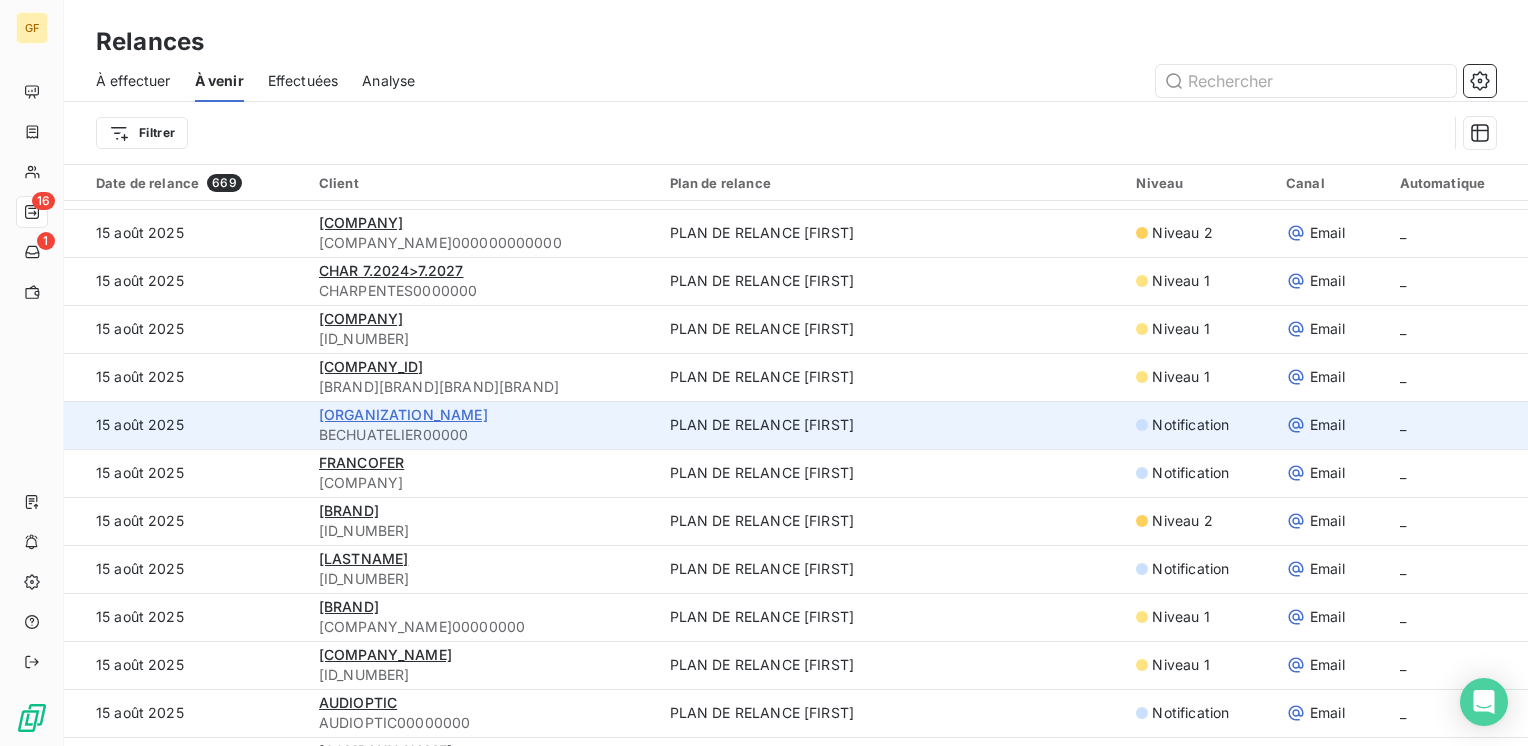 click on "[ORGANIZATION_NAME]" at bounding box center [403, 414] 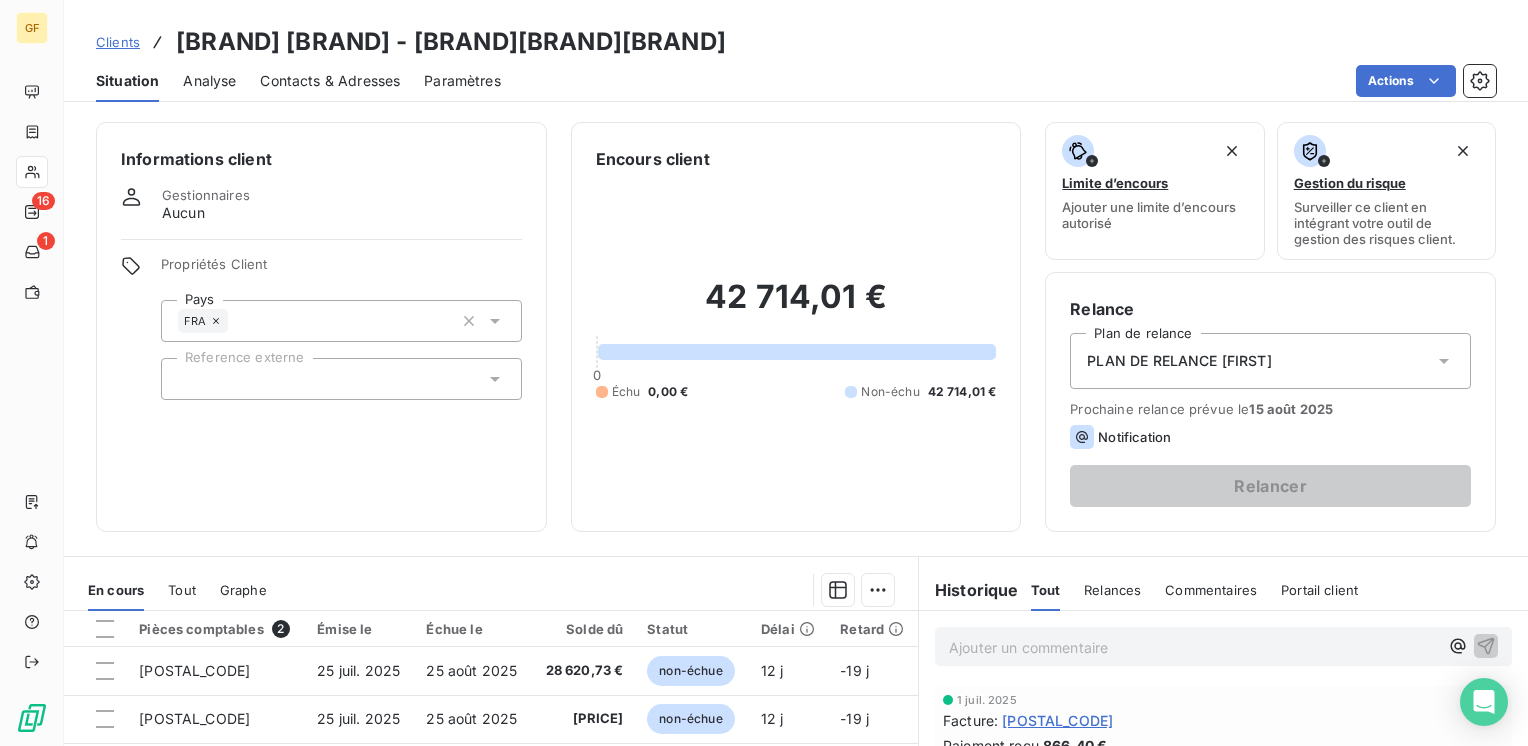 click on "Contacts & Adresses" at bounding box center (330, 81) 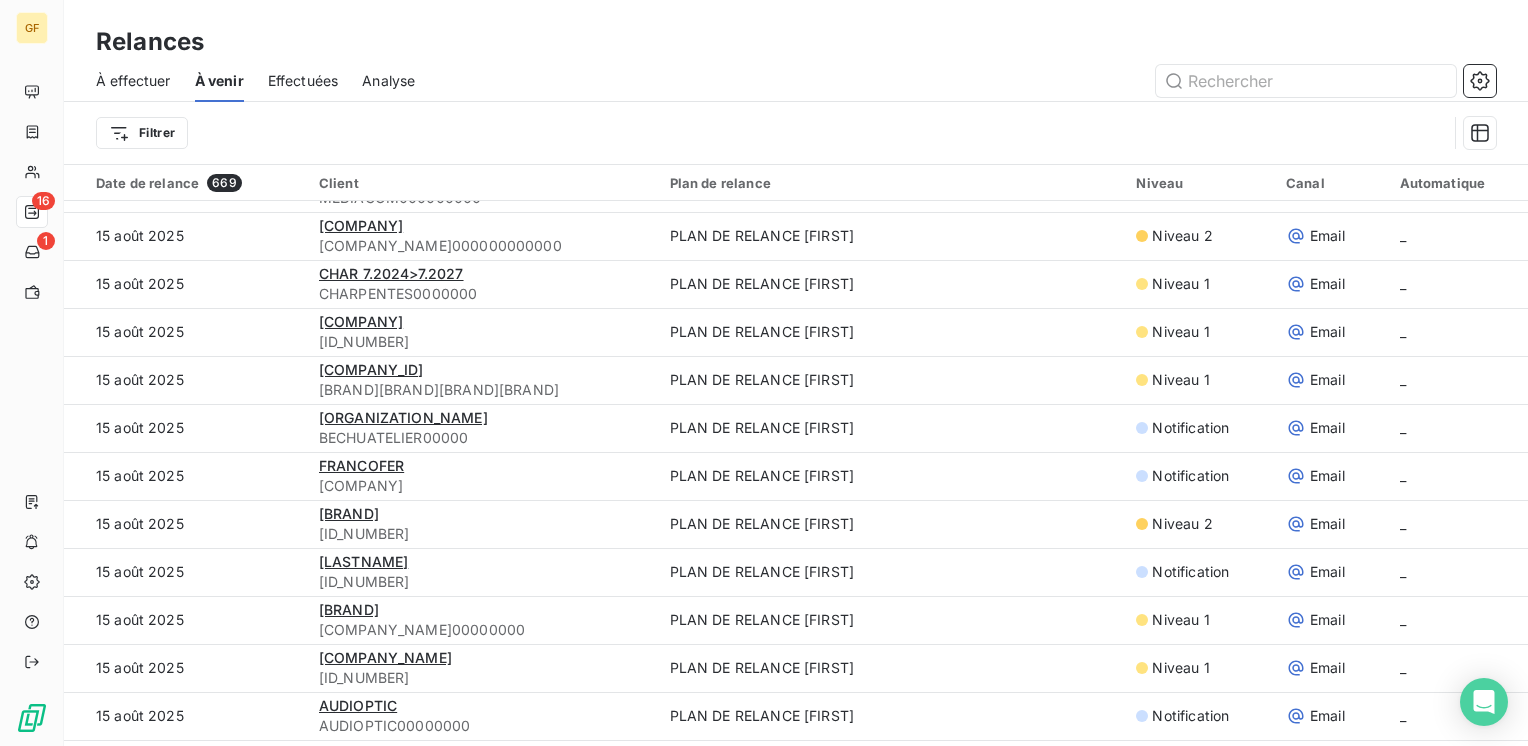 scroll, scrollTop: 1000, scrollLeft: 0, axis: vertical 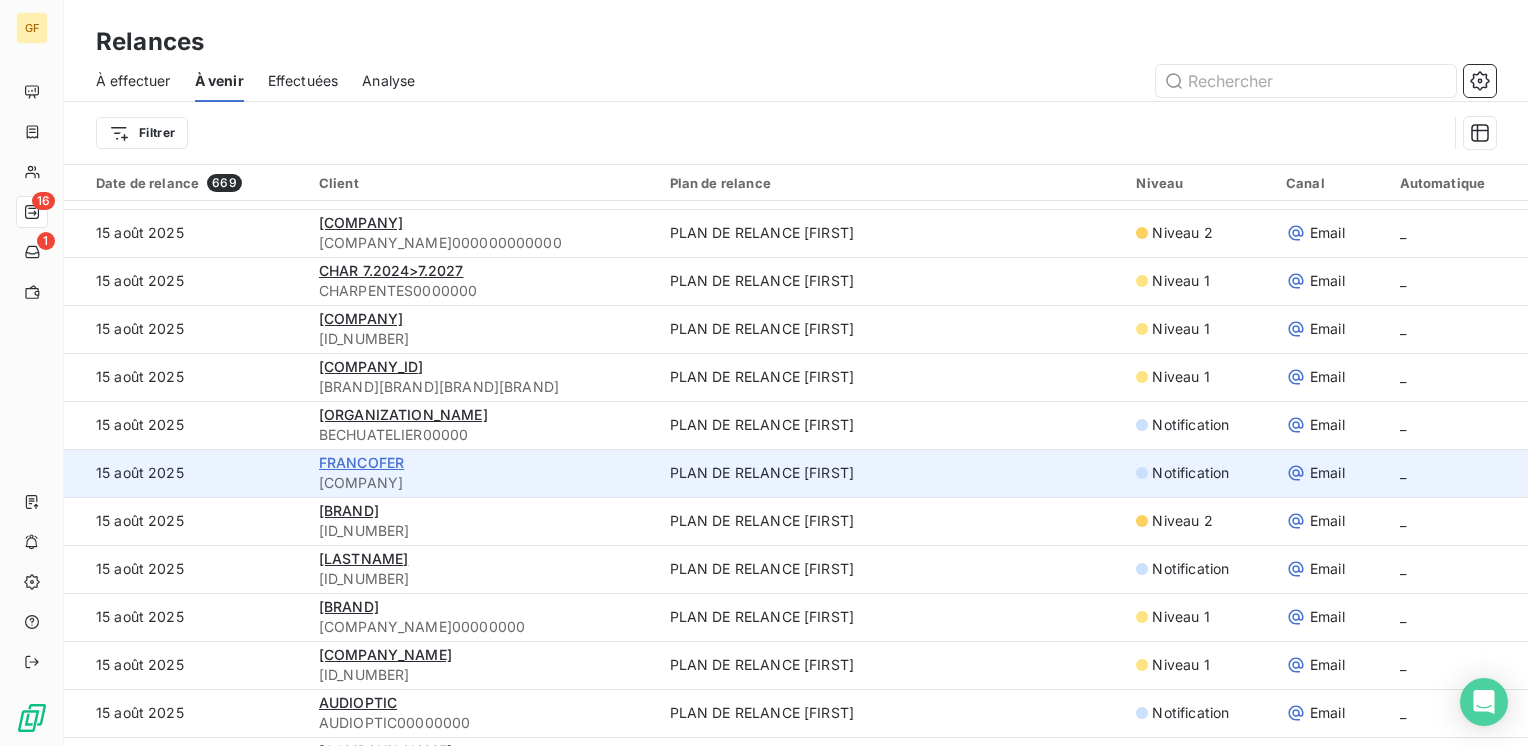 click on "FRANCOFER" at bounding box center (361, 462) 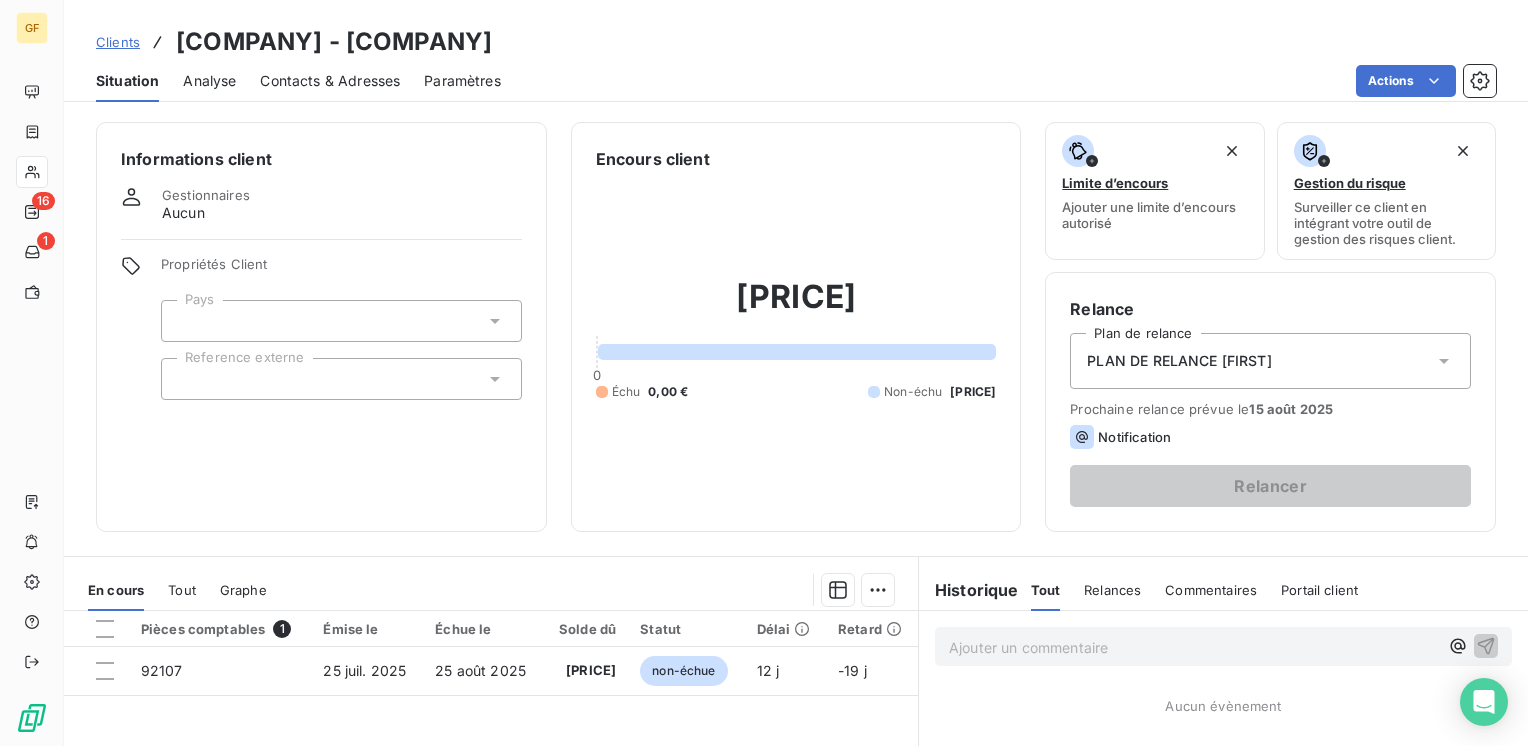 click on "Contacts & Adresses" at bounding box center (330, 81) 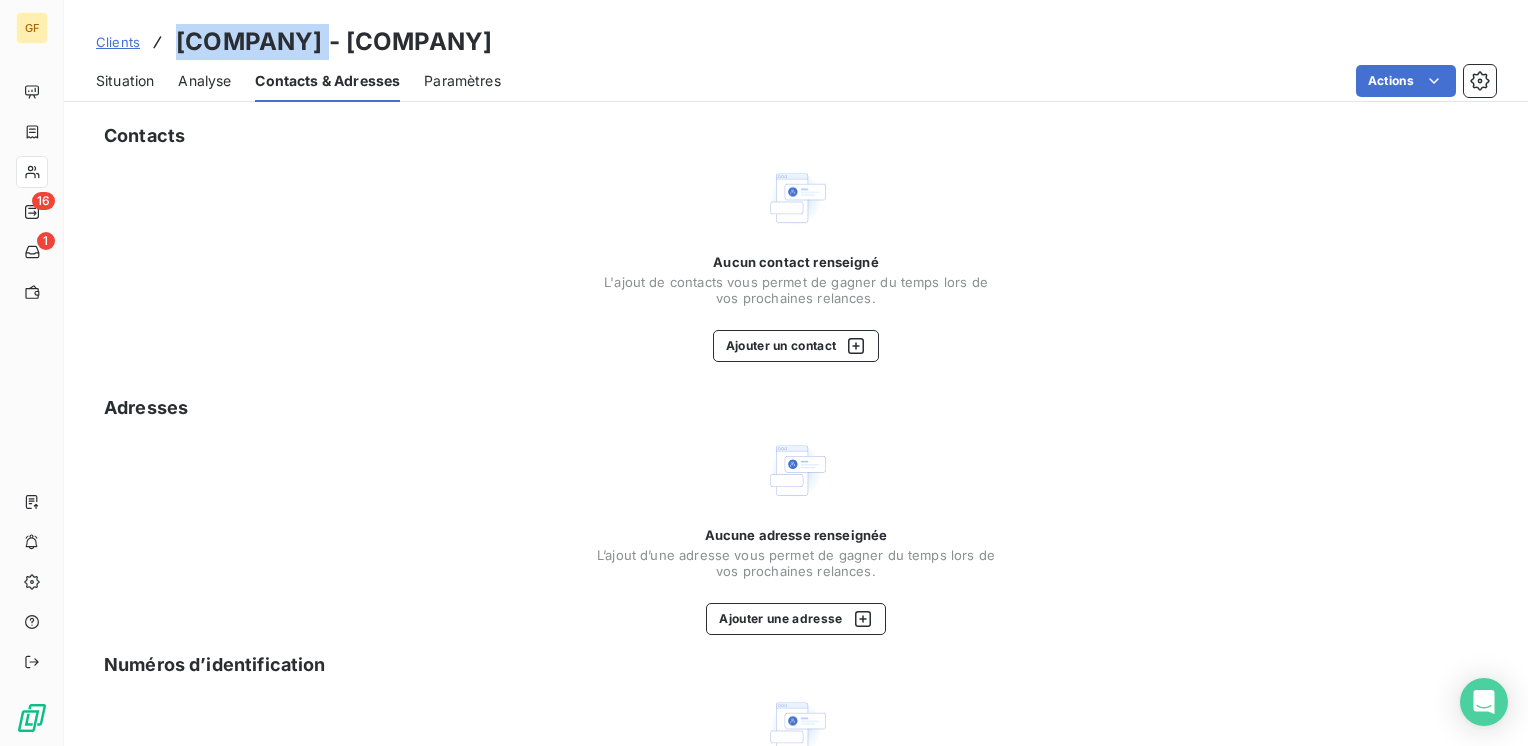 drag, startPoint x: 328, startPoint y: 42, endPoint x: 166, endPoint y: 46, distance: 162.04938 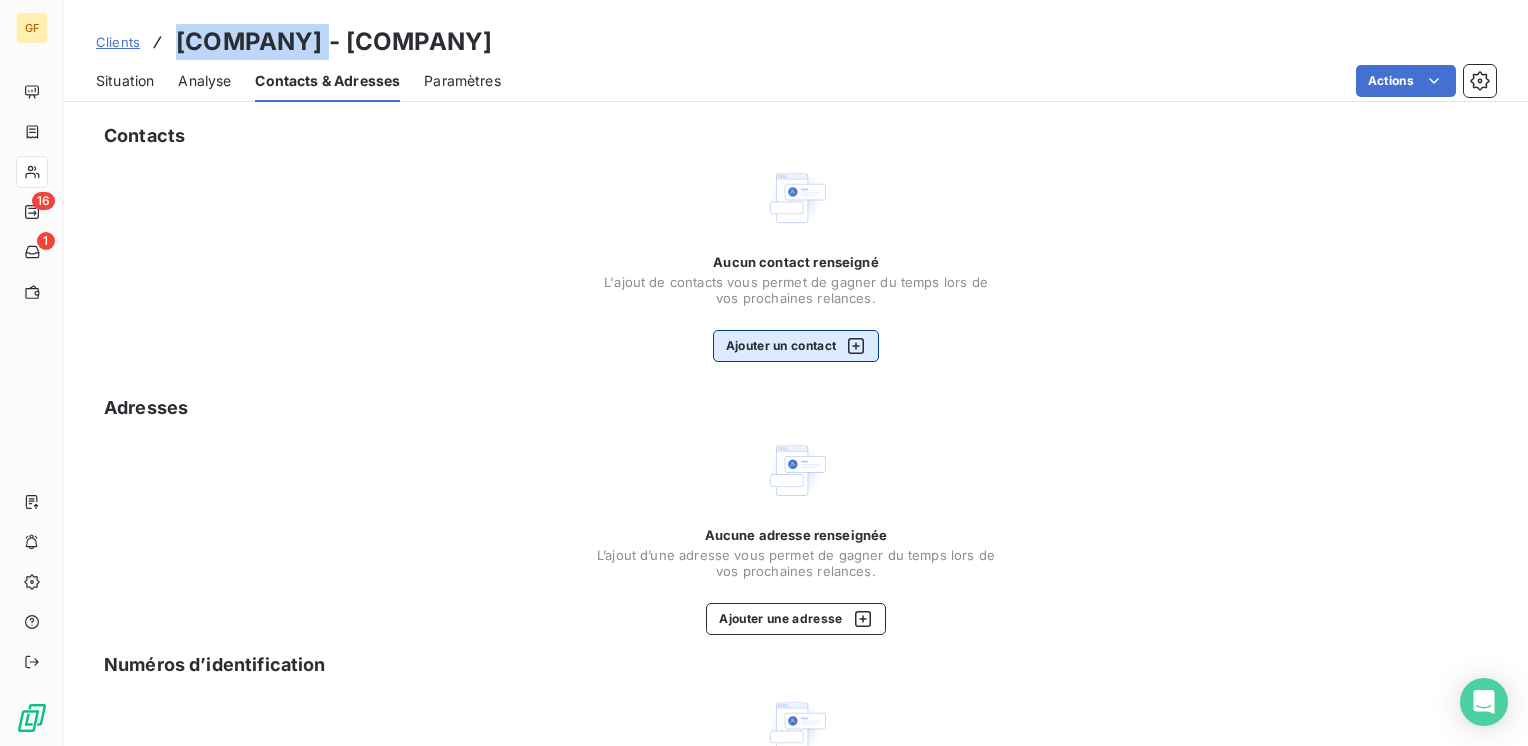 click on "Ajouter un contact" at bounding box center (796, 346) 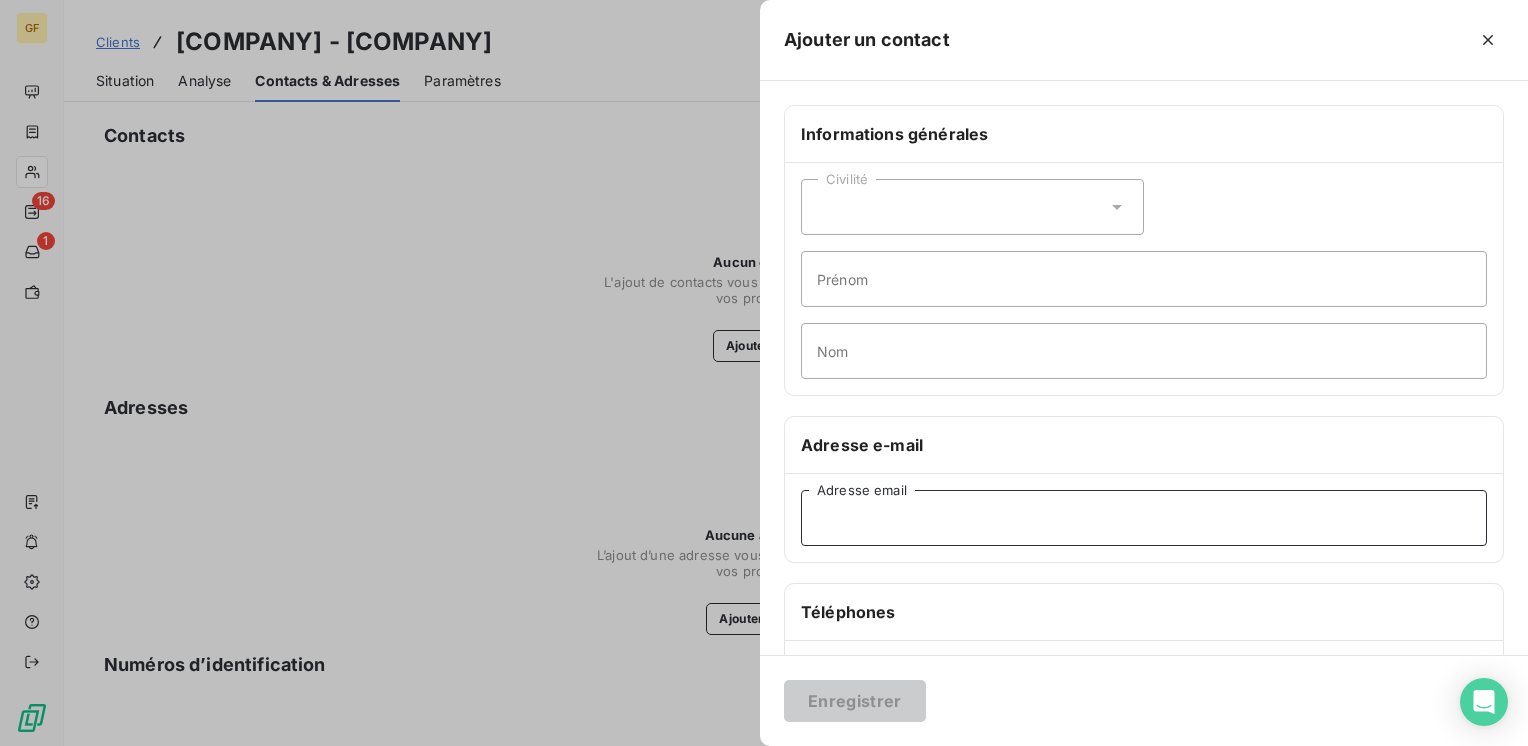 click on "Adresse email" at bounding box center [1144, 518] 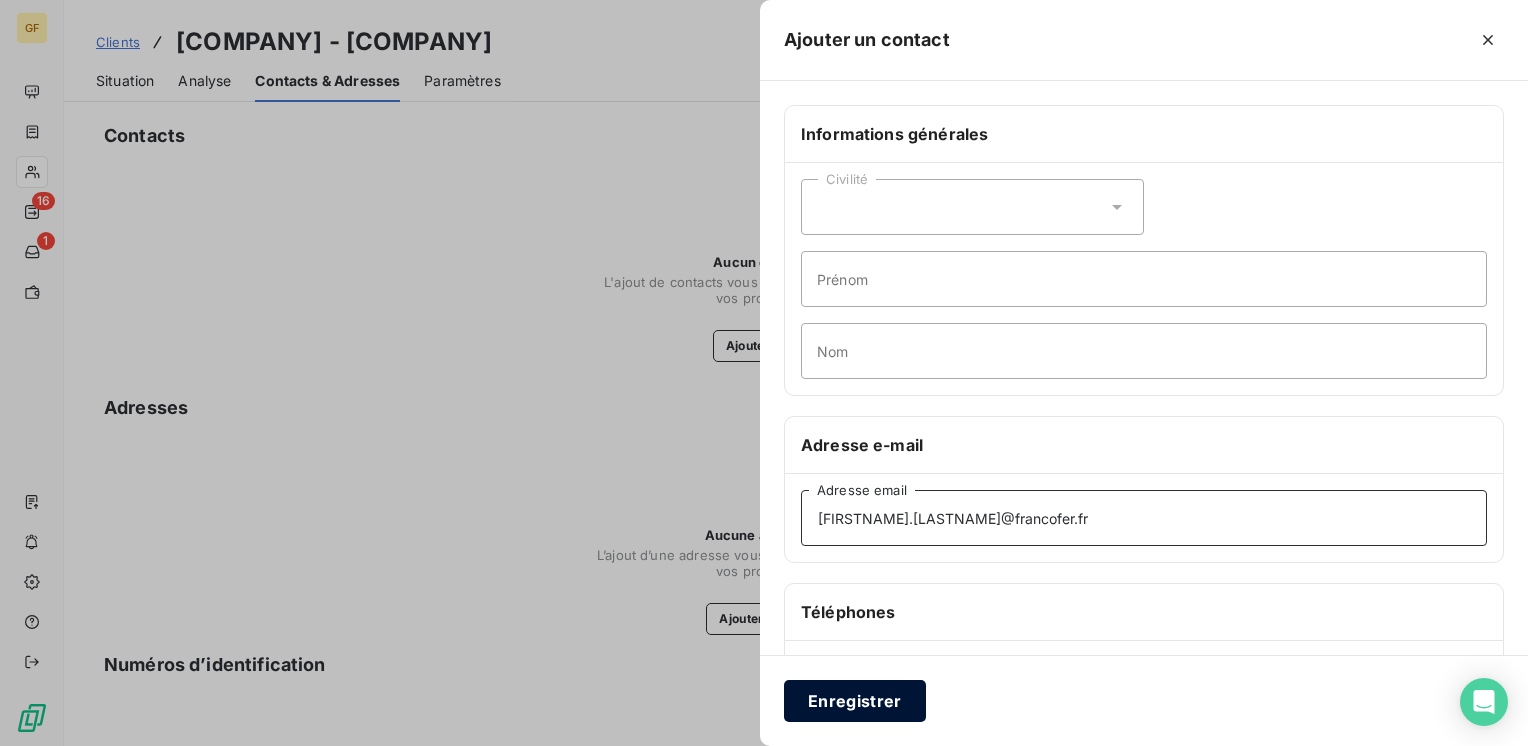 type on "[FIRSTNAME].[LASTNAME]@francofer.fr" 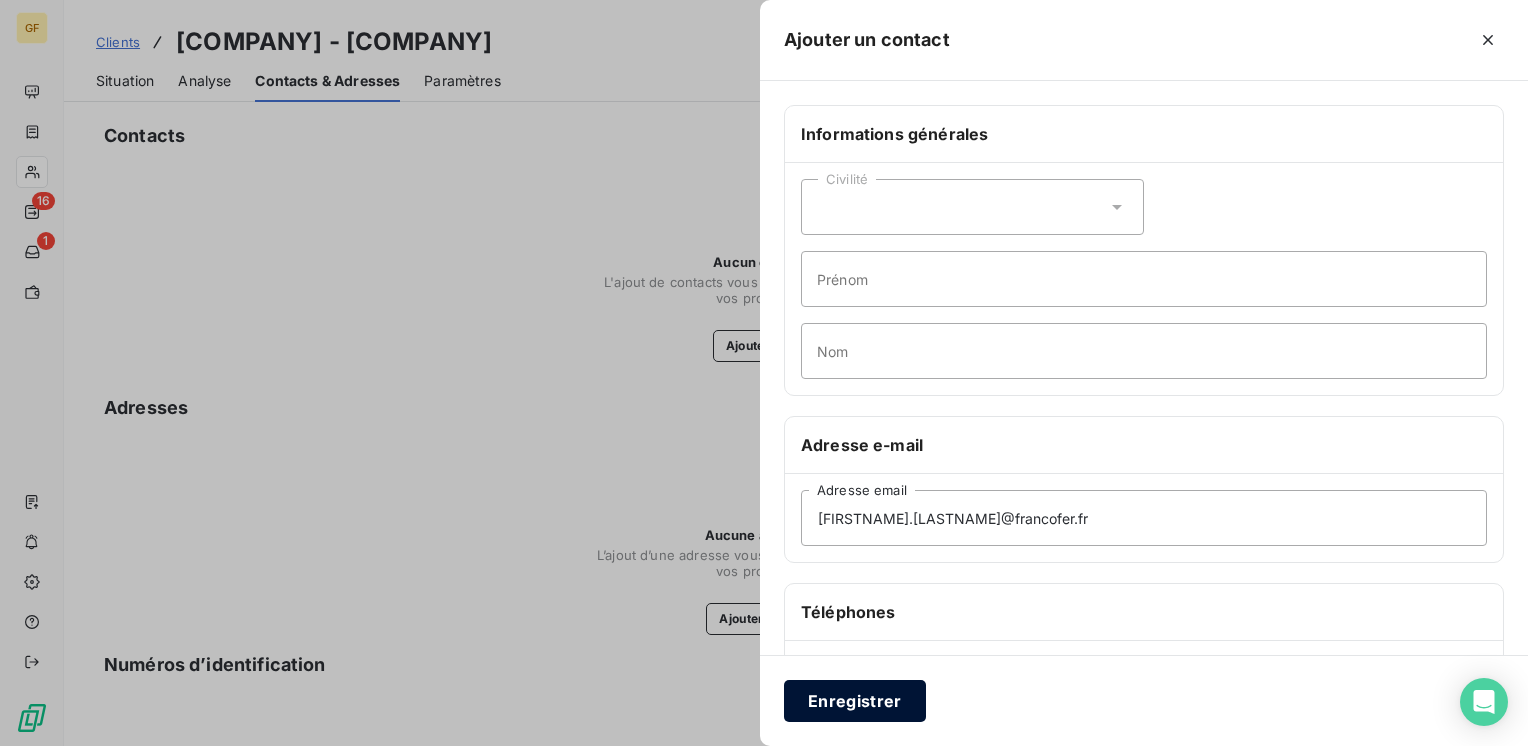 click on "Enregistrer" at bounding box center (855, 701) 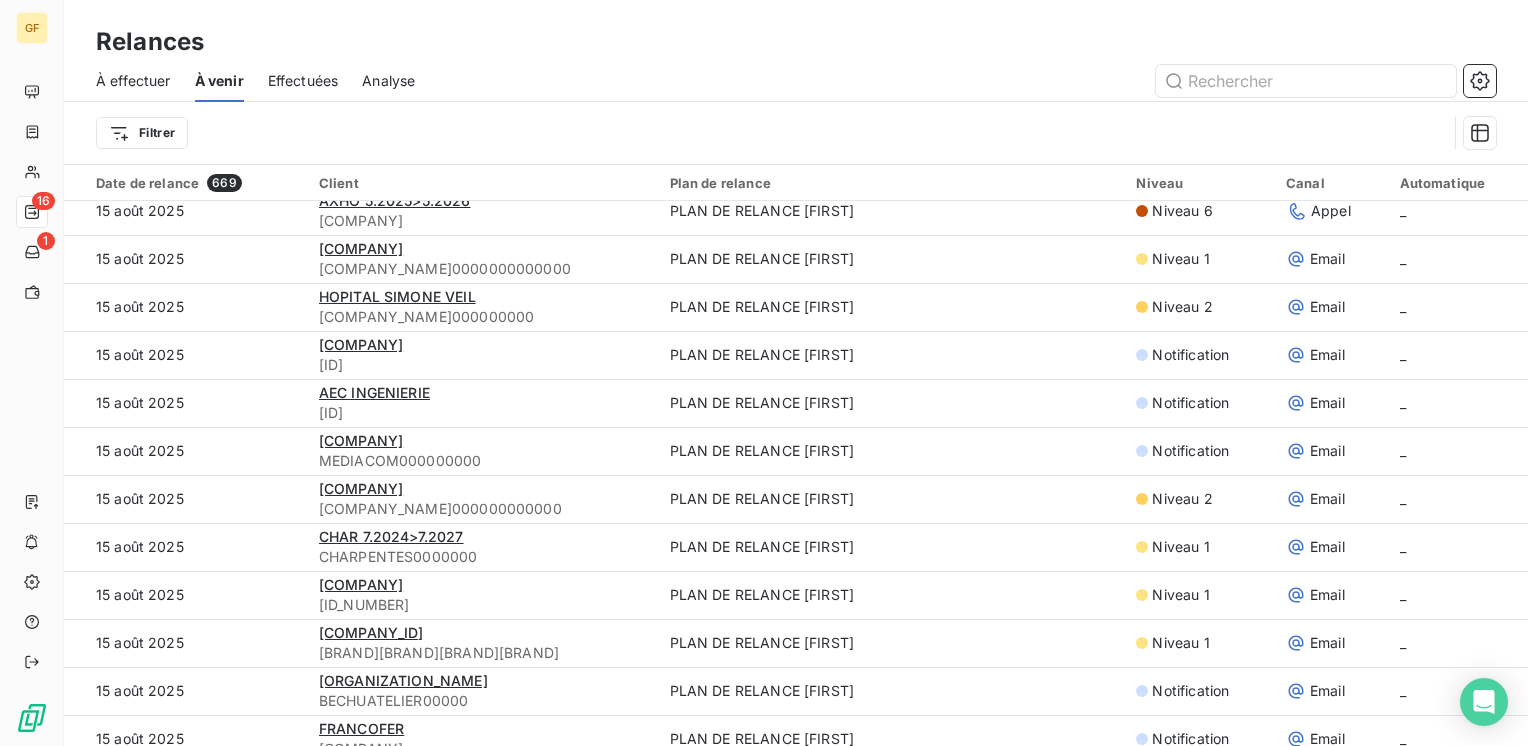 scroll, scrollTop: 1000, scrollLeft: 0, axis: vertical 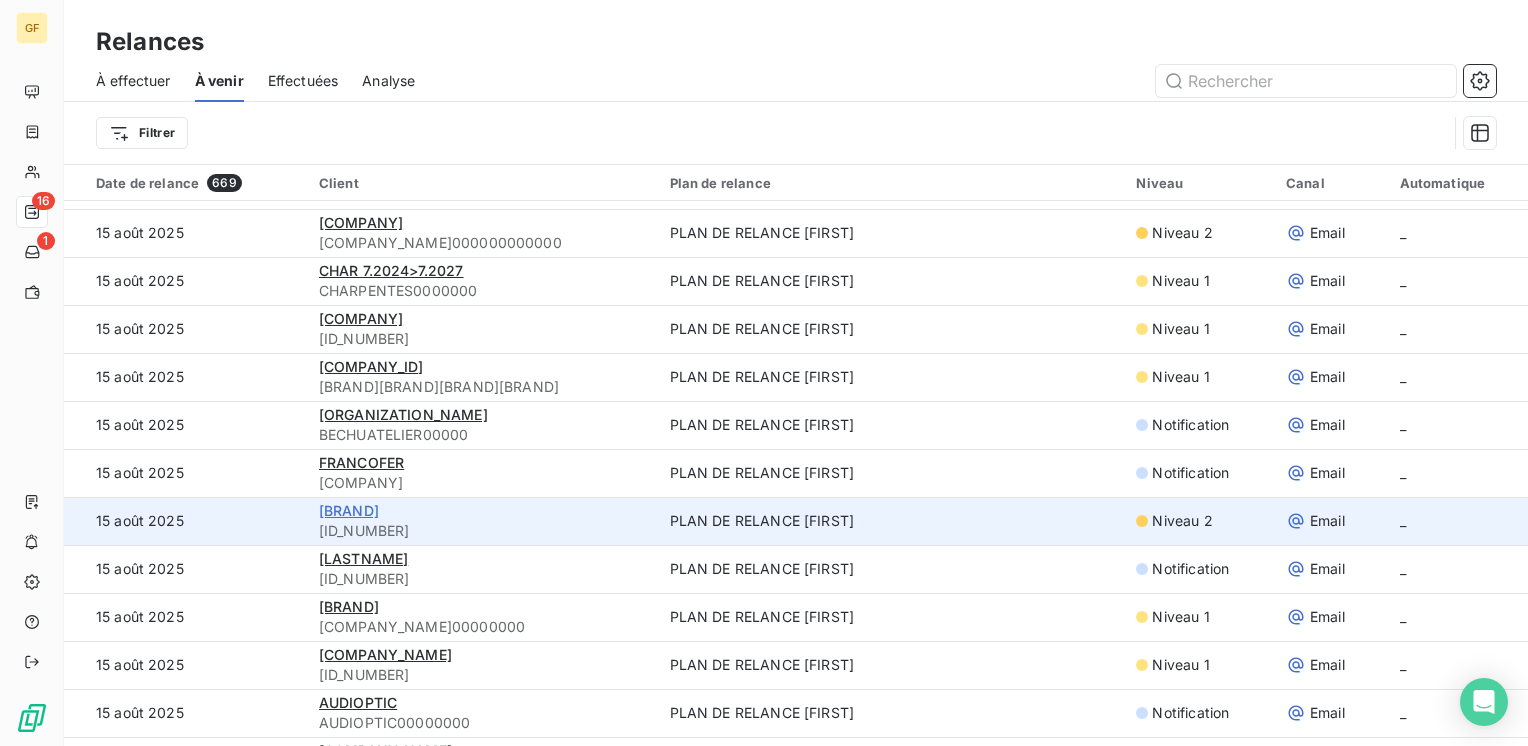 click on "[BRAND]" at bounding box center [349, 510] 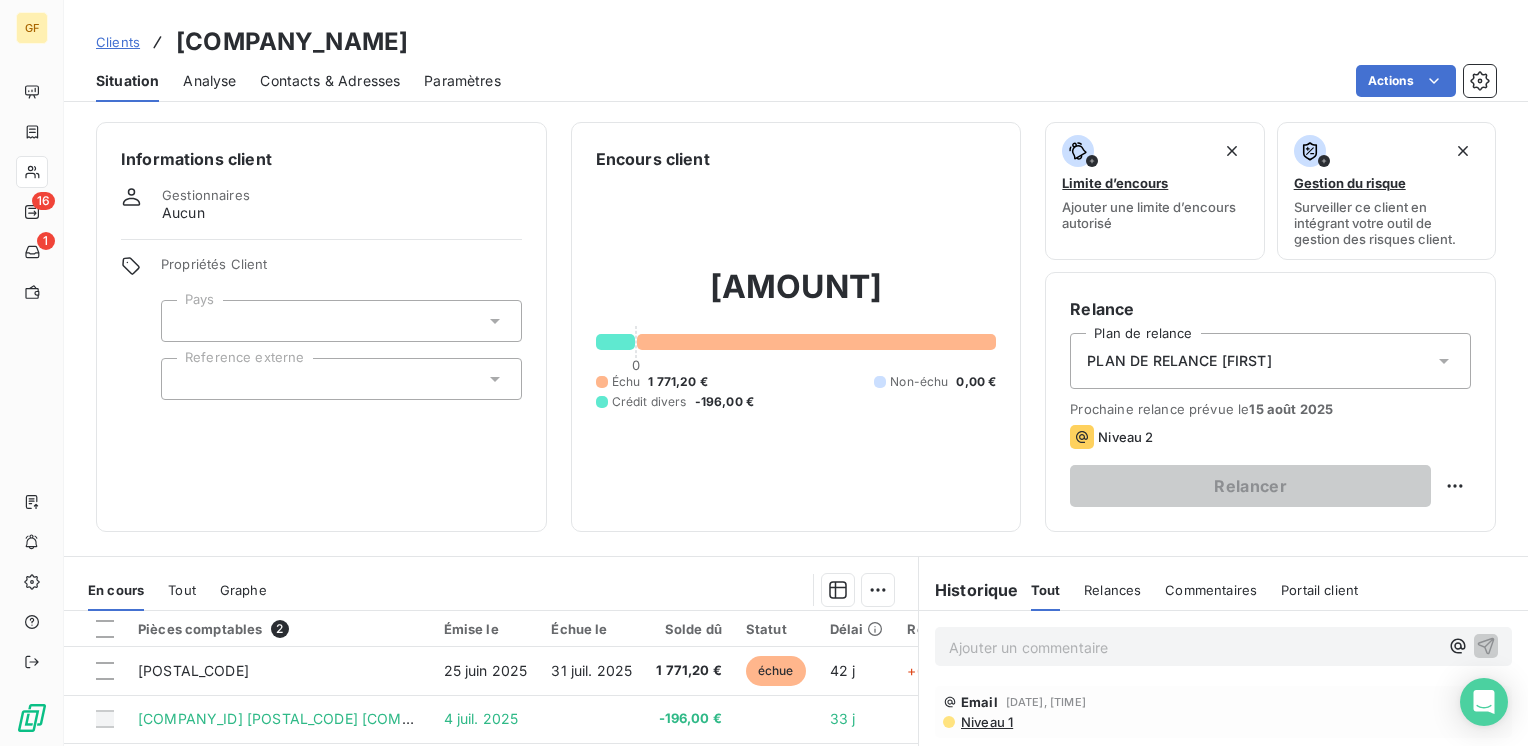 click on "Contacts & Adresses" at bounding box center (330, 81) 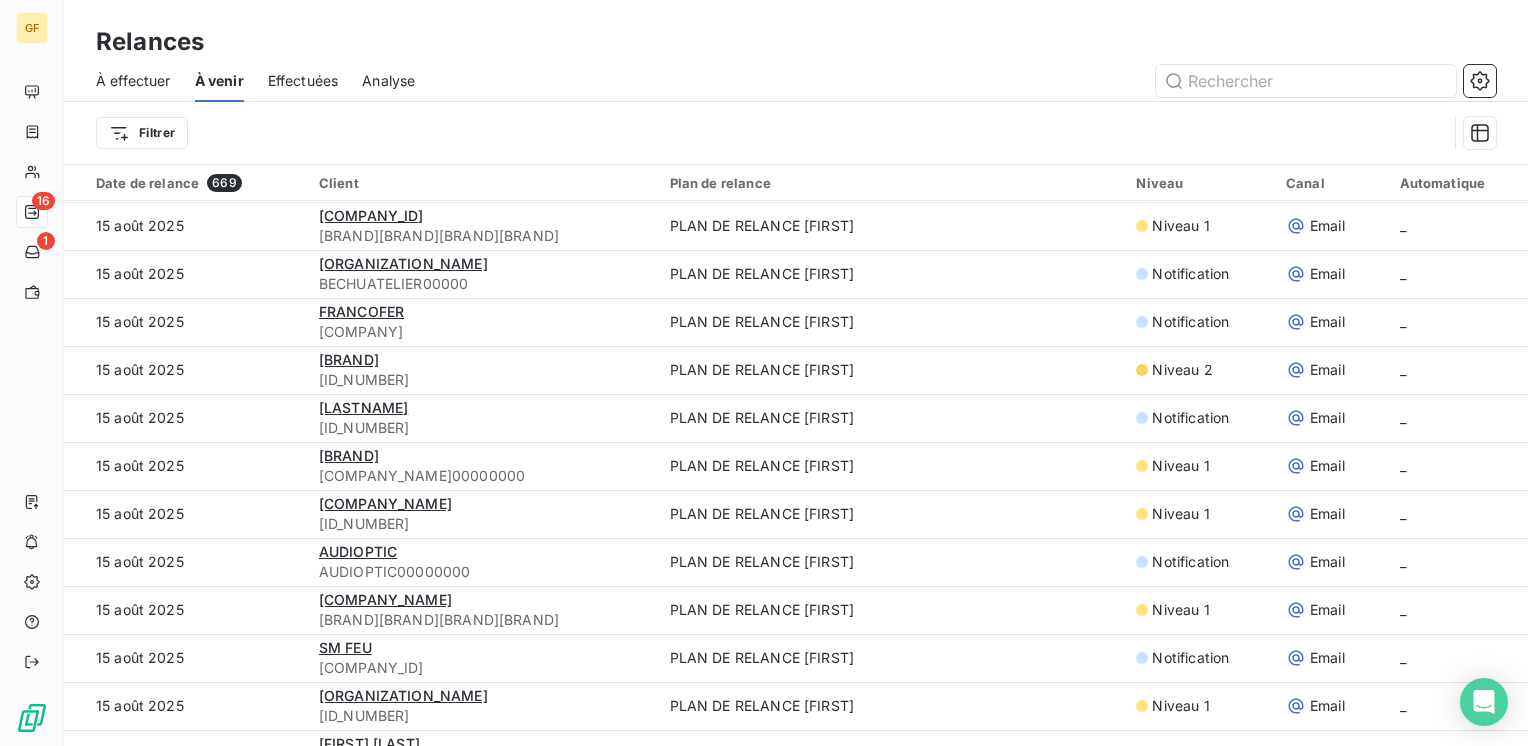 scroll, scrollTop: 1200, scrollLeft: 0, axis: vertical 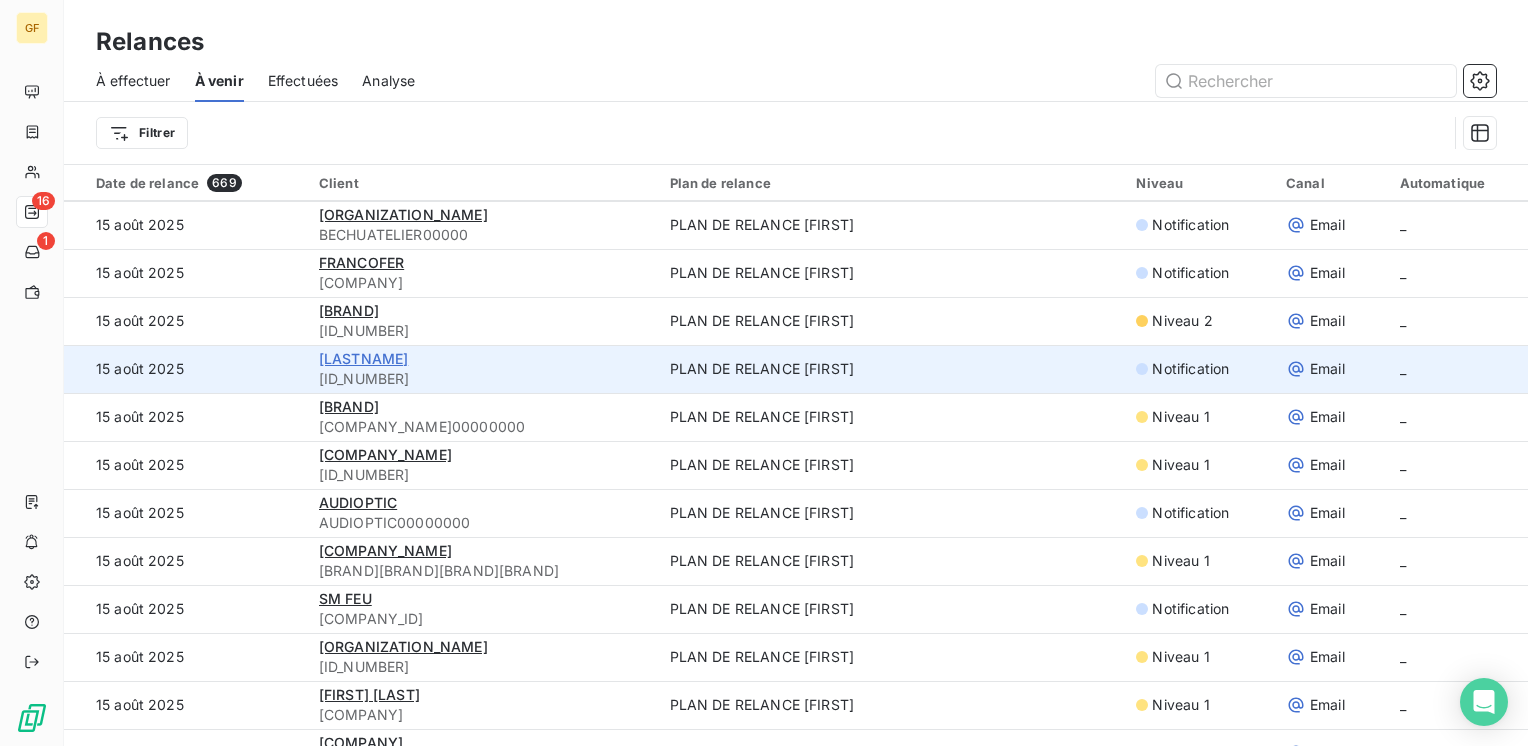 click on "[LASTNAME]" at bounding box center (364, 358) 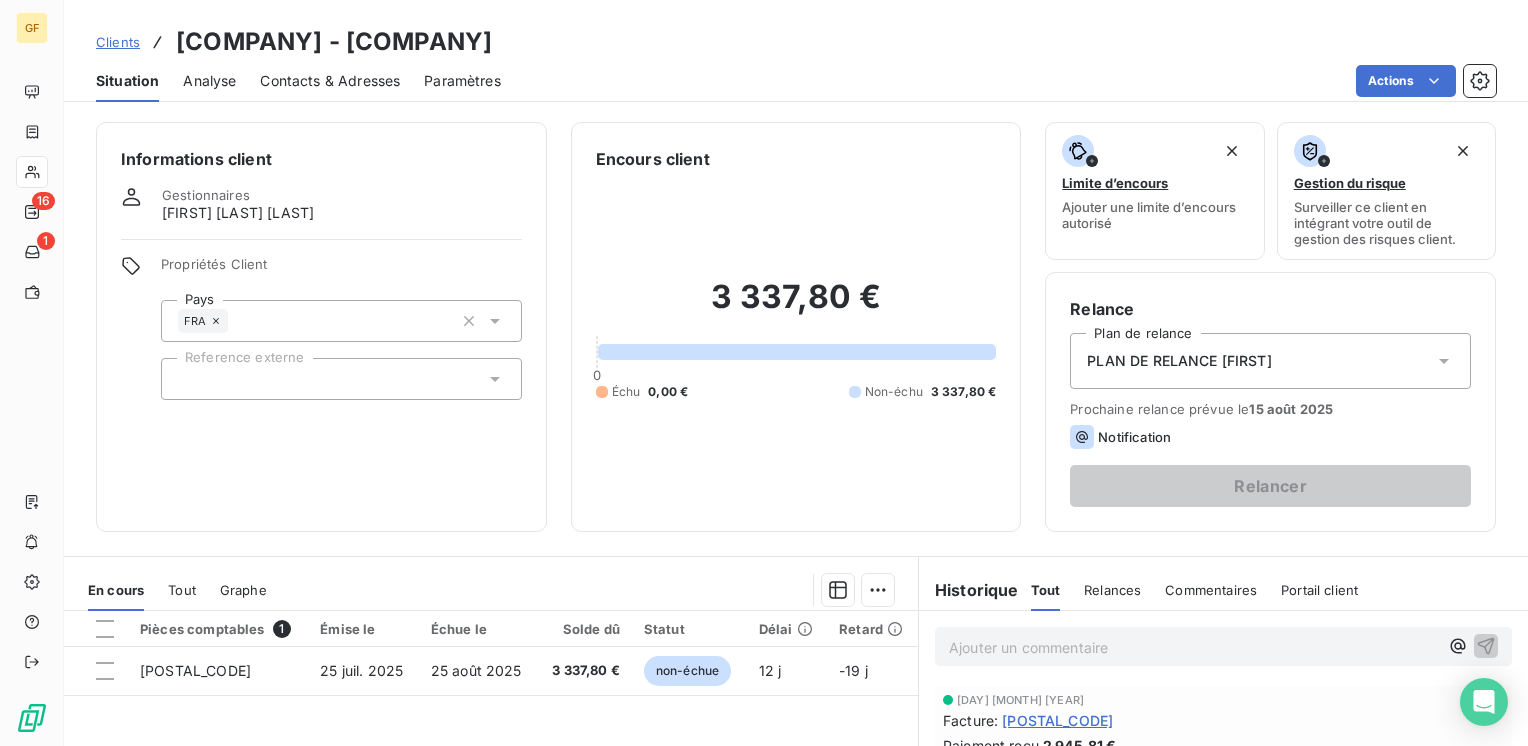 click on "Contacts & Adresses" at bounding box center [330, 81] 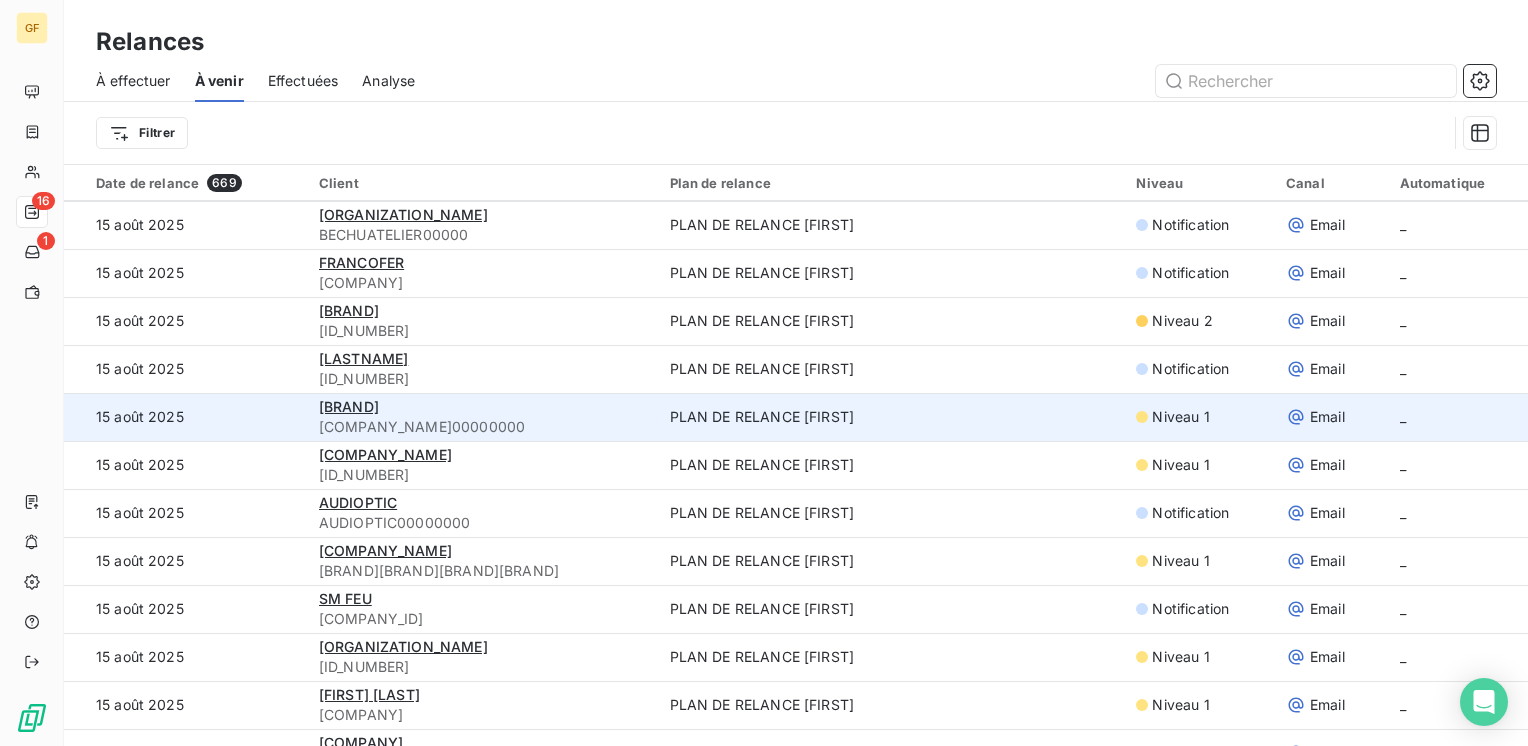 scroll, scrollTop: 1300, scrollLeft: 0, axis: vertical 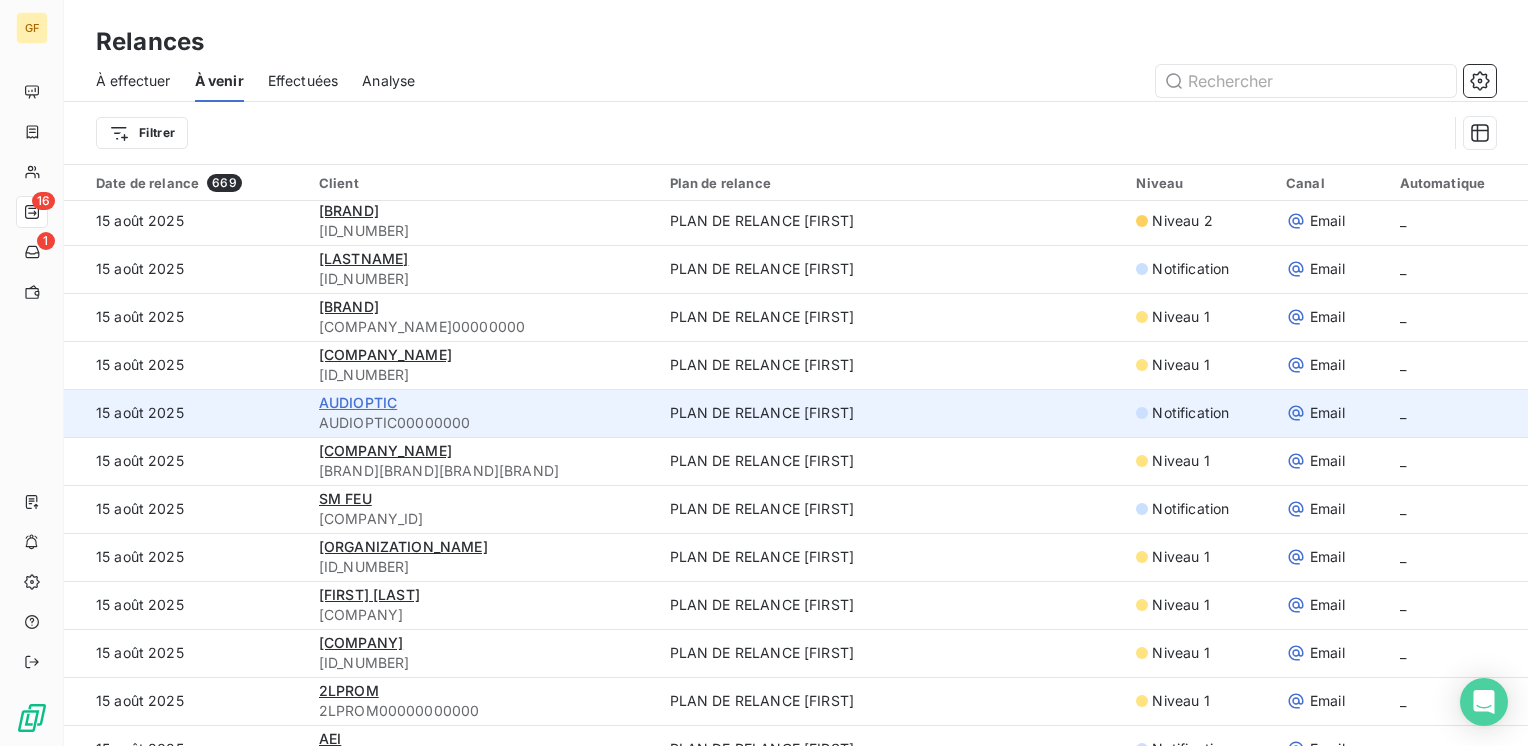 click on "AUDIOPTIC" at bounding box center [358, 402] 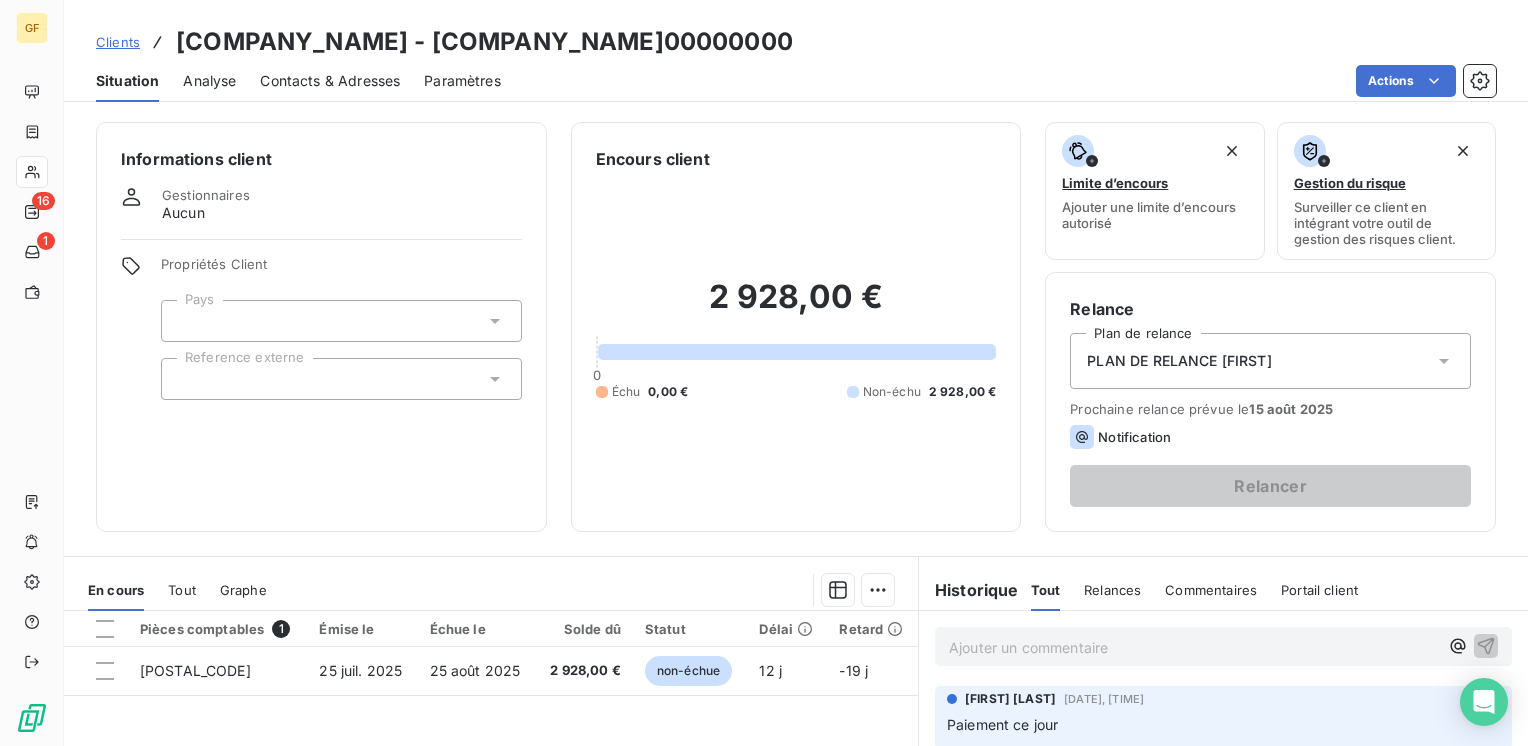 click on "Contacts & Adresses" at bounding box center (330, 81) 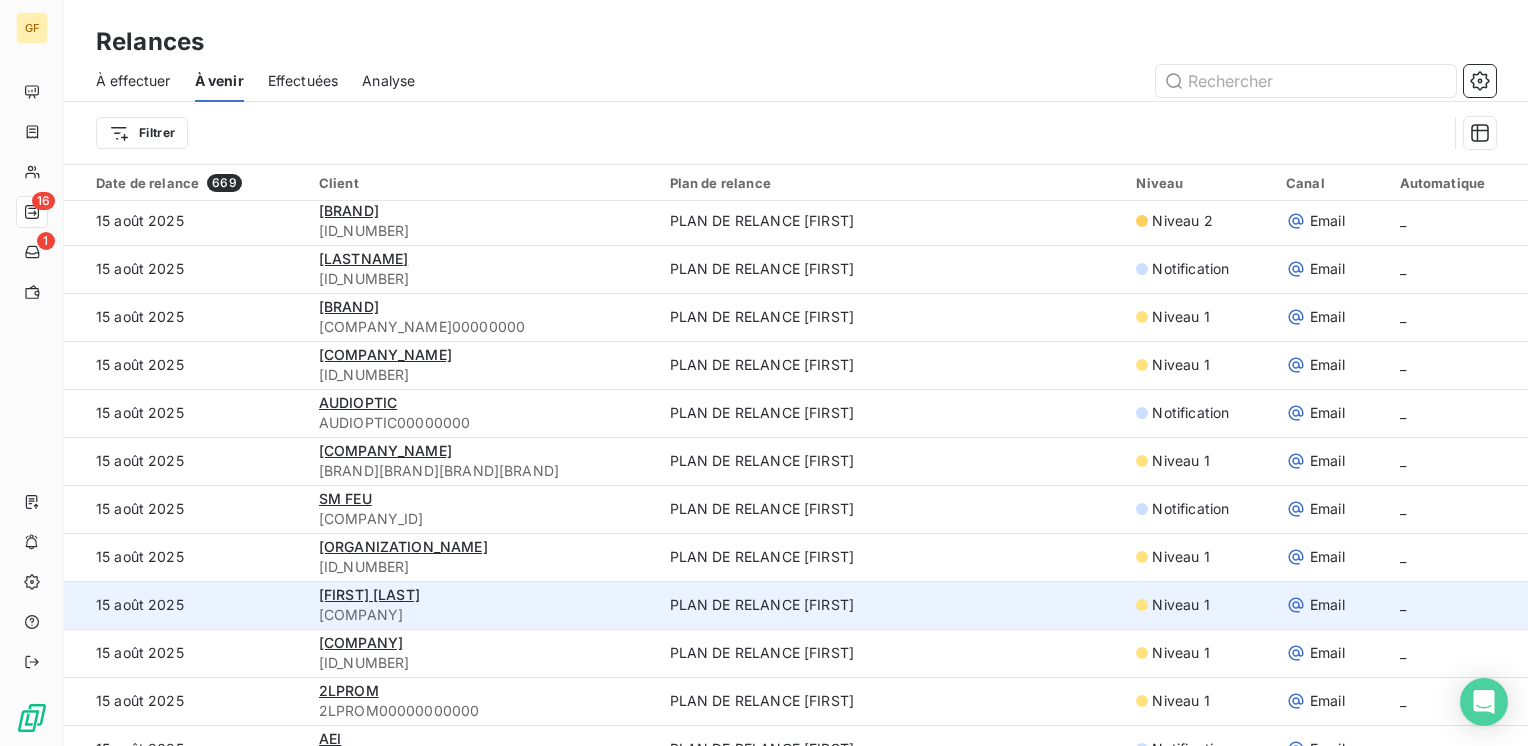 scroll, scrollTop: 1300, scrollLeft: 0, axis: vertical 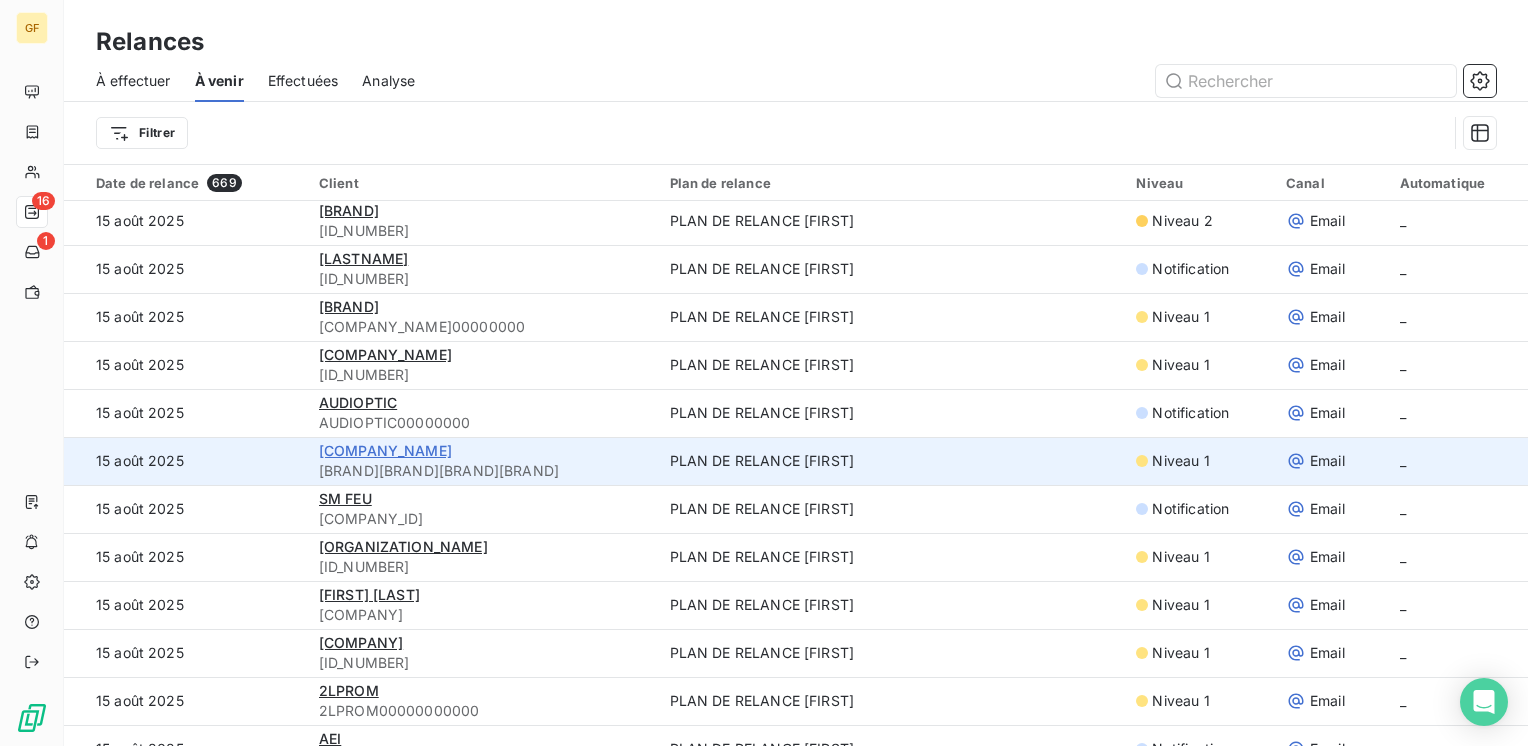 click on "[COMPANY_NAME]" at bounding box center [385, 450] 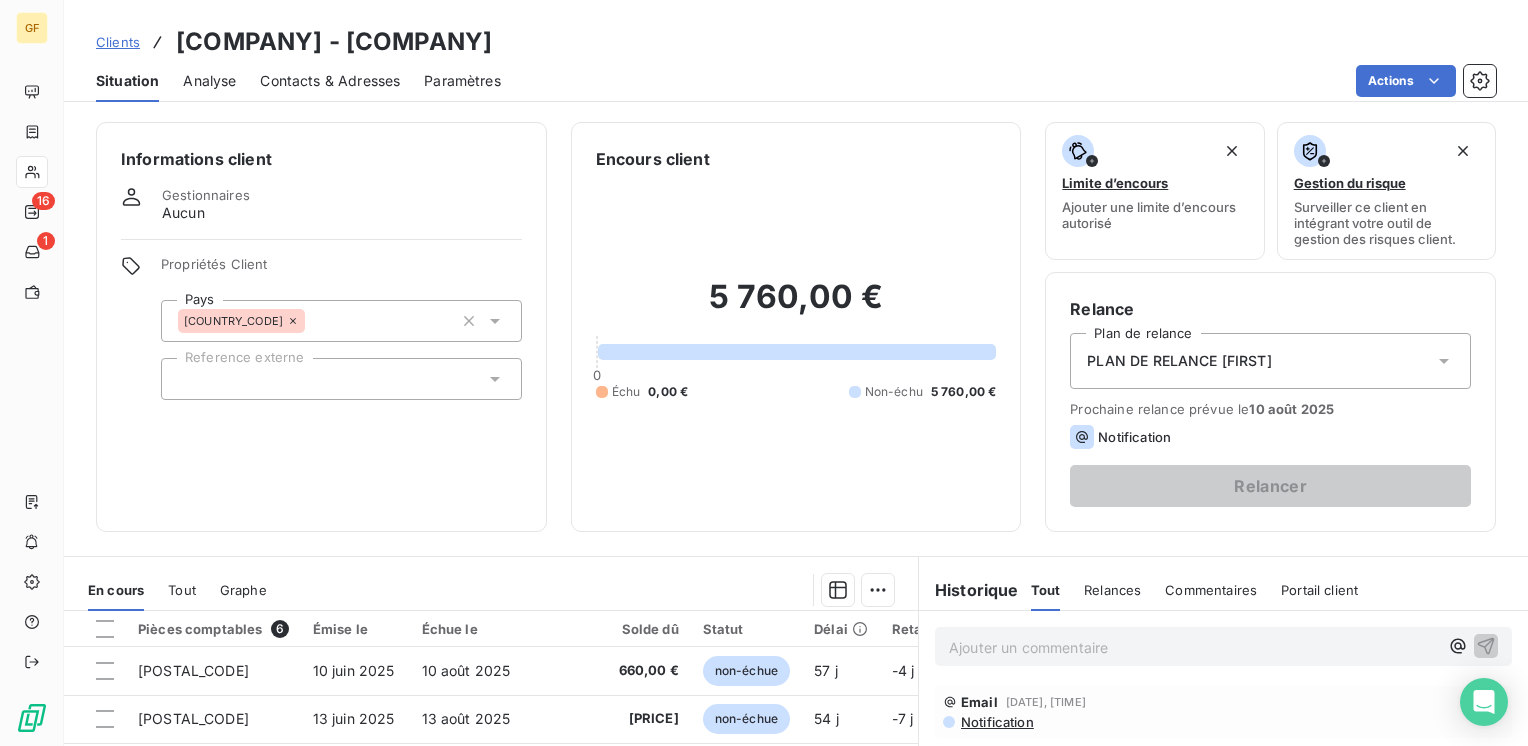 click on "Contacts & Adresses" at bounding box center [330, 81] 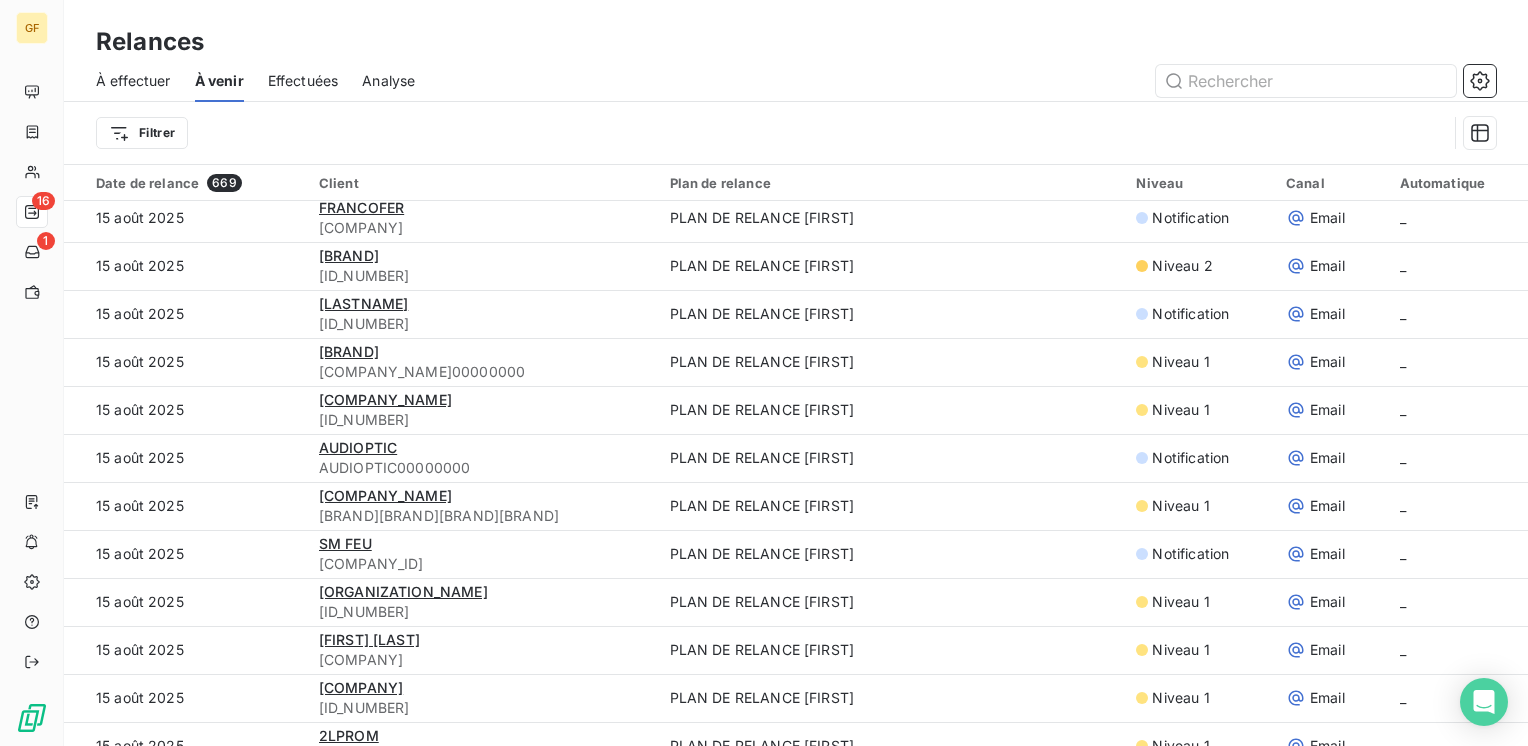 scroll, scrollTop: 1300, scrollLeft: 0, axis: vertical 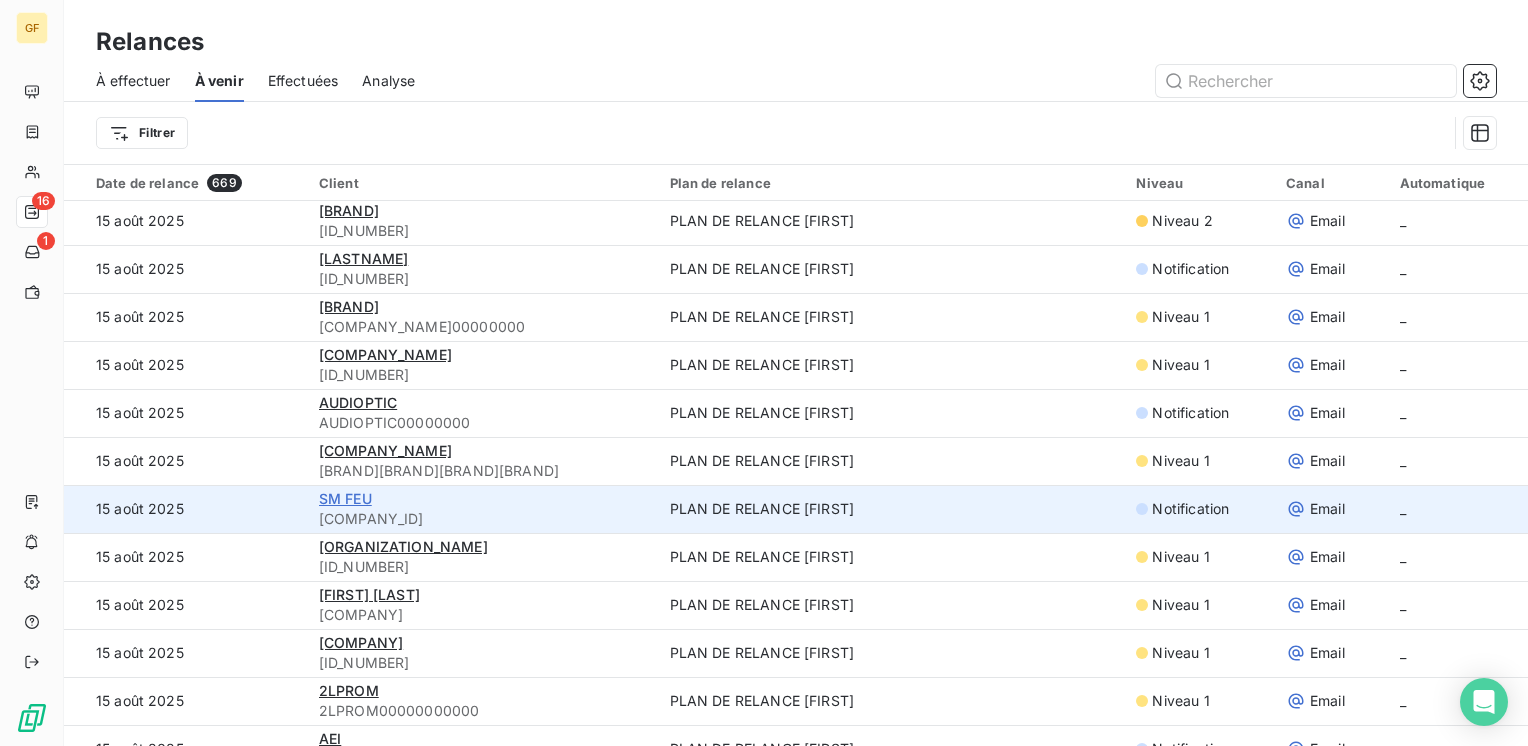 click on "SM FEU" at bounding box center (345, 498) 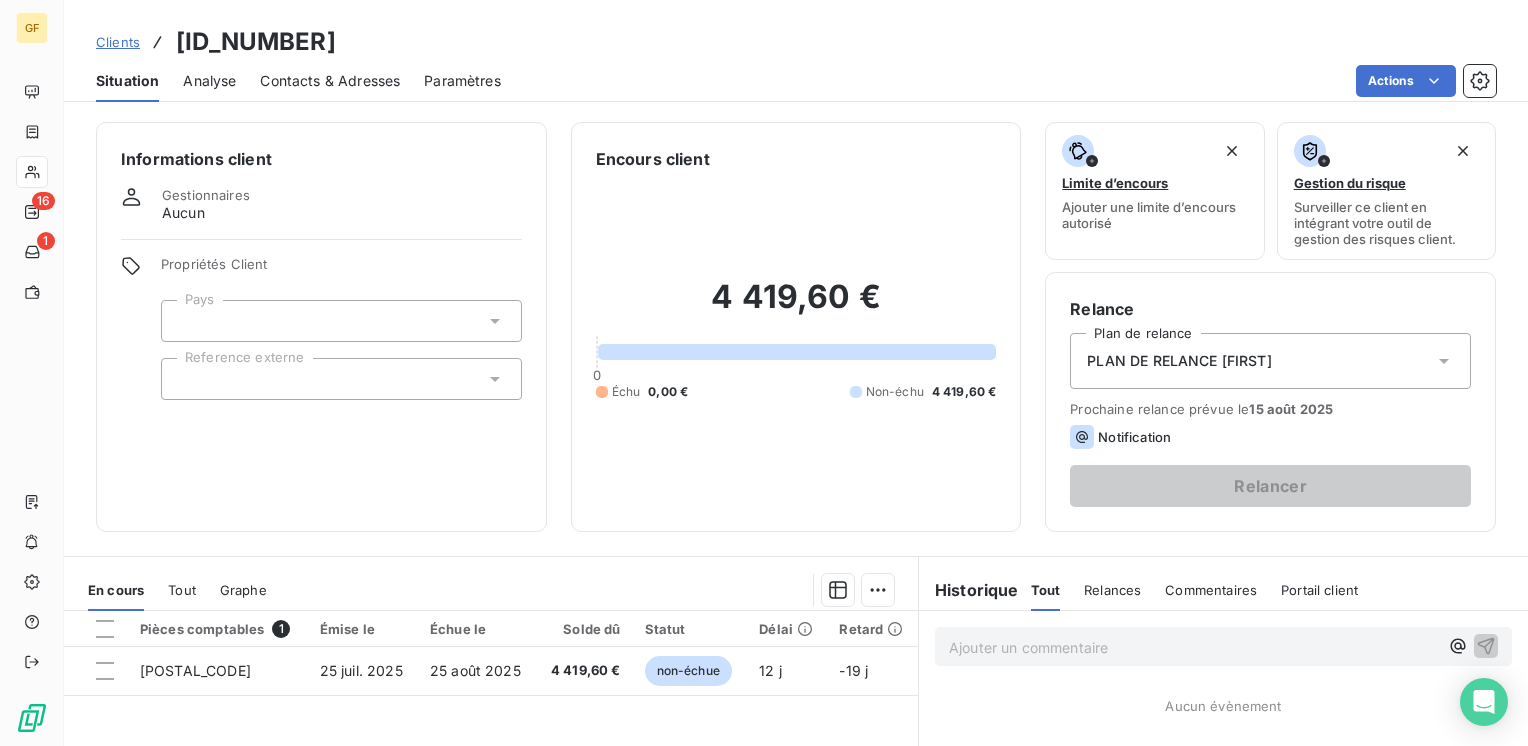 click on "Contacts & Adresses" at bounding box center (330, 81) 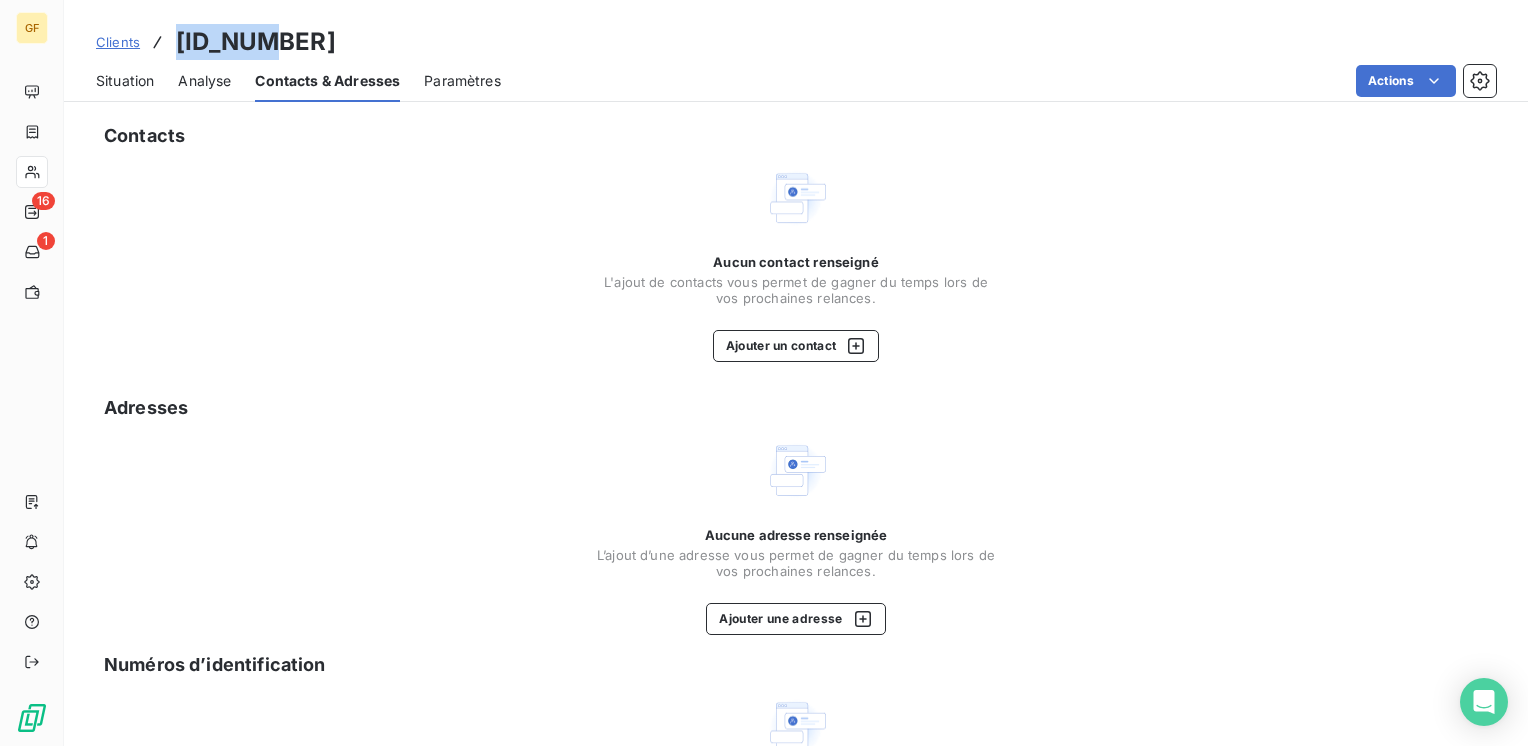 drag, startPoint x: 271, startPoint y: 41, endPoint x: 164, endPoint y: 43, distance: 107.01869 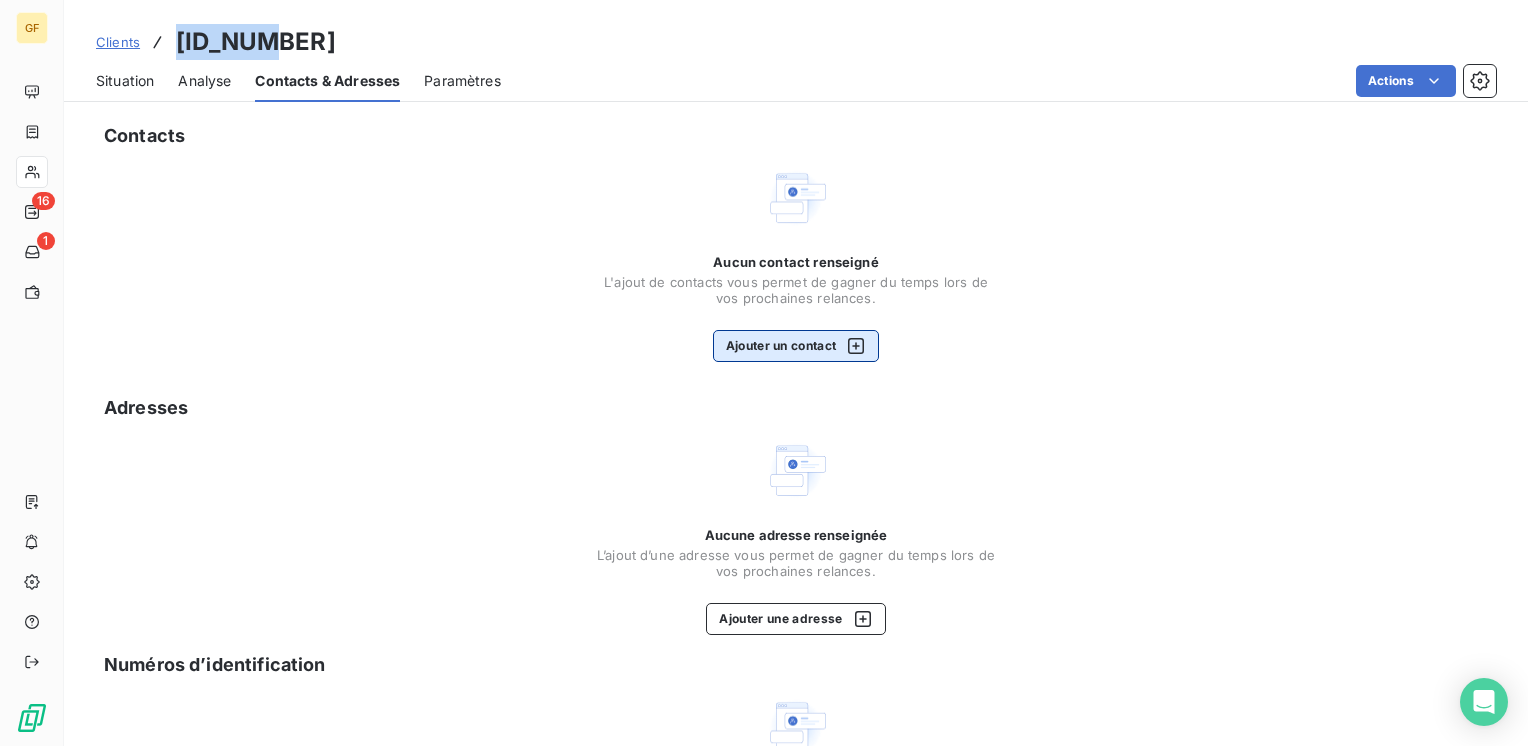 click on "Ajouter un contact" at bounding box center (796, 346) 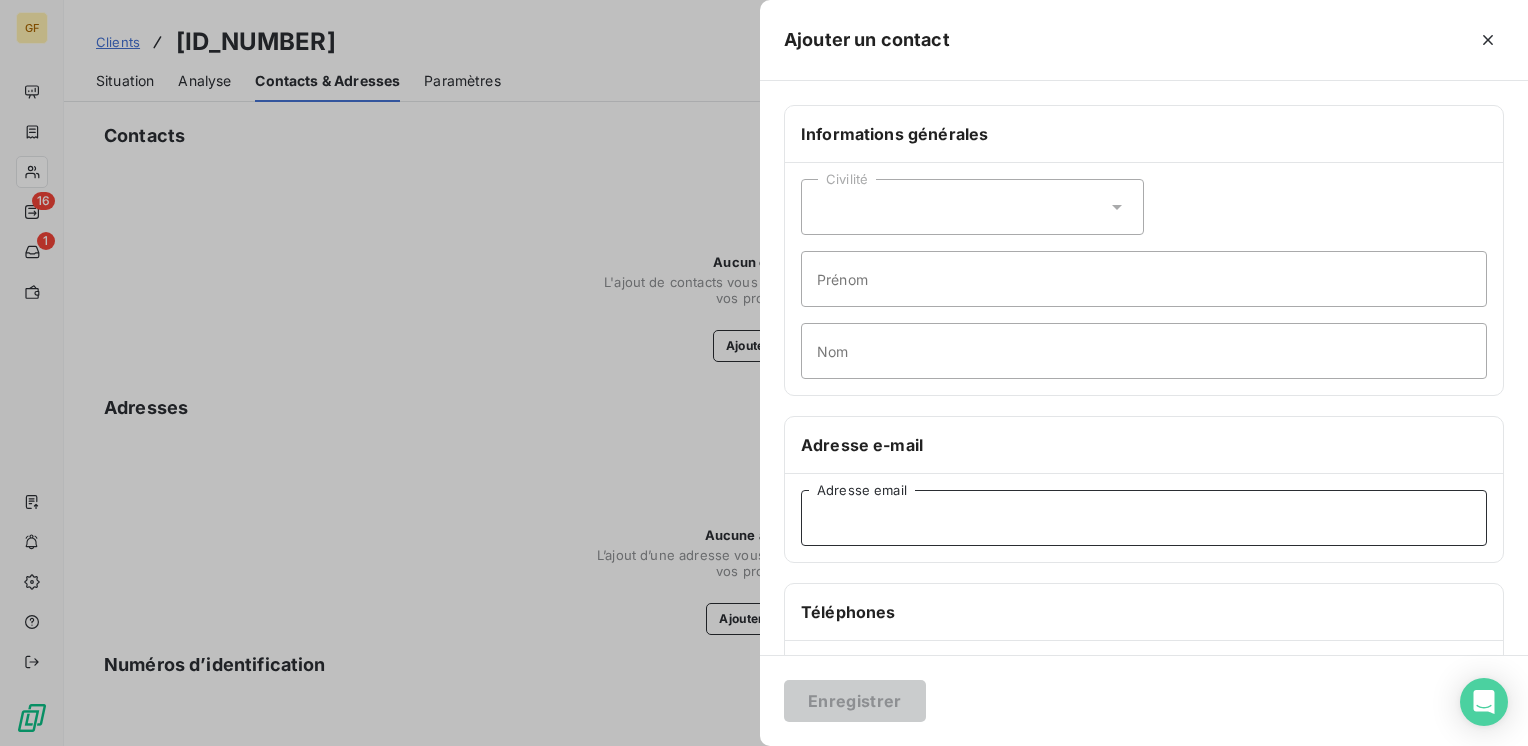 click on "Adresse email" at bounding box center (1144, 518) 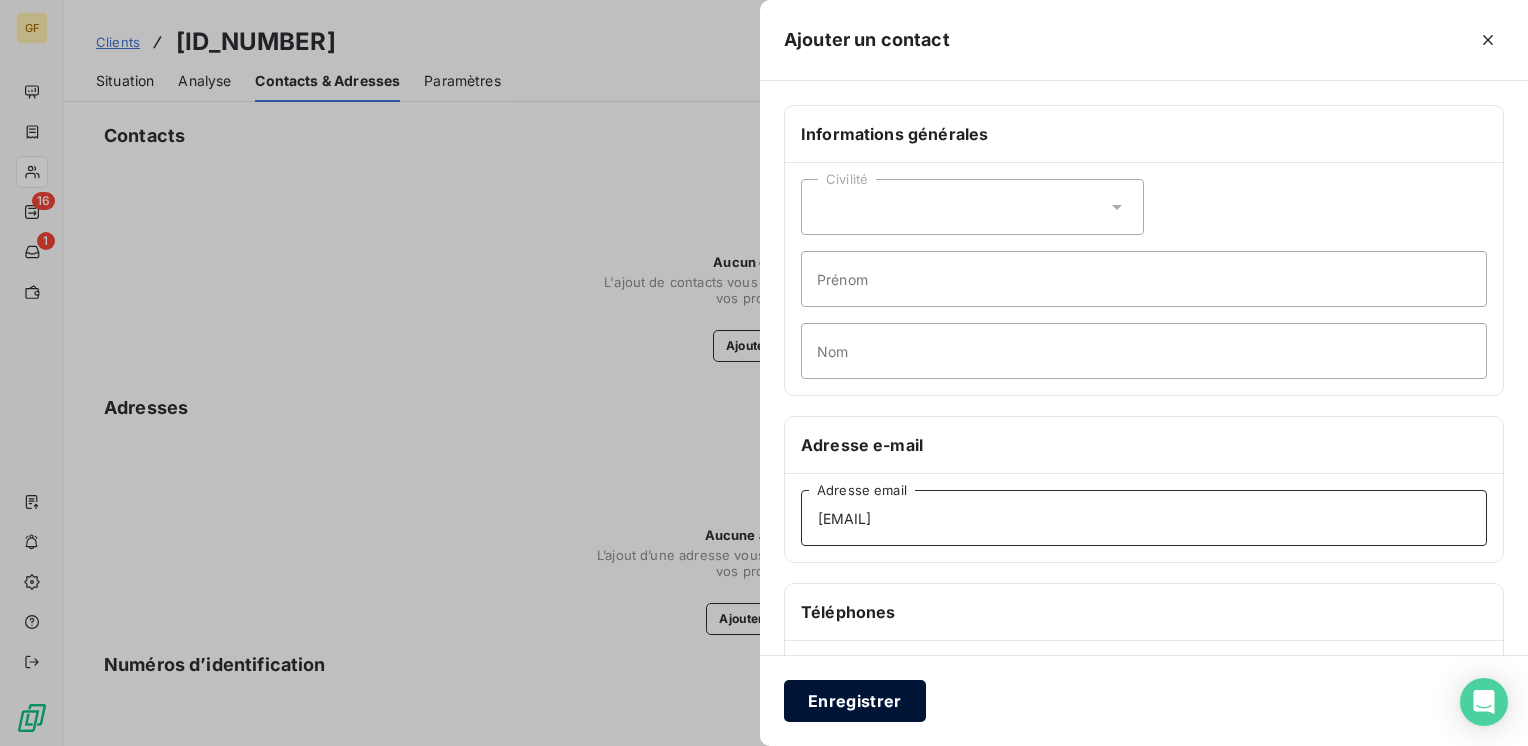 type on "[EMAIL]" 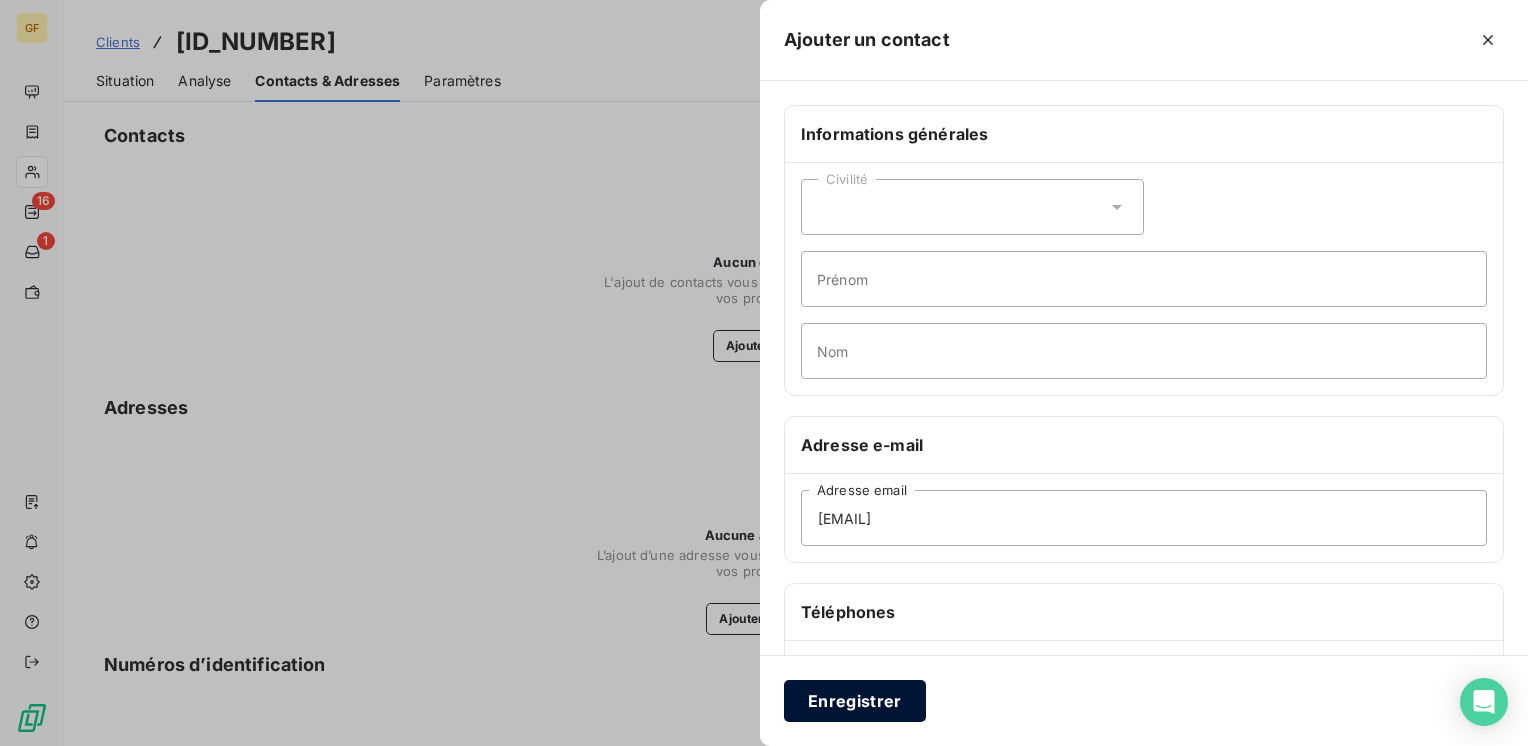 click on "Enregistrer" at bounding box center (855, 701) 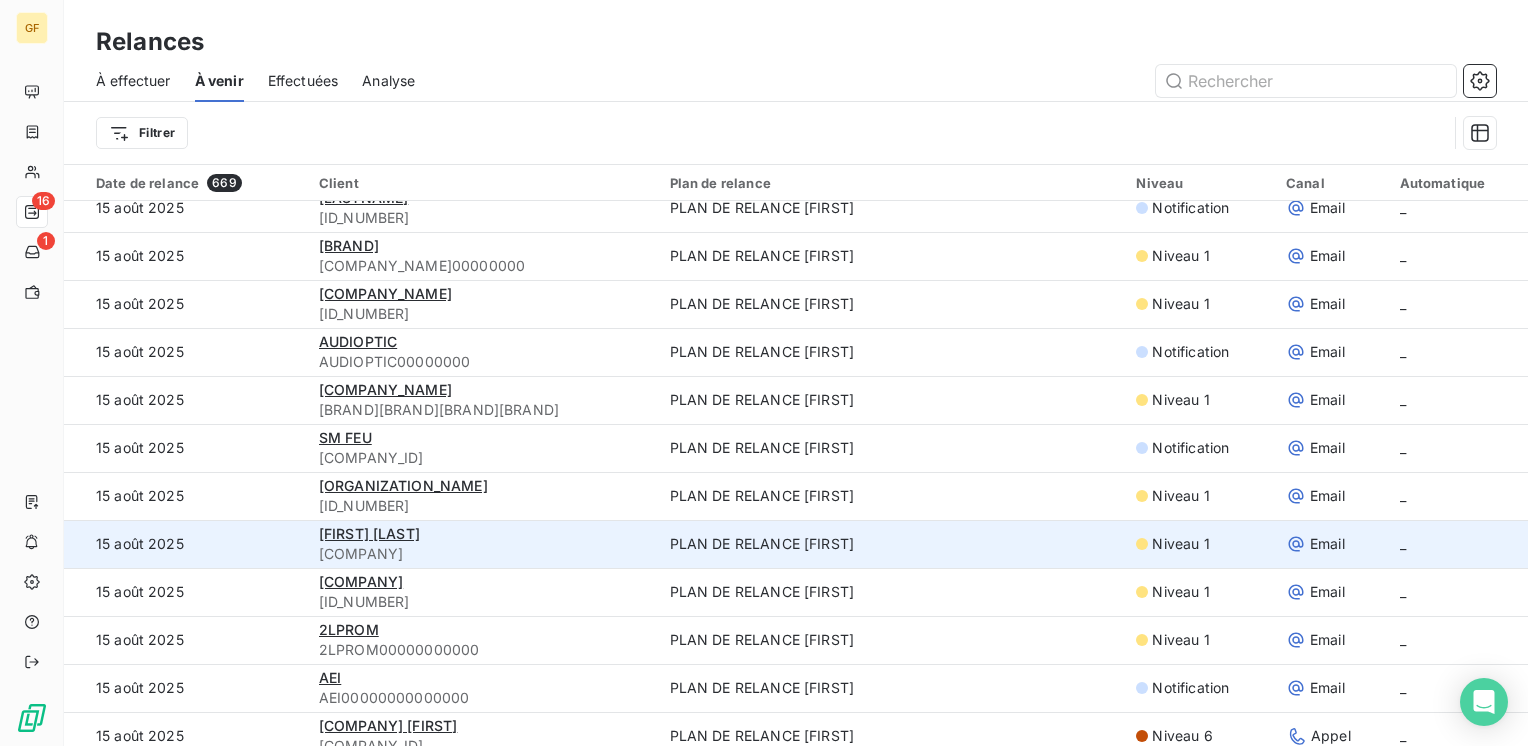 scroll, scrollTop: 1400, scrollLeft: 0, axis: vertical 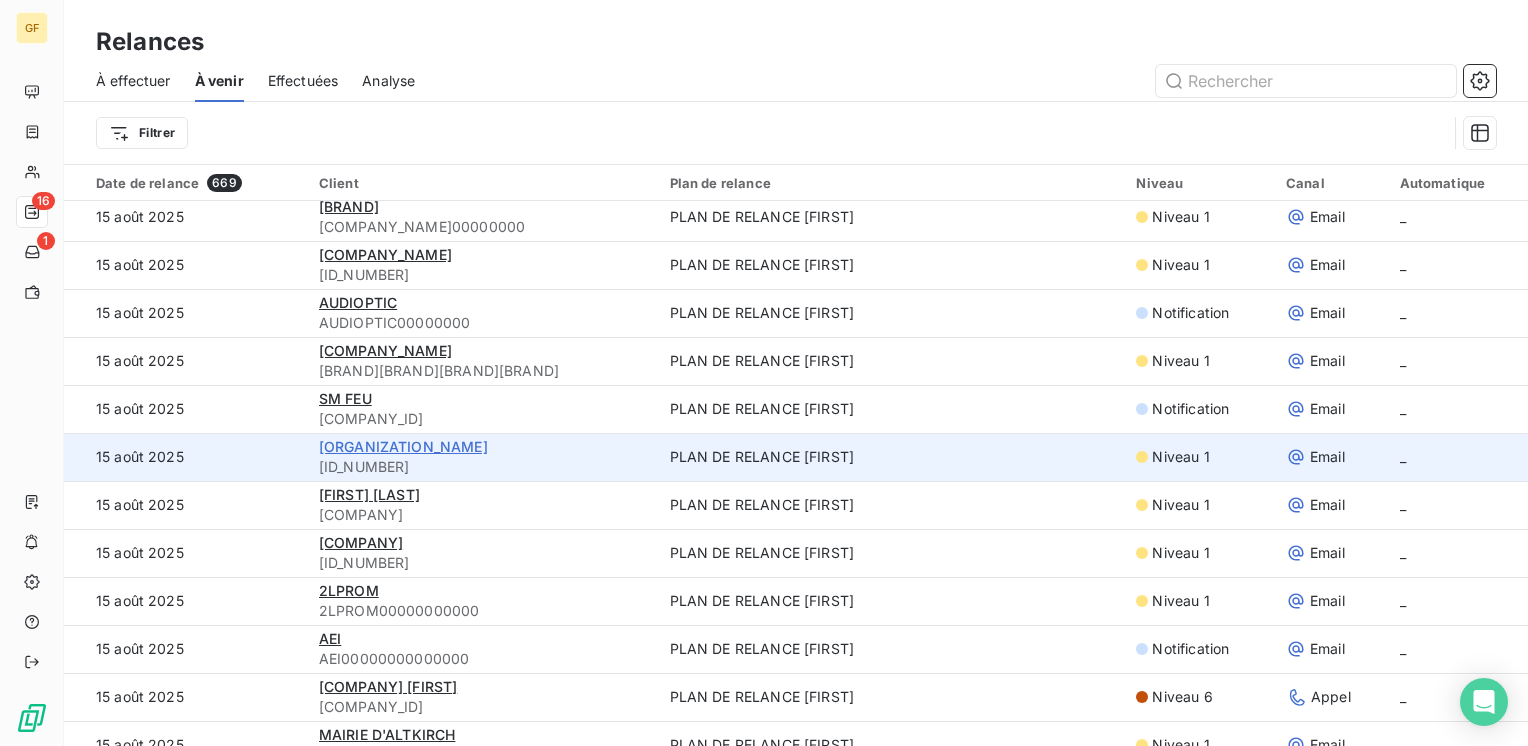 click on "[ORGANIZATION_NAME]" at bounding box center [403, 446] 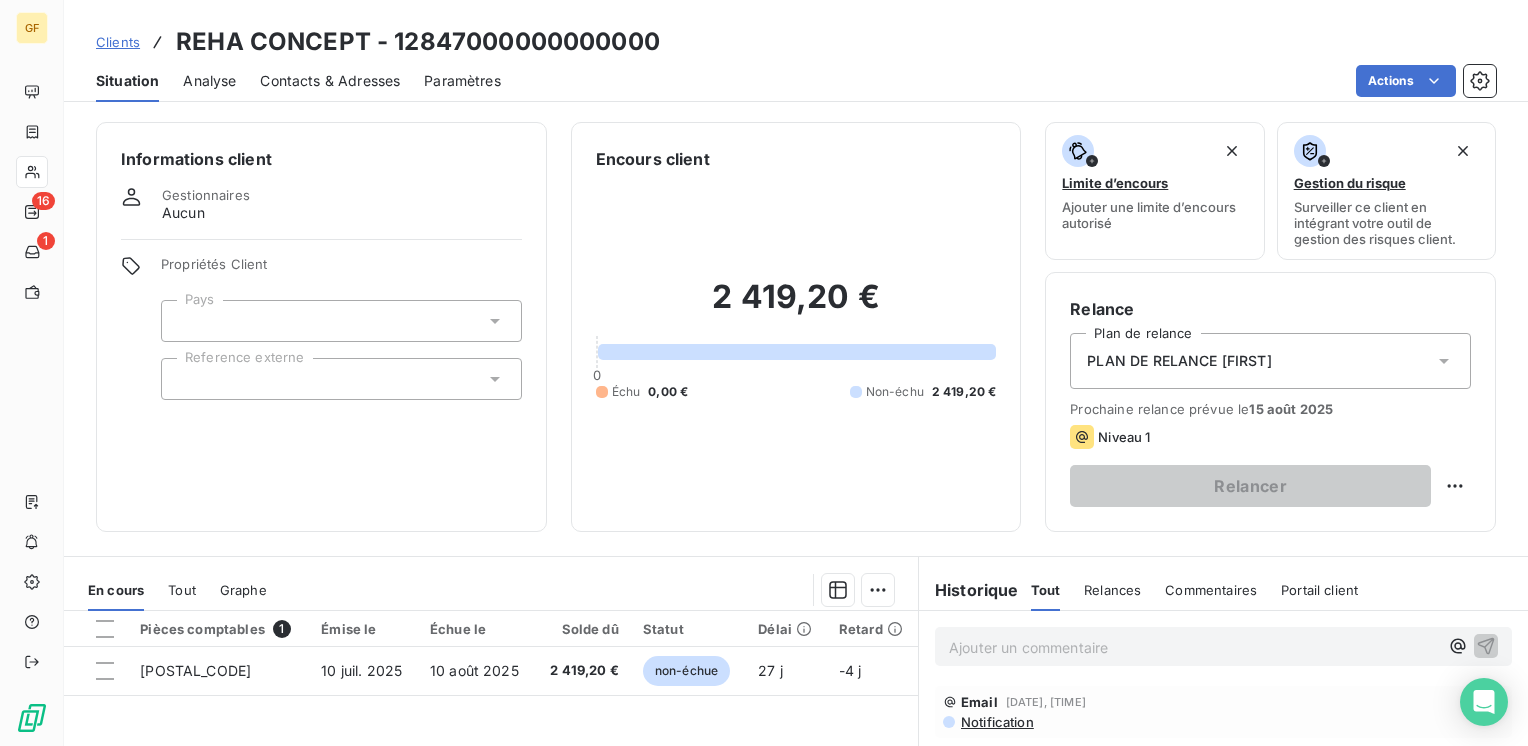 click on "Contacts & Adresses" at bounding box center [330, 81] 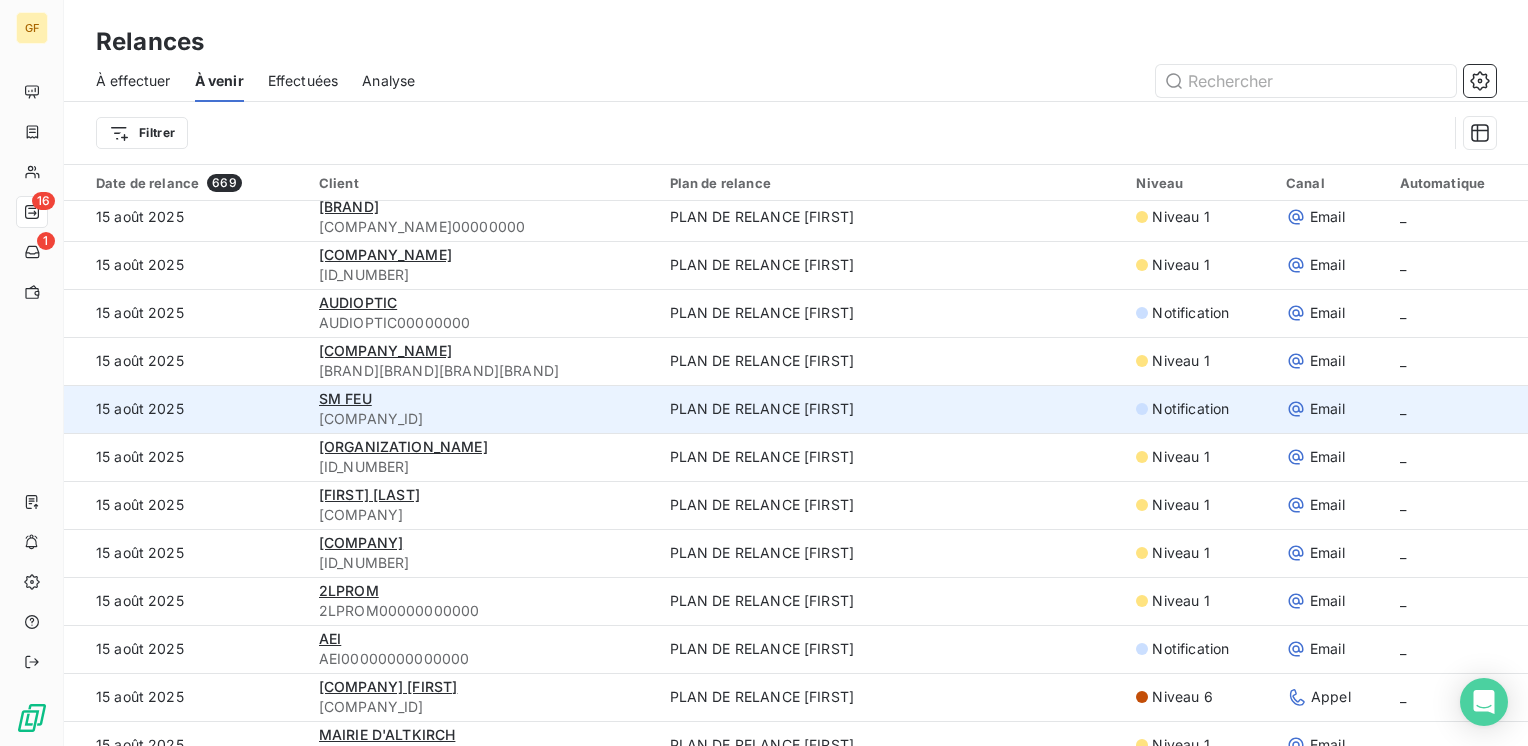 scroll, scrollTop: 1500, scrollLeft: 0, axis: vertical 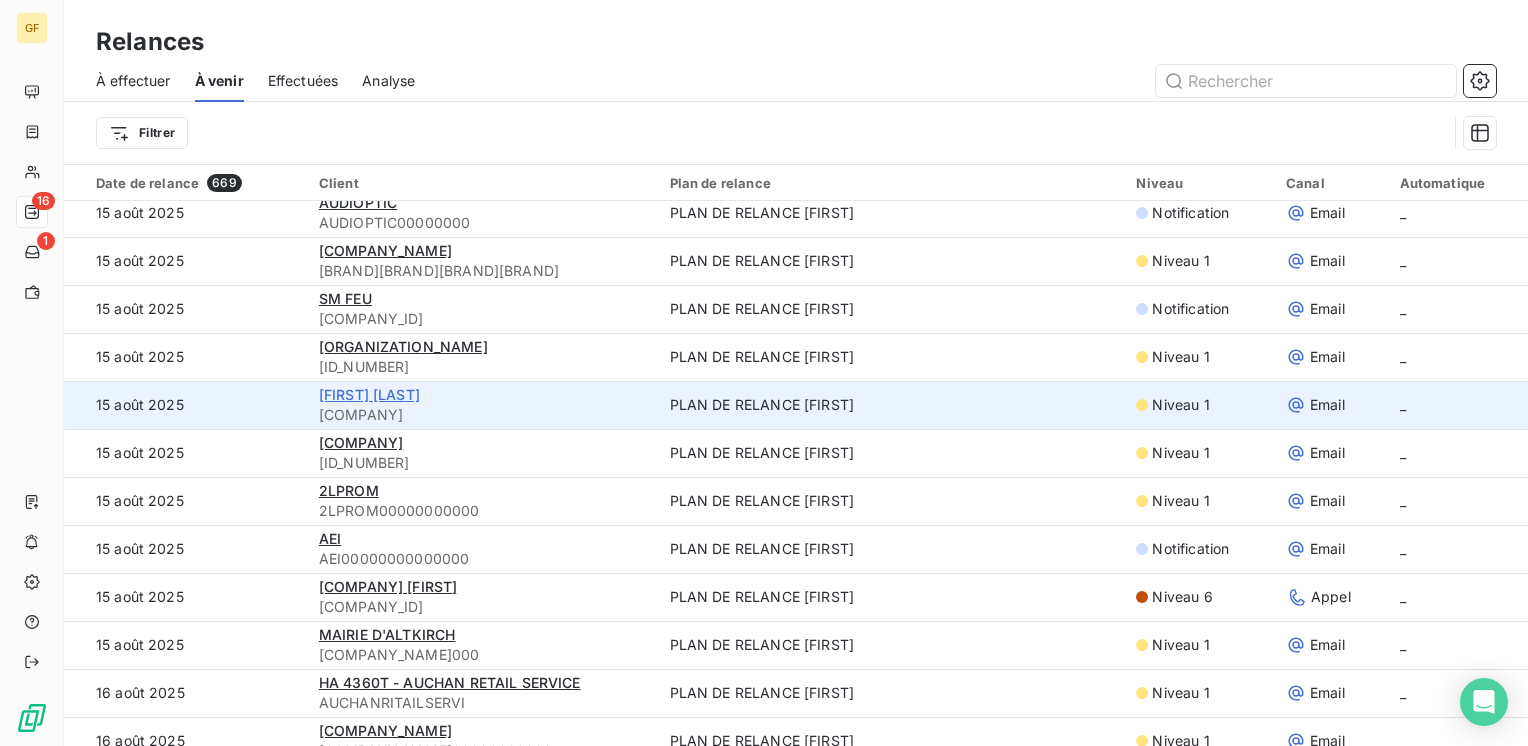 click on "[FIRST] [LAST]" at bounding box center (369, 394) 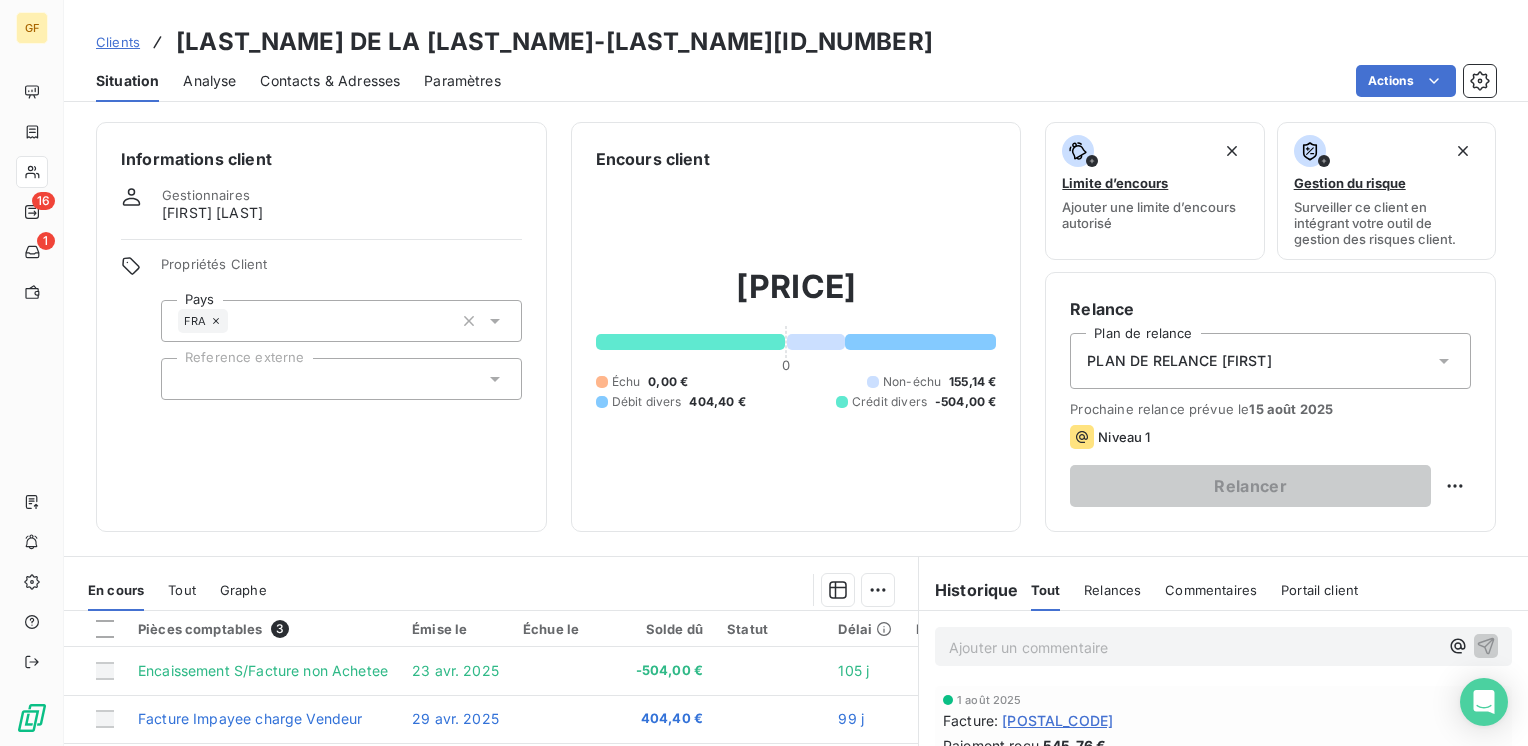 click on "Contacts & Adresses" at bounding box center (330, 81) 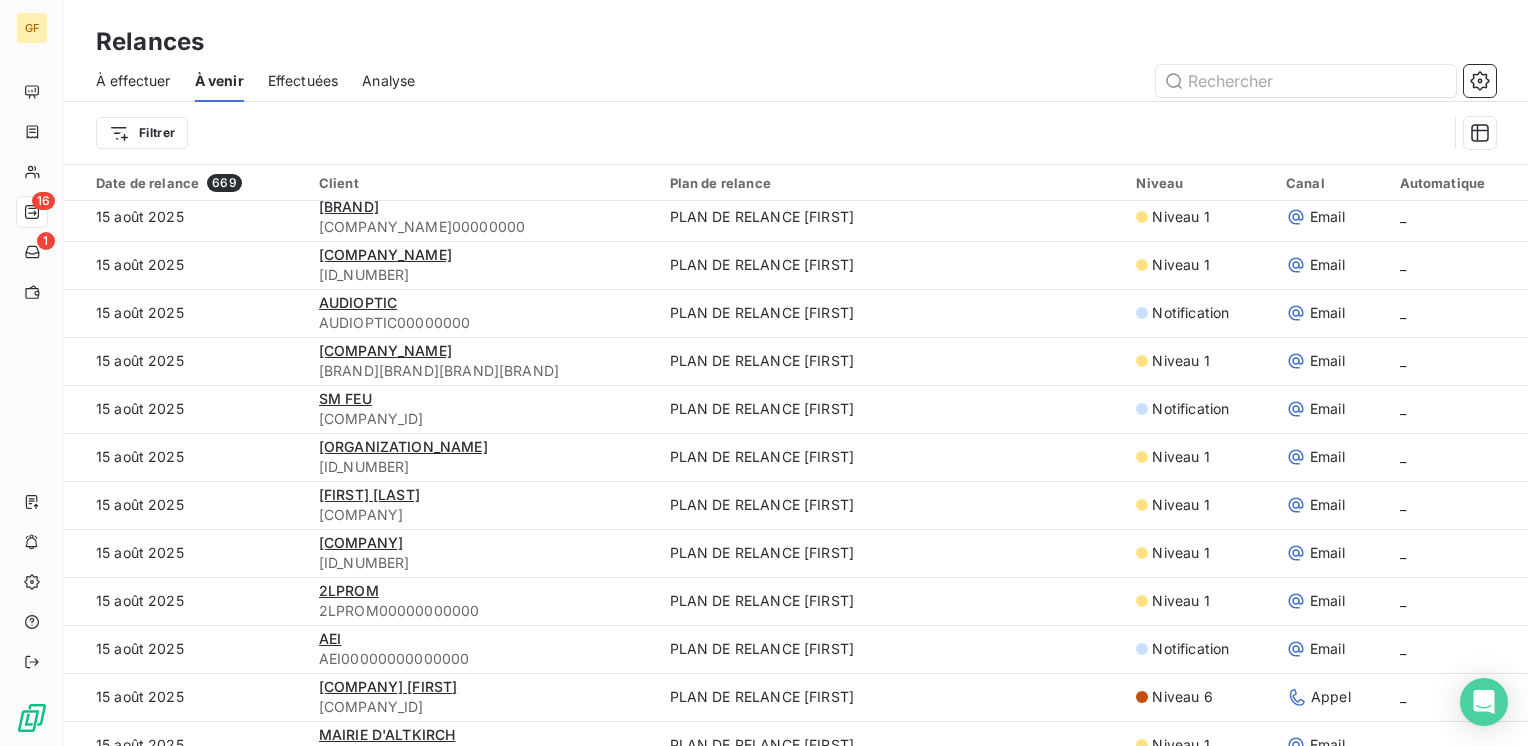 scroll, scrollTop: 1500, scrollLeft: 0, axis: vertical 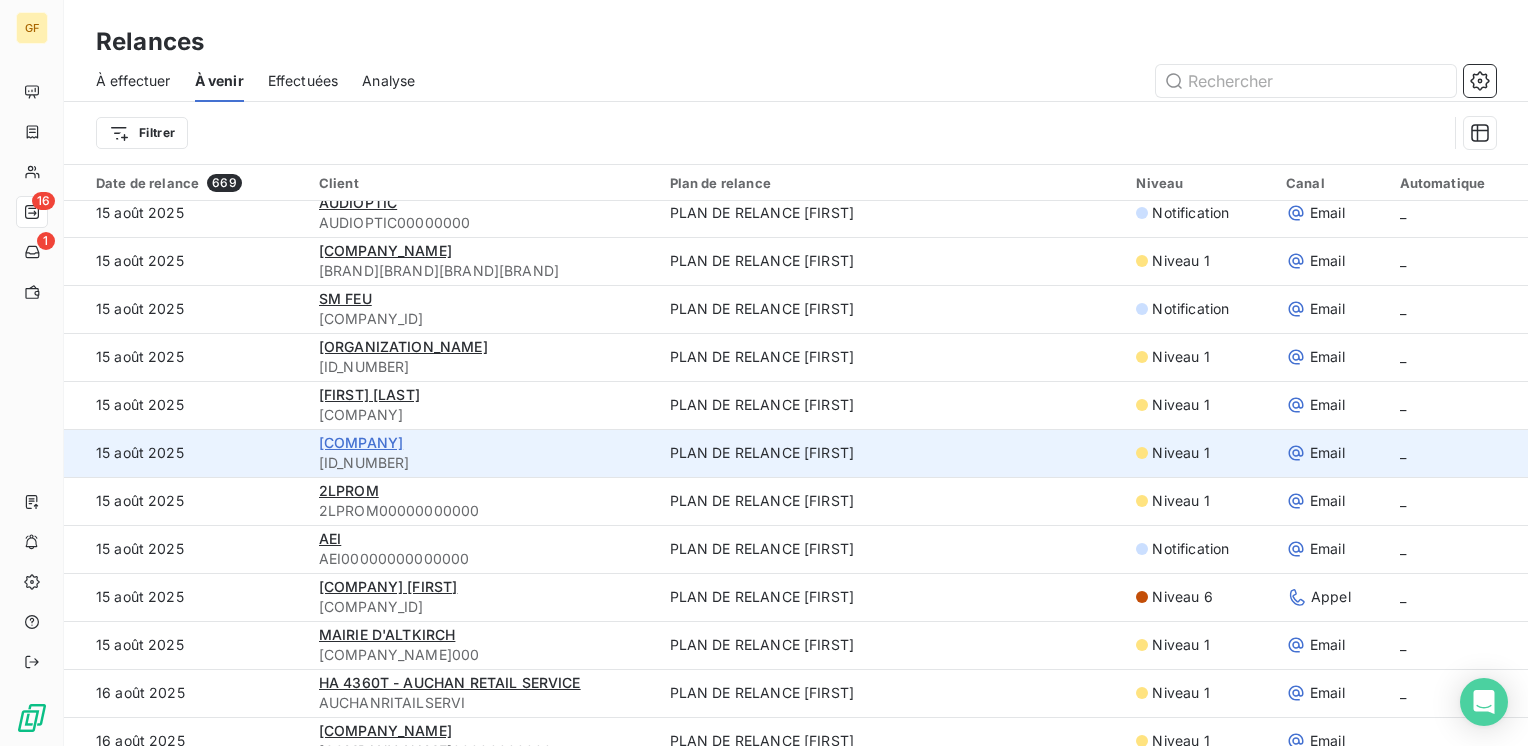 click on "[COMPANY]" at bounding box center [361, 442] 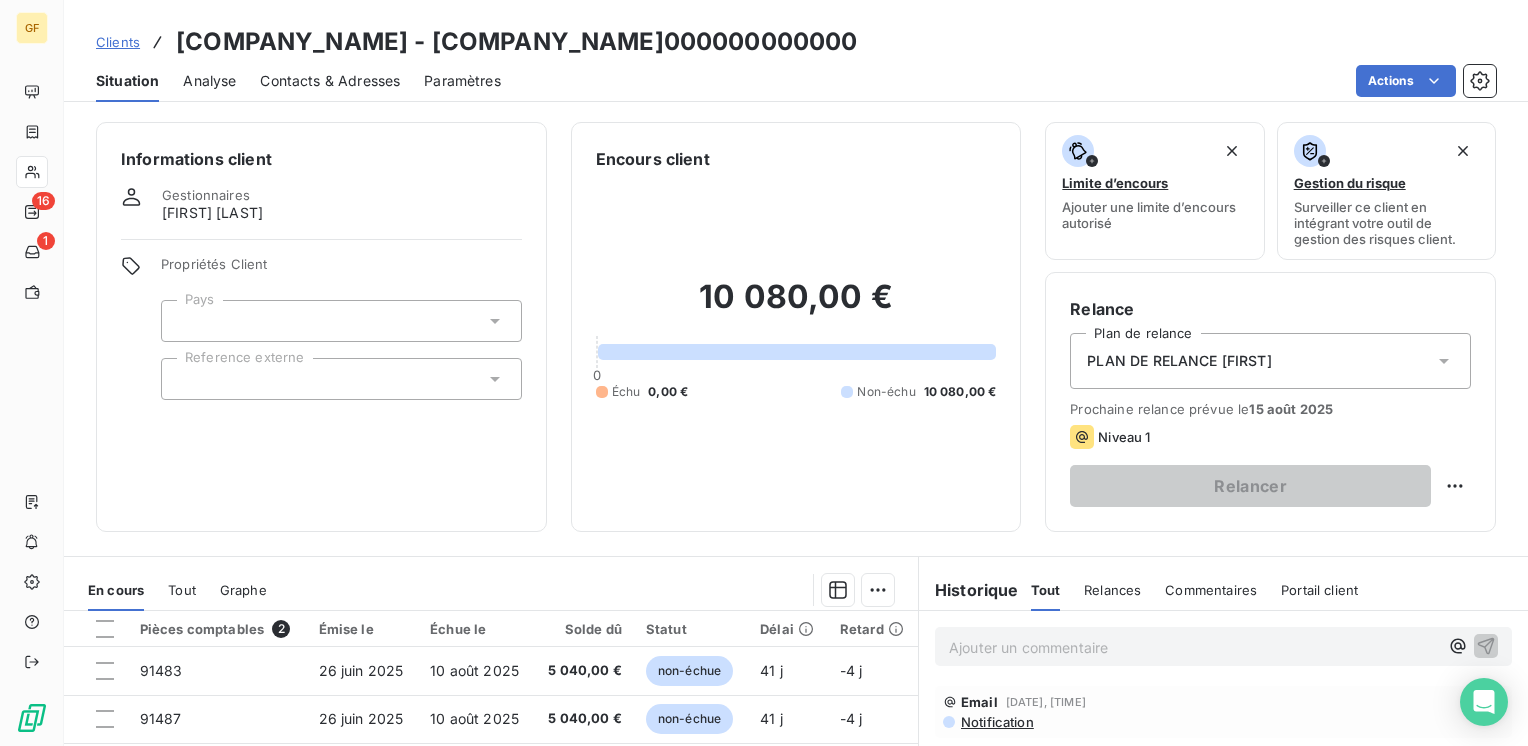 click on "Contacts & Adresses" at bounding box center (330, 81) 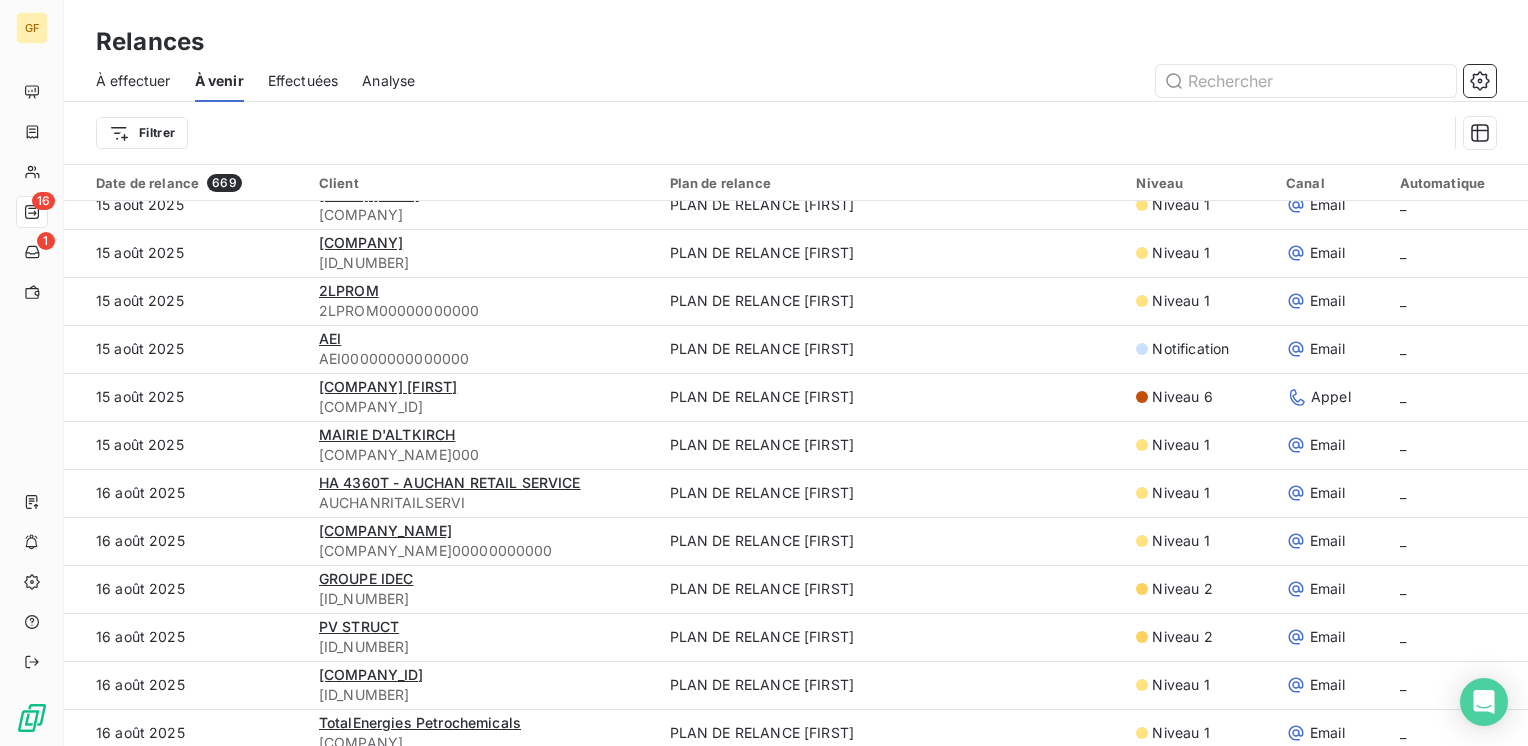 scroll, scrollTop: 1500, scrollLeft: 0, axis: vertical 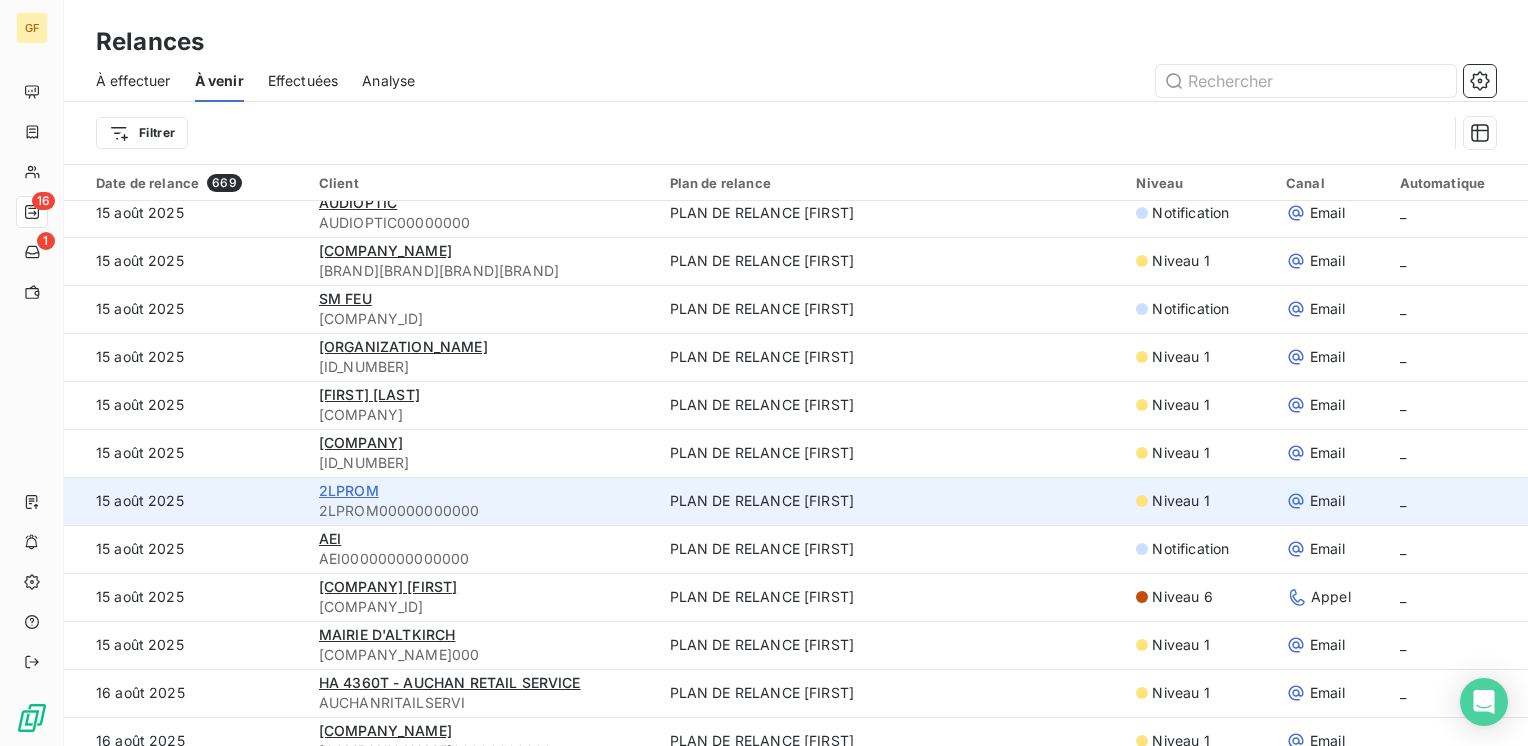 click on "2LPROM" at bounding box center [349, 490] 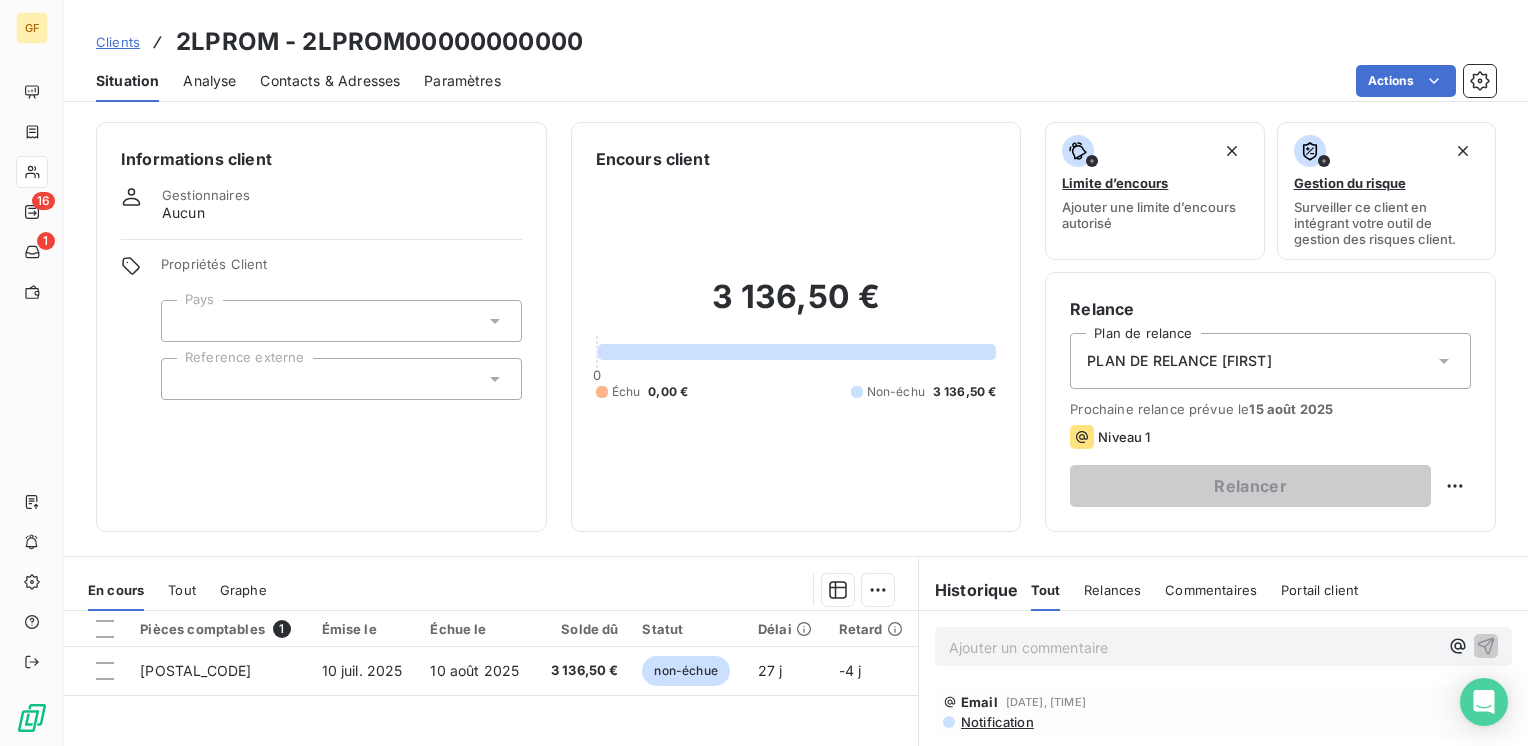 click on "Contacts & Adresses" at bounding box center (330, 81) 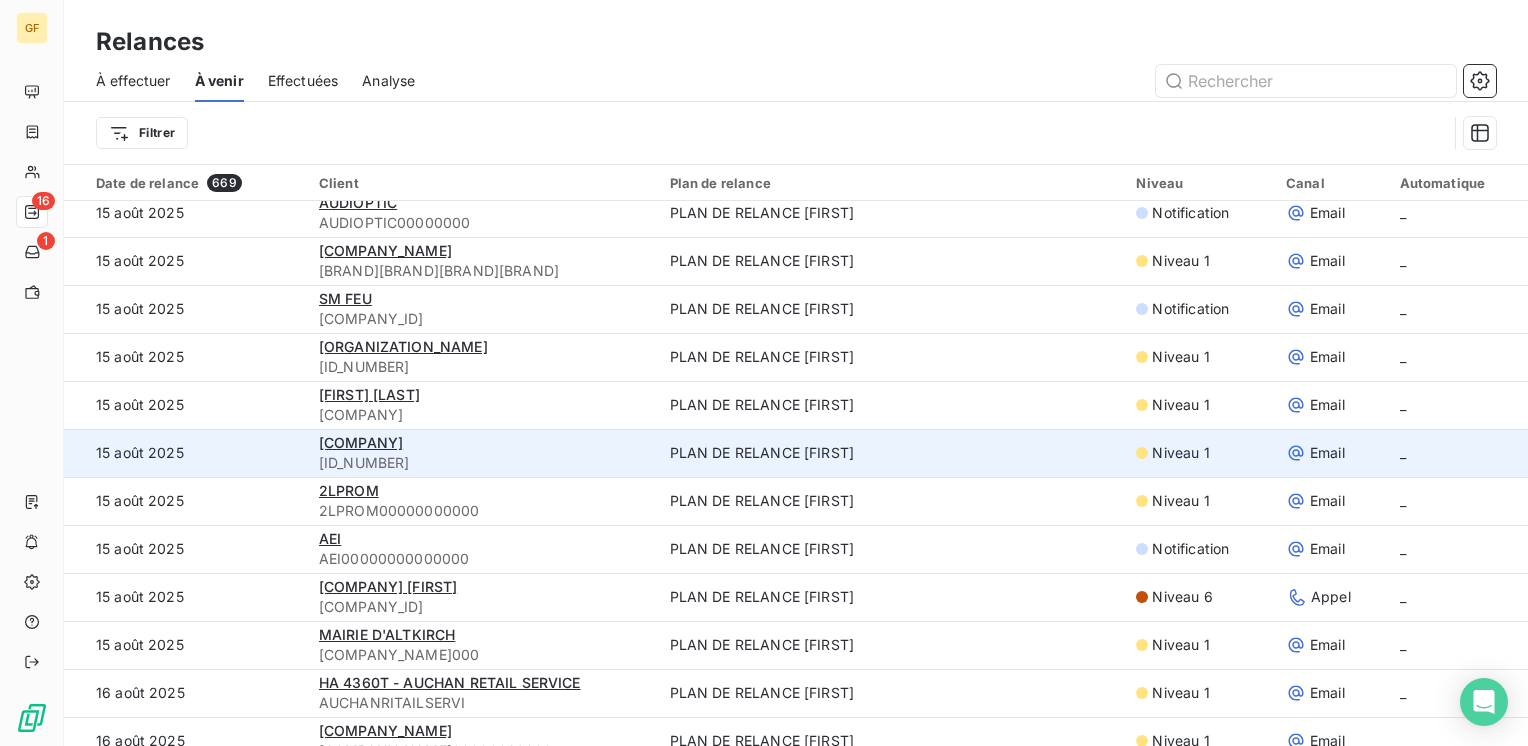 scroll, scrollTop: 1600, scrollLeft: 0, axis: vertical 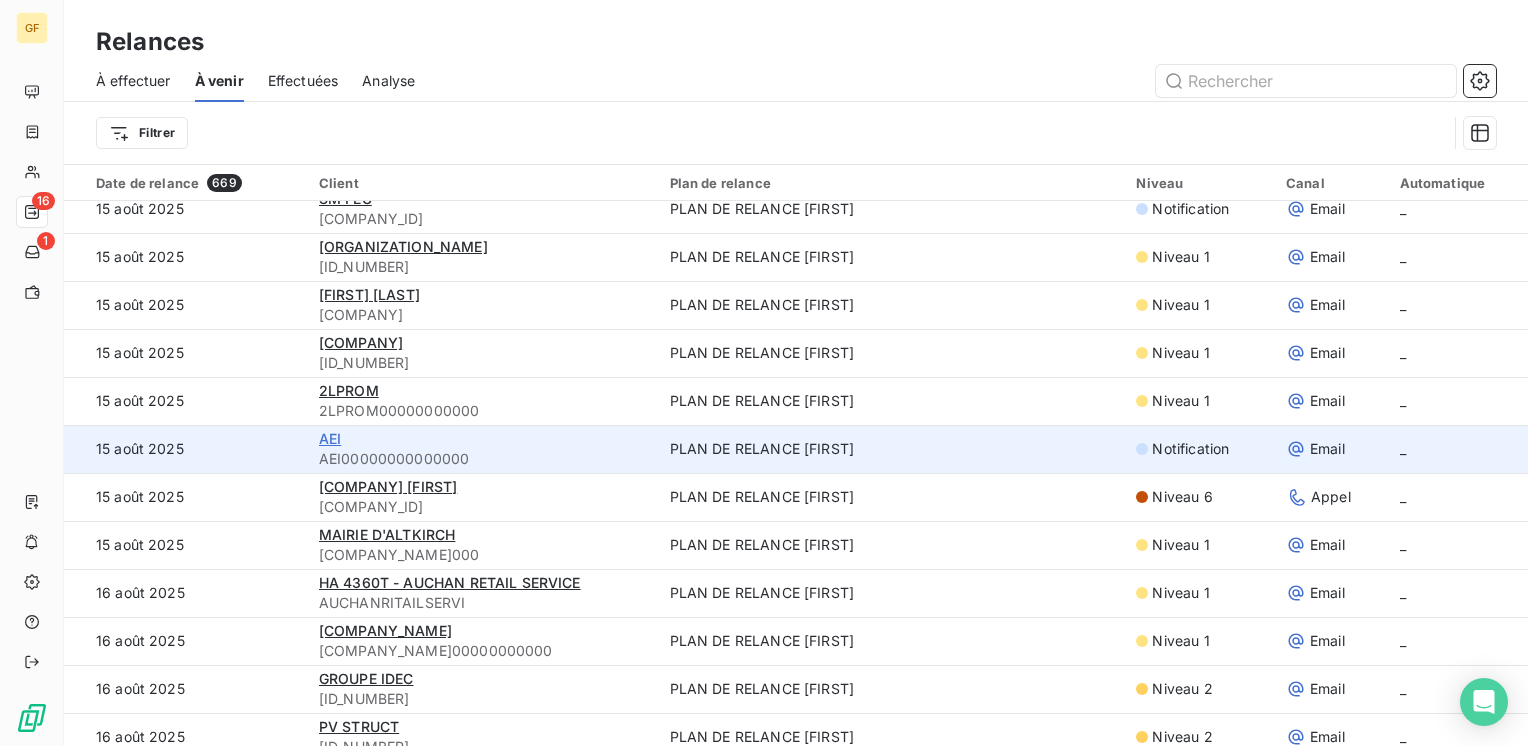 click on "AEI" at bounding box center [330, 438] 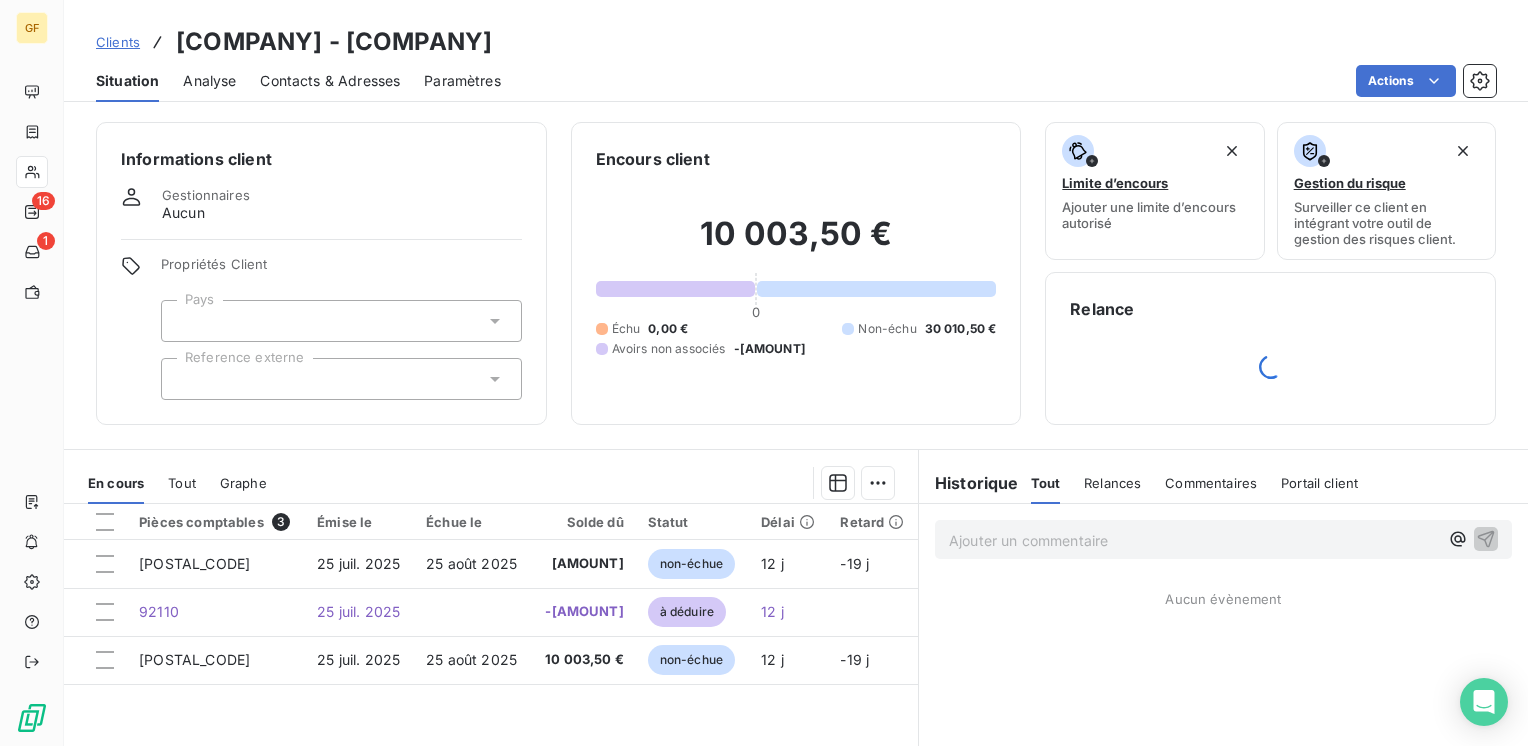 click on "Contacts & Adresses" at bounding box center (330, 81) 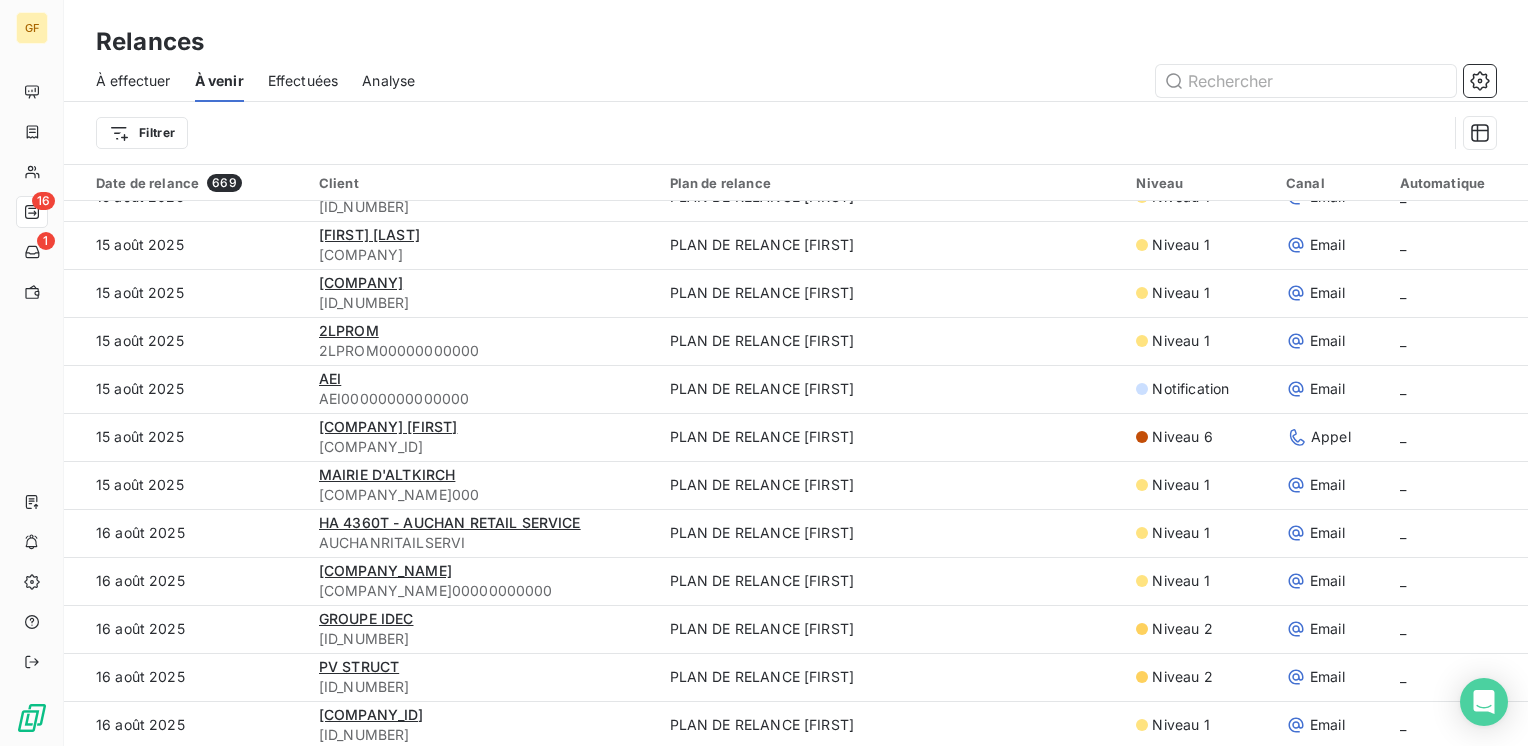 scroll, scrollTop: 1700, scrollLeft: 0, axis: vertical 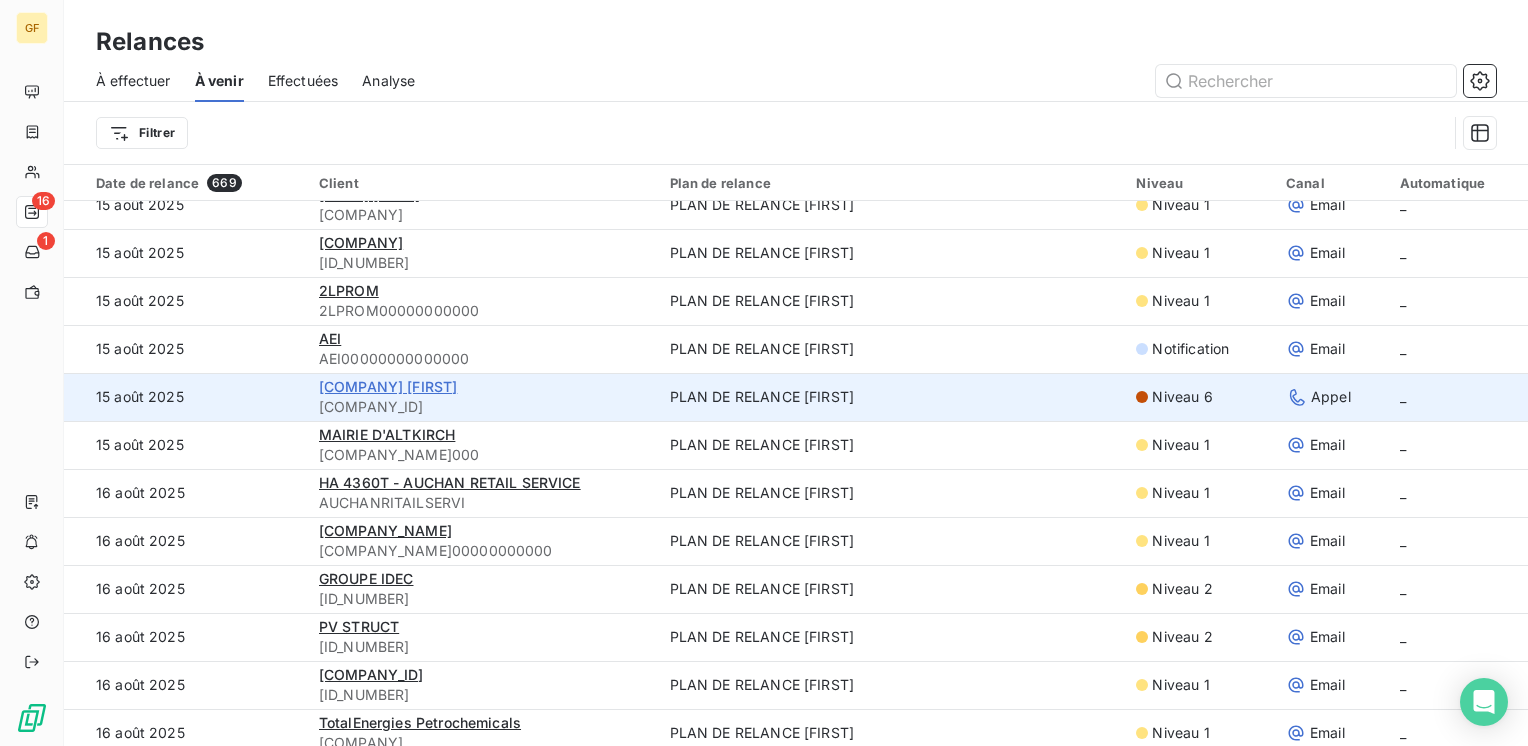 click on "[COMPANY] [FIRST]" at bounding box center [388, 386] 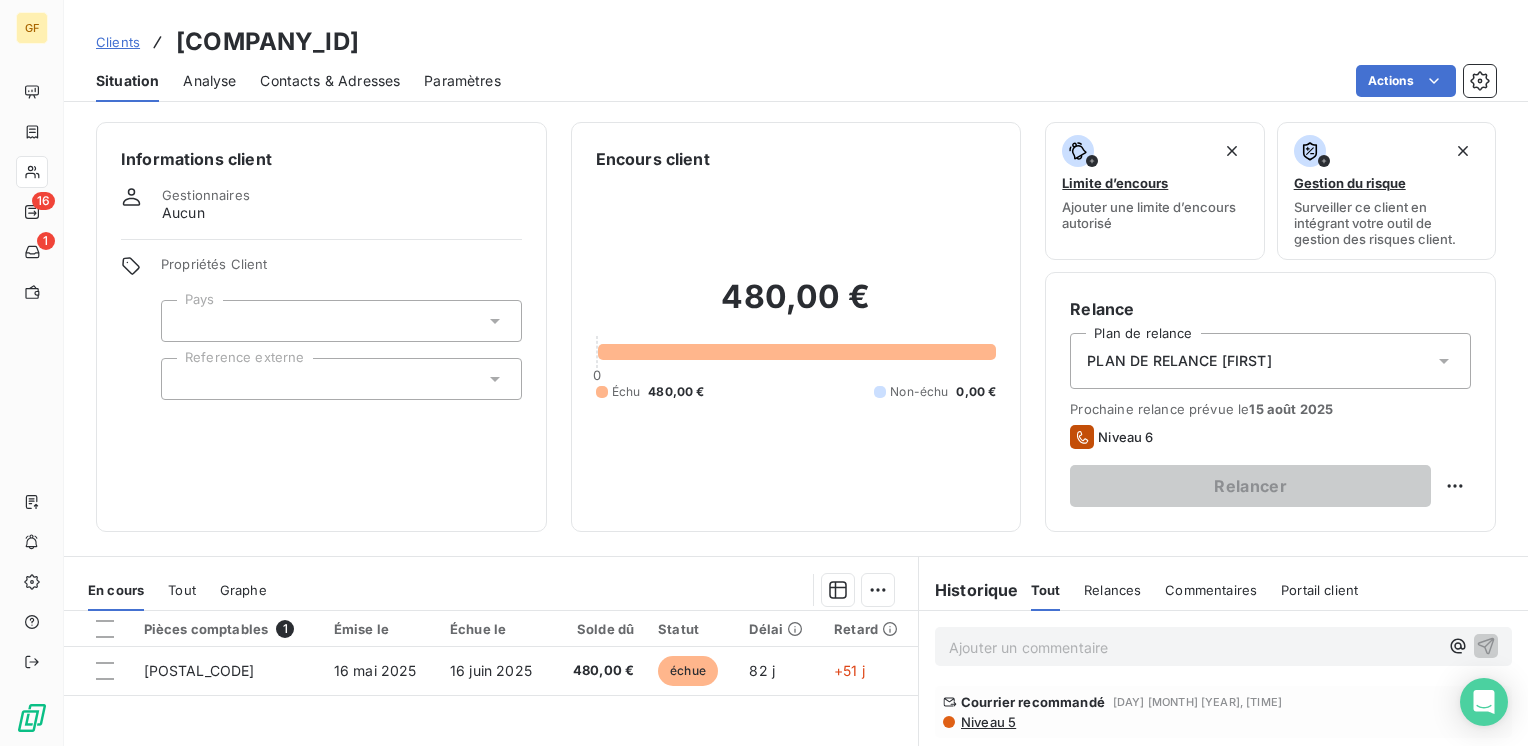 scroll, scrollTop: 100, scrollLeft: 0, axis: vertical 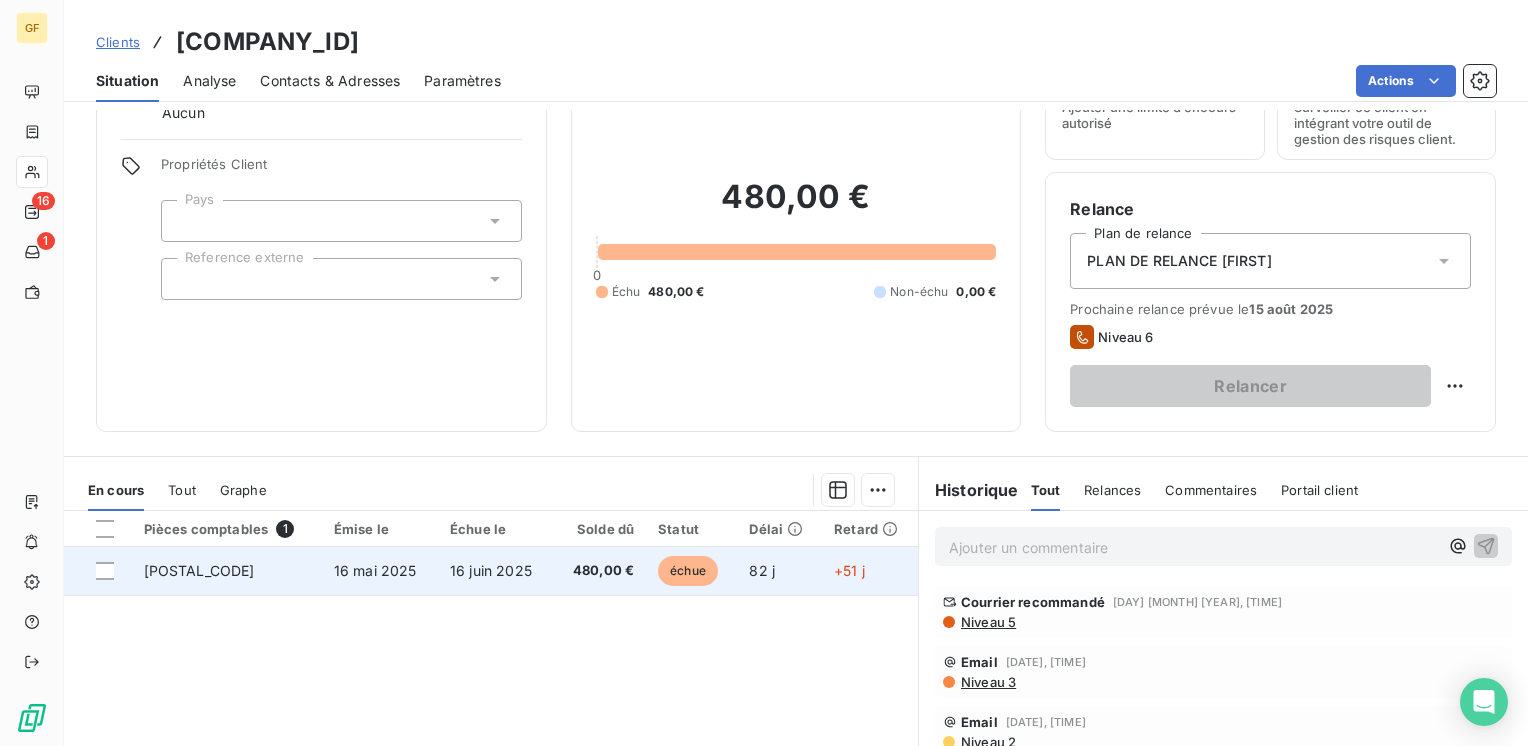click on "16 juin 2025" at bounding box center (495, 571) 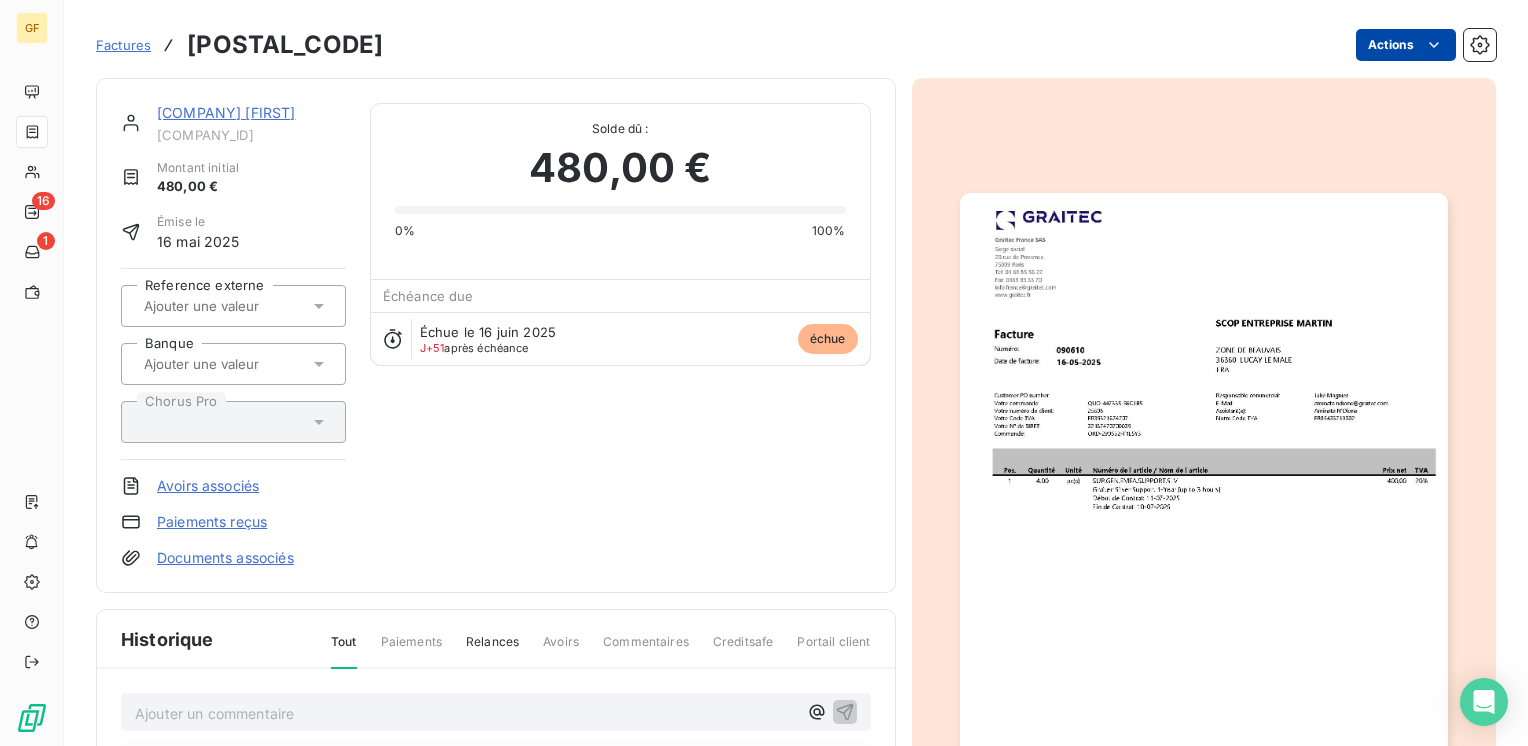 click on "GF 16 1 Factures [POSTAL_CODE] Actions [COMPANY] [COMPANY] Montant initial [AMOUNT] Émise le [DATE] Reference externe Banque Chorus Pro Avoirs associés Paiements reçus Documents associés Solde dû : [AMOUNT] 0% 100% Échéance due Échue le [DATE] J+51  après échéance échue Historique Tout Paiements Relances Avoirs Commentaires Creditsafe Portail client Ajouter un commentaire ﻿ Courrier recommandé [DATE], [TIME] Niveau 5 Email [DATE], [TIME] Niveau 3 Email [DATE], [TIME] Niveau 2 Email [DATE], [TIME] Niveau 1 [DATE] Échéance de la facture Email [DATE], [TIME] Notification [DATE] Émission de la facture" at bounding box center [764, 373] 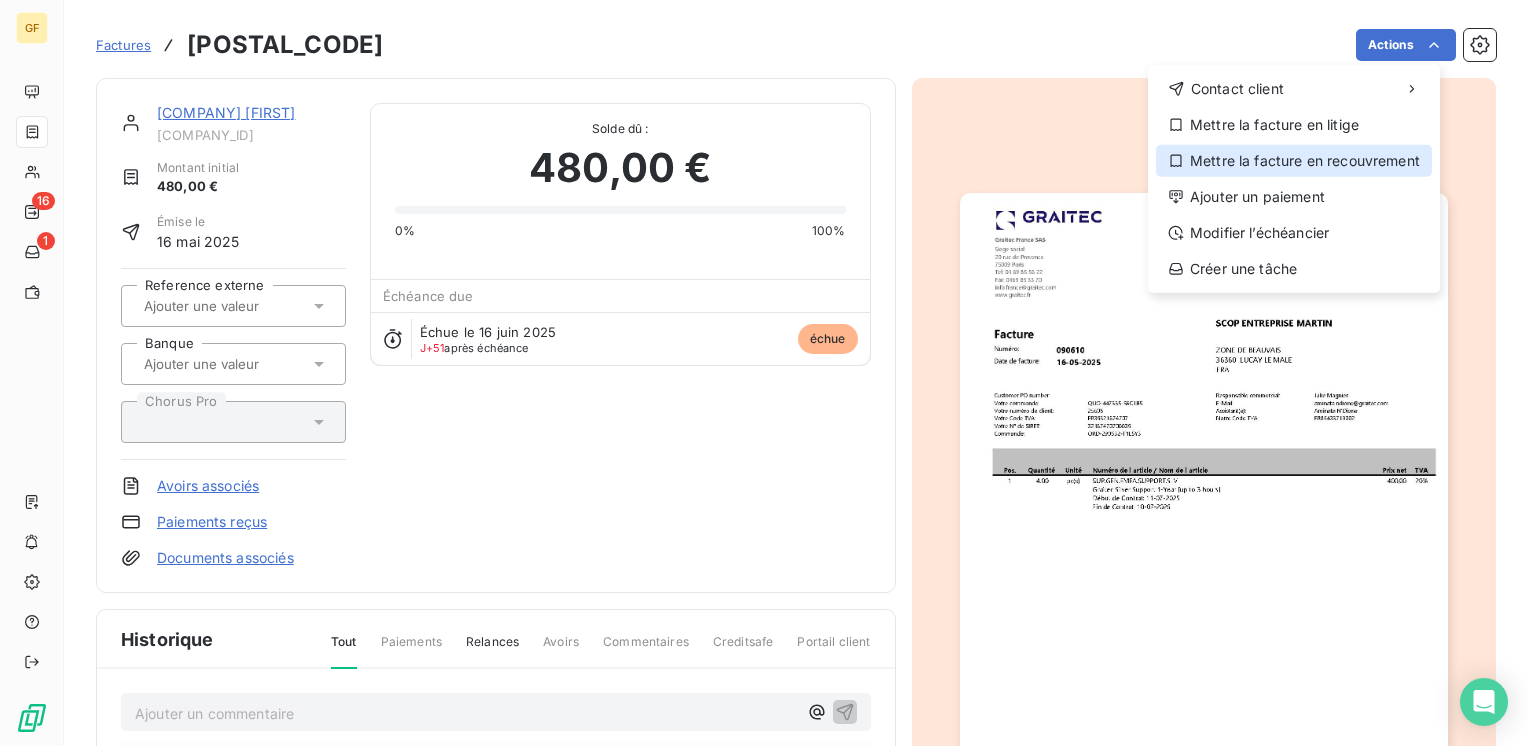 click on "Mettre la facture en recouvrement" at bounding box center (1294, 161) 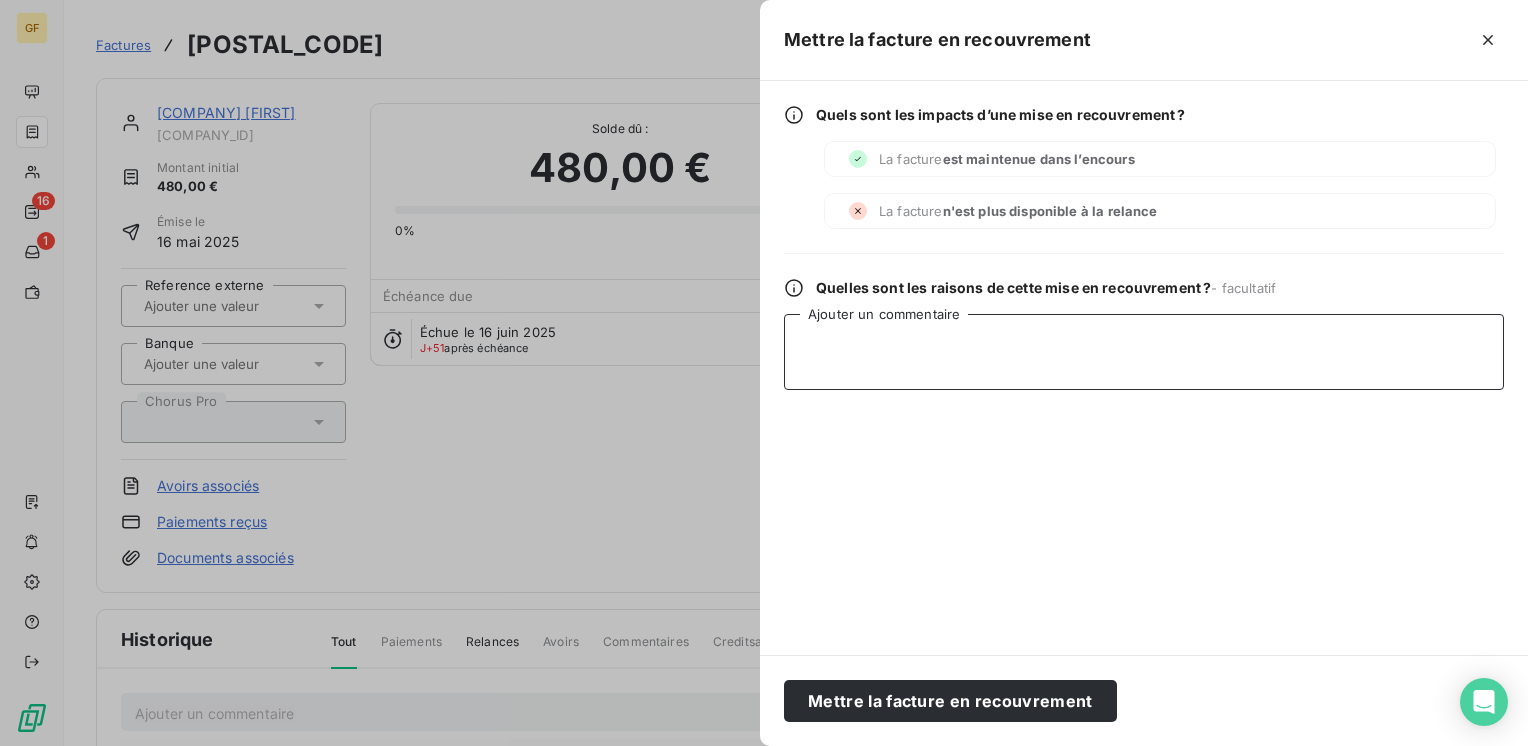 click on "Ajouter un commentaire" at bounding box center (1144, 352) 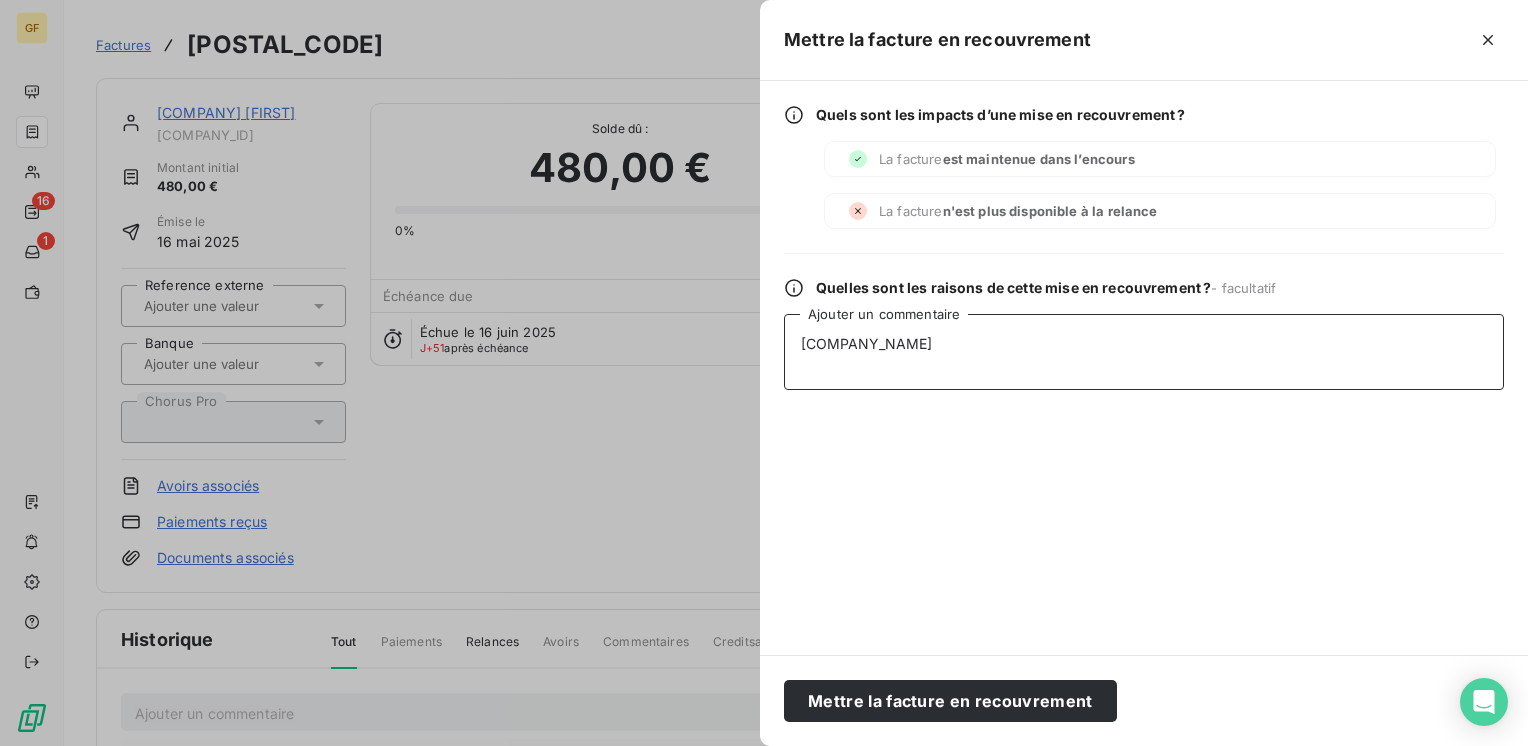 click on "[COMPANY_NAME]" at bounding box center [1144, 352] 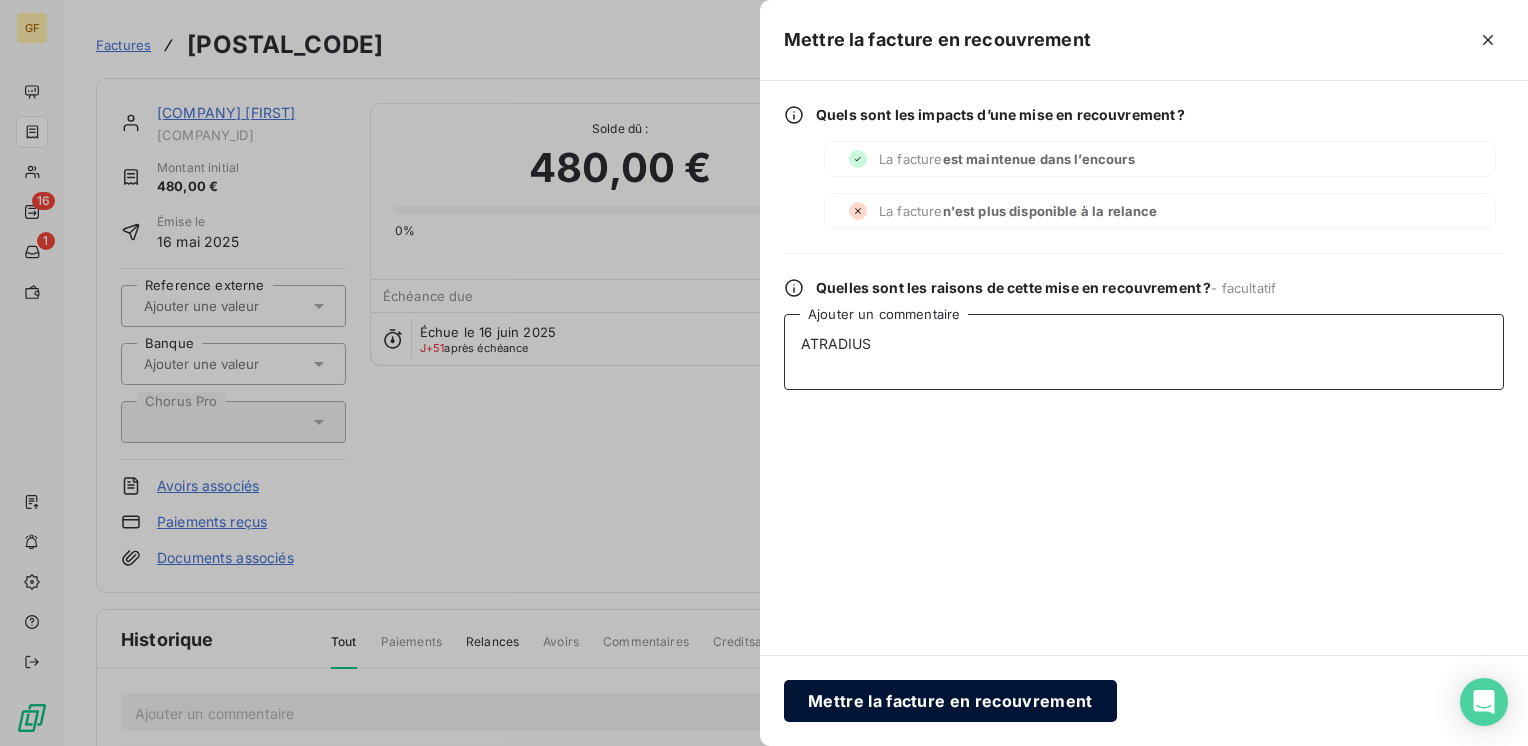 type on "ATRADIUS" 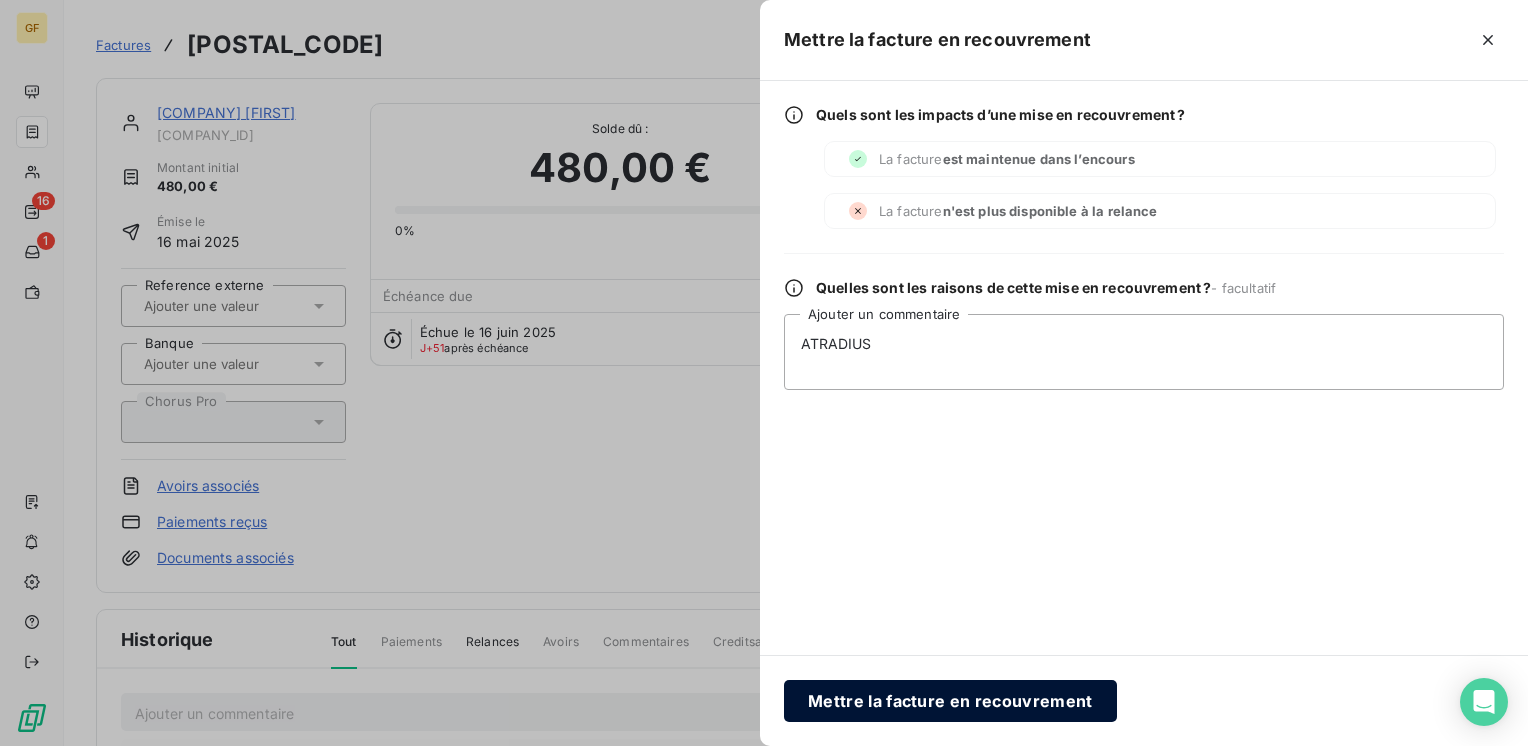 click on "Mettre la facture en recouvrement" at bounding box center (950, 701) 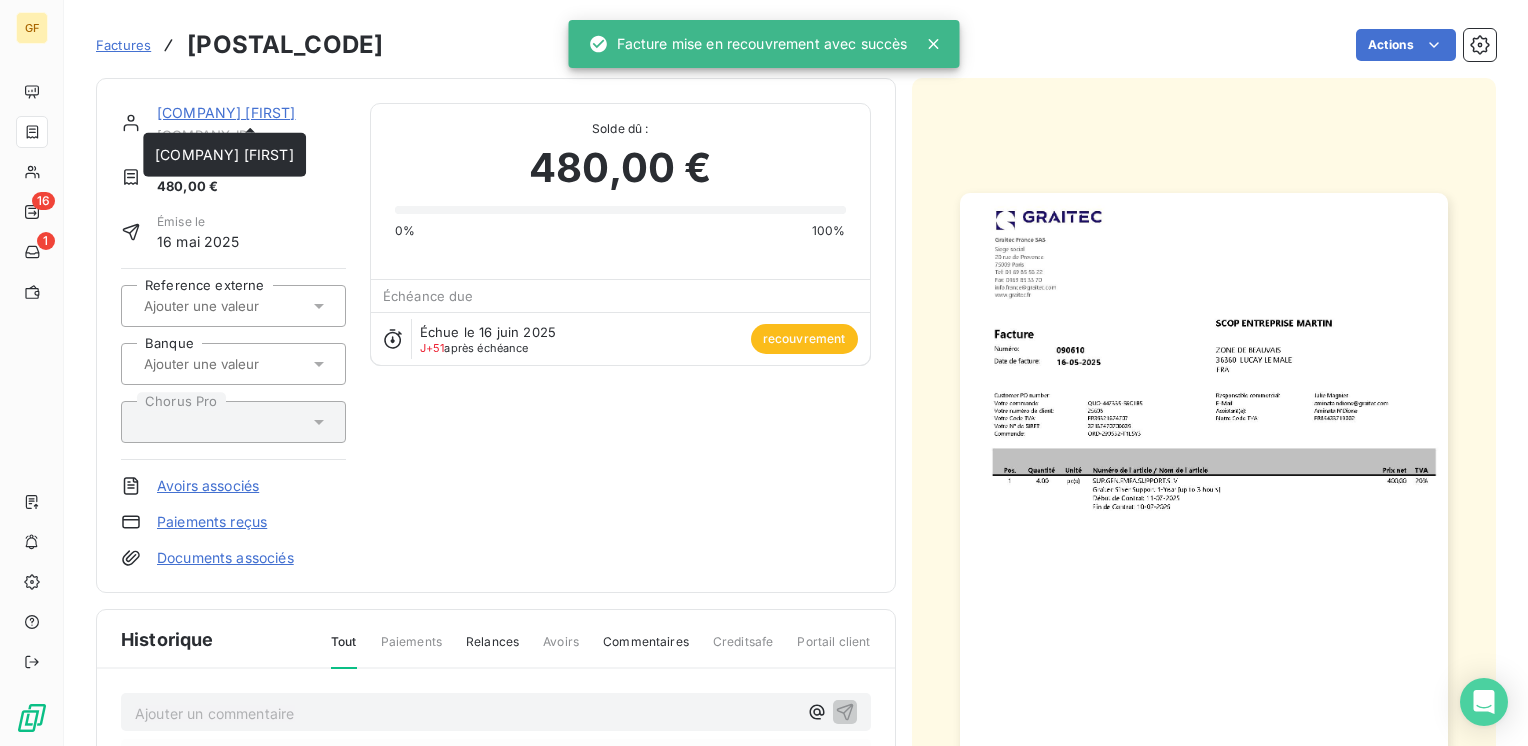 click on "[COMPANY] [FIRST]" at bounding box center [226, 112] 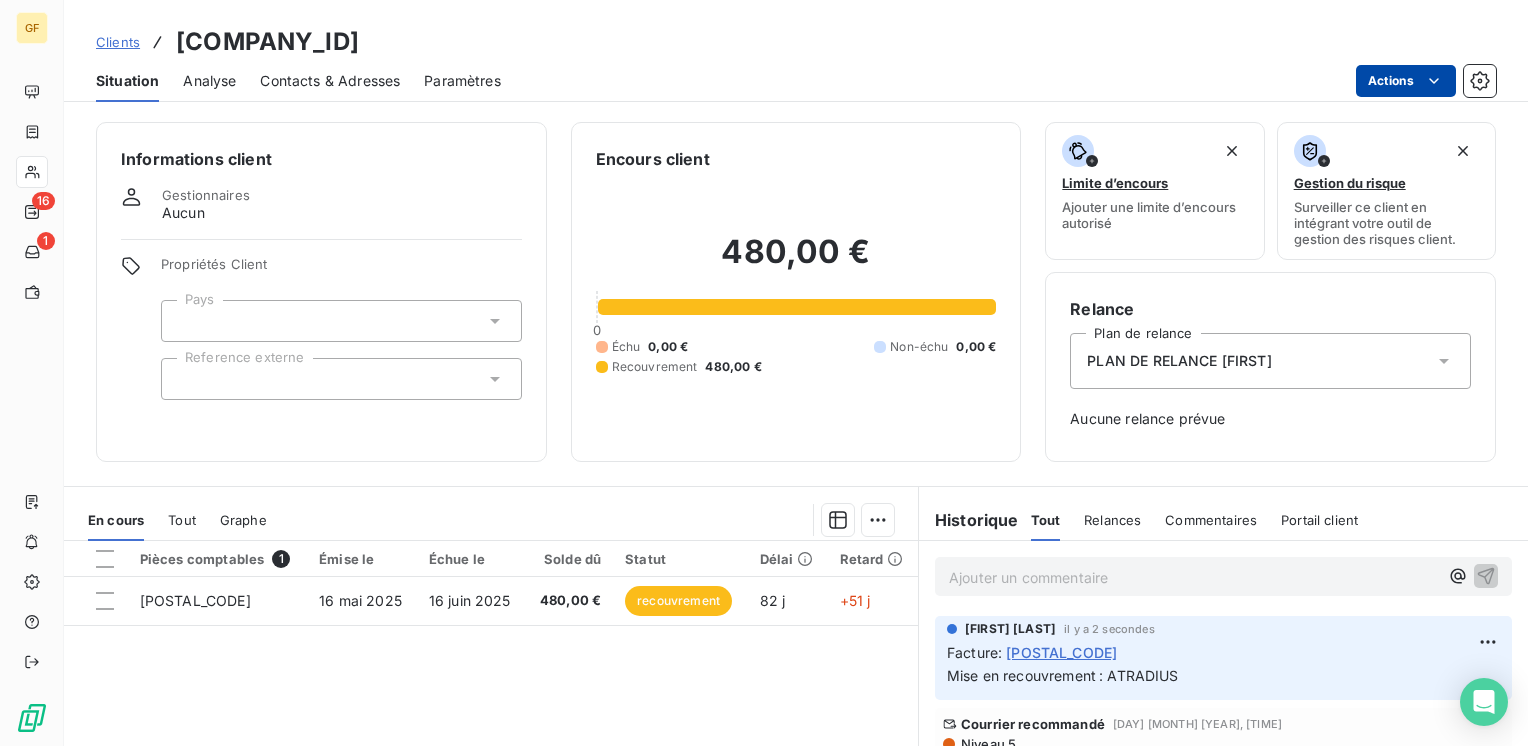 click on "Facture  : 90610 Mise en recouvrement : ATRADIUS Courrier recommandé [DATE], [TIME] Niveau 5 Email [DATE], [TIME]" at bounding box center [764, 373] 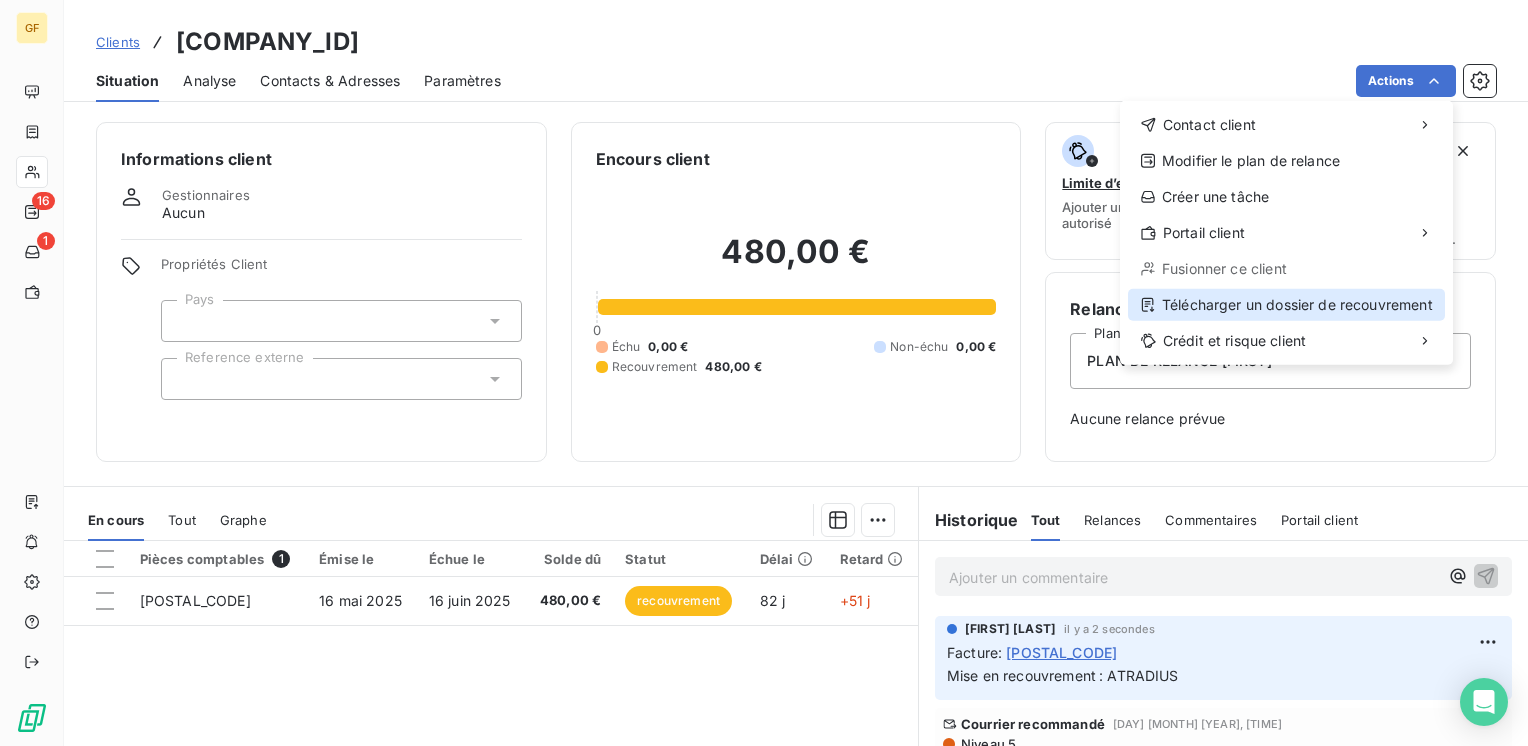 click on "Télécharger un dossier de recouvrement" at bounding box center [1286, 305] 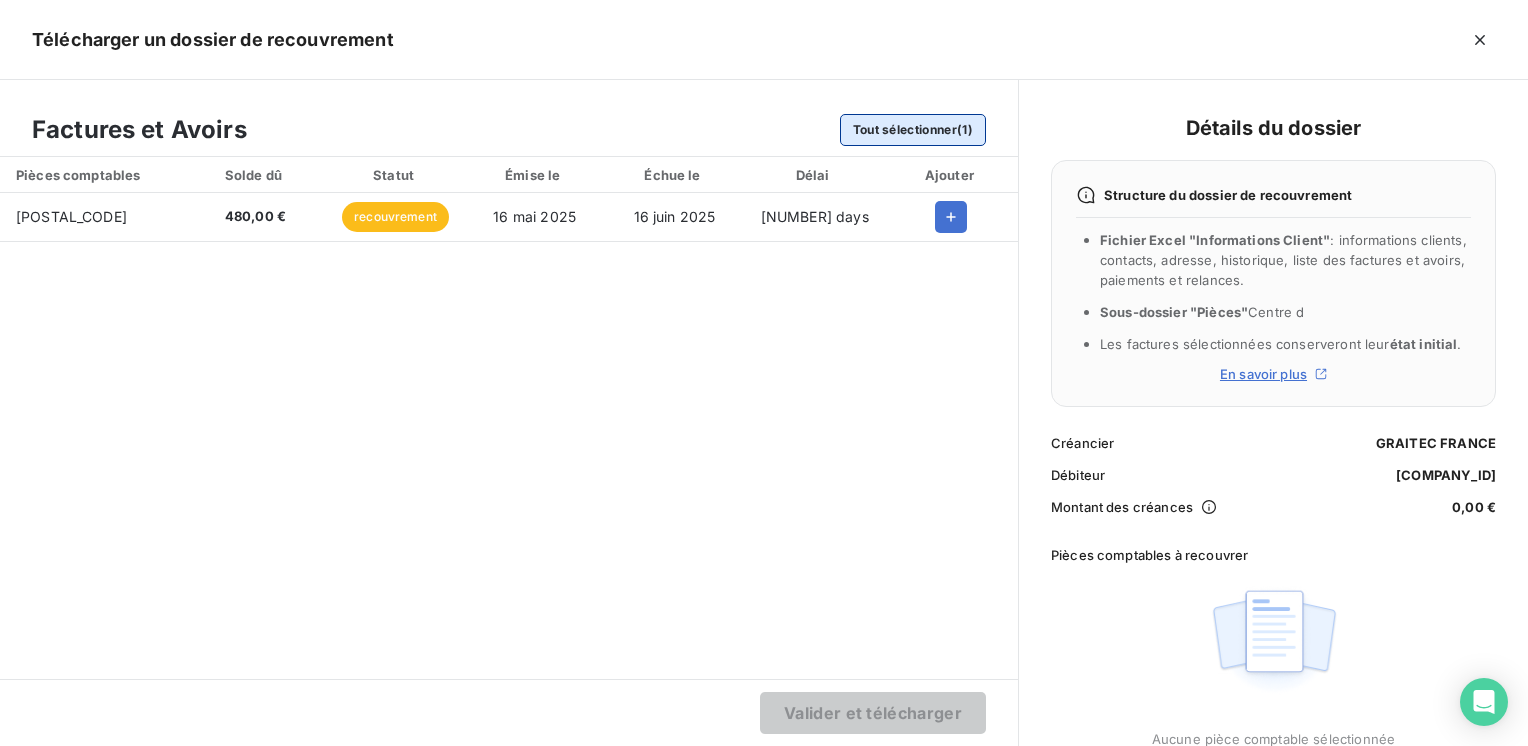 click on "Tout sélectionner  (1)" at bounding box center (913, 130) 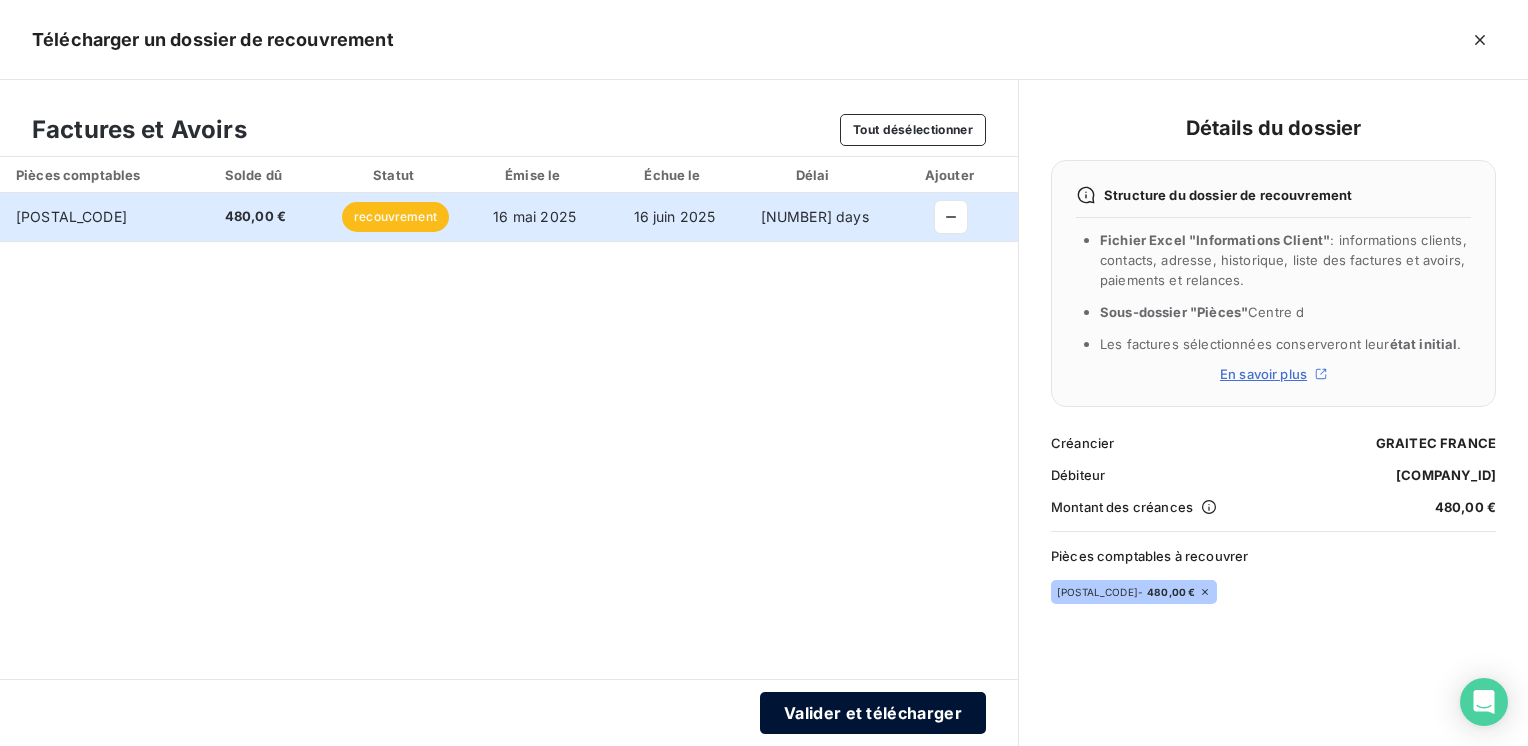 click on "Valider et télécharger" at bounding box center [873, 713] 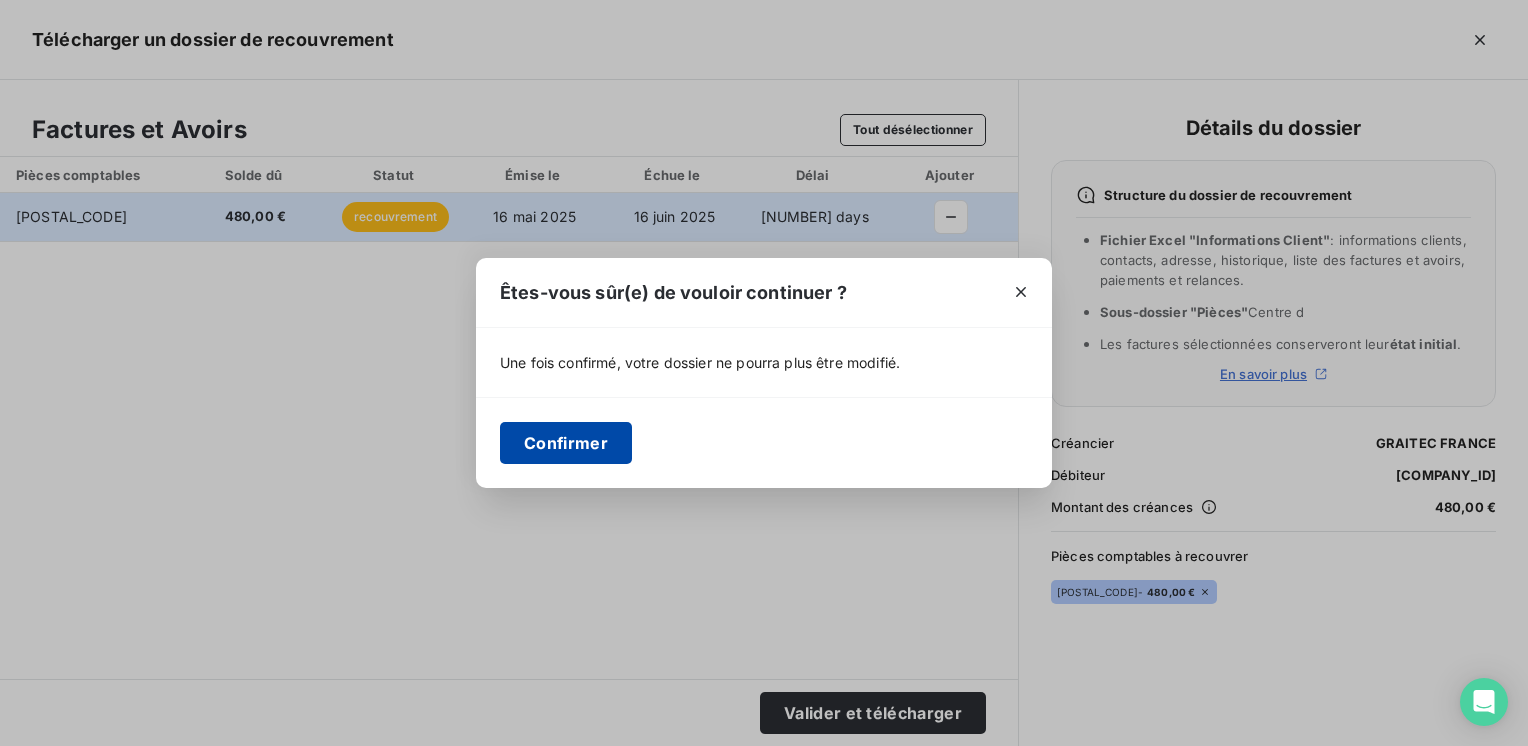 click on "Confirmer" at bounding box center (566, 443) 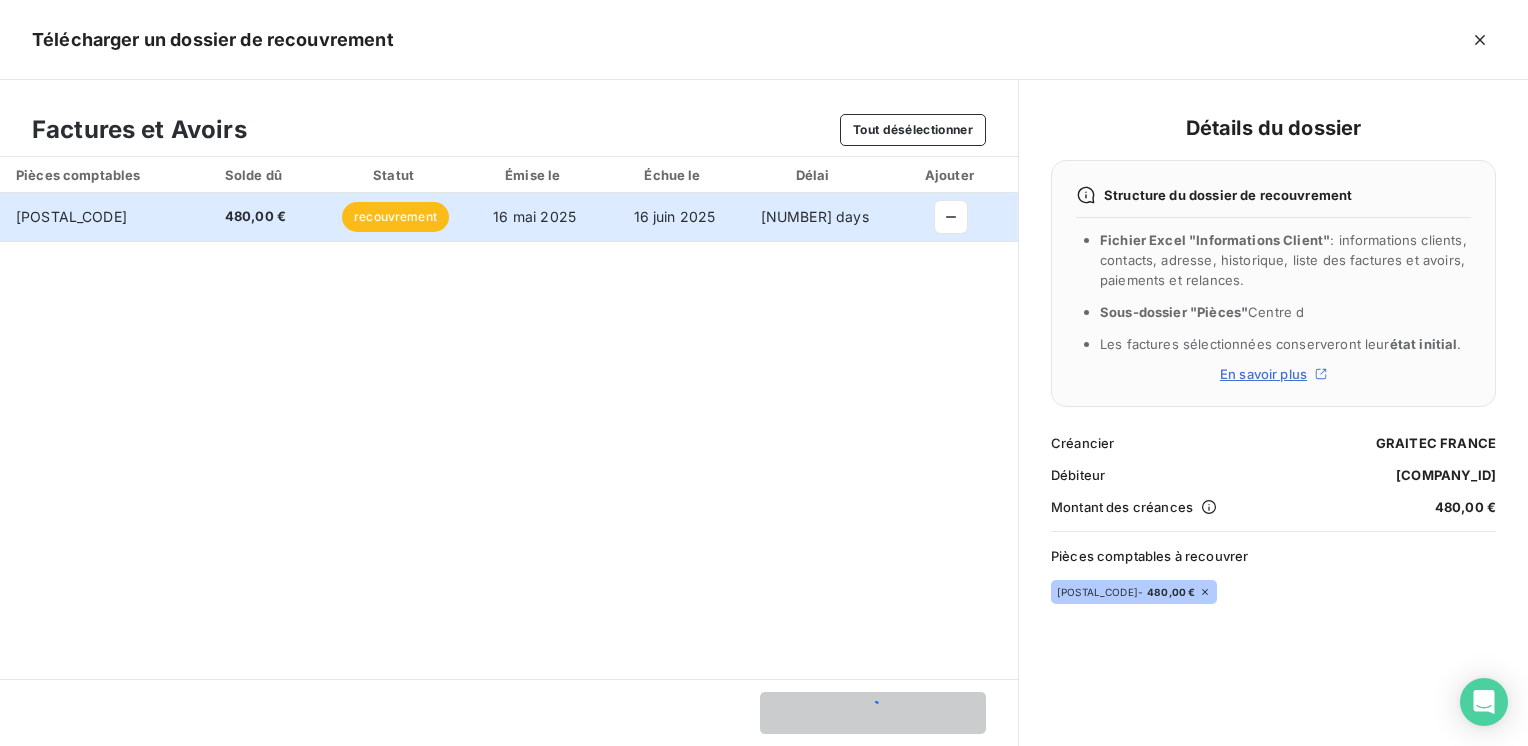 type 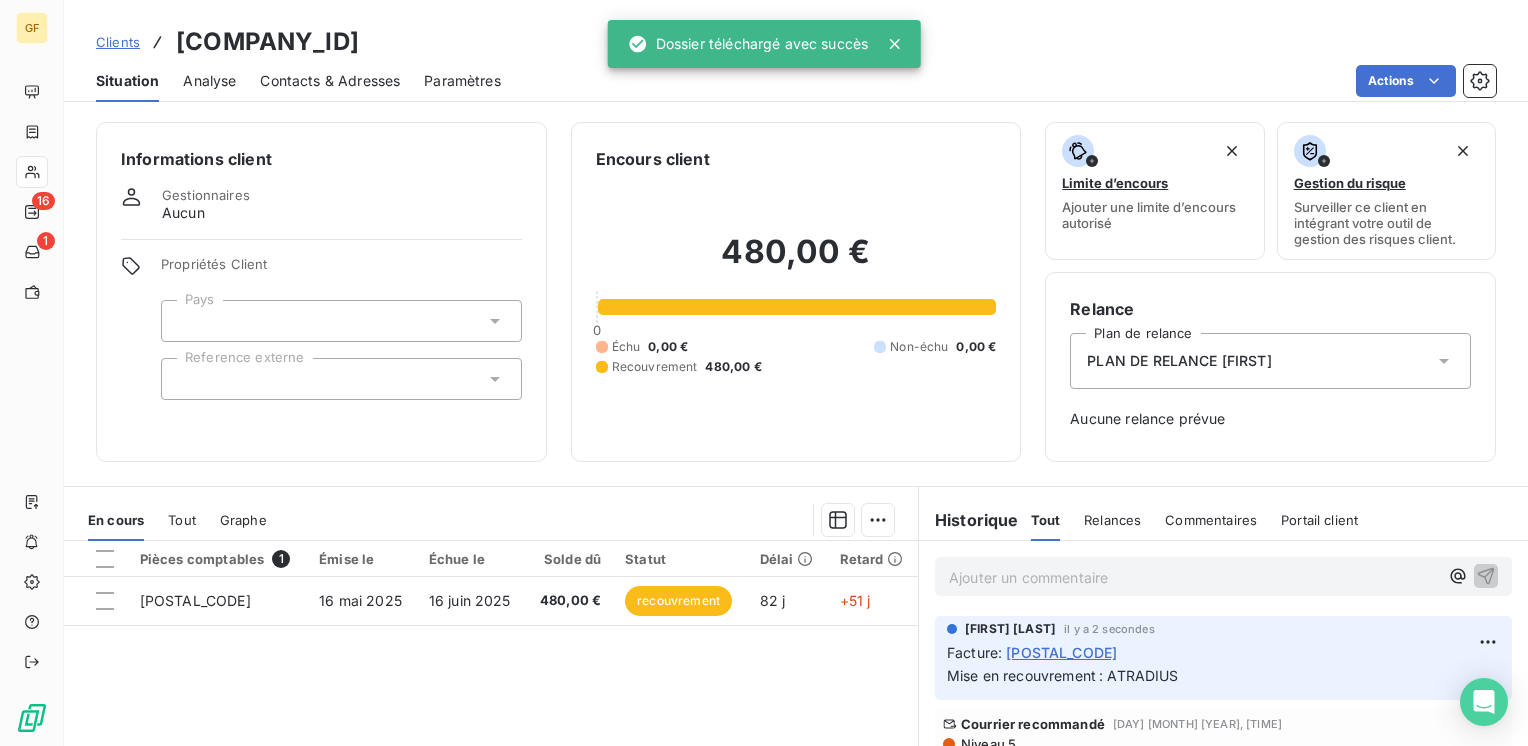 drag, startPoint x: 477, startPoint y: 34, endPoint x: 164, endPoint y: 40, distance: 313.0575 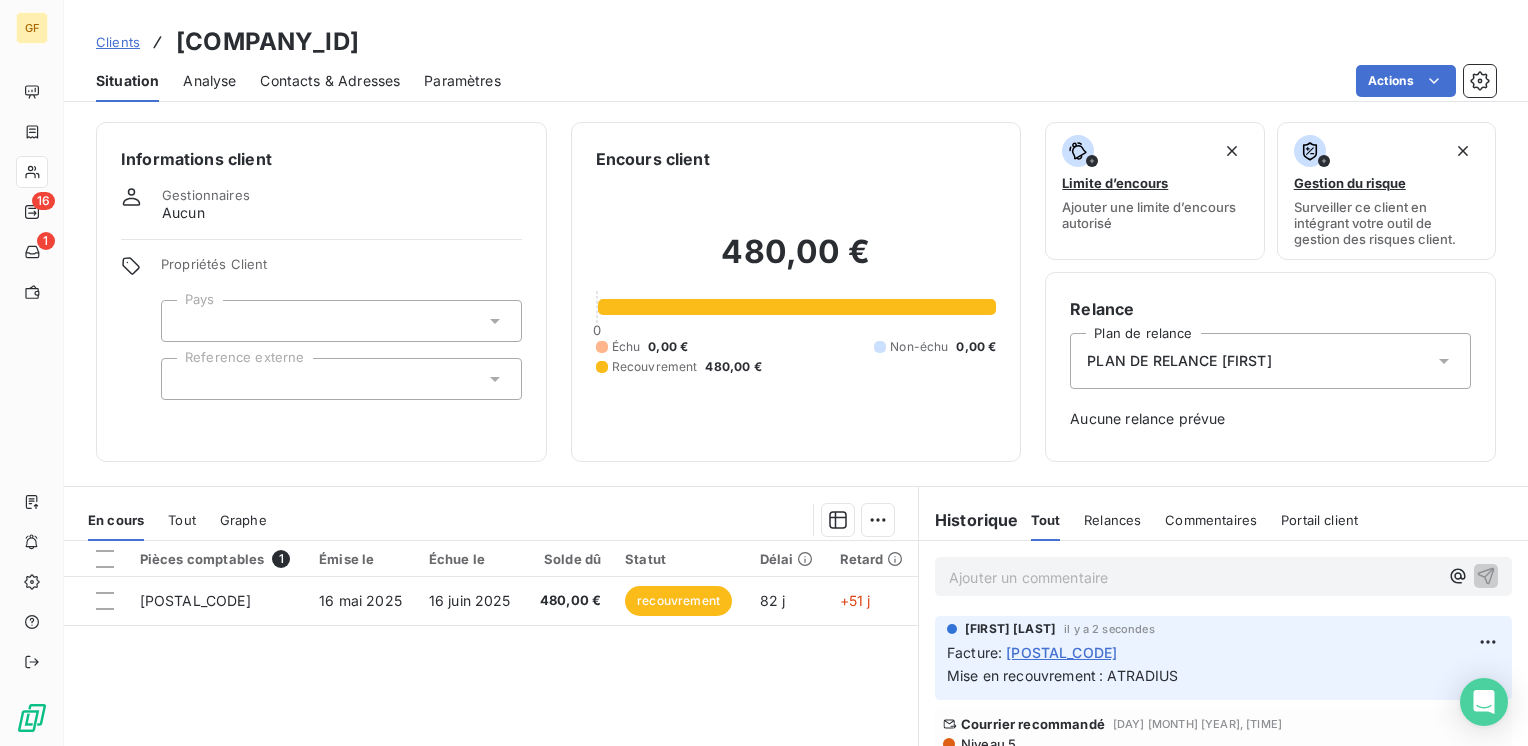 click on "Actions" at bounding box center (1010, 81) 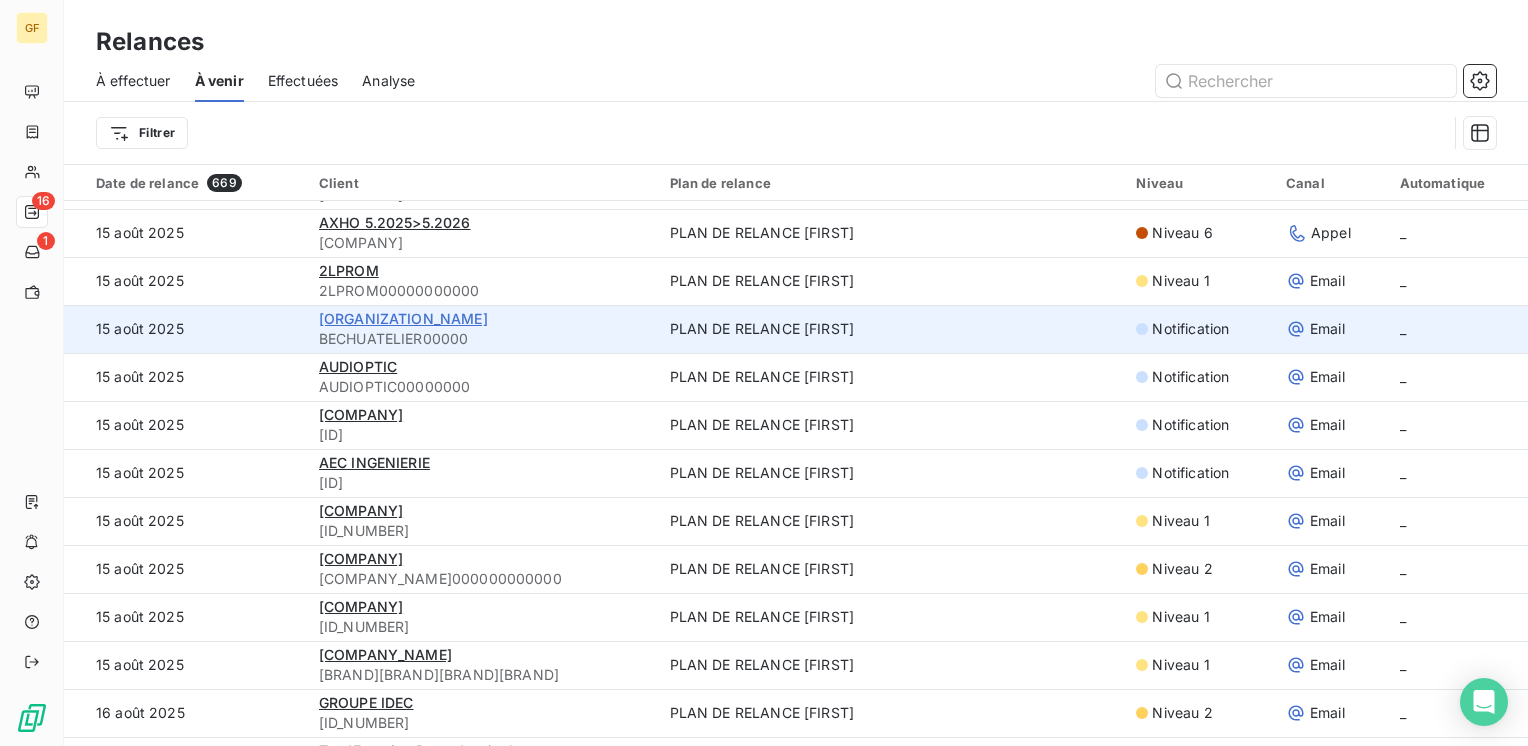 scroll, scrollTop: 1500, scrollLeft: 0, axis: vertical 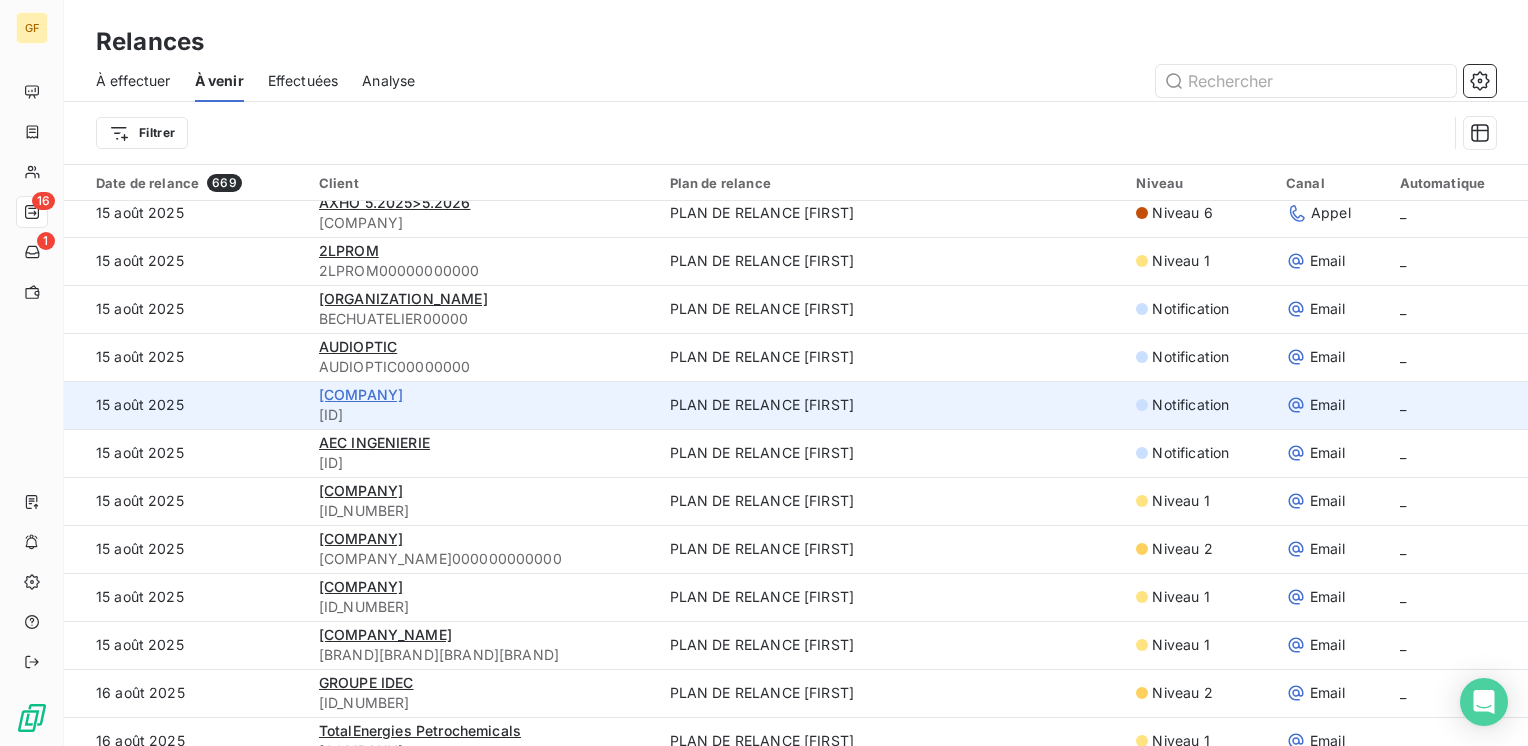click on "[COMPANY]" at bounding box center (361, 394) 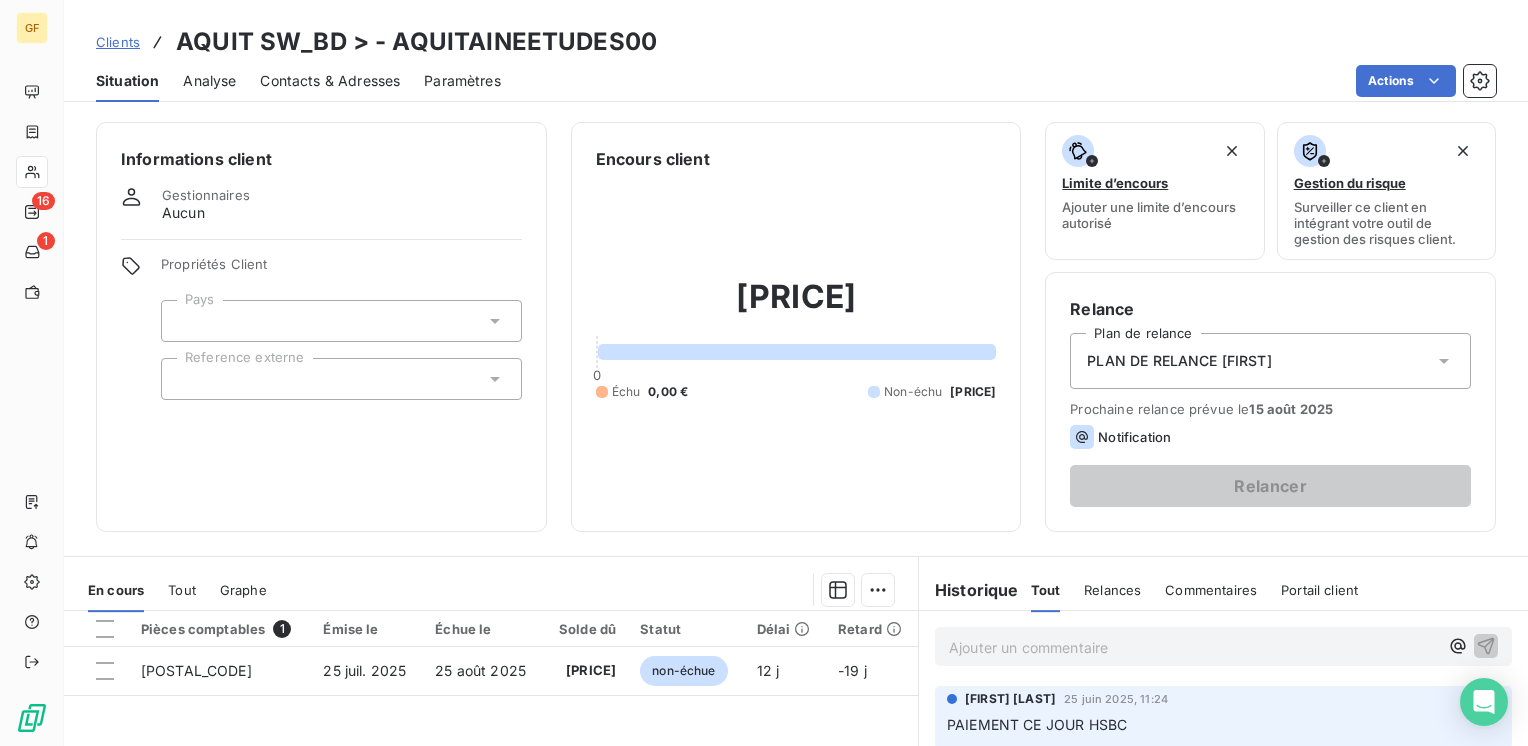 click on "Contacts & Adresses" at bounding box center (330, 81) 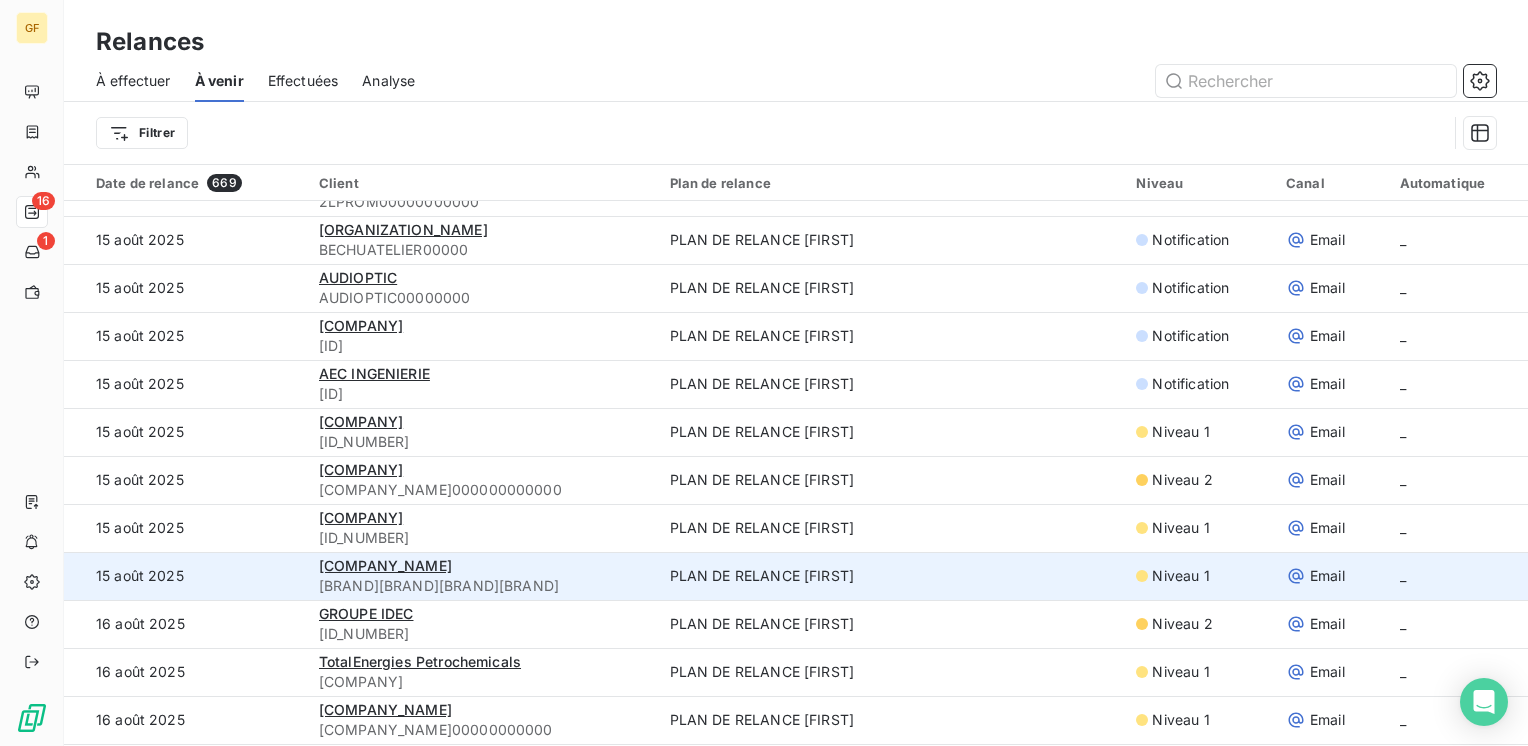 scroll, scrollTop: 1600, scrollLeft: 0, axis: vertical 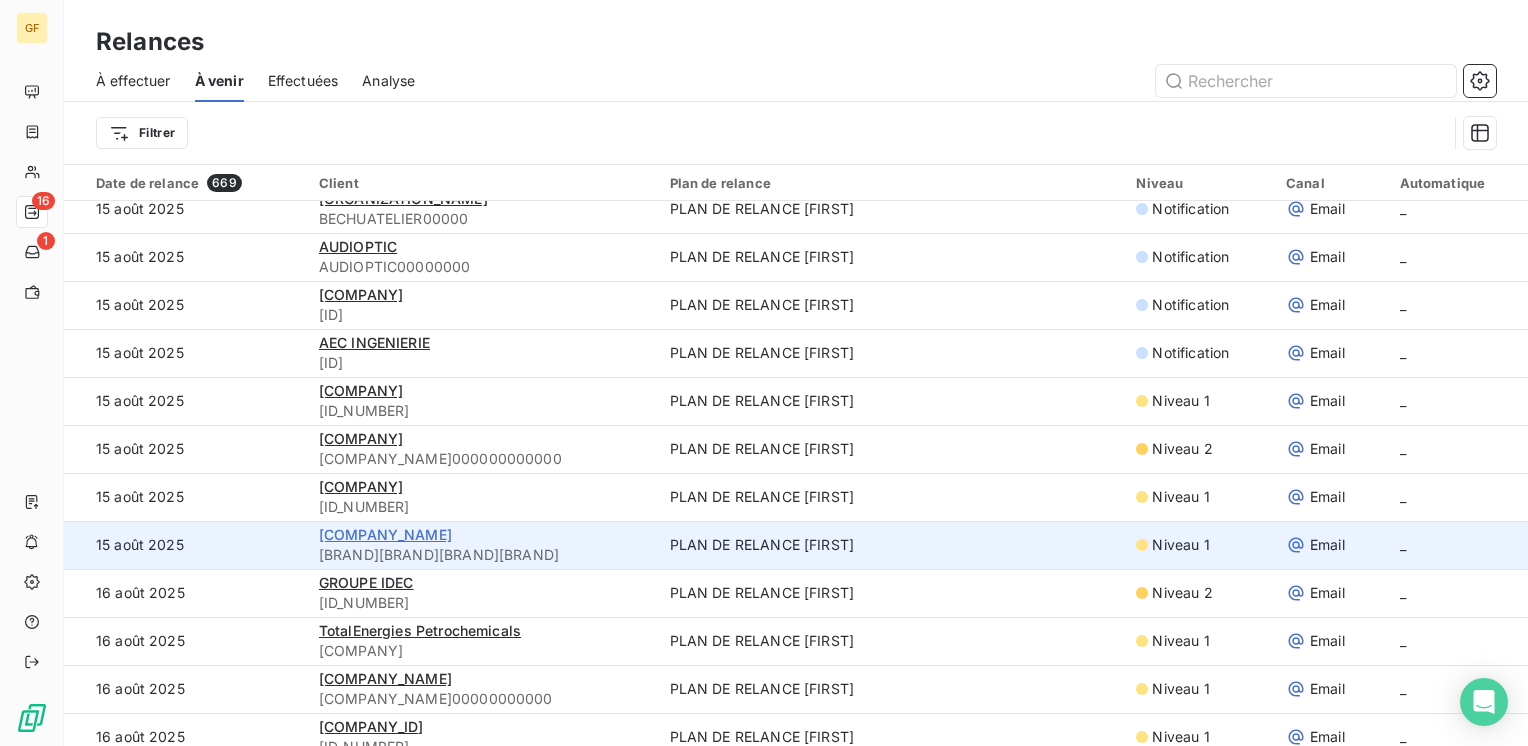 click on "[COMPANY_NAME]" at bounding box center [385, 534] 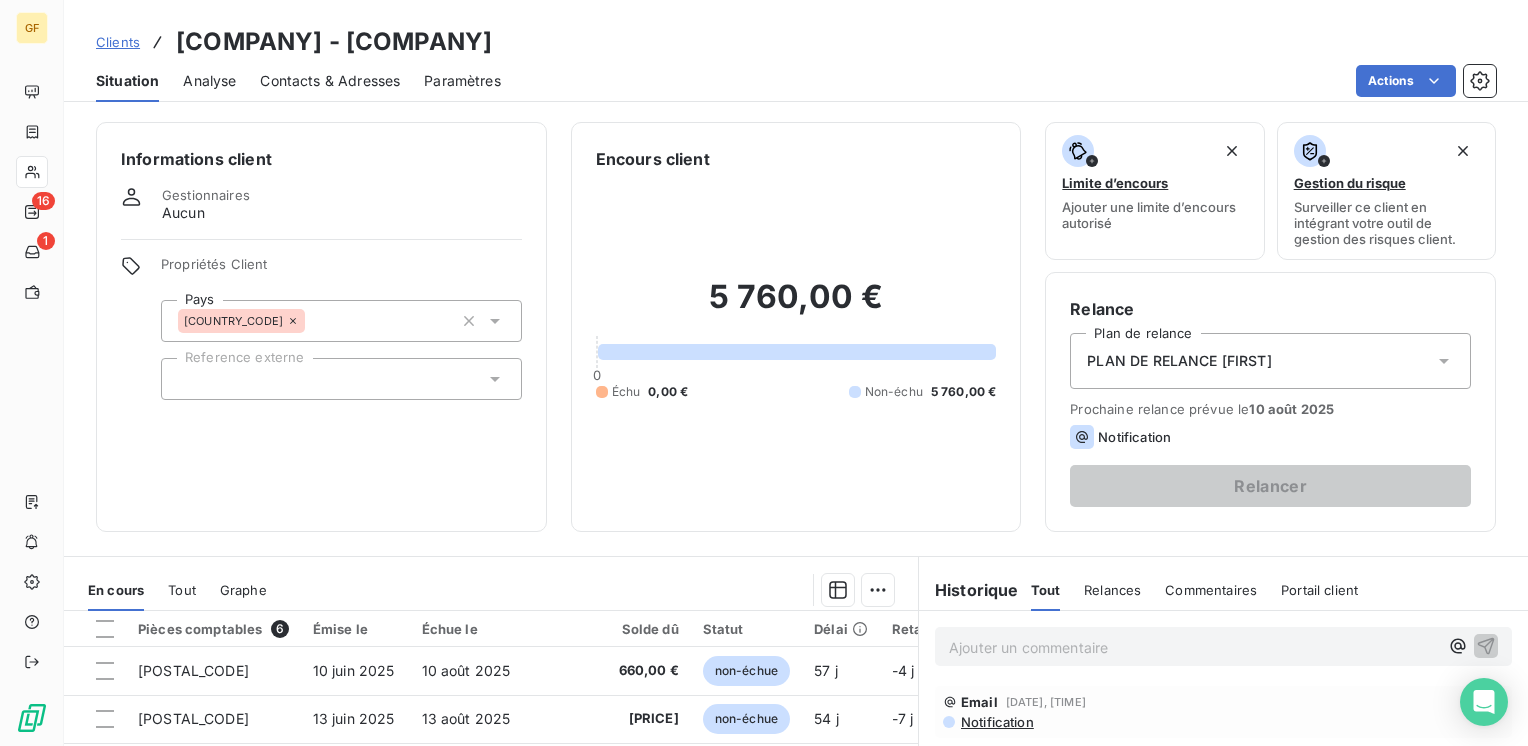 click on "Contacts & Adresses" at bounding box center (330, 81) 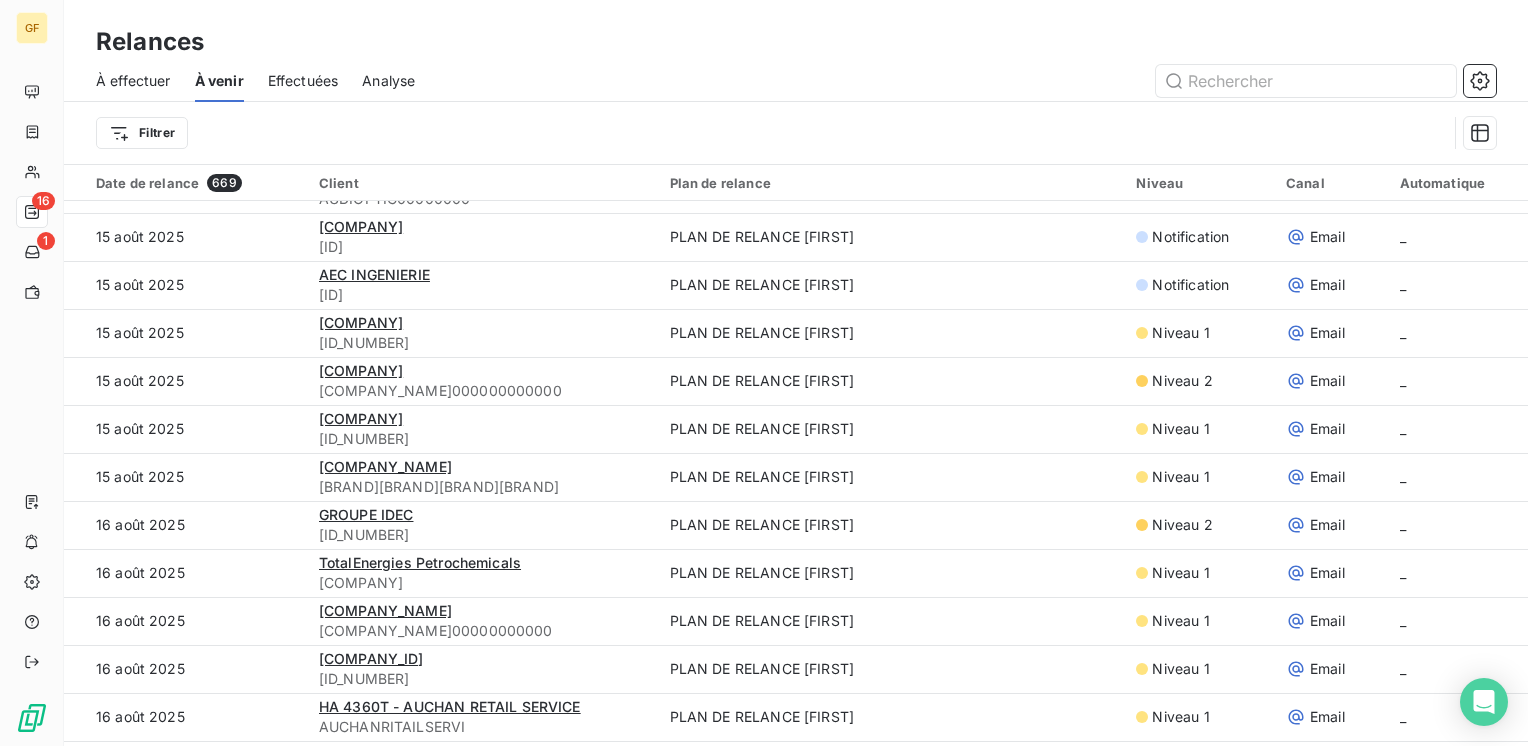 scroll, scrollTop: 1700, scrollLeft: 0, axis: vertical 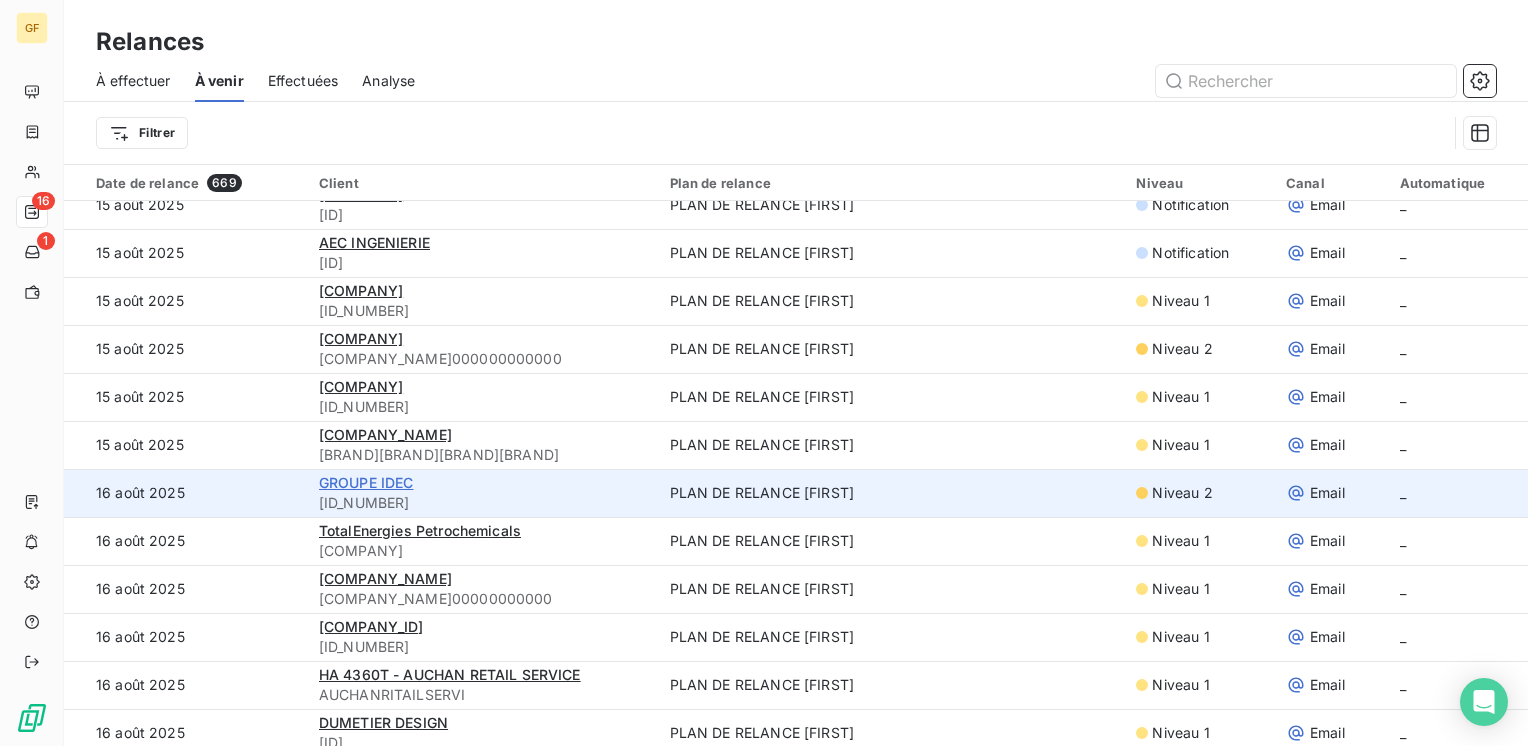 click on "GROUPE IDEC" at bounding box center (366, 482) 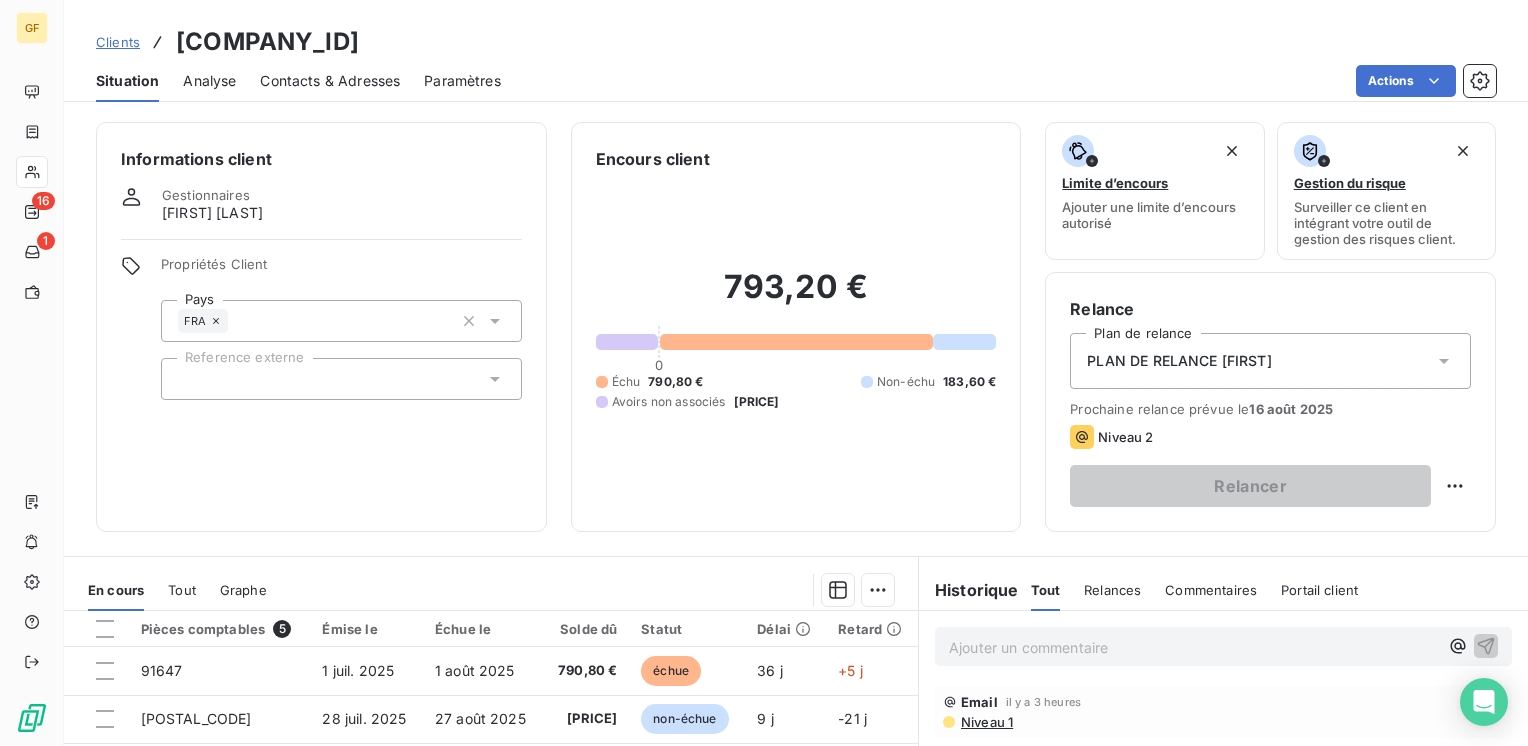 click on "Contacts & Adresses" at bounding box center (330, 81) 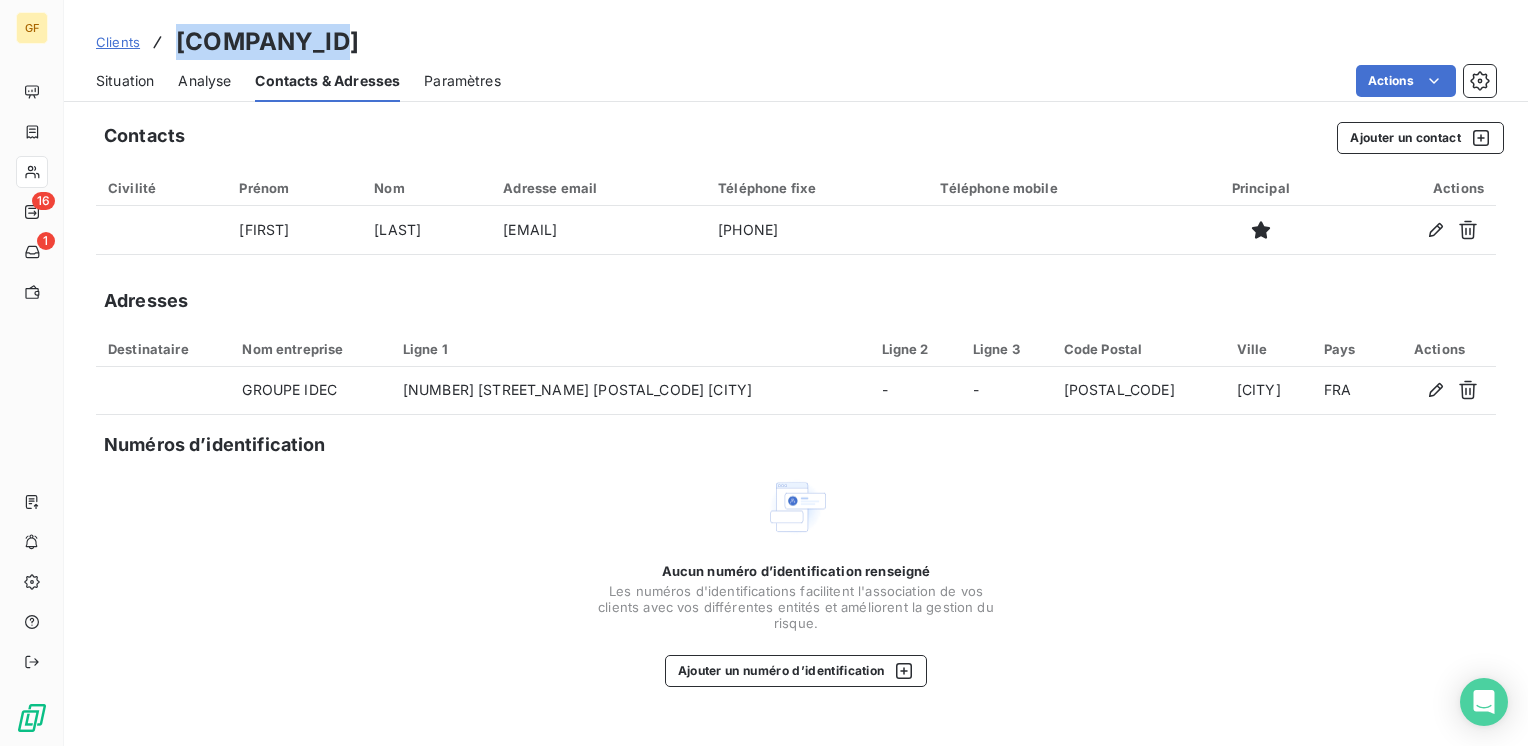drag, startPoint x: 336, startPoint y: 40, endPoint x: 166, endPoint y: 41, distance: 170.00294 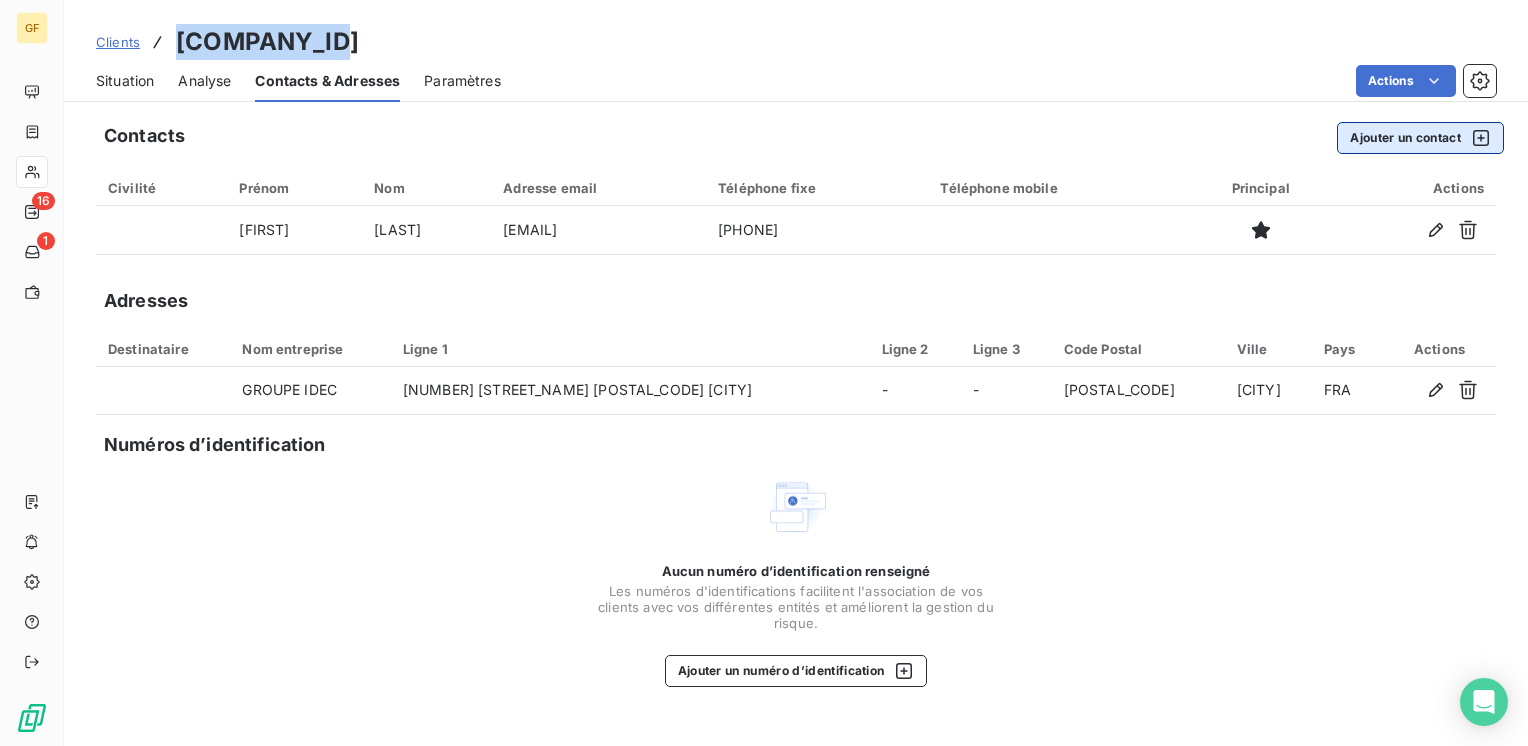 click on "Ajouter un contact" at bounding box center [1420, 138] 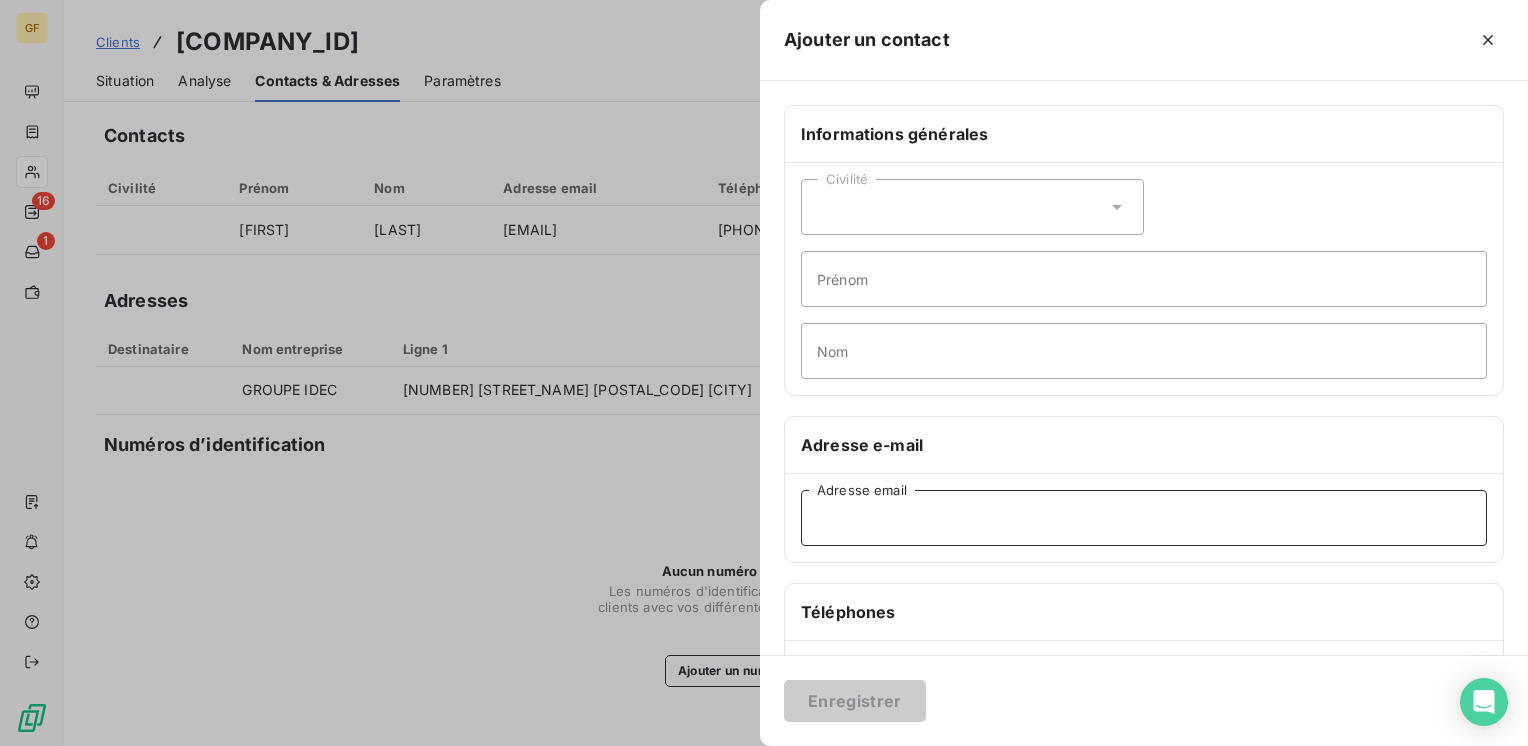 click on "Adresse email" at bounding box center (1144, 518) 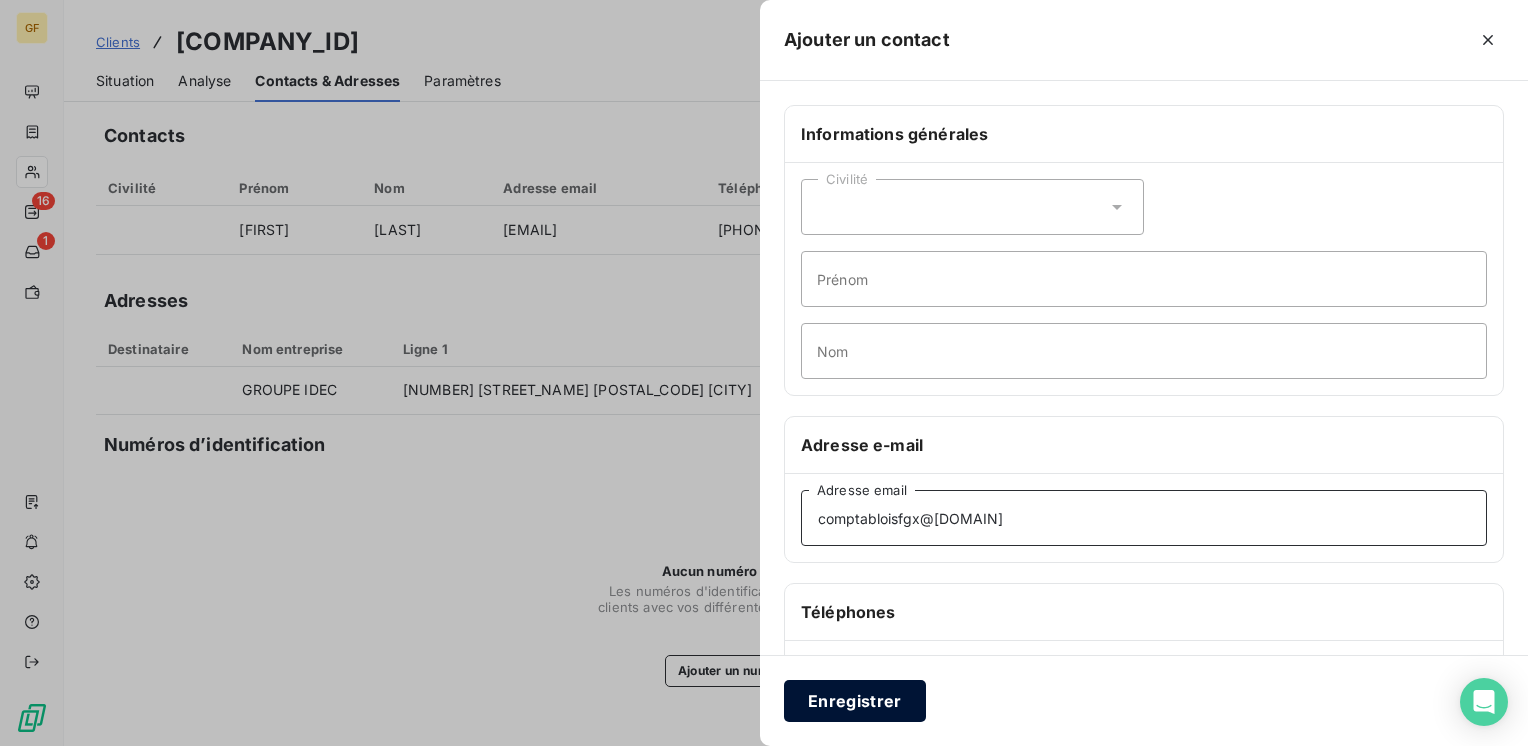 type on "comptabloisfgx@[DOMAIN]" 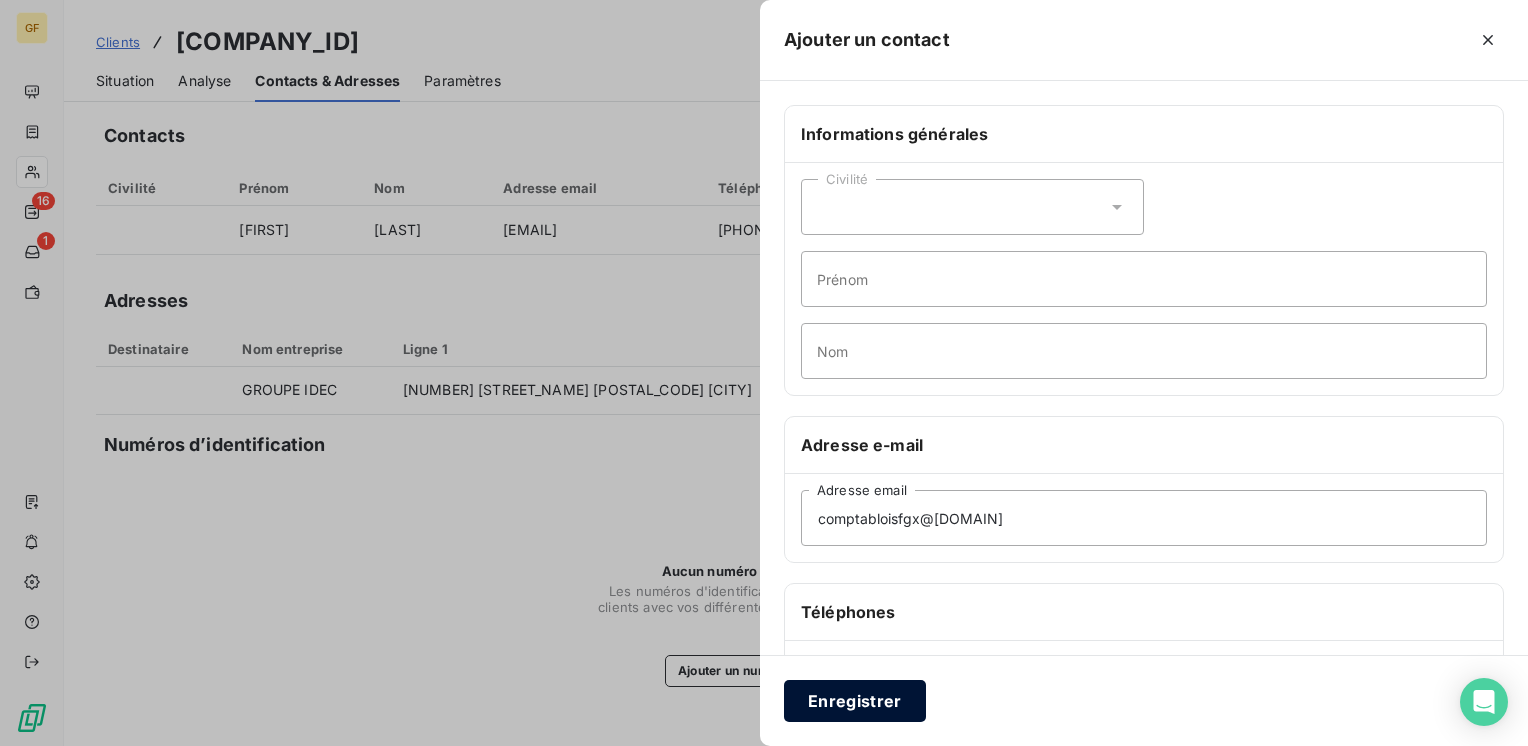 click on "Enregistrer" at bounding box center [855, 701] 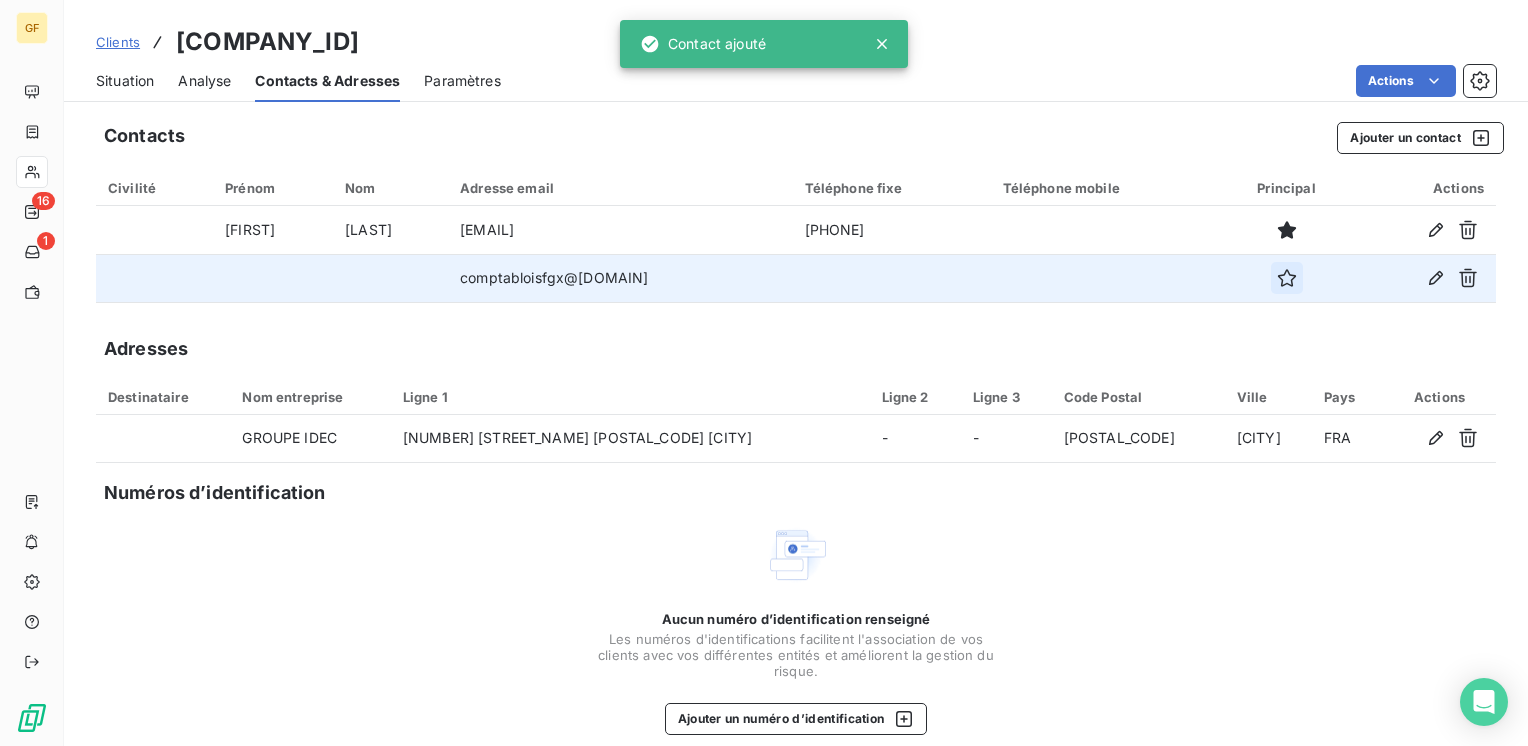 click 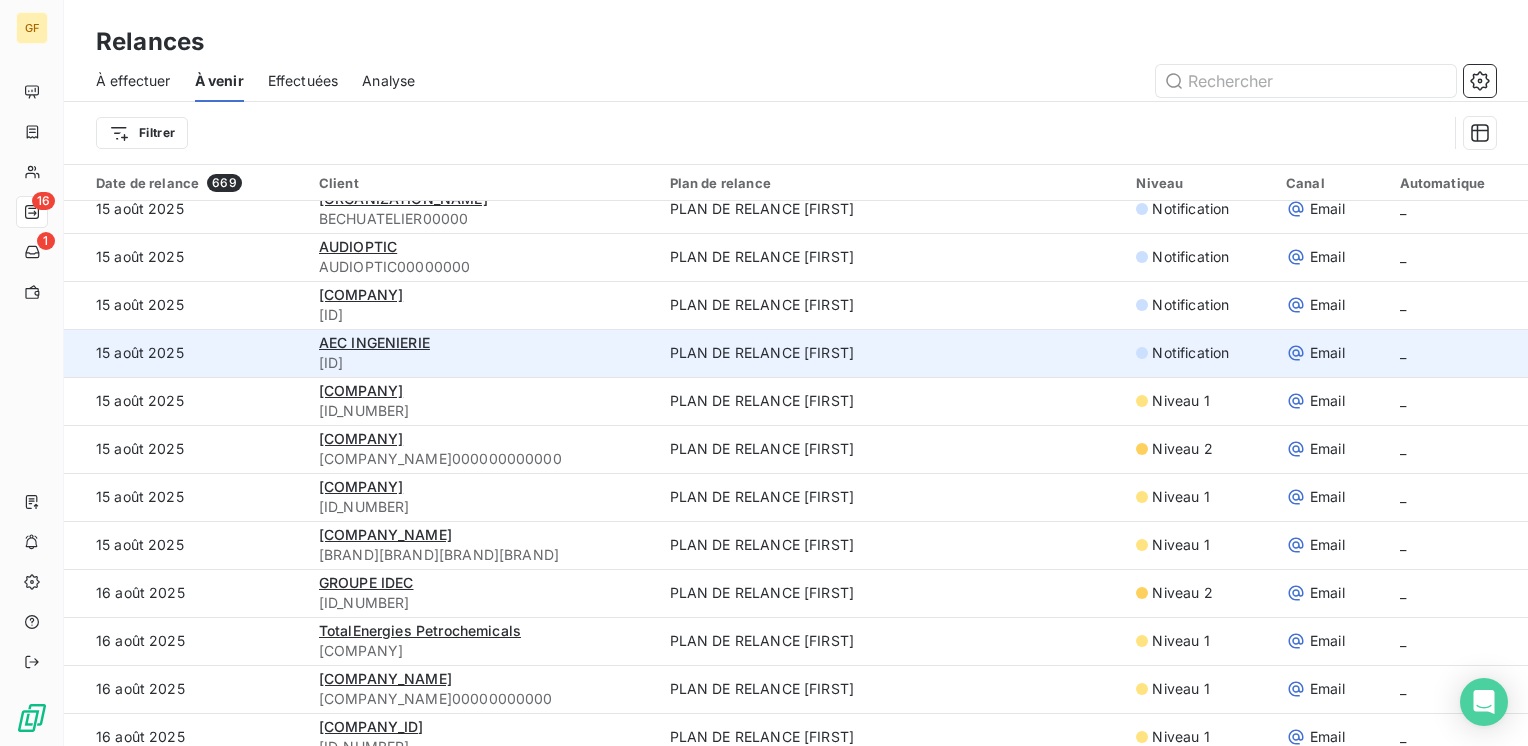 scroll, scrollTop: 1700, scrollLeft: 0, axis: vertical 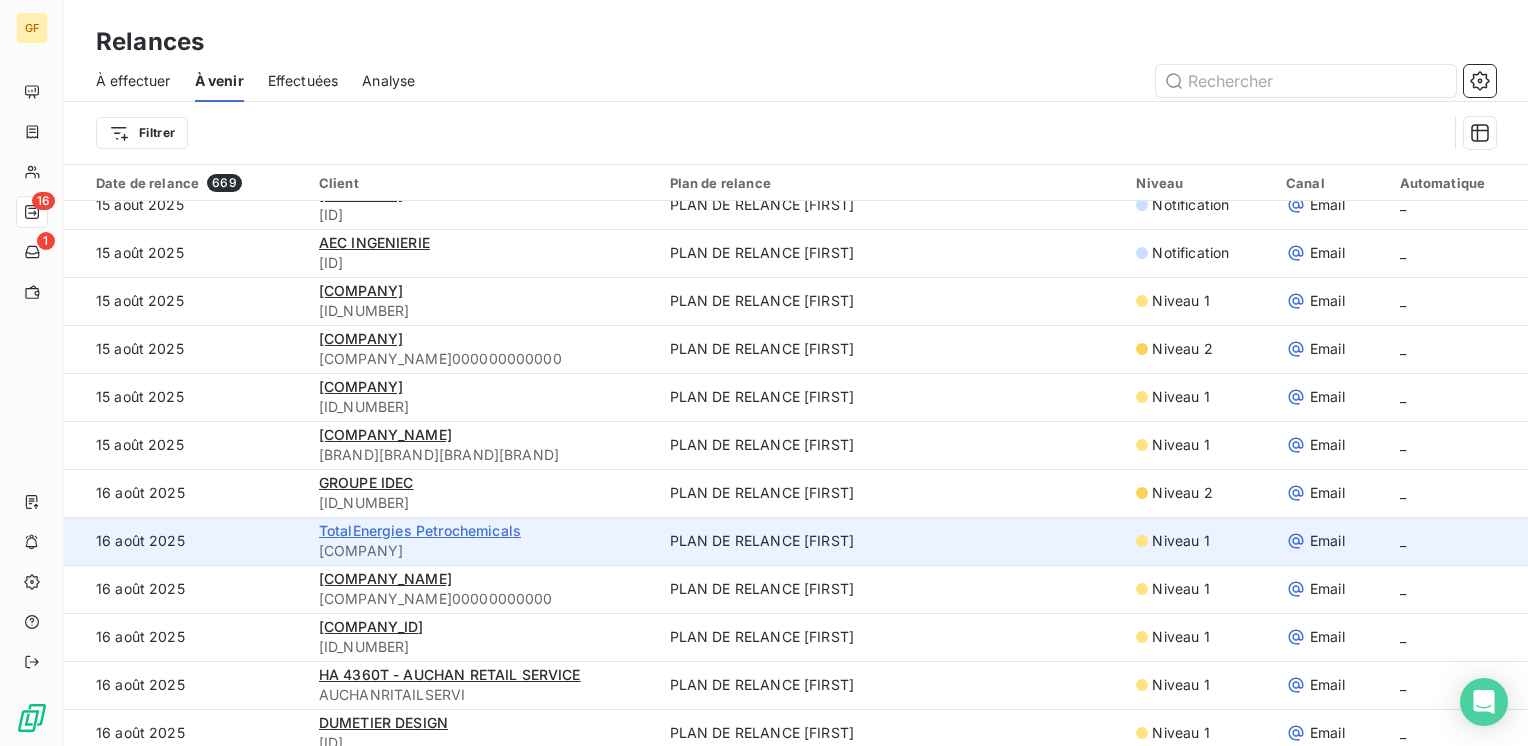 click on "TotalEnergies Petrochemicals" at bounding box center (420, 530) 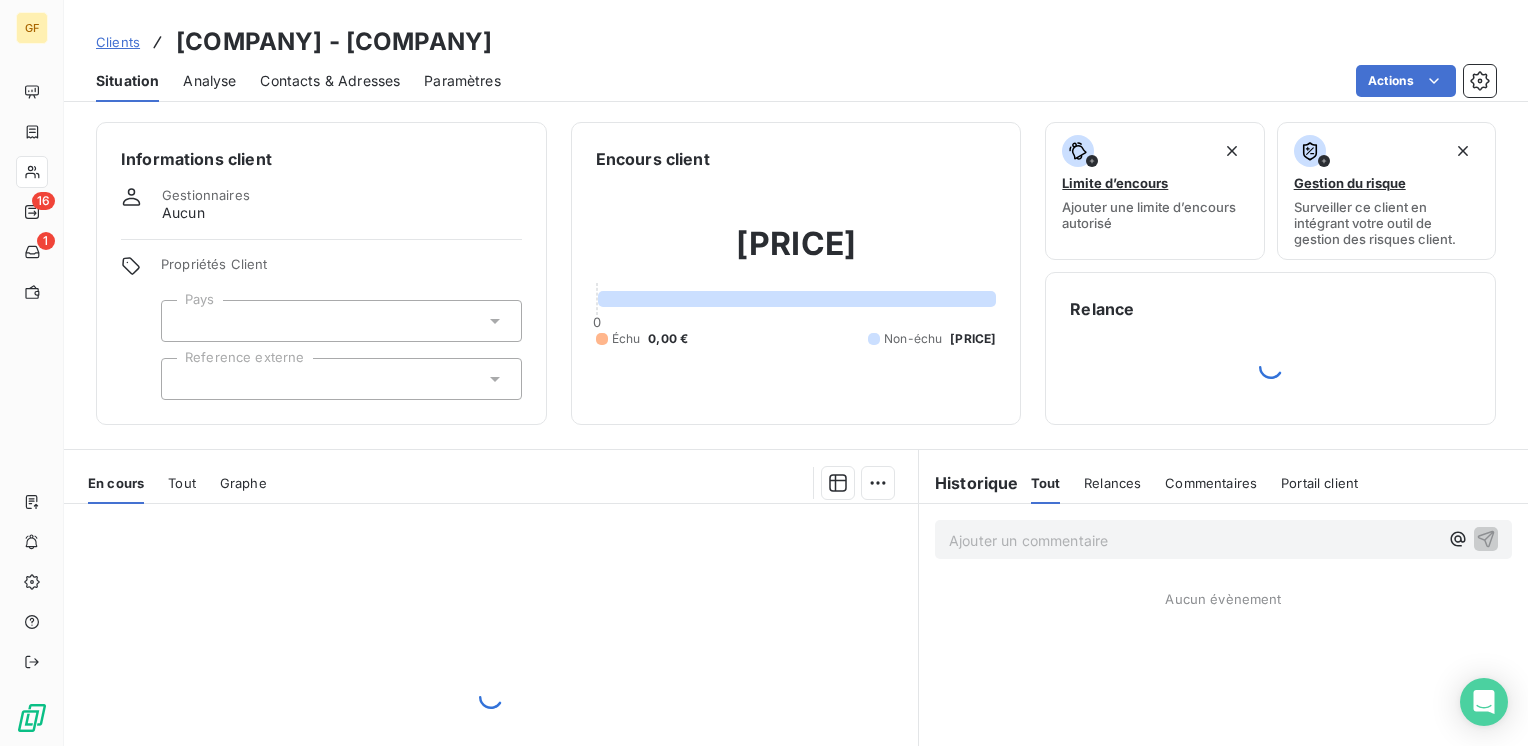 click on "Contacts & Adresses" at bounding box center (330, 81) 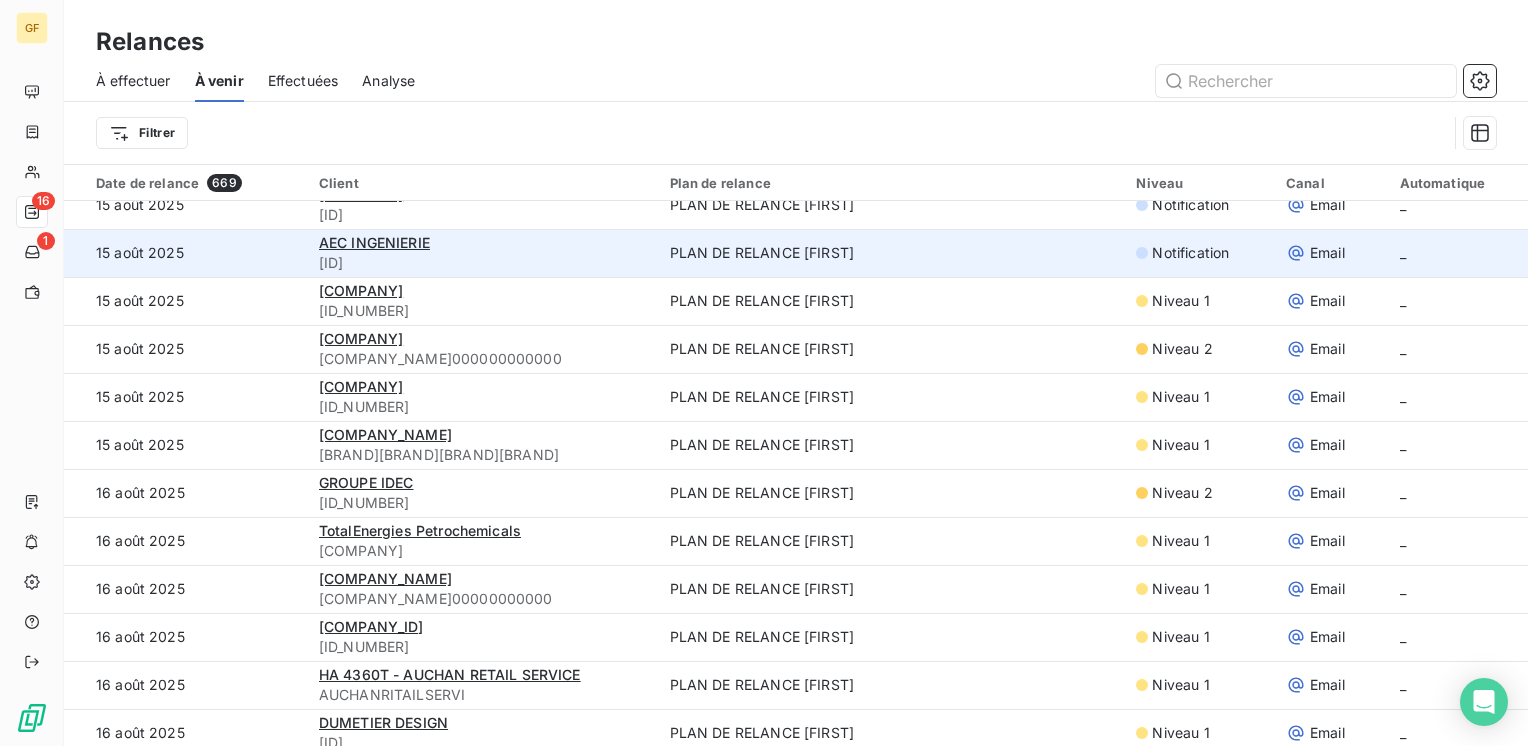 scroll, scrollTop: 1800, scrollLeft: 0, axis: vertical 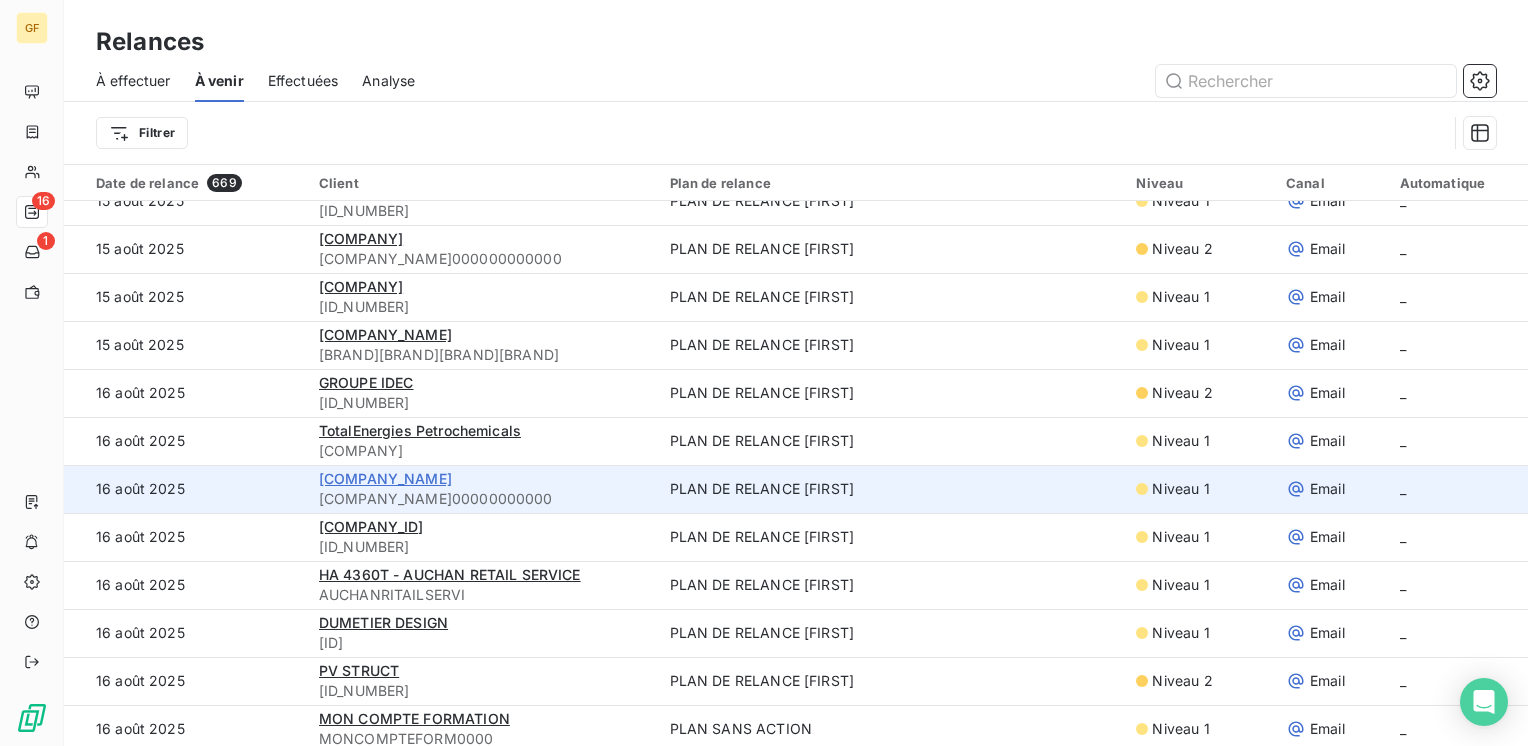 click on "[COMPANY_NAME]" at bounding box center [385, 478] 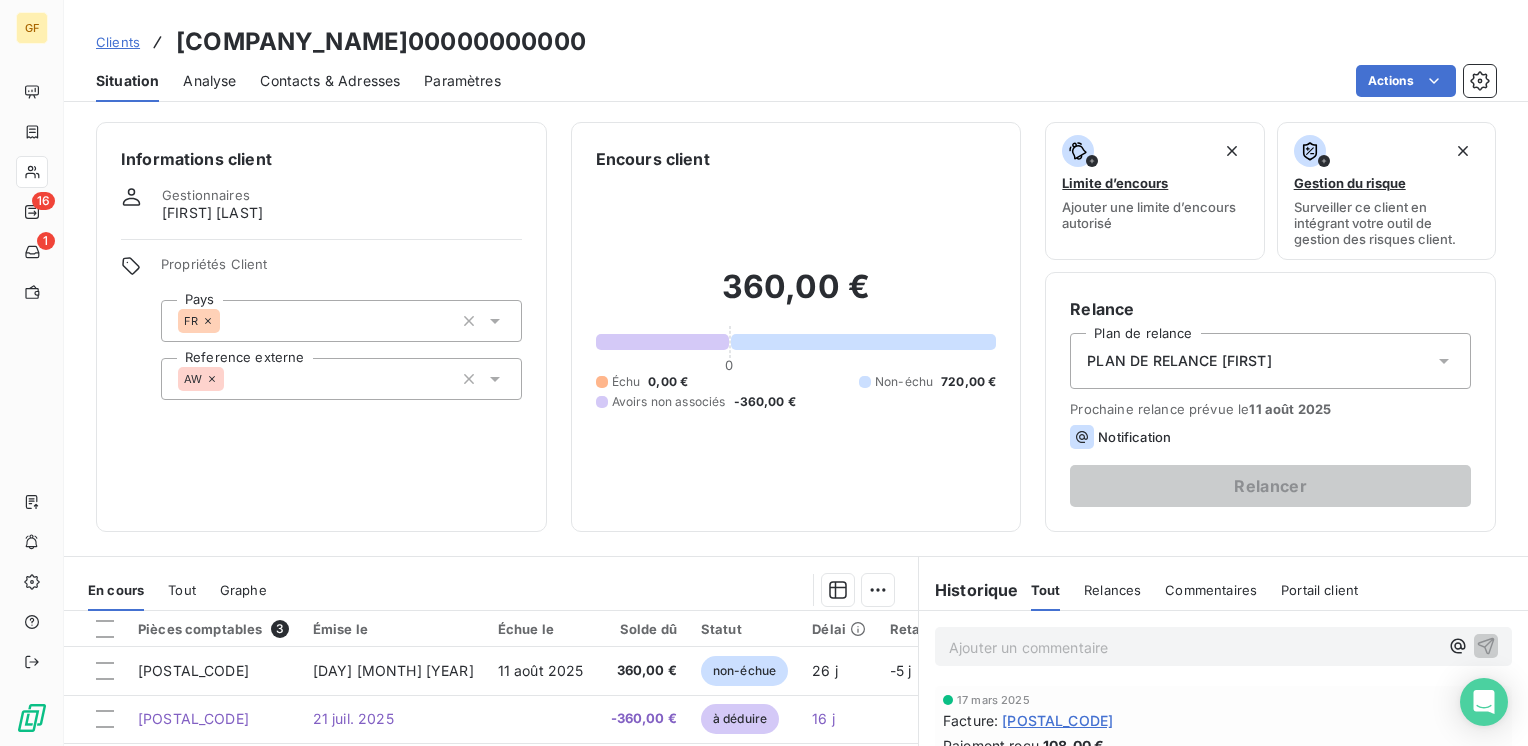 click on "Contacts & Adresses" at bounding box center [330, 81] 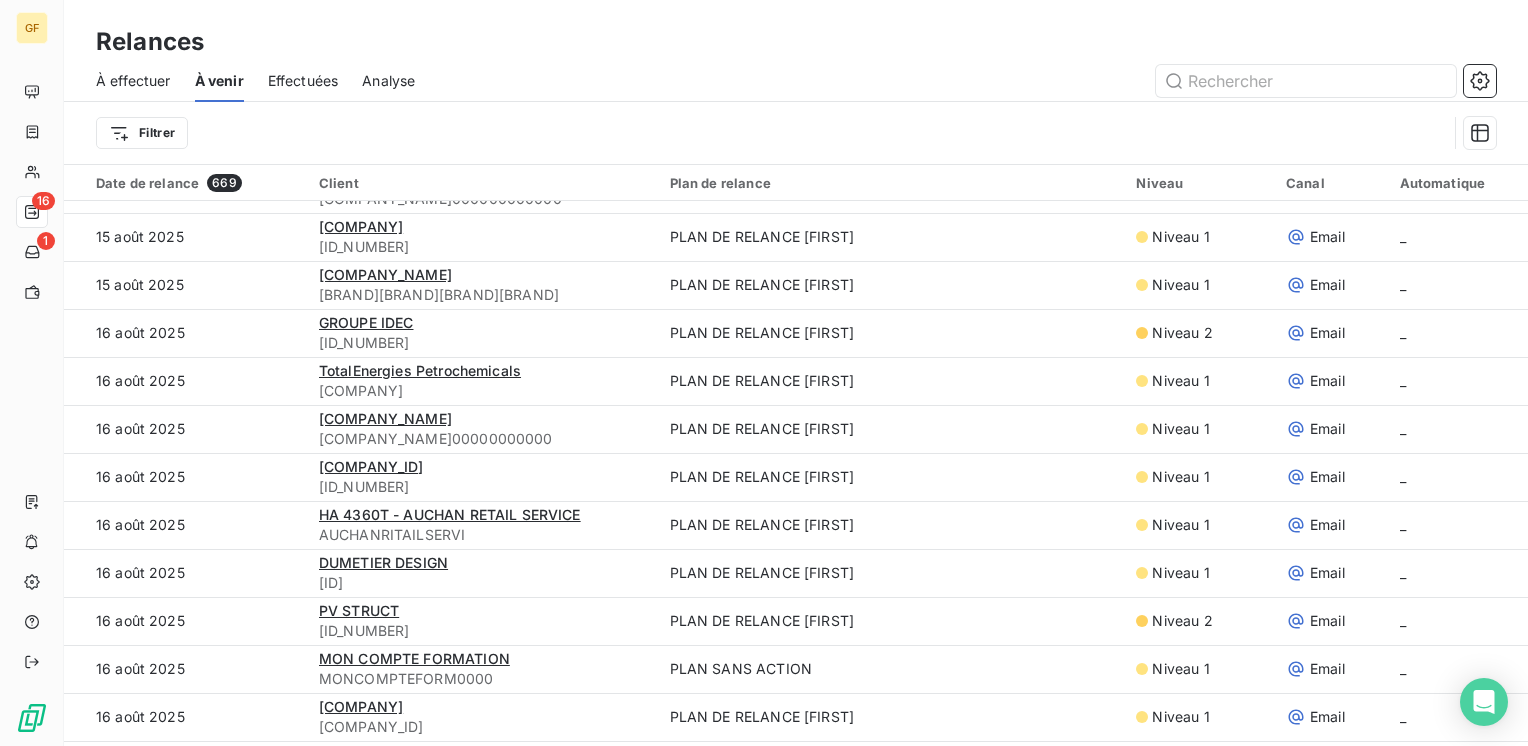 scroll, scrollTop: 1855, scrollLeft: 0, axis: vertical 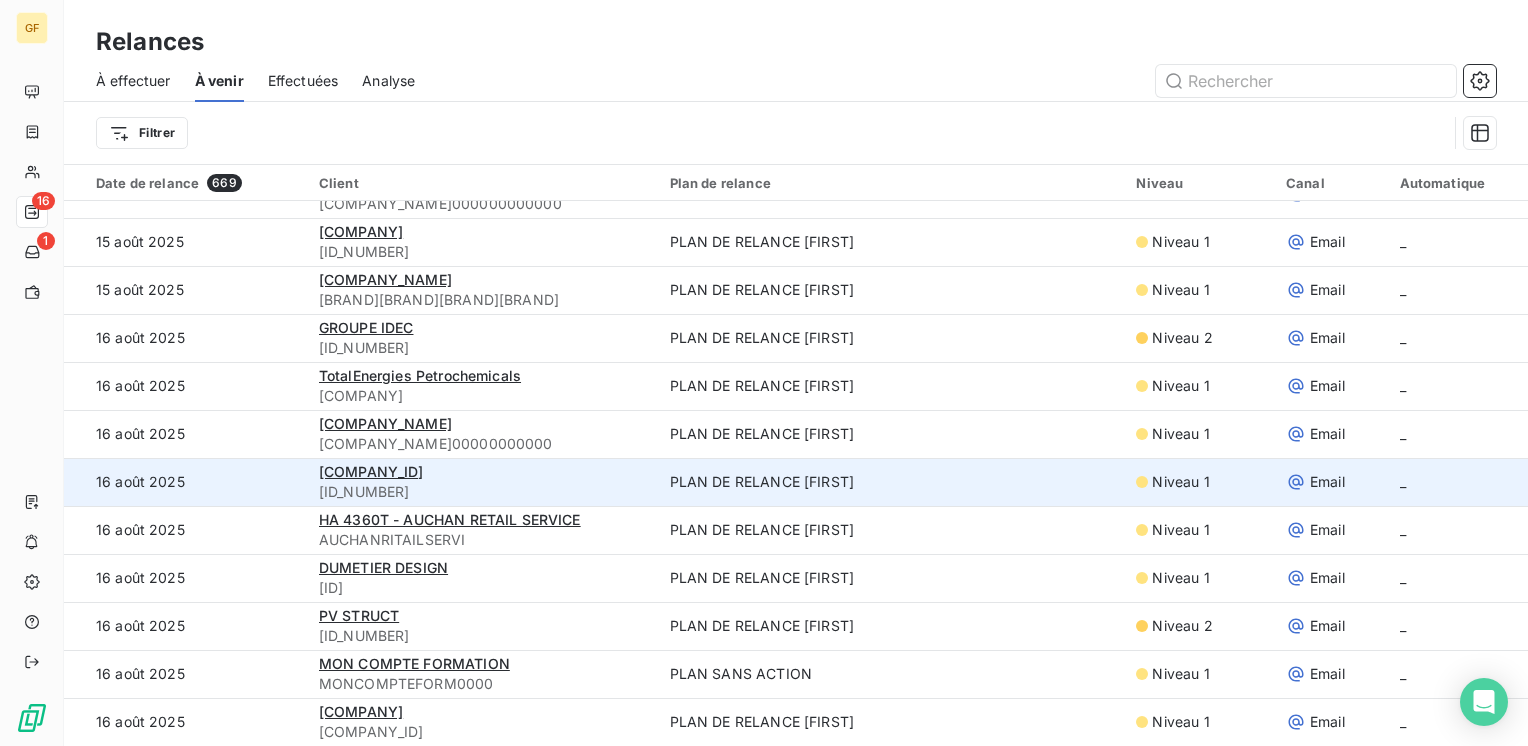 click on "[COMPANY_ID]" at bounding box center (482, 472) 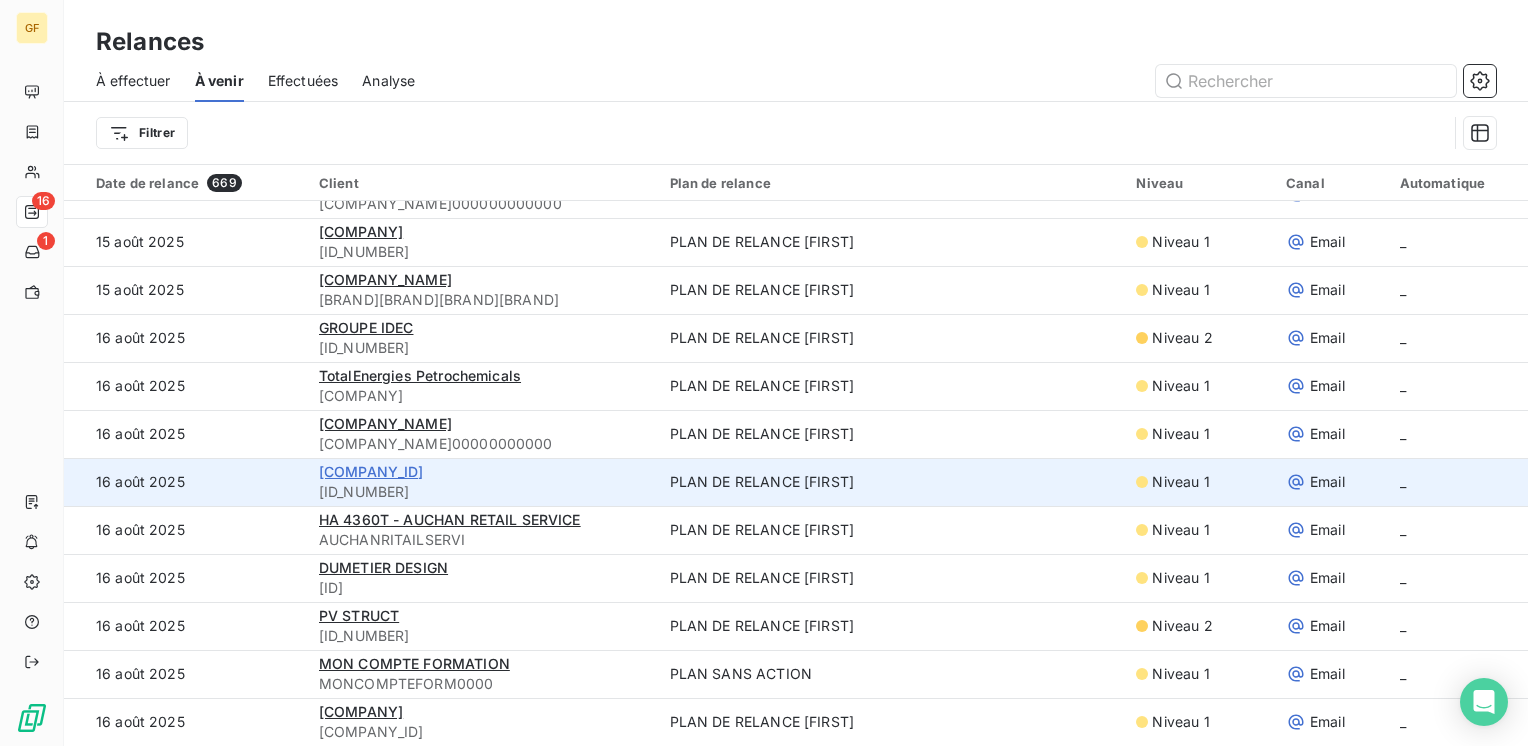 click on "[COMPANY_ID]" at bounding box center (371, 471) 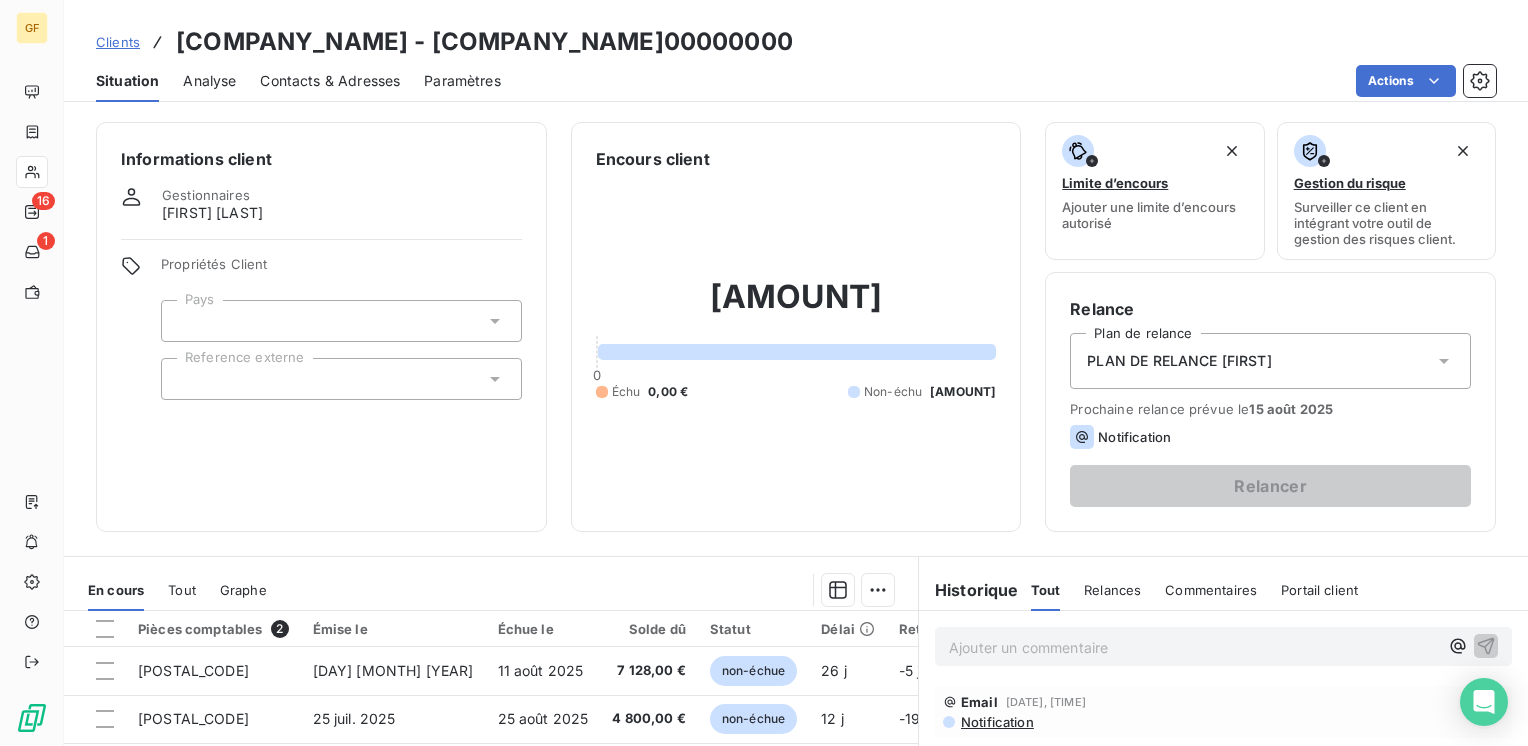 click on "Contacts & Adresses" at bounding box center [330, 81] 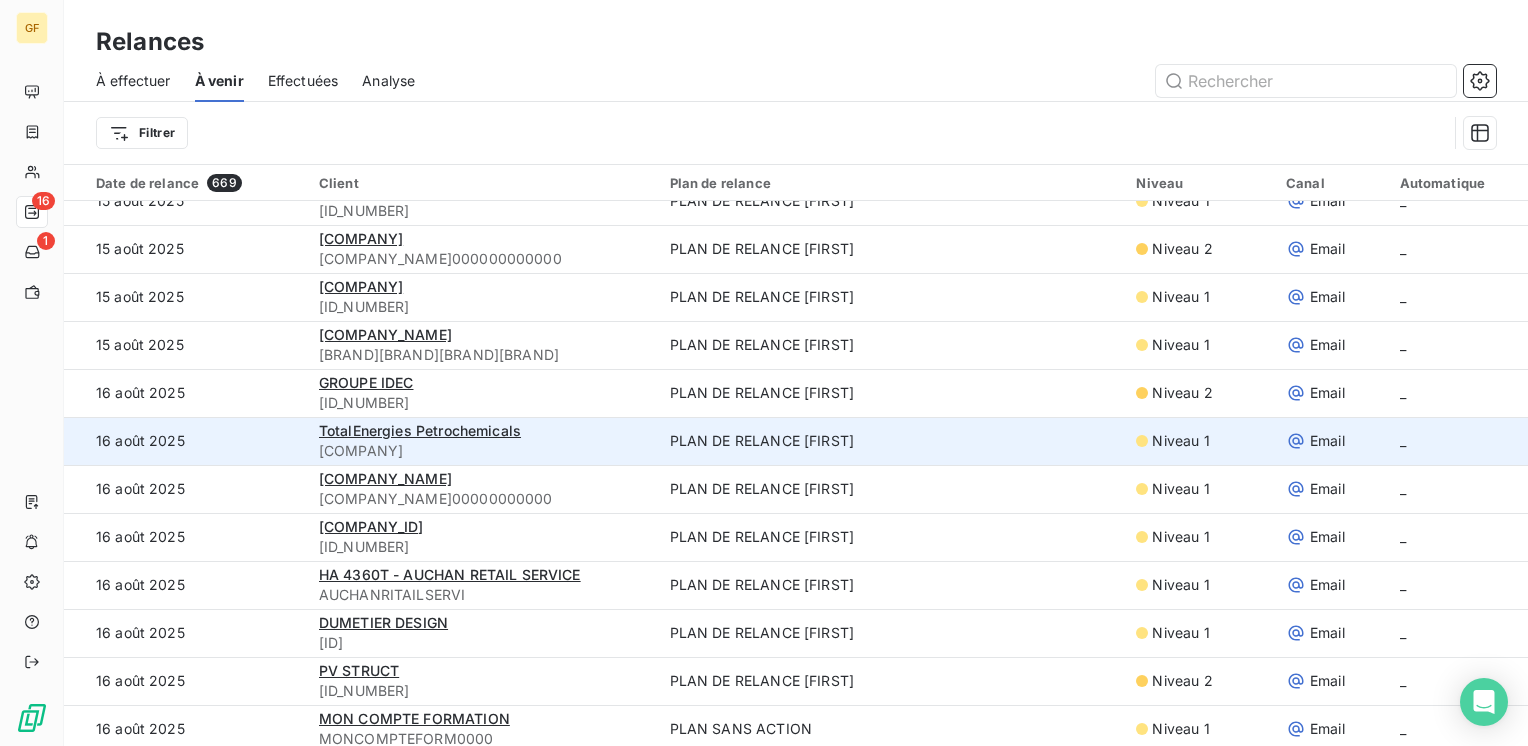 scroll, scrollTop: 1900, scrollLeft: 0, axis: vertical 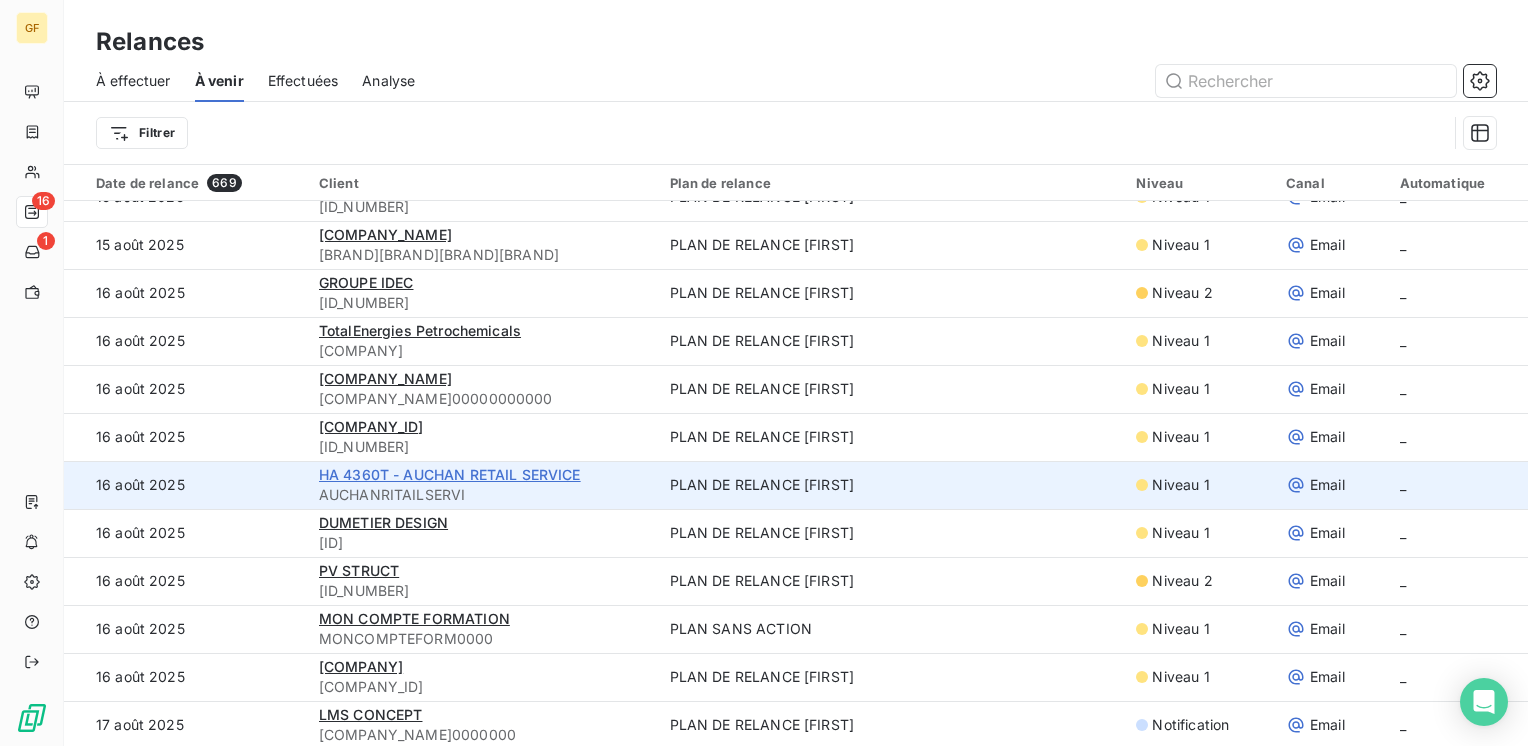 click on "HA 4360T - AUCHAN RETAIL SERVICE" at bounding box center (450, 474) 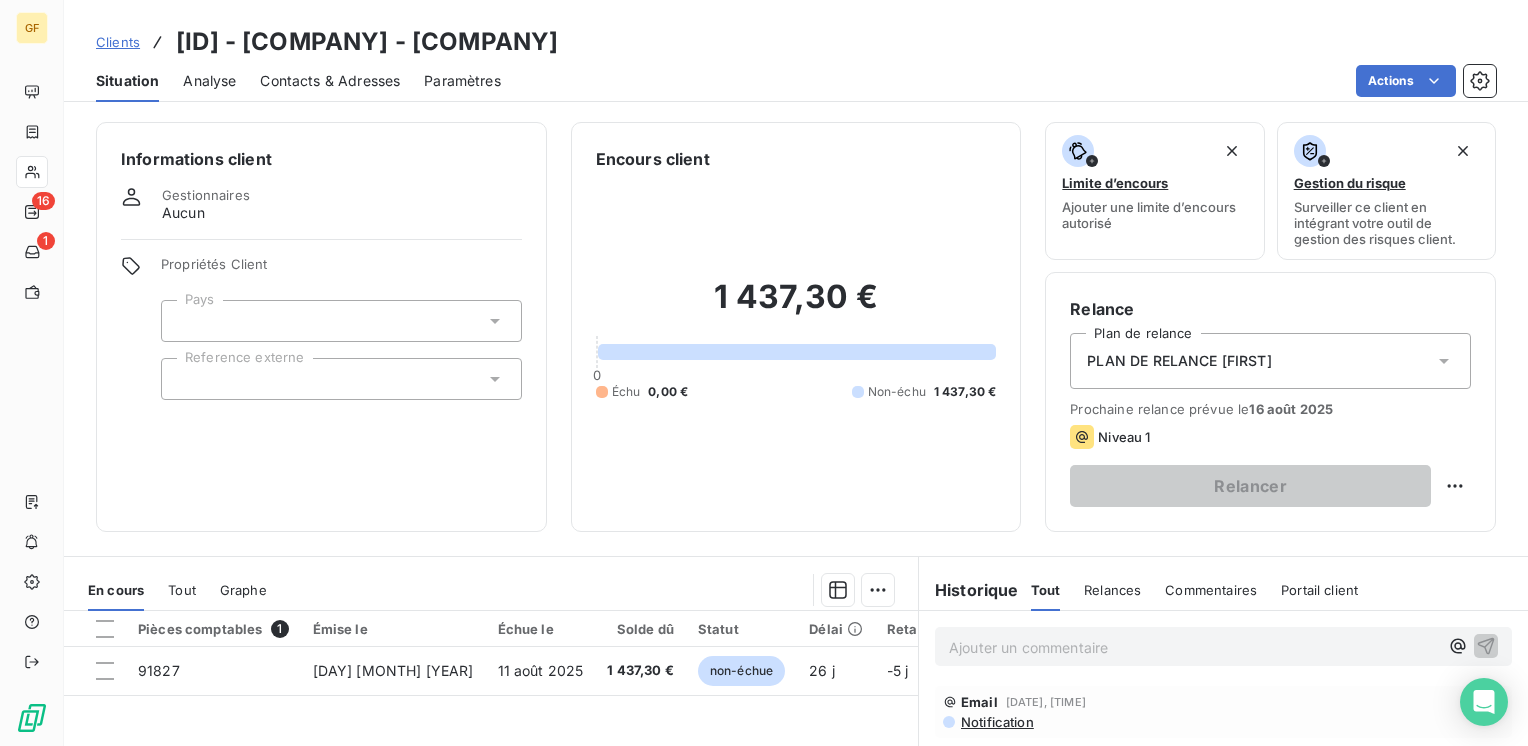 click on "Contacts & Adresses" at bounding box center [330, 81] 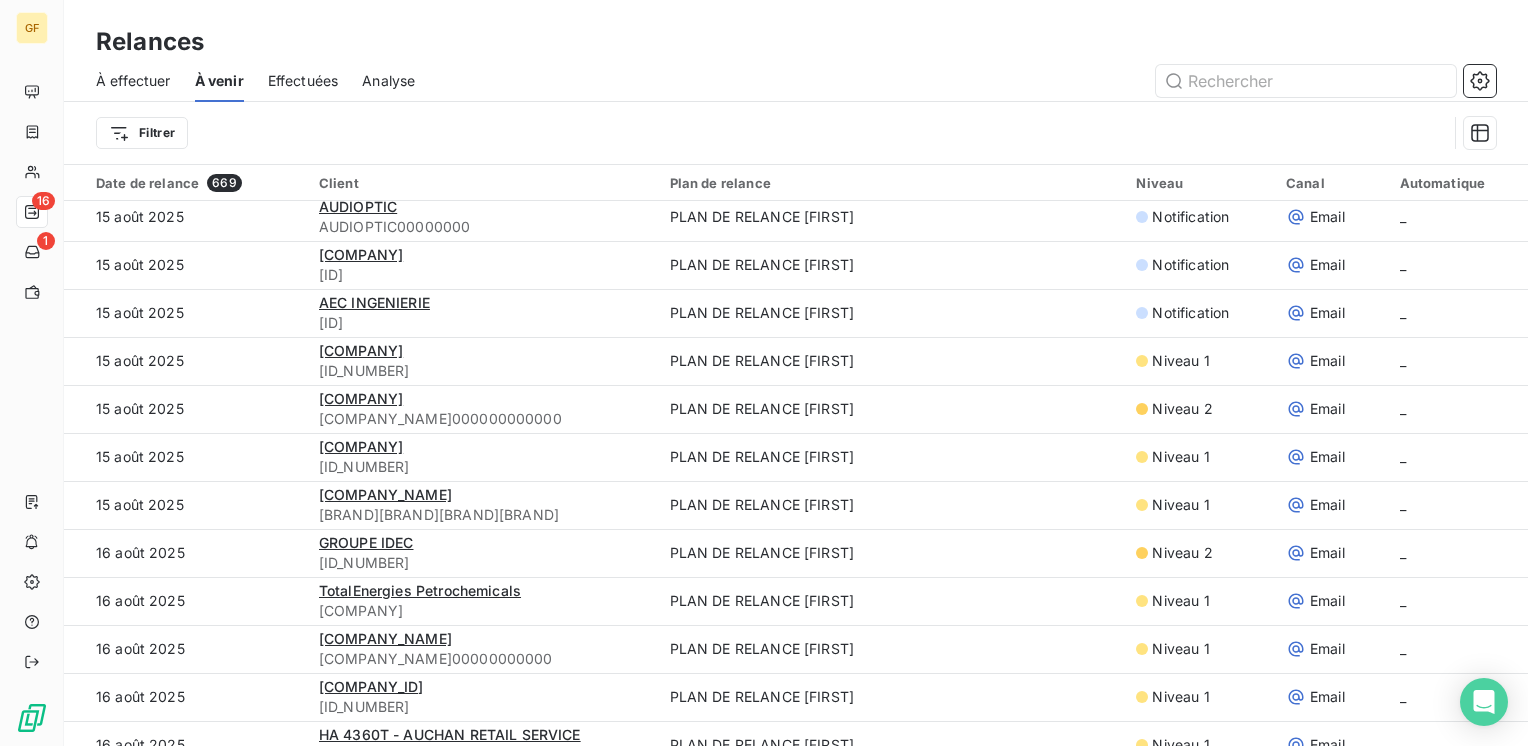 scroll, scrollTop: 2000, scrollLeft: 0, axis: vertical 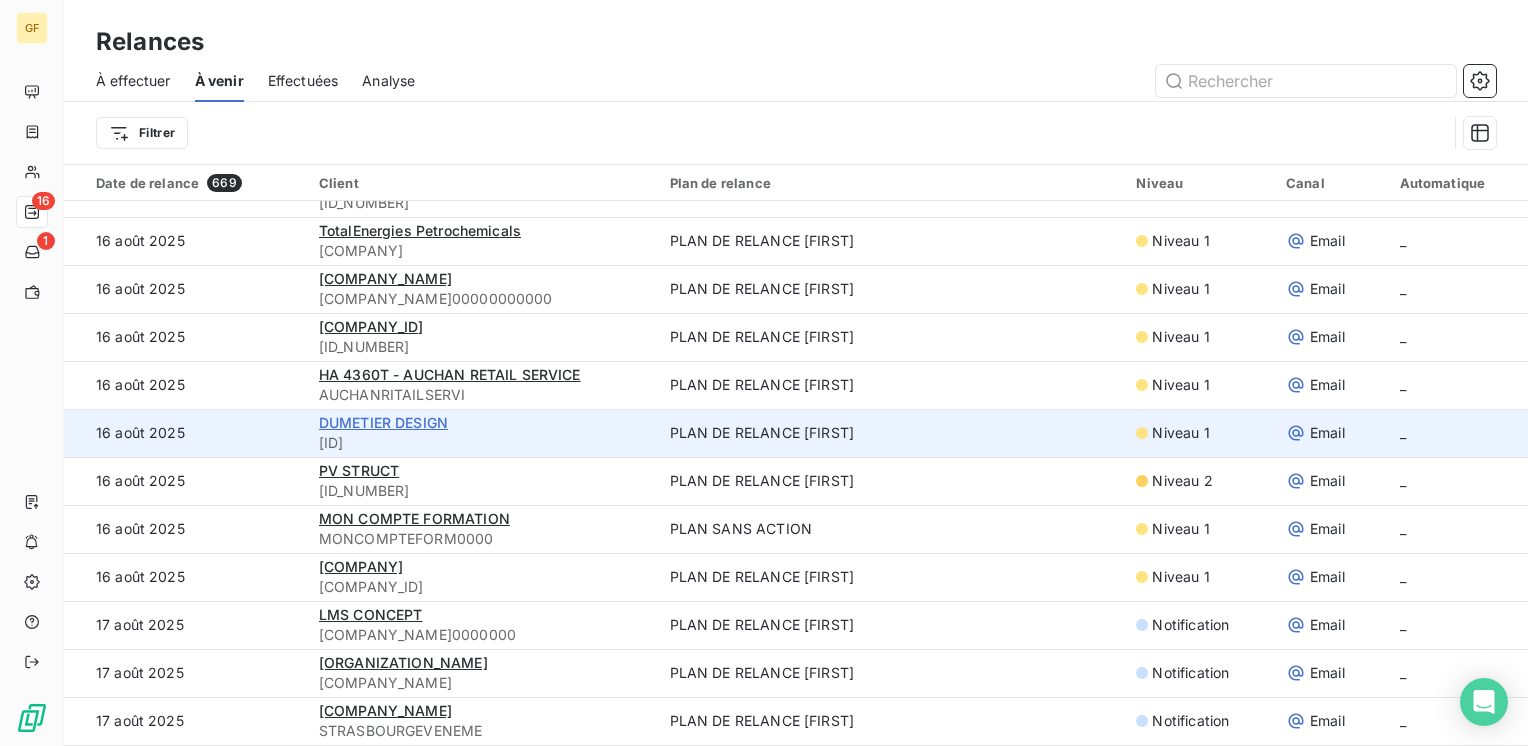 click on "DUMETIER DESIGN" at bounding box center [383, 422] 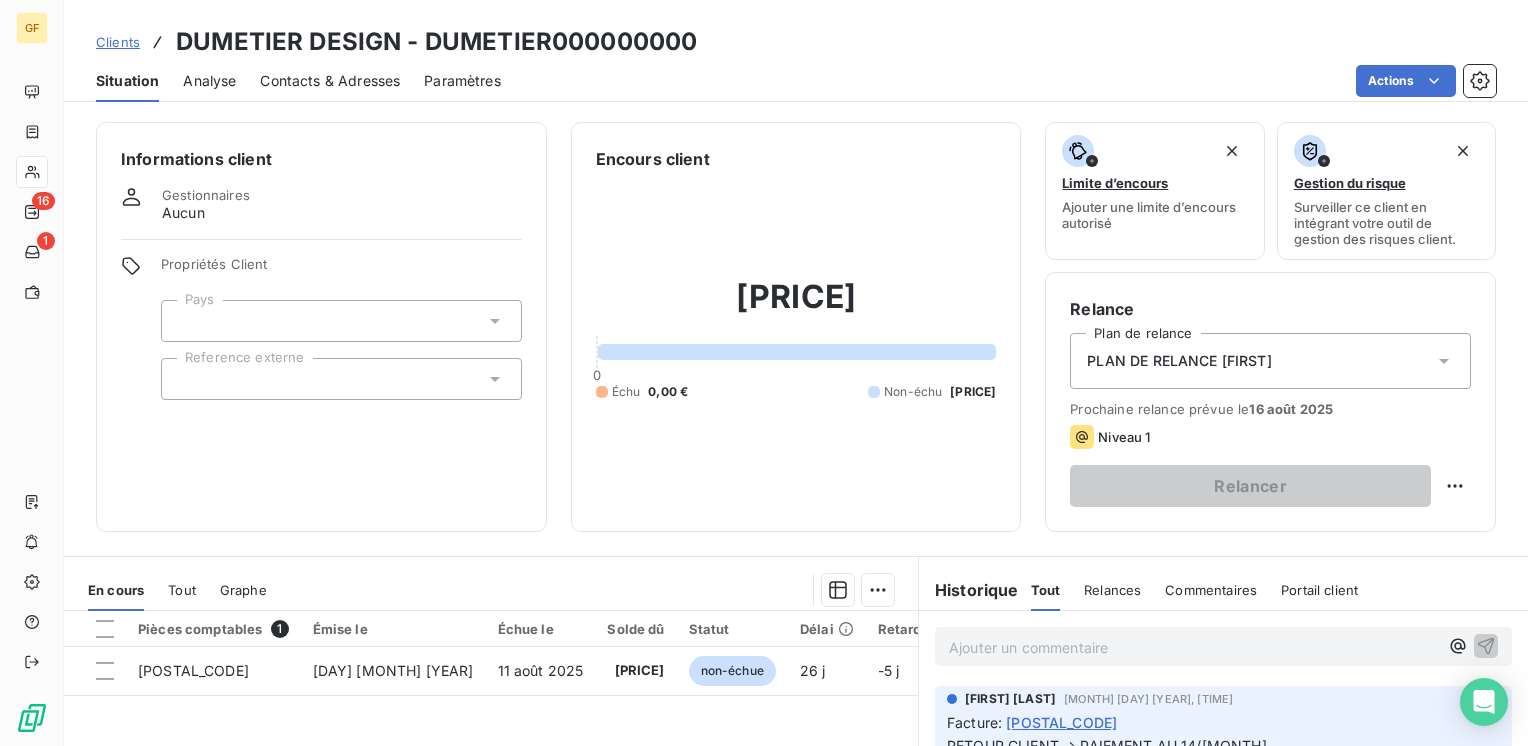 click on "Contacts & Adresses" at bounding box center [330, 81] 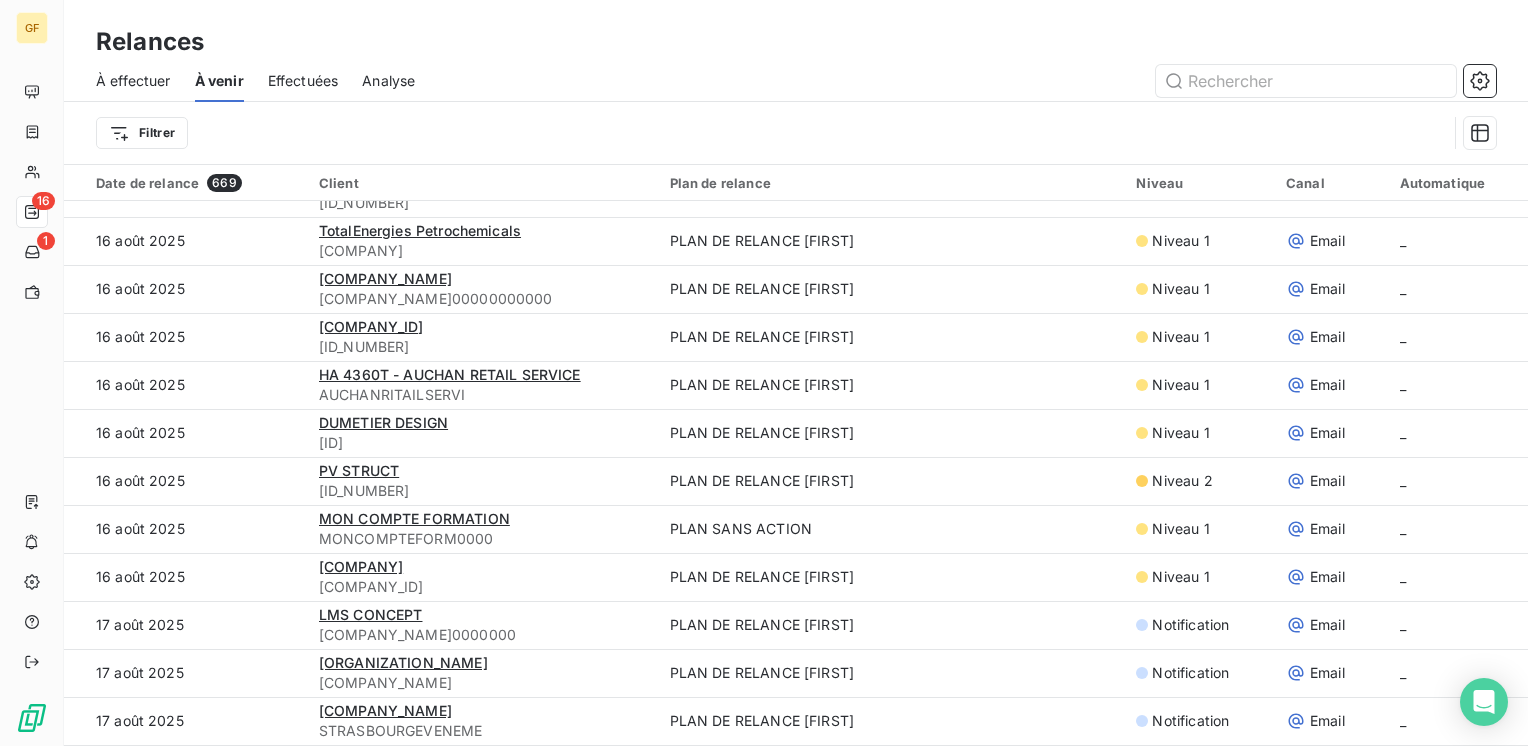 scroll, scrollTop: 2100, scrollLeft: 0, axis: vertical 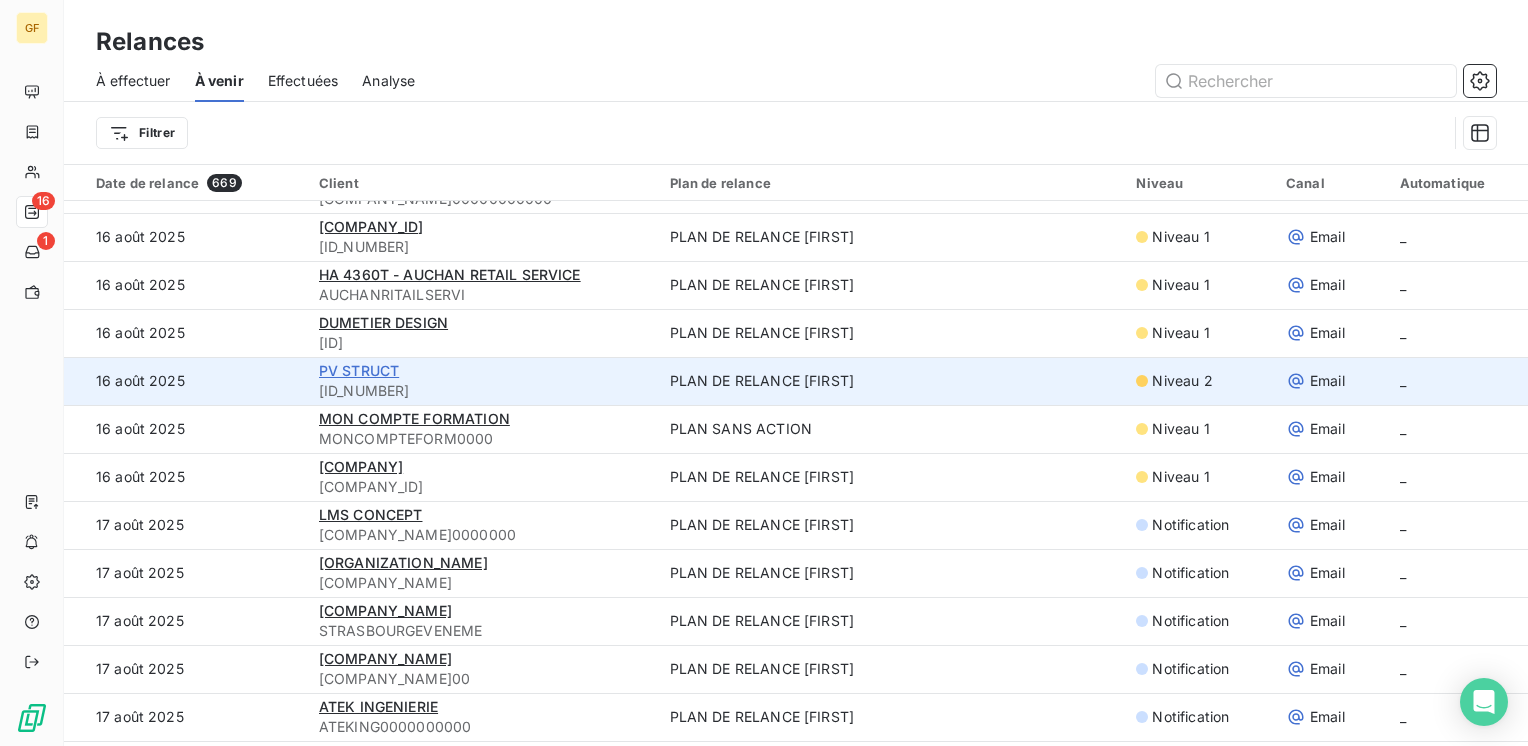 click on "PV STRUCT" at bounding box center (359, 370) 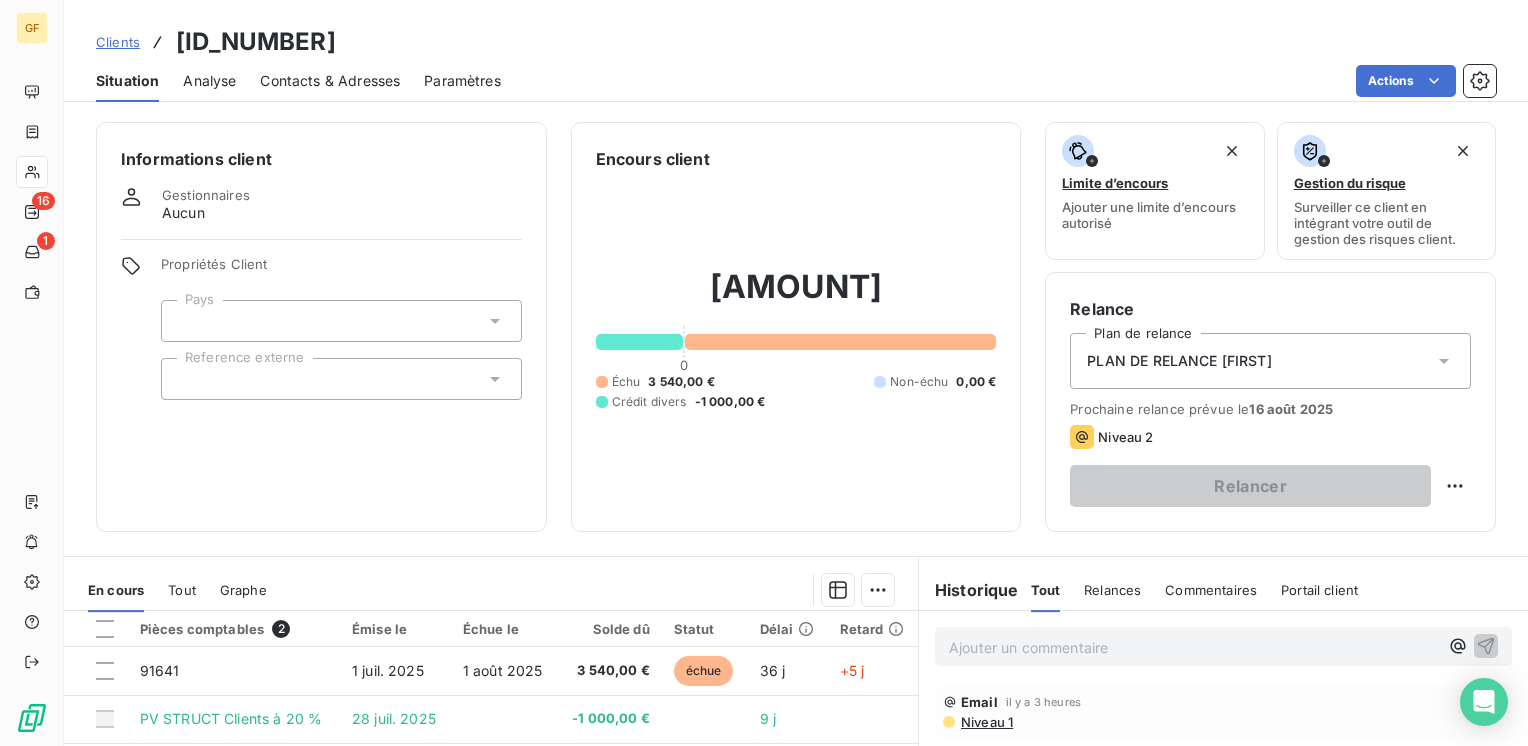 click on "Contacts & Adresses" at bounding box center (330, 81) 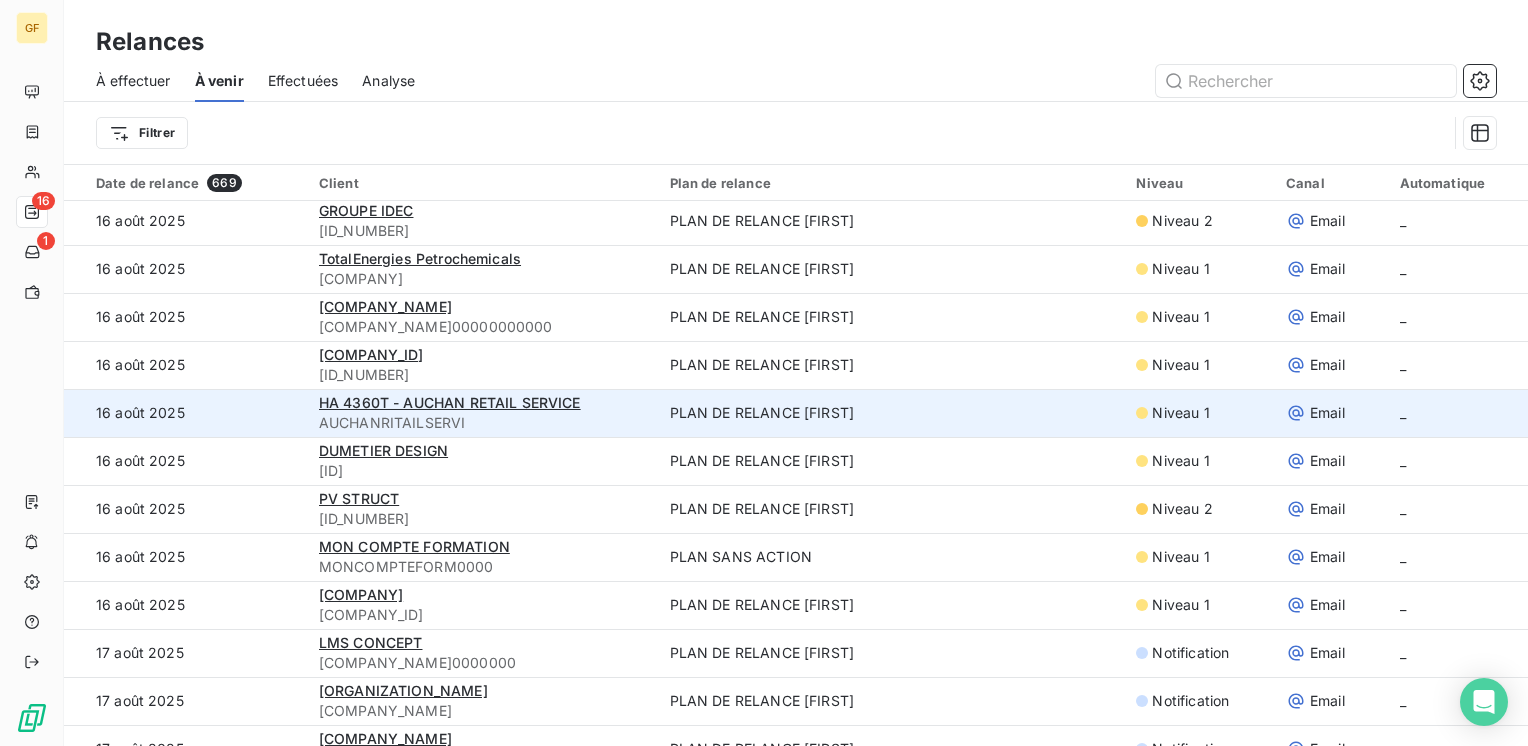 scroll, scrollTop: 2000, scrollLeft: 0, axis: vertical 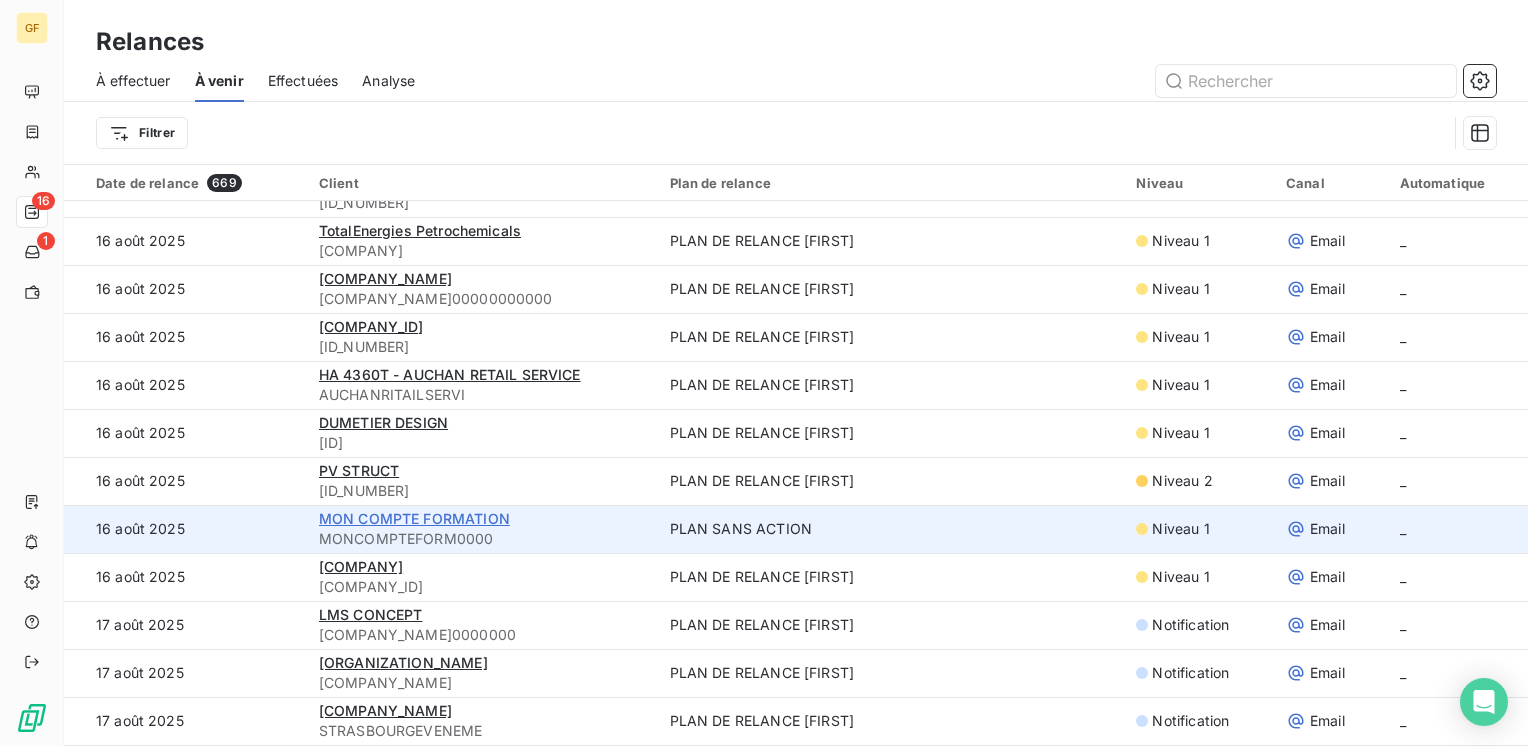 click on "MON COMPTE FORMATION" at bounding box center [414, 518] 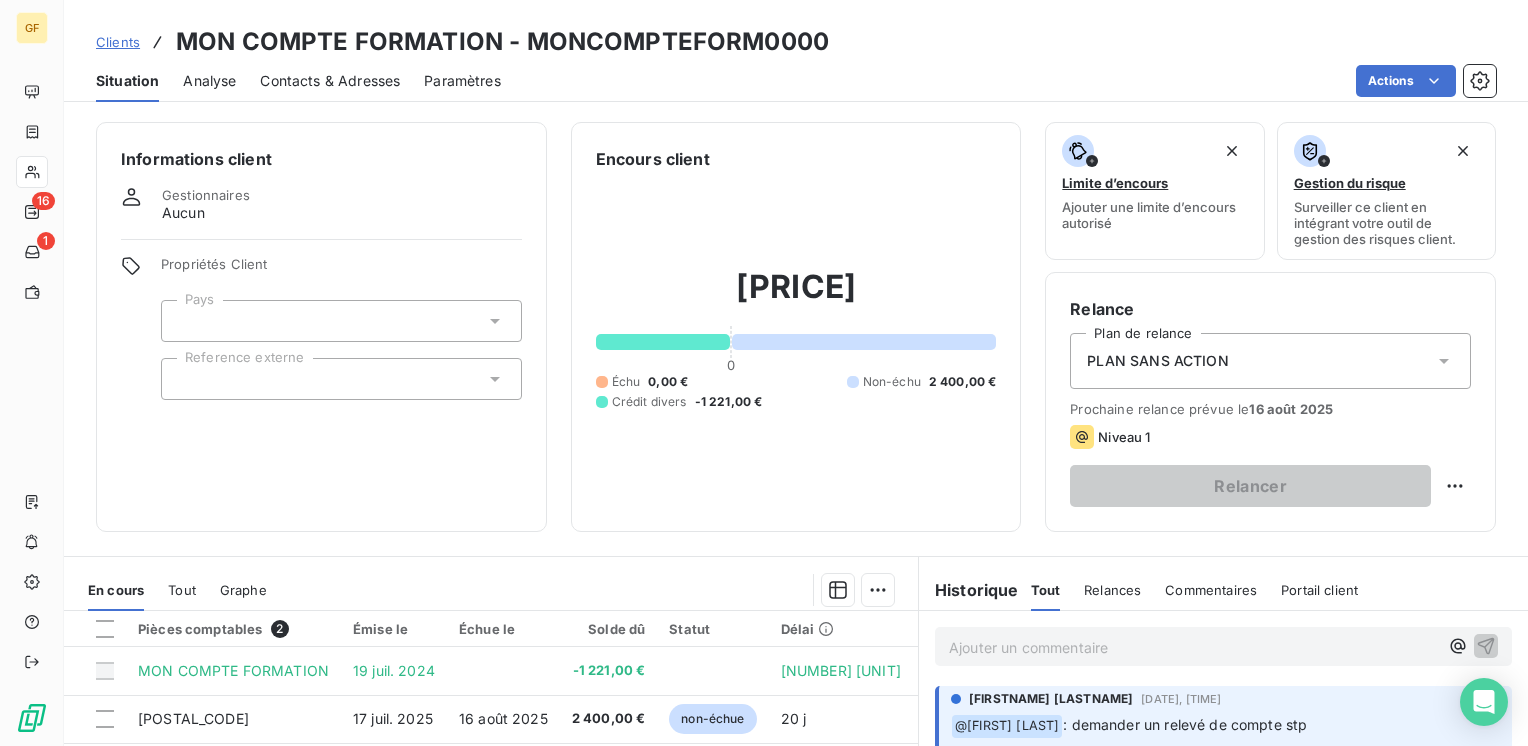 click on "Contacts & Adresses" at bounding box center (330, 81) 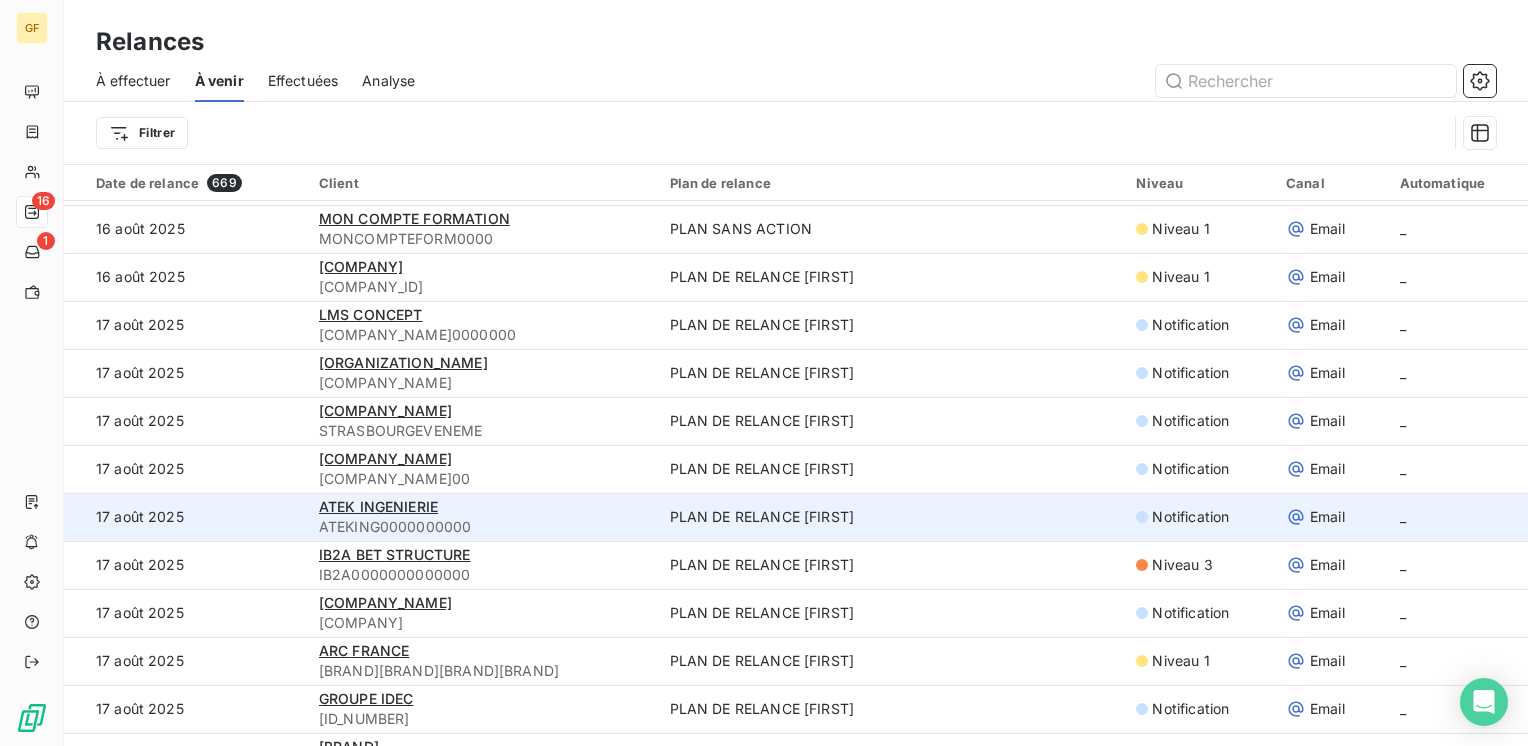 scroll, scrollTop: 2100, scrollLeft: 0, axis: vertical 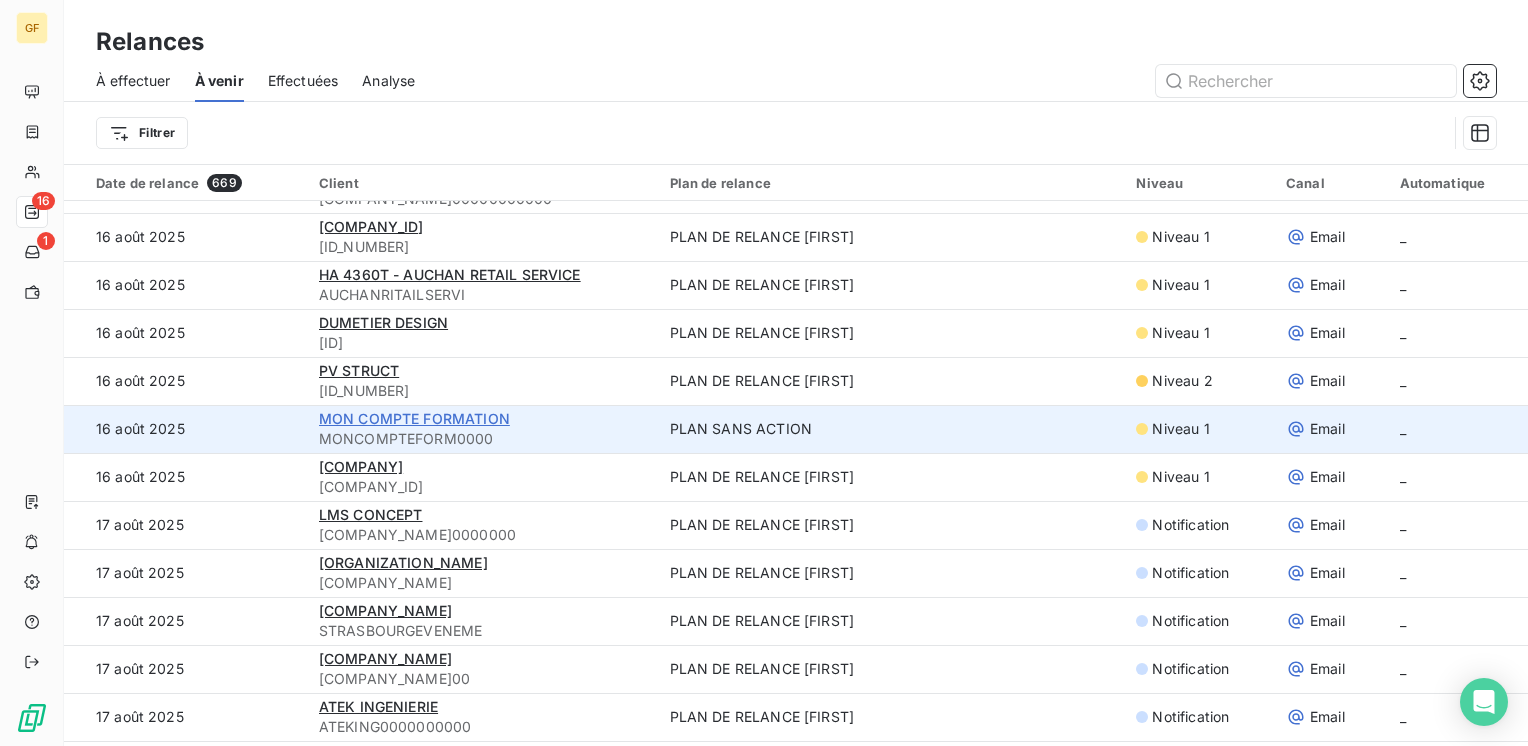 click on "MON COMPTE FORMATION" at bounding box center (414, 418) 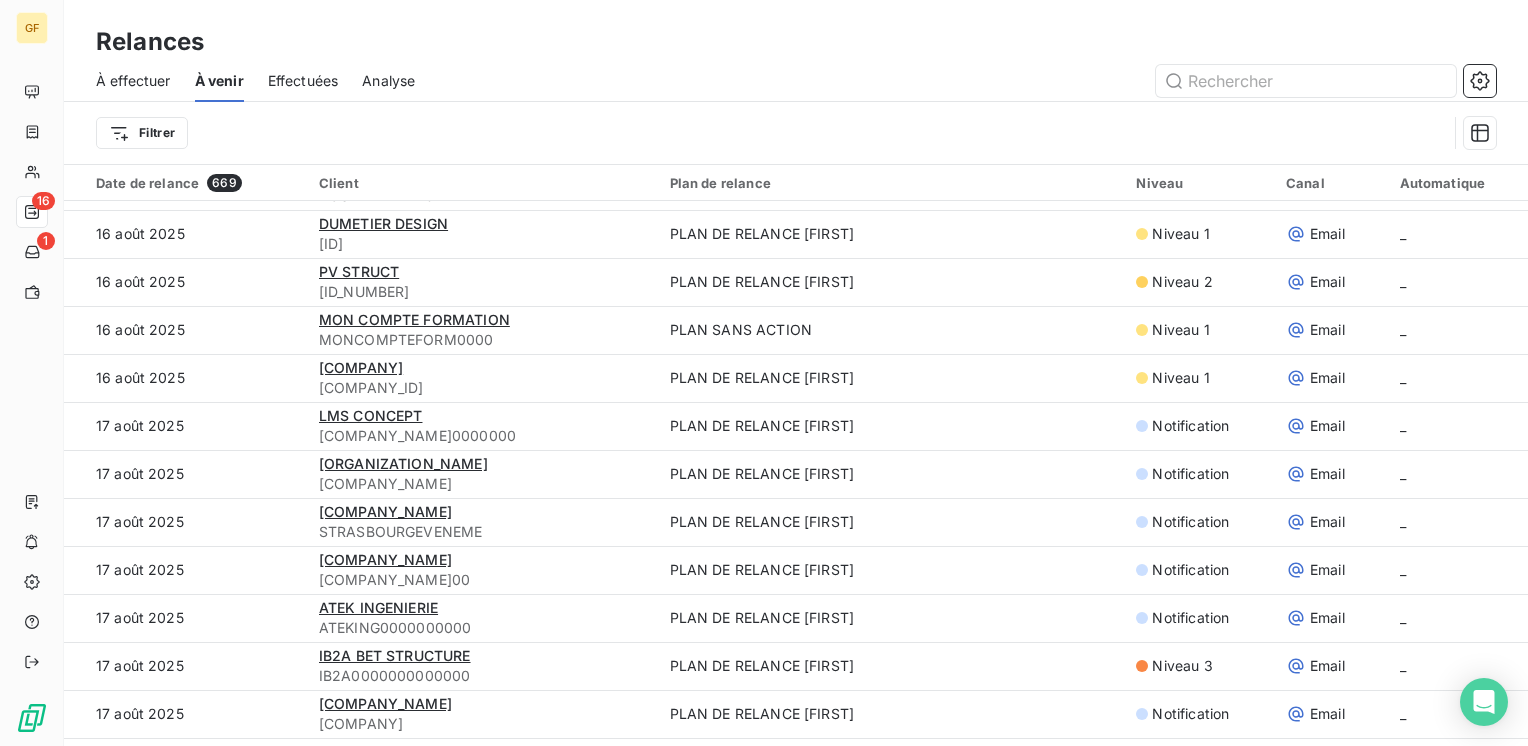 scroll, scrollTop: 2200, scrollLeft: 0, axis: vertical 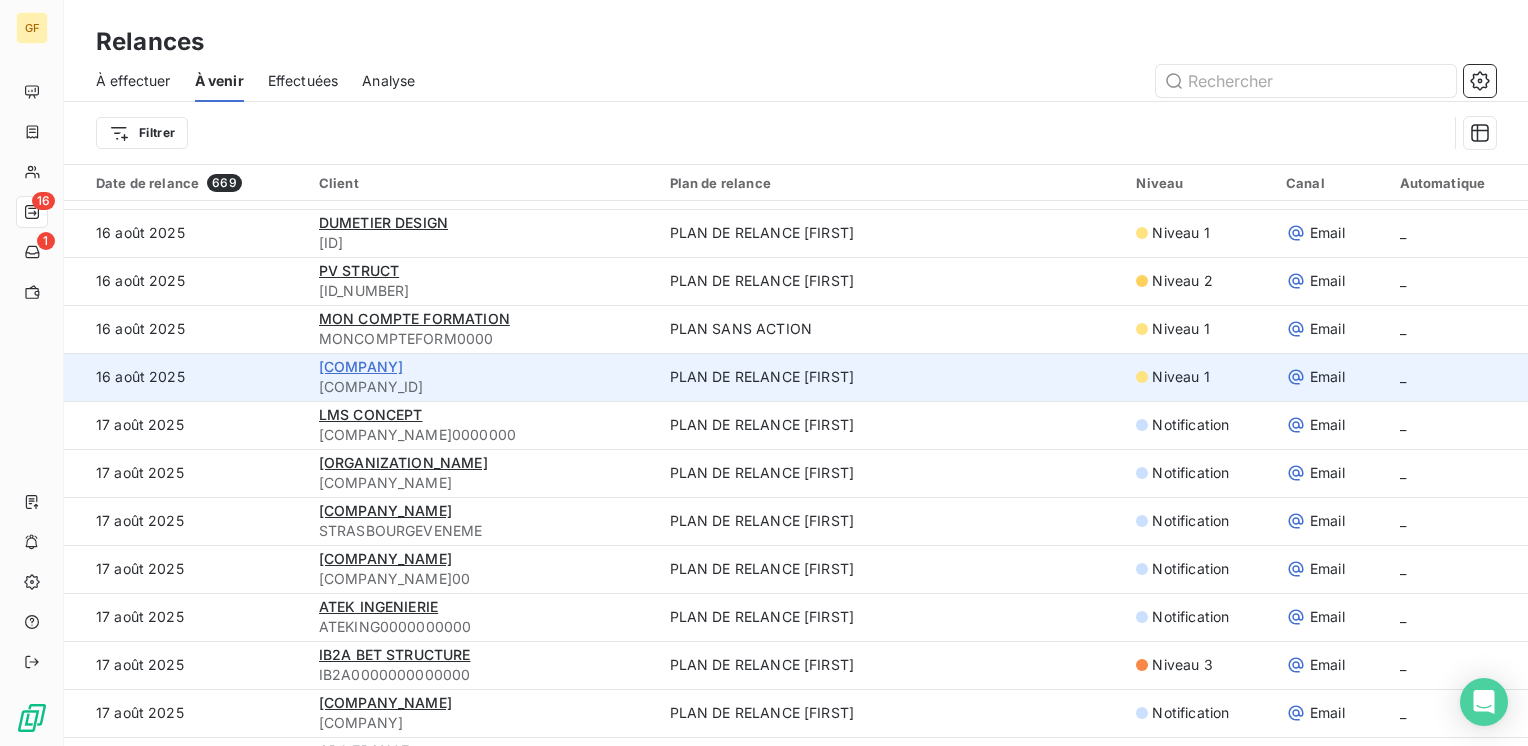 click on "[COMPANY]" at bounding box center [361, 366] 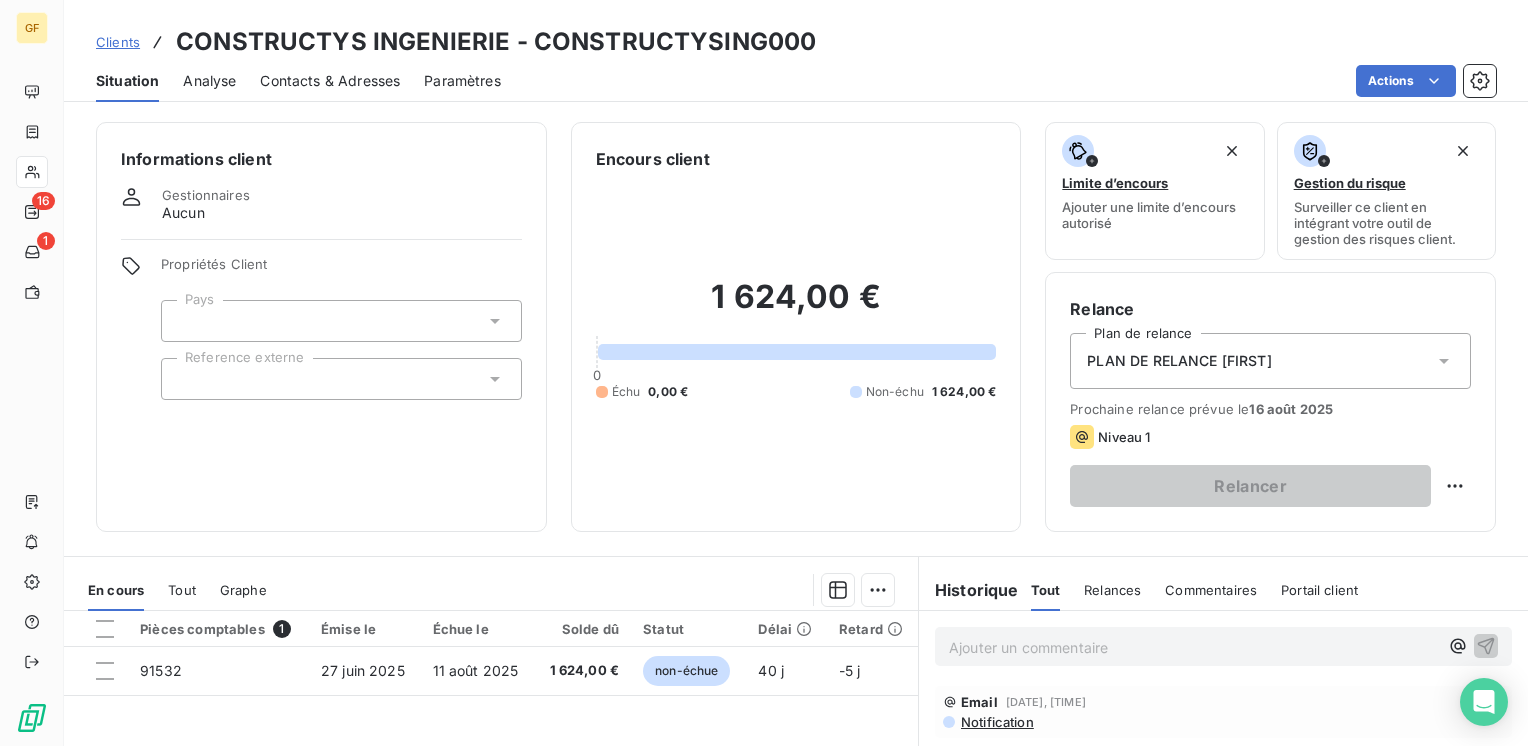 scroll, scrollTop: 100, scrollLeft: 0, axis: vertical 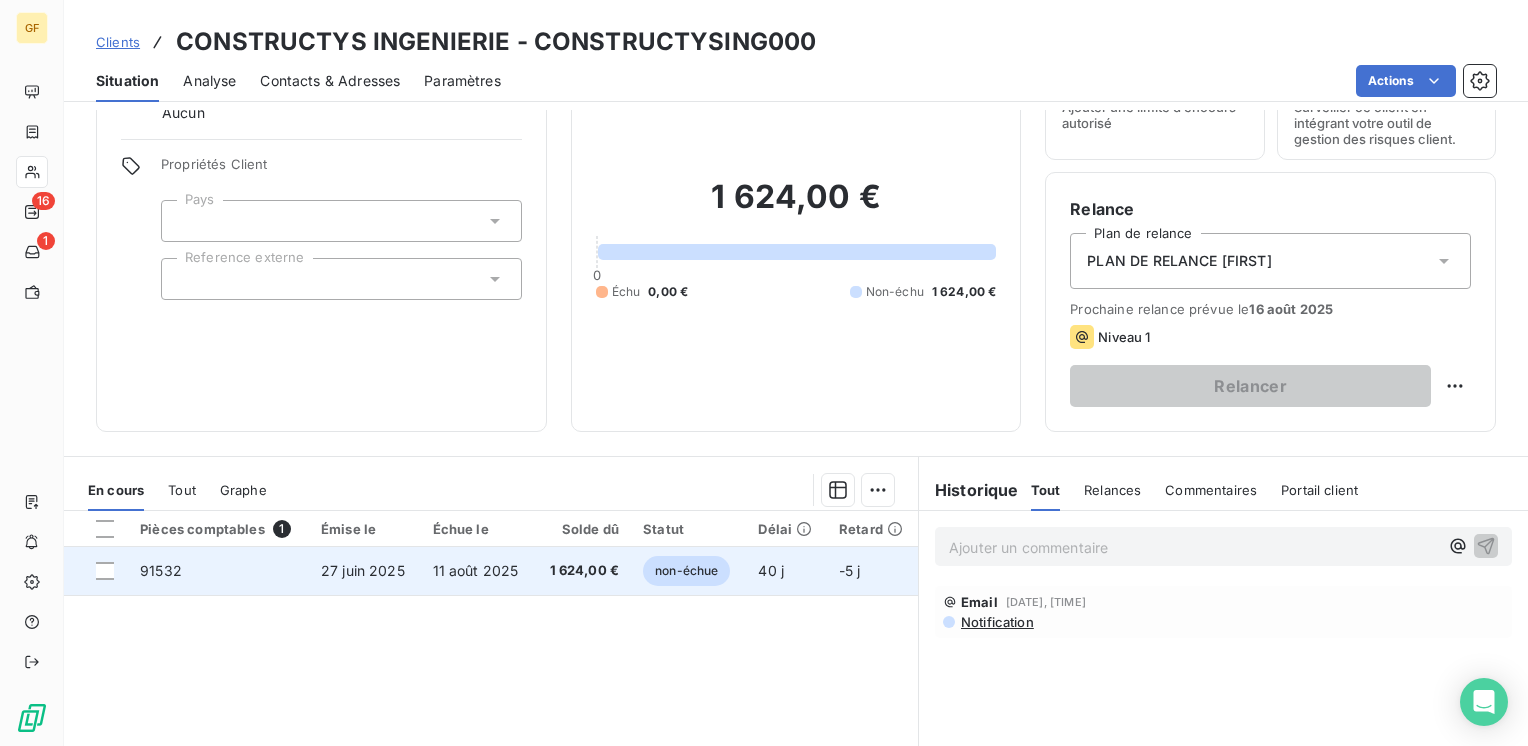click on "11 août 2025" at bounding box center (476, 570) 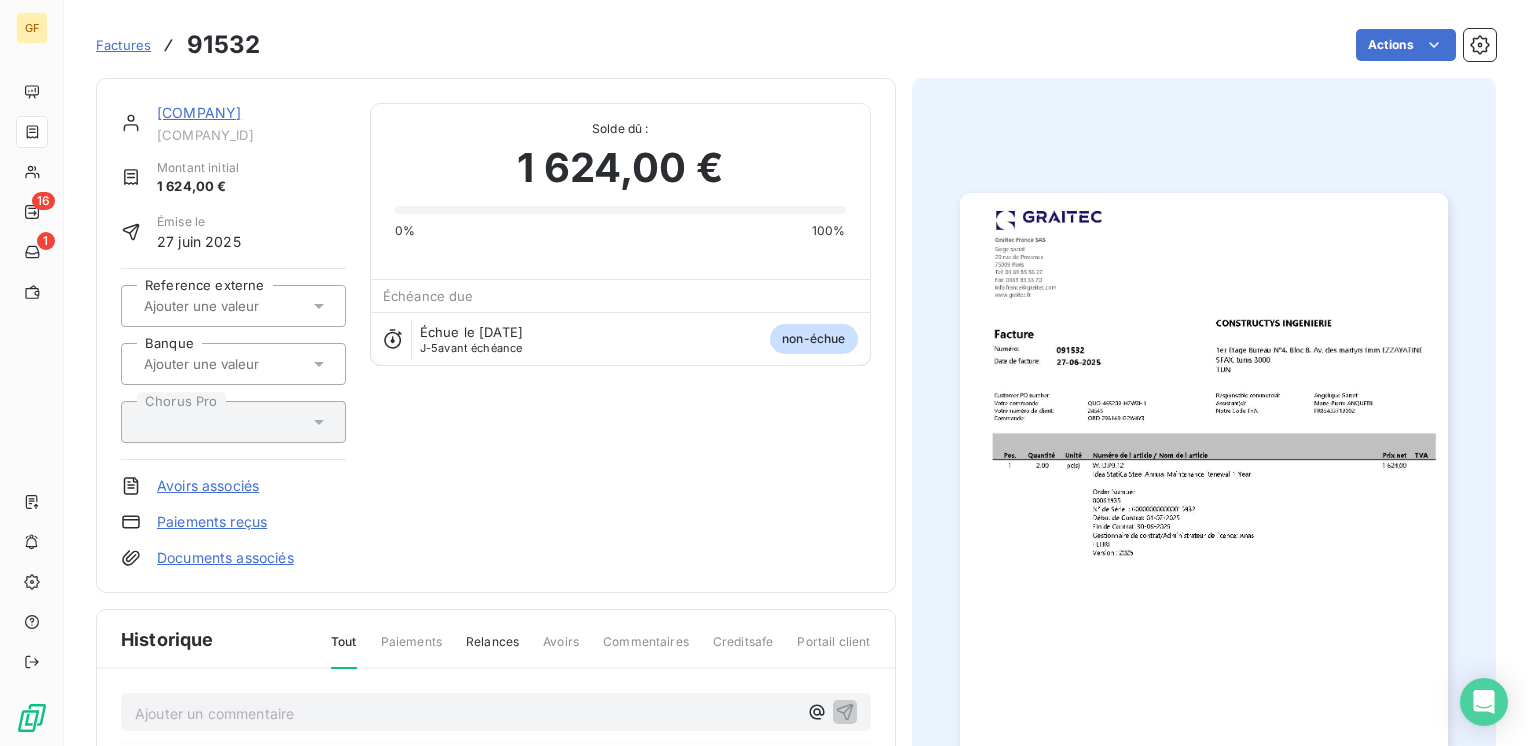 click on "[COMPANY]" at bounding box center [199, 112] 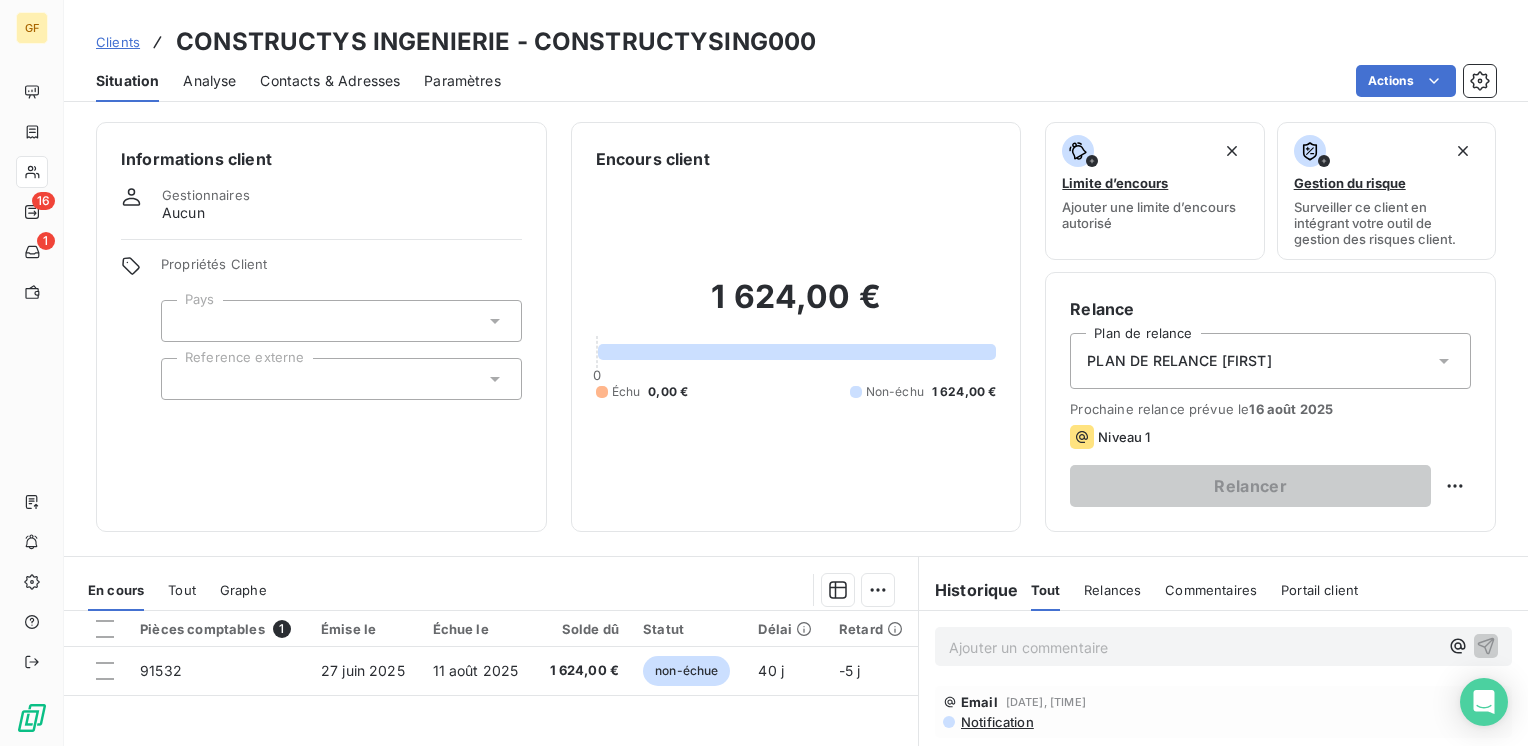 click on "Contacts & Adresses" at bounding box center [330, 81] 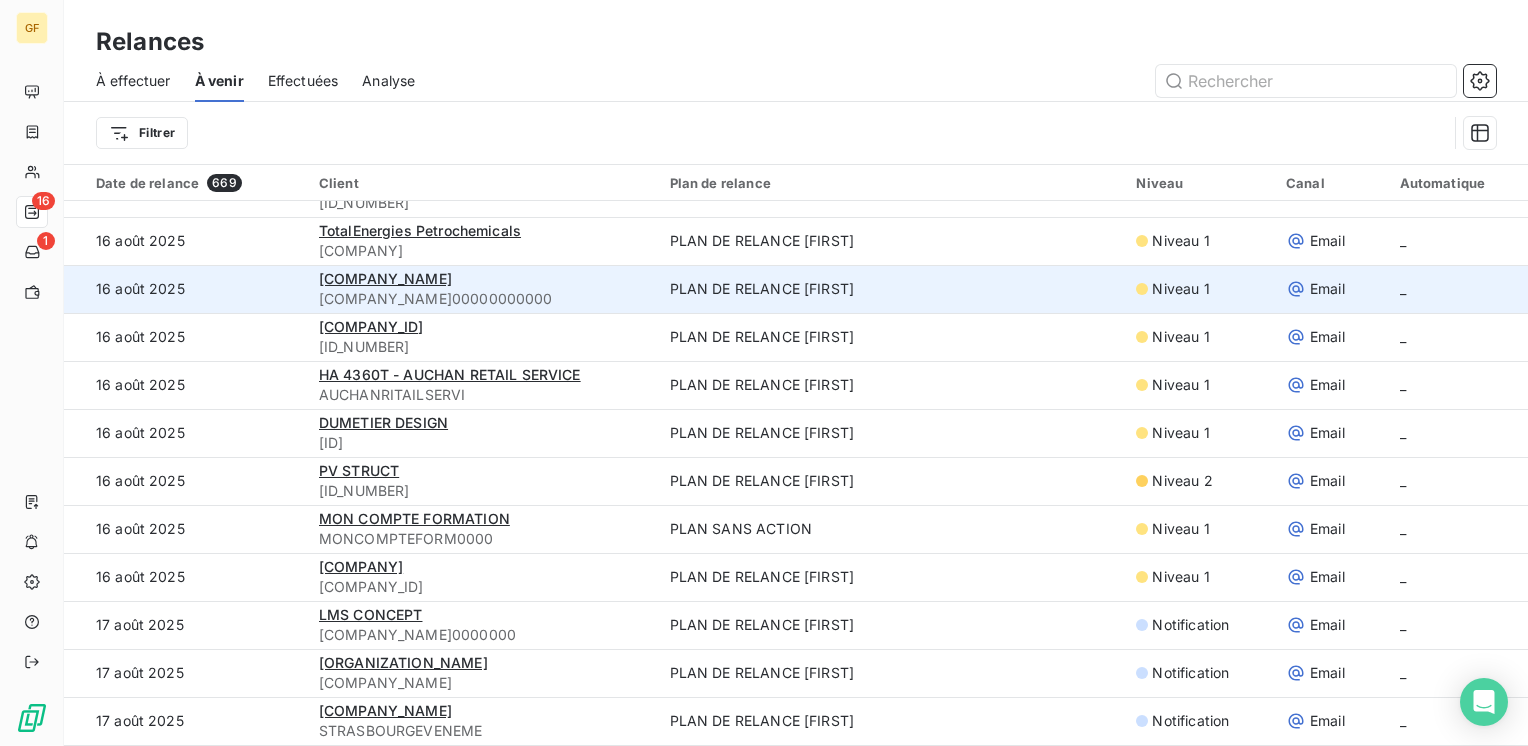 scroll, scrollTop: 2100, scrollLeft: 0, axis: vertical 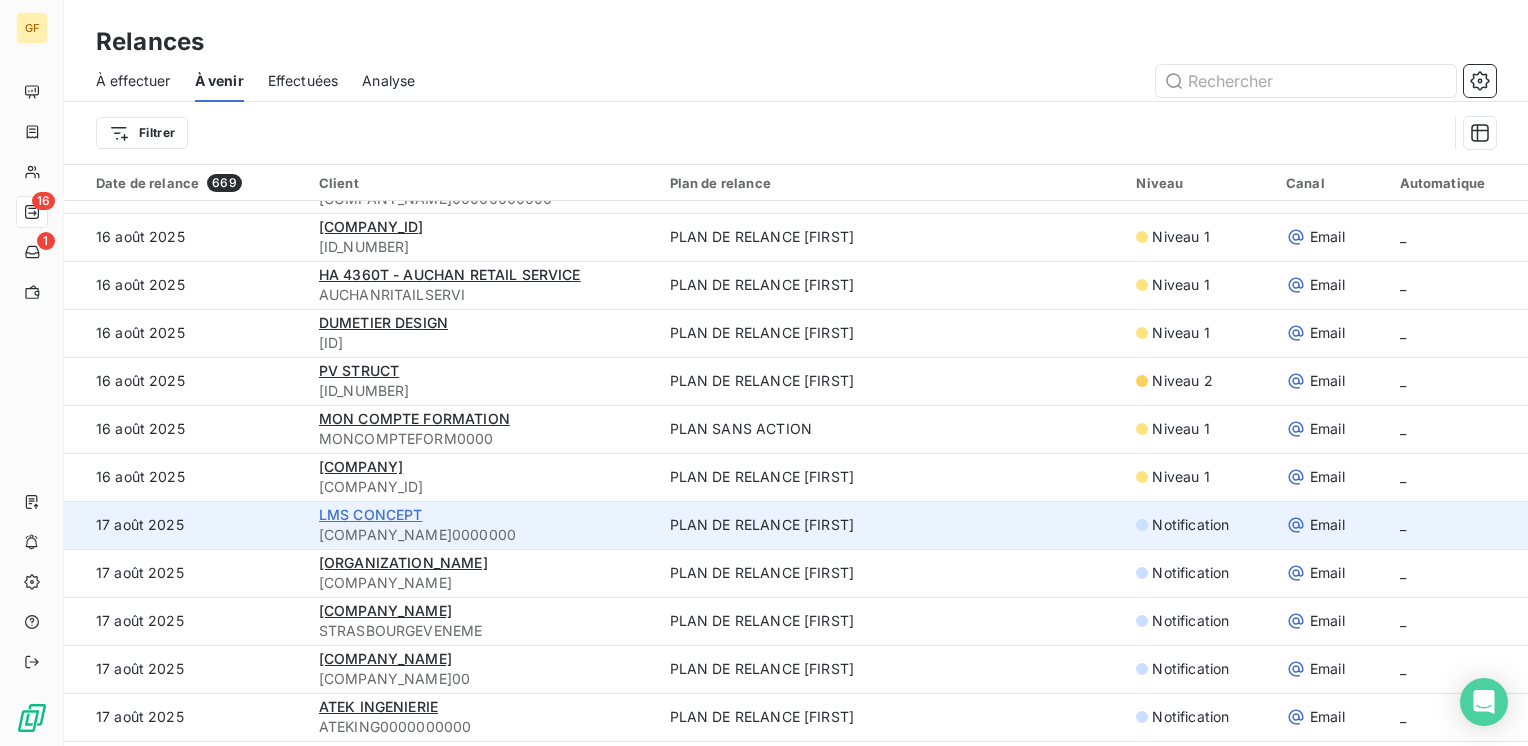 click on "LMS CONCEPT" at bounding box center [371, 514] 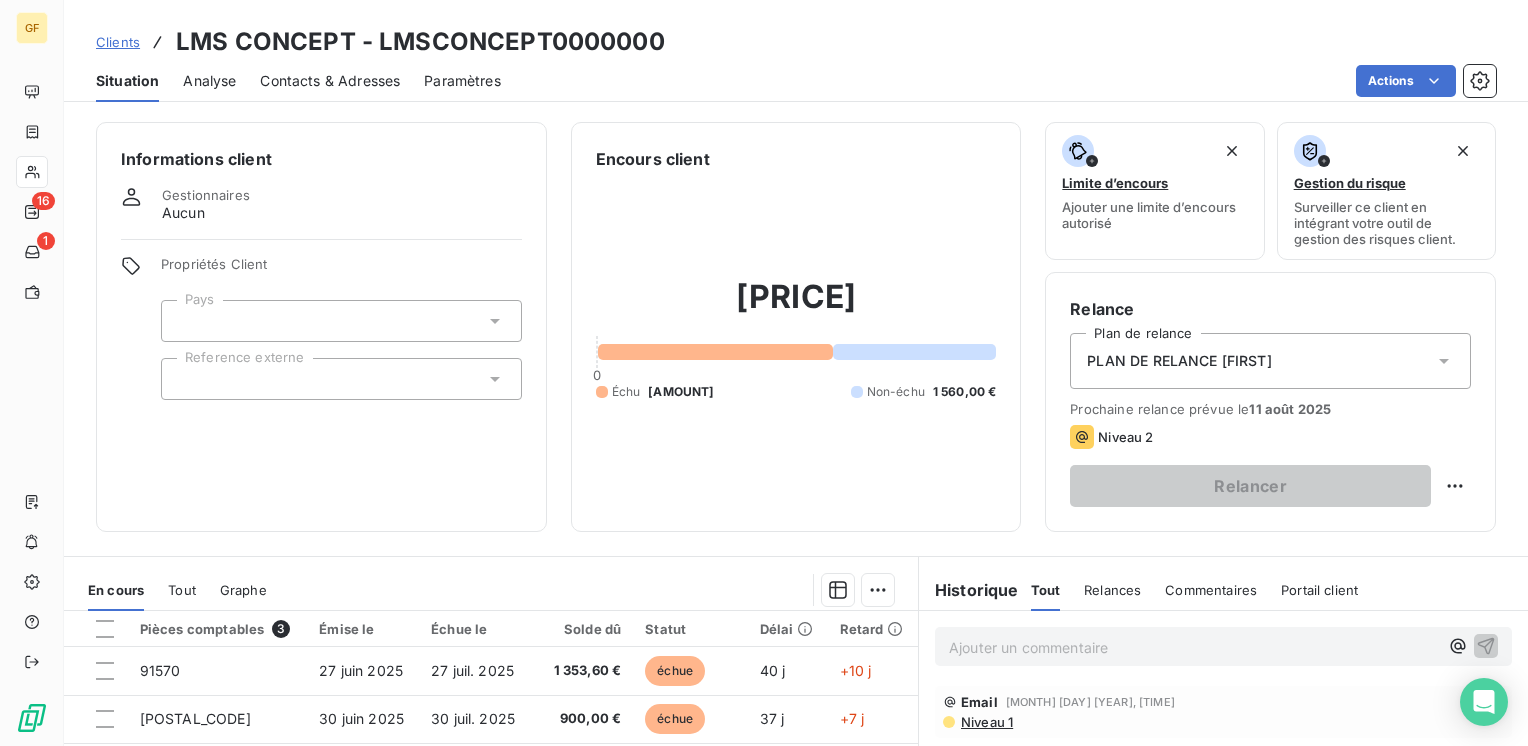 click on "Contacts & Adresses" at bounding box center [330, 81] 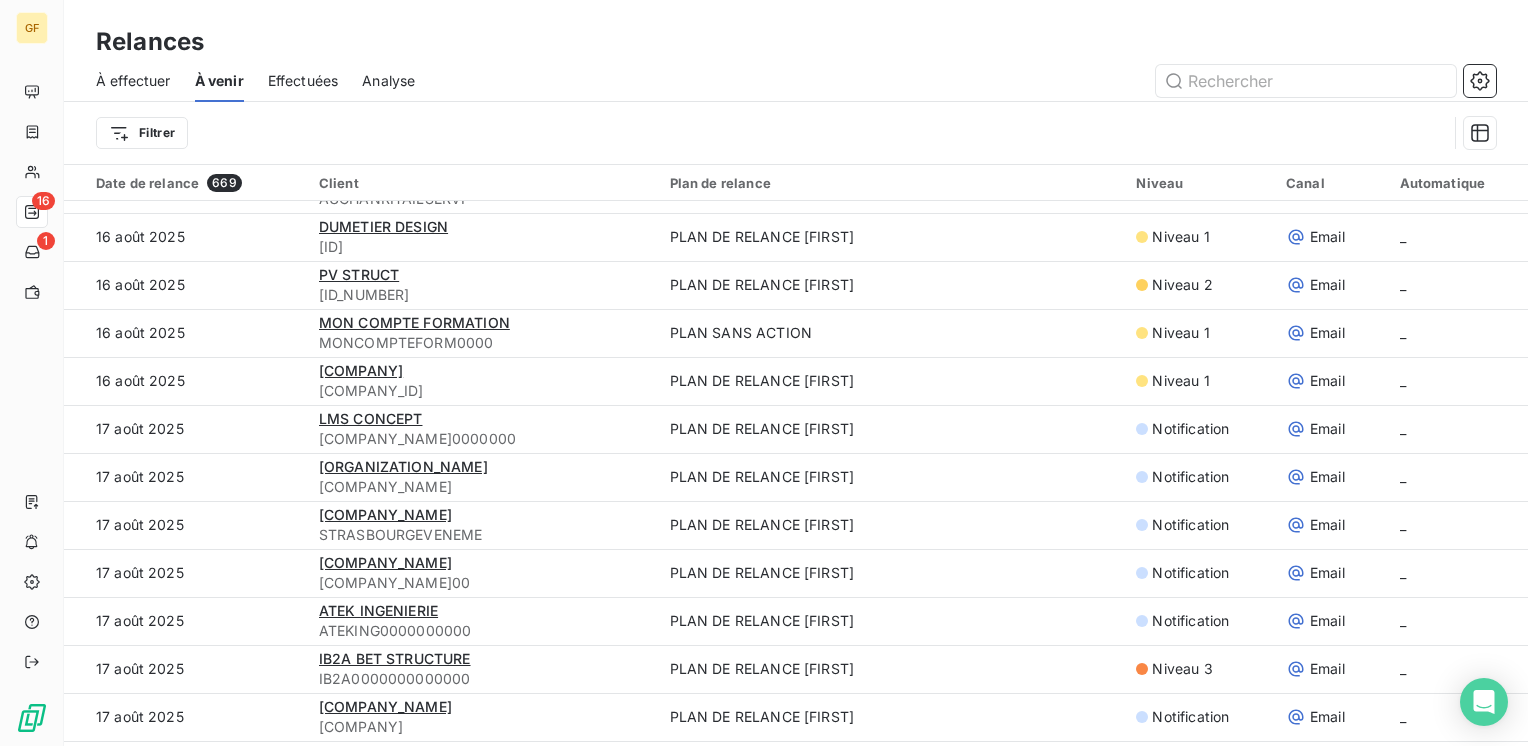 scroll, scrollTop: 2200, scrollLeft: 0, axis: vertical 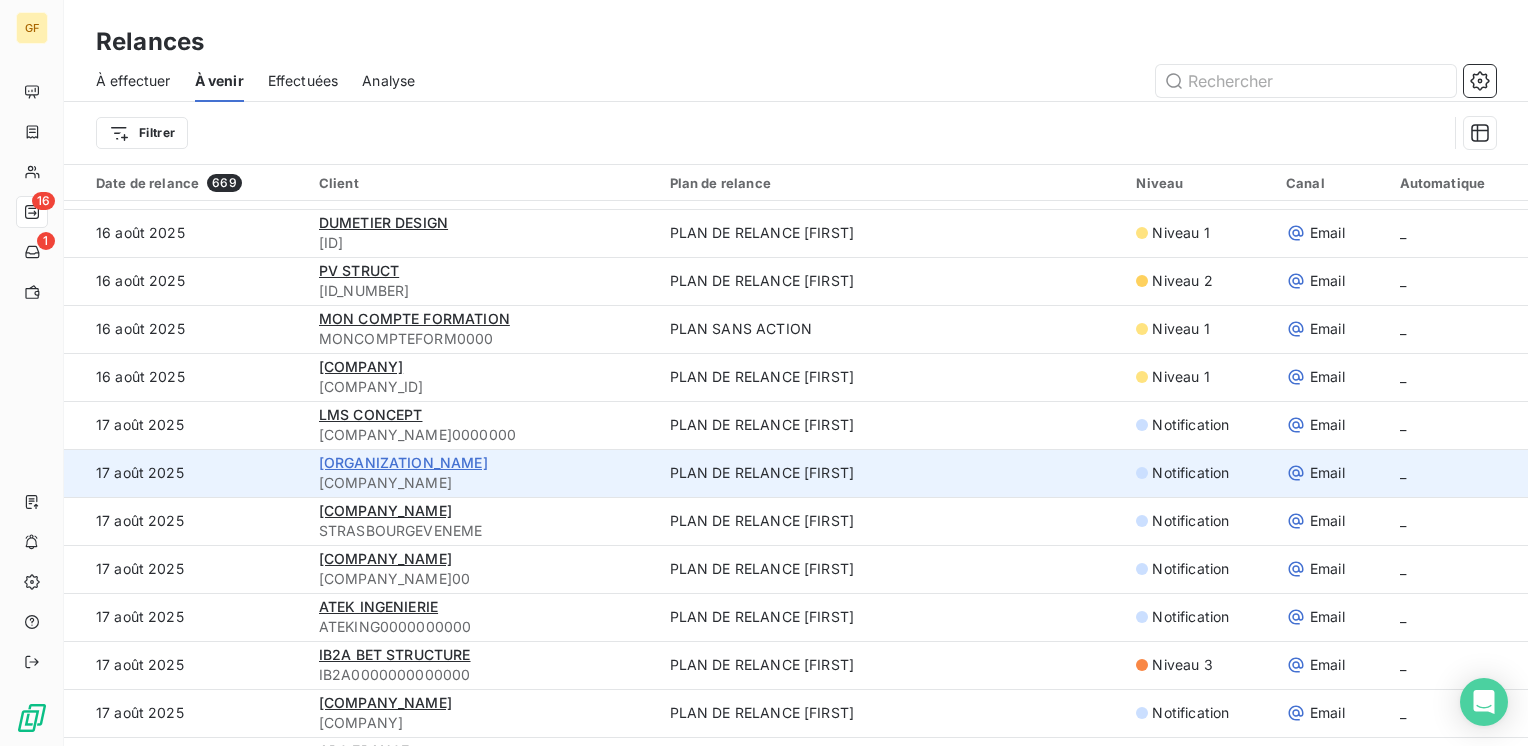 click on "[ORGANIZATION_NAME]" at bounding box center (403, 462) 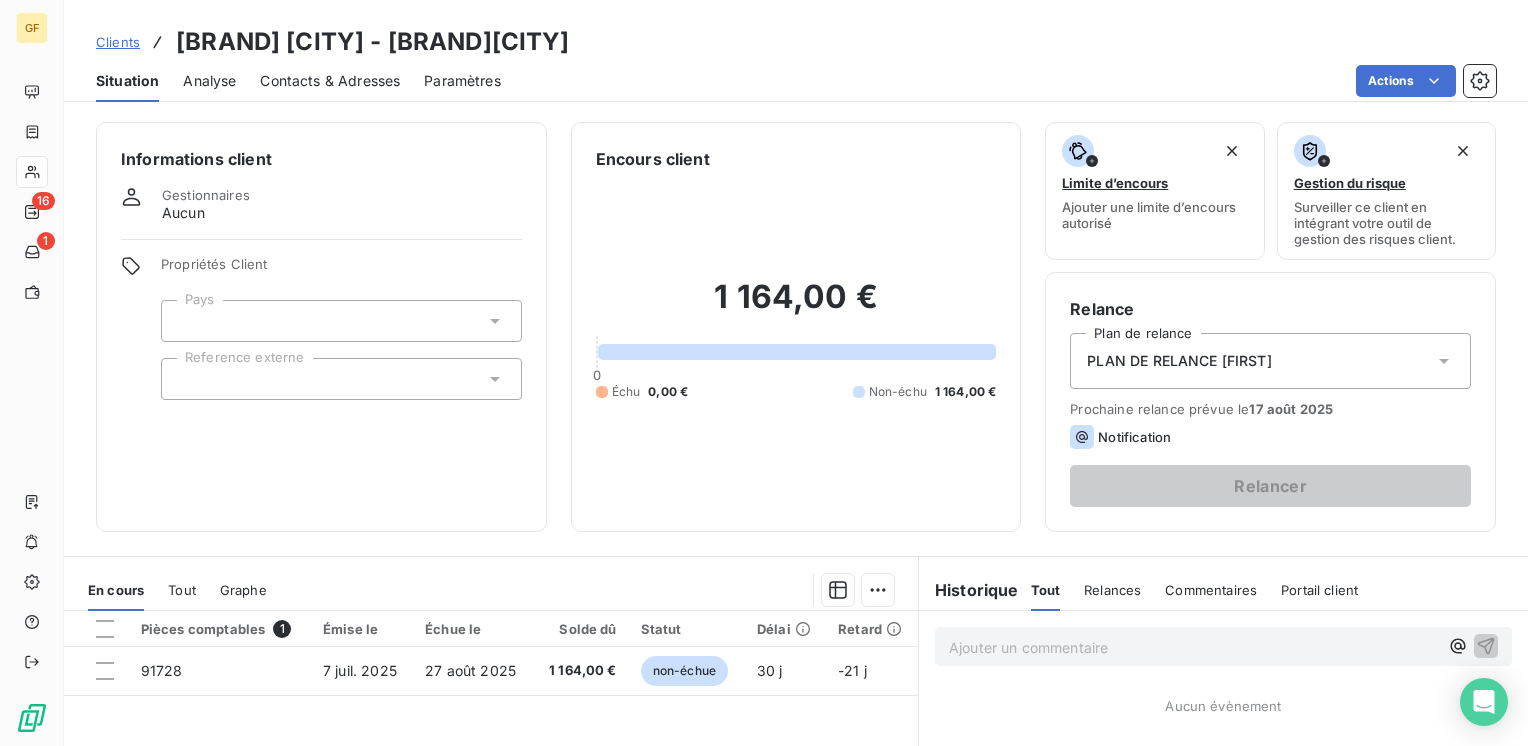 click on "Contacts & Adresses" at bounding box center [330, 81] 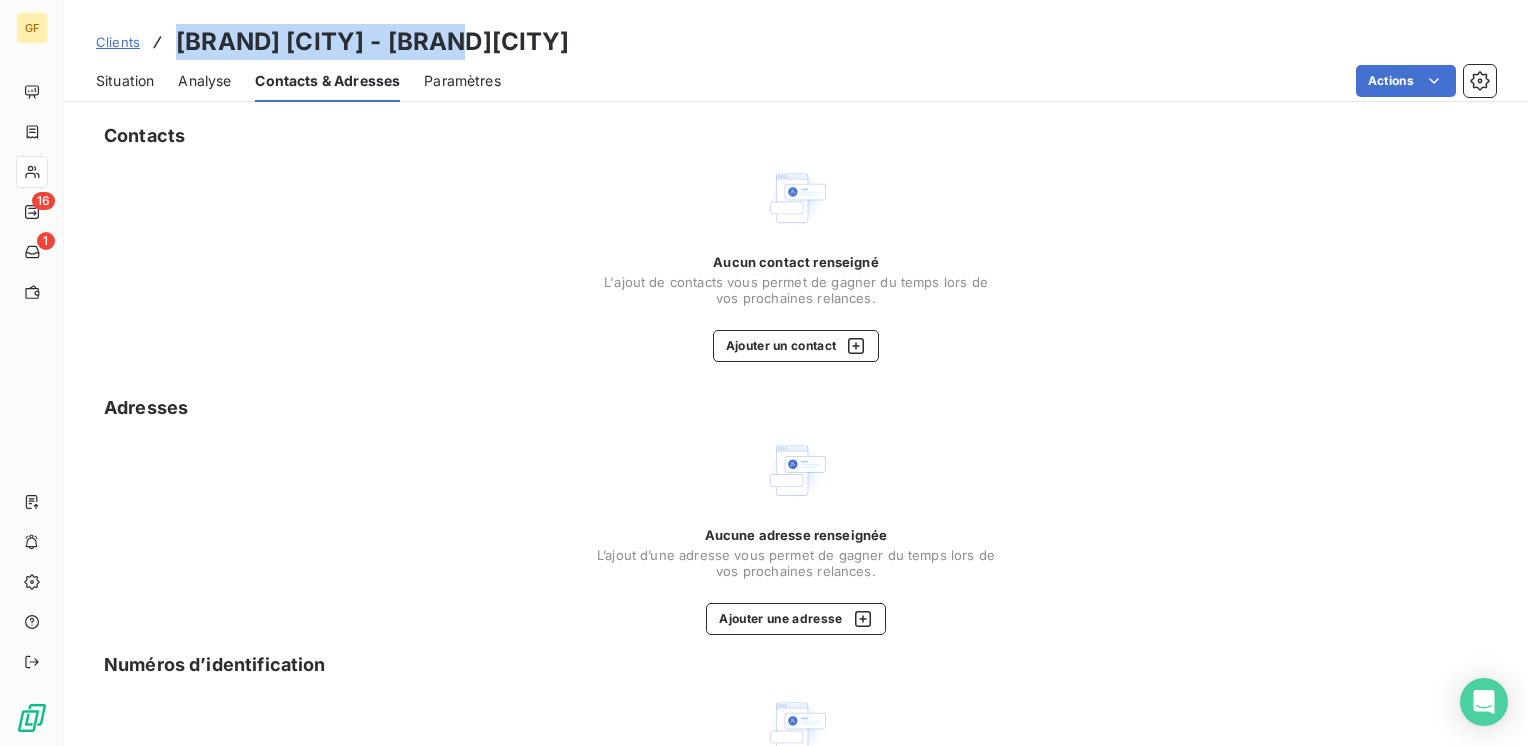drag, startPoint x: 465, startPoint y: 43, endPoint x: 181, endPoint y: 26, distance: 284.50836 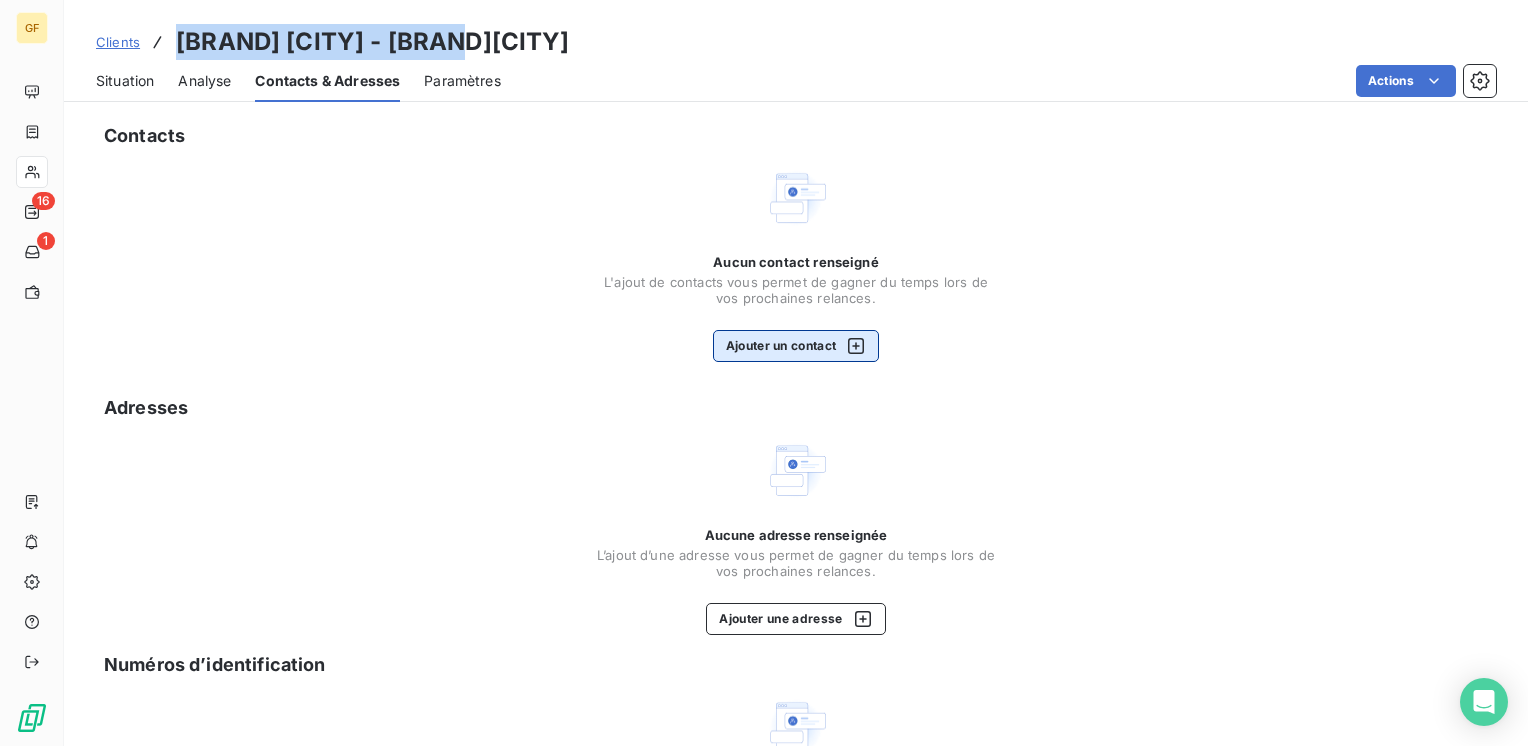 click on "Ajouter un contact" at bounding box center [796, 346] 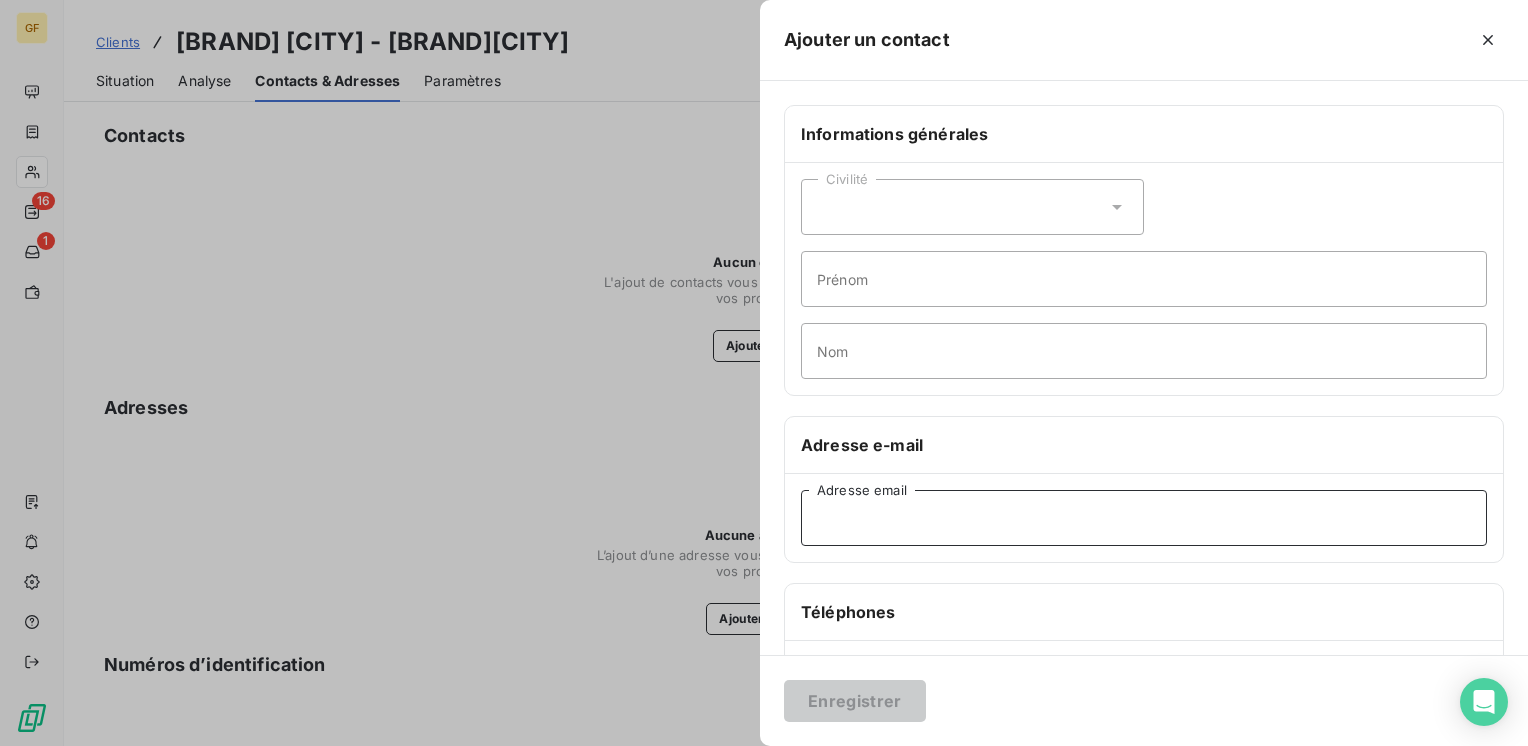 click on "Adresse email" at bounding box center (1144, 518) 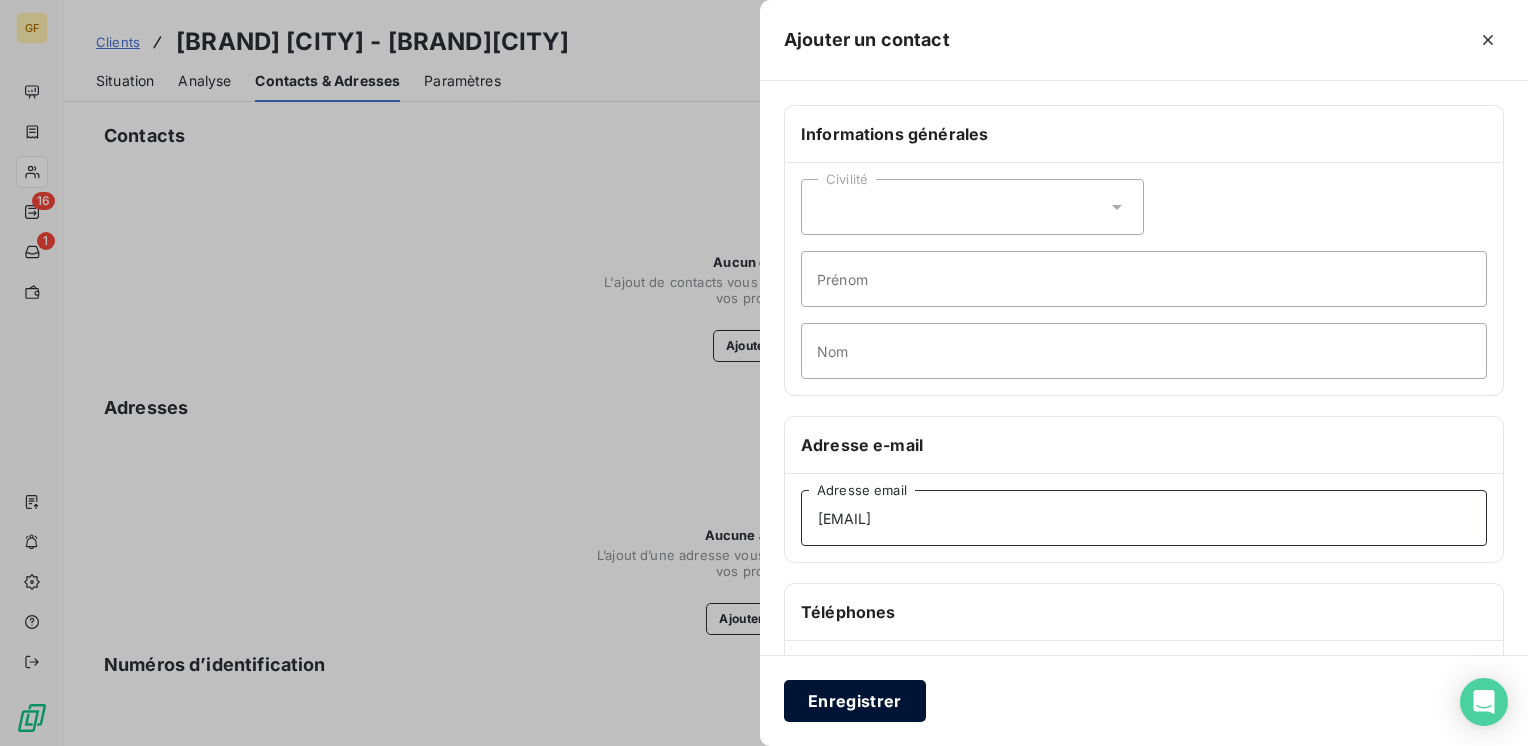 type on "[EMAIL]" 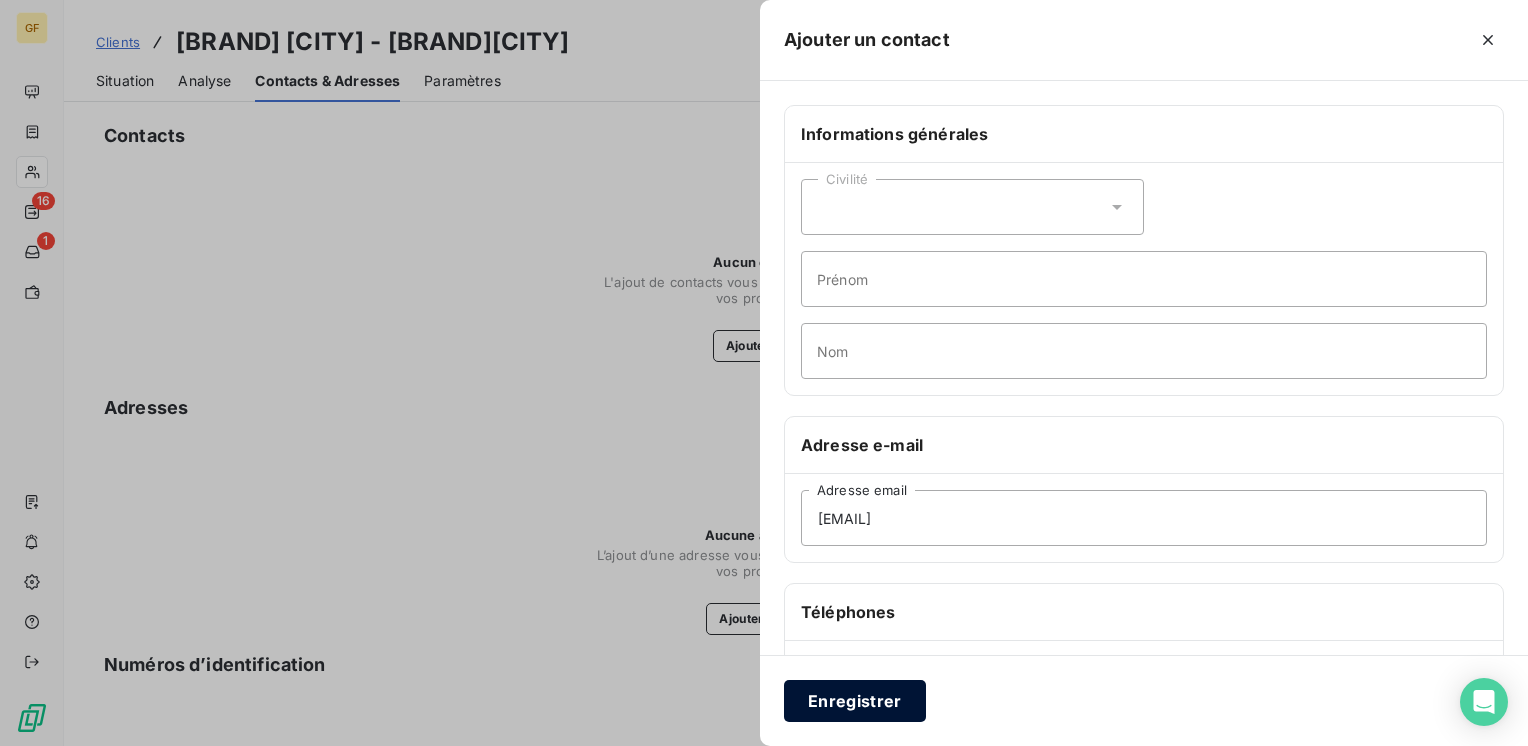 click on "Enregistrer" at bounding box center (855, 701) 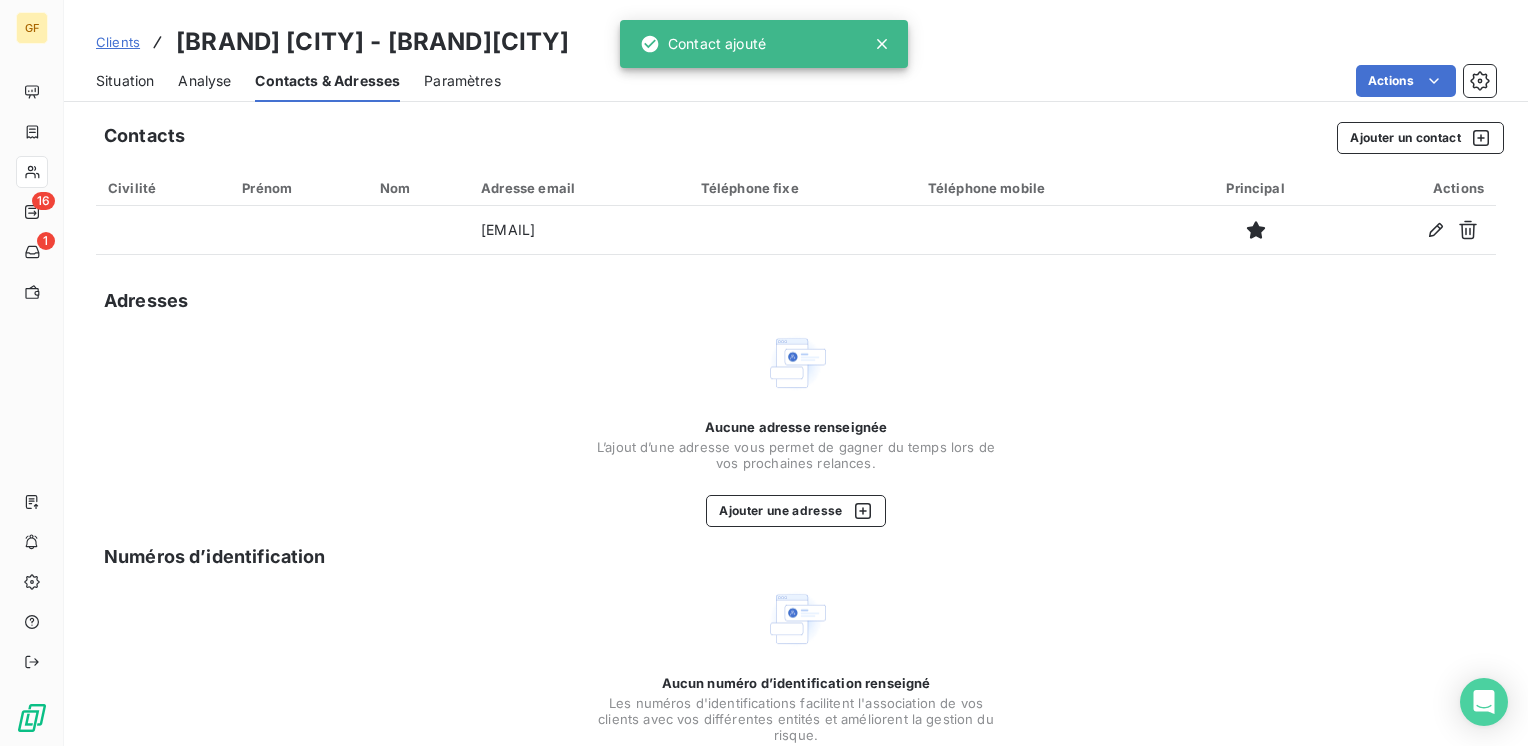 click on "Situation" at bounding box center [125, 81] 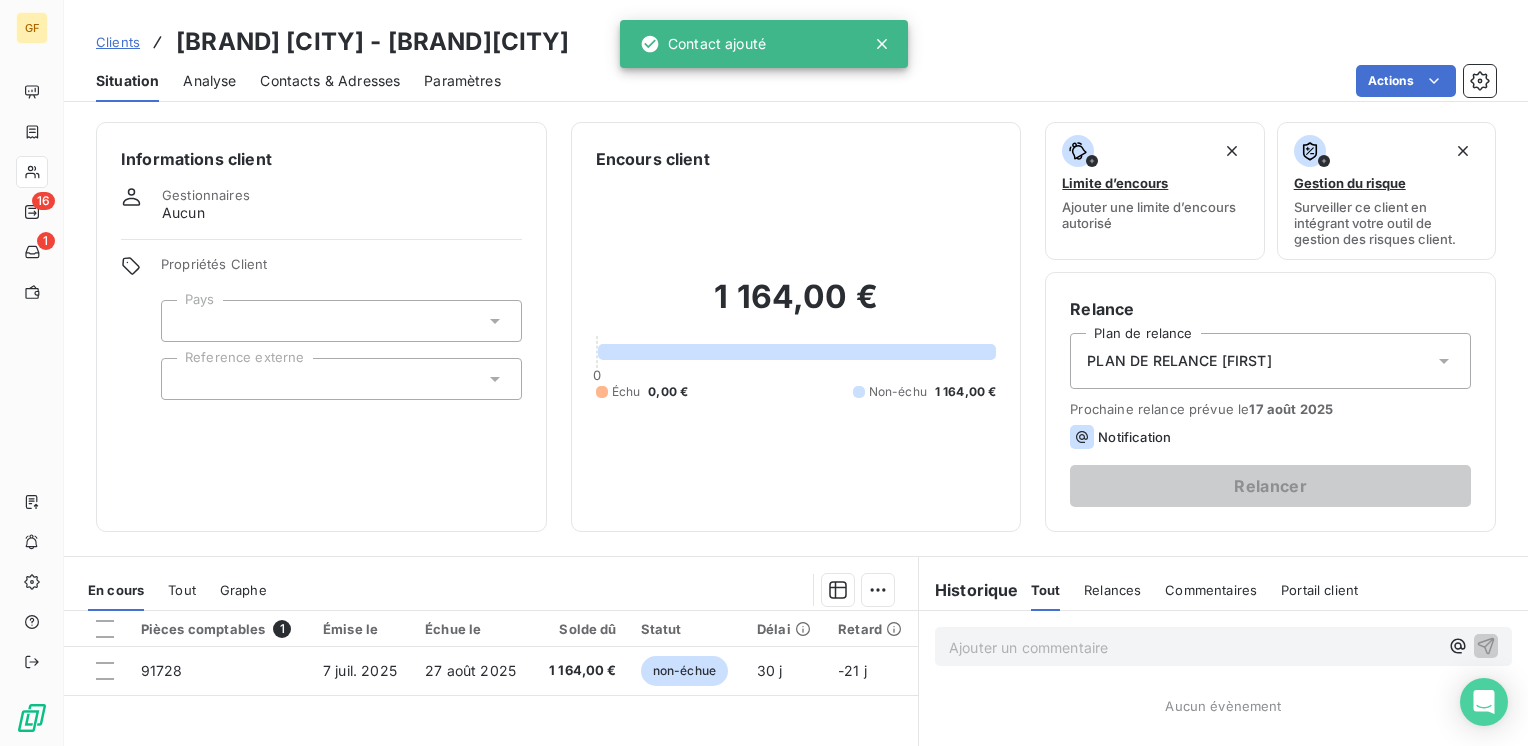 scroll, scrollTop: 100, scrollLeft: 0, axis: vertical 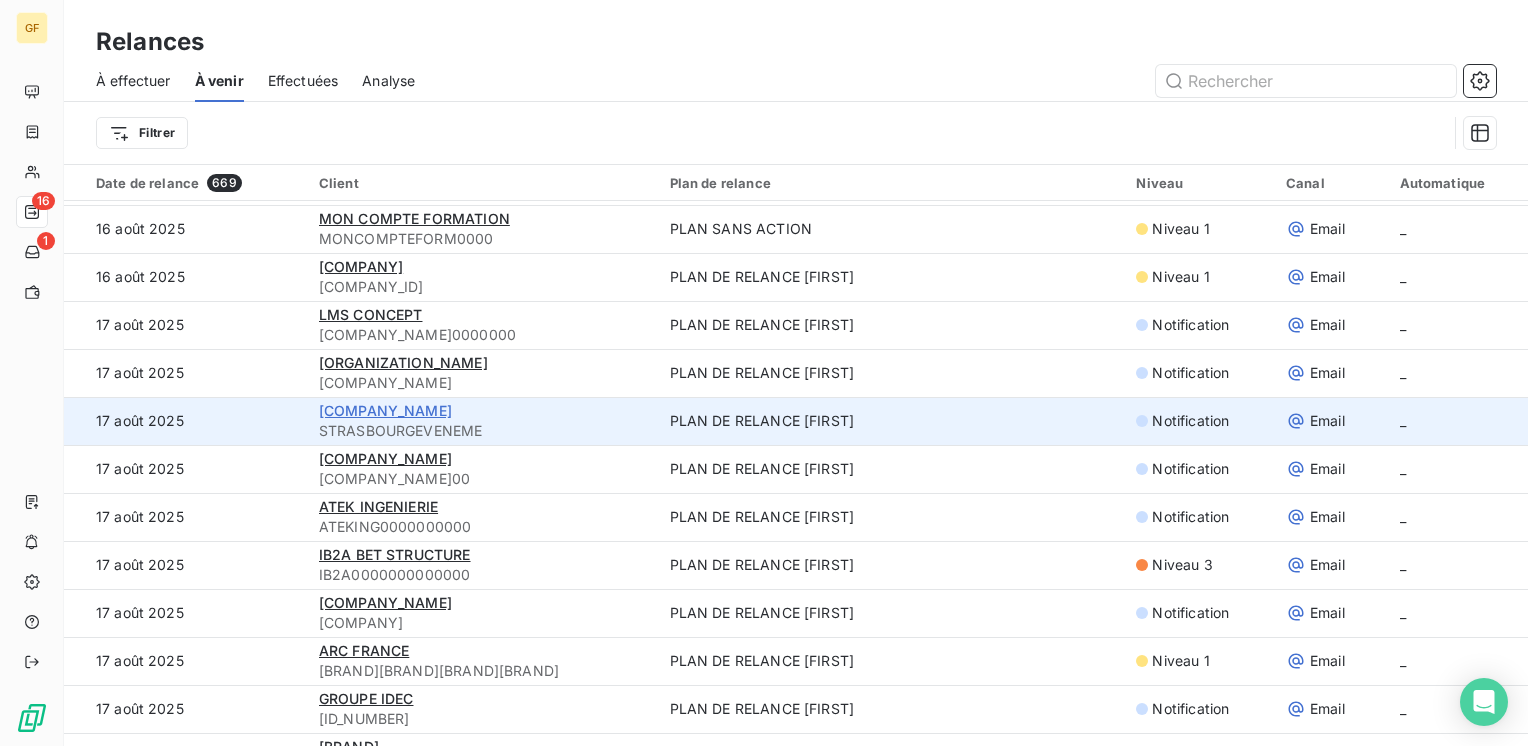 click on "[COMPANY_NAME]" at bounding box center [385, 410] 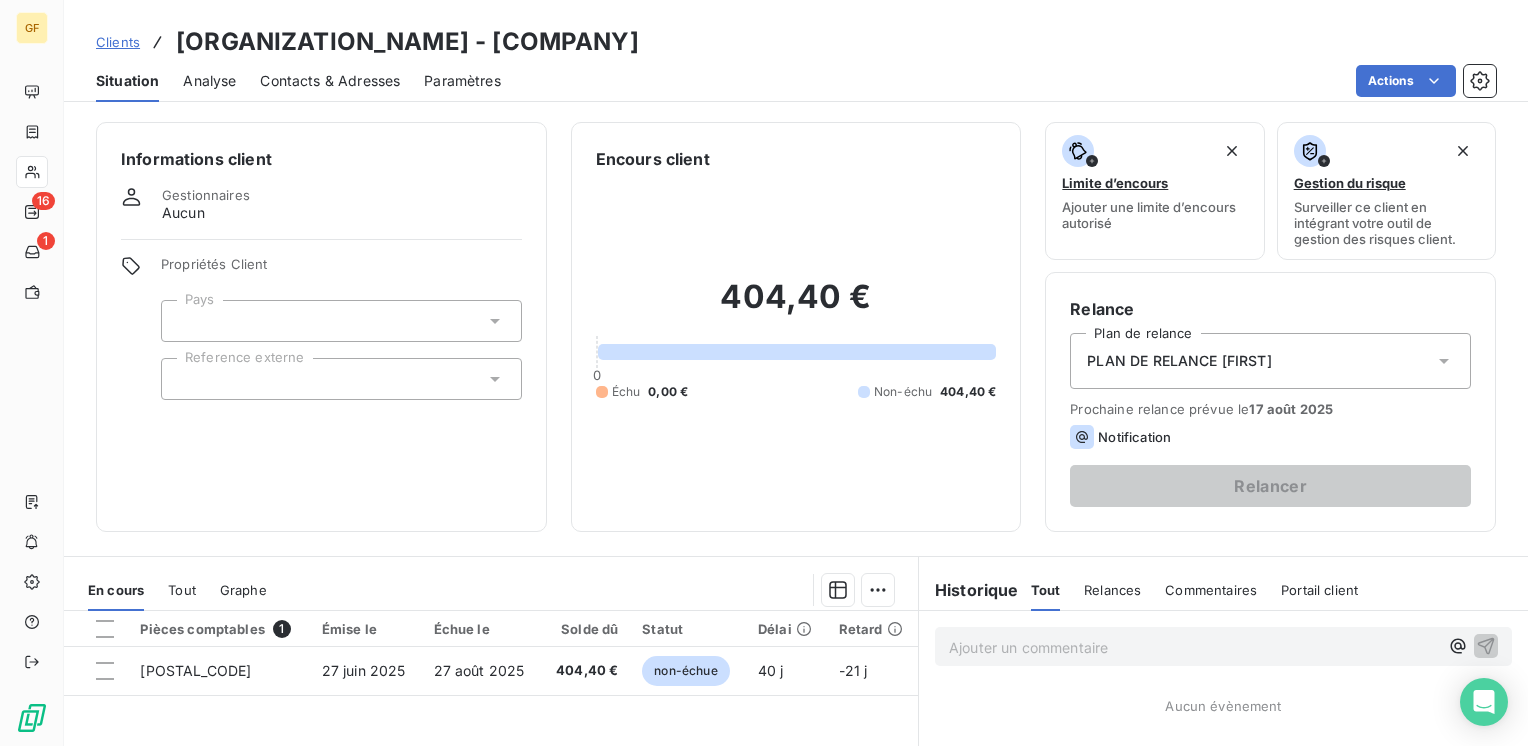 click on "Contacts & Adresses" at bounding box center [330, 81] 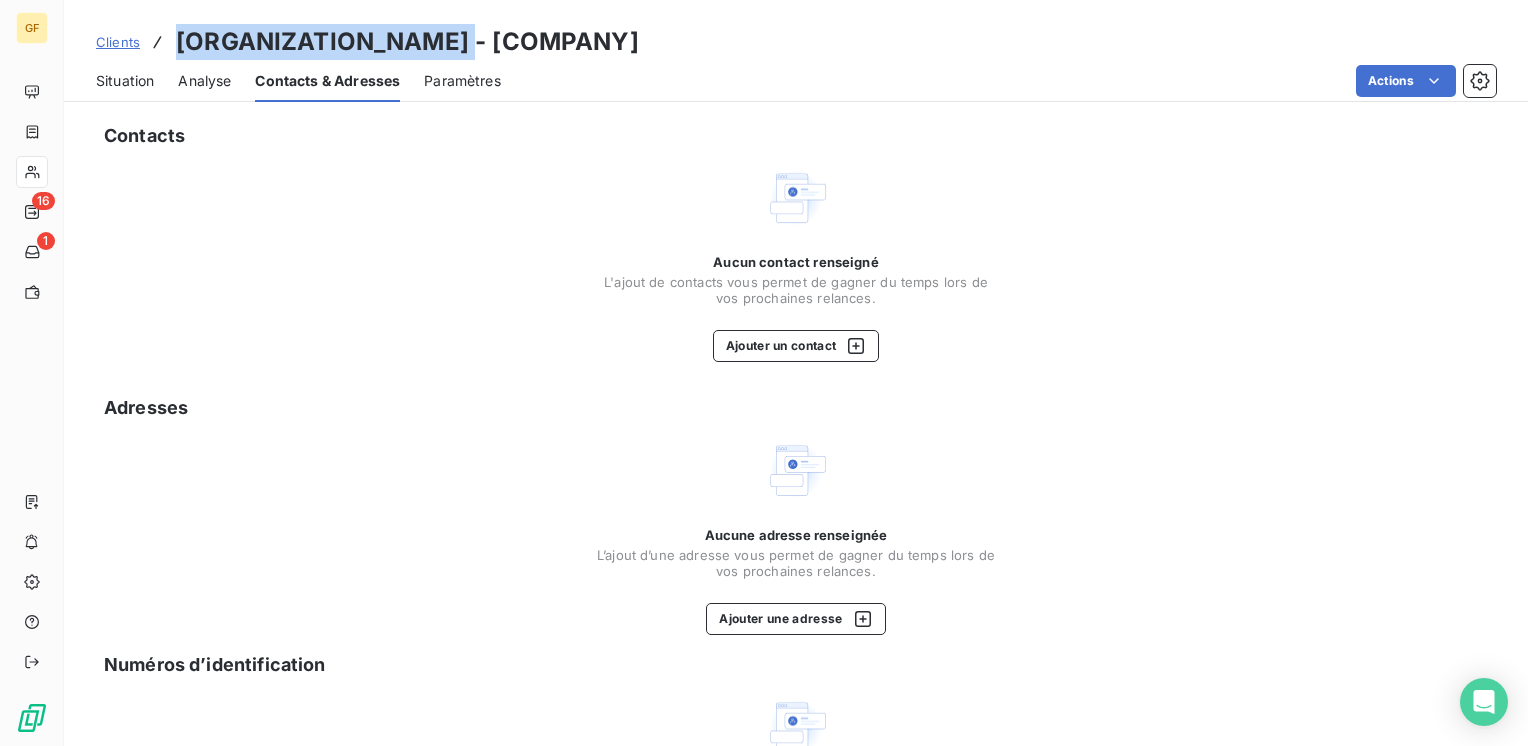 drag, startPoint x: 501, startPoint y: 39, endPoint x: 176, endPoint y: 52, distance: 325.2599 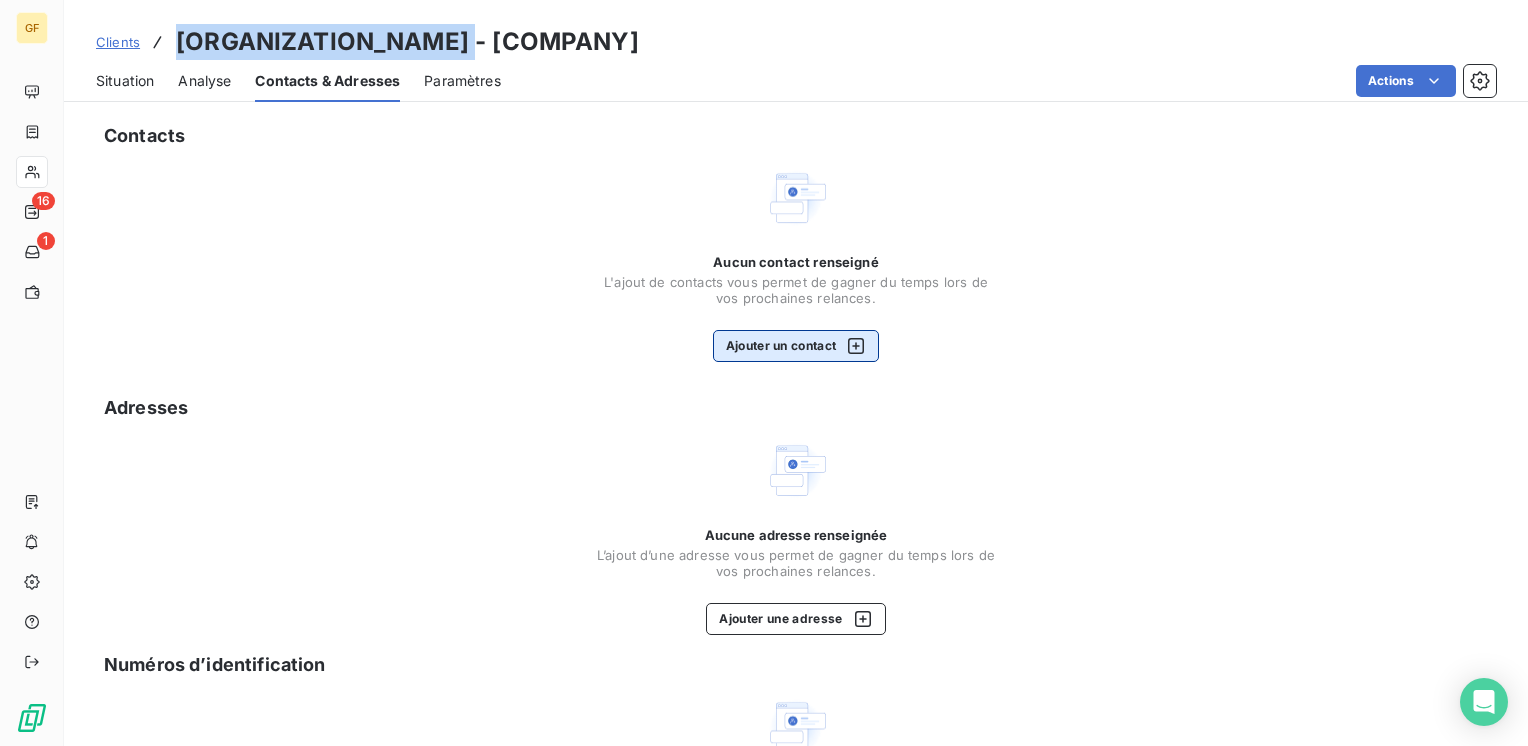 click at bounding box center [851, 346] 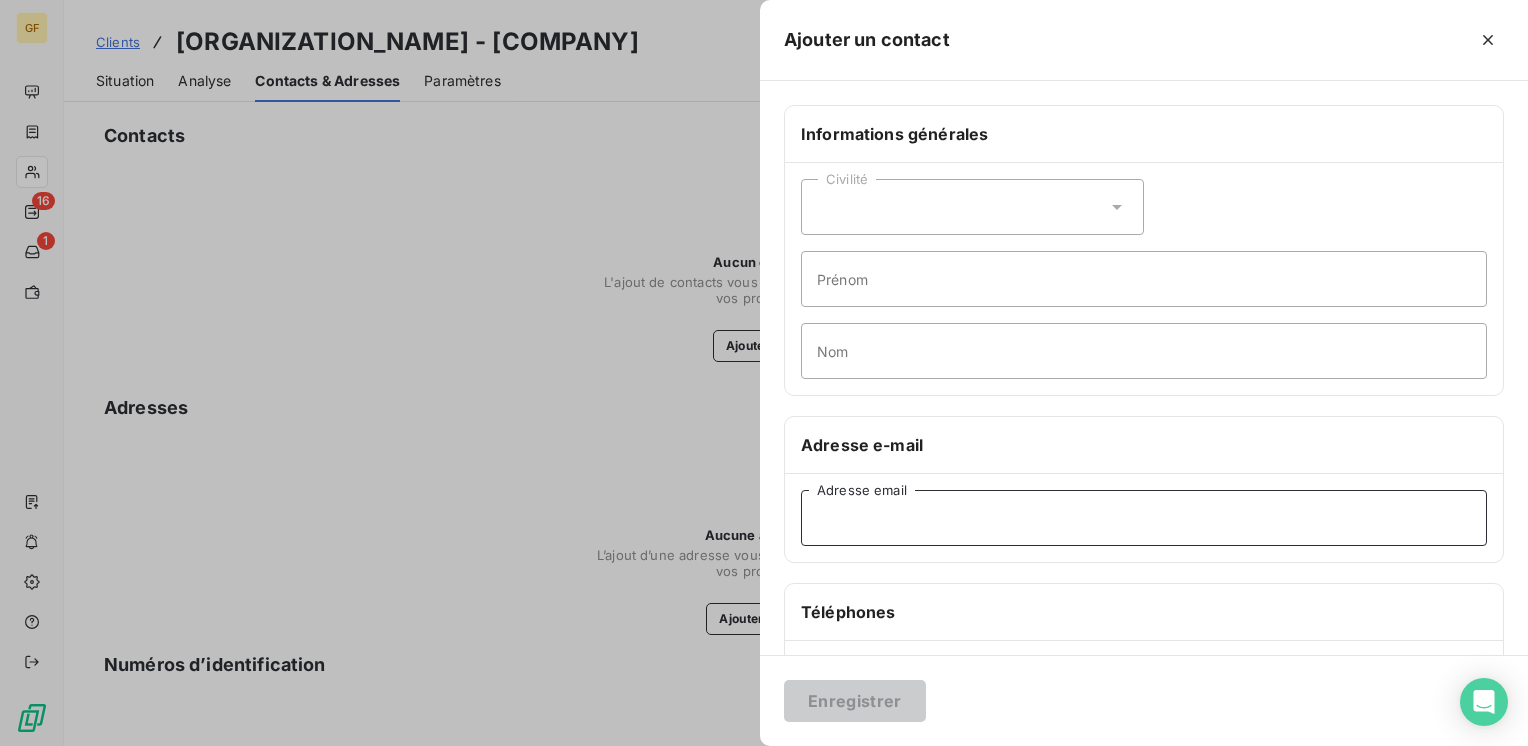 click on "Adresse email" at bounding box center [1144, 518] 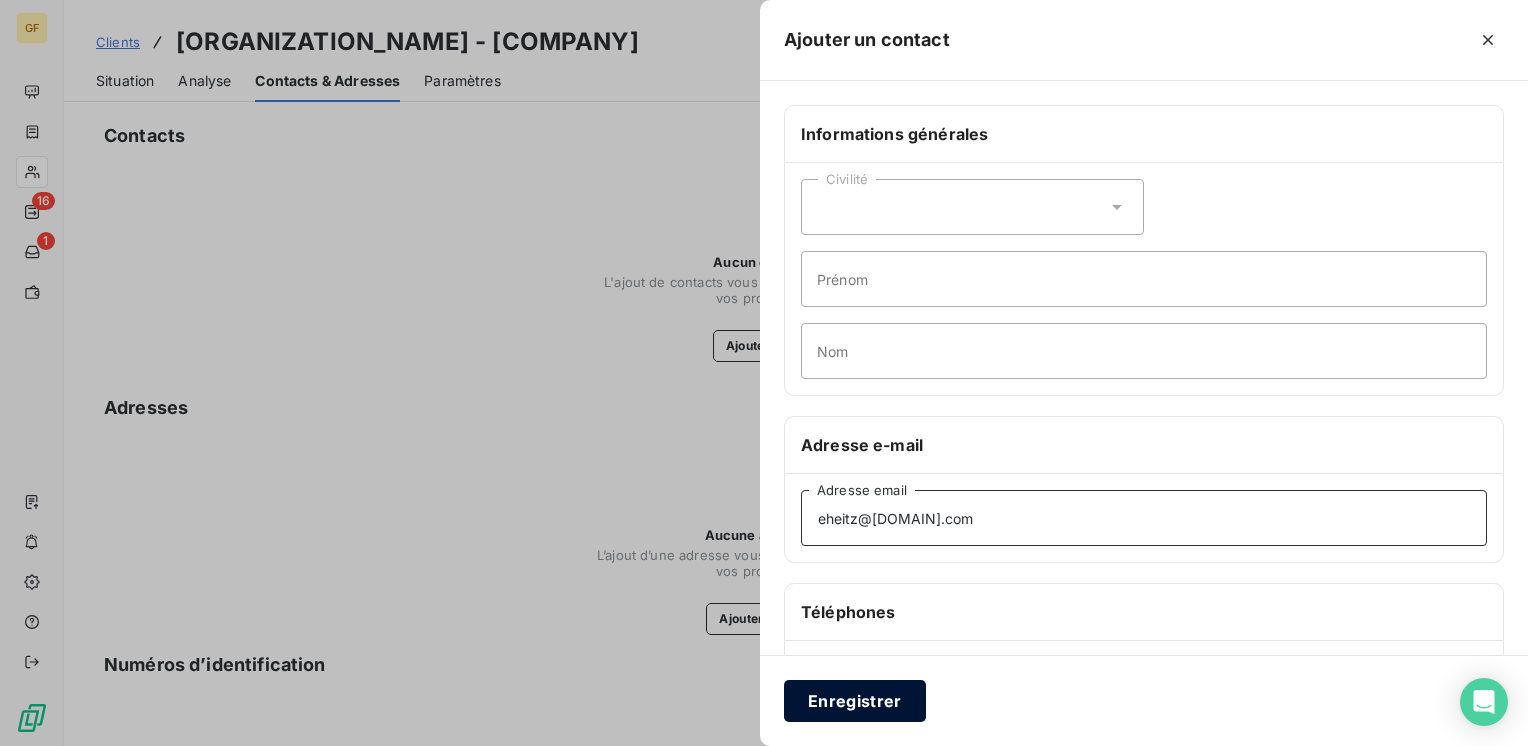 type on "eheitz@[DOMAIN].com" 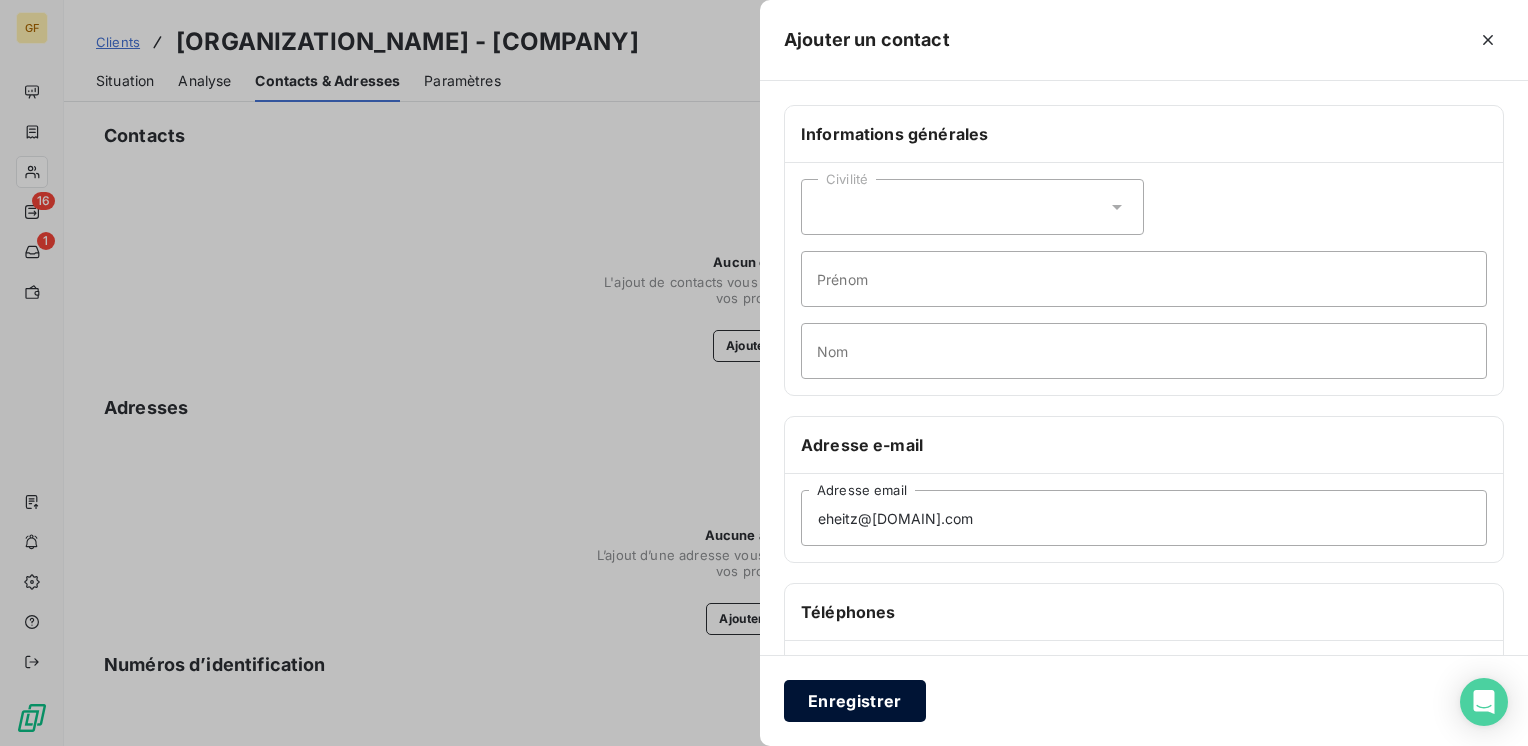 click on "Enregistrer" at bounding box center (855, 701) 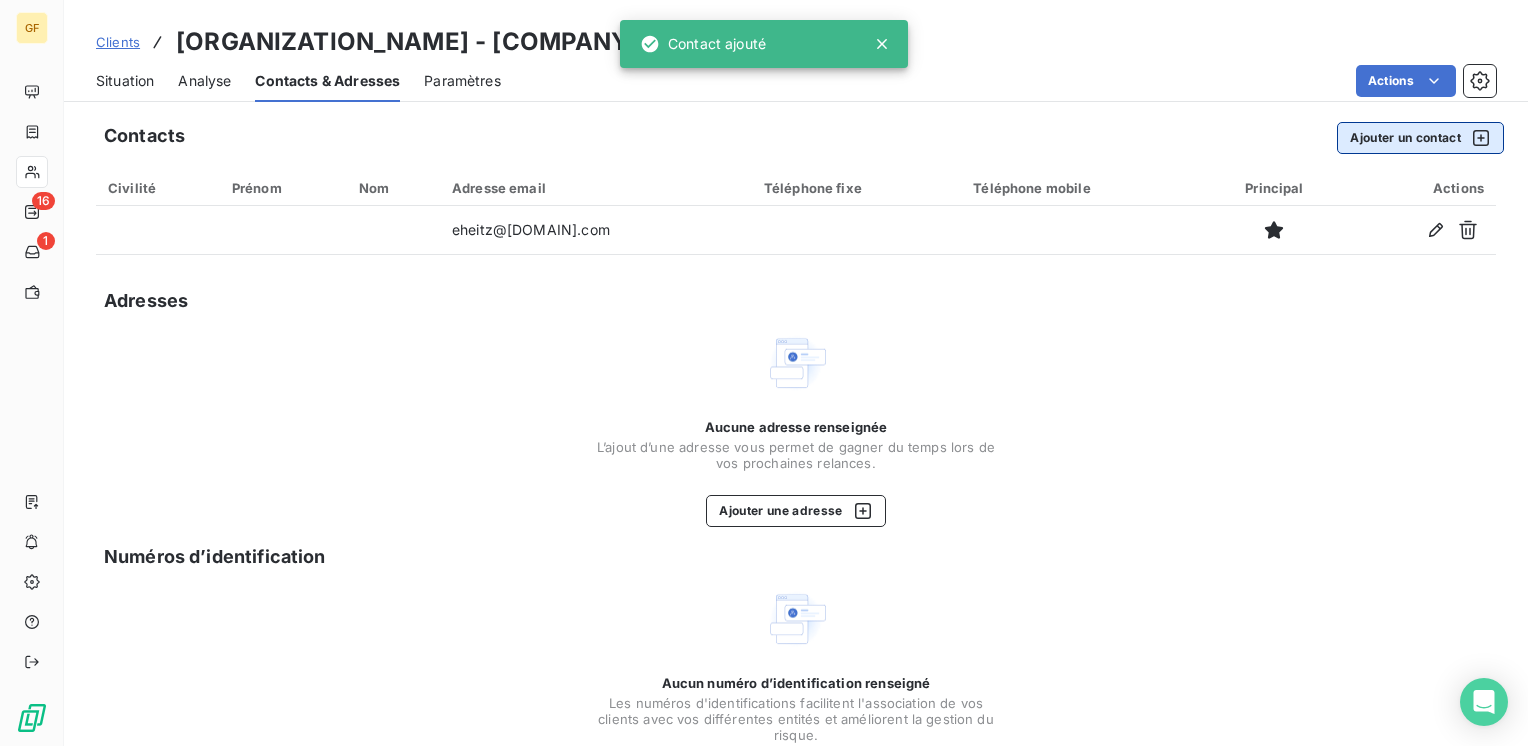 click on "Ajouter un contact" at bounding box center [1420, 138] 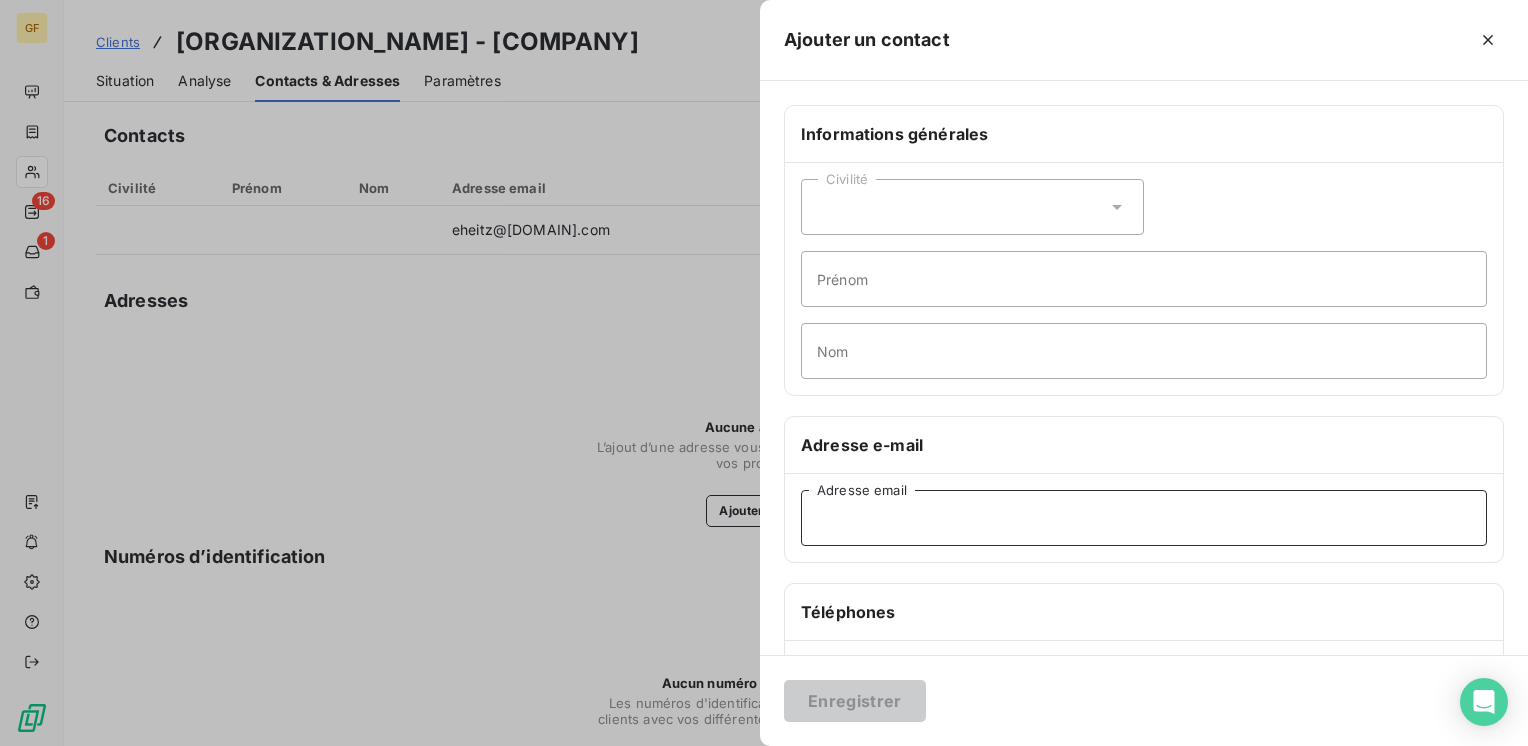 click on "Adresse email" at bounding box center [1144, 518] 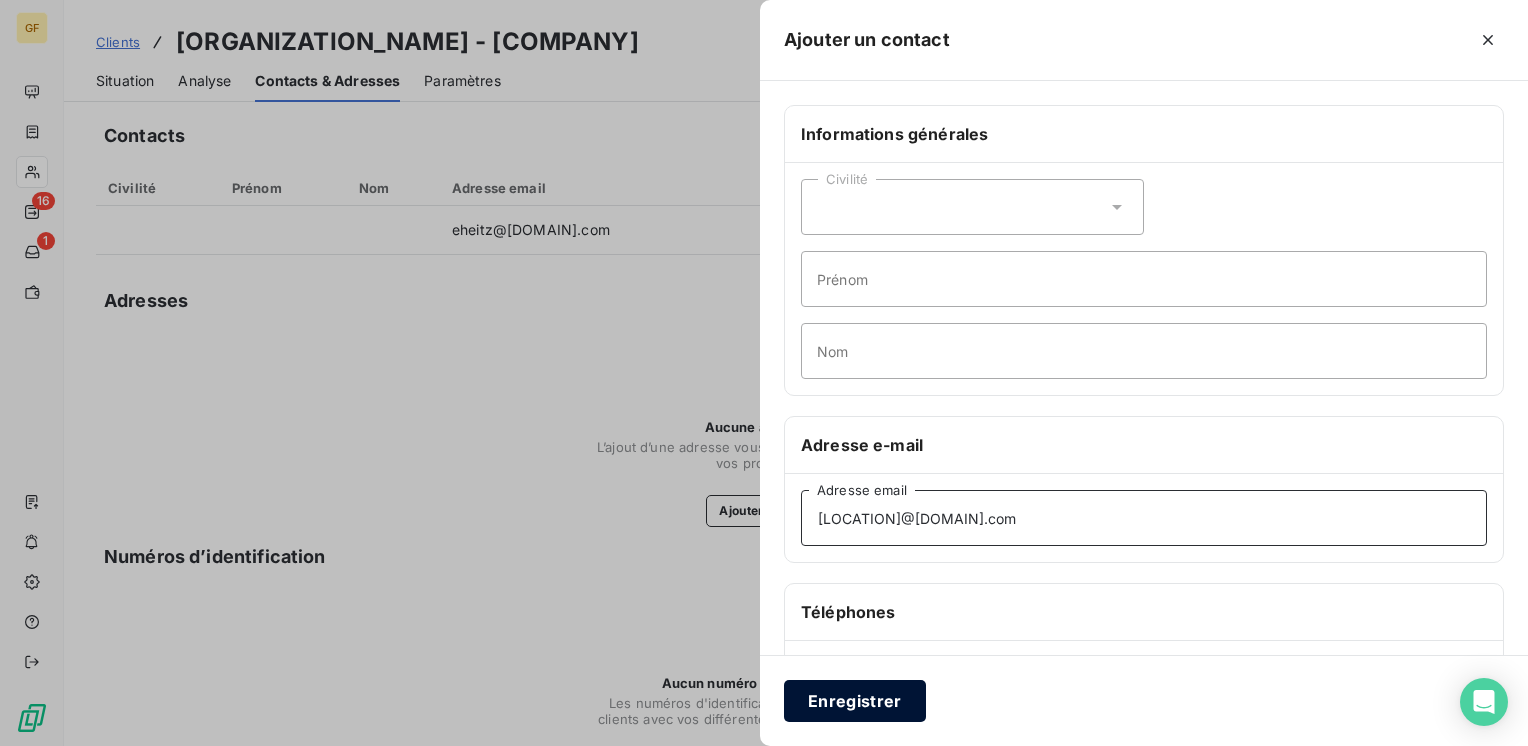 type on "[LOCATION]@[DOMAIN].com" 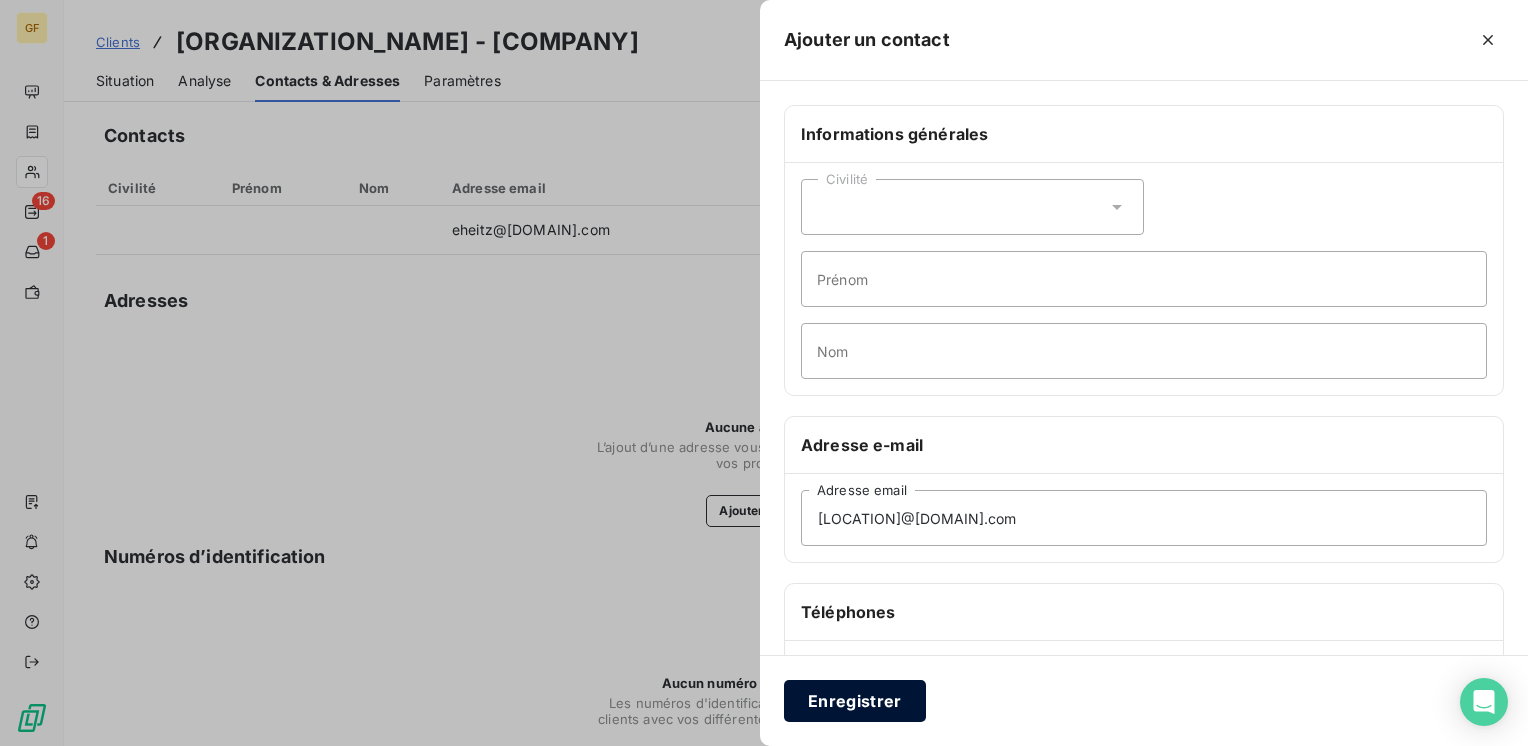 click on "Enregistrer" at bounding box center [855, 701] 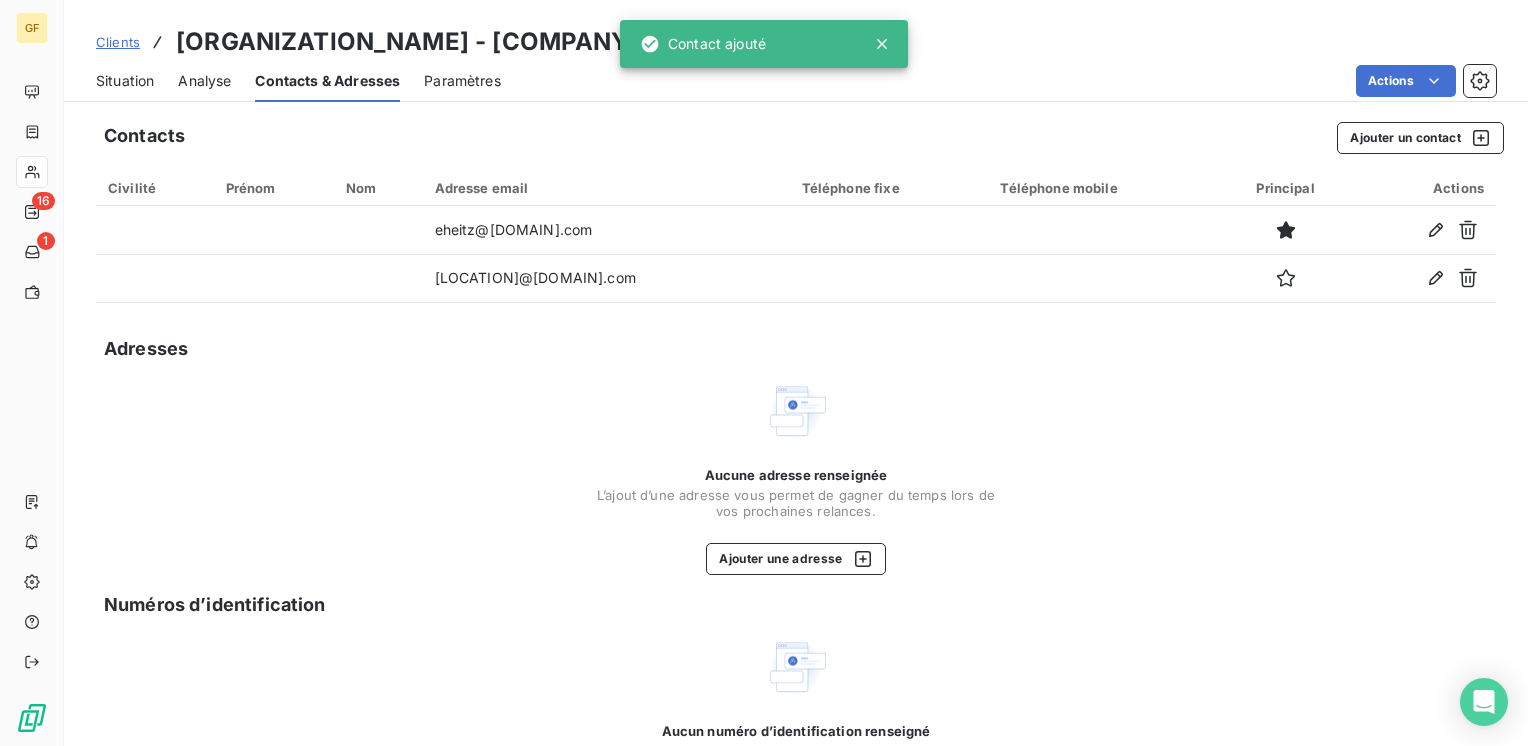 click on "Situation" at bounding box center (125, 81) 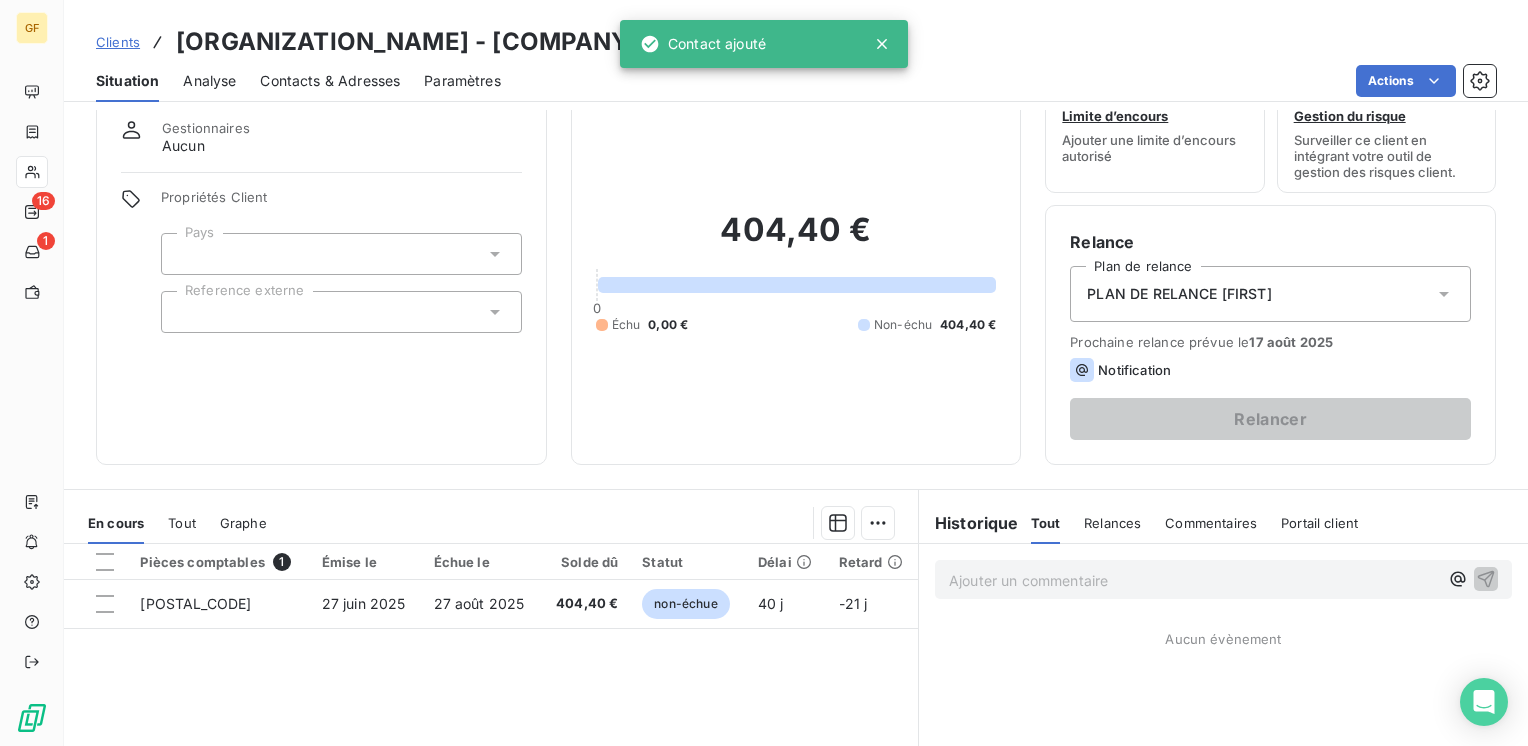 scroll, scrollTop: 100, scrollLeft: 0, axis: vertical 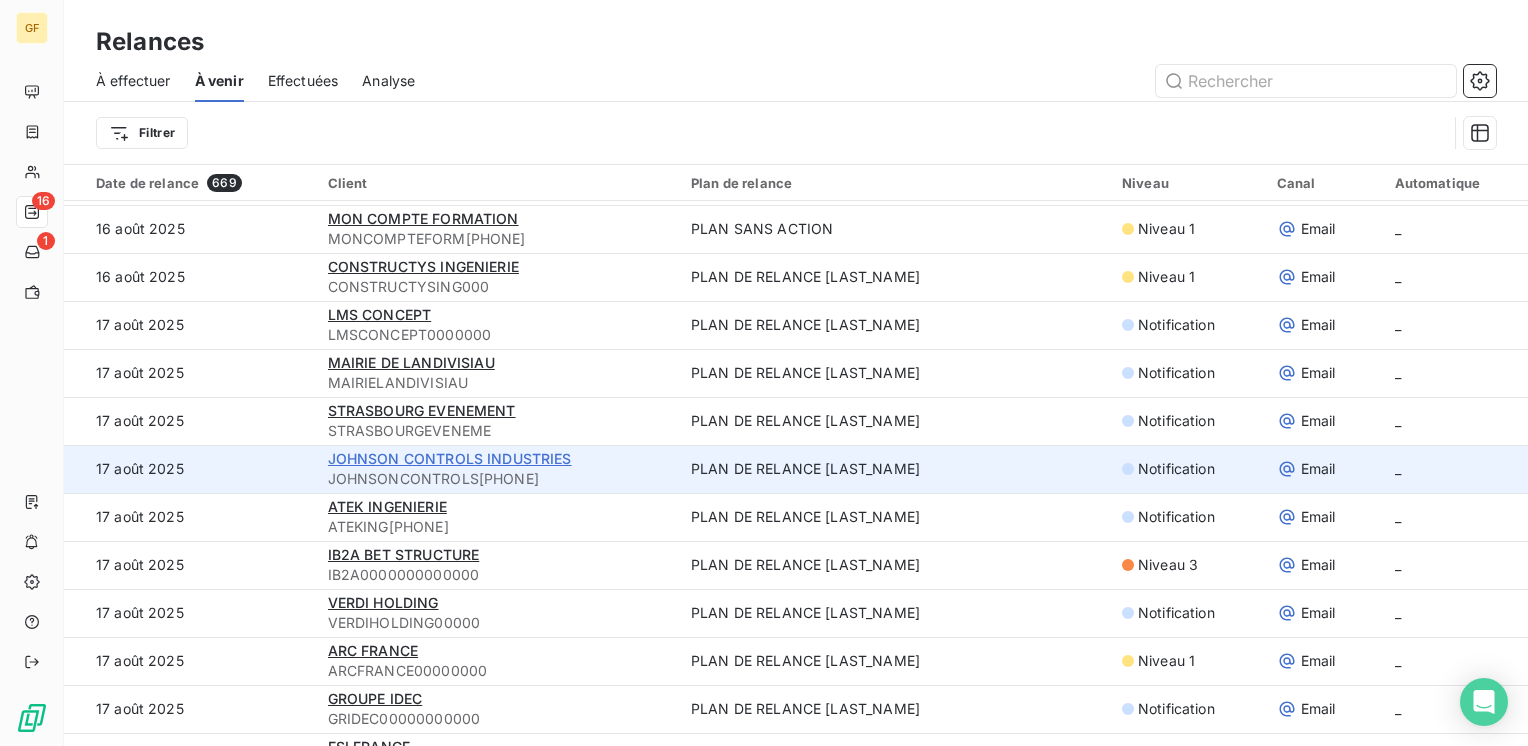 click on "JOHNSON CONTROLS INDUSTRIES" at bounding box center [450, 458] 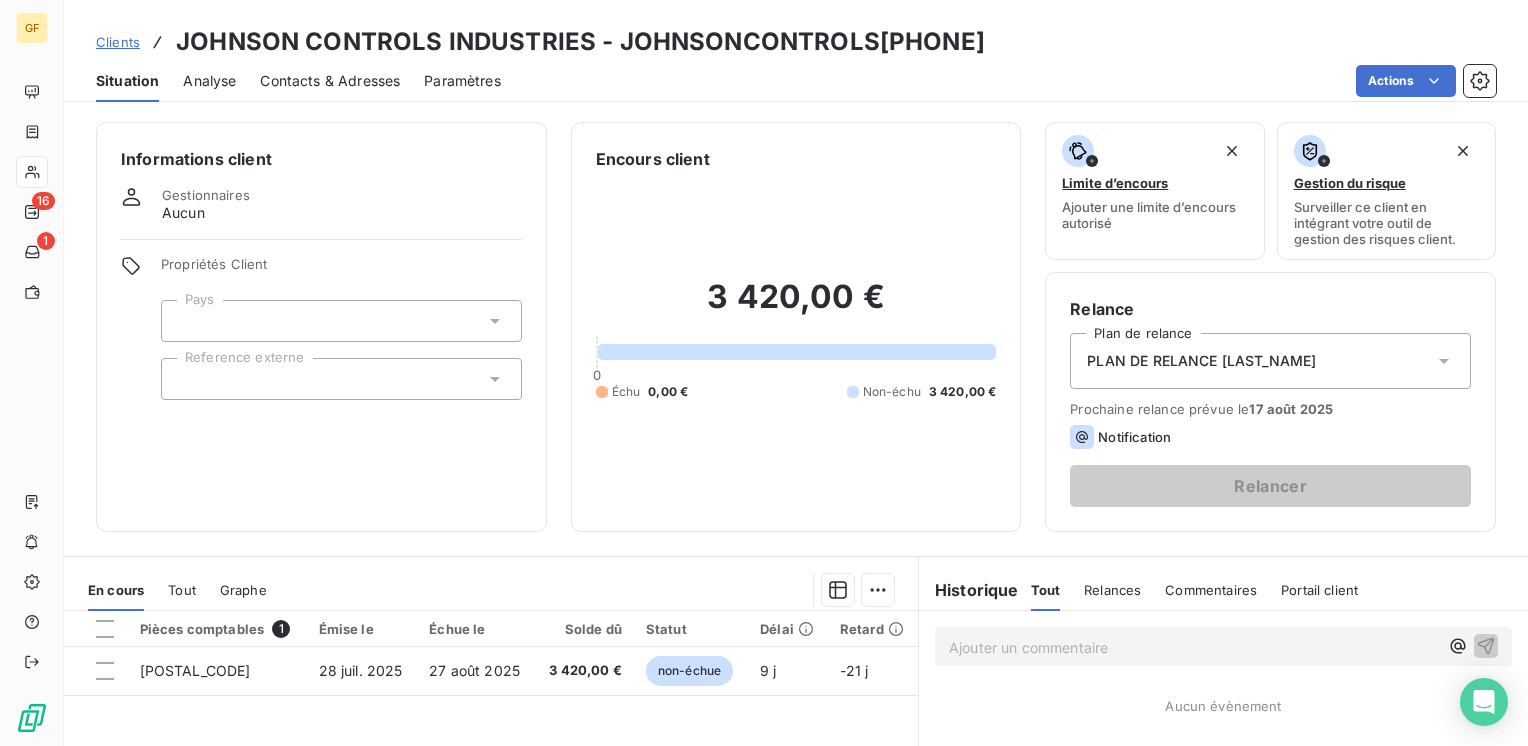 click on "Contacts & Adresses" at bounding box center [330, 81] 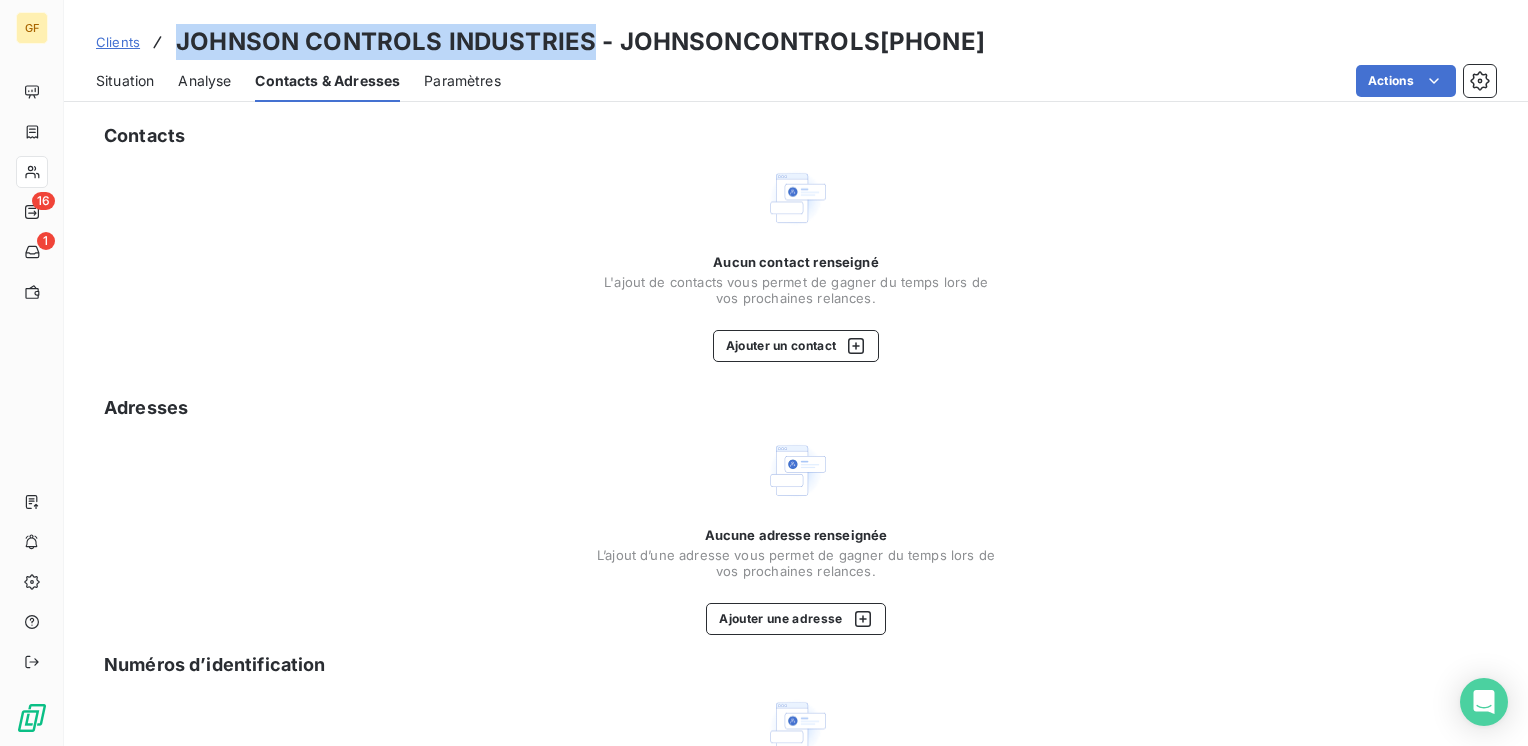 drag, startPoint x: 590, startPoint y: 42, endPoint x: 179, endPoint y: 47, distance: 411.03043 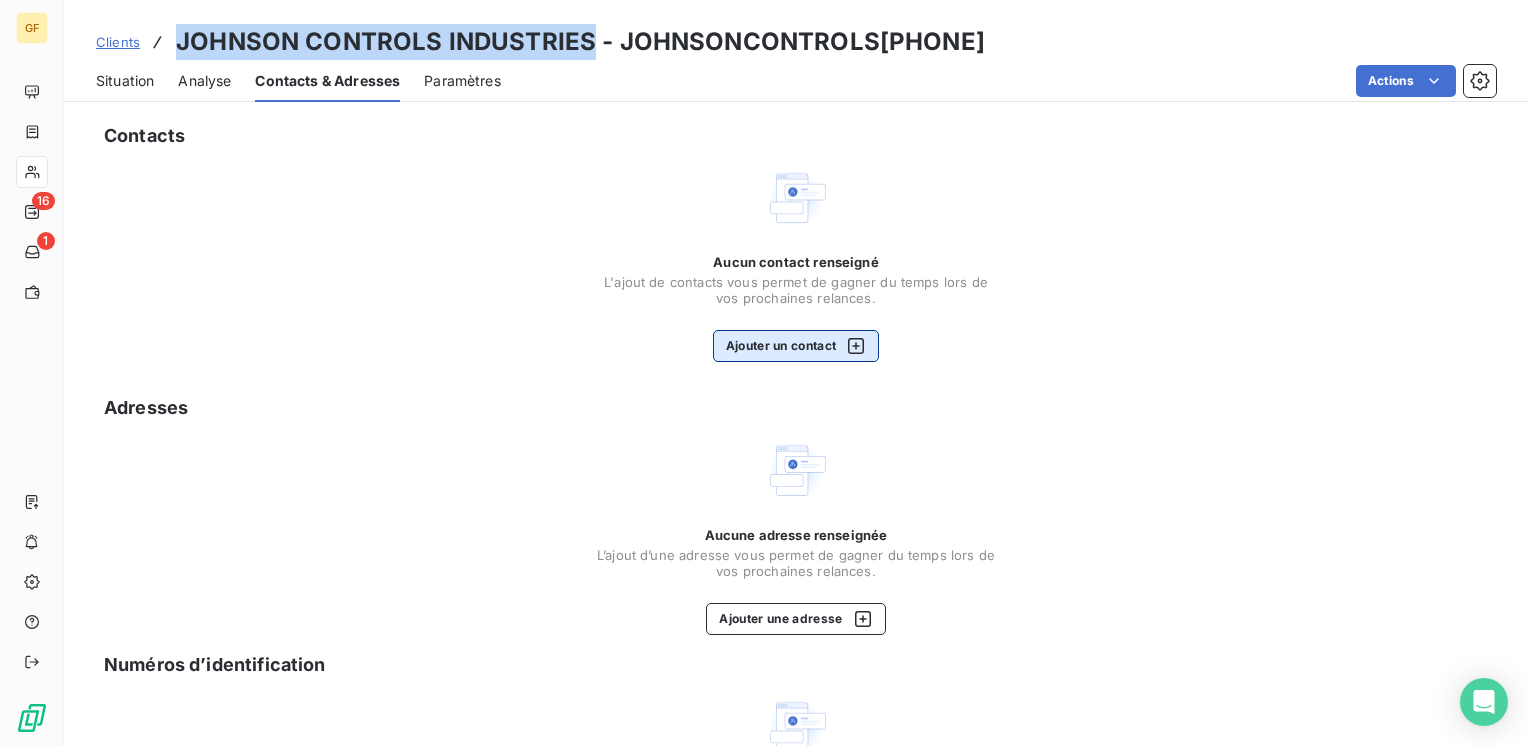 click on "Ajouter un contact" at bounding box center [796, 346] 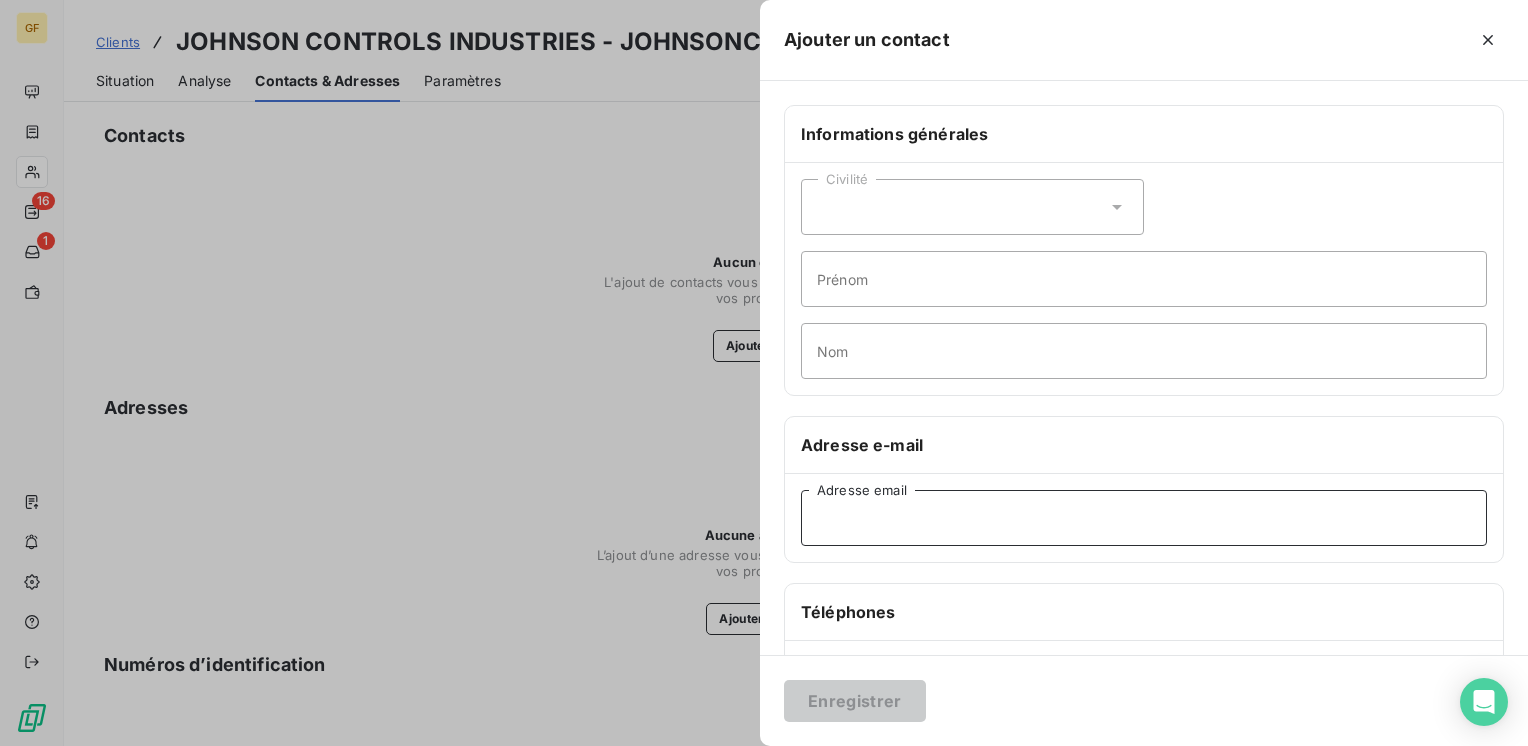 click on "Adresse email" at bounding box center [1144, 518] 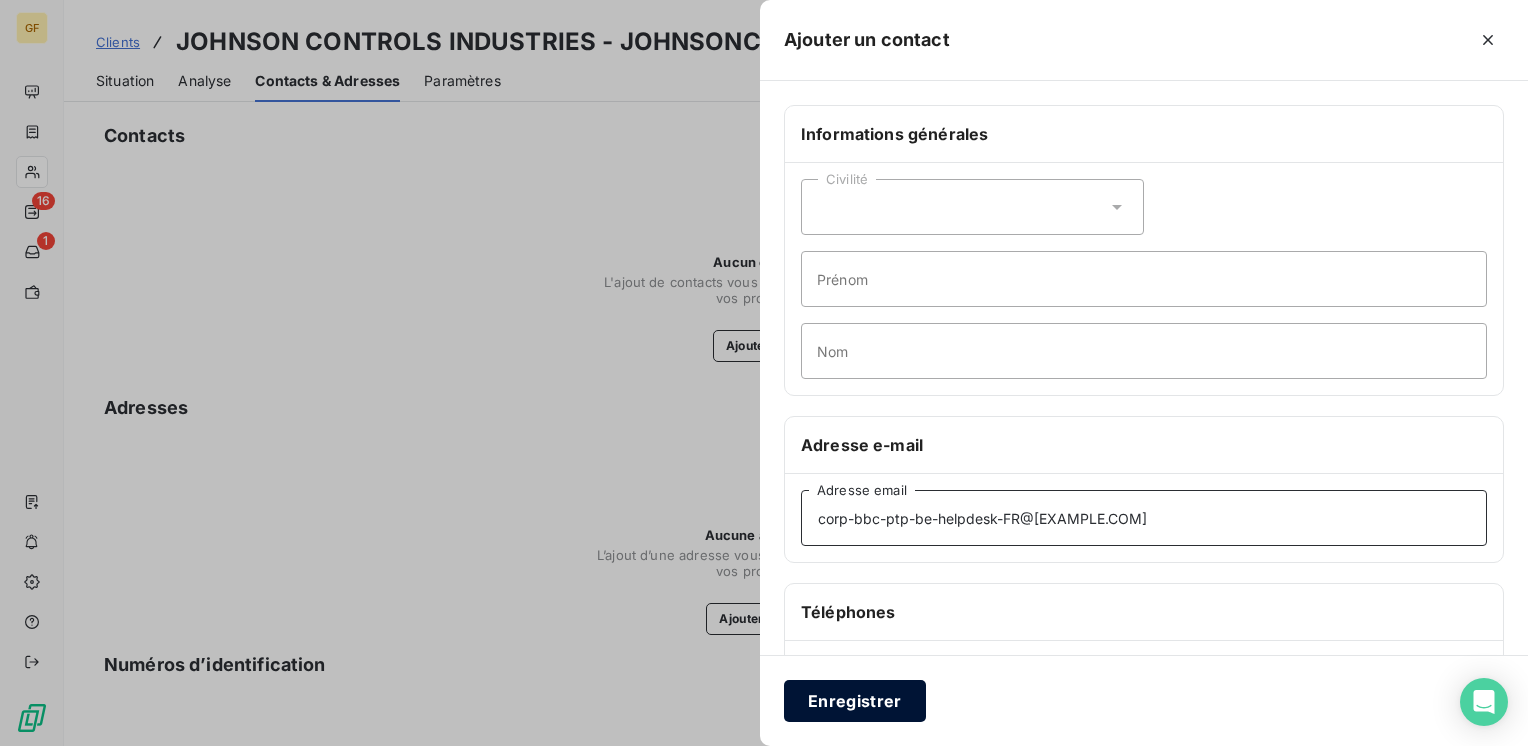 type on "corp-bbc-ptp-be-helpdesk-FR@[EXAMPLE.COM]" 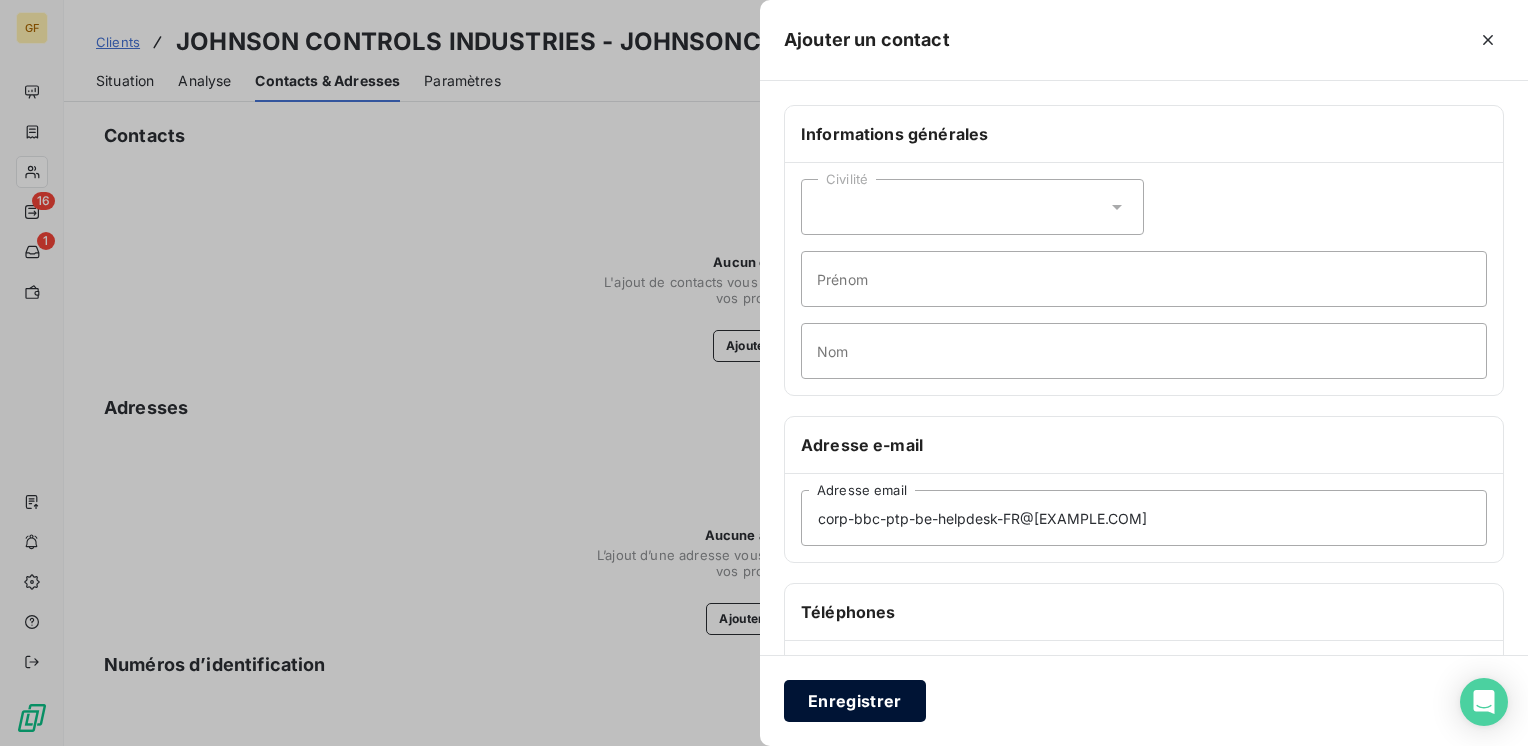 click on "Enregistrer" at bounding box center (855, 701) 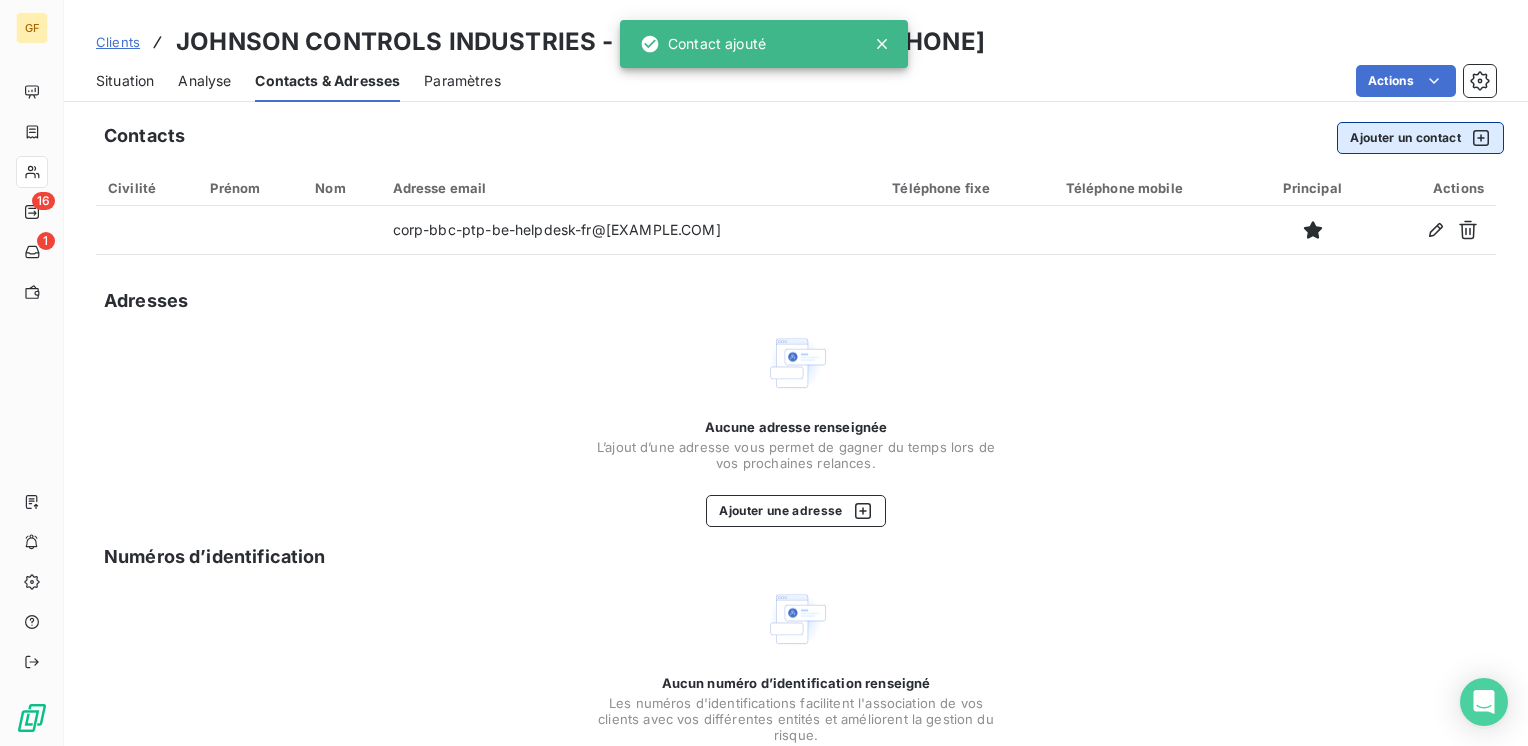 click on "Ajouter un contact" at bounding box center (1420, 138) 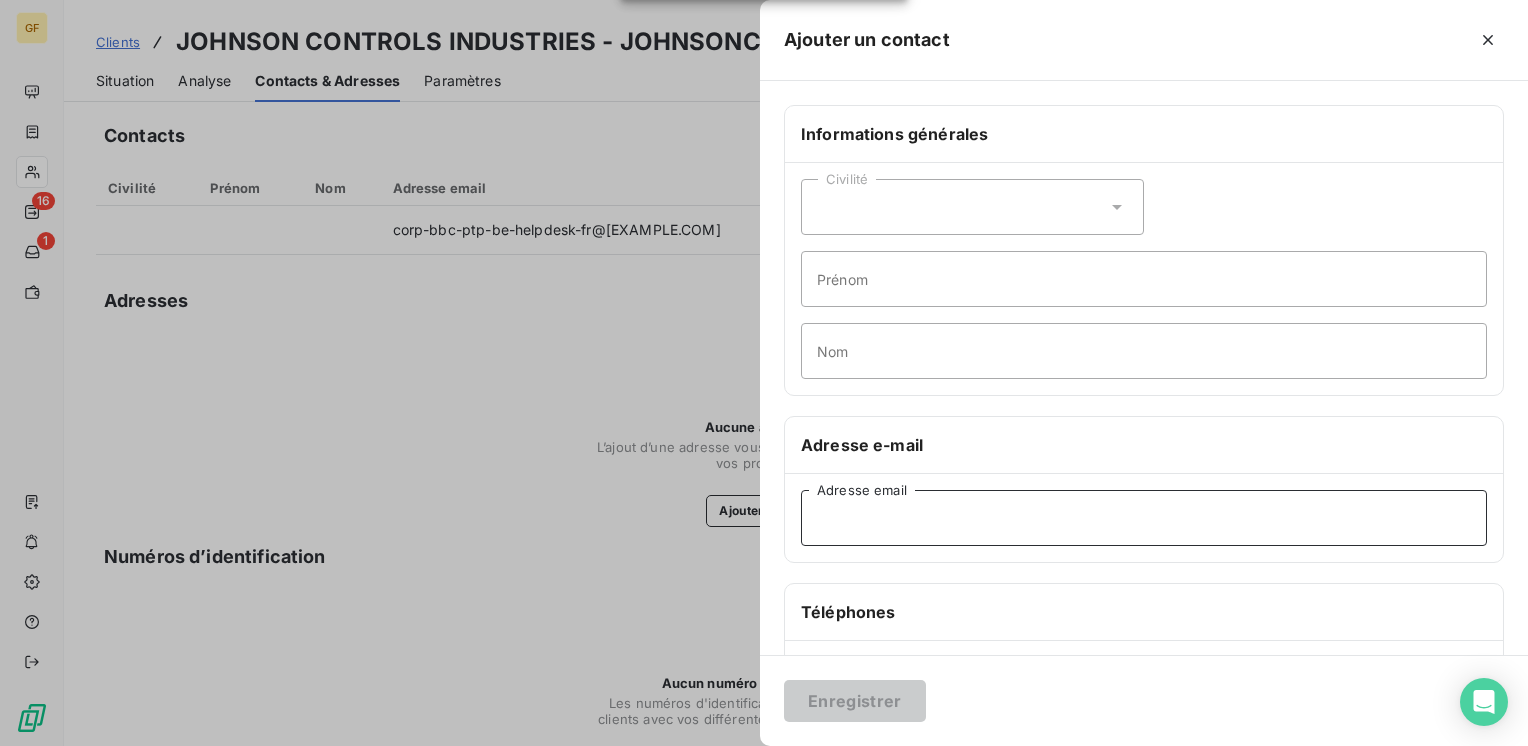click on "Adresse email" at bounding box center [1144, 518] 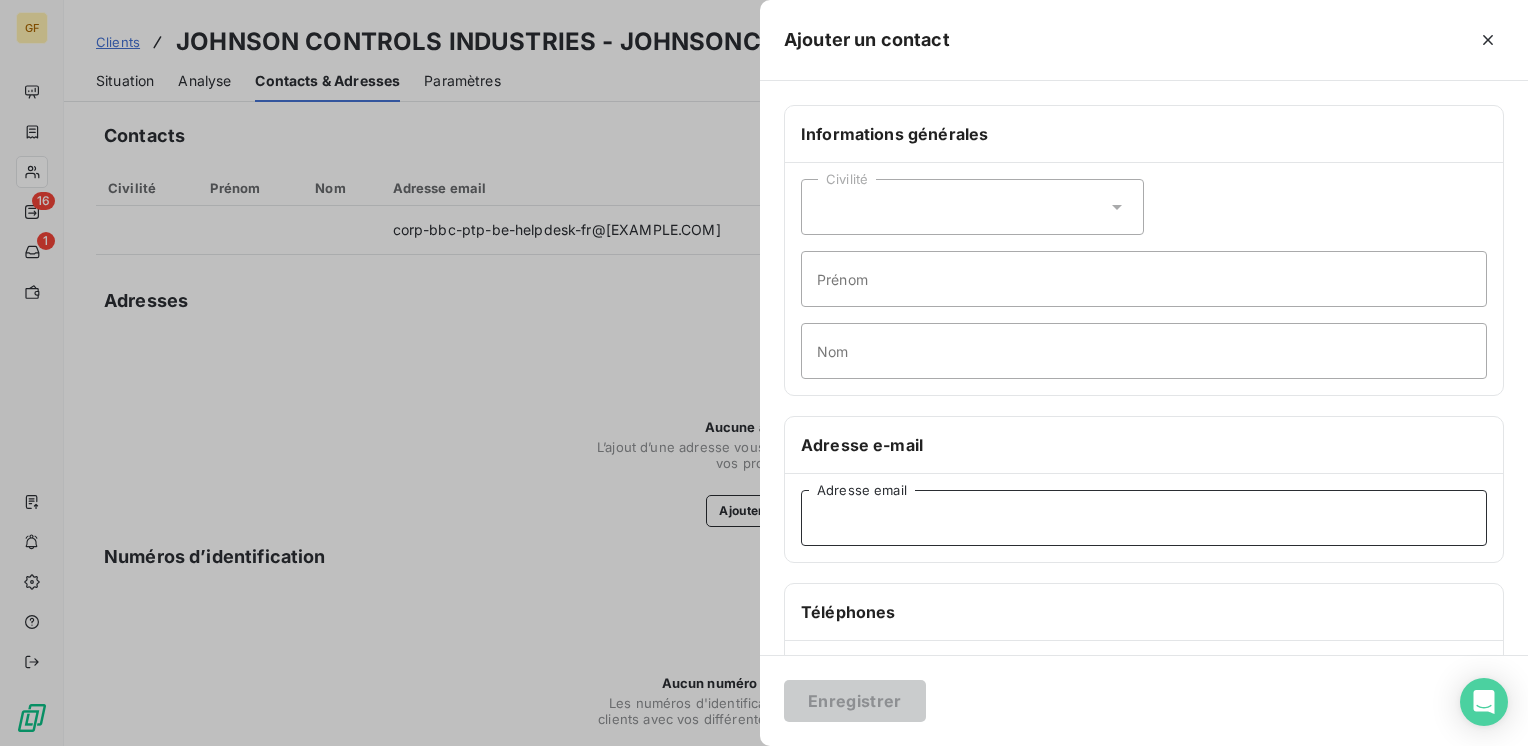 paste on "[EMAIL]" 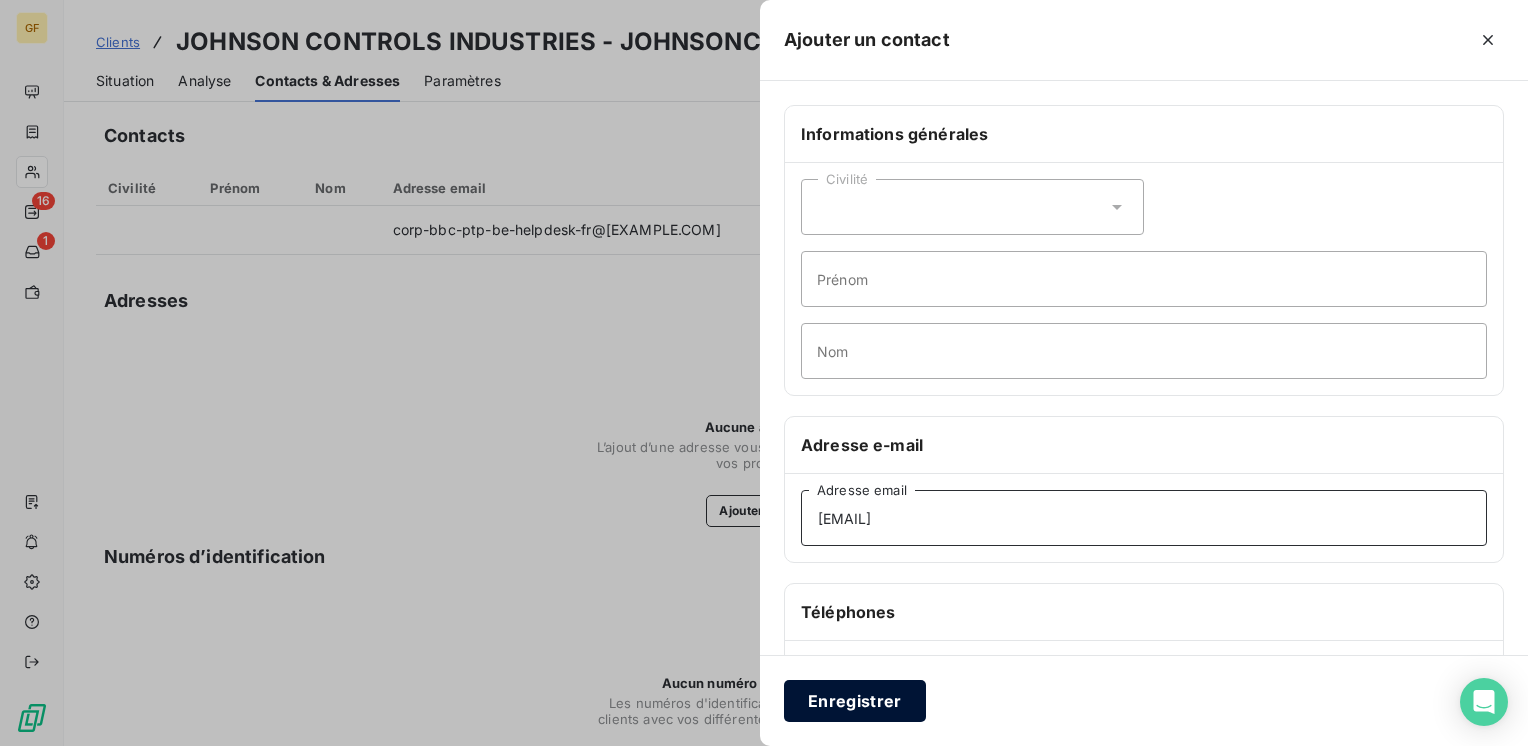type on "[EMAIL]" 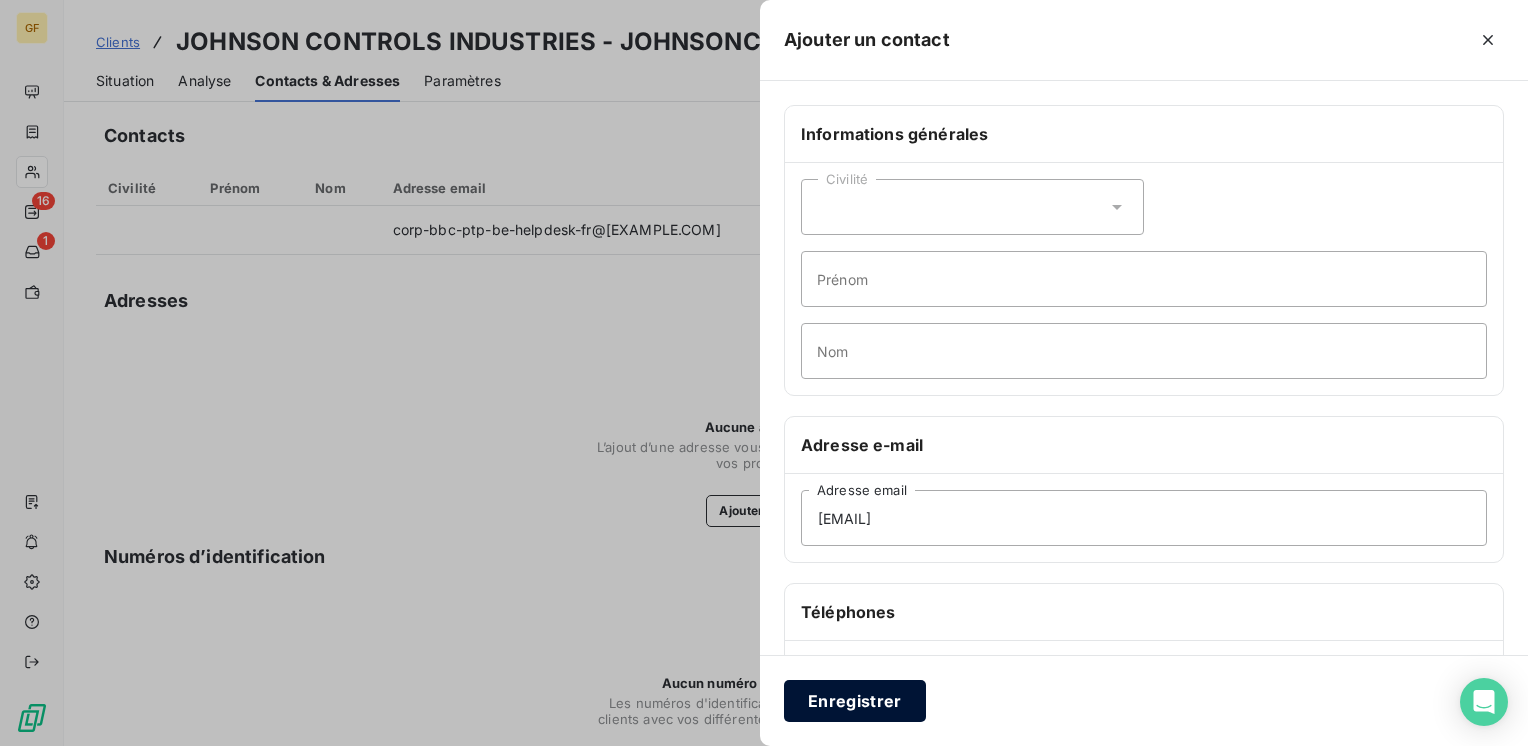 click on "Enregistrer" at bounding box center (855, 701) 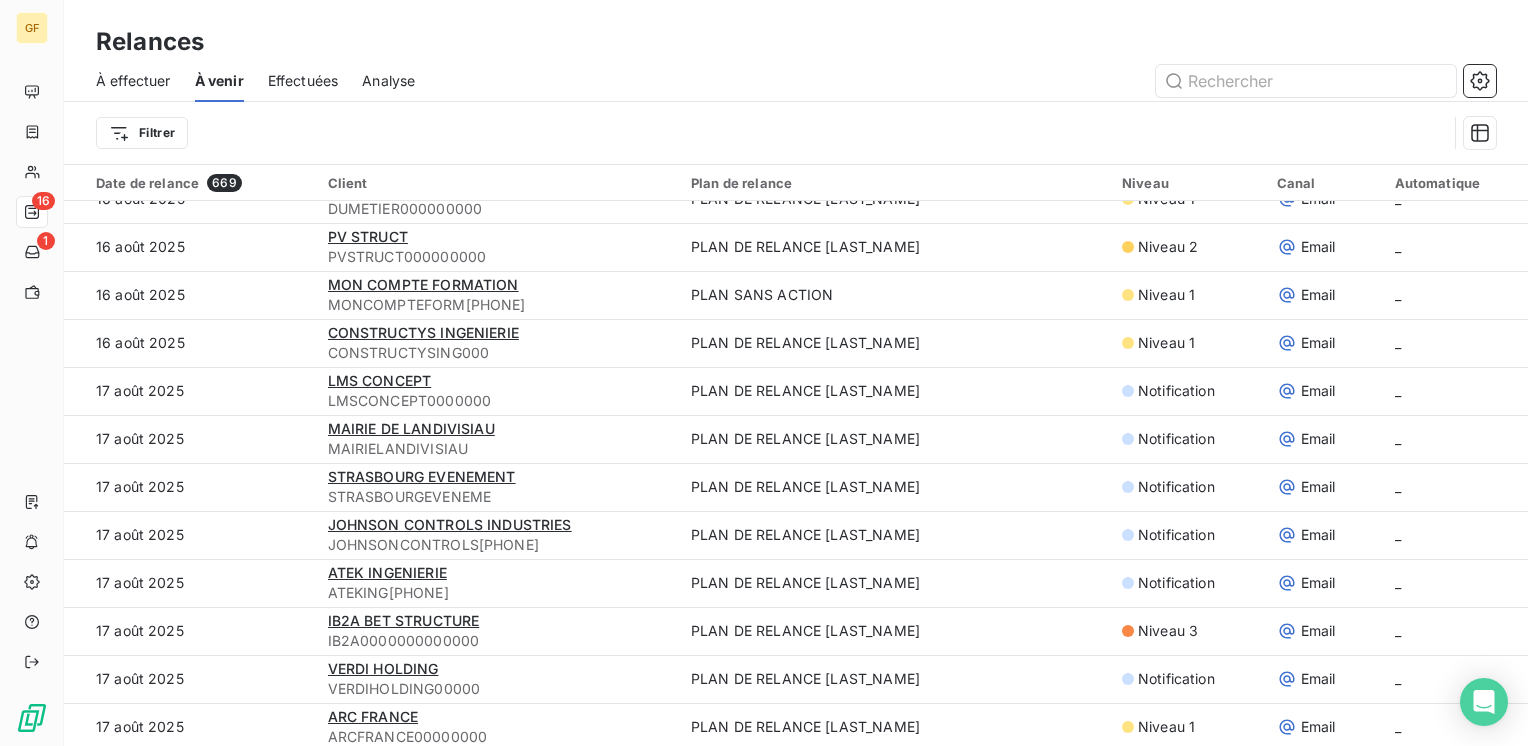 scroll, scrollTop: 2400, scrollLeft: 0, axis: vertical 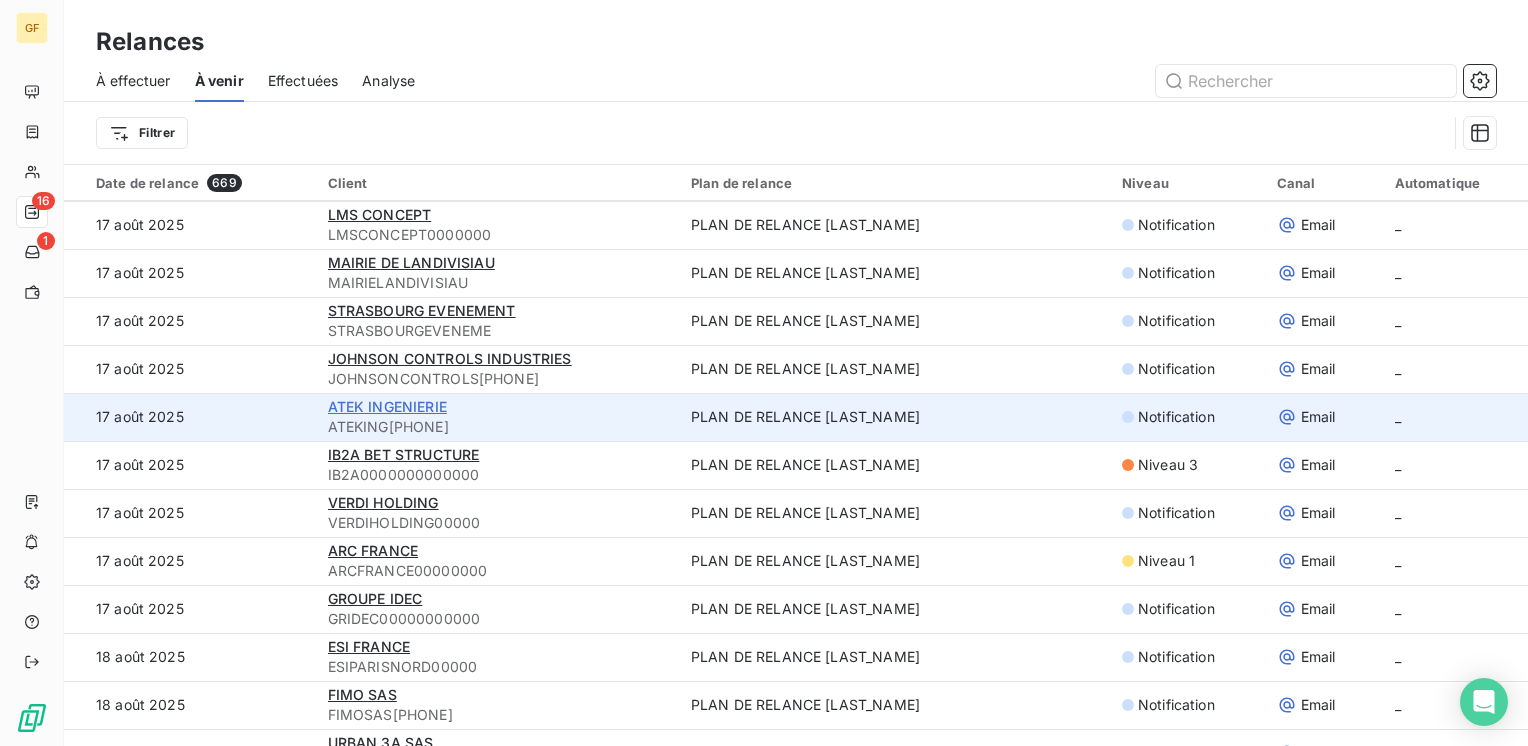 click on "ATEK INGENIERIE" at bounding box center [387, 406] 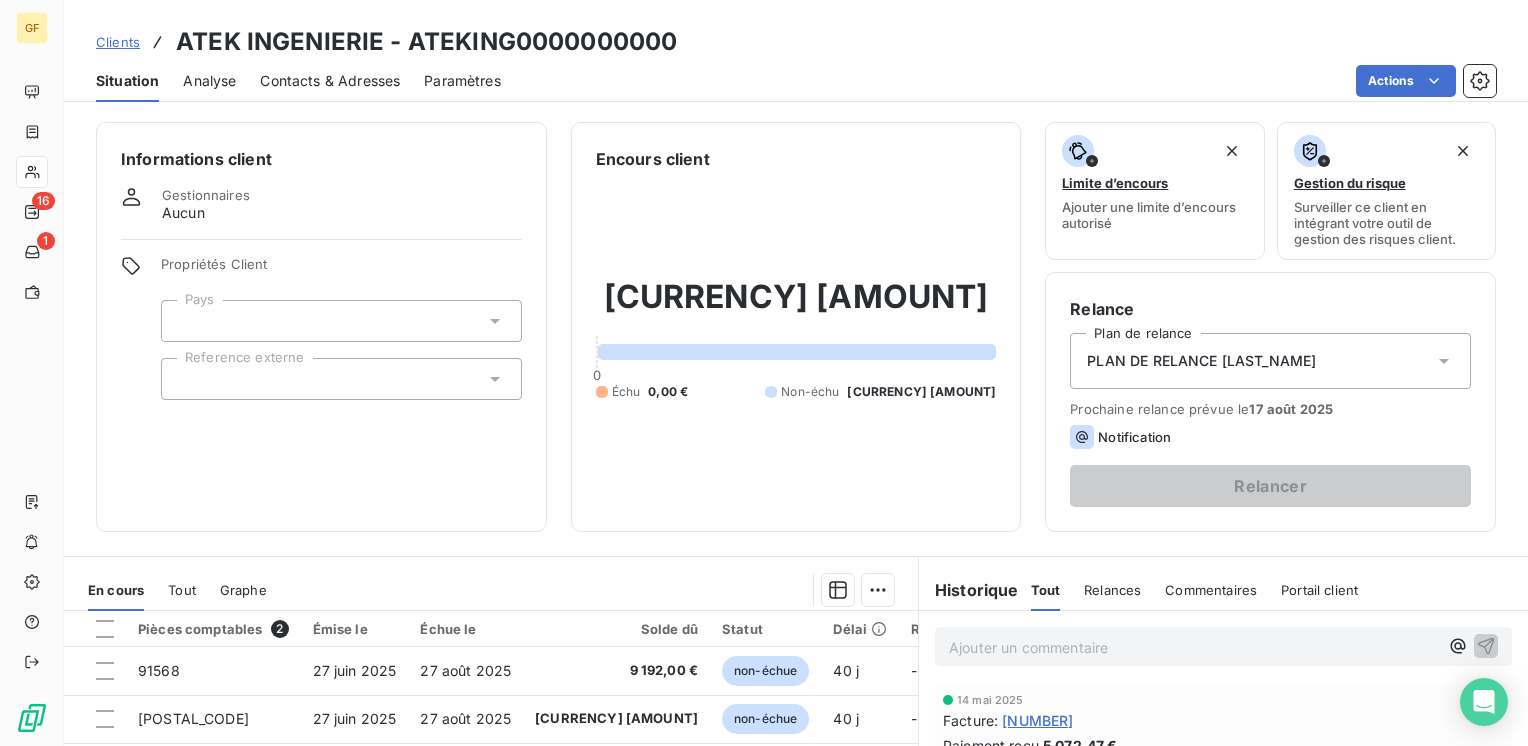 click on "Contacts & Adresses" at bounding box center [330, 81] 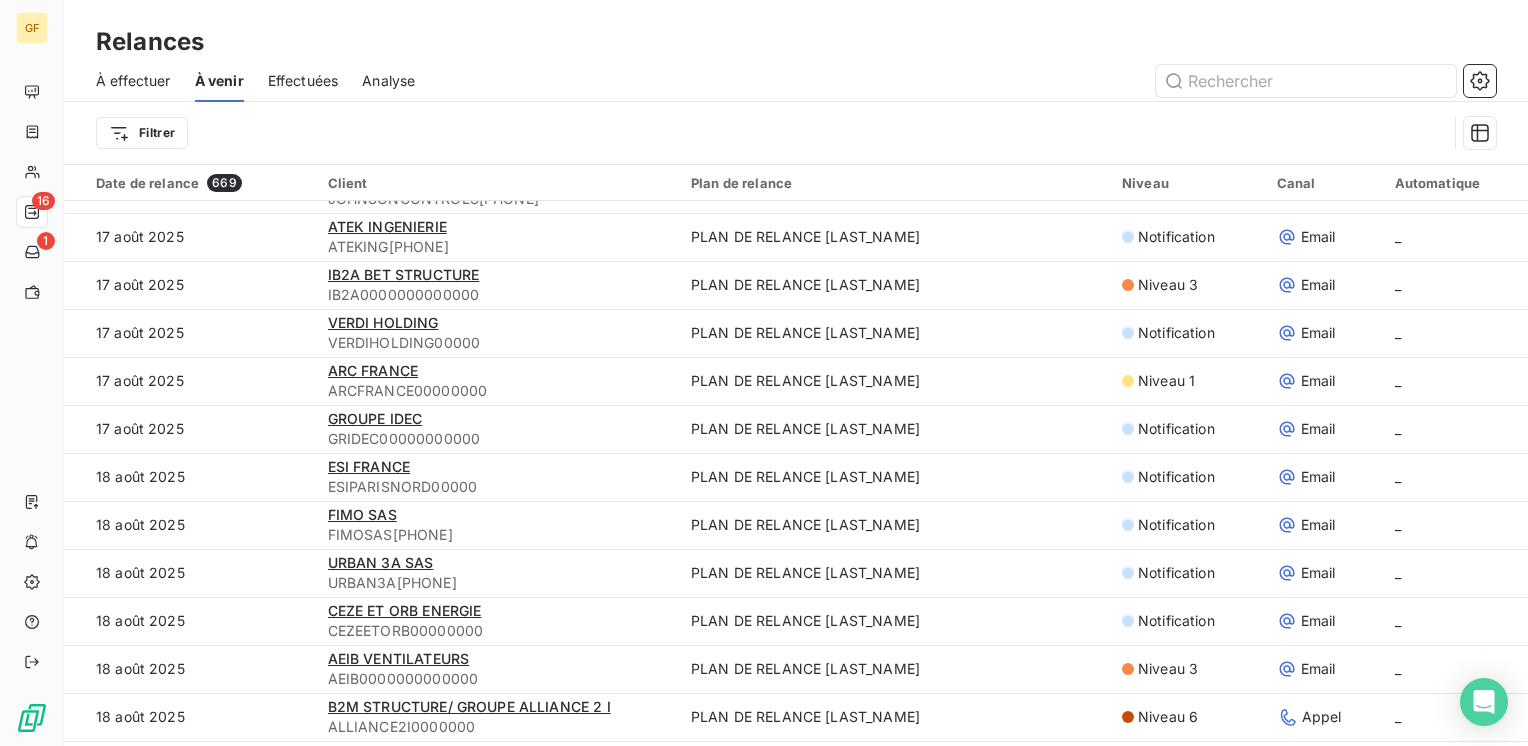scroll, scrollTop: 2600, scrollLeft: 0, axis: vertical 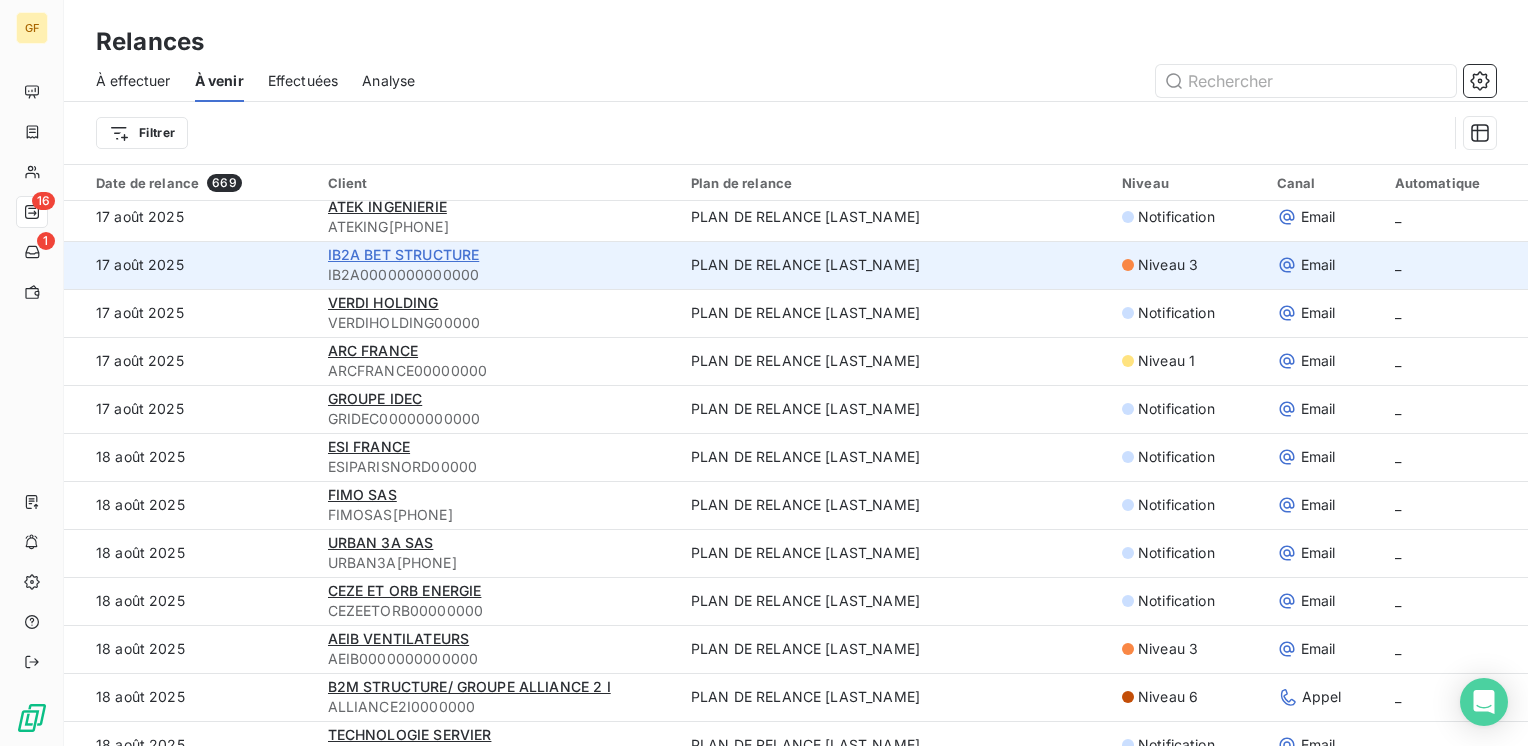 click on "IB2A BET STRUCTURE" at bounding box center [404, 254] 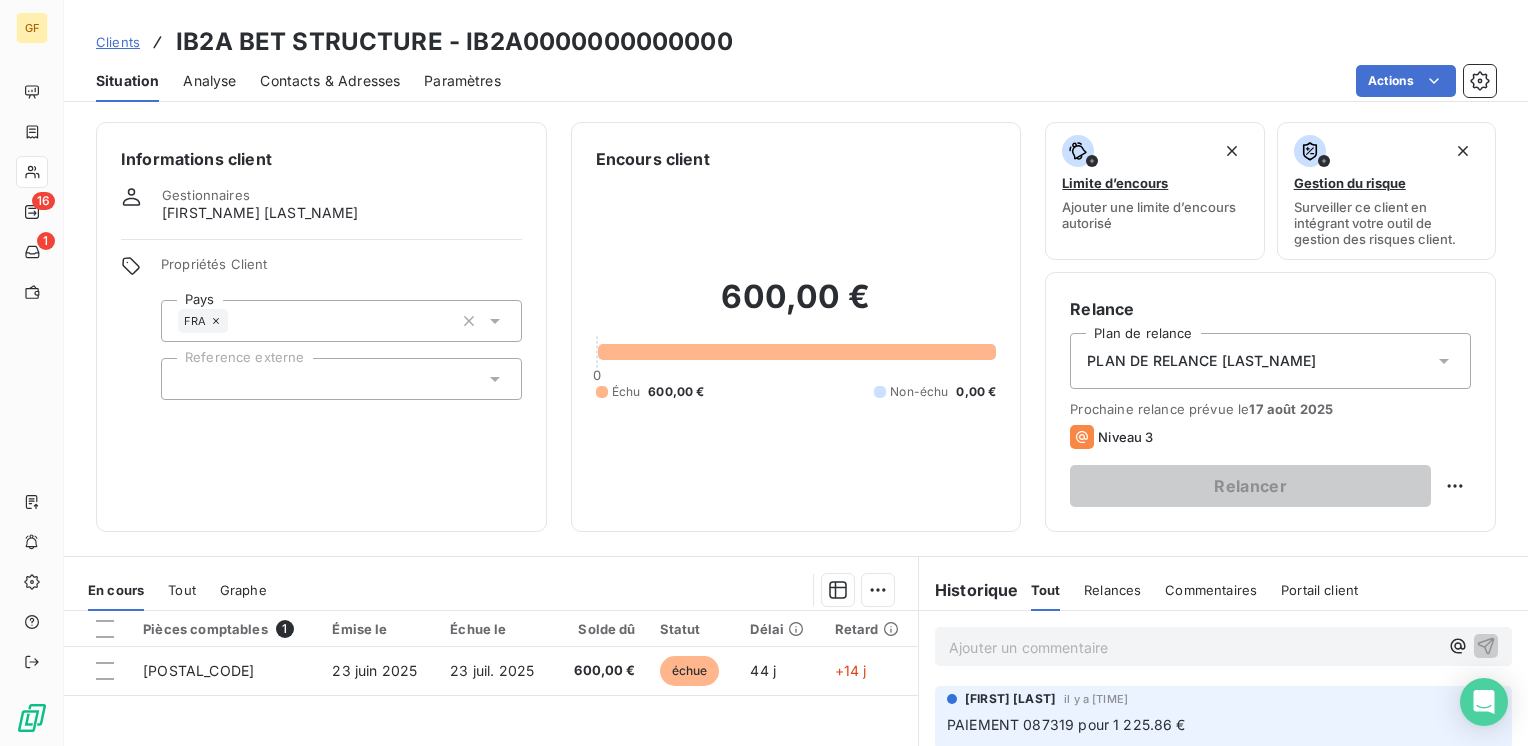 click on "Contacts & Adresses" at bounding box center [330, 81] 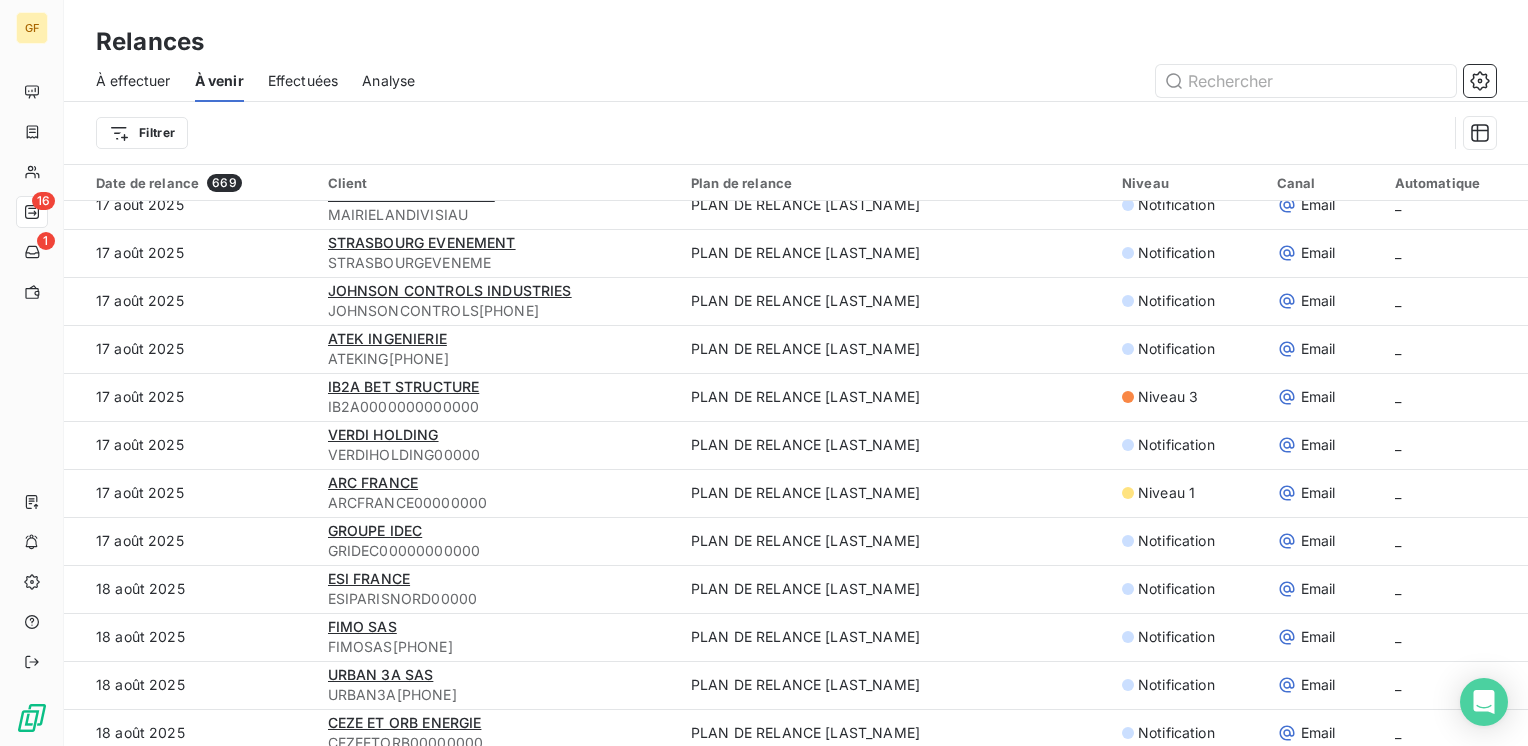 scroll, scrollTop: 2500, scrollLeft: 0, axis: vertical 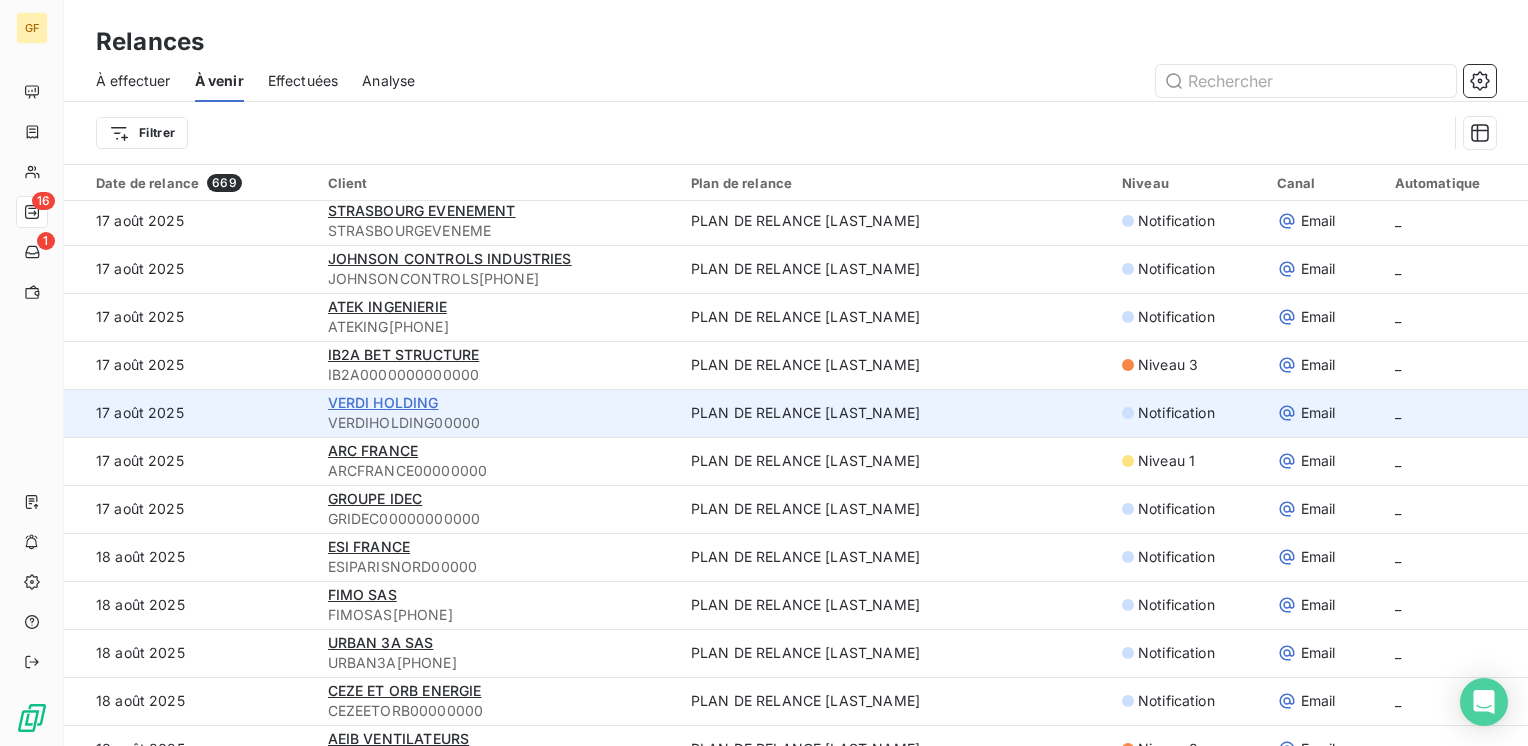 click on "VERDI HOLDING" at bounding box center [383, 402] 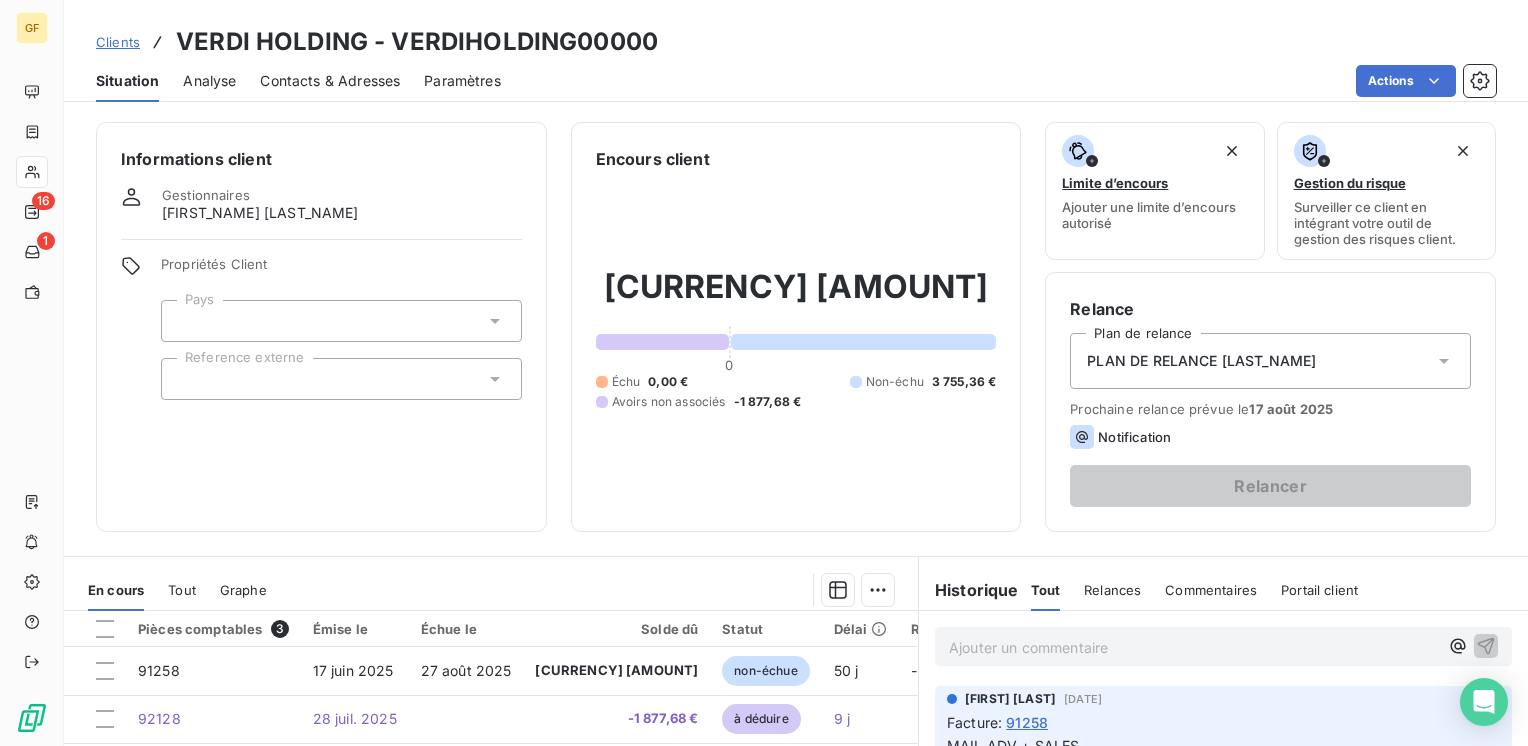 click on "Contacts & Adresses" at bounding box center [330, 81] 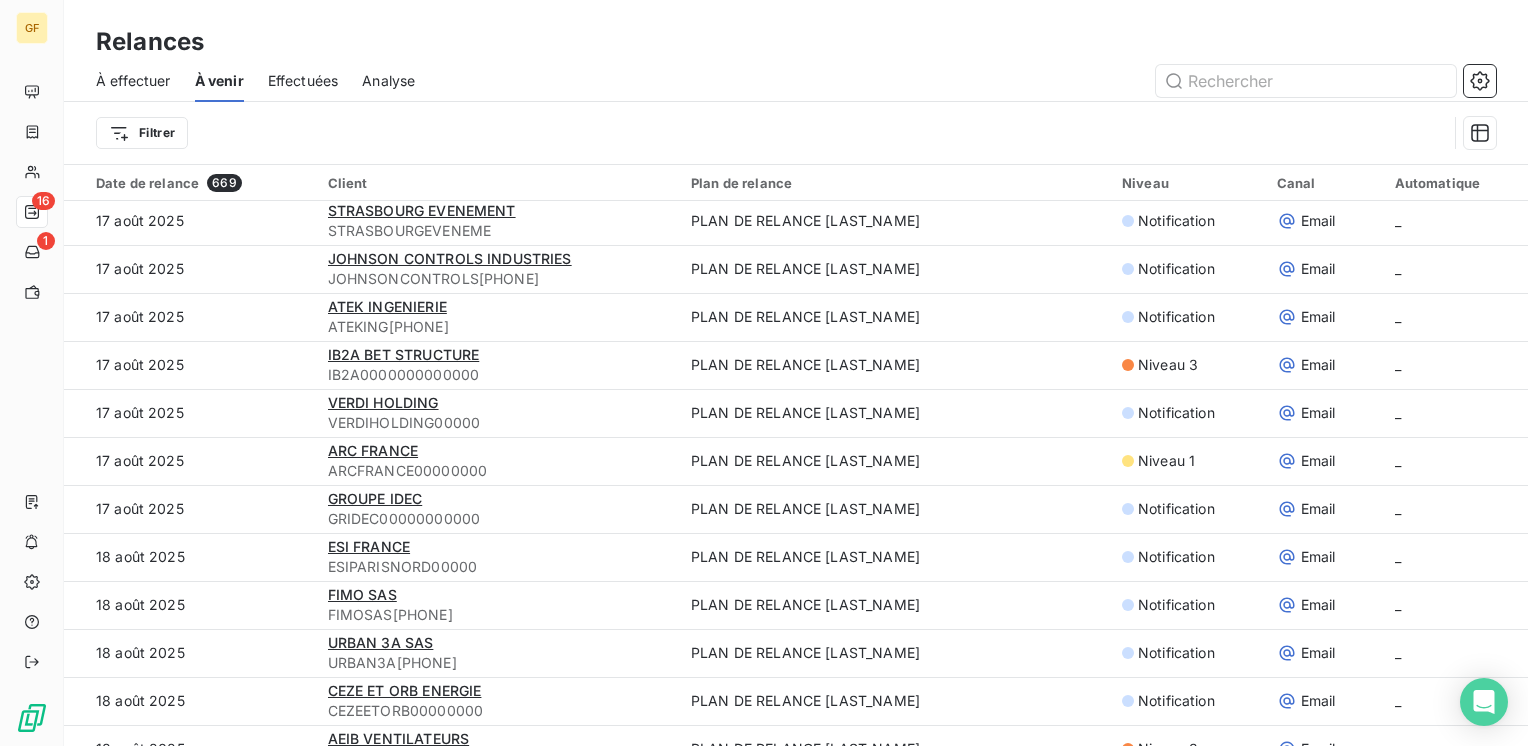 scroll, scrollTop: 2600, scrollLeft: 0, axis: vertical 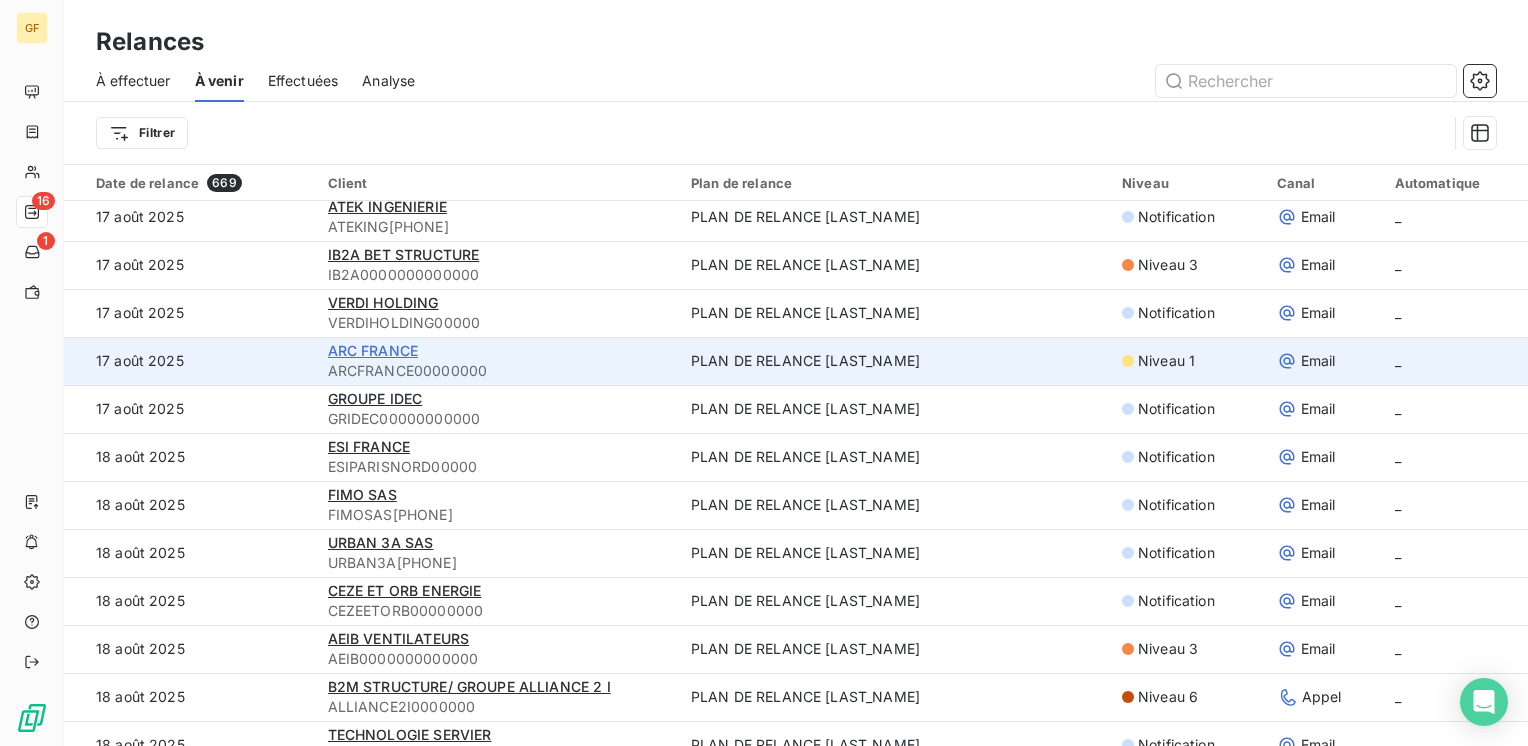 click on "ARC FRANCE" at bounding box center [373, 350] 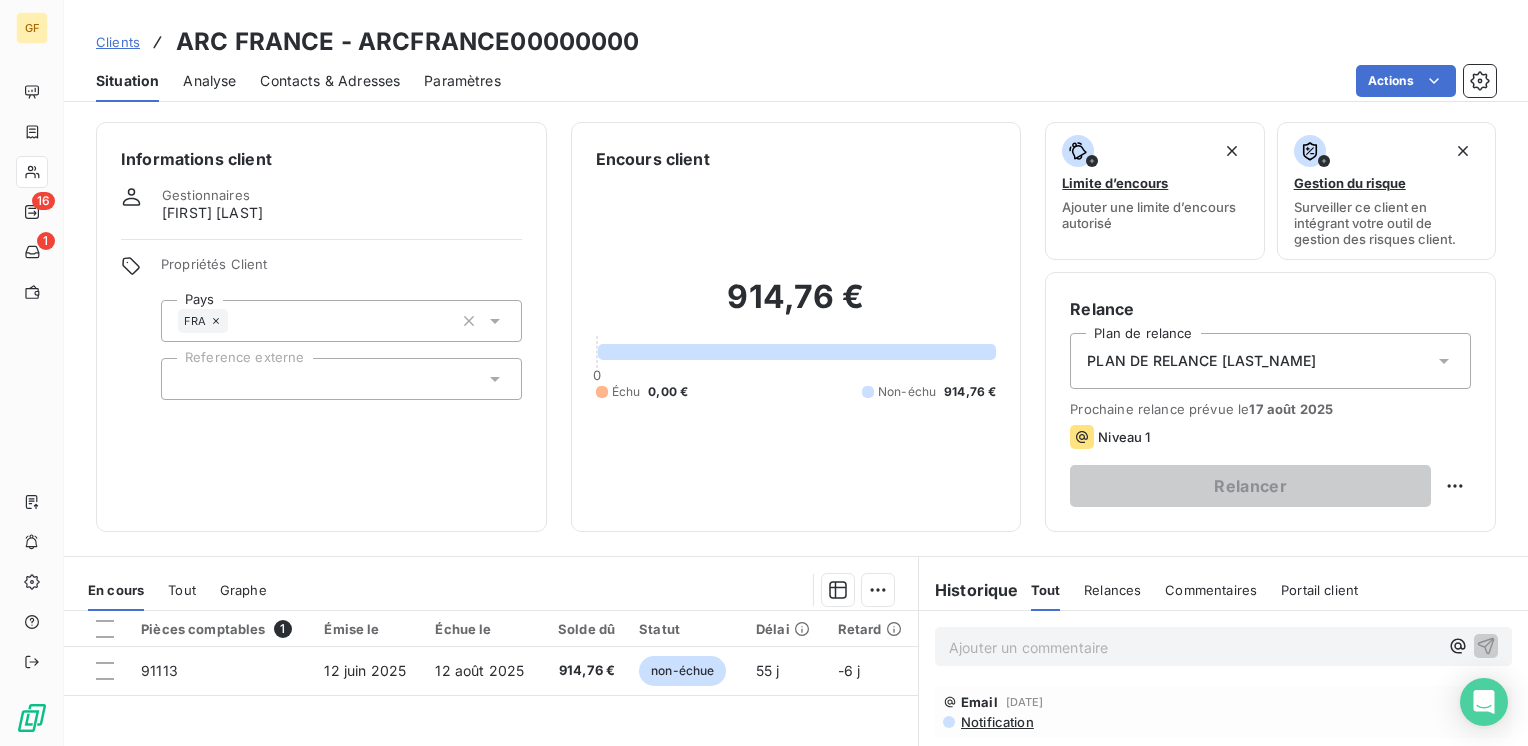 click on "Contacts & Adresses" at bounding box center [330, 81] 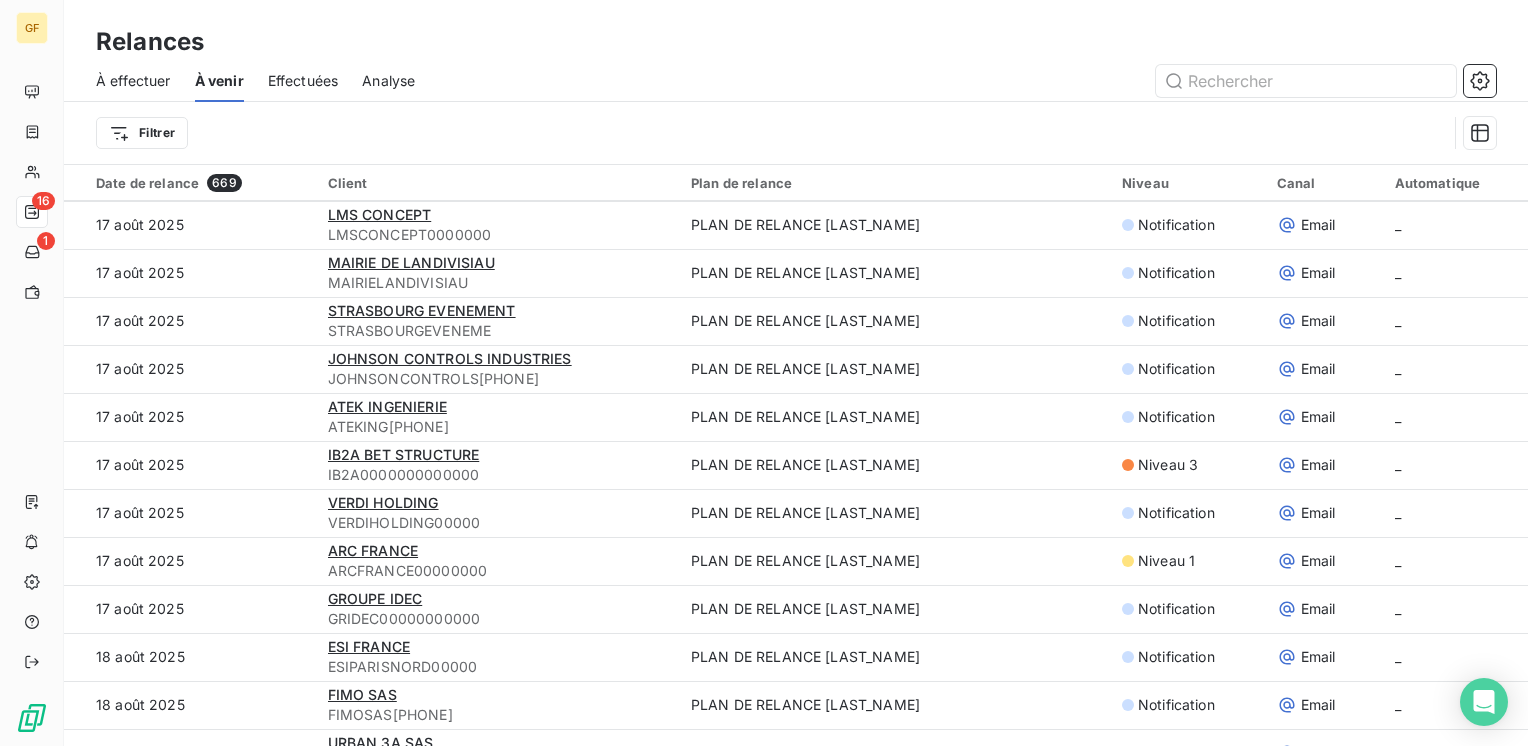 scroll, scrollTop: 2500, scrollLeft: 0, axis: vertical 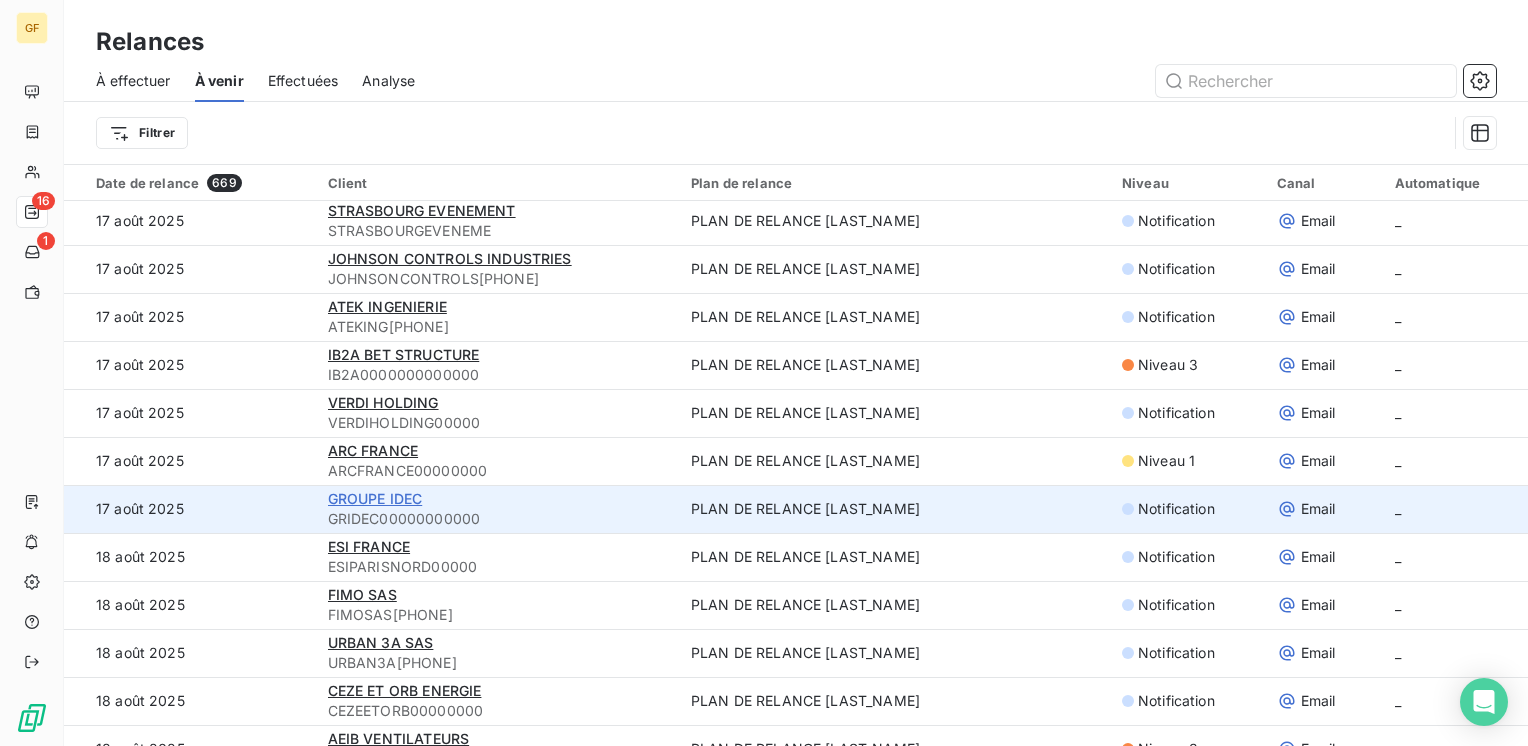 click on "GROUPE IDEC" at bounding box center [375, 498] 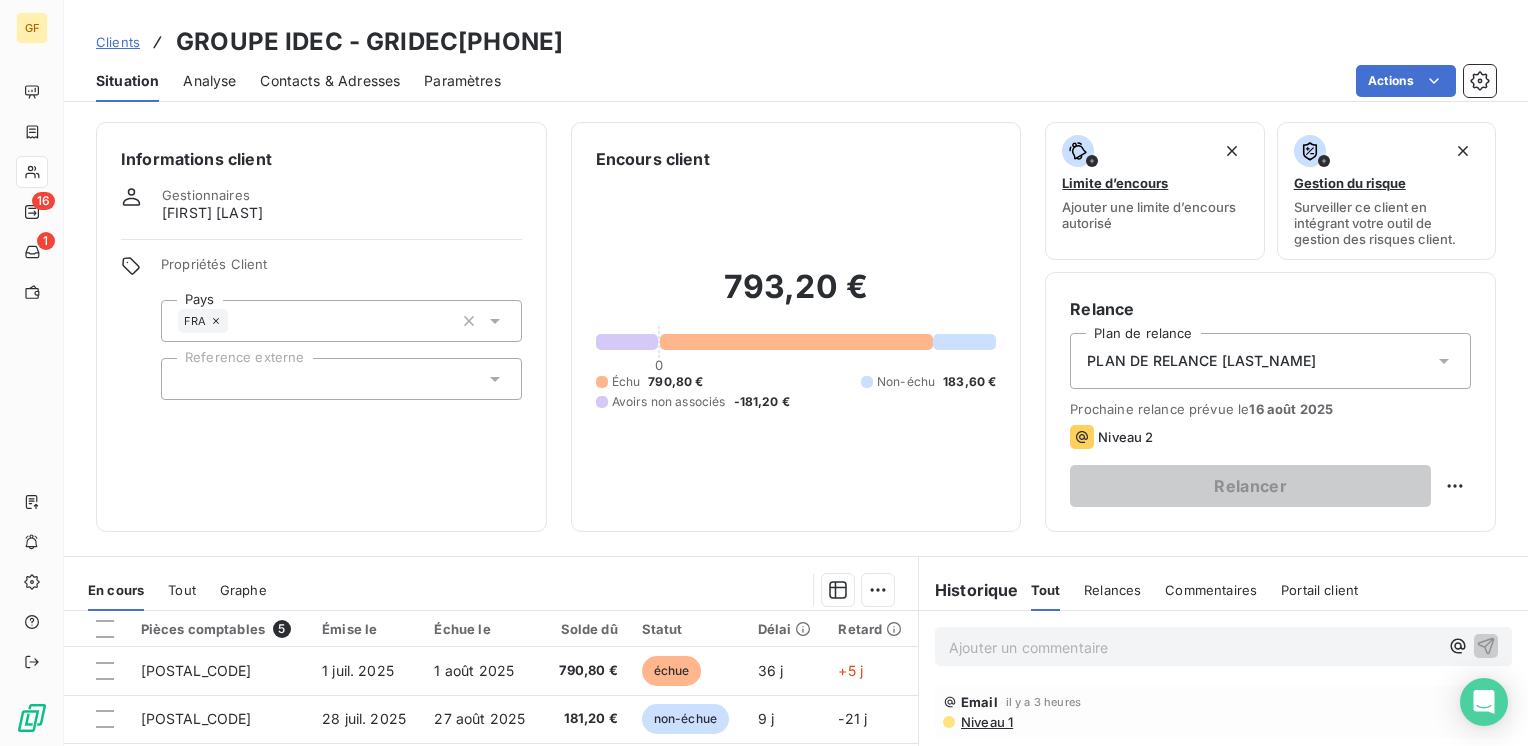 click on "Contacts & Adresses" at bounding box center [330, 81] 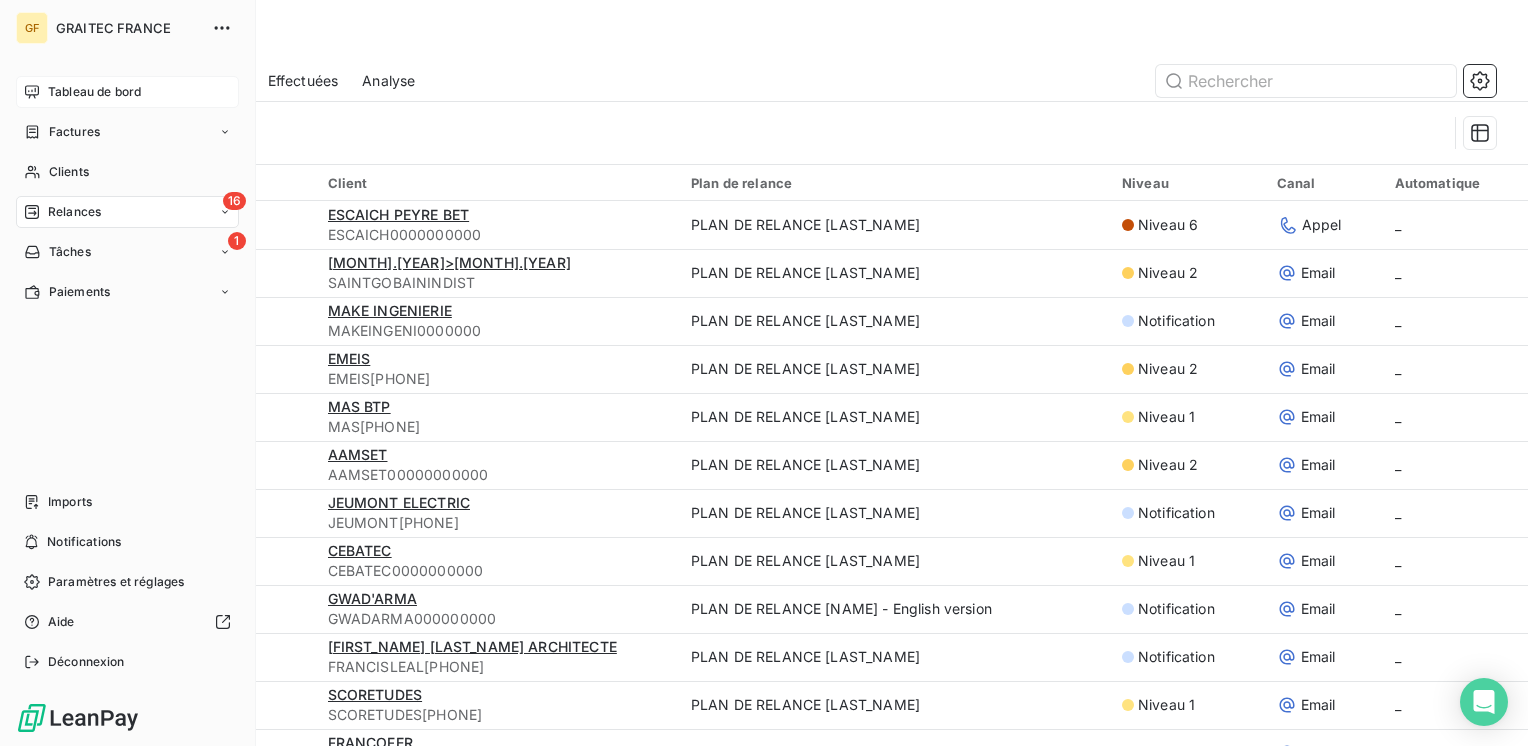 click on "Tableau de bord" at bounding box center (94, 92) 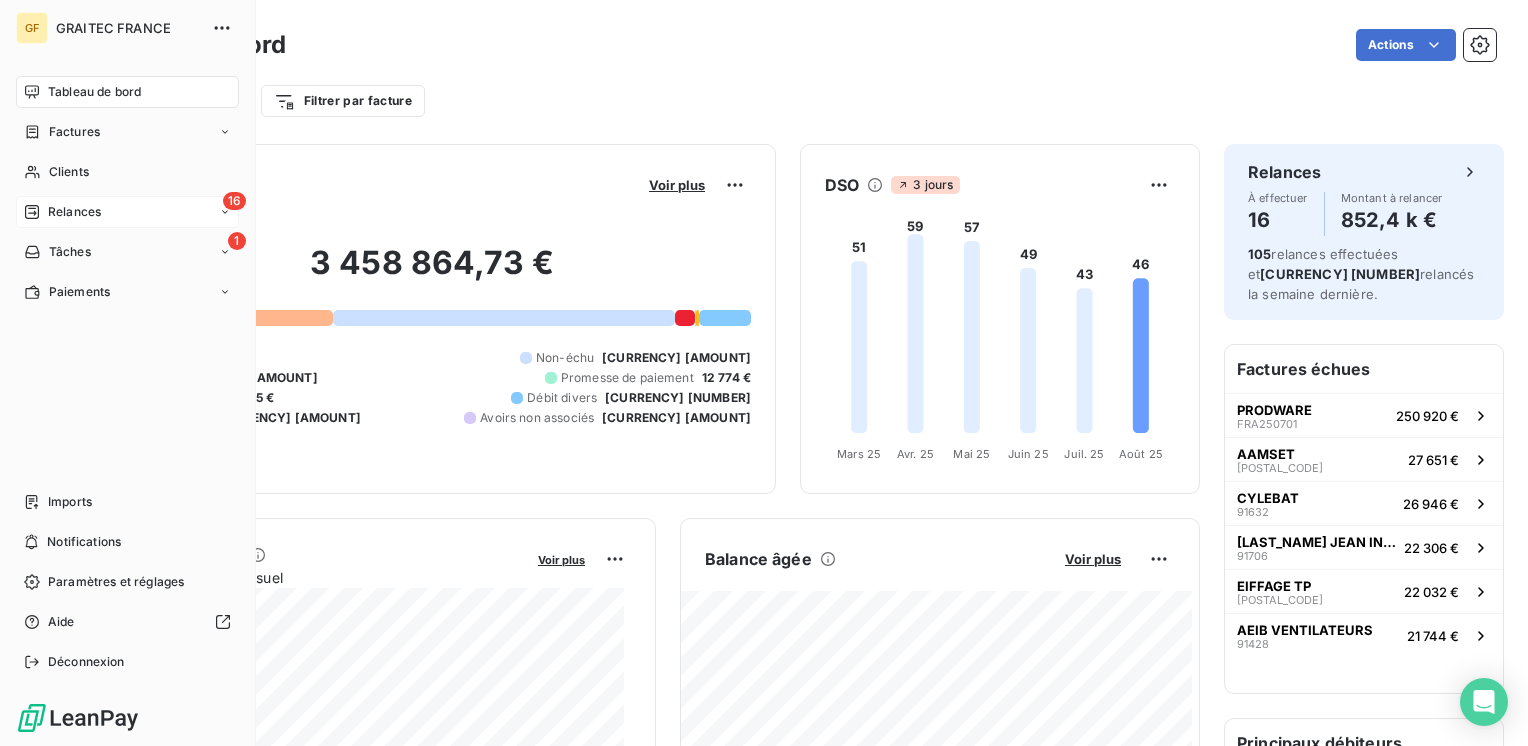 click on "Relances" at bounding box center [74, 212] 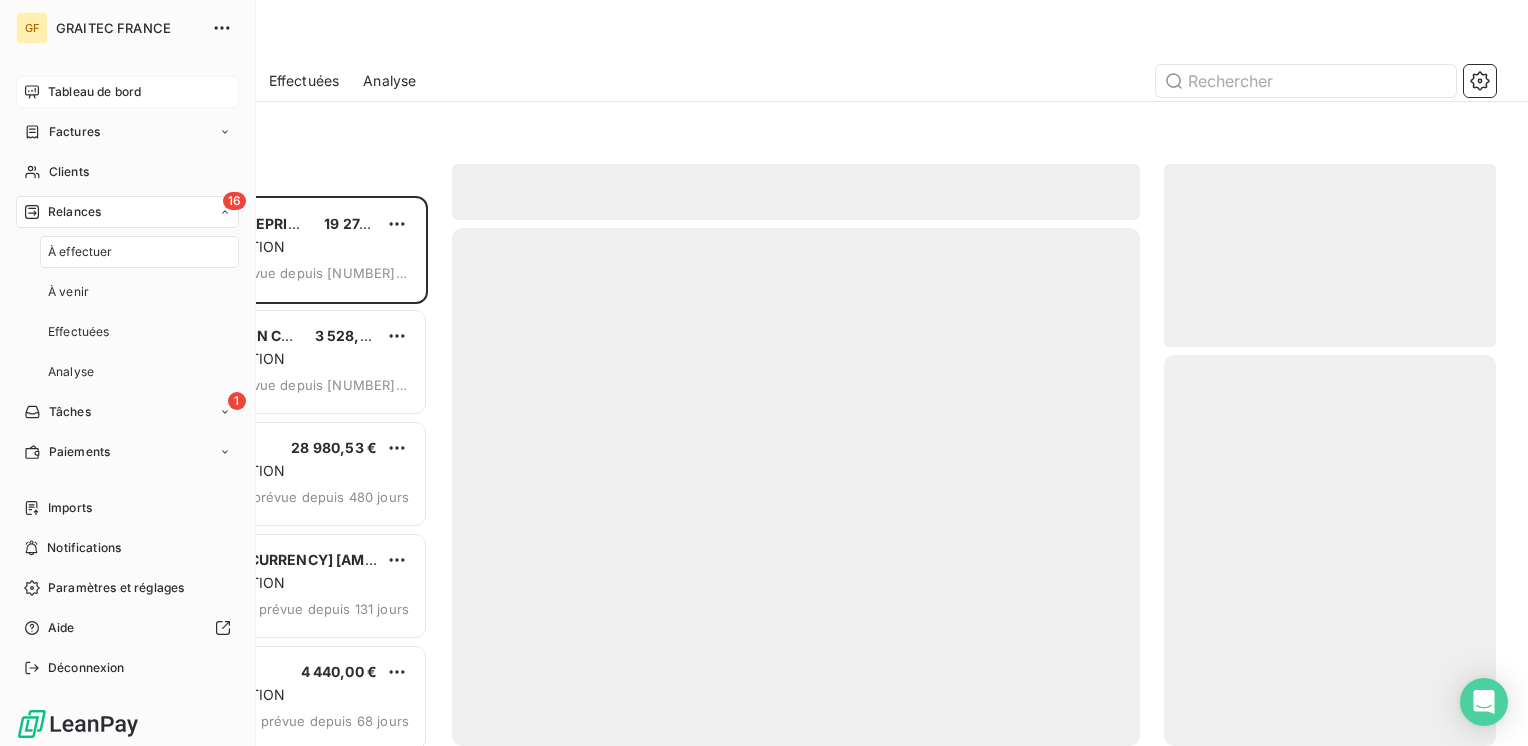 scroll, scrollTop: 16, scrollLeft: 16, axis: both 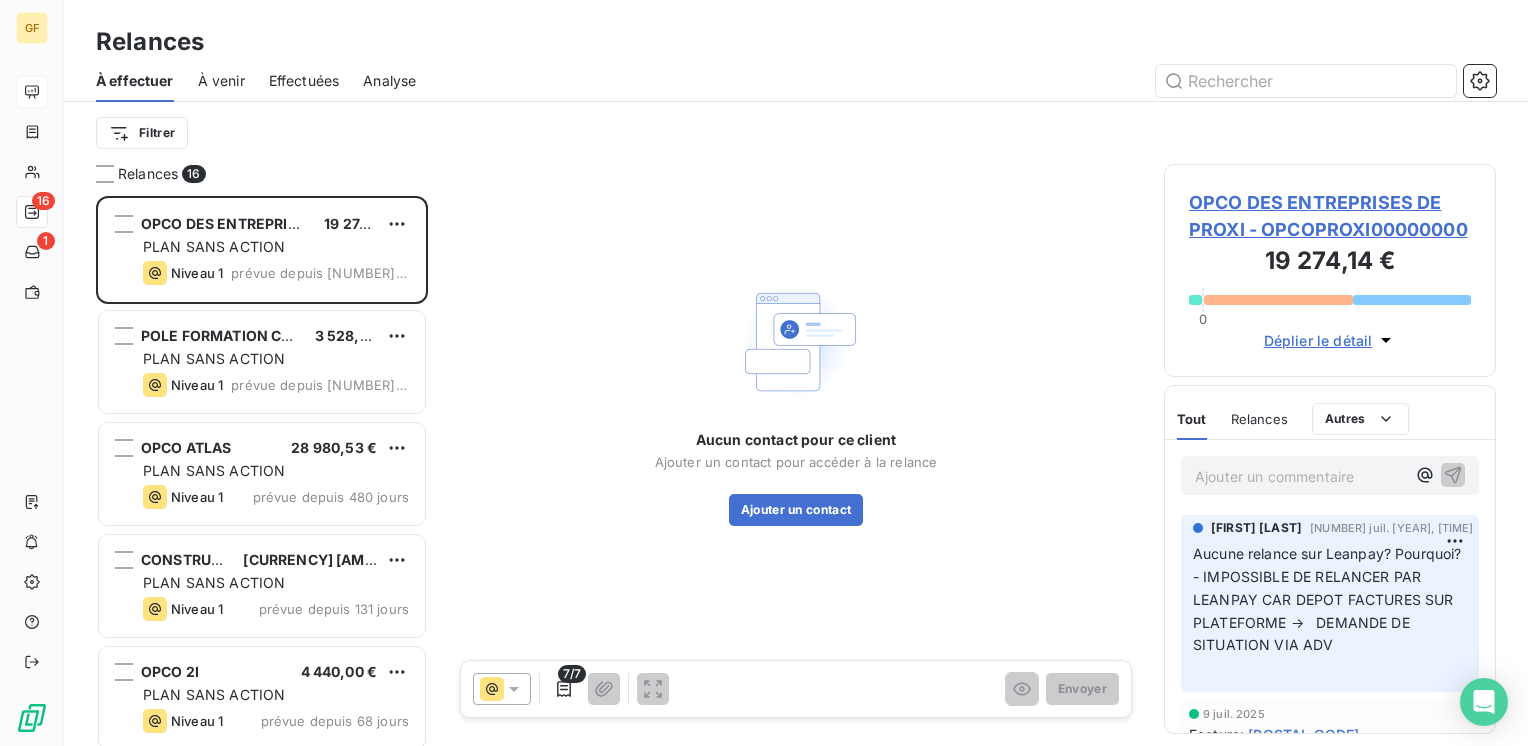 click on "À venir" at bounding box center [221, 81] 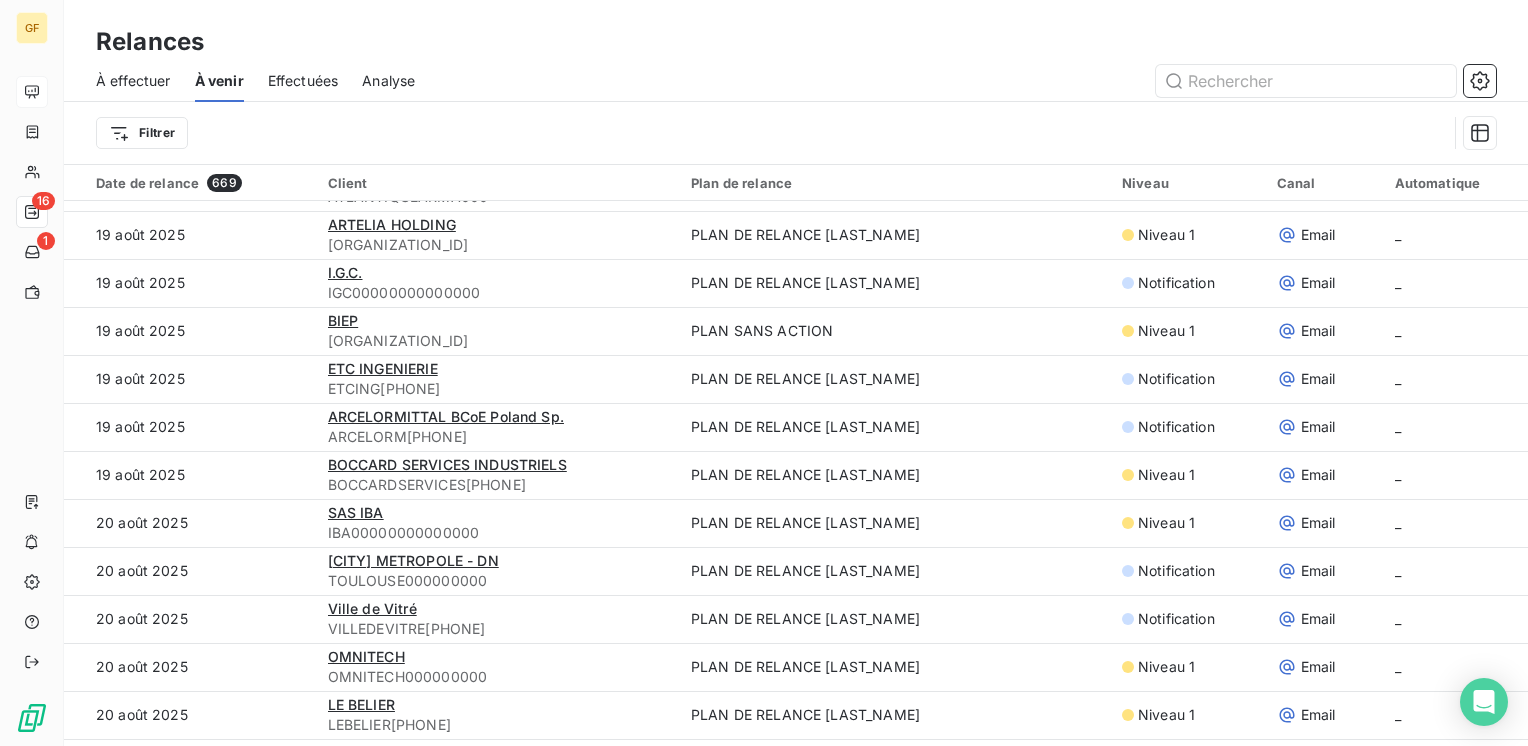 scroll, scrollTop: 4255, scrollLeft: 0, axis: vertical 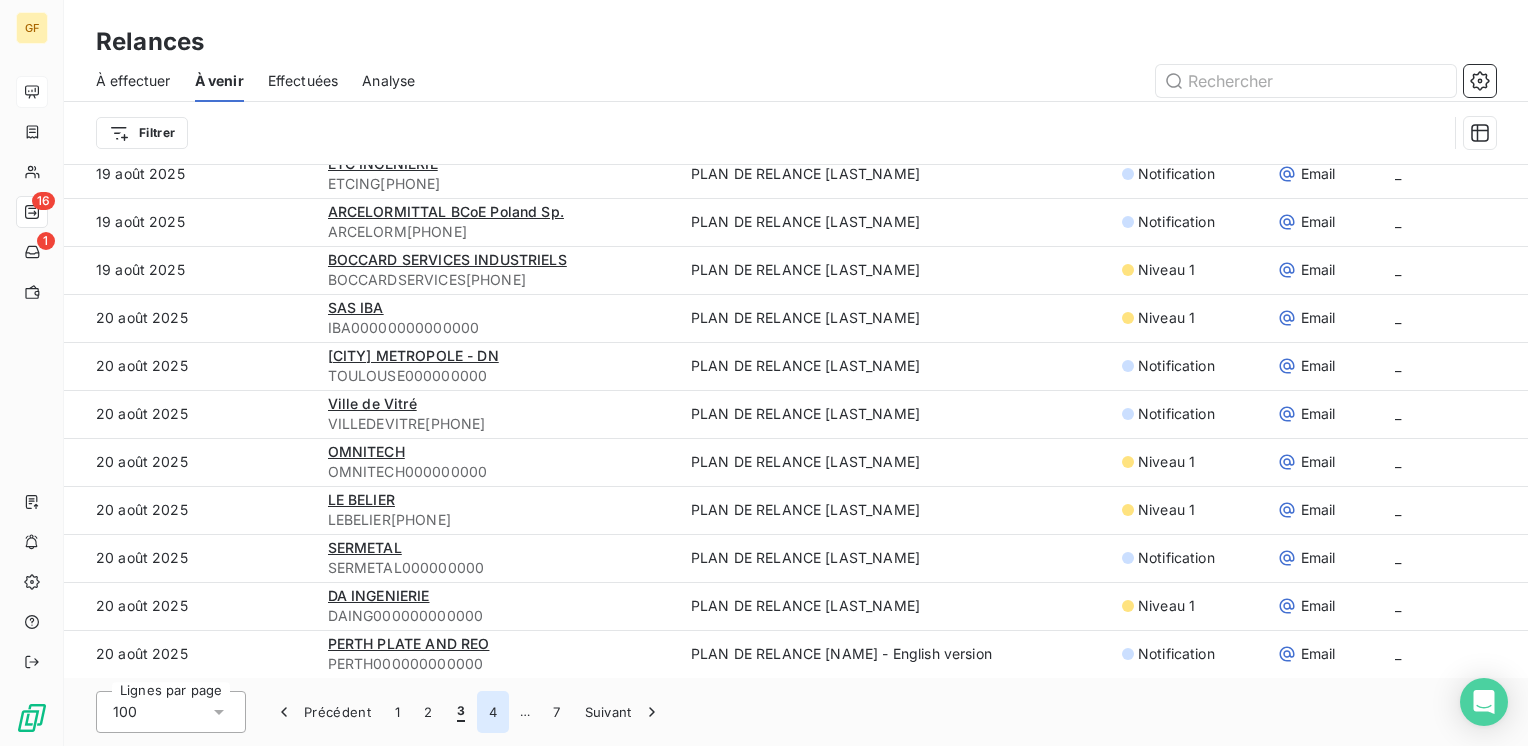 click on "4" at bounding box center [493, 712] 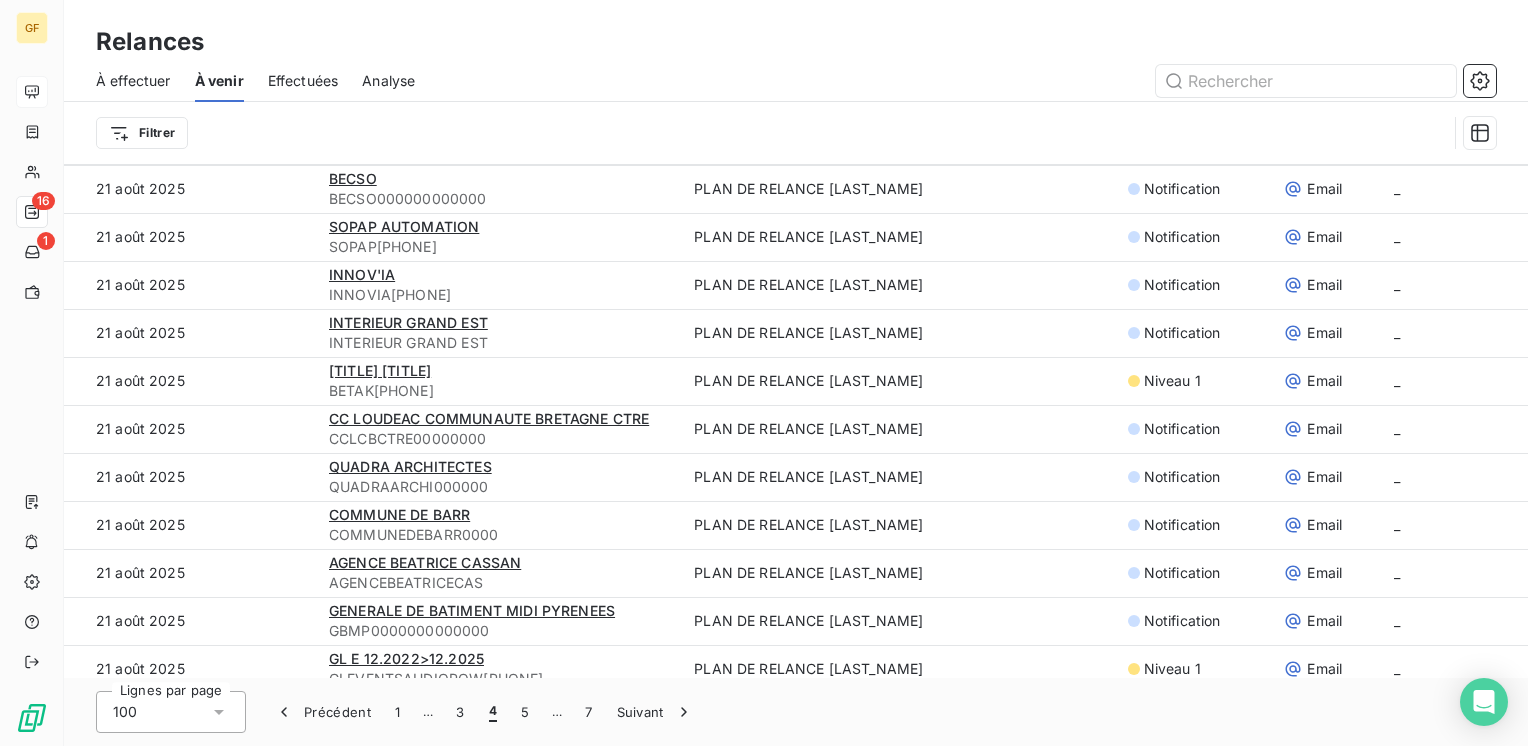 scroll, scrollTop: 4255, scrollLeft: 0, axis: vertical 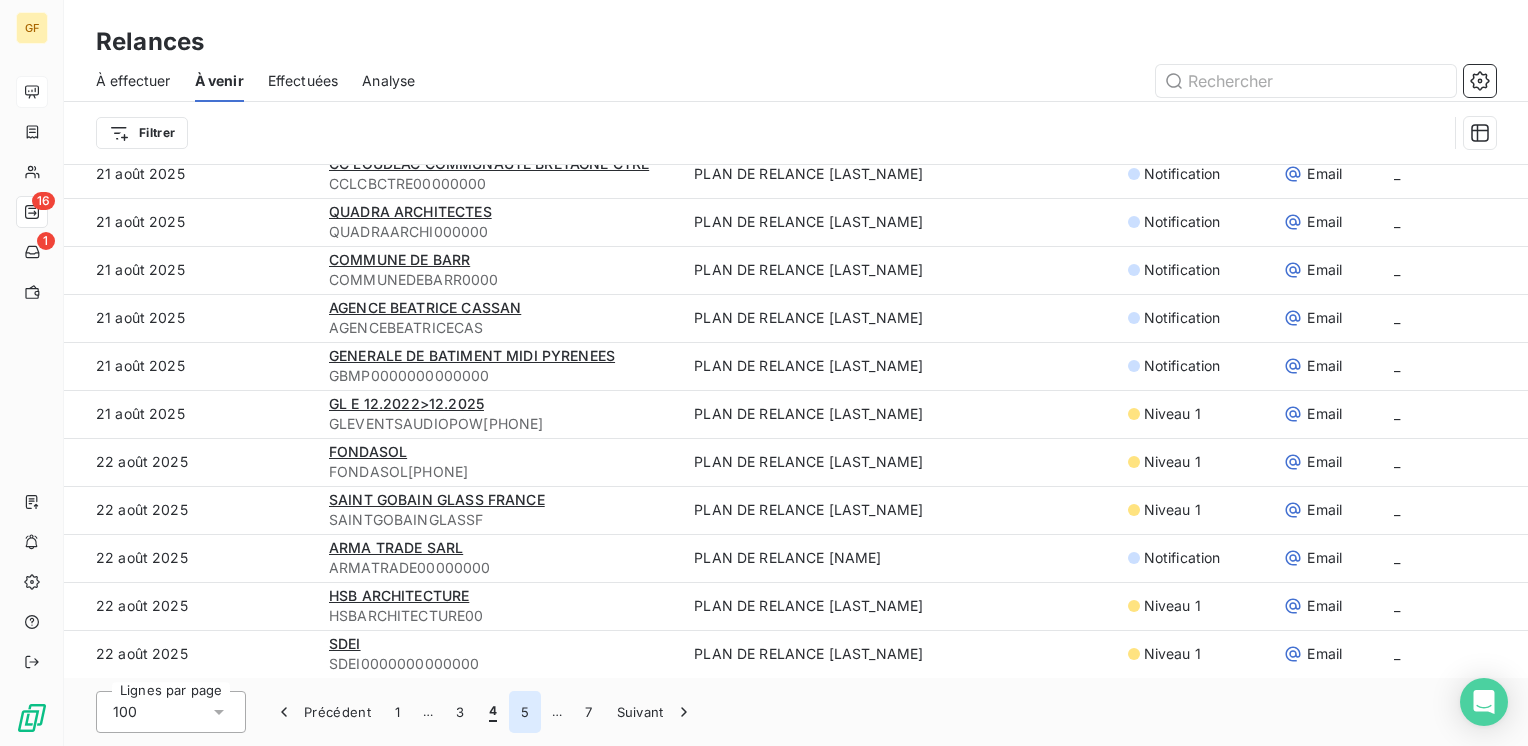 click on "5" at bounding box center (525, 712) 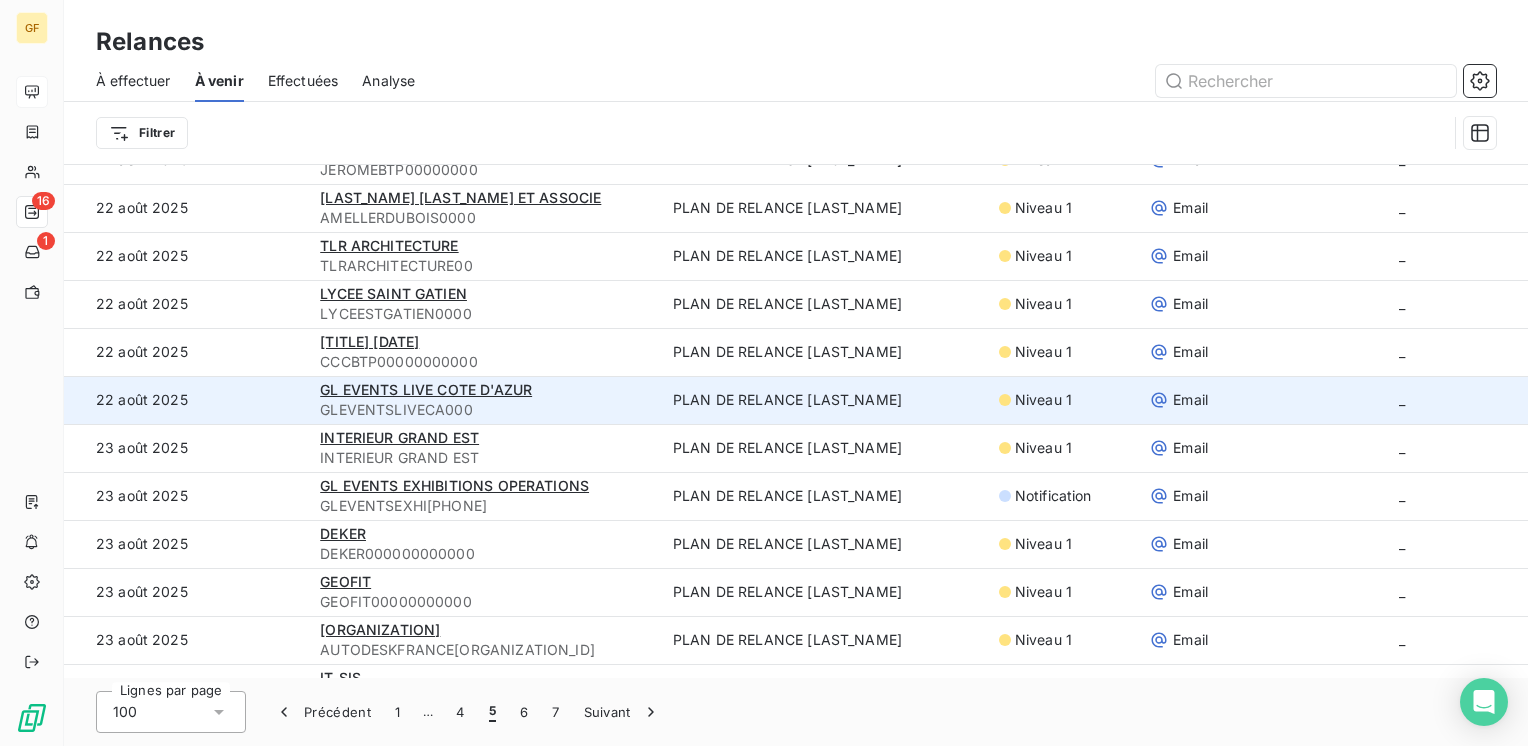 scroll, scrollTop: 0, scrollLeft: 0, axis: both 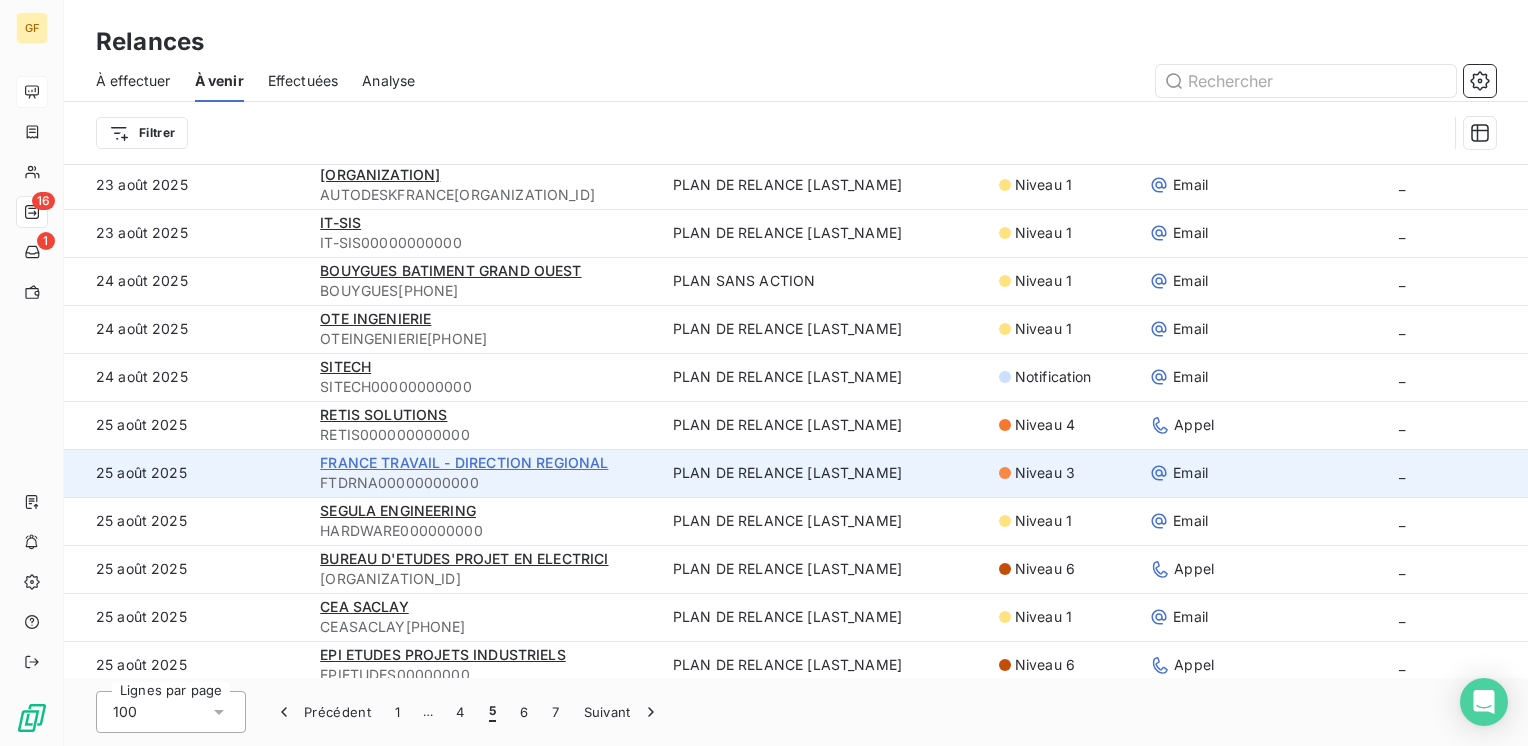click on "FRANCE TRAVAIL - DIRECTION REGIONAL" at bounding box center (464, 462) 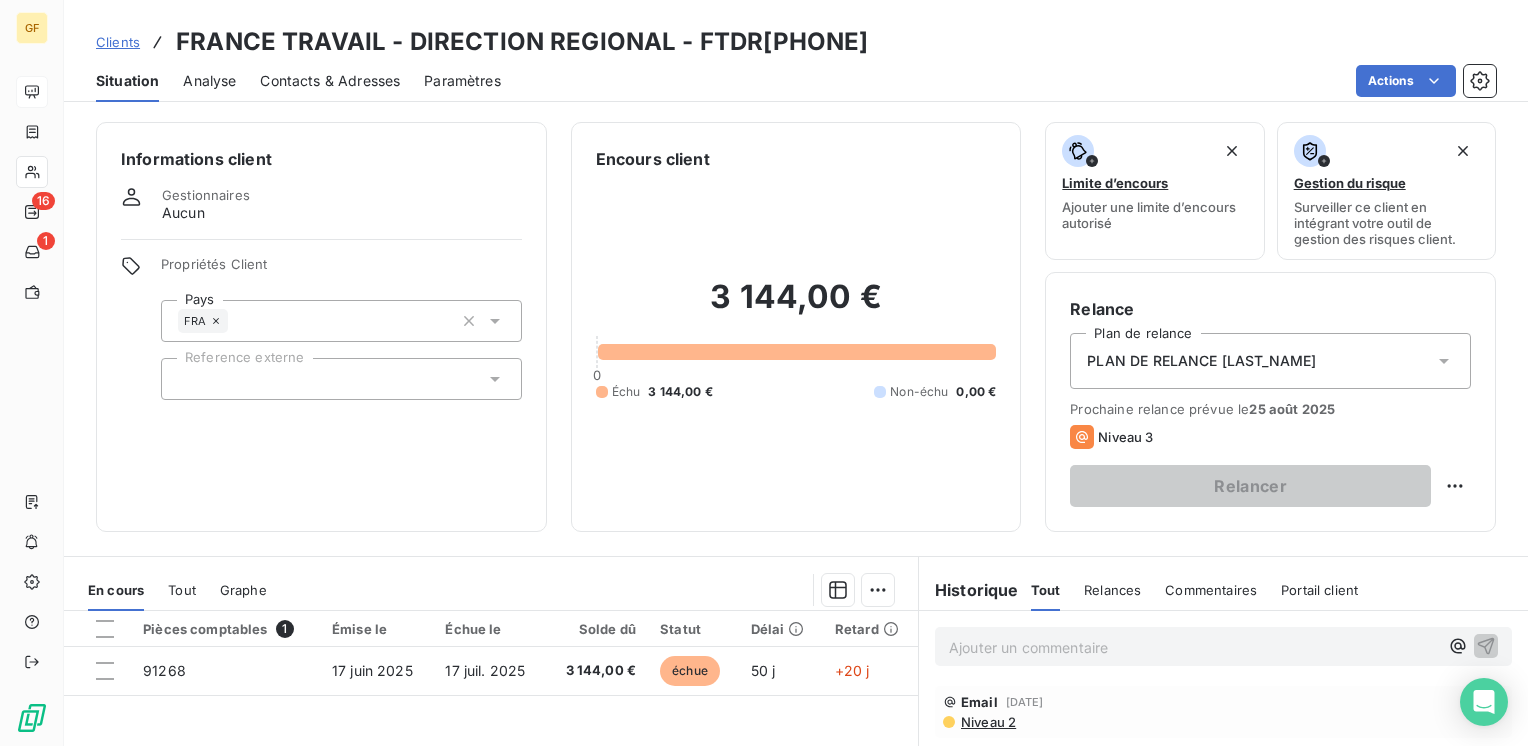 click on "Contacts & Adresses" at bounding box center (330, 81) 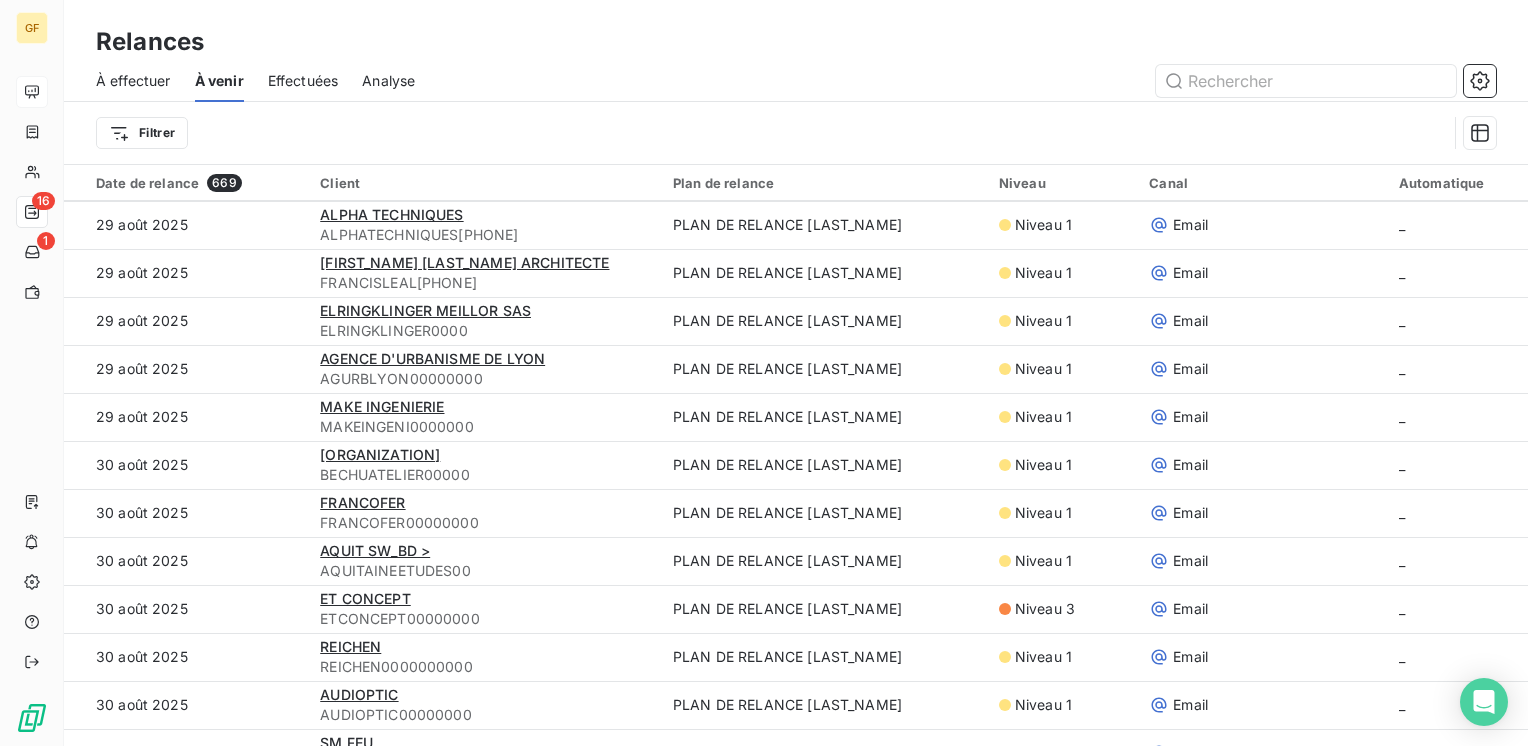 scroll, scrollTop: 4255, scrollLeft: 0, axis: vertical 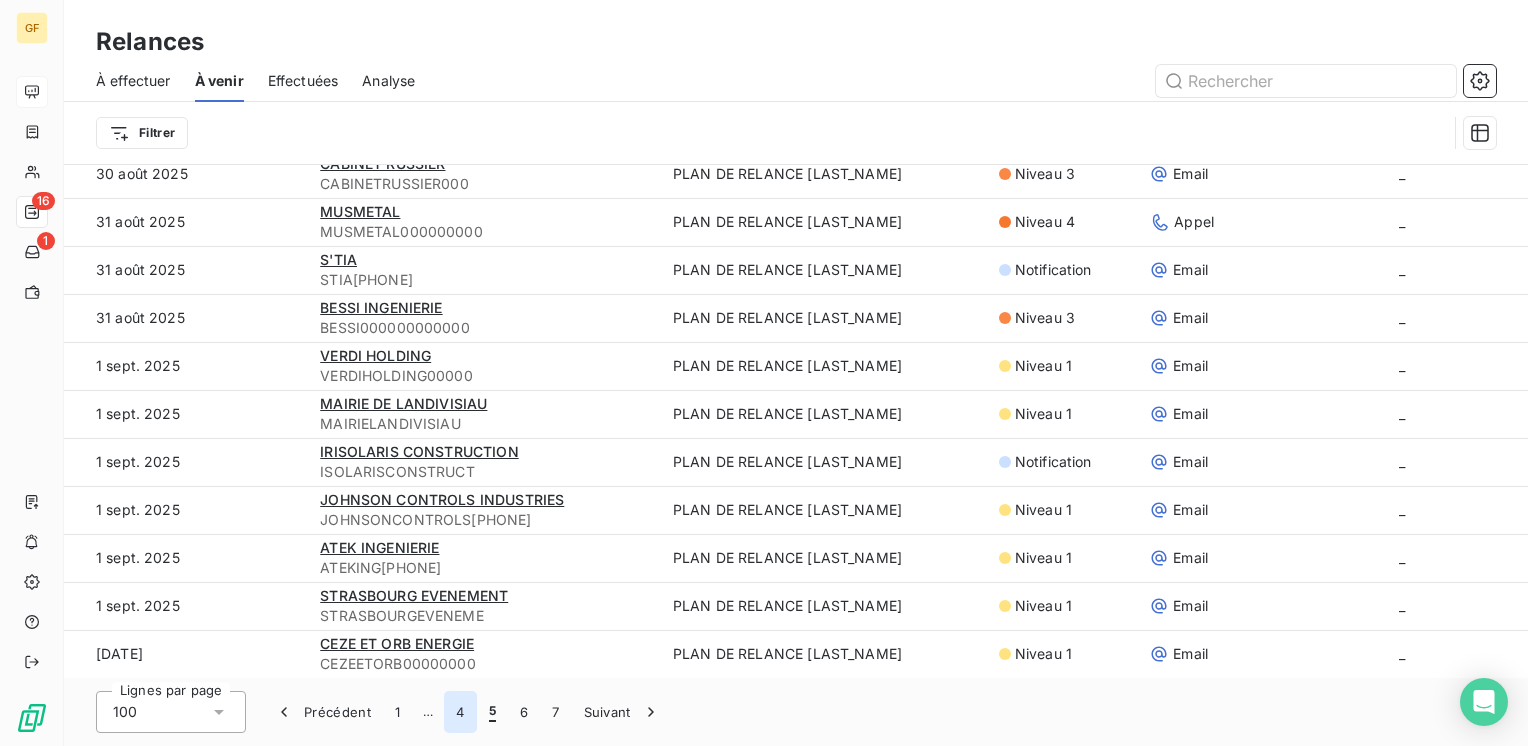 click on "4" at bounding box center (460, 712) 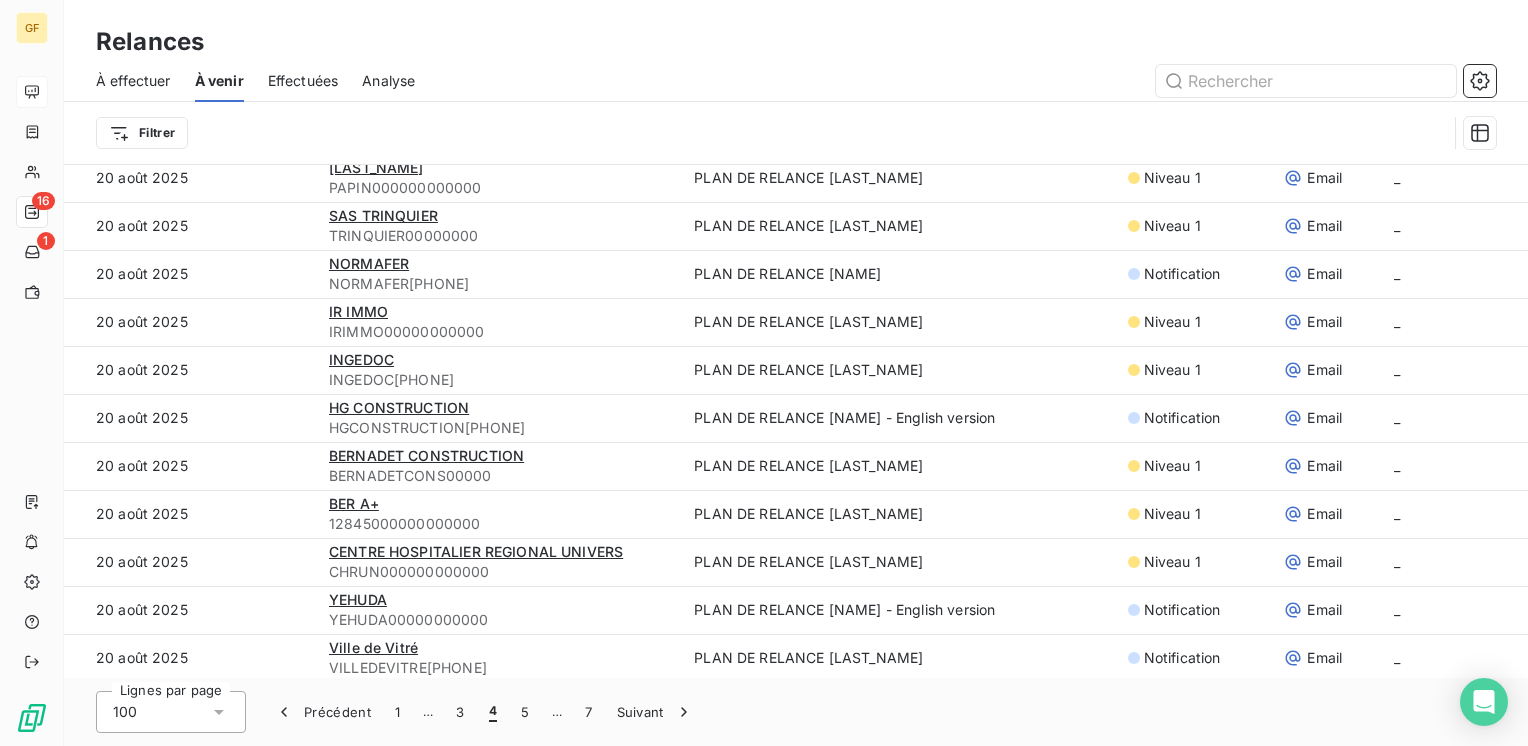 scroll, scrollTop: 0, scrollLeft: 0, axis: both 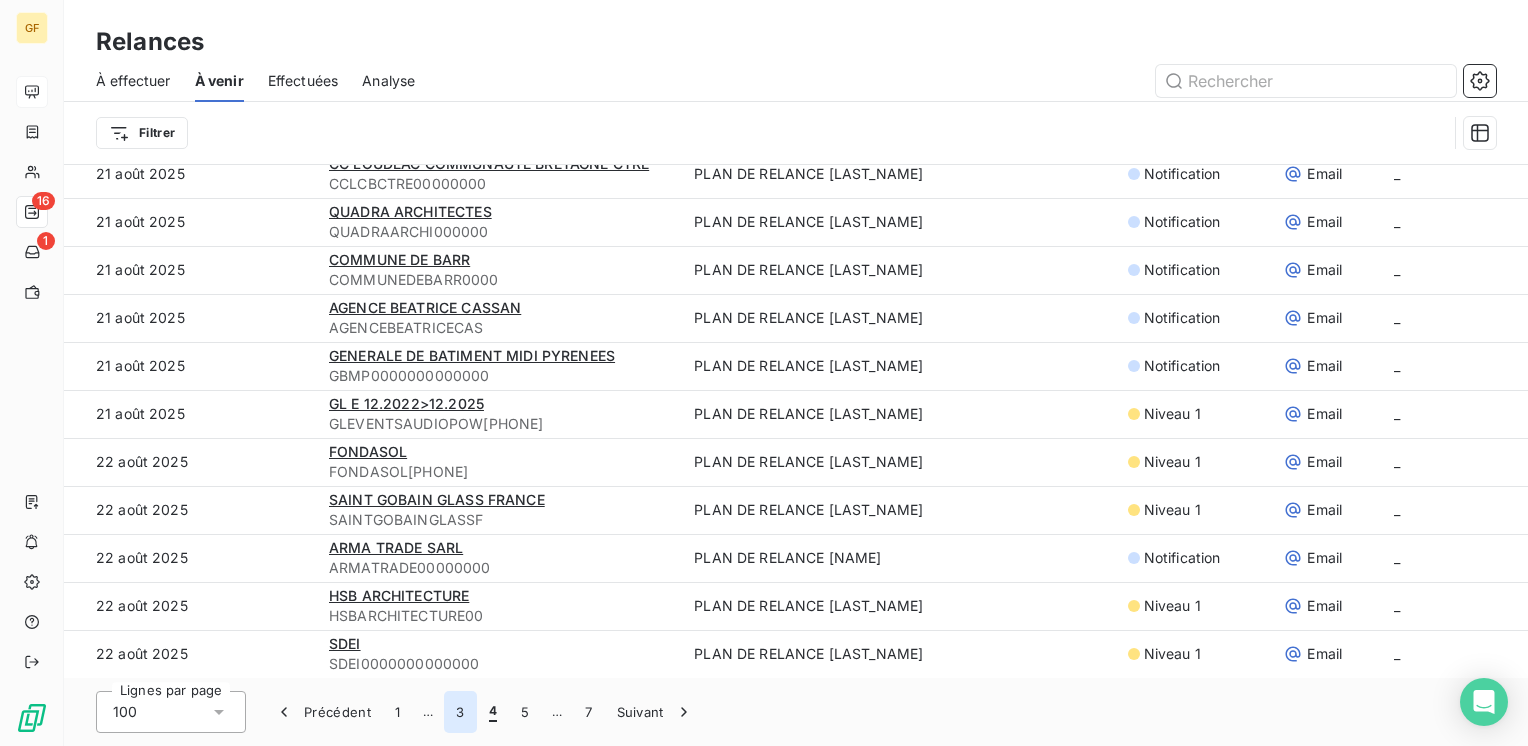 click on "3" at bounding box center [460, 712] 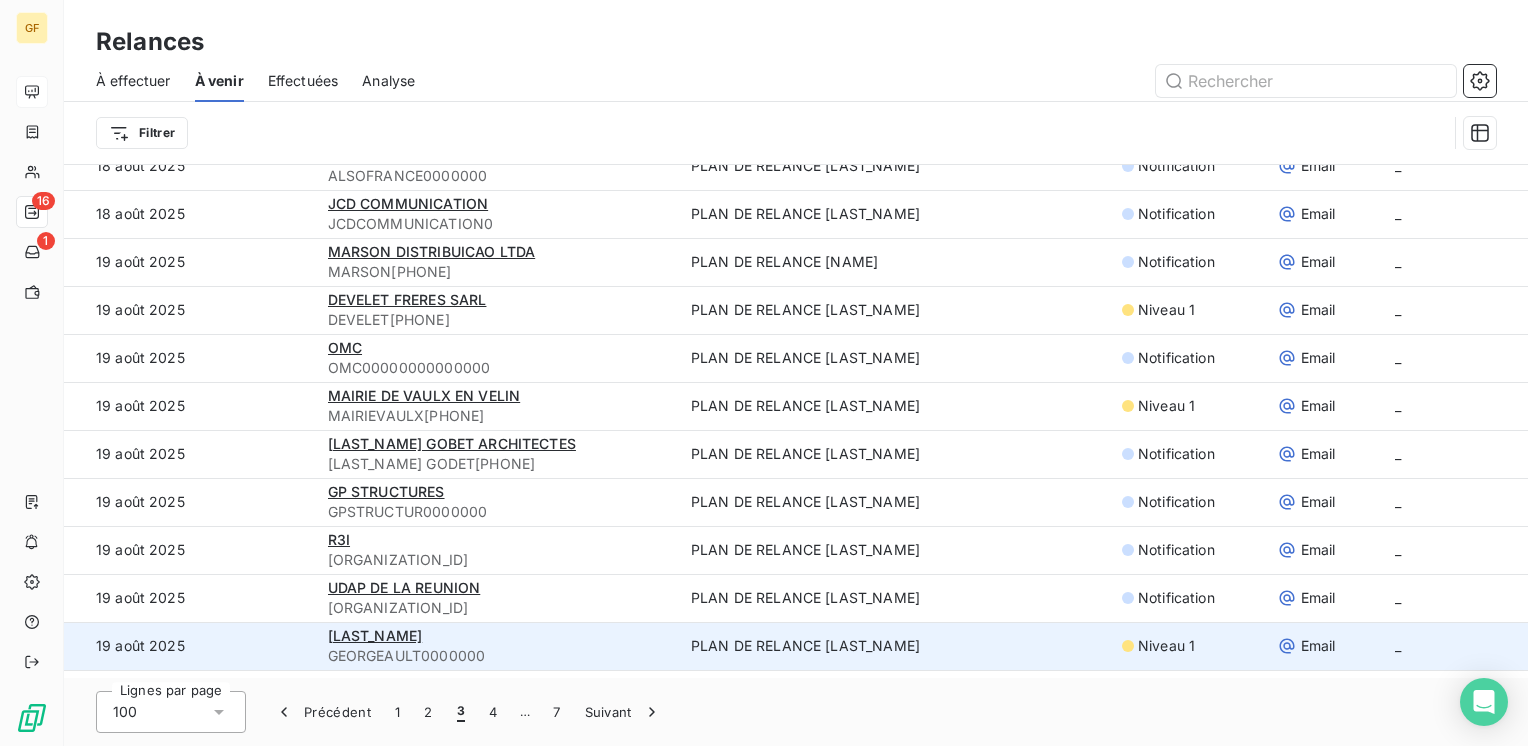 scroll, scrollTop: 2555, scrollLeft: 0, axis: vertical 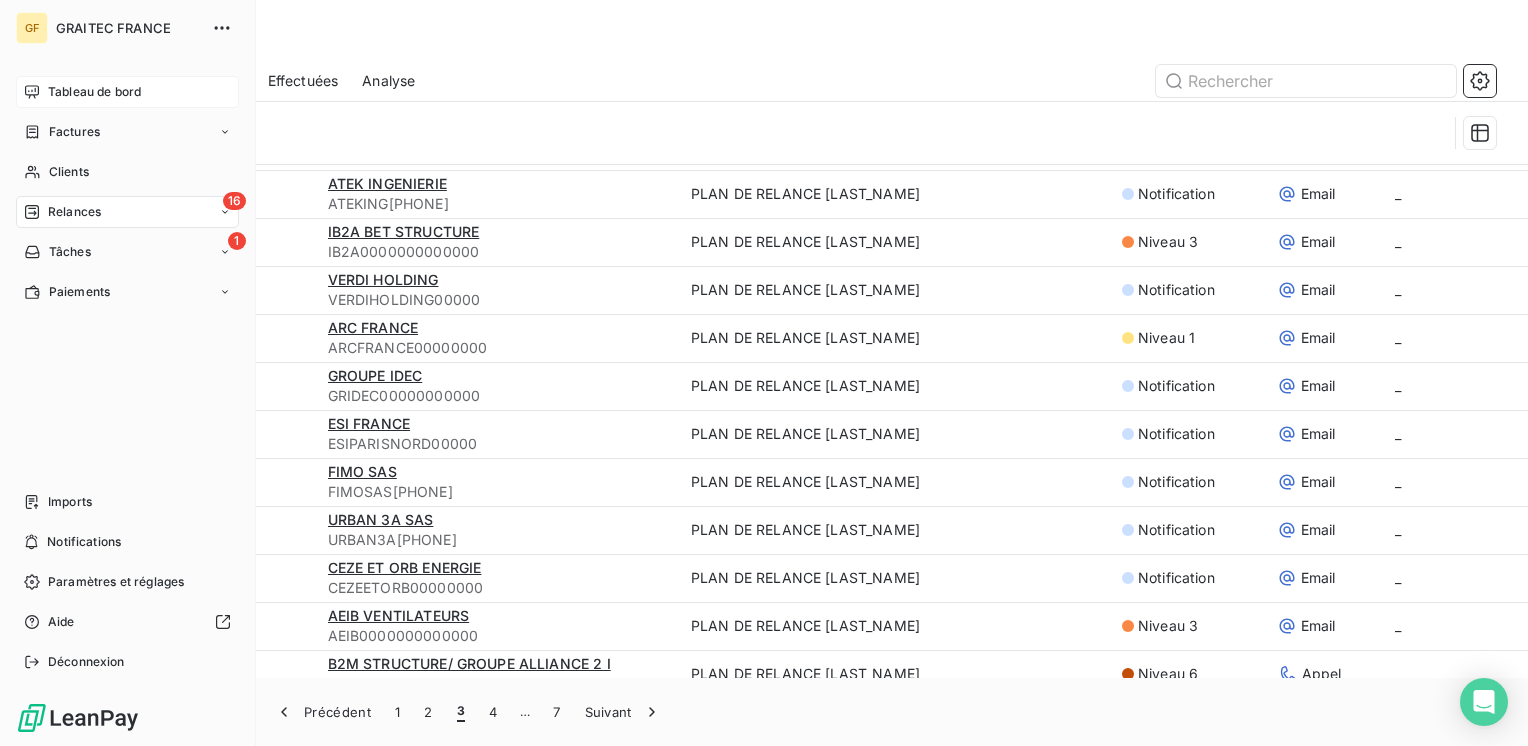 drag, startPoint x: 51, startPoint y: 87, endPoint x: 71, endPoint y: 87, distance: 20 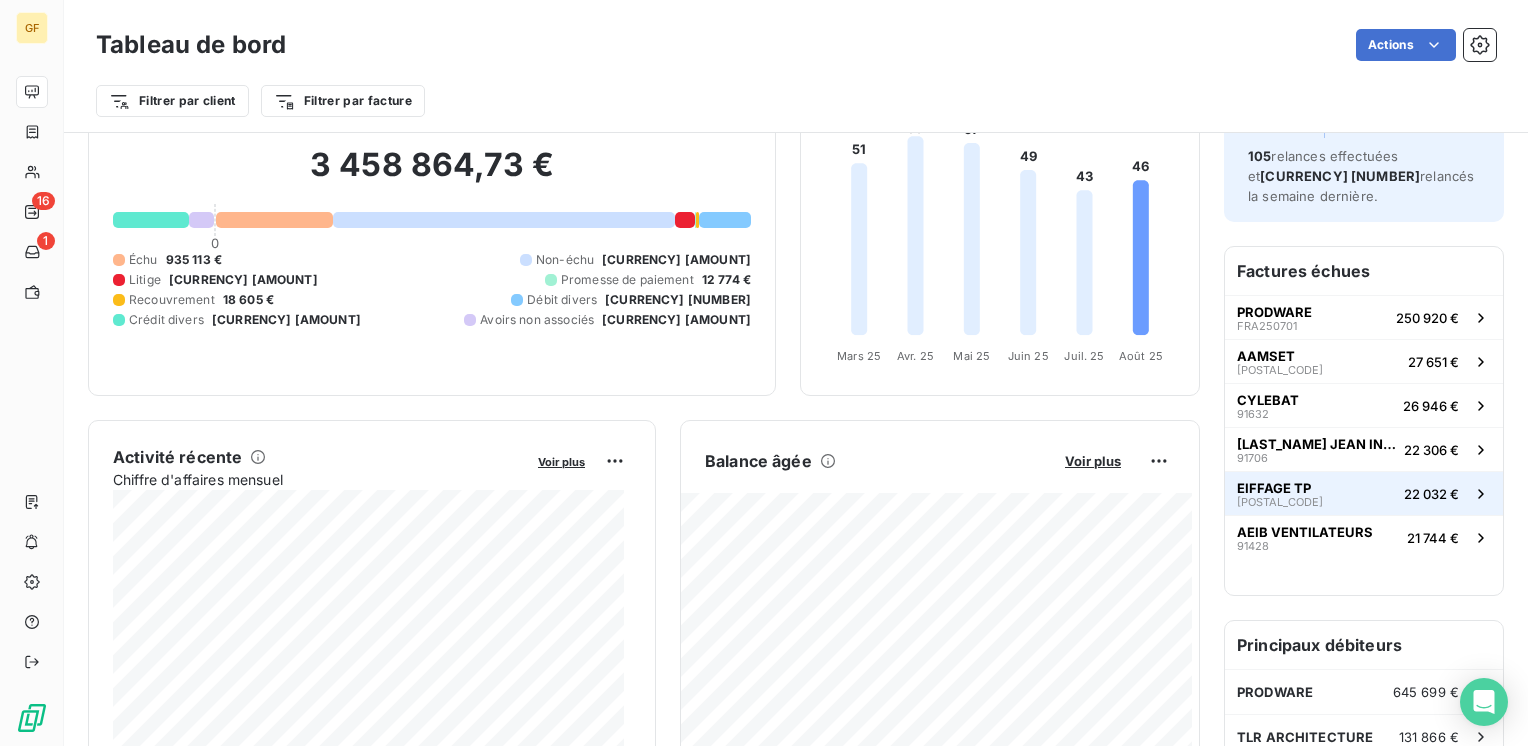 scroll, scrollTop: 100, scrollLeft: 0, axis: vertical 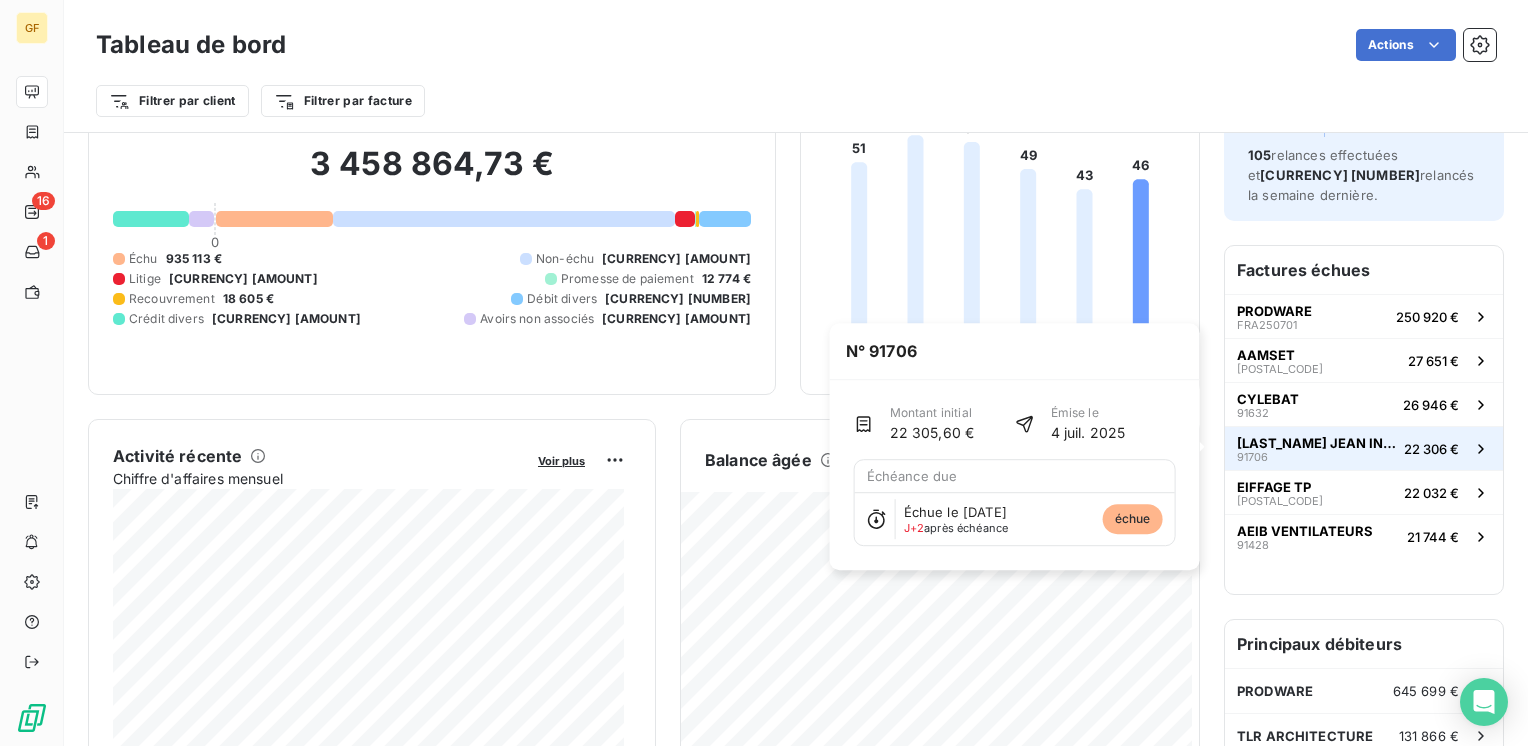 click on "[FIRST] [LAST] [TITLE]" at bounding box center (1316, 443) 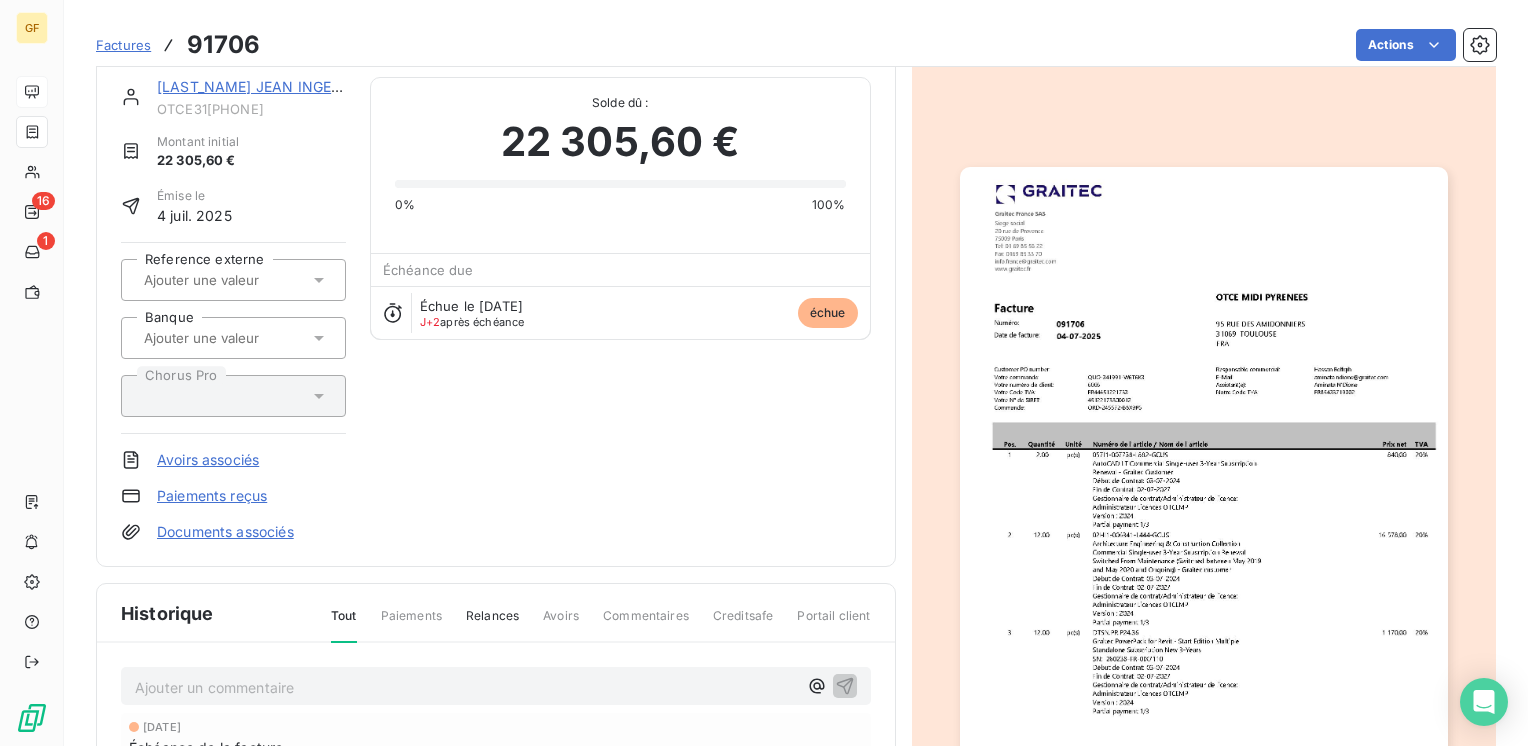 scroll, scrollTop: 0, scrollLeft: 0, axis: both 